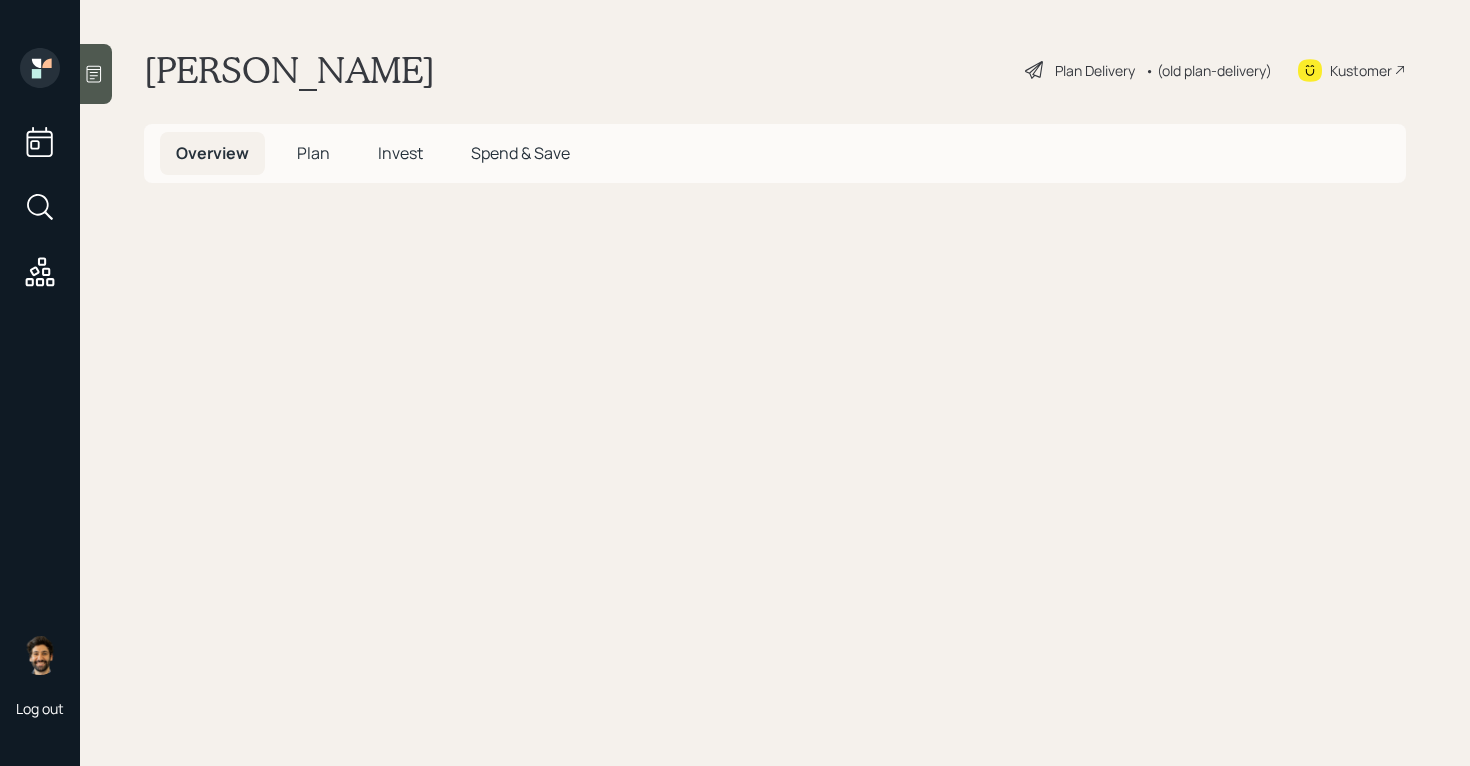 scroll, scrollTop: 0, scrollLeft: 0, axis: both 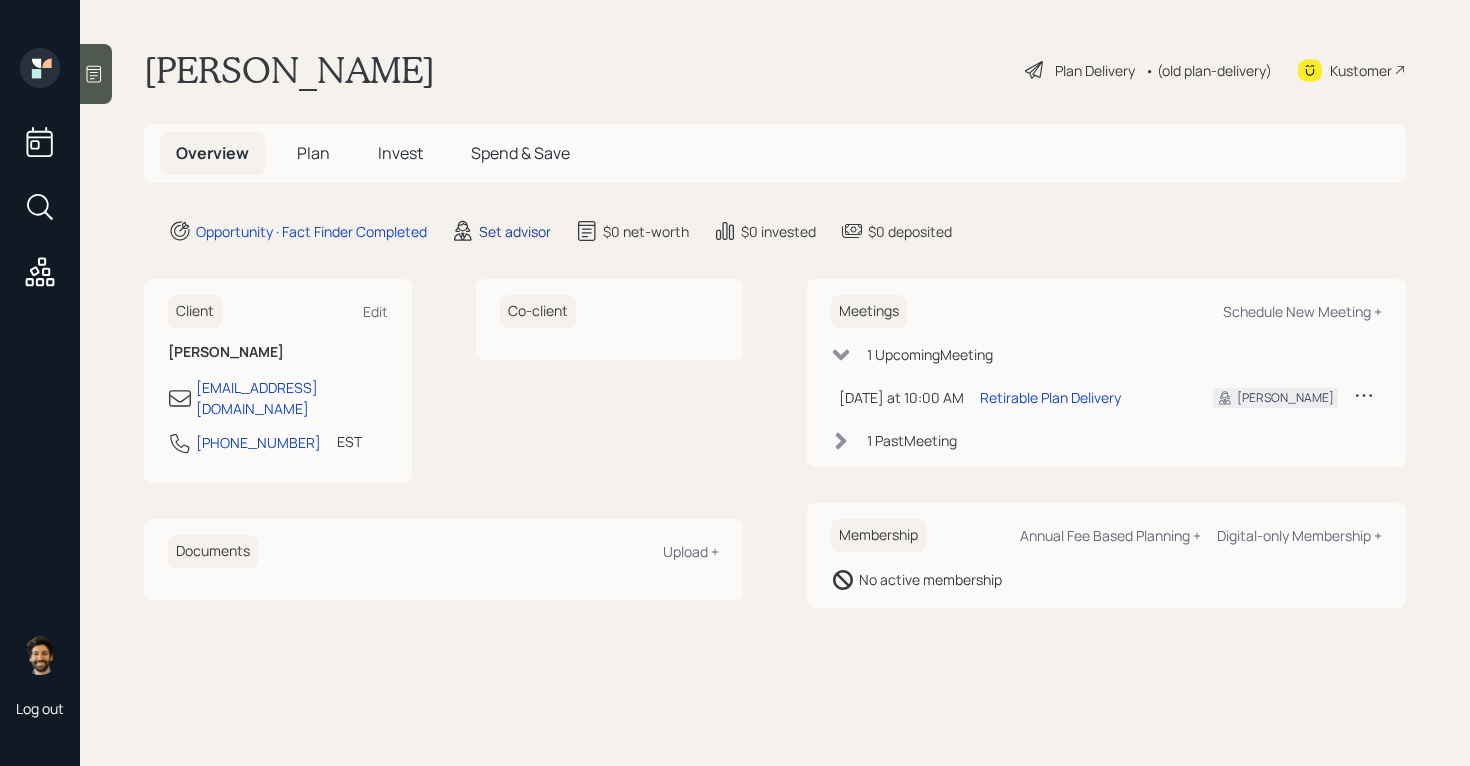 click on "Set advisor" at bounding box center (515, 231) 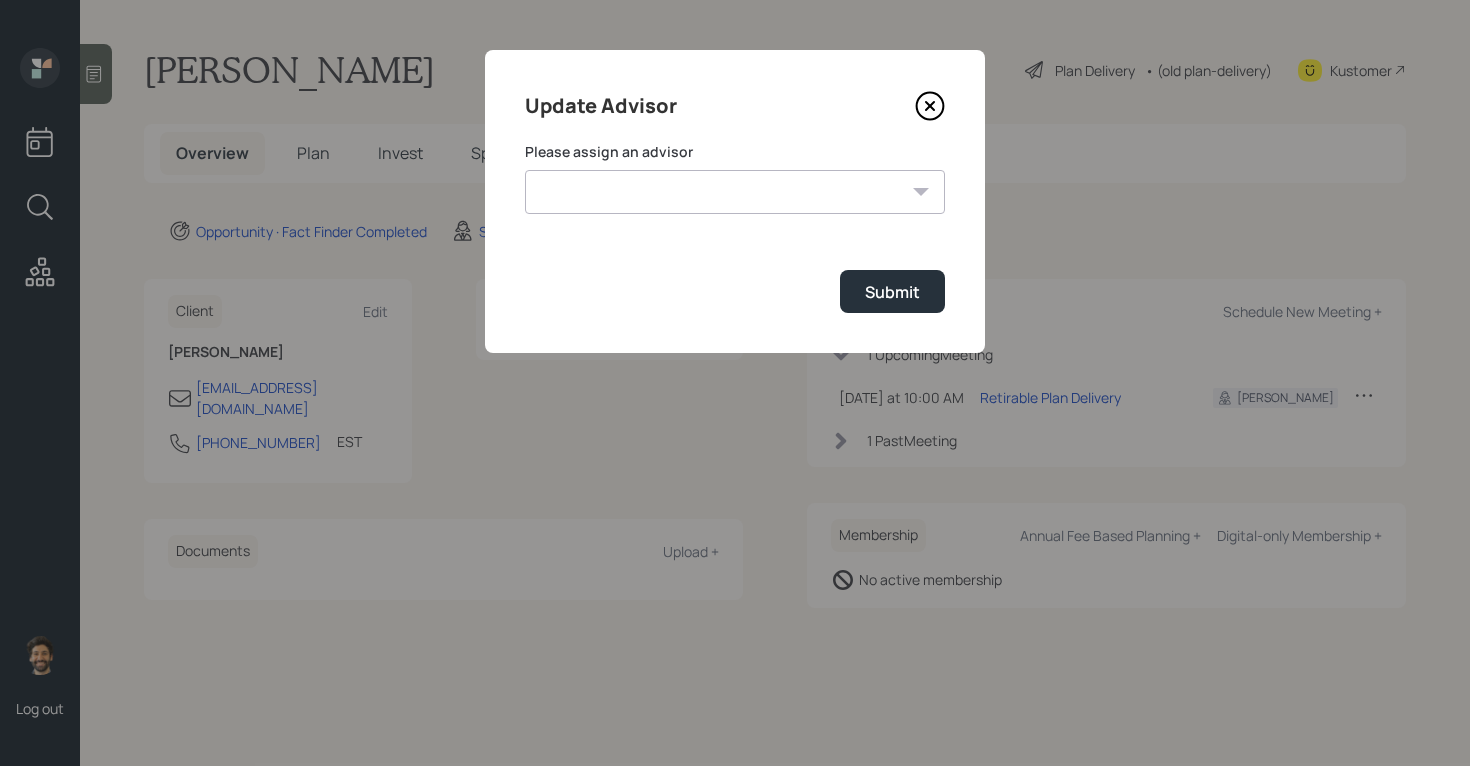 click on "Jonah Coleman Tyler End Michael Russo Treva Nostdahl Eric Schwartz James DiStasi Hunter Neumayer Sami Boghos Harrison Schaefer" at bounding box center [735, 192] 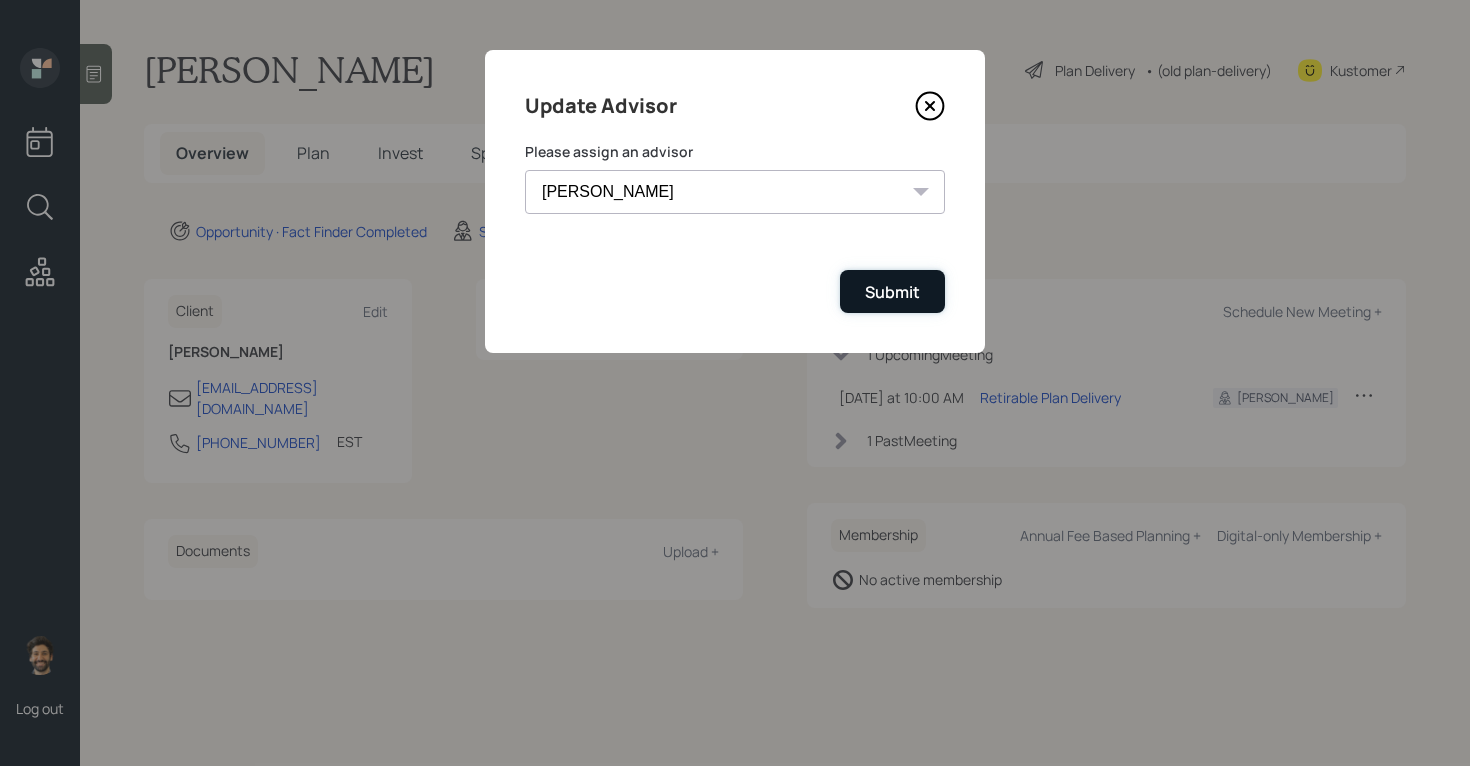 click on "Submit" at bounding box center [892, 292] 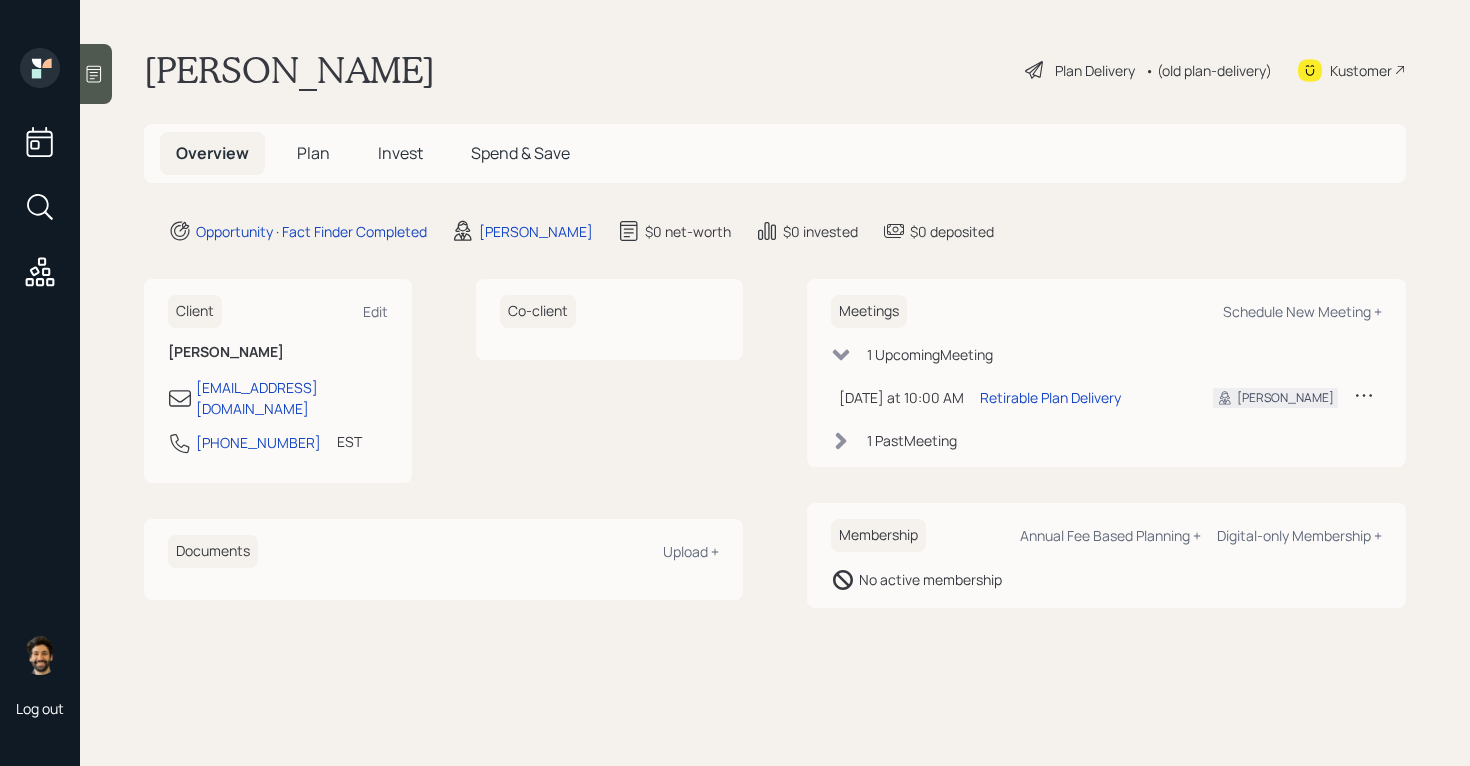 click 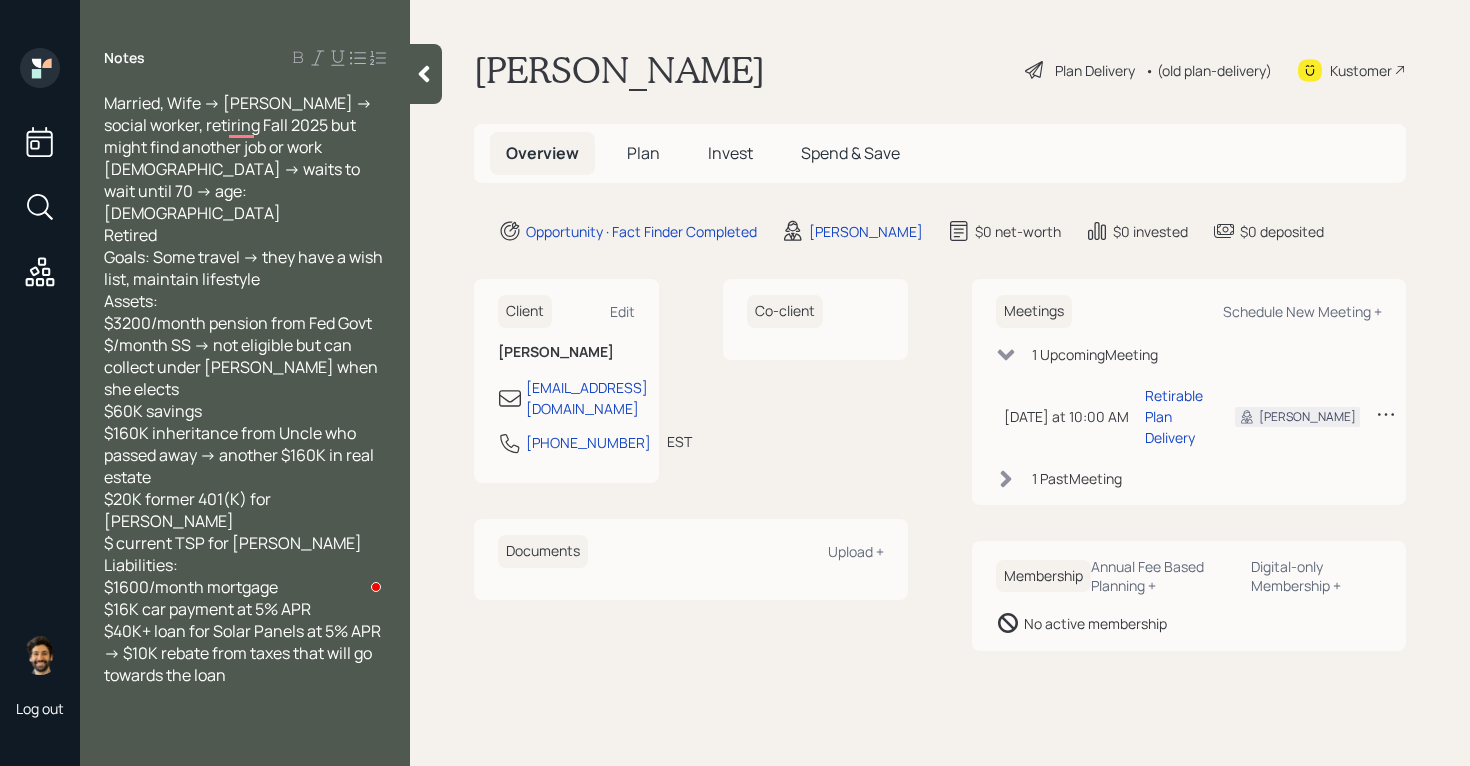 click on "Plan" at bounding box center [643, 153] 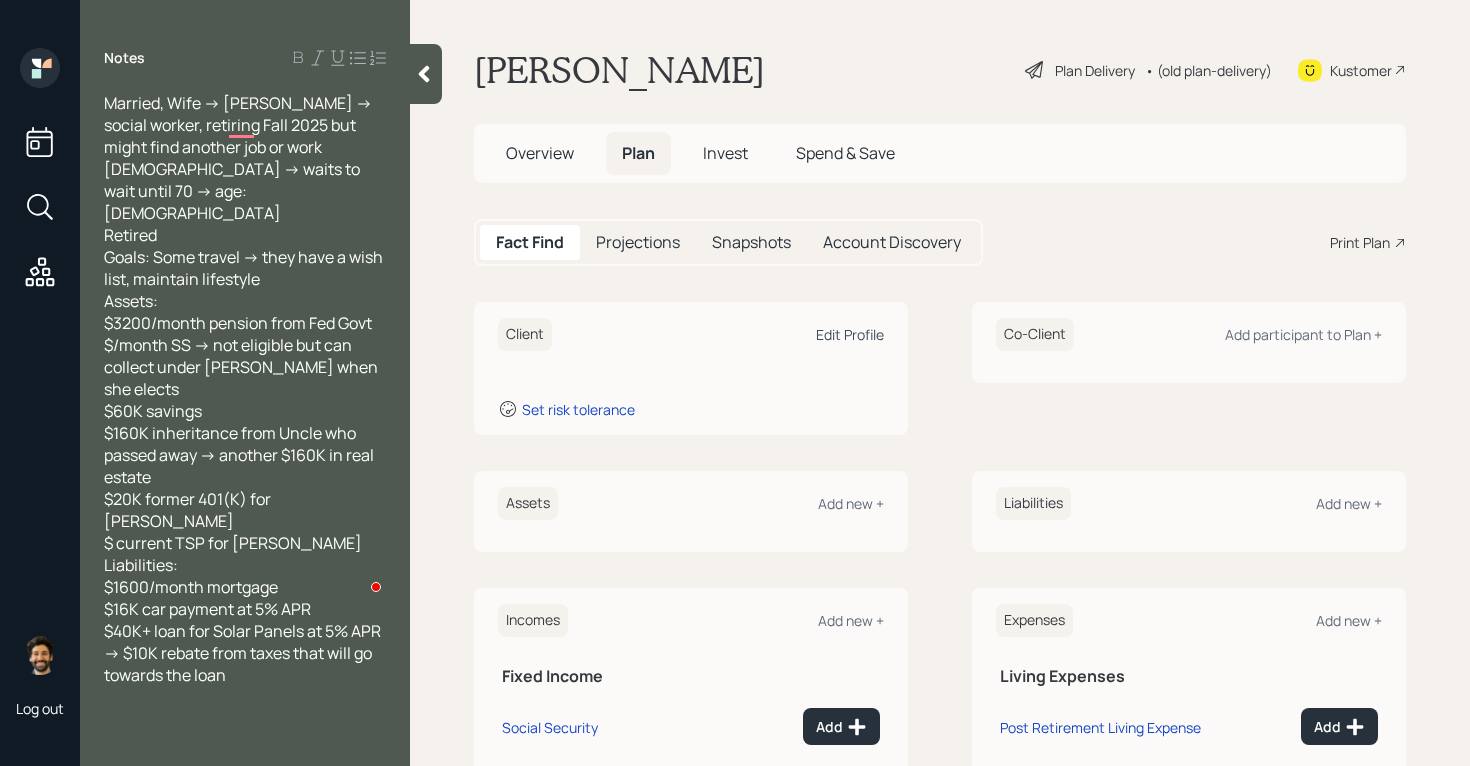 click on "Edit Profile" at bounding box center (850, 334) 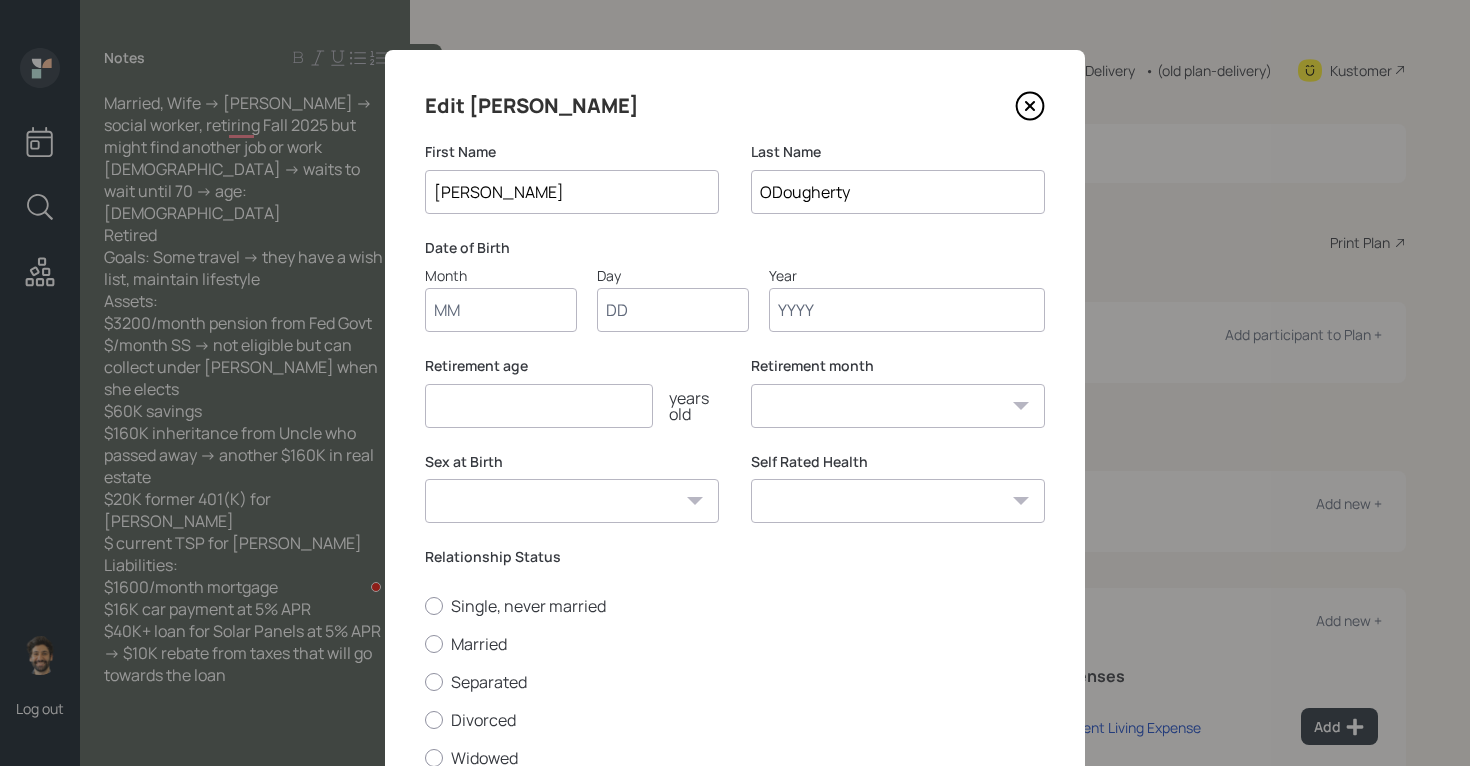 click on "Month" at bounding box center (501, 310) 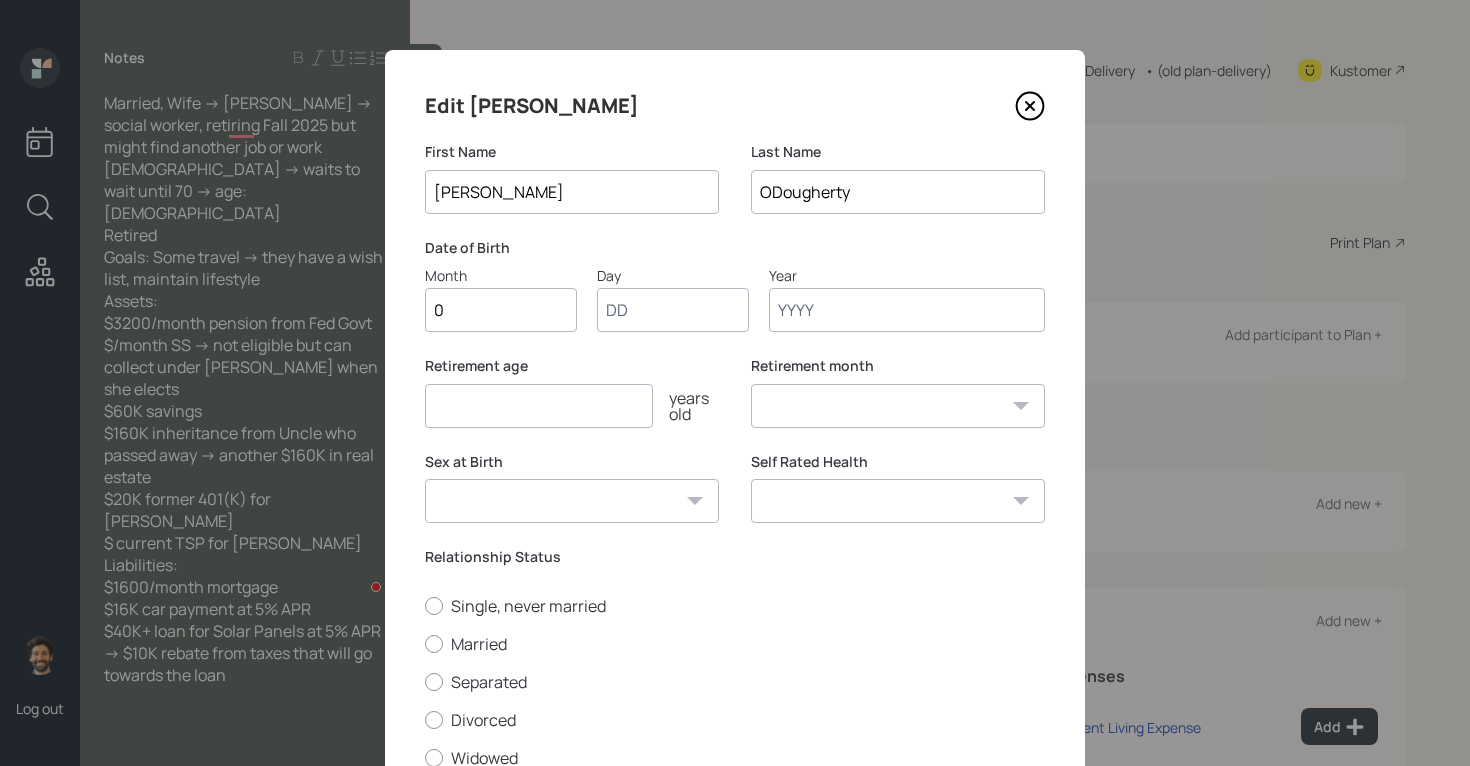 type on "01" 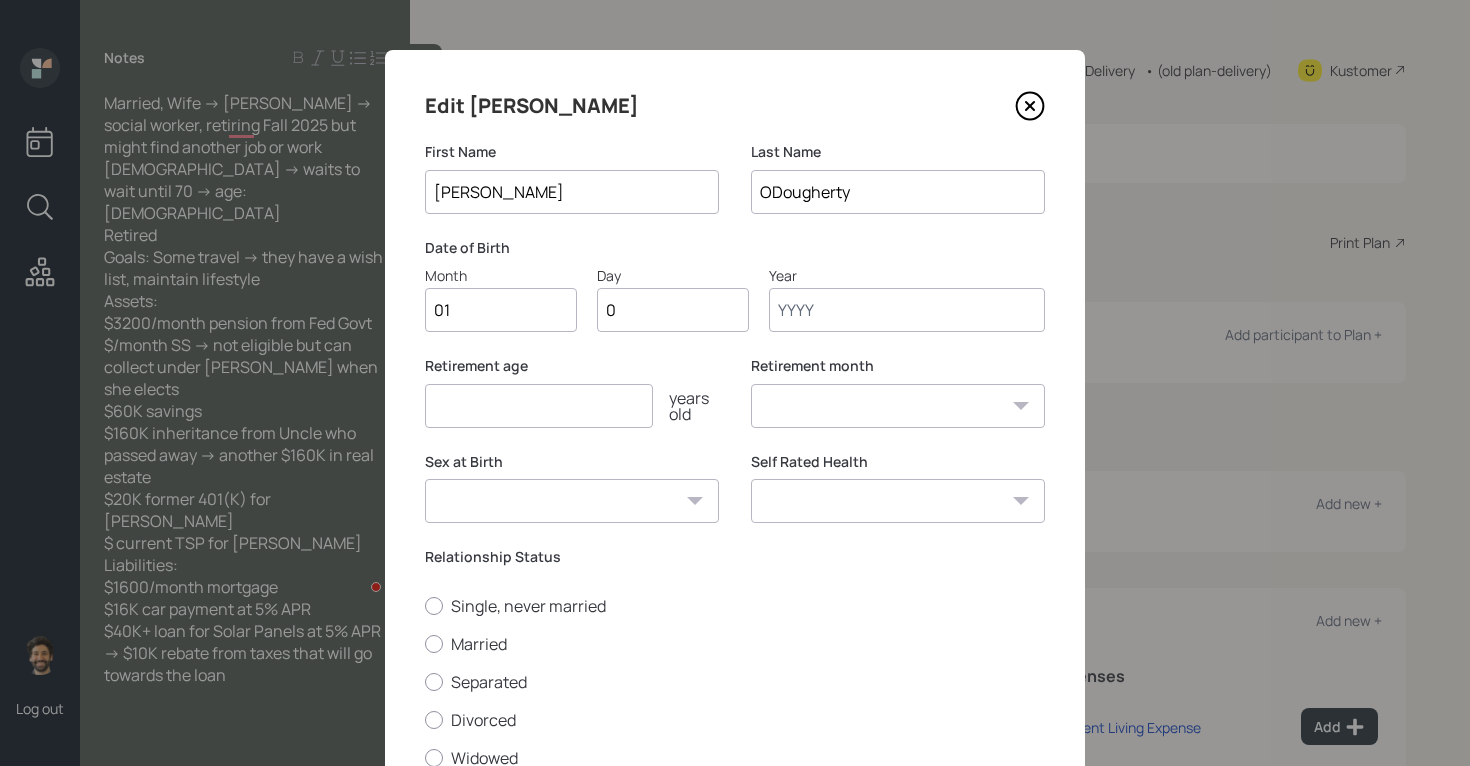type on "01" 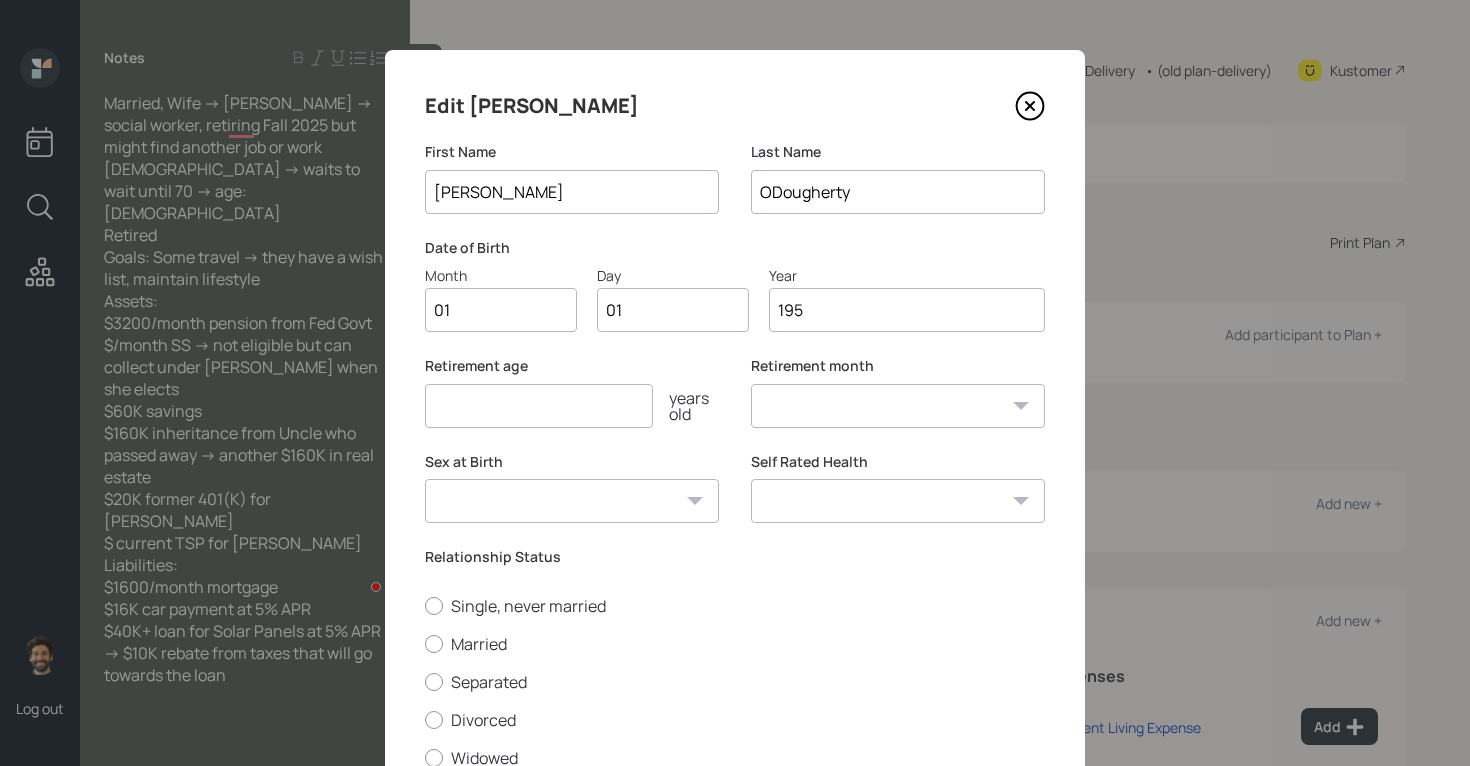 type on "1955" 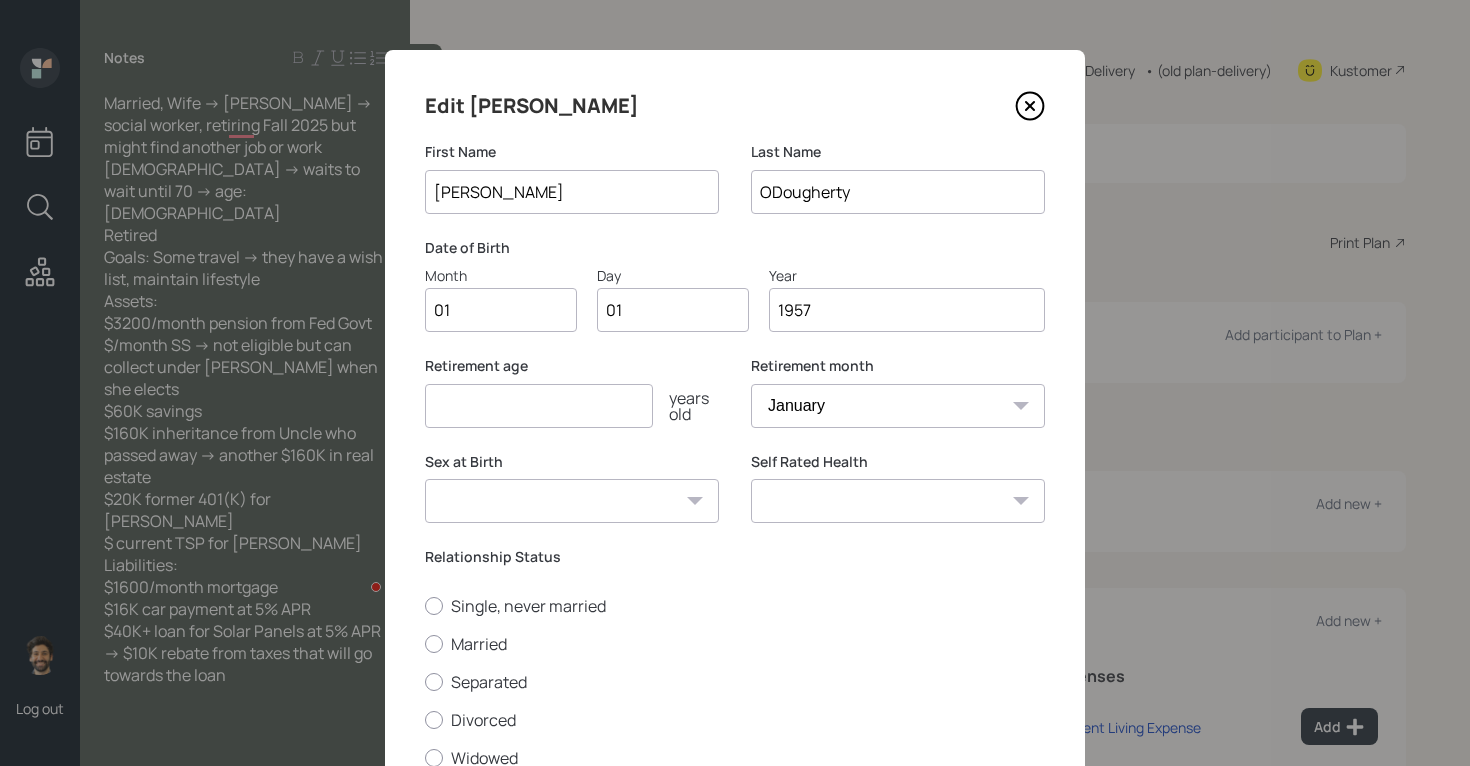 type on "1957" 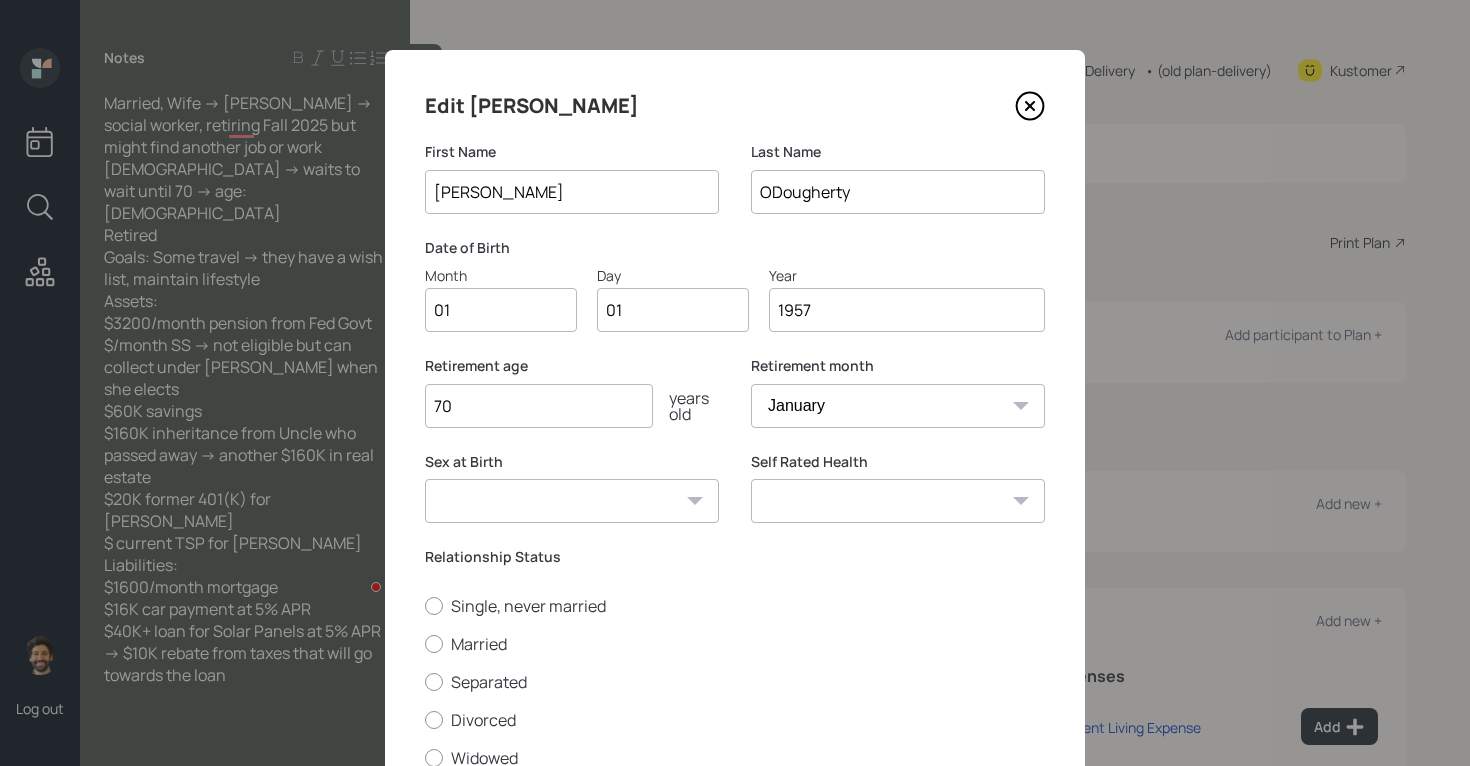 type on "70" 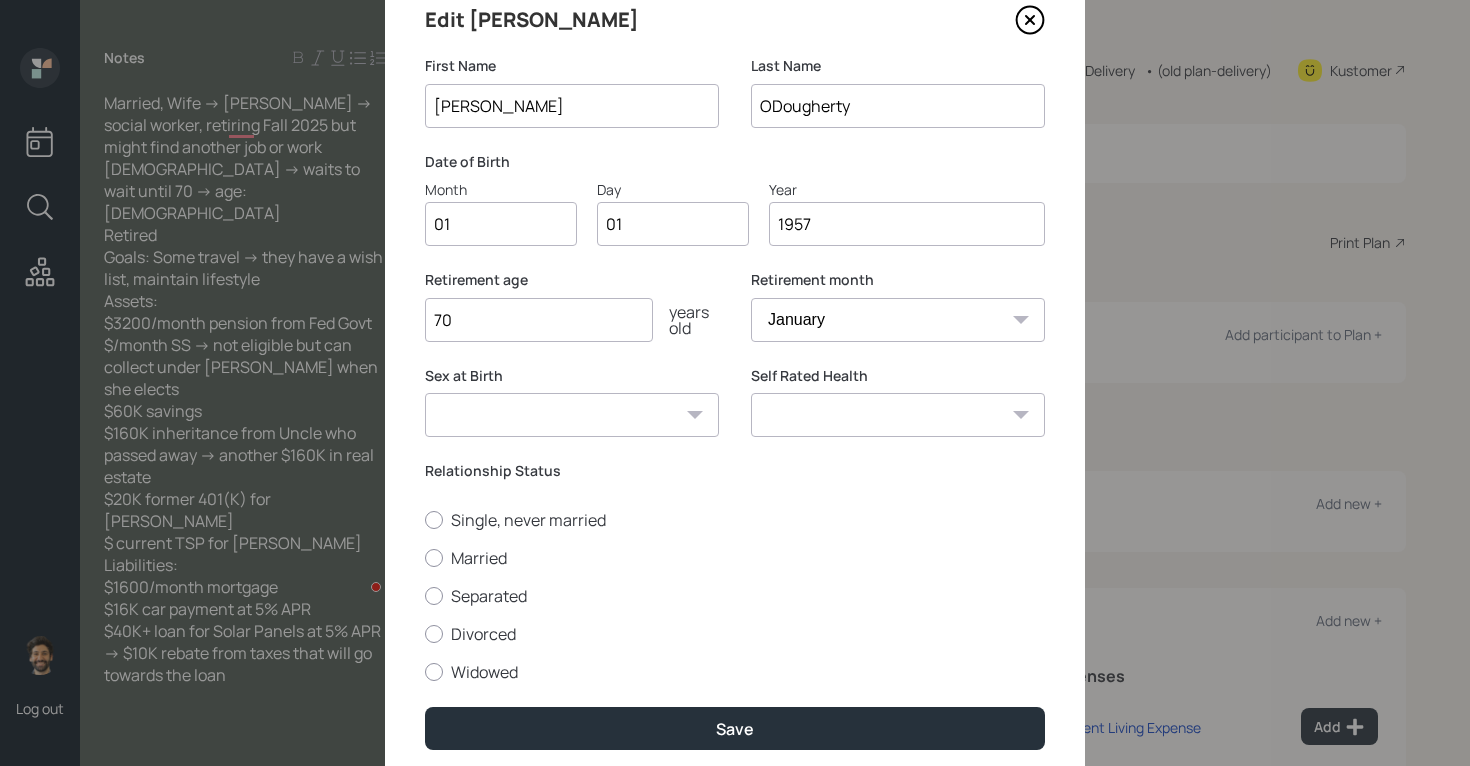 scroll, scrollTop: 161, scrollLeft: 0, axis: vertical 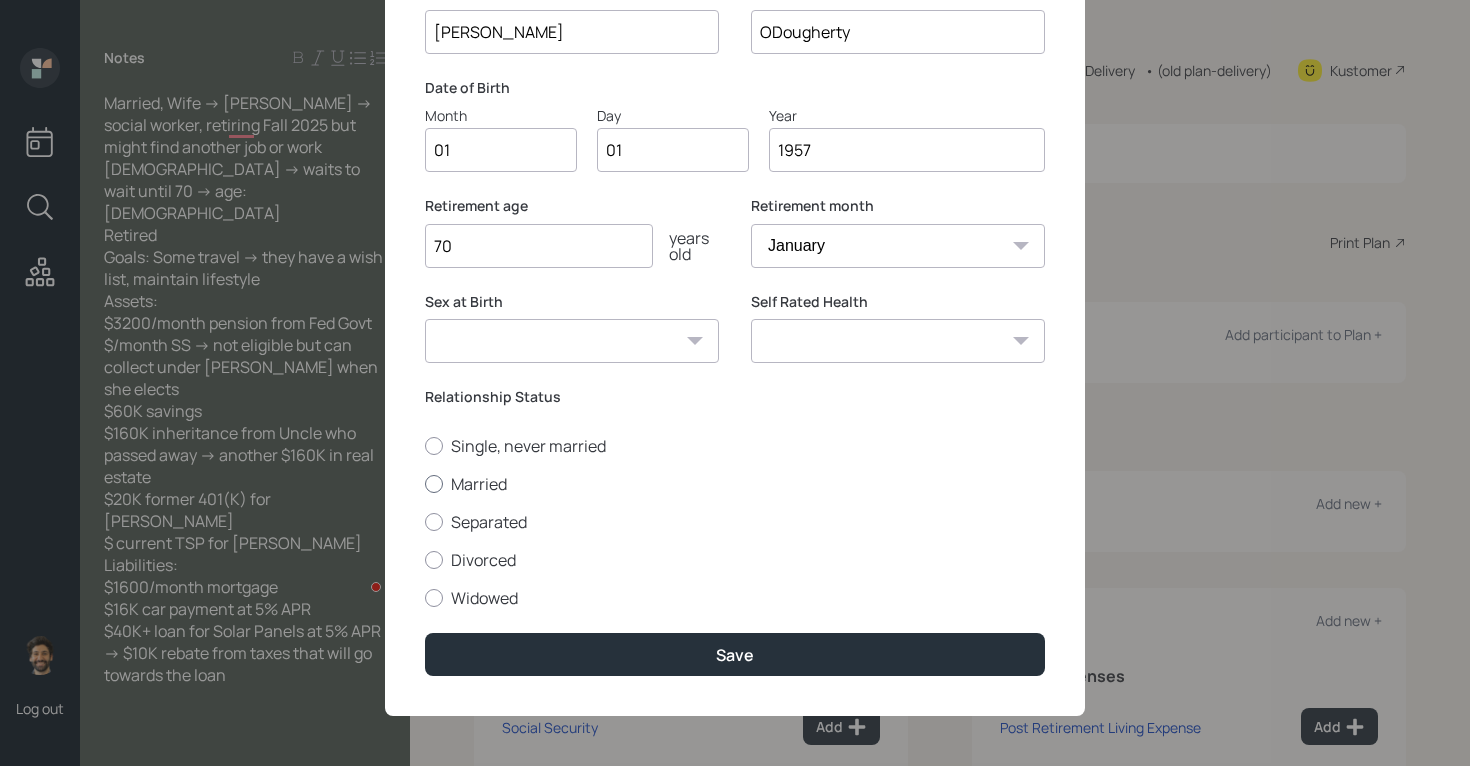click on "Married" at bounding box center (735, 484) 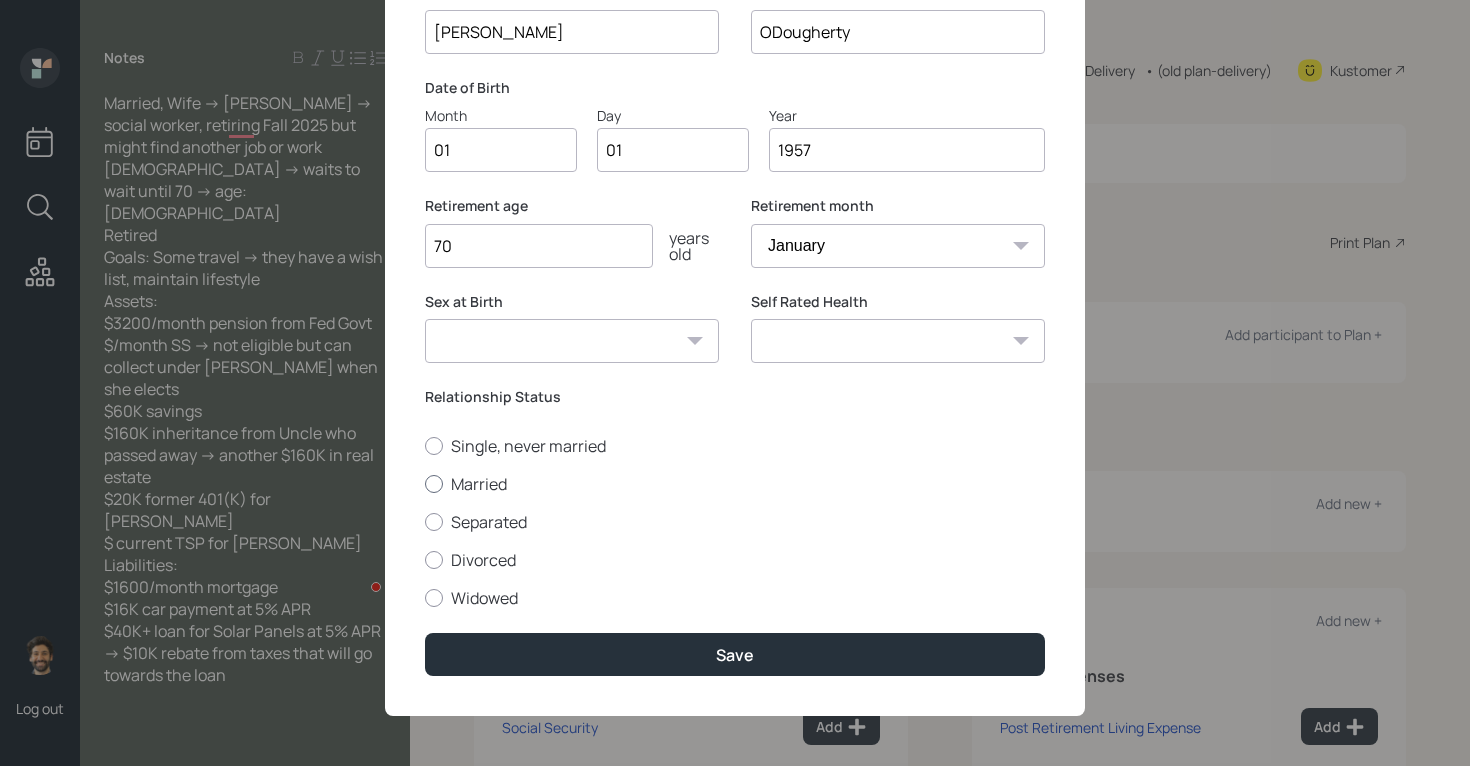 radio on "true" 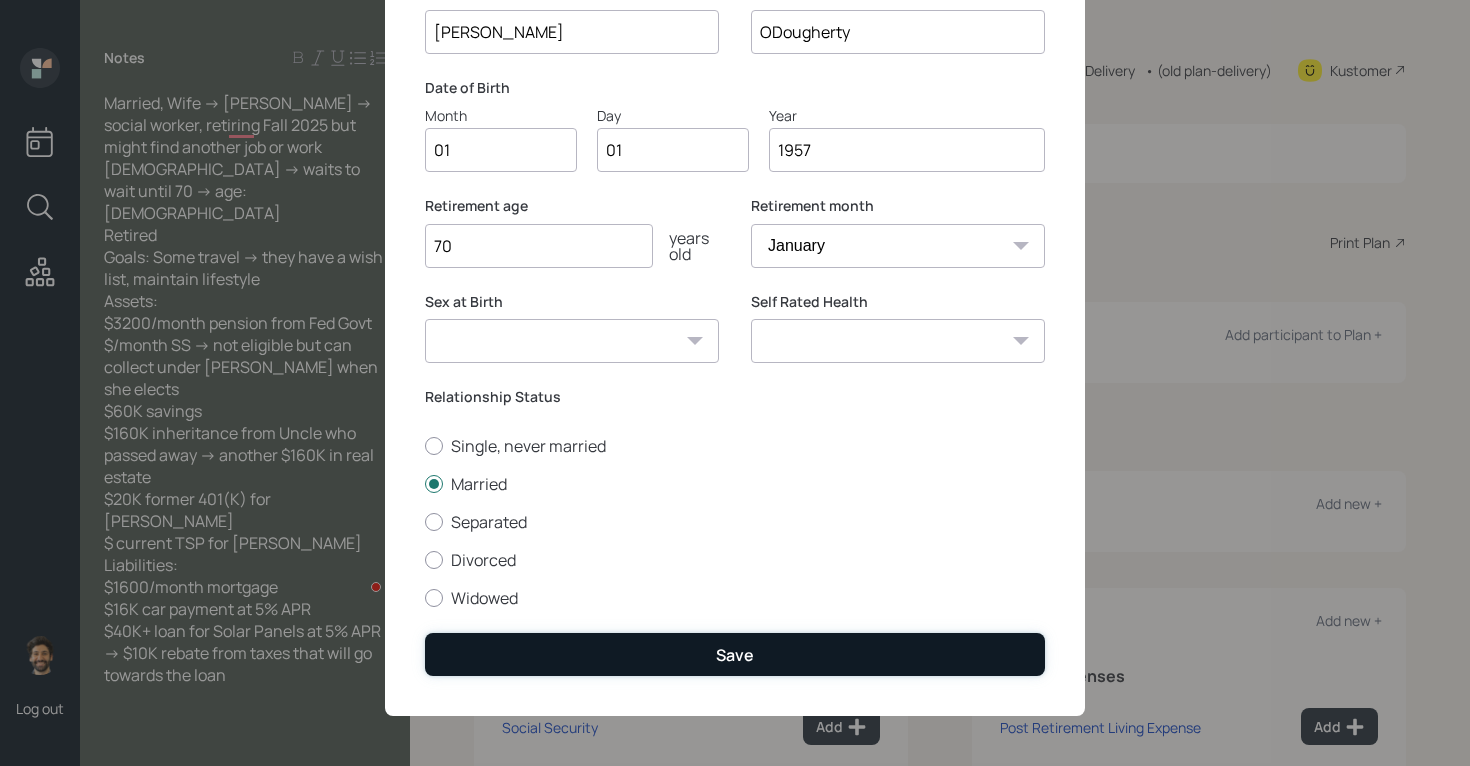 click on "Save" at bounding box center [735, 654] 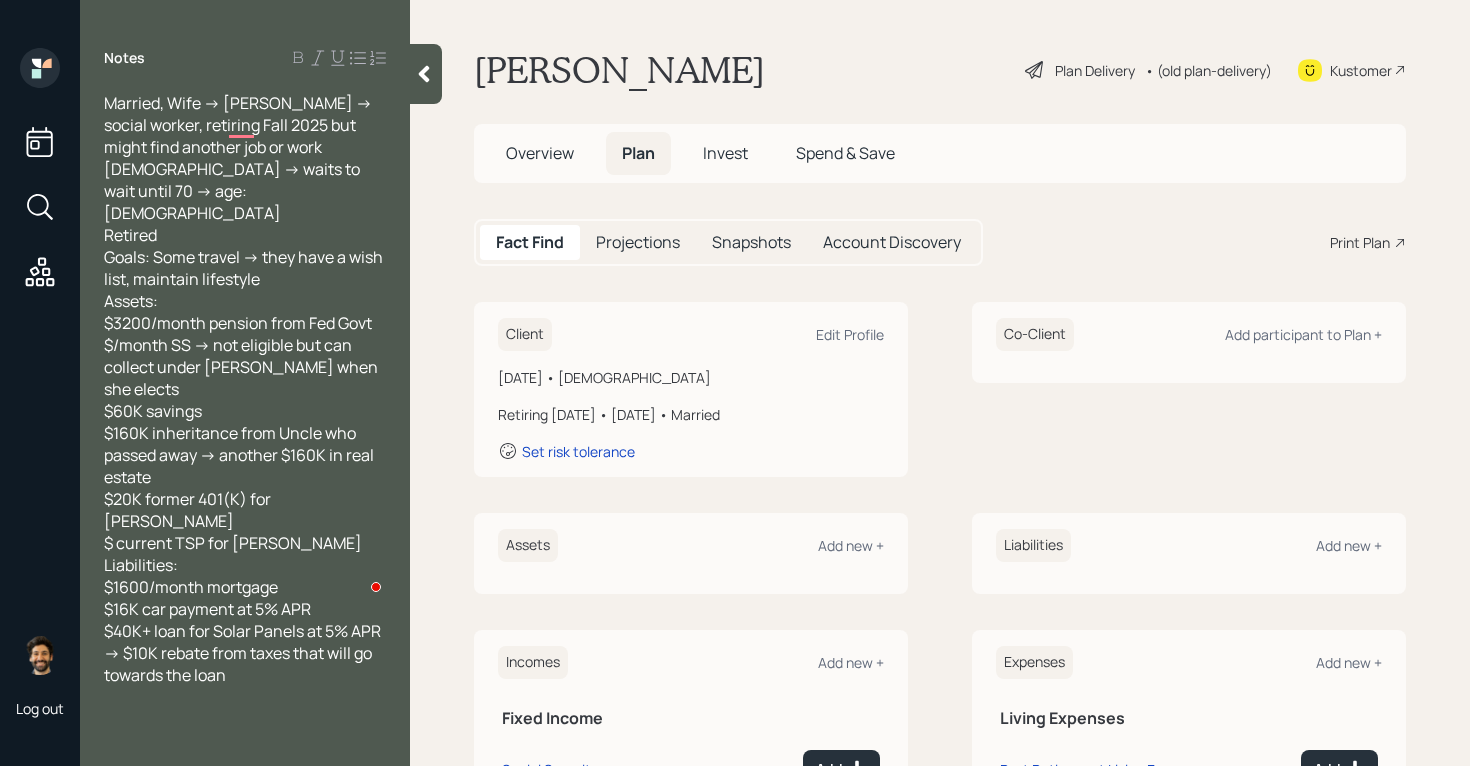 click on "Client Edit Profile" at bounding box center (691, 334) 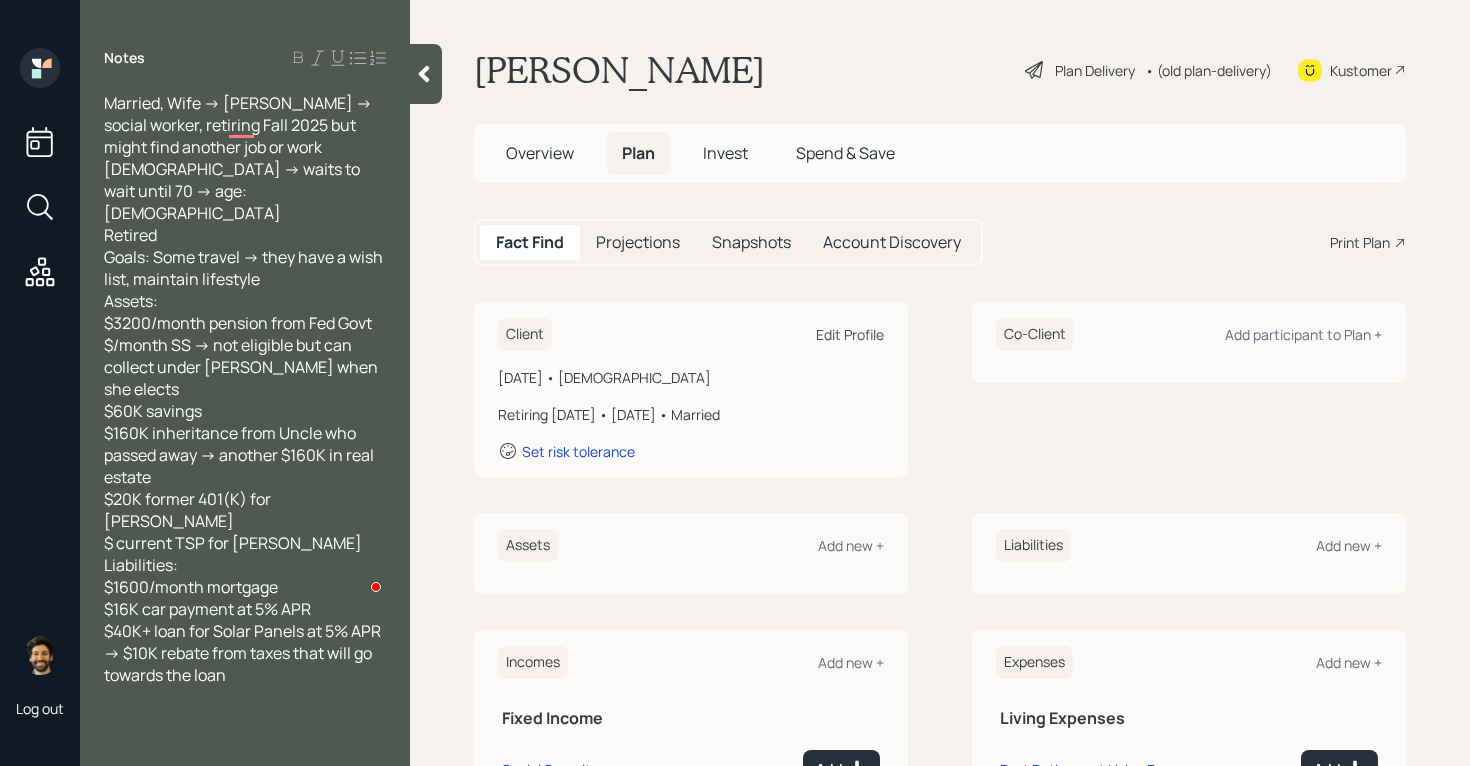 click on "Edit Profile" at bounding box center (850, 334) 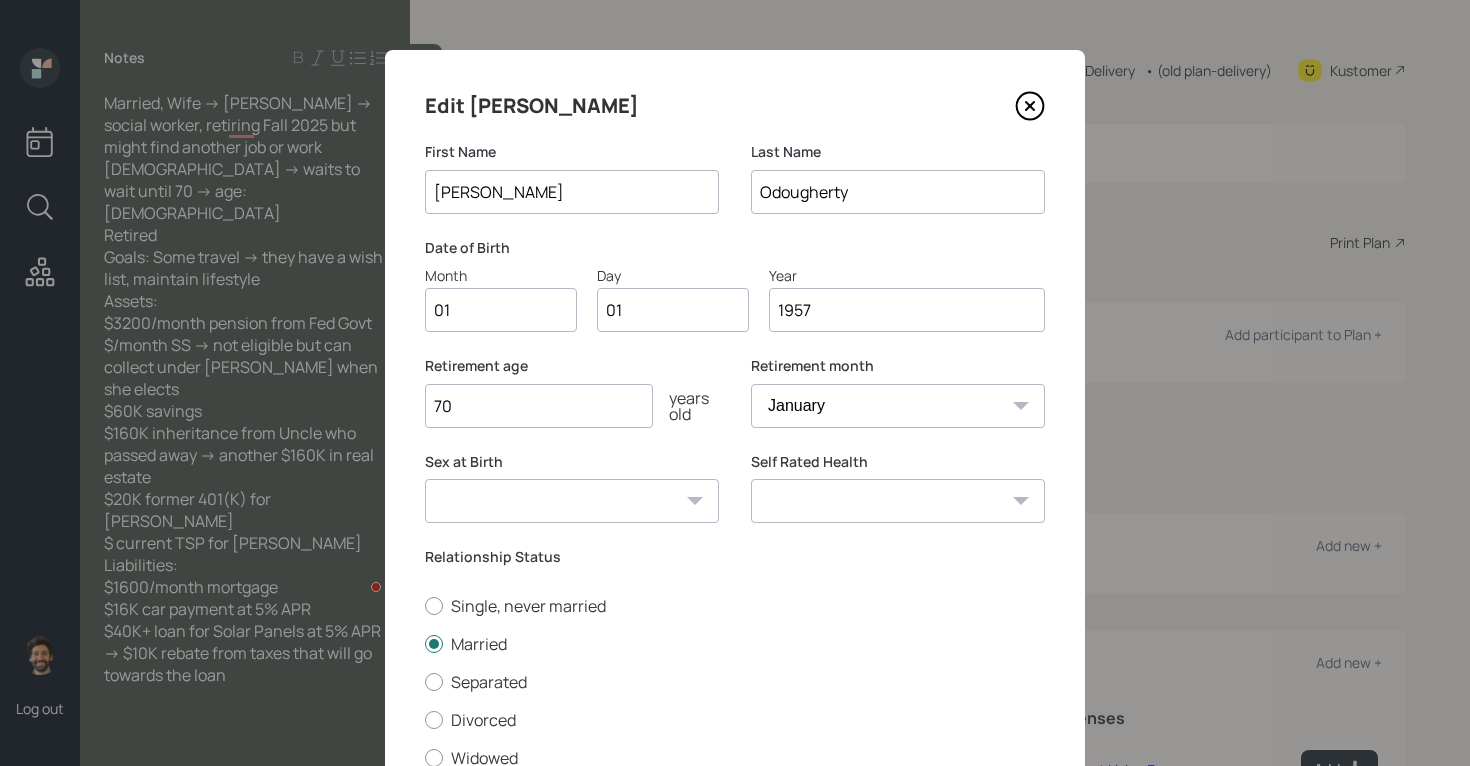 click on "1957" at bounding box center (907, 310) 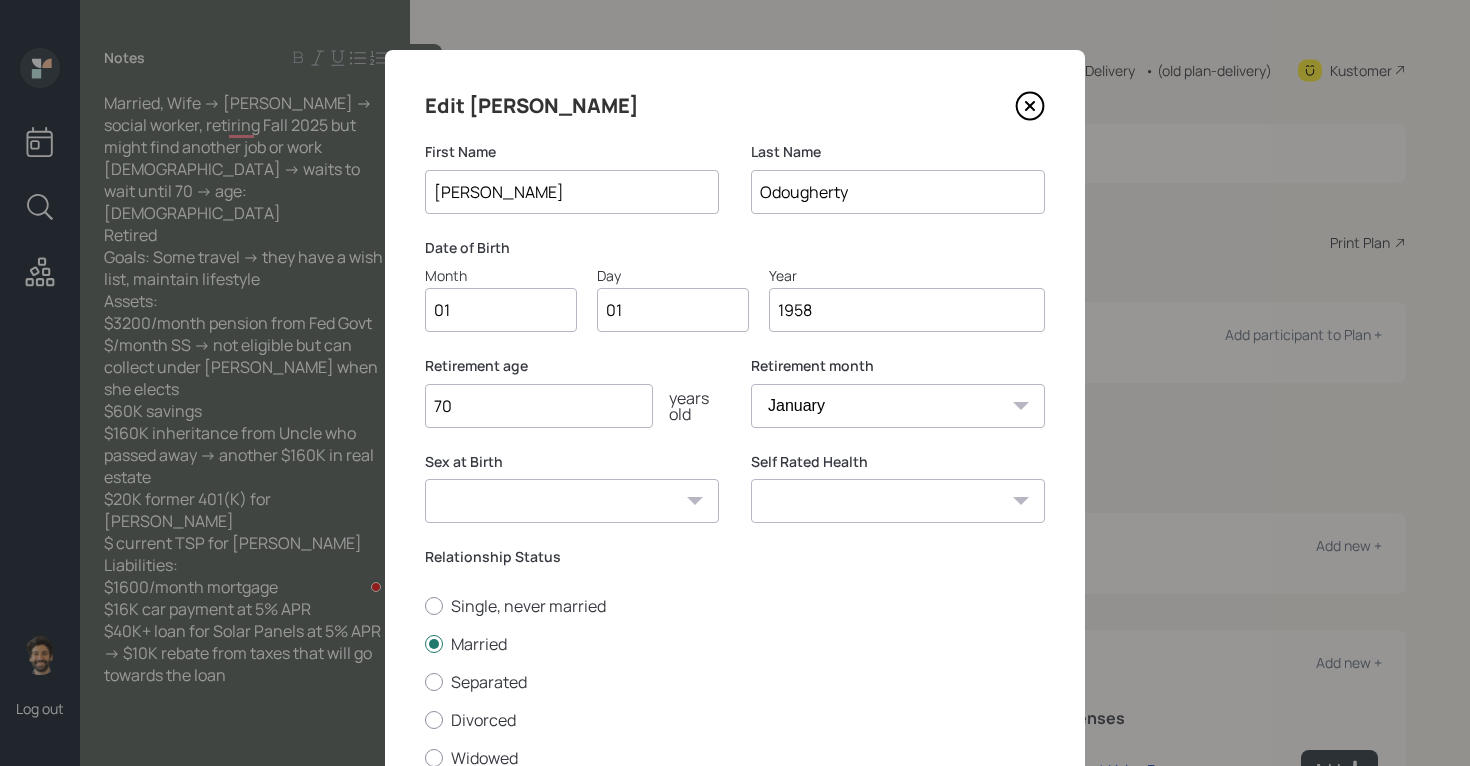 scroll, scrollTop: 161, scrollLeft: 0, axis: vertical 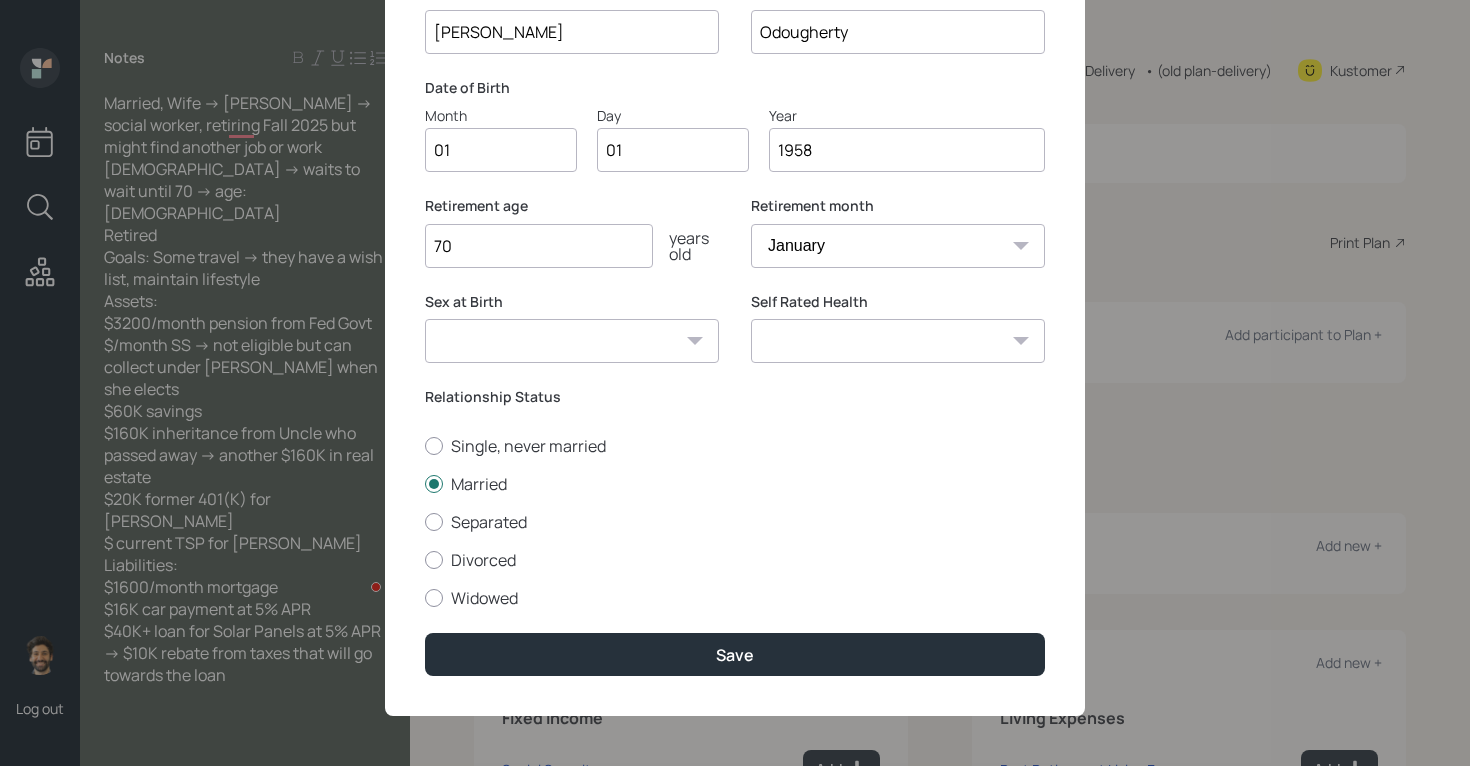 type on "1958" 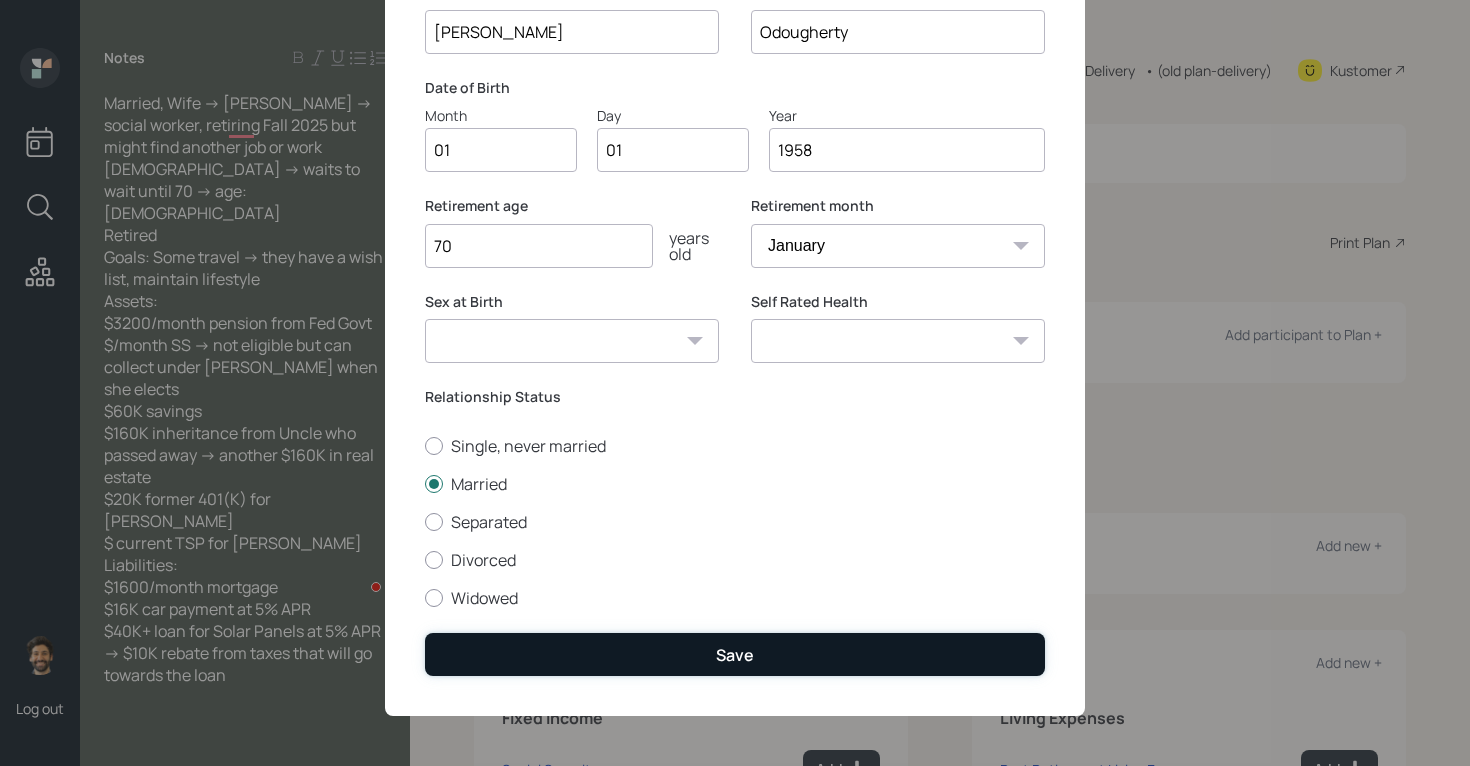 click on "Save" at bounding box center (735, 654) 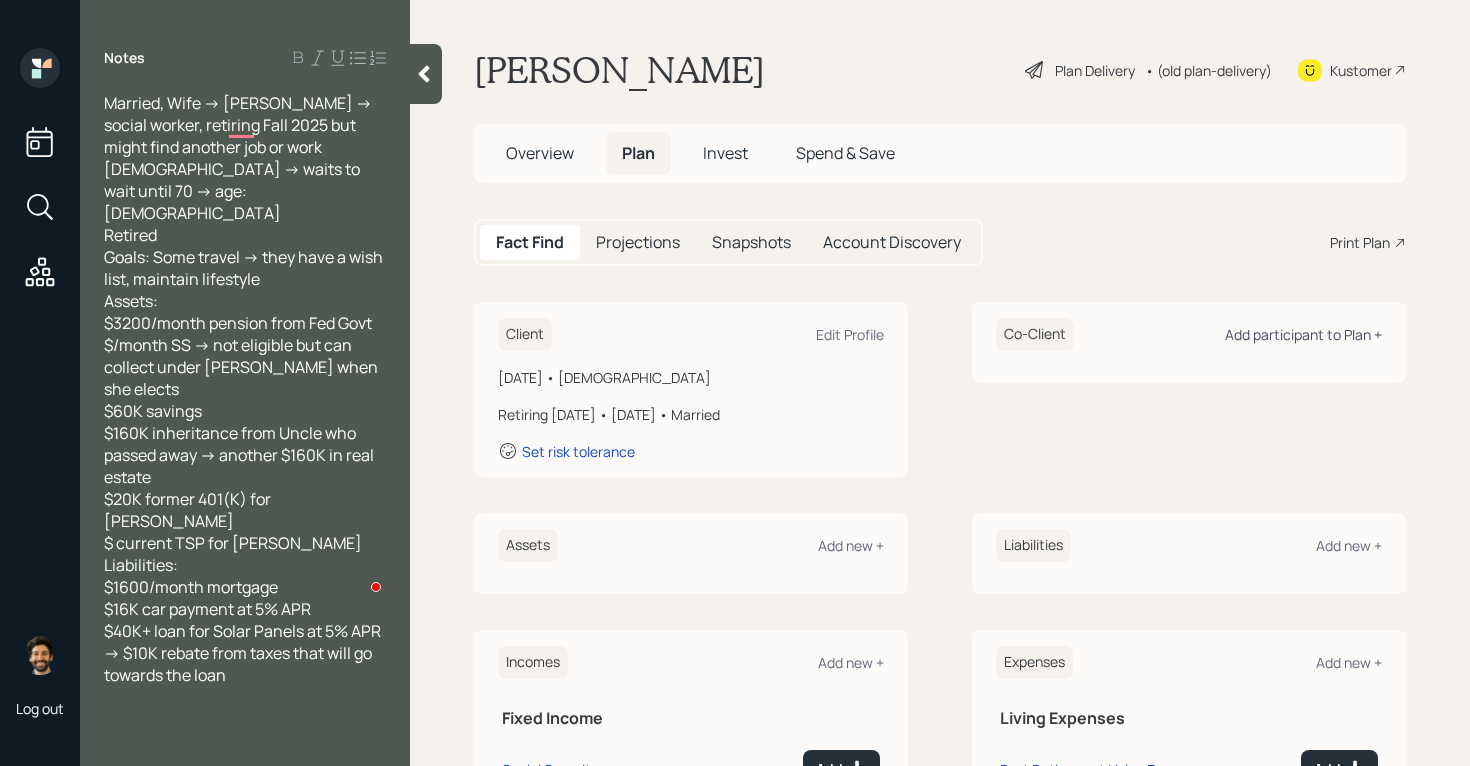click on "Add participant to Plan +" at bounding box center [1303, 334] 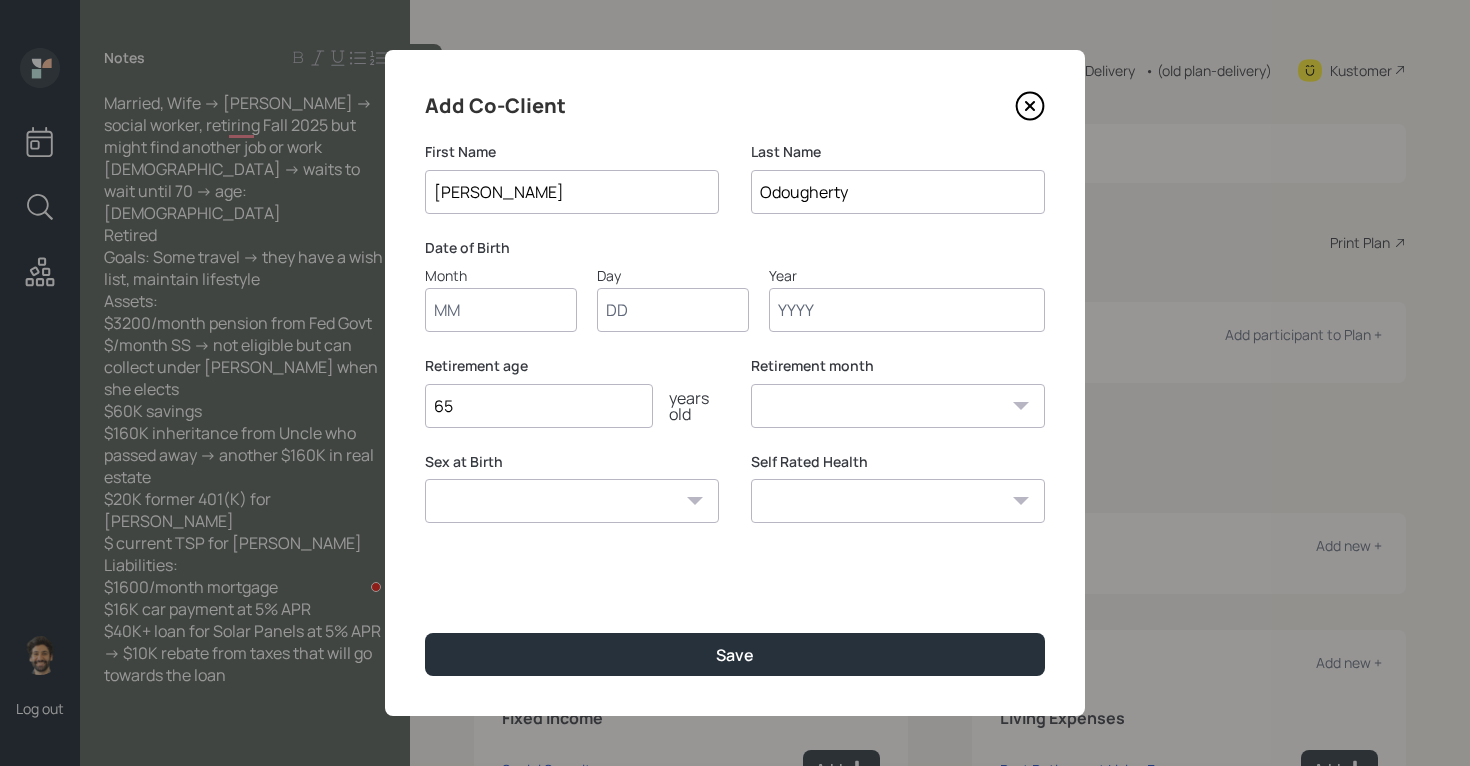 type on "[PERSON_NAME]" 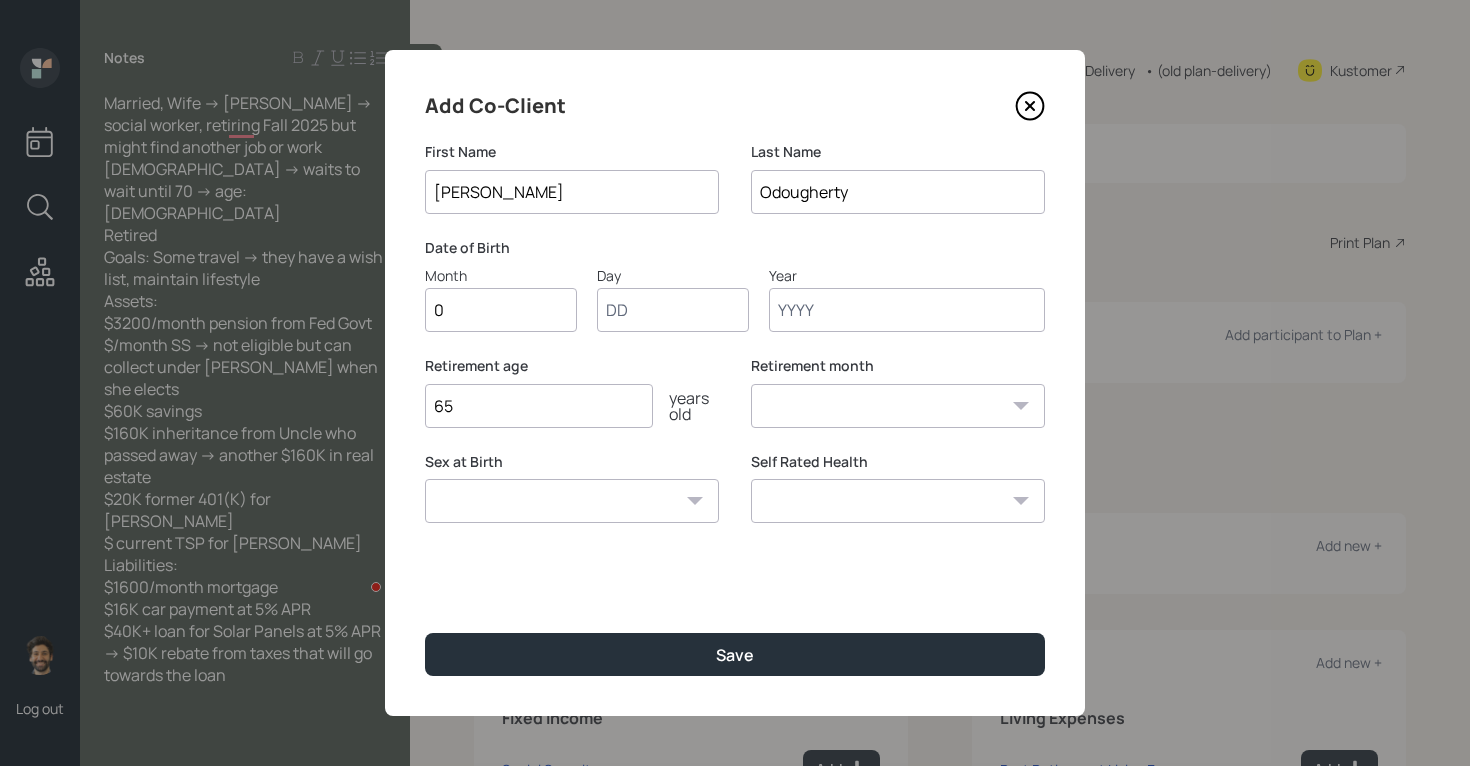 type on "01" 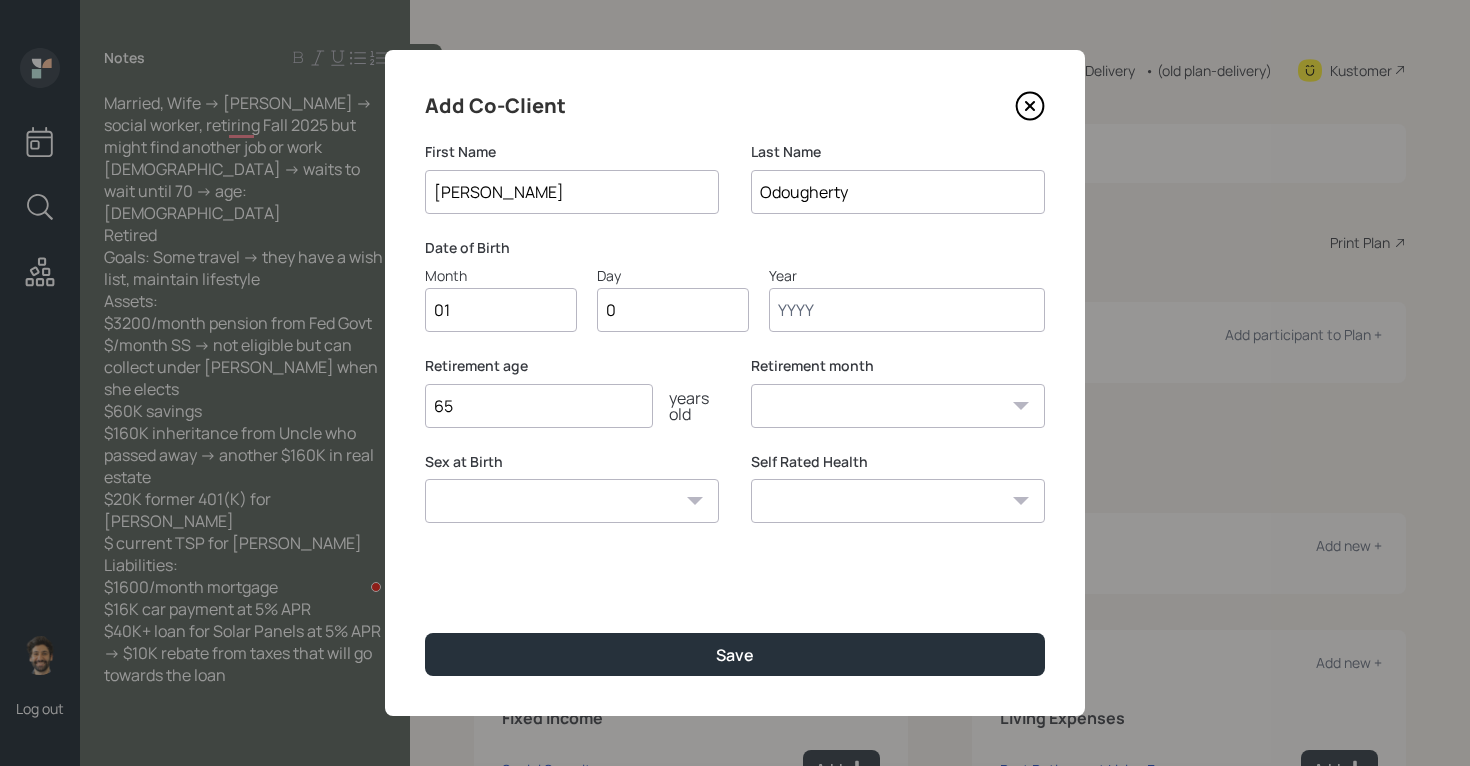 type on "01" 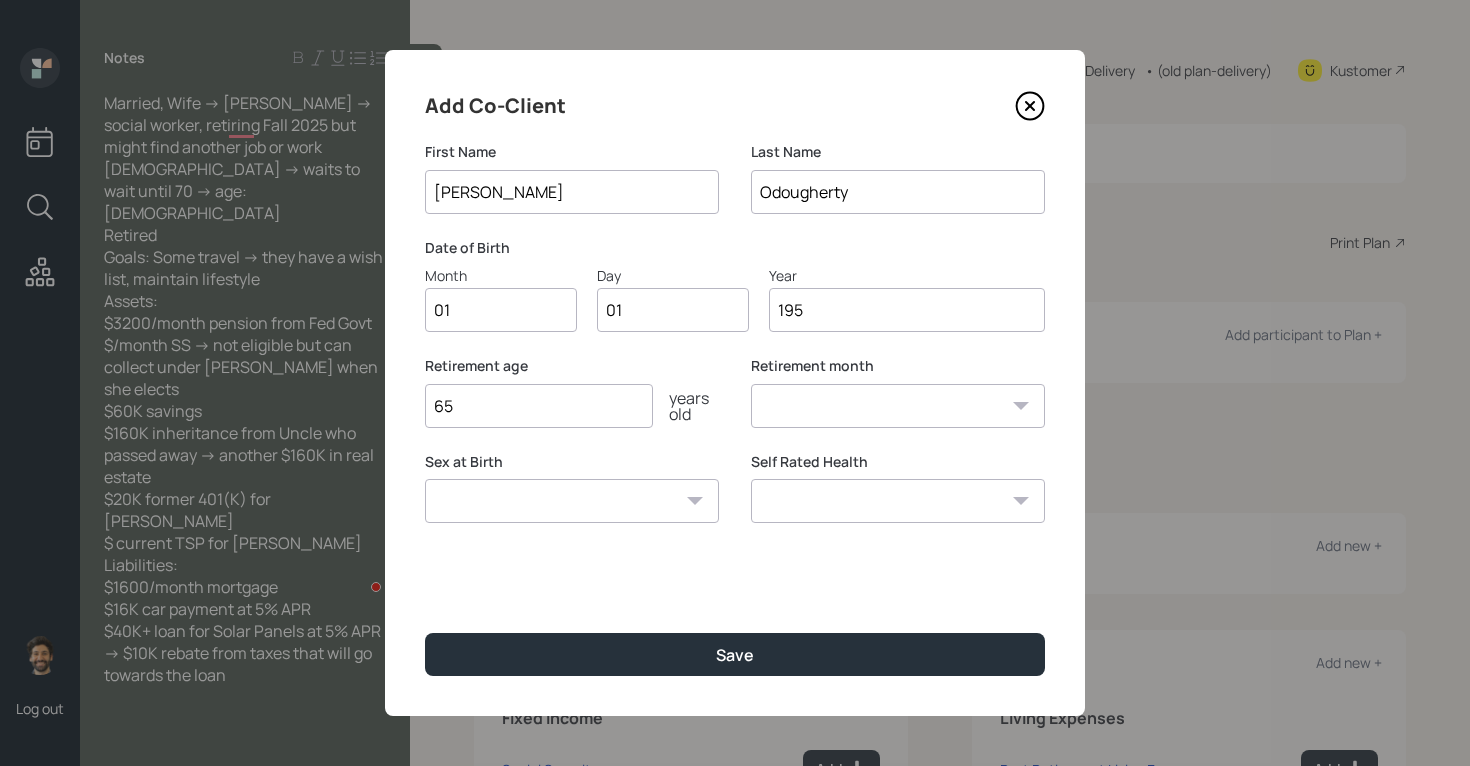 type on "1958" 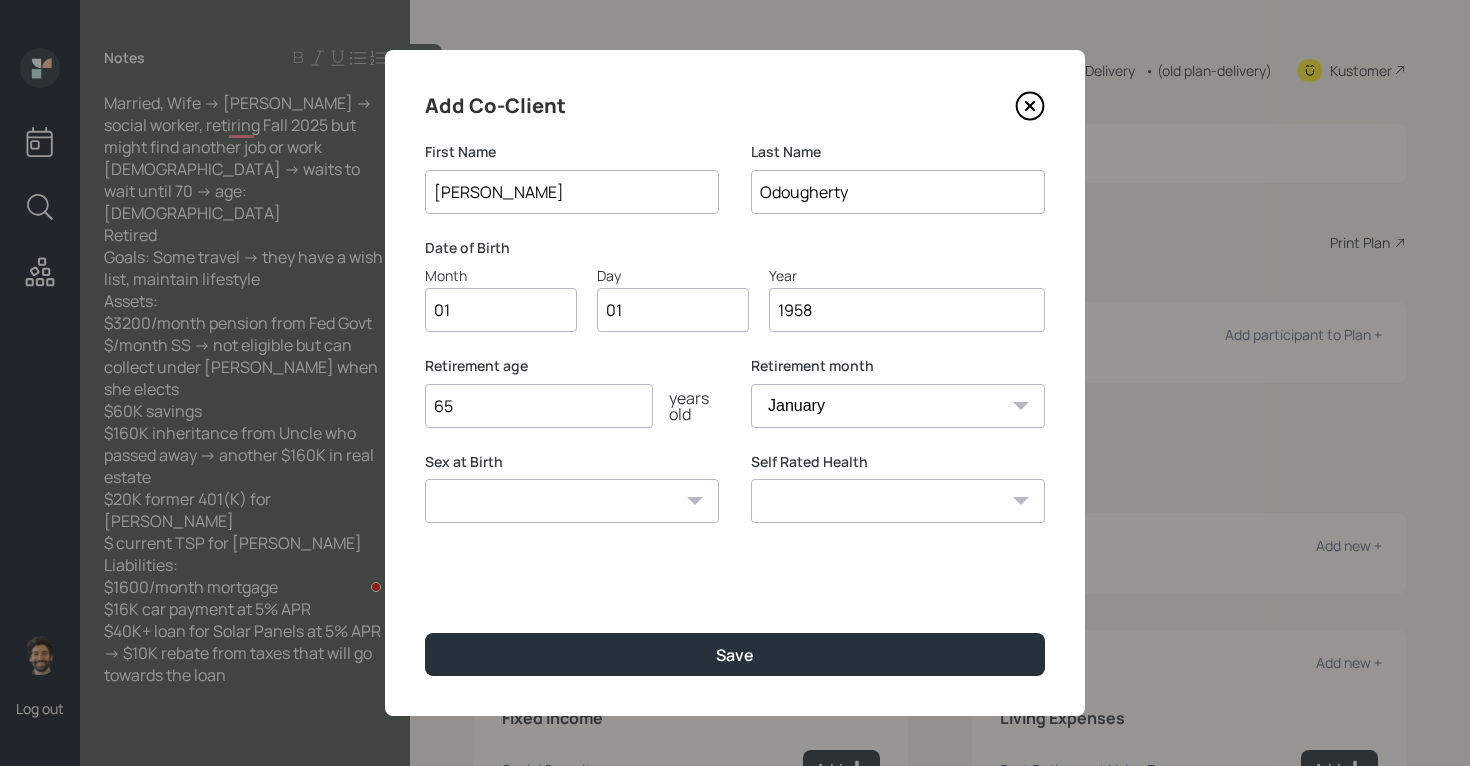 type on "1958" 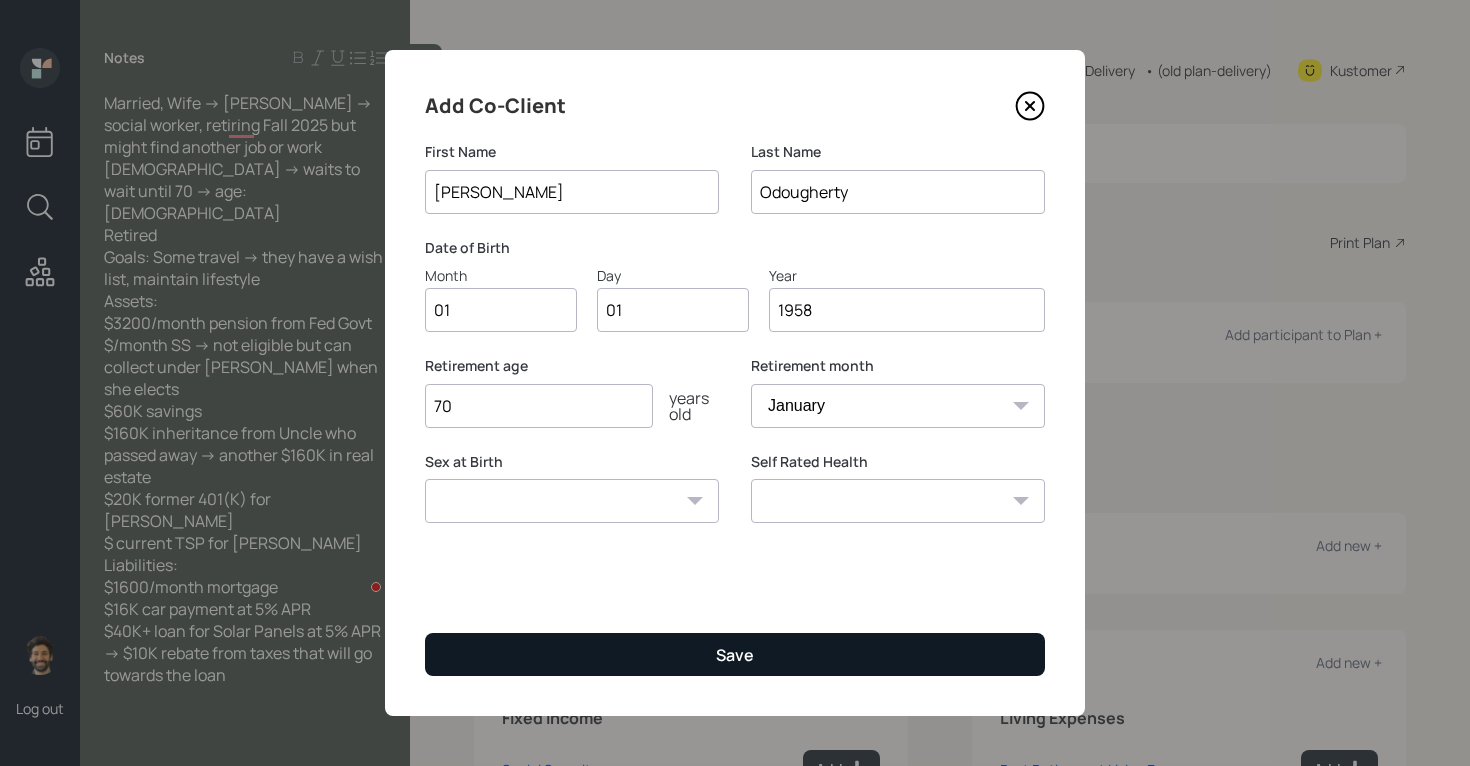 type on "70" 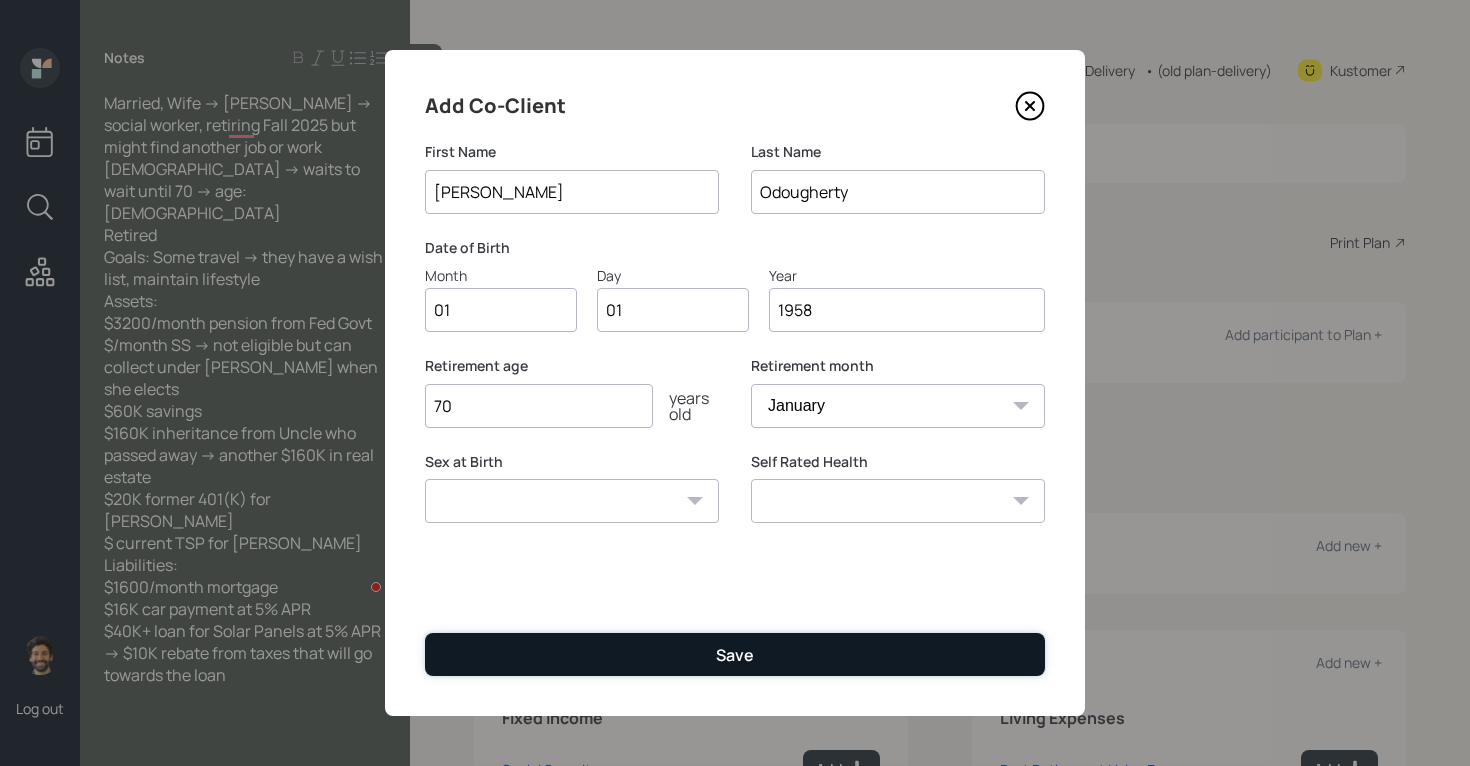 click on "Save" at bounding box center [735, 654] 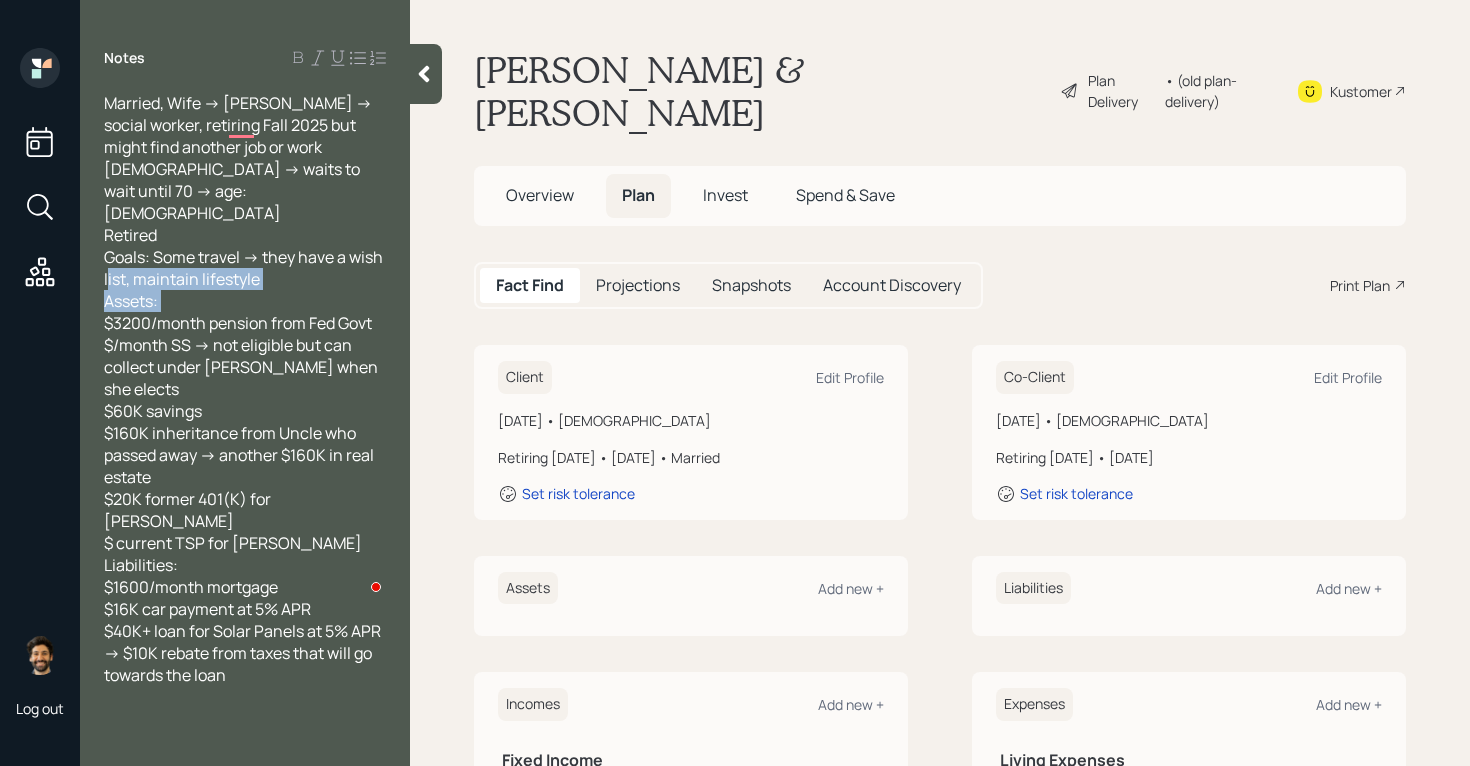 drag, startPoint x: 381, startPoint y: 278, endPoint x: 115, endPoint y: 282, distance: 266.03006 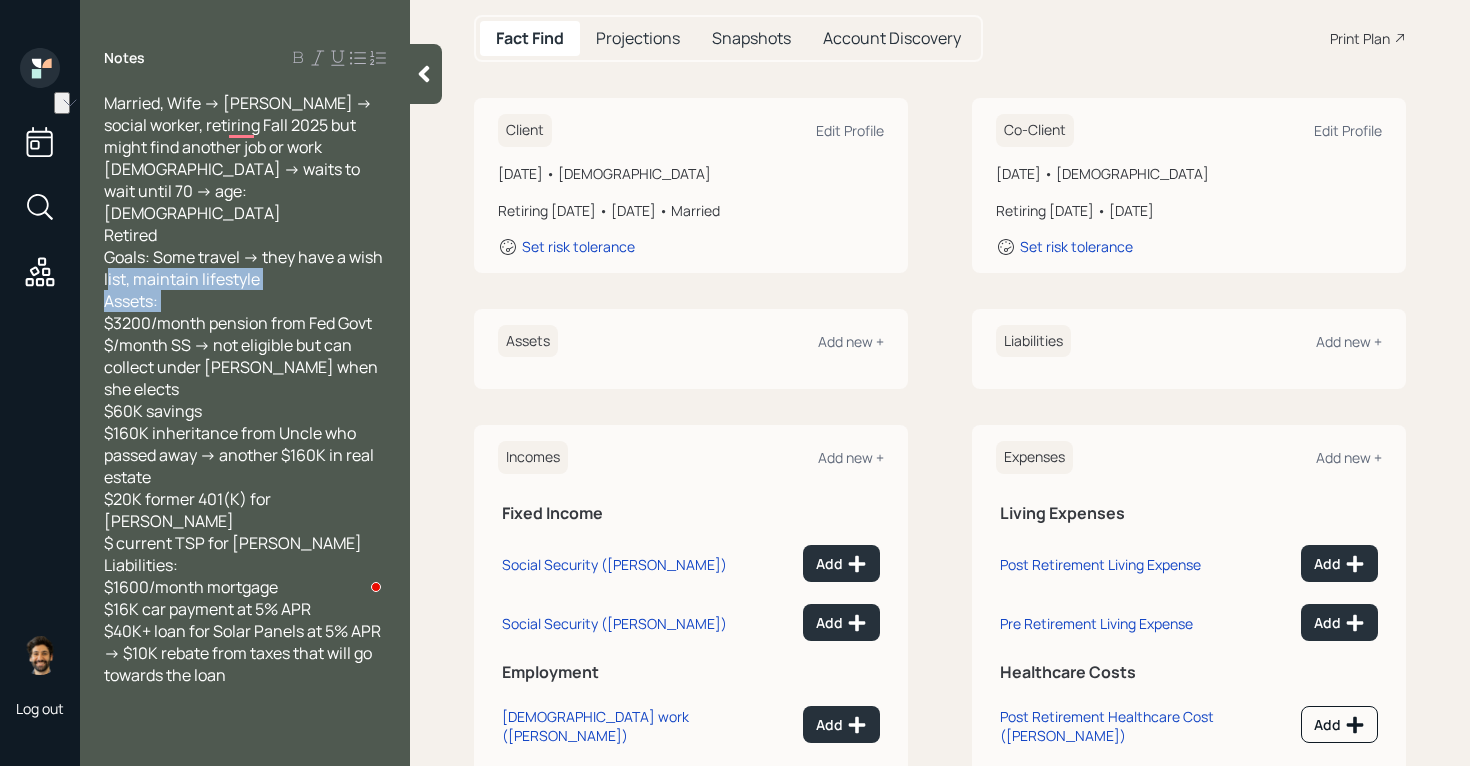 scroll, scrollTop: 281, scrollLeft: 0, axis: vertical 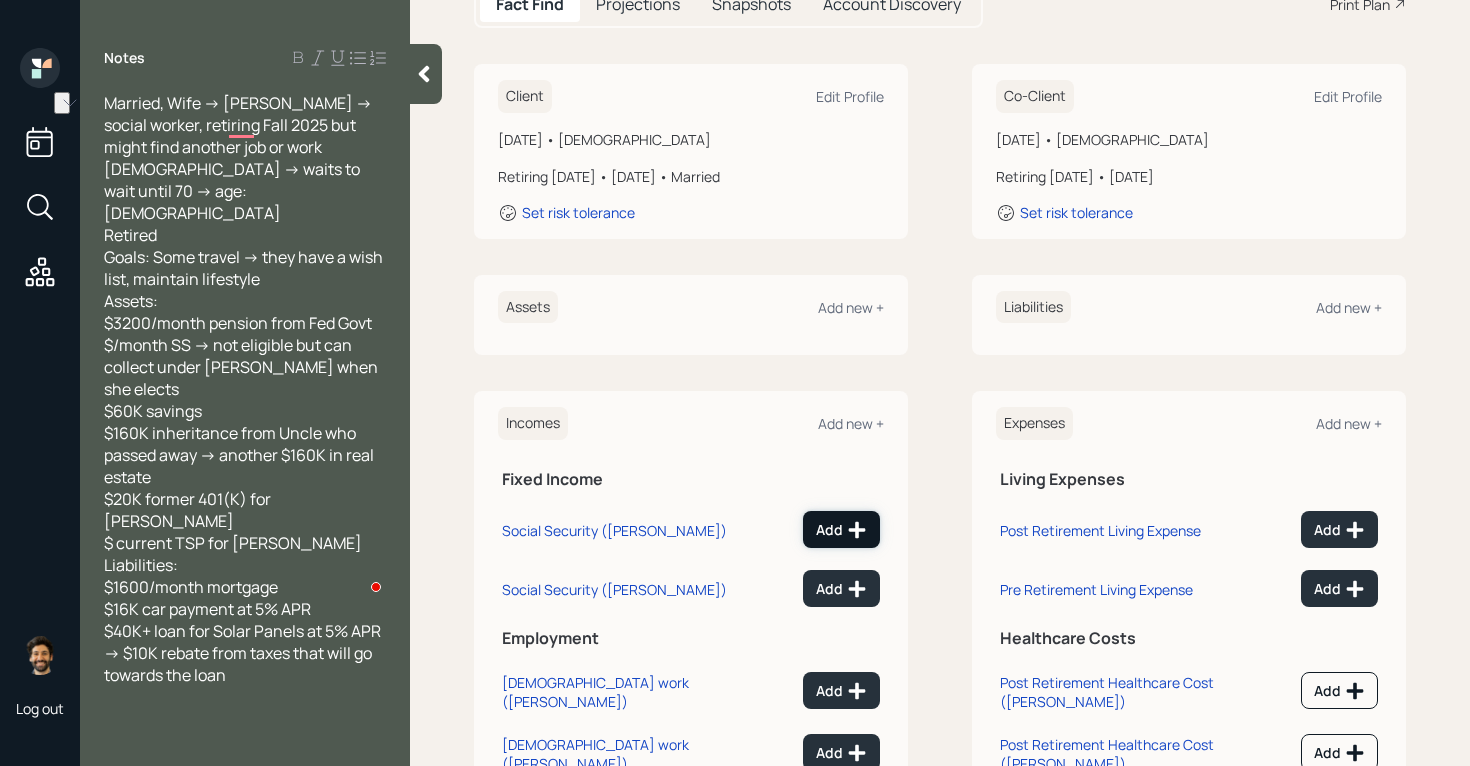 click on "Add" at bounding box center (841, 529) 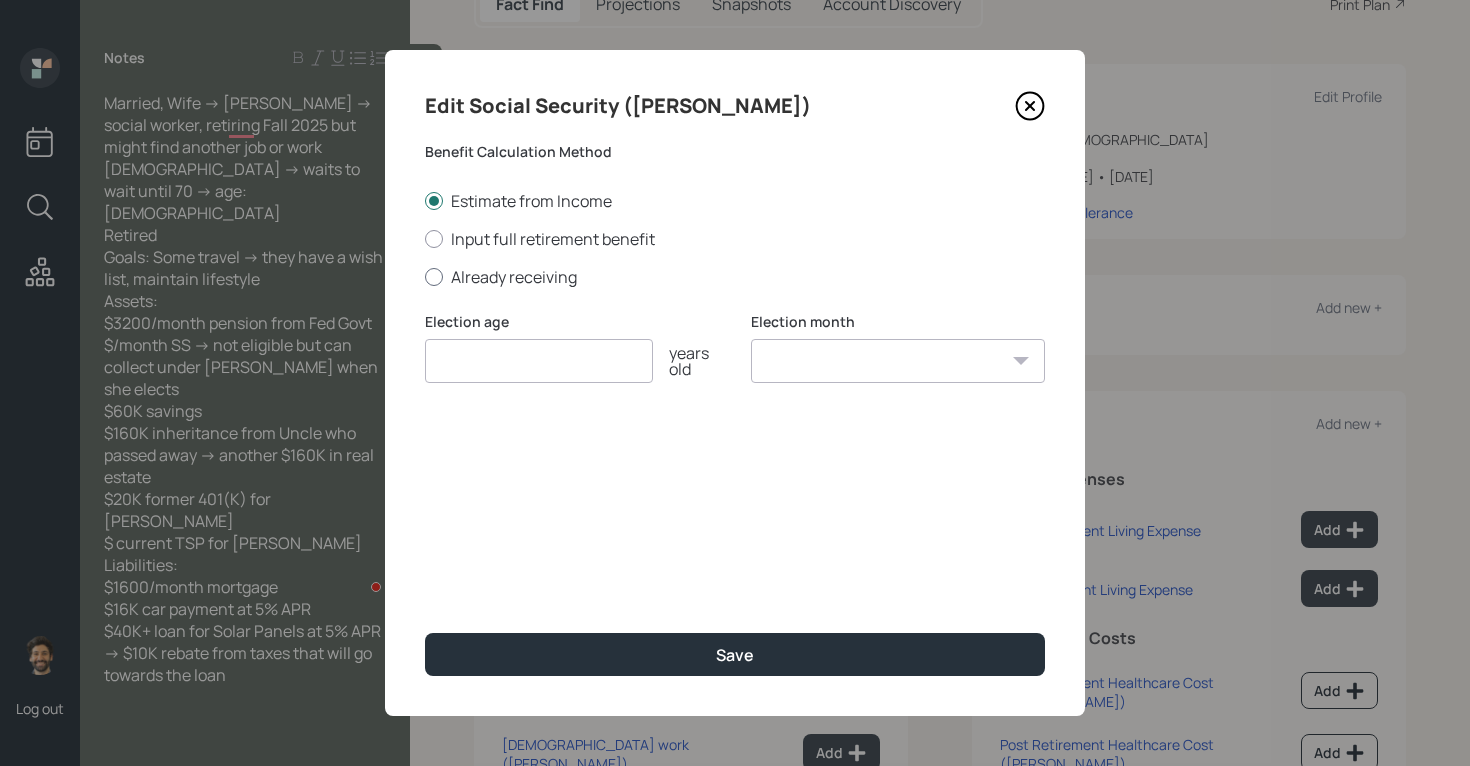 click on "Already receiving" at bounding box center [735, 277] 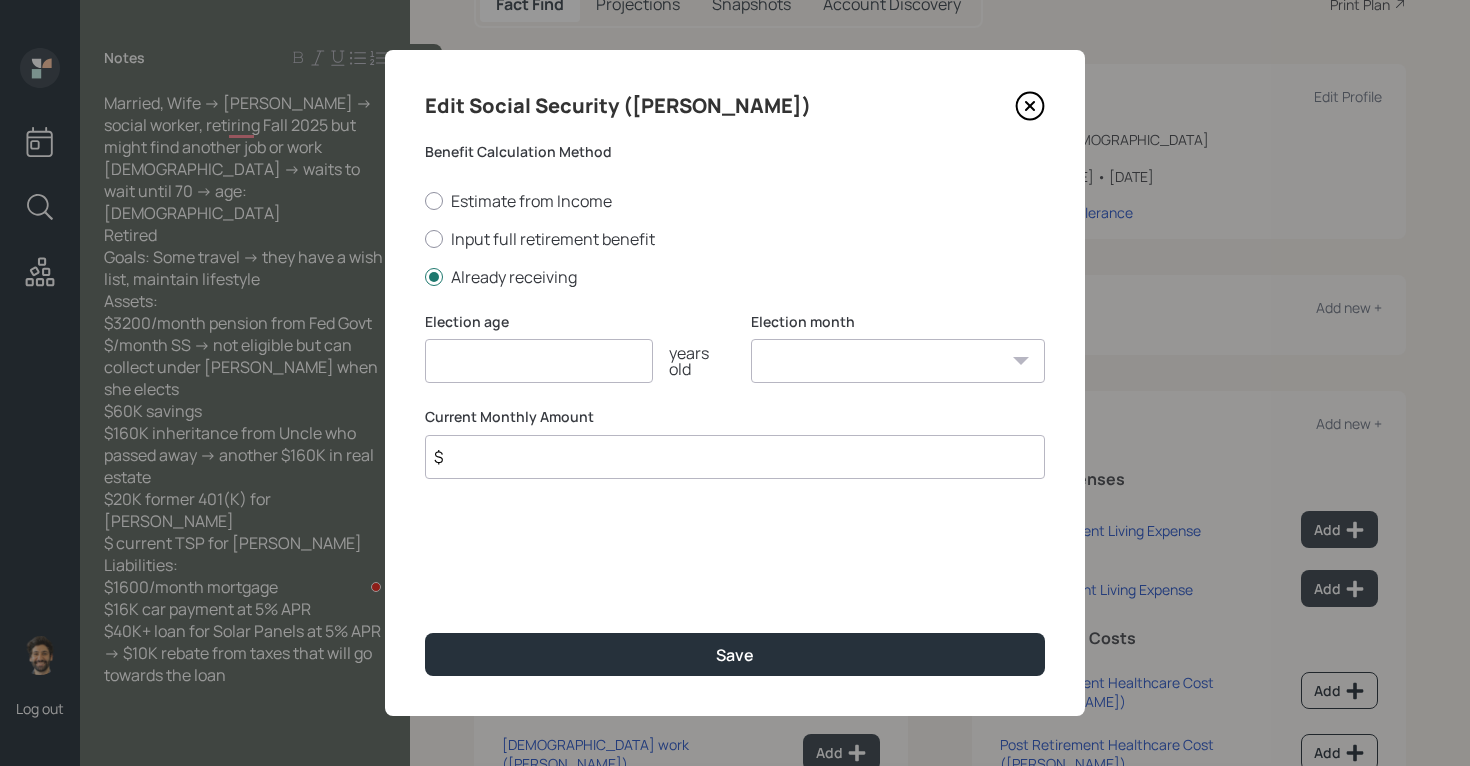 click on "$" at bounding box center (735, 457) 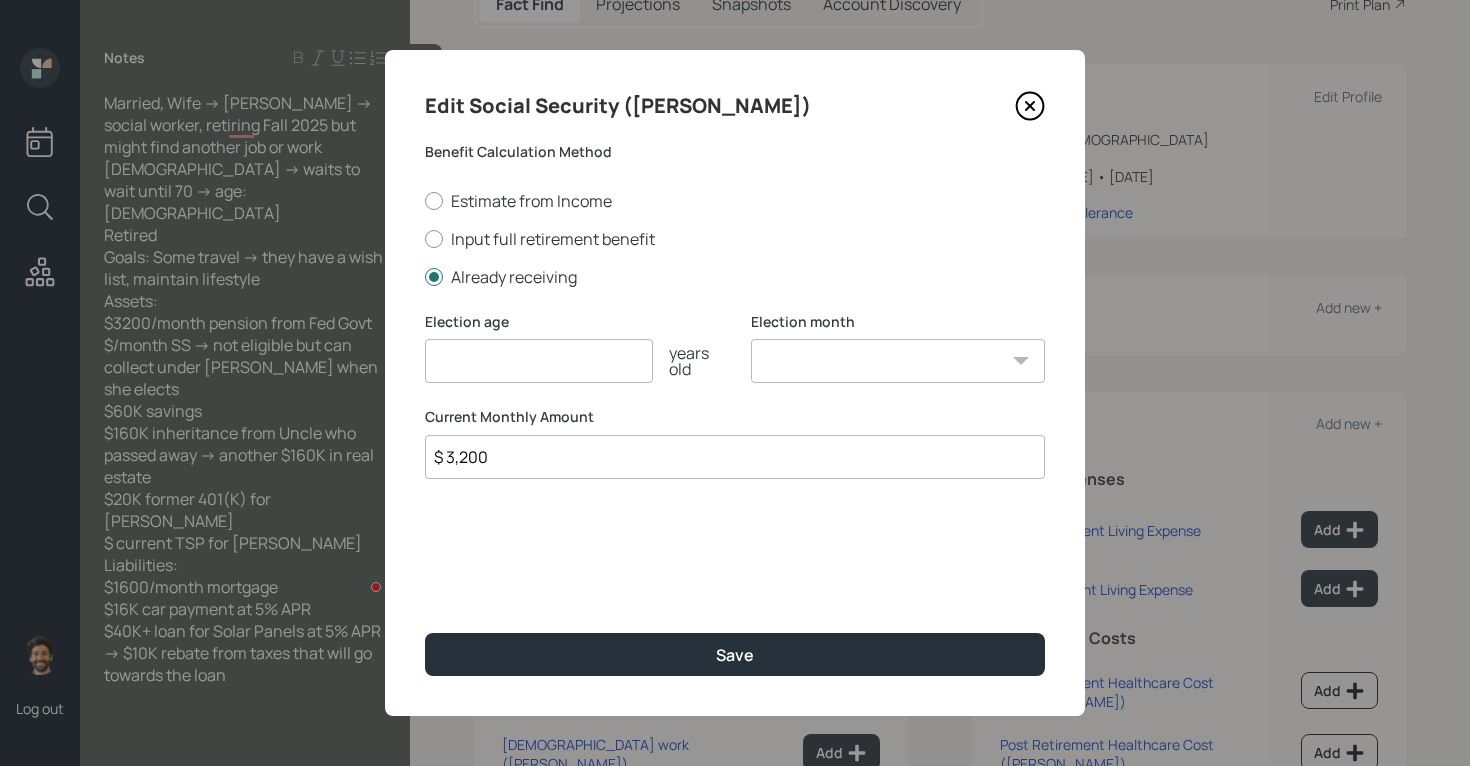 click at bounding box center [539, 361] 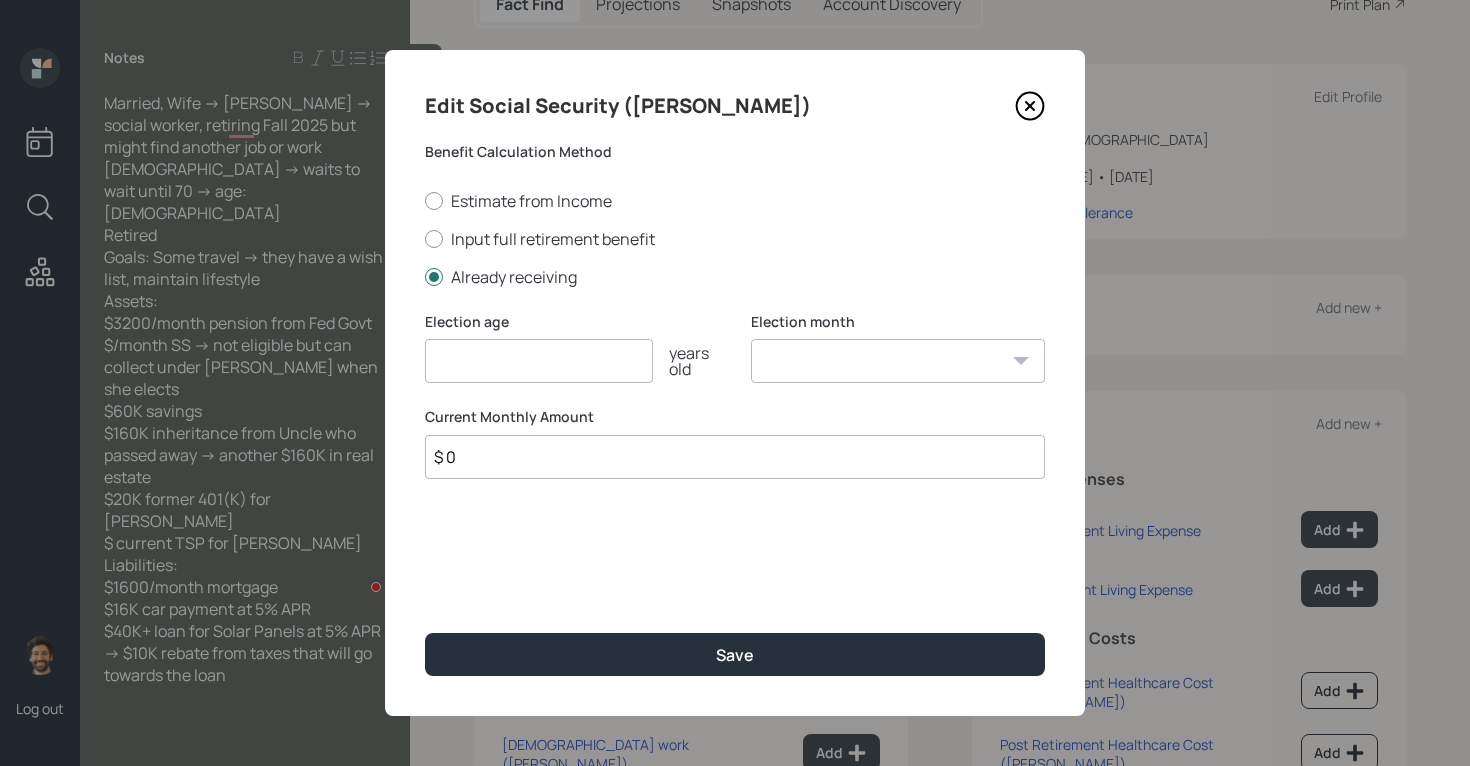 type on "$ 0" 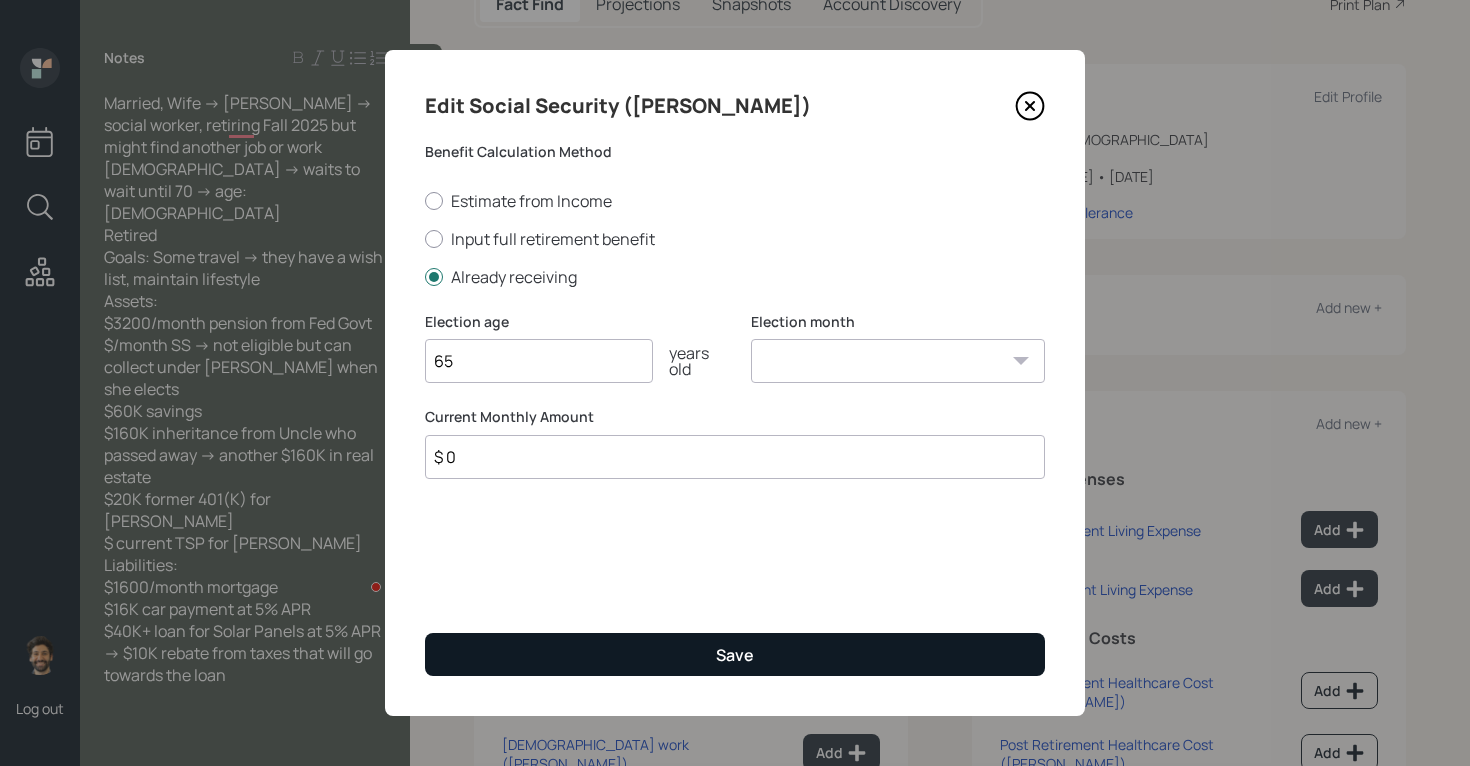 type on "65" 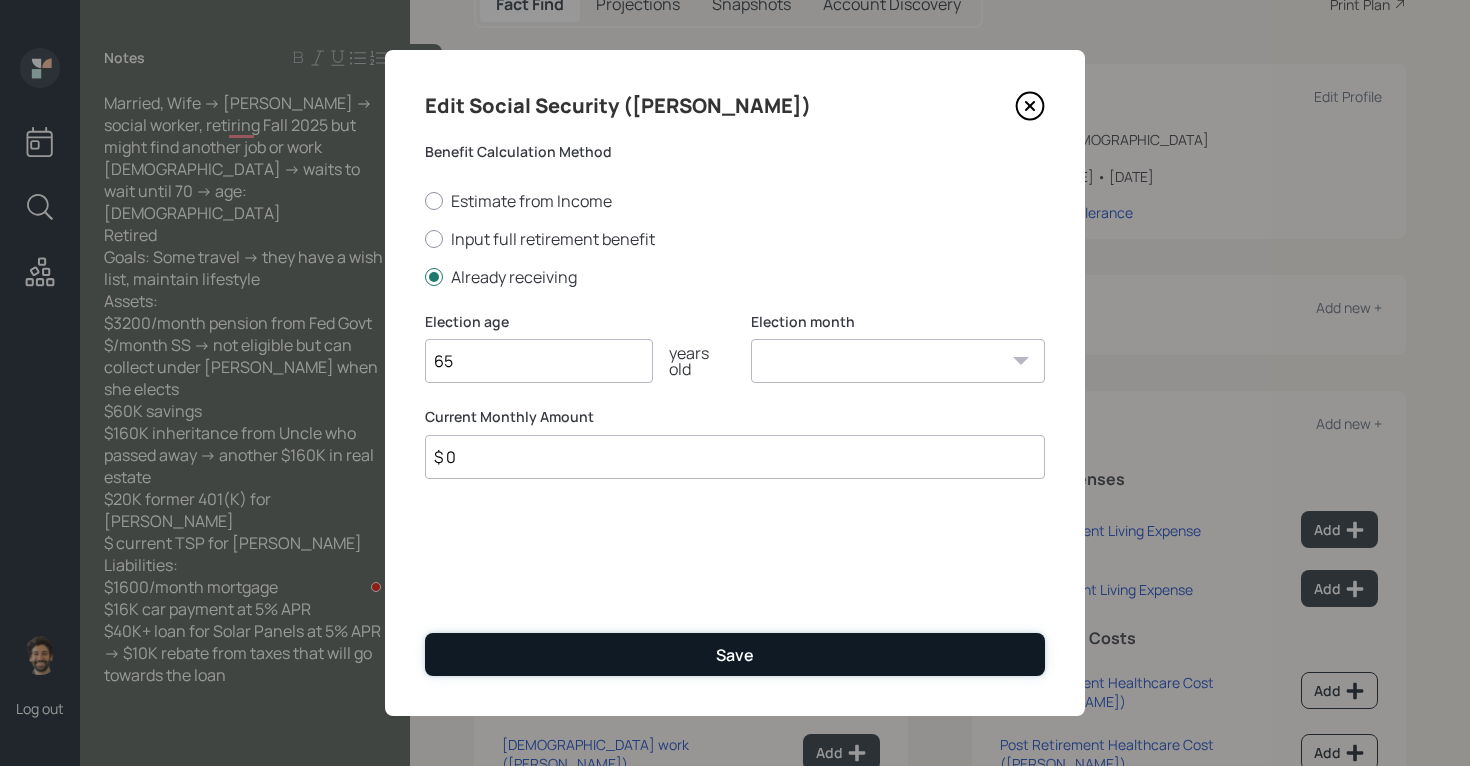 click on "Save" at bounding box center (735, 654) 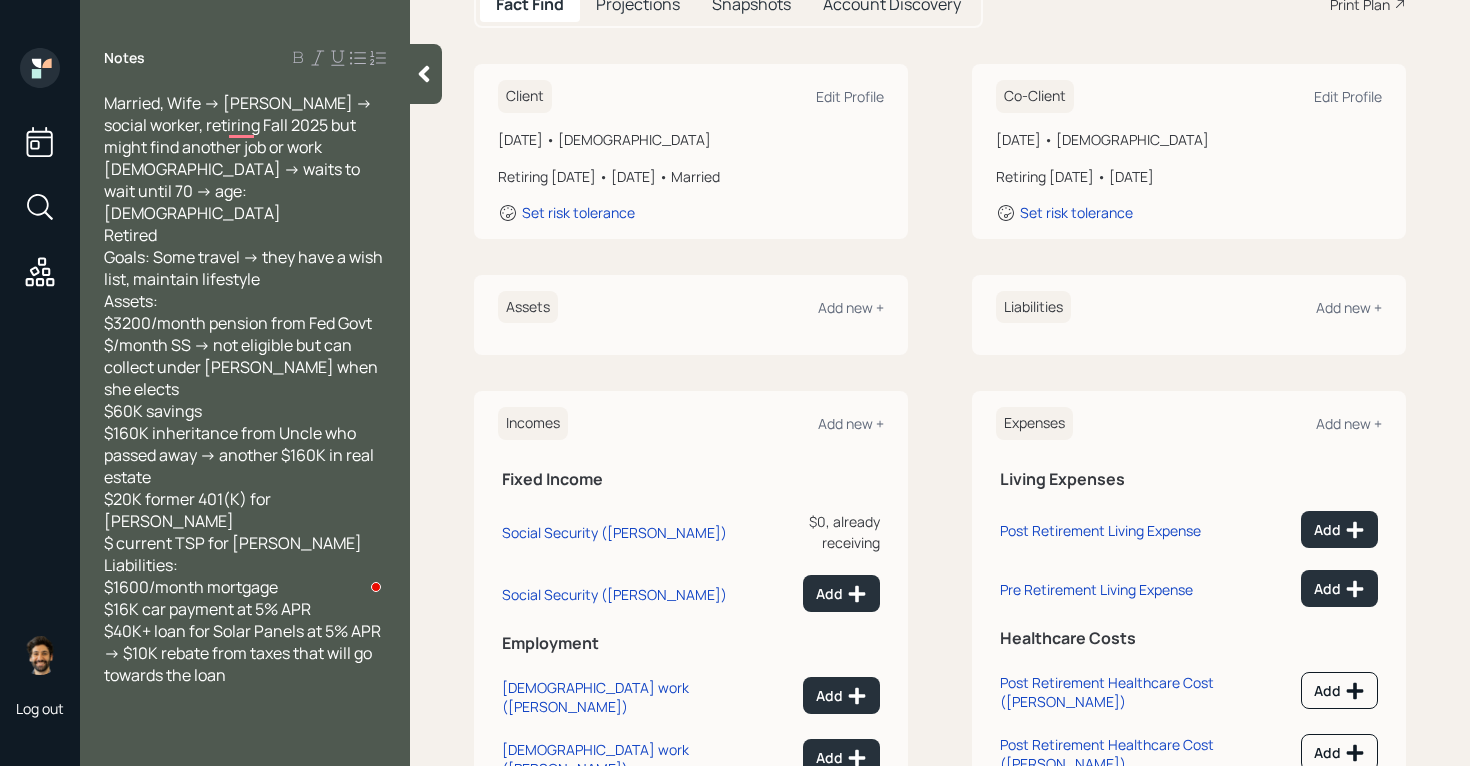 scroll, scrollTop: 285, scrollLeft: 0, axis: vertical 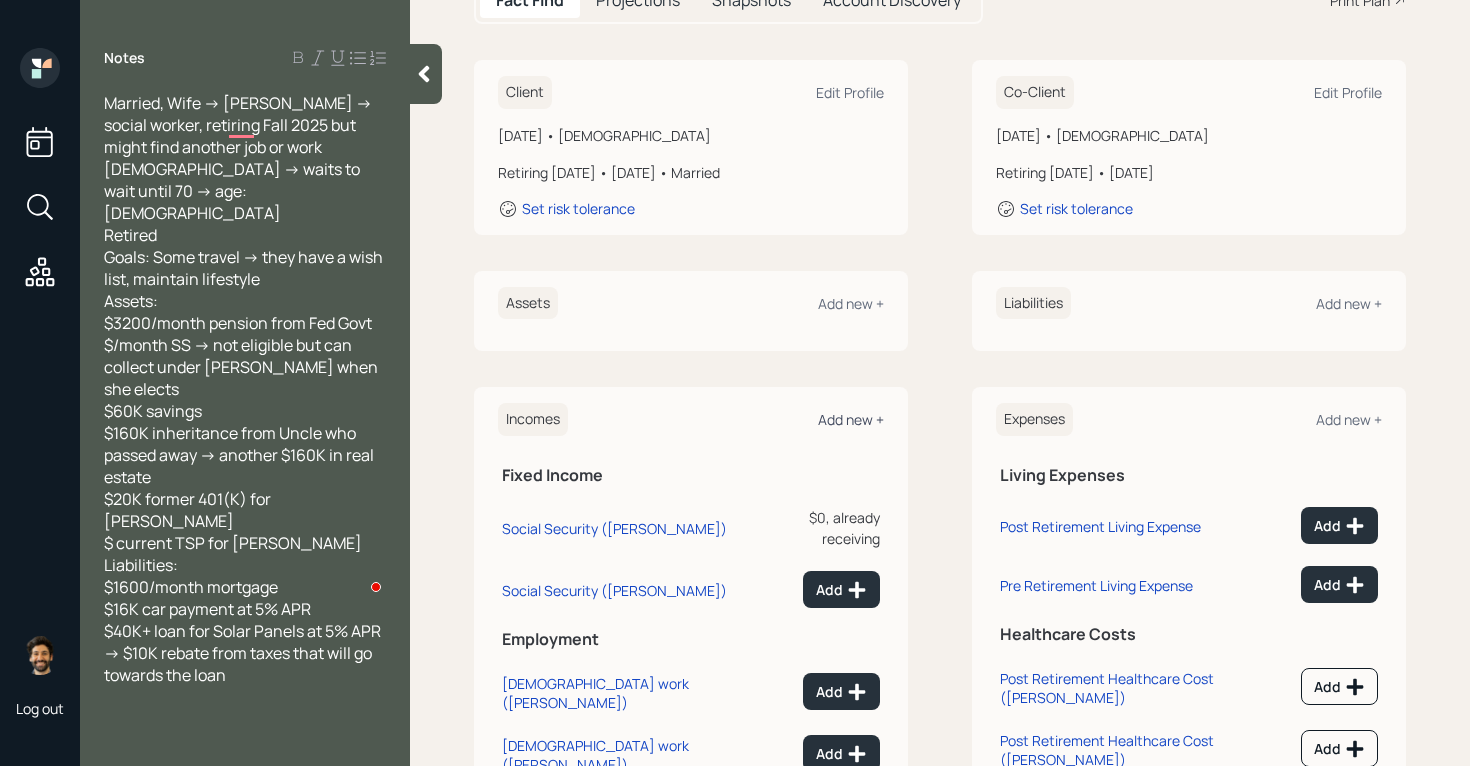 click on "Add new +" at bounding box center (851, 419) 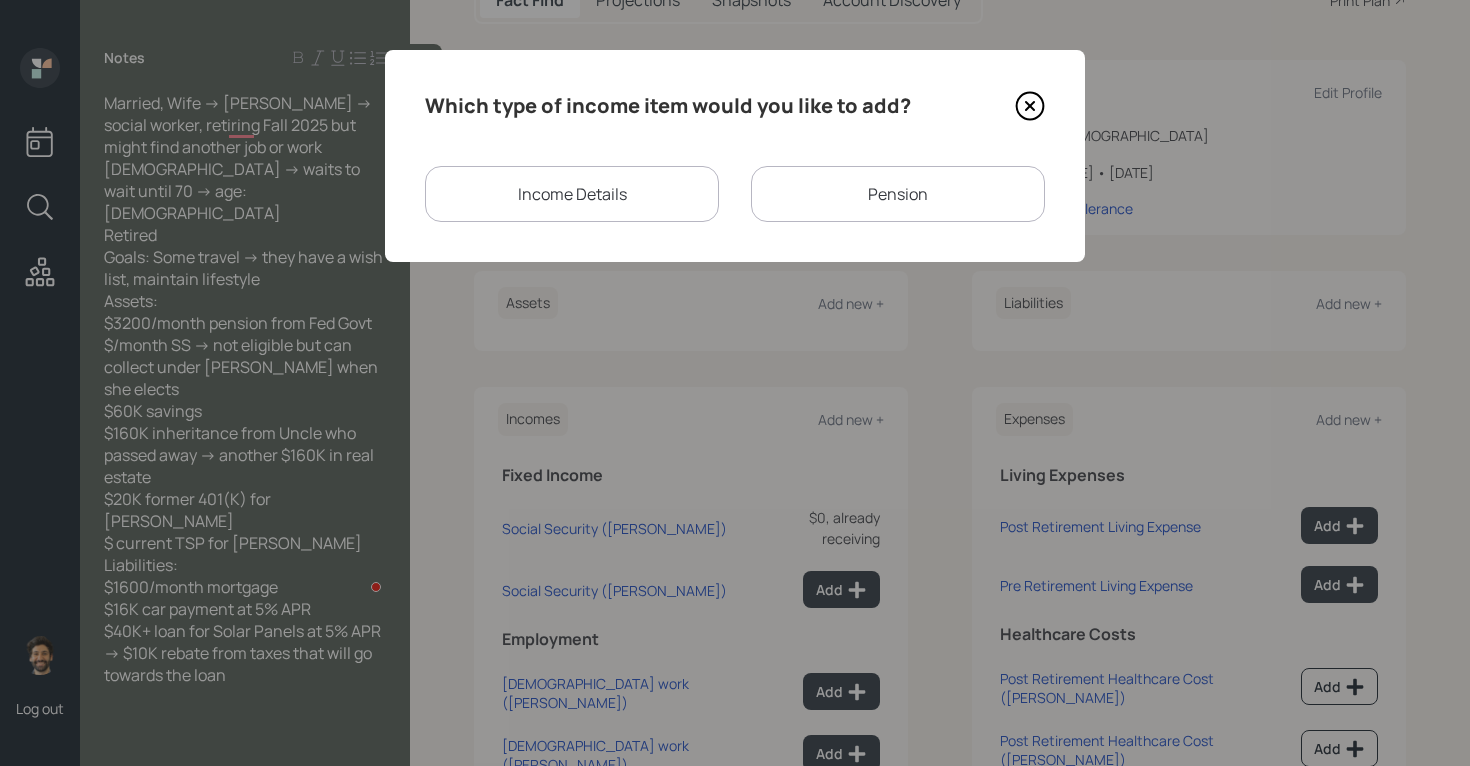 click on "Pension" at bounding box center [898, 194] 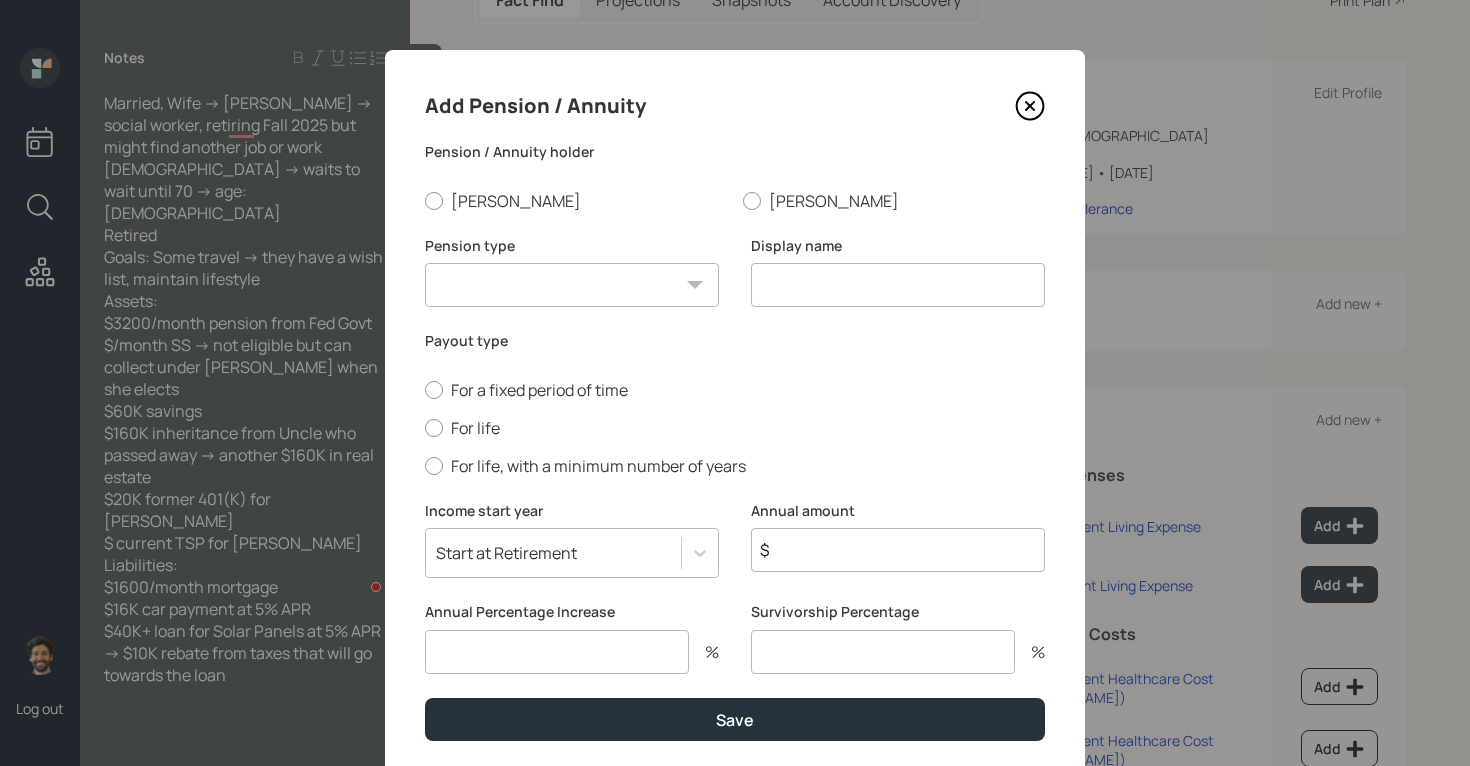 click on "Pension Annuity" at bounding box center [572, 285] 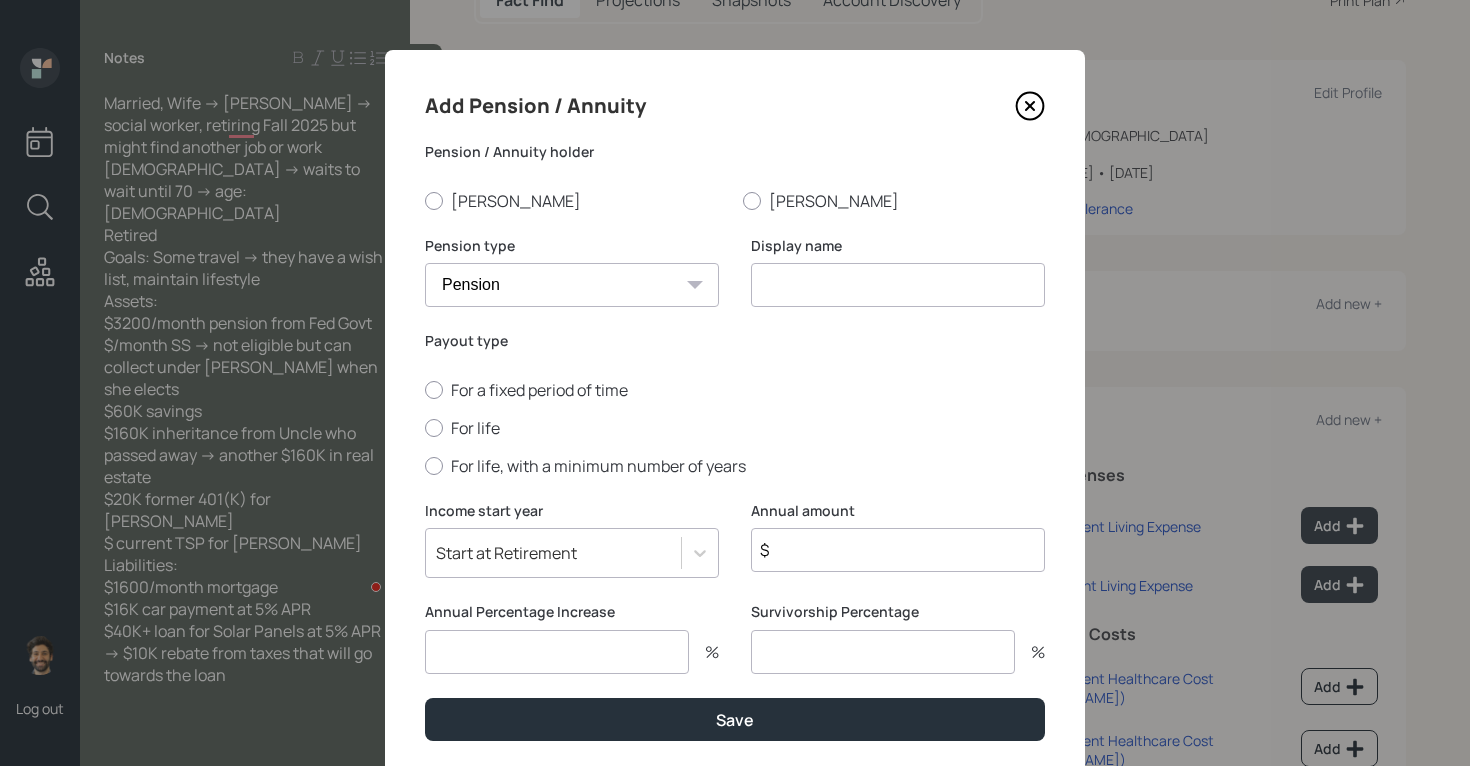 click at bounding box center [898, 285] 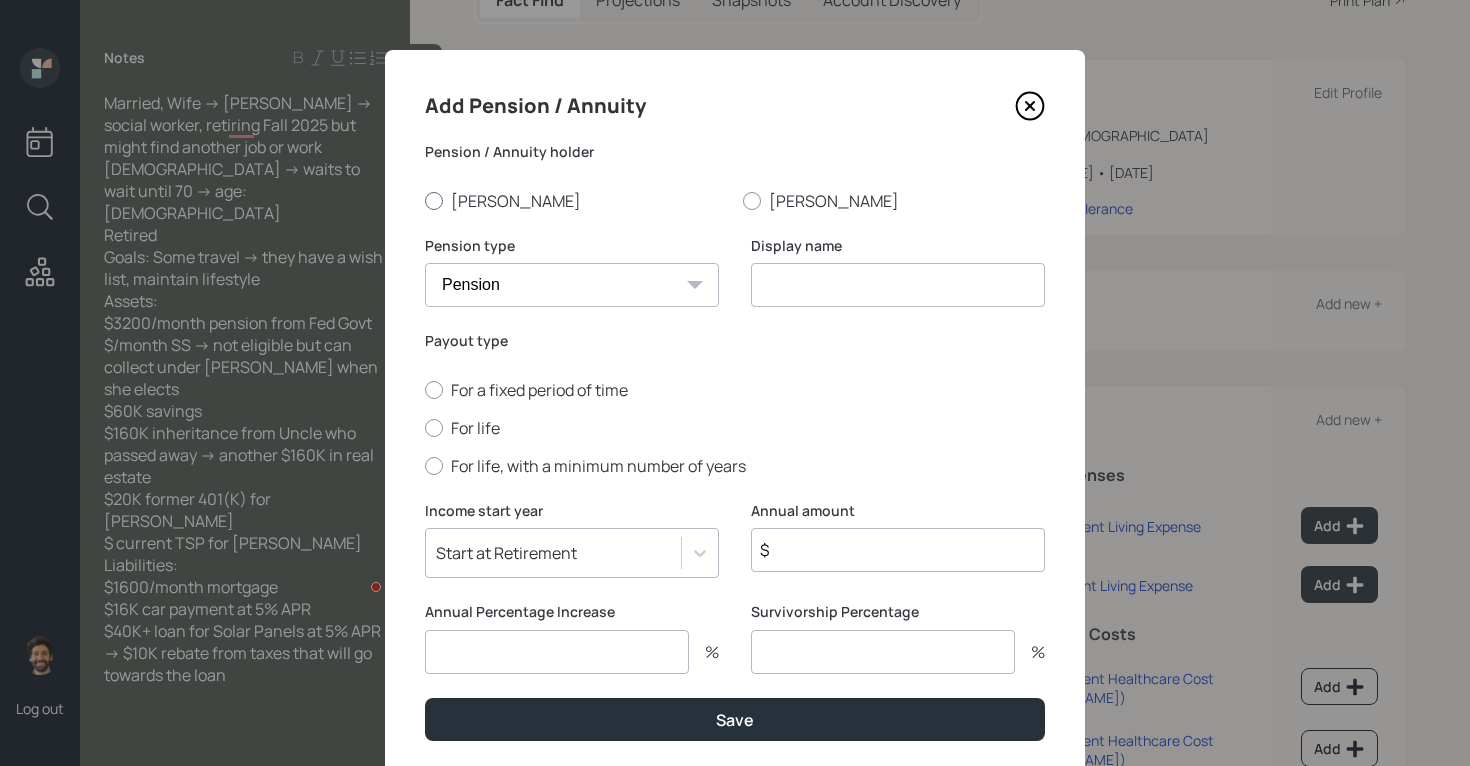 click on "[PERSON_NAME]" at bounding box center [576, 201] 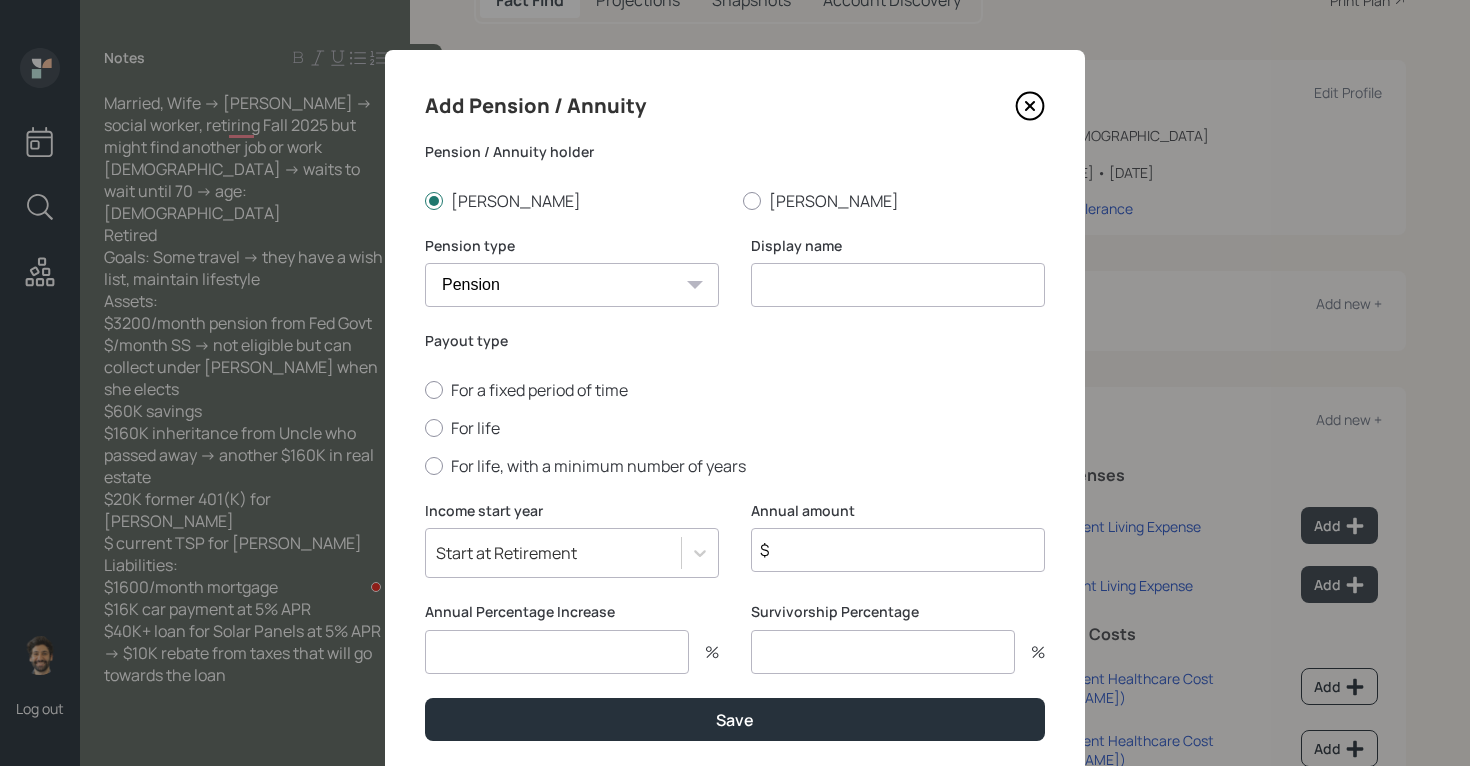 click at bounding box center (898, 285) 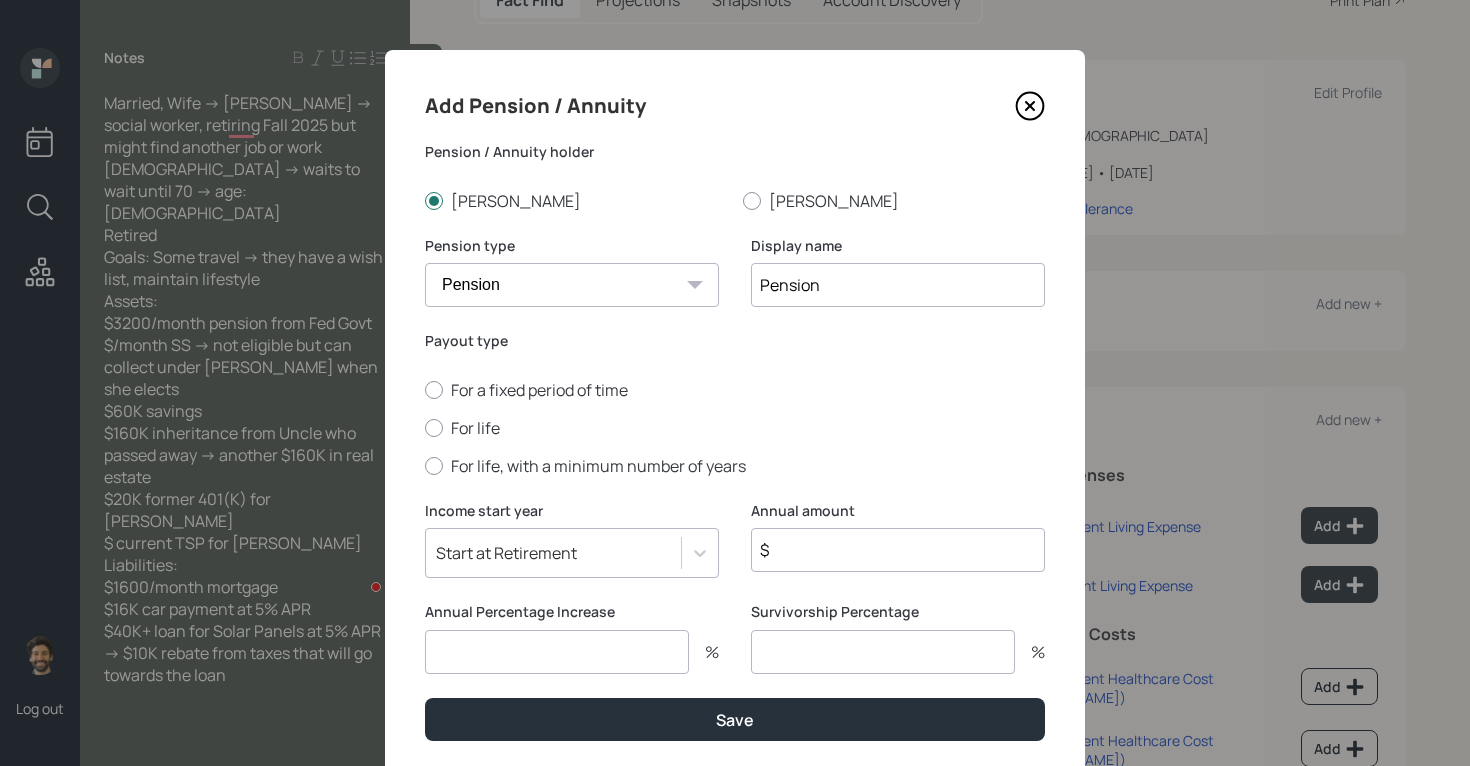 type on "Pension" 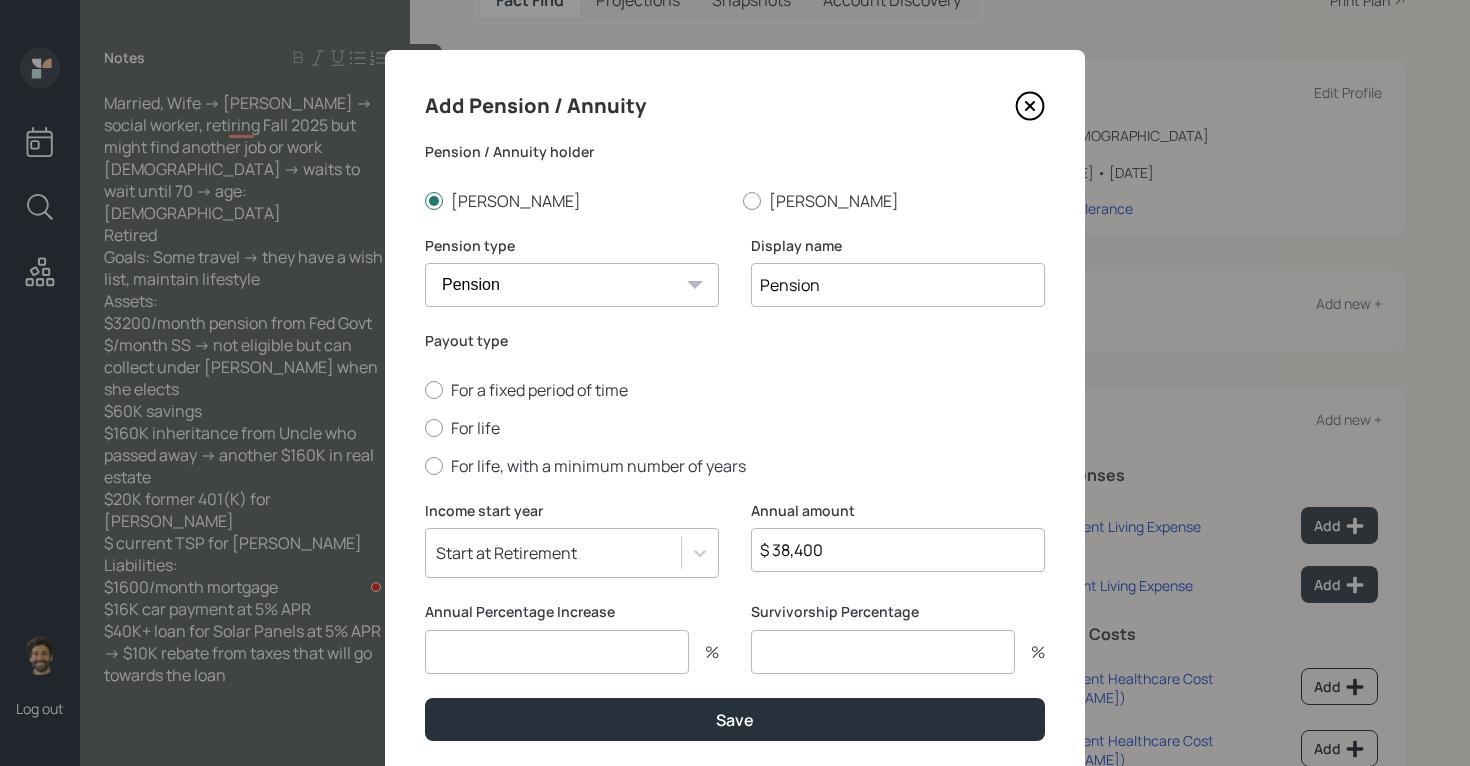 type on "$ 38,400" 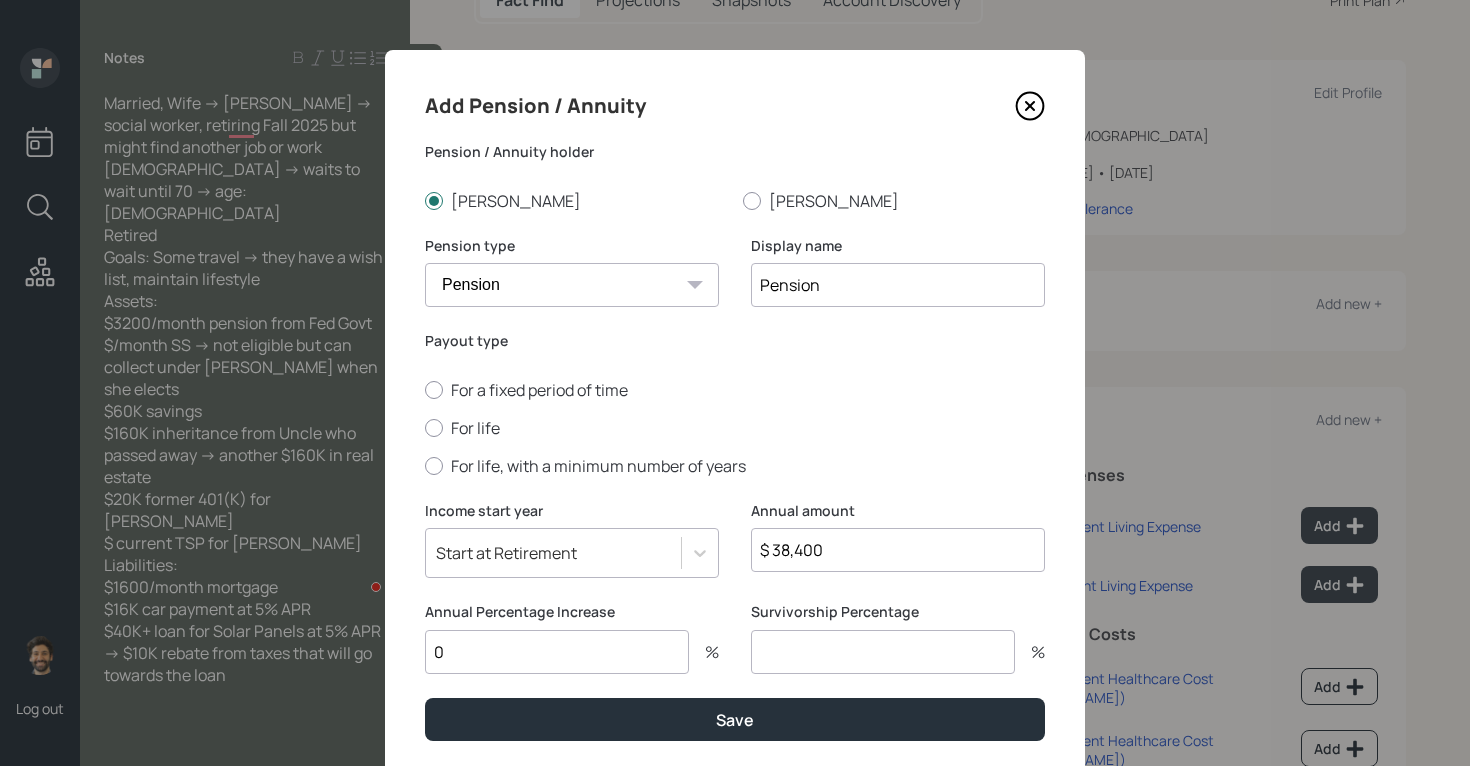 type on "0" 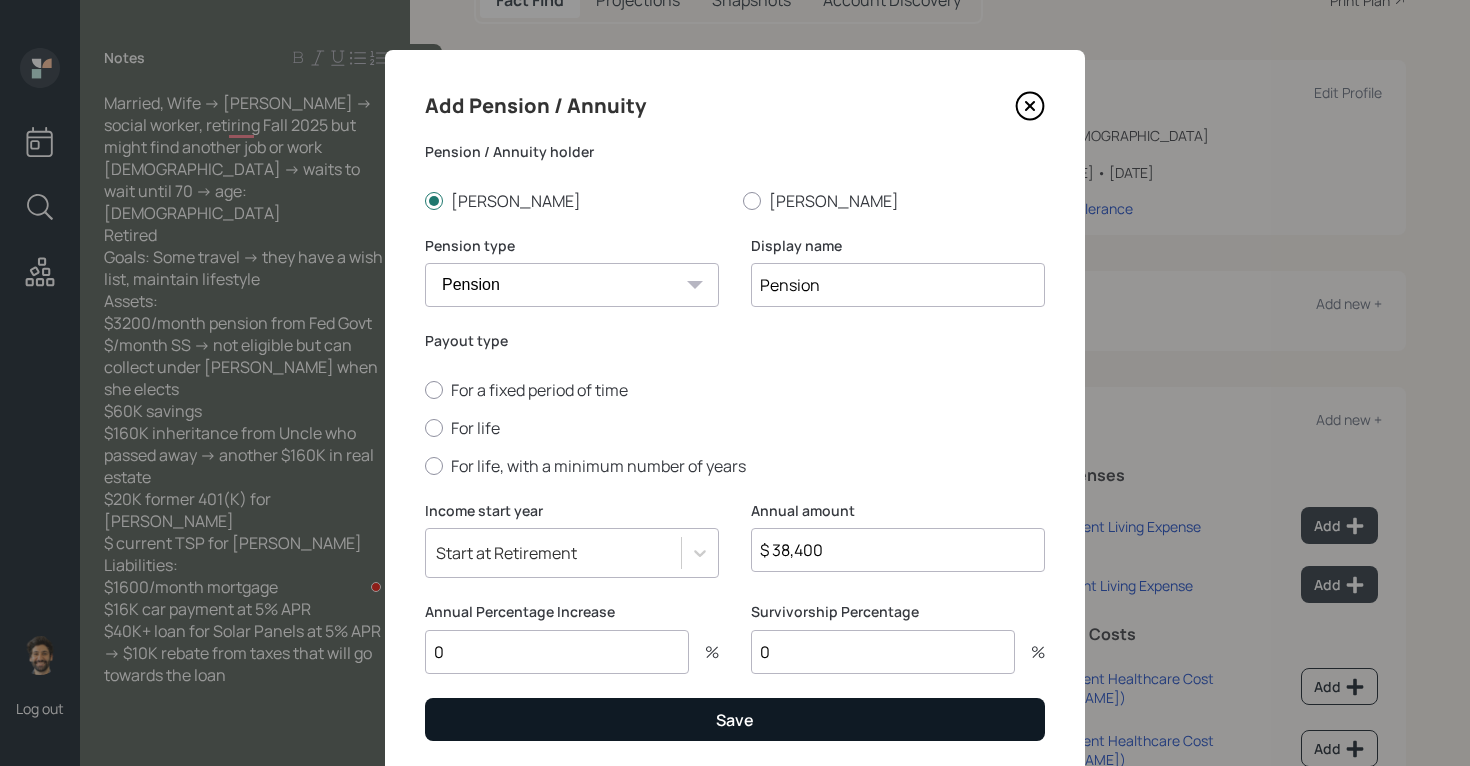 type on "0" 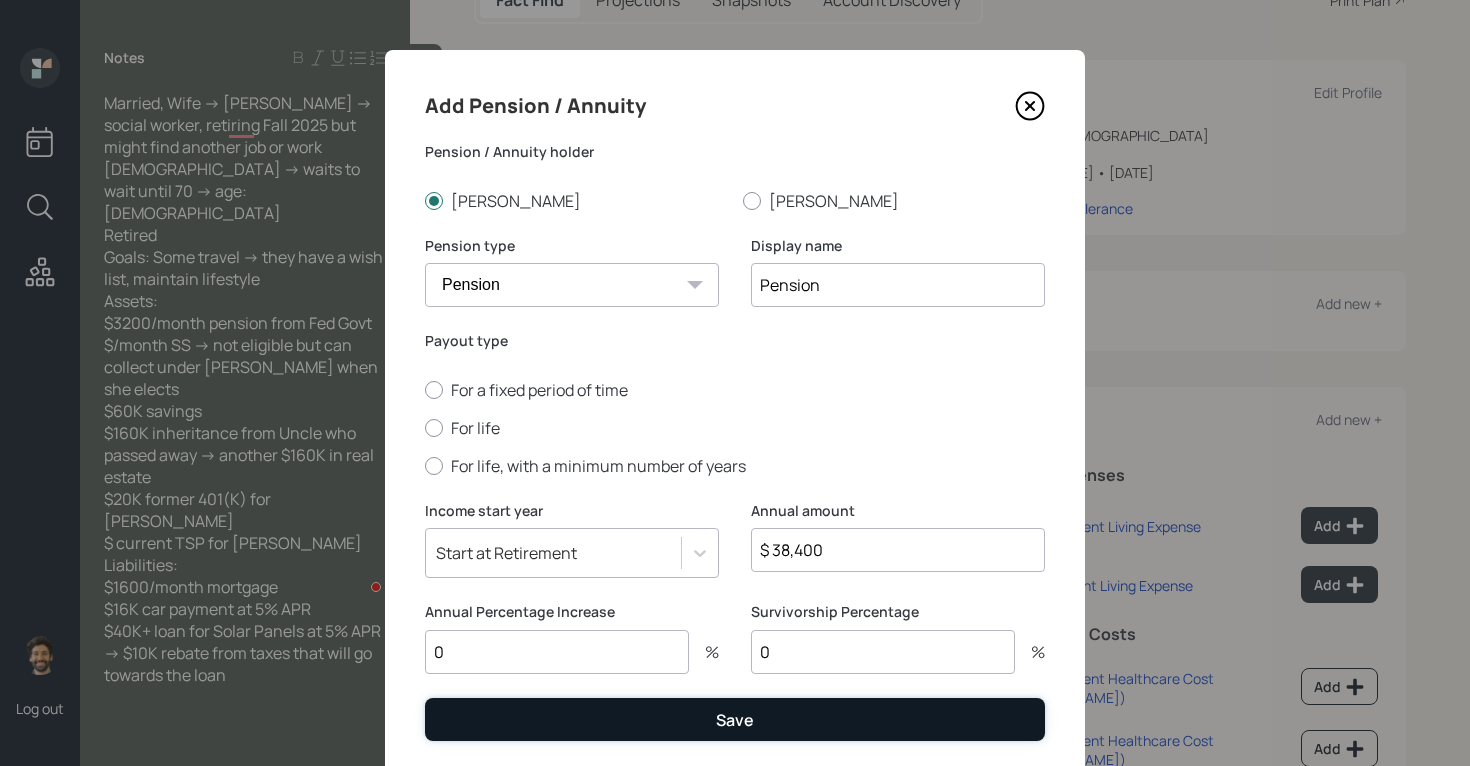 click on "Save" at bounding box center (735, 720) 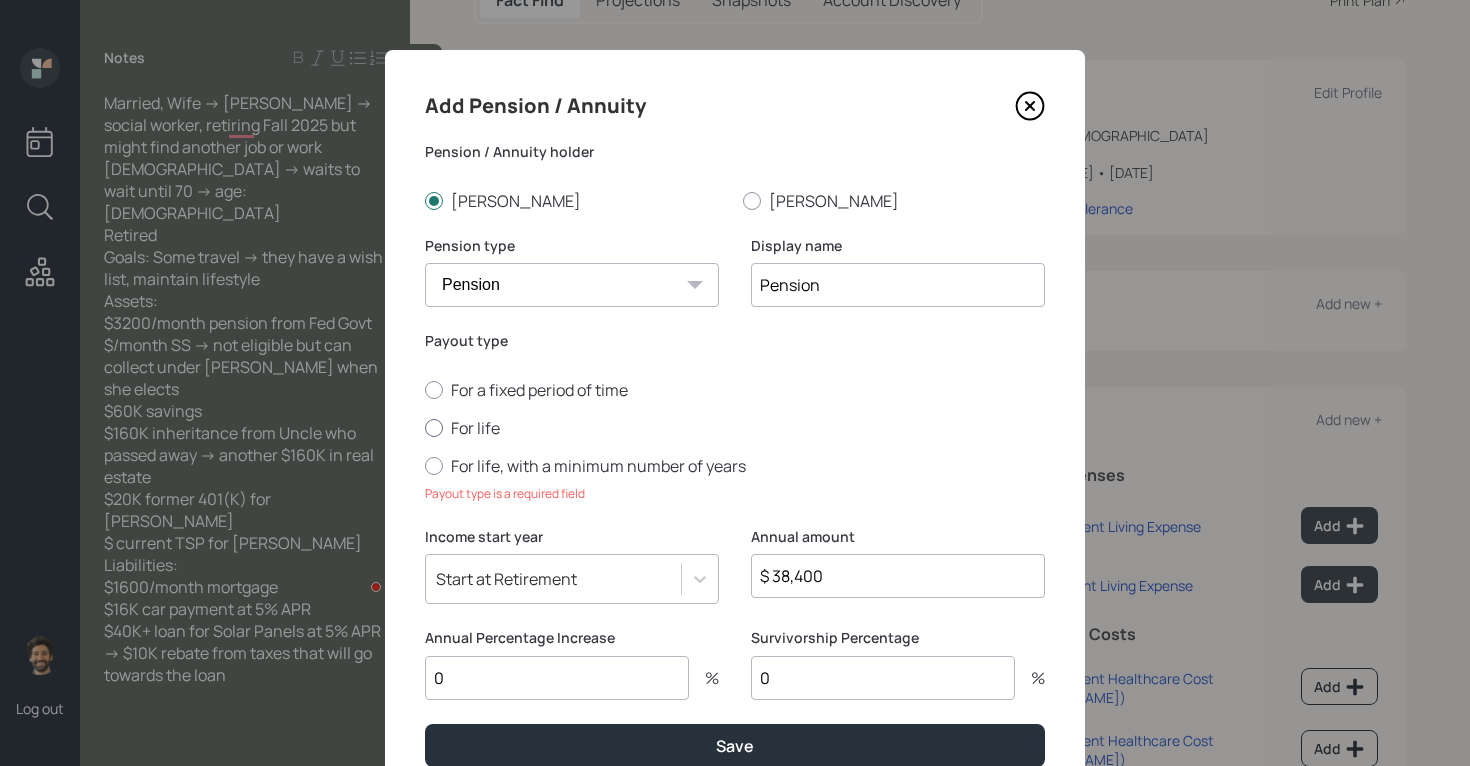 click at bounding box center [434, 428] 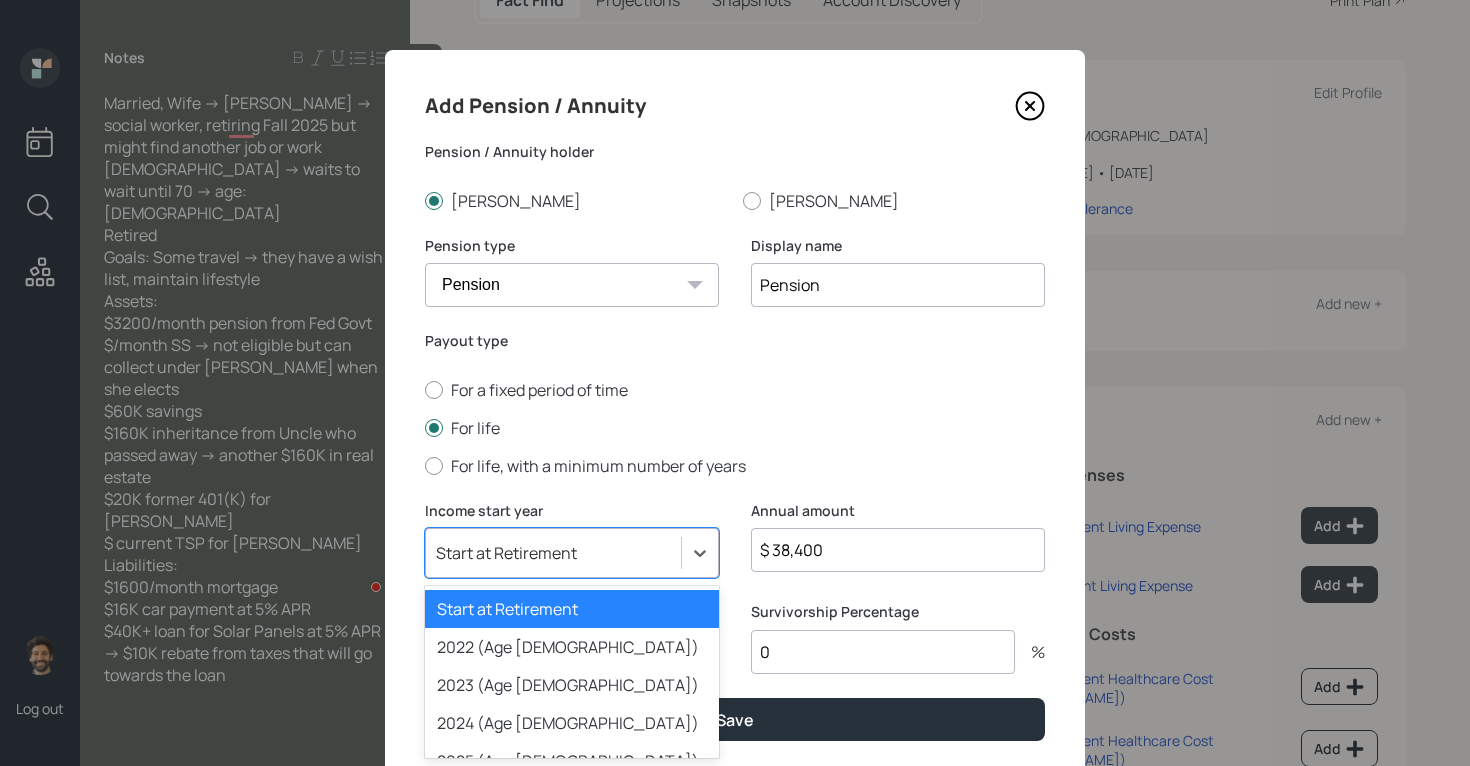 click on "option Start at Retirement selected, 1 of 79. 79 results available. Use Up and Down to choose options, press Enter to select the currently focused option, press Escape to exit the menu, press Tab to select the option and exit the menu. Start at Retirement Start at Retirement 2022 (Age 64) 2023 (Age 65) 2024 (Age 66) 2025 (Age 67) 2026 (Age 68) 2027 (Age 69) 2028 (Age 70) 2029 (Age 71) 2030 (Age 72) 2031 (Age 73) 2032 (Age 74) 2033 (Age 75) 2034 (Age 76) 2035 (Age 77) 2036 (Age 78) 2037 (Age 79) 2038 (Age 80) 2039 (Age 81) 2040 (Age 82) 2041 (Age 83) 2042 (Age 84) 2043 (Age 85) 2044 (Age 86) 2045 (Age 87) 2046 (Age 88) 2047 (Age 89) 2048 (Age 90) 2049 (Age 91) 2050 (Age 92) 2051 (Age 93) 2052 (Age 94) 2053 (Age 95) 2054 (Age 96) 2055 (Age 97) 2056 (Age 98) 2057 (Age 99) 2058 (Age 100) 2059 (Age 101) 2060 (Age 102) 2061 (Age 103) 2062 (Age 104) 2063 (Age 105) 2064 (Age 106) 2065 (Age 107) 2066 (Age 108) 2067 (Age 109) 2068 (Age 110) 2069 (Age 111) 2070 (Age 112) 2071 (Age 113) 2072 (Age 114) 2073 (Age 115)" at bounding box center (572, 553) 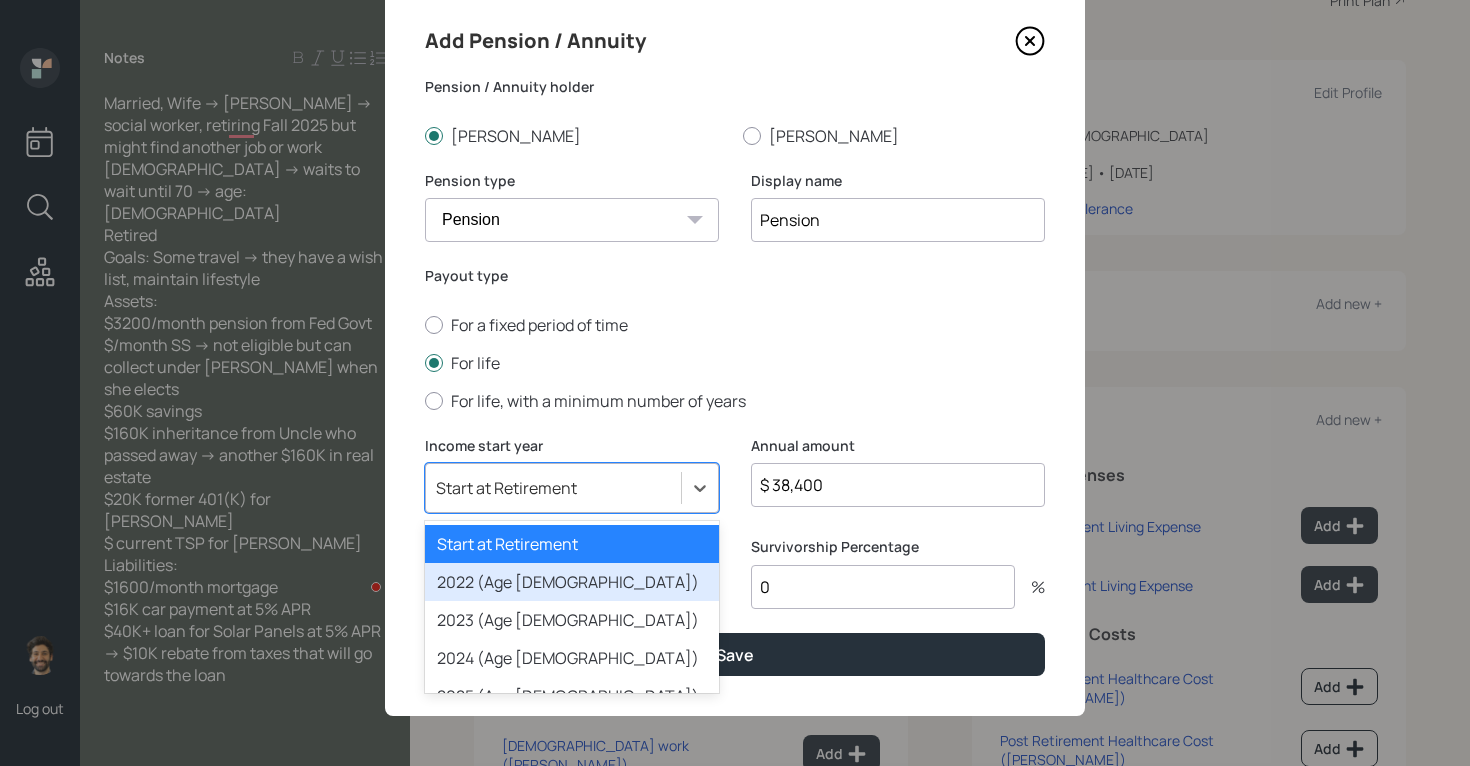 click on "2022 (Age 64)" at bounding box center [572, 582] 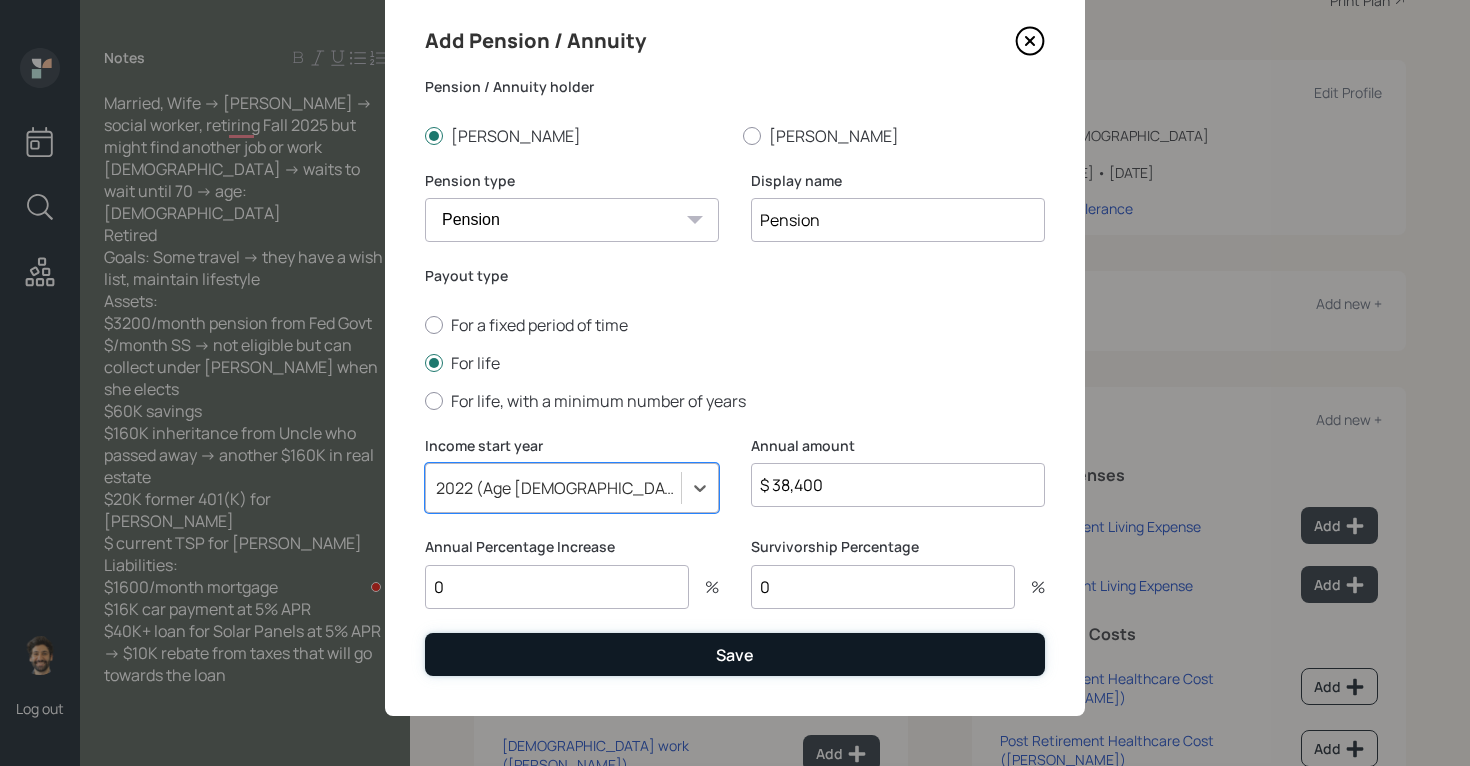 click on "Save" at bounding box center (735, 654) 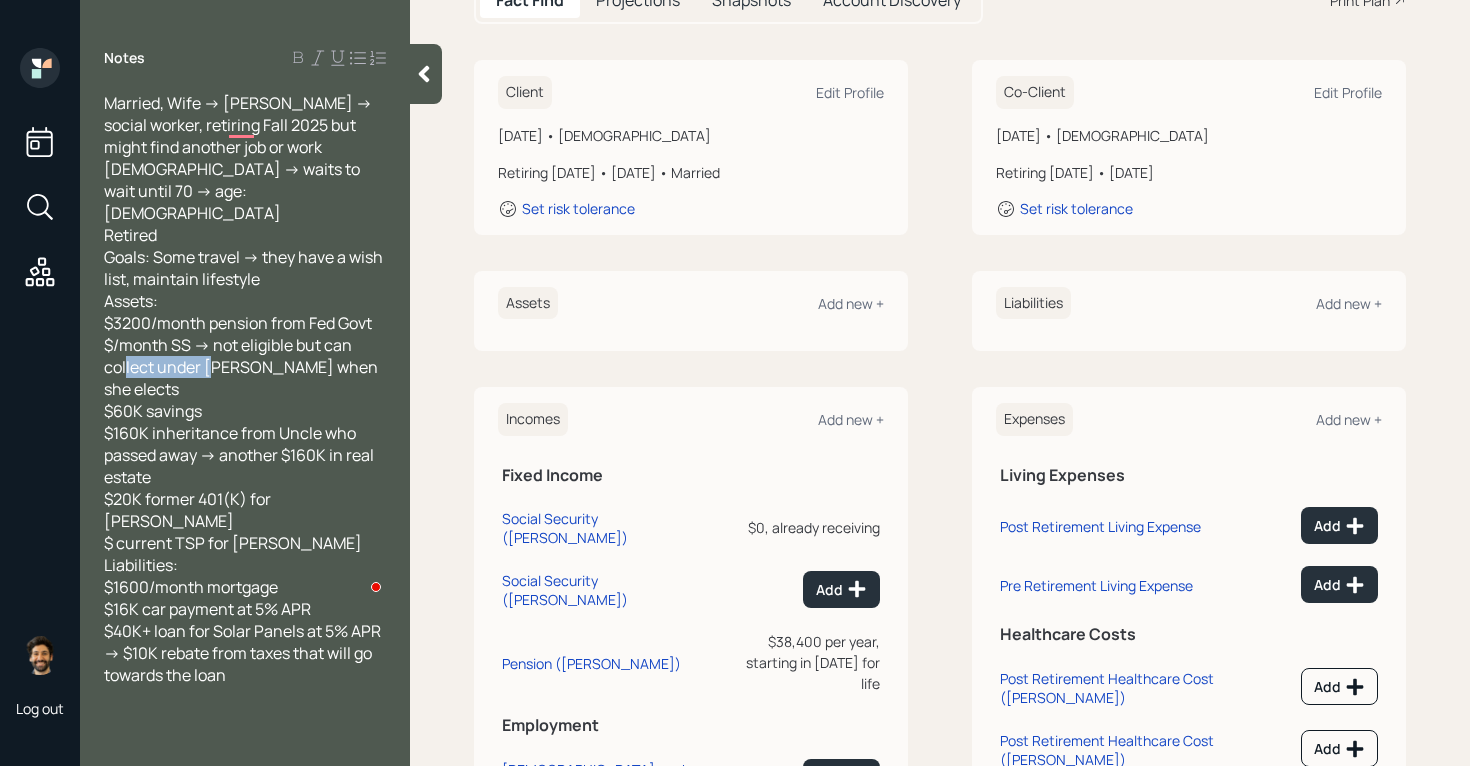 drag, startPoint x: 208, startPoint y: 347, endPoint x: 93, endPoint y: 347, distance: 115 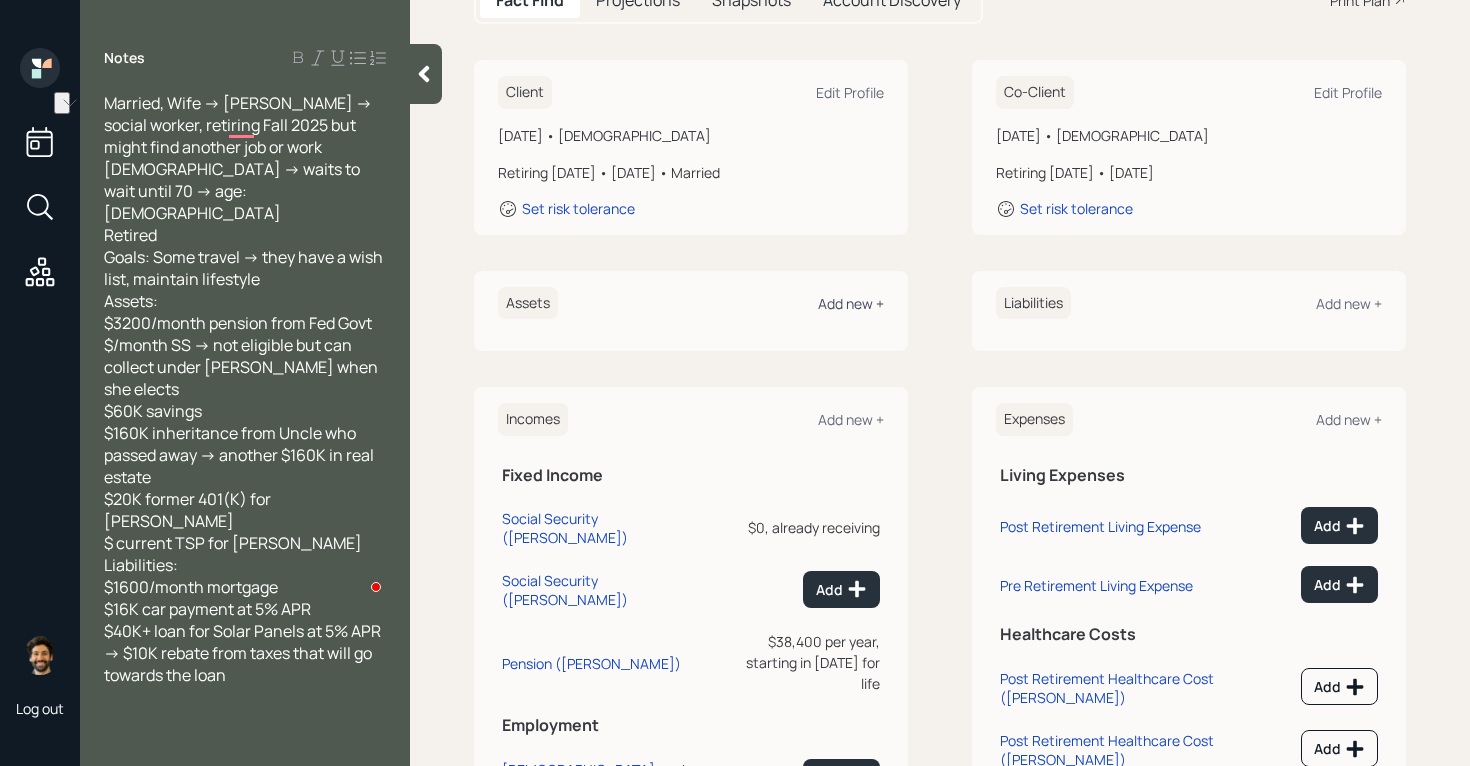 click on "Add new +" at bounding box center [851, 303] 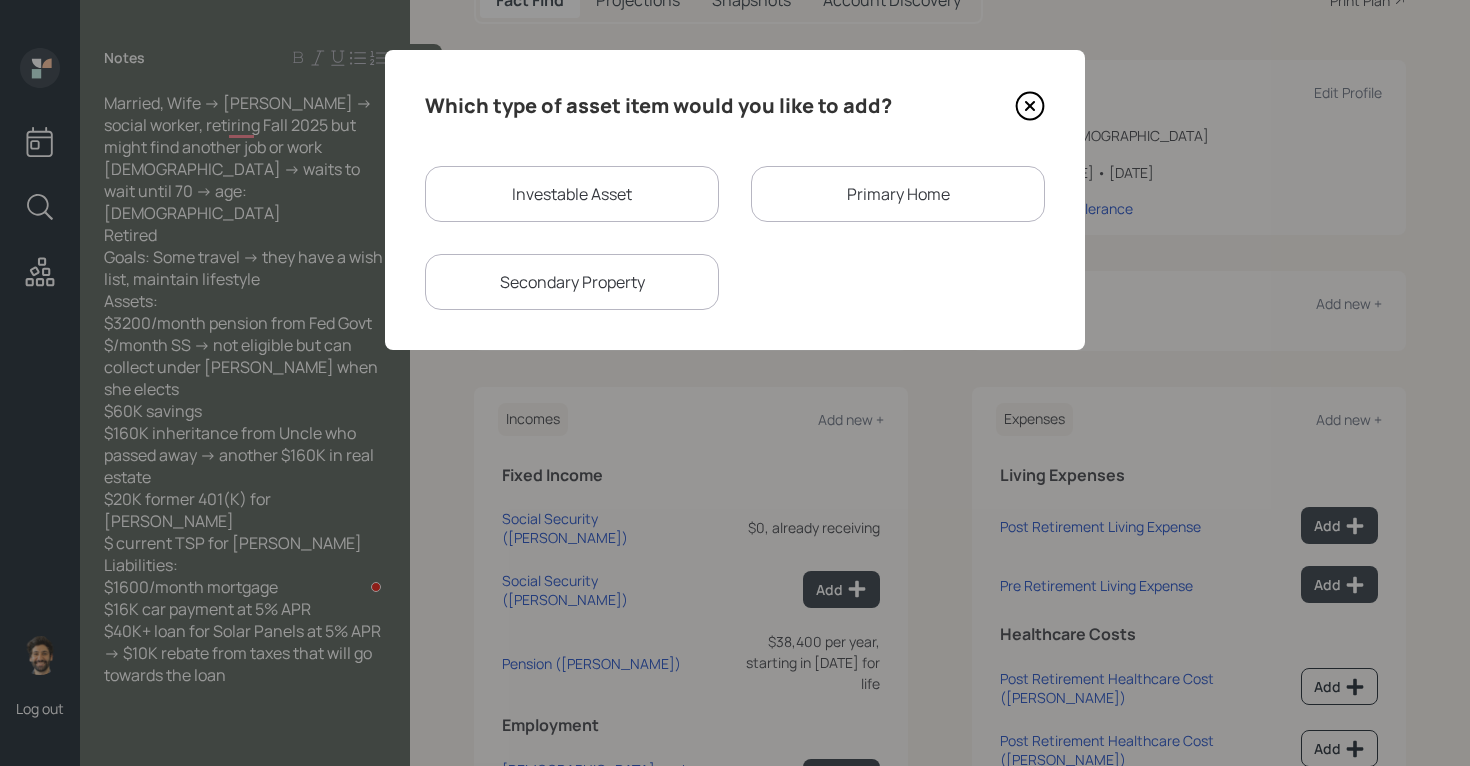 click on "Investable Asset" at bounding box center (572, 194) 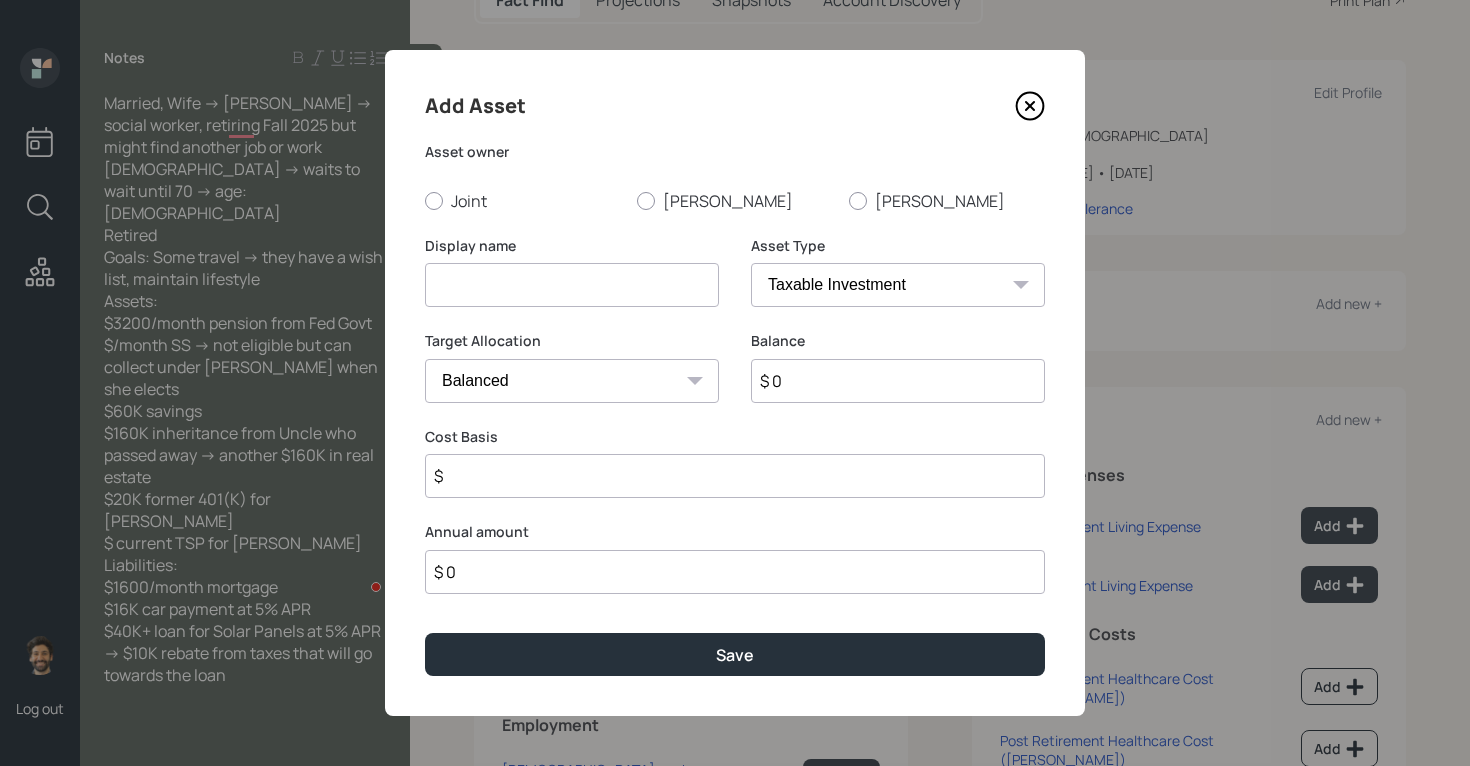click at bounding box center (572, 285) 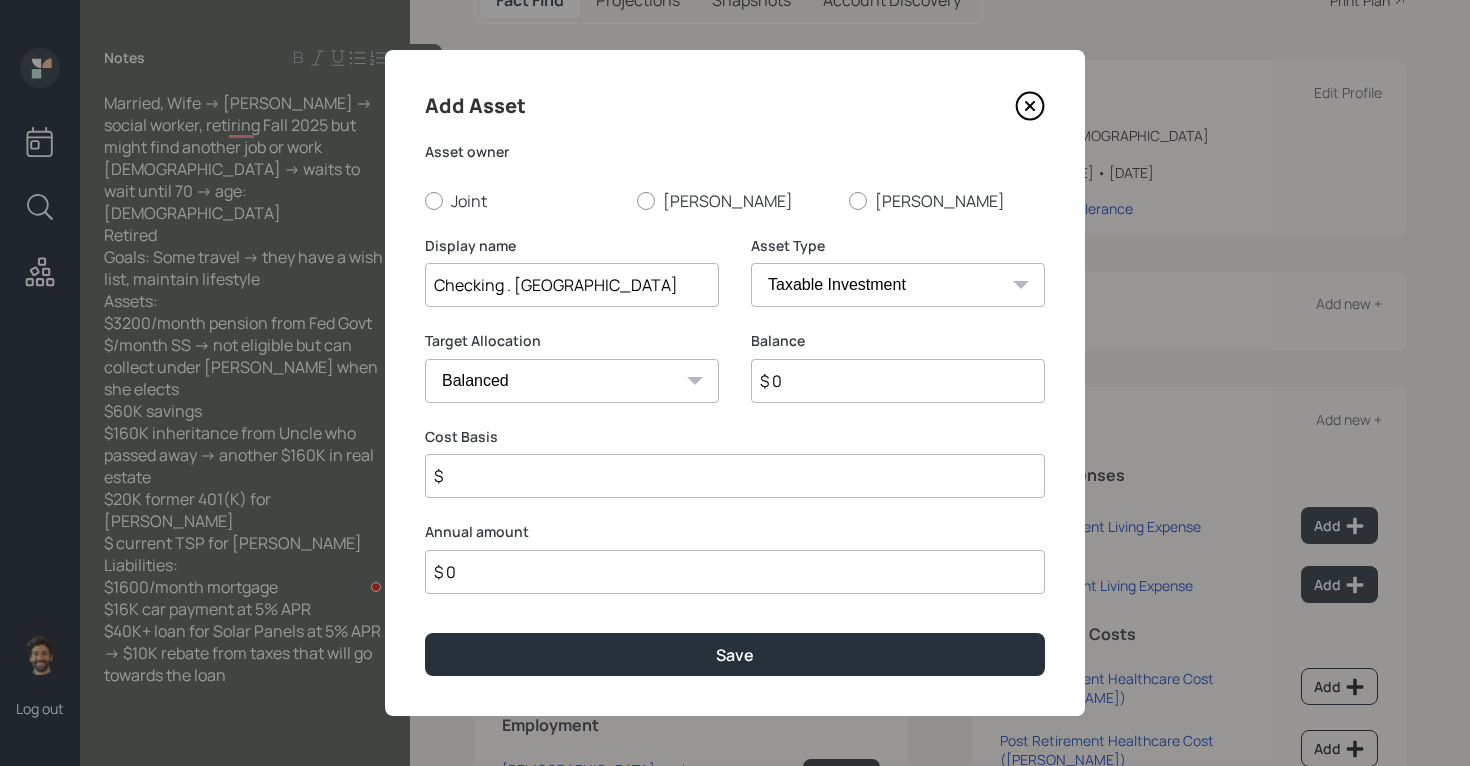 click on "Checking . savin" at bounding box center [572, 285] 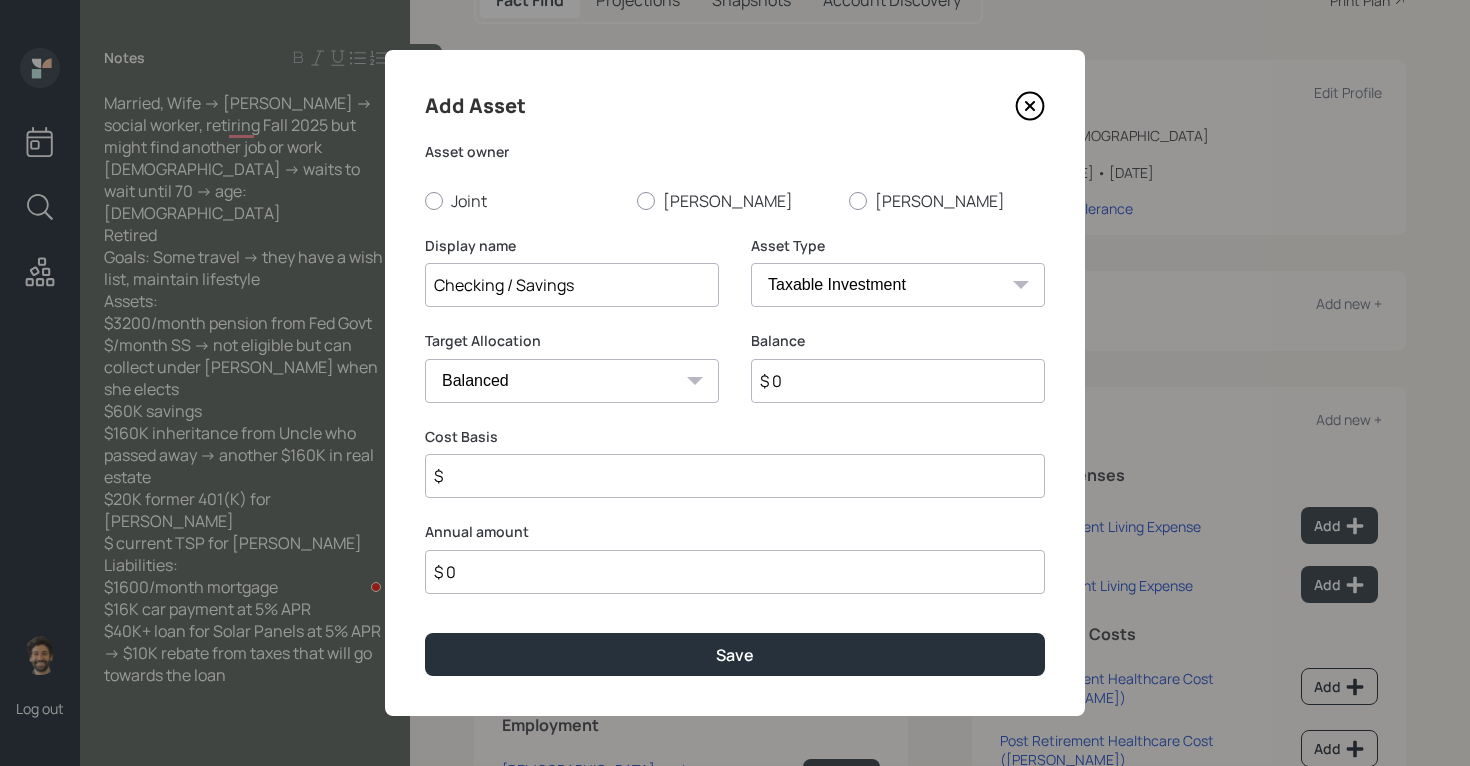 type on "Checking / Savings" 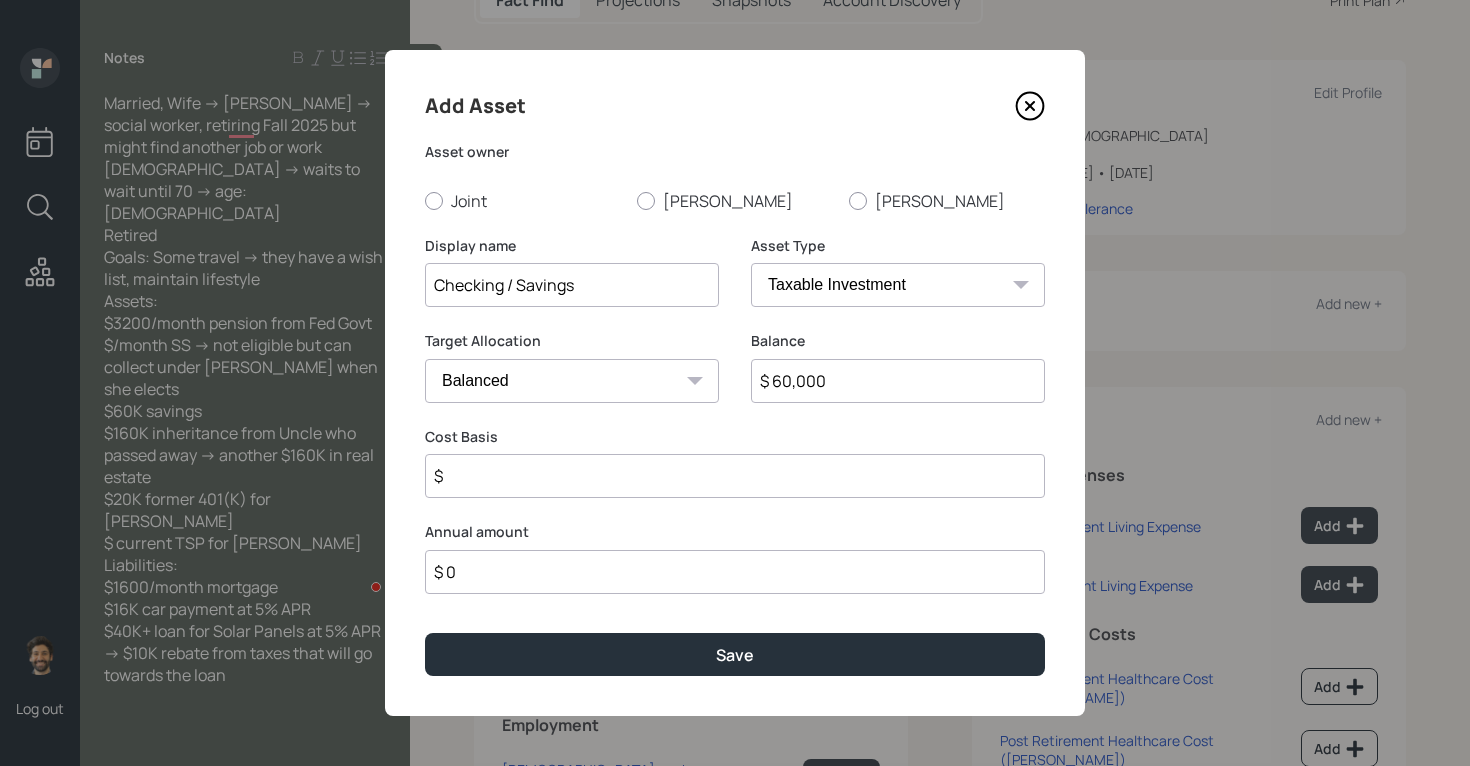 type on "$ 60,000" 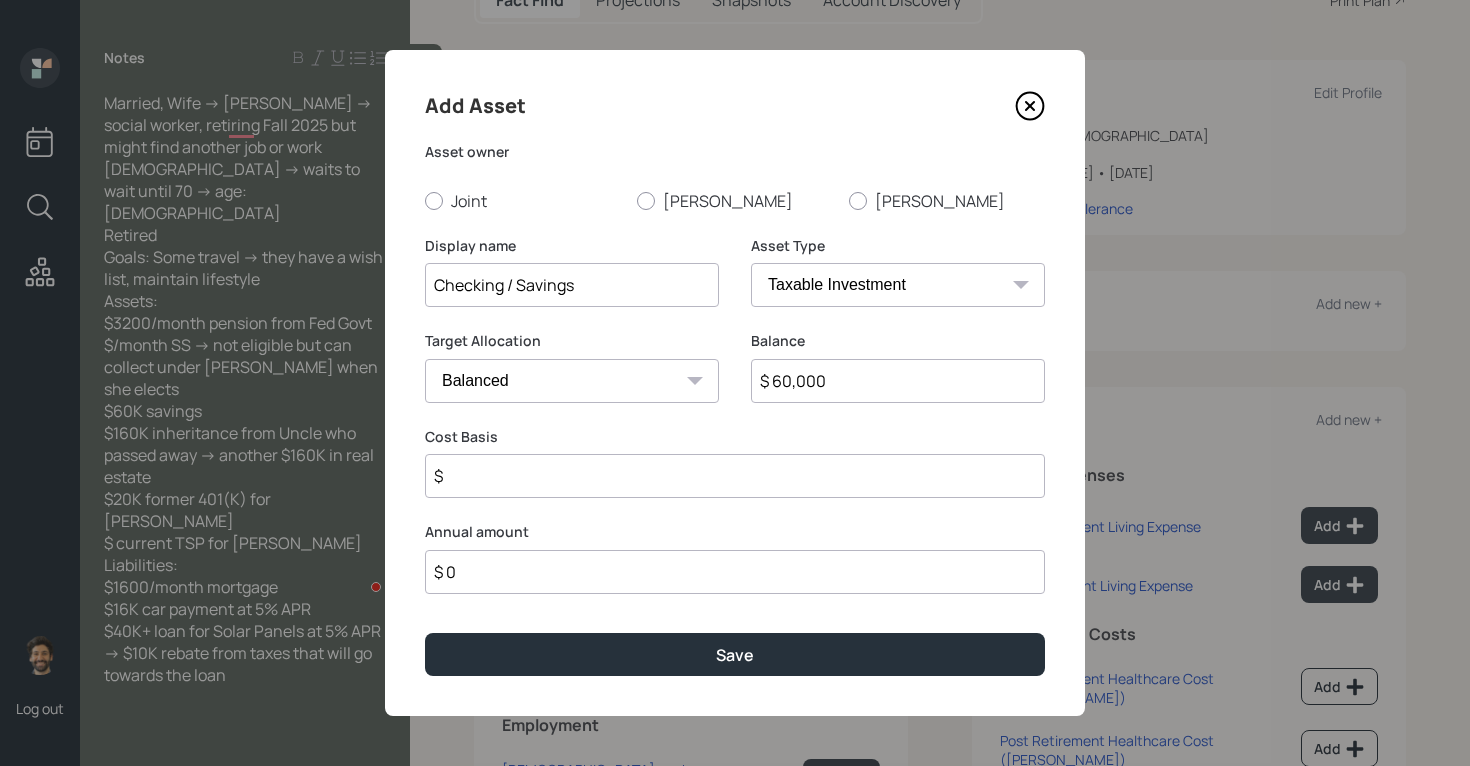 click on "SEP [PERSON_NAME] IRA 401(k) [PERSON_NAME] 401(k) 403(b) [PERSON_NAME] 403(b) 457(b) [PERSON_NAME] 457(b) Health Savings Account 529 Taxable Investment Checking / Savings Emergency Fund" at bounding box center [898, 285] 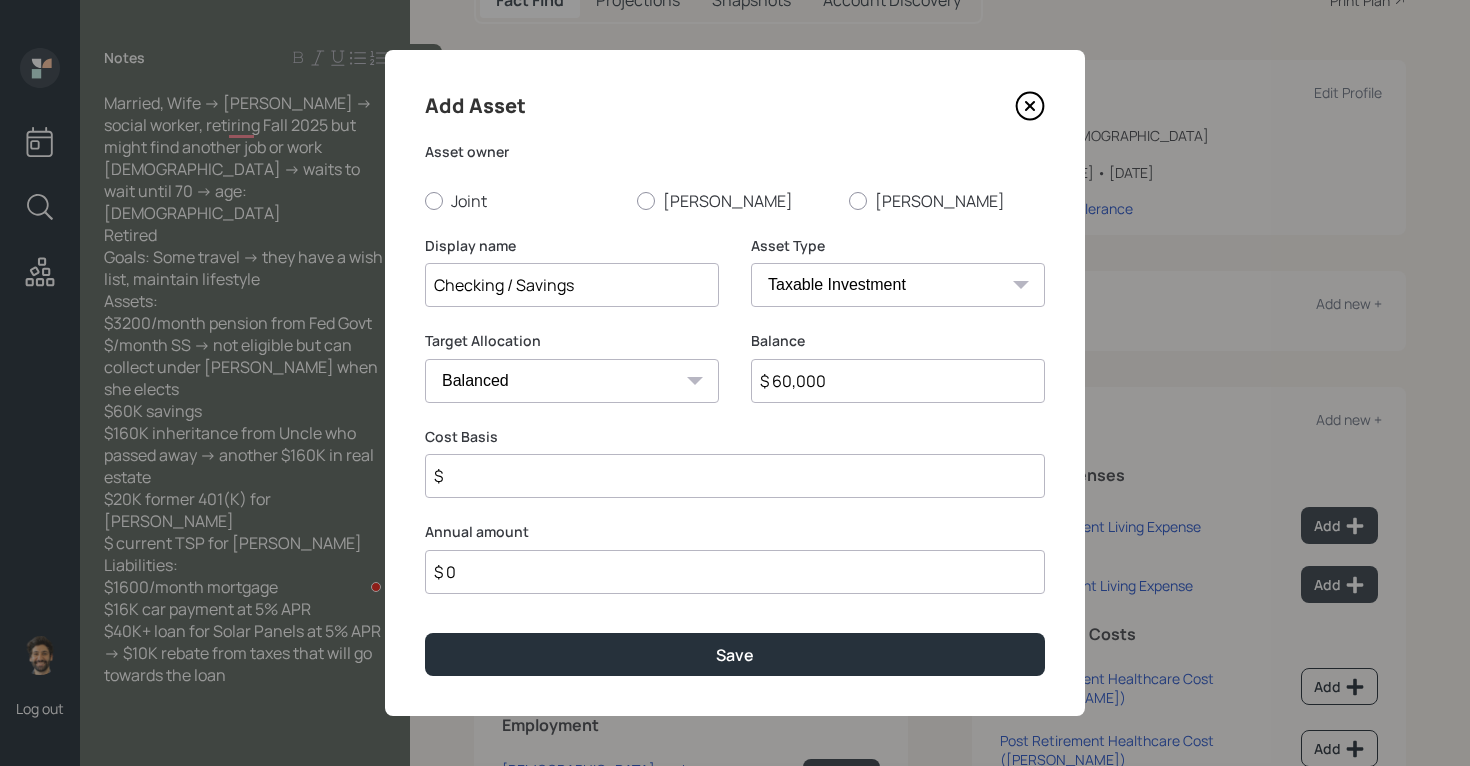 select on "emergency_fund" 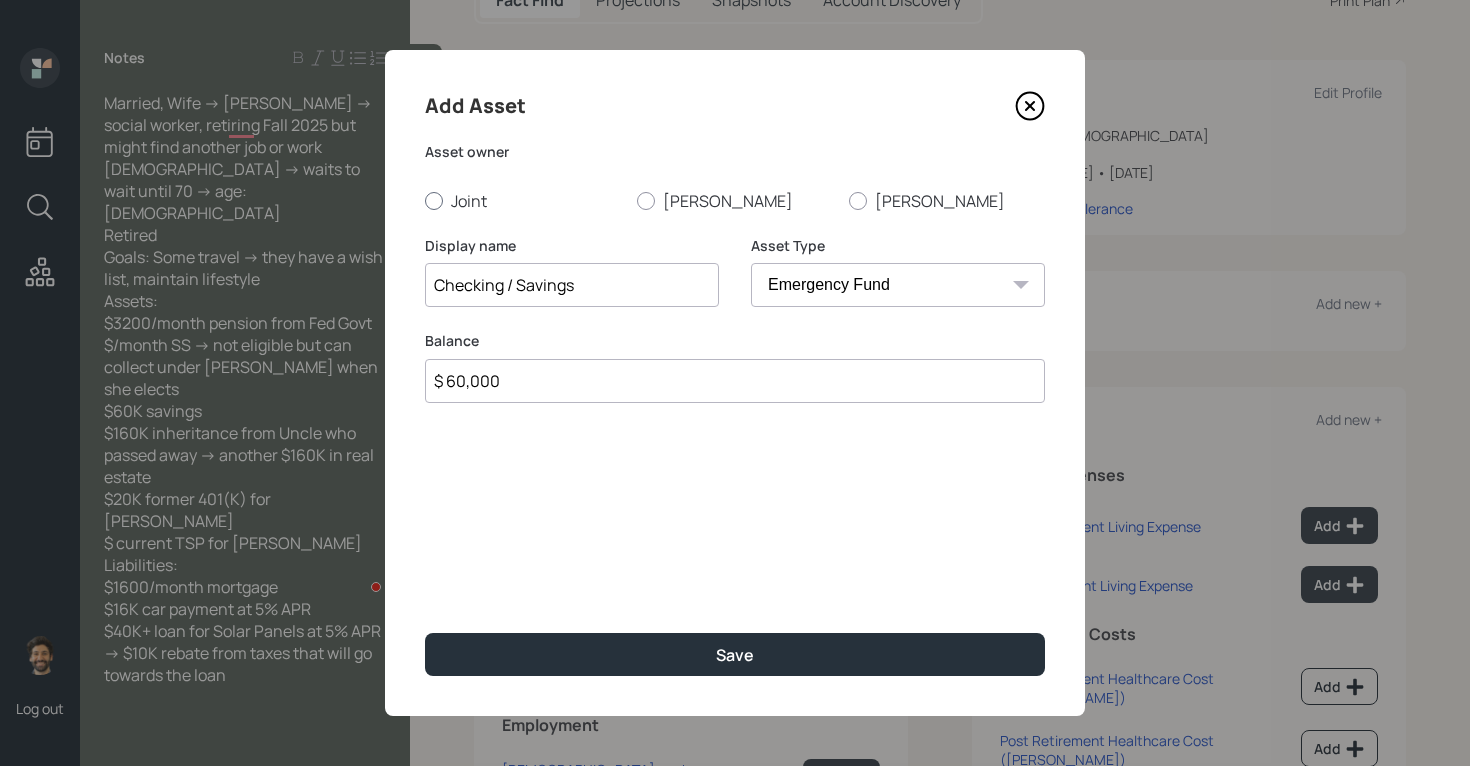 click on "Joint" at bounding box center (523, 201) 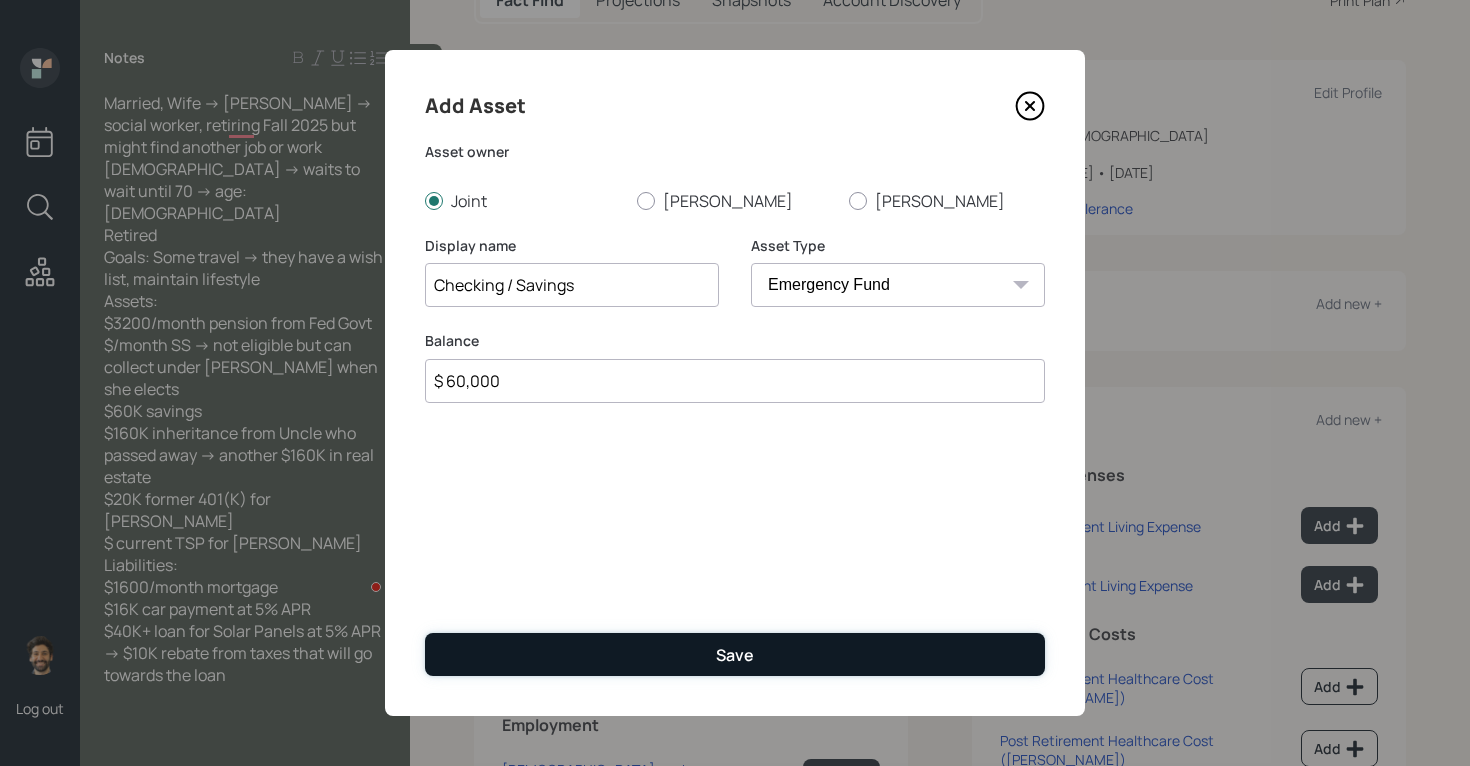 click on "Save" at bounding box center [735, 654] 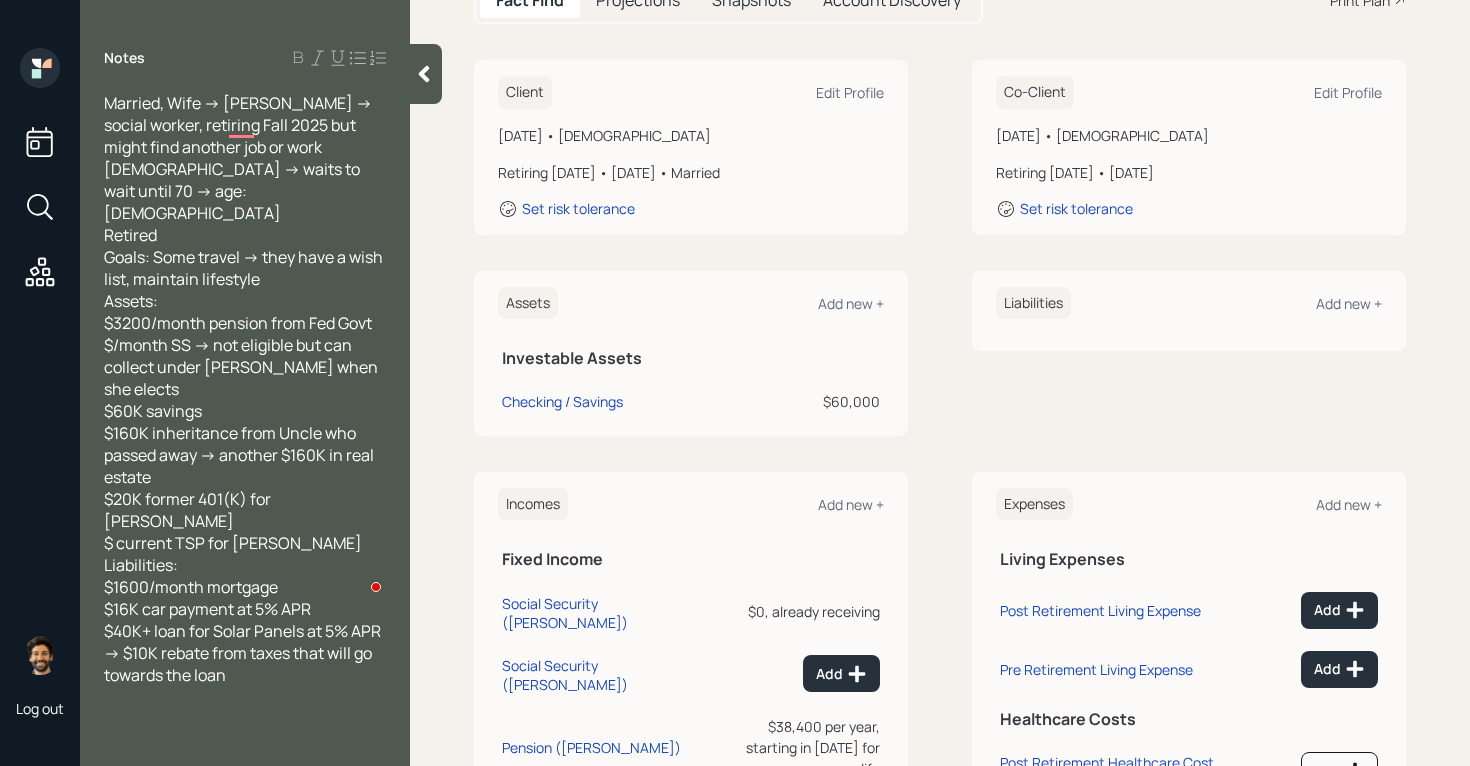 click on "Married, Wife -> [PERSON_NAME] -> social worker, retiring Fall 2025 but might find another job or work [DEMOGRAPHIC_DATA] -> waits to wait until 70 -> age: [DEMOGRAPHIC_DATA]
Retired
Goals: Some travel -> they have a wish list, maintain lifestyle
Assets:
$3200/month pension from Fed Govt
$/month SS -> not eligible but can collect under [PERSON_NAME] when she elects
$60K savings
$160K inheritance from Uncle who passed away -> another $160K in real estate
$20K former 401(K) for [PERSON_NAME]
$ current TSP for [PERSON_NAME]
Liabilities:
$1600/month mortgage
$16K car payment at 5% APR
$40K+ loan for Solar Panels at 5% APR -> $10K rebate from taxes that will go towards the loan" at bounding box center [245, 389] 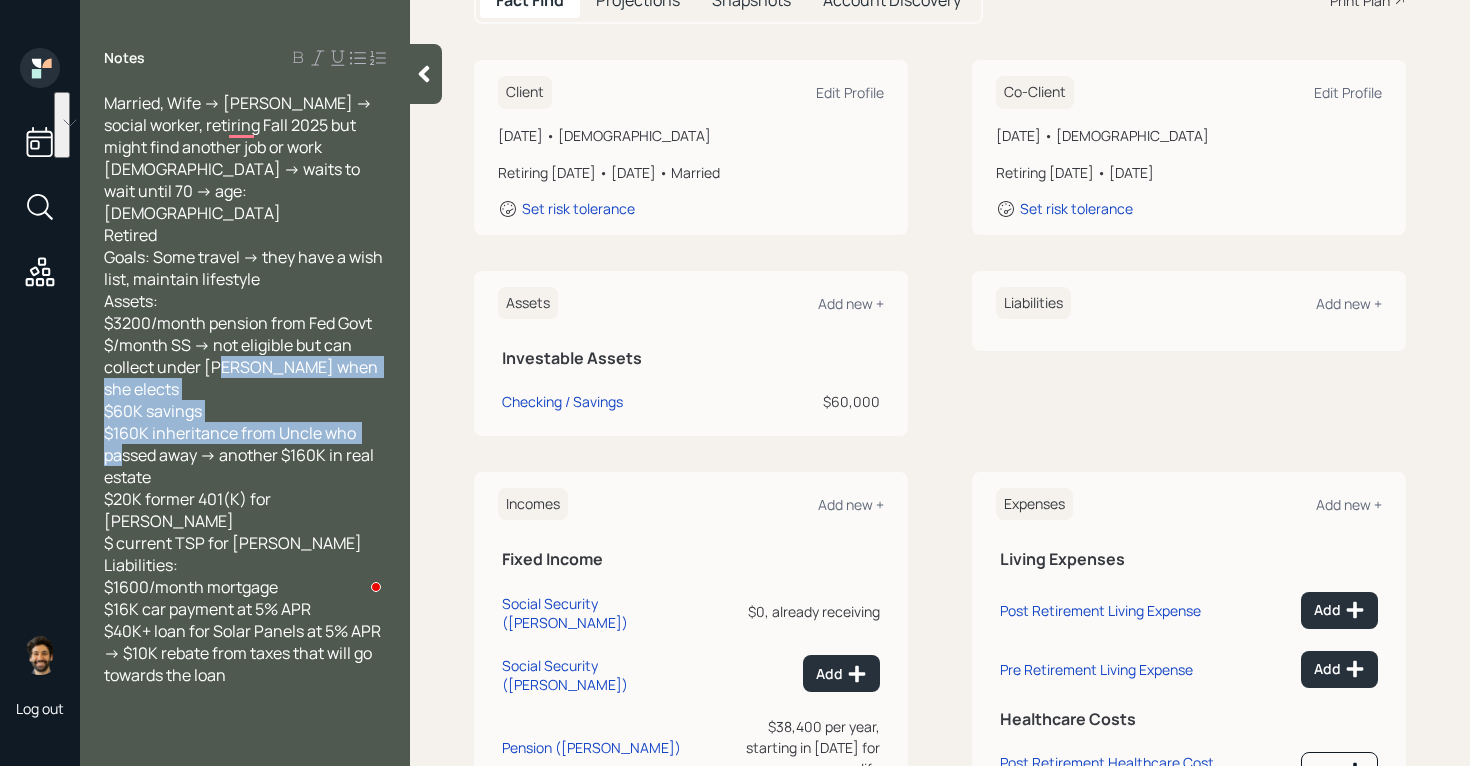 drag, startPoint x: 205, startPoint y: 407, endPoint x: 106, endPoint y: 367, distance: 106.77547 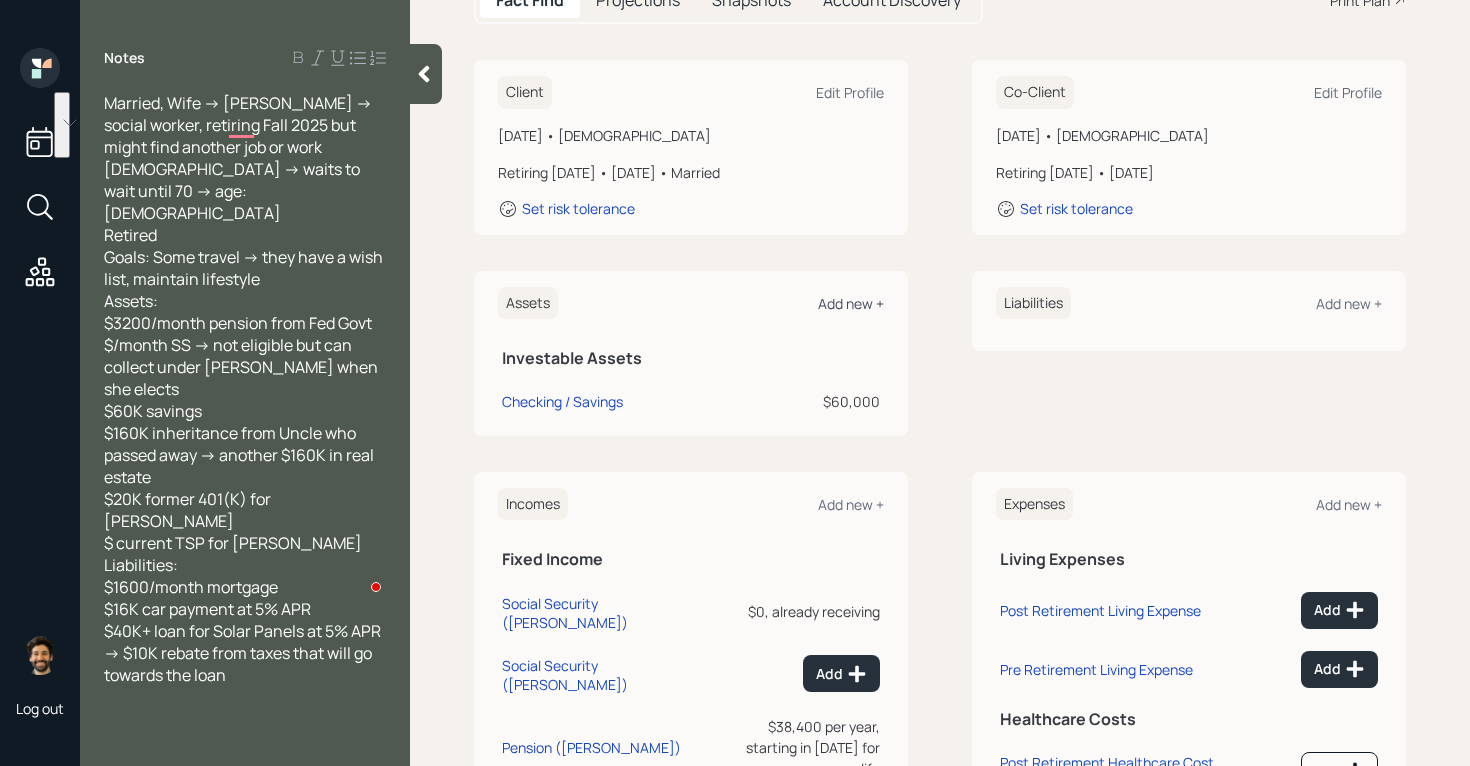 click on "Add new +" at bounding box center [851, 303] 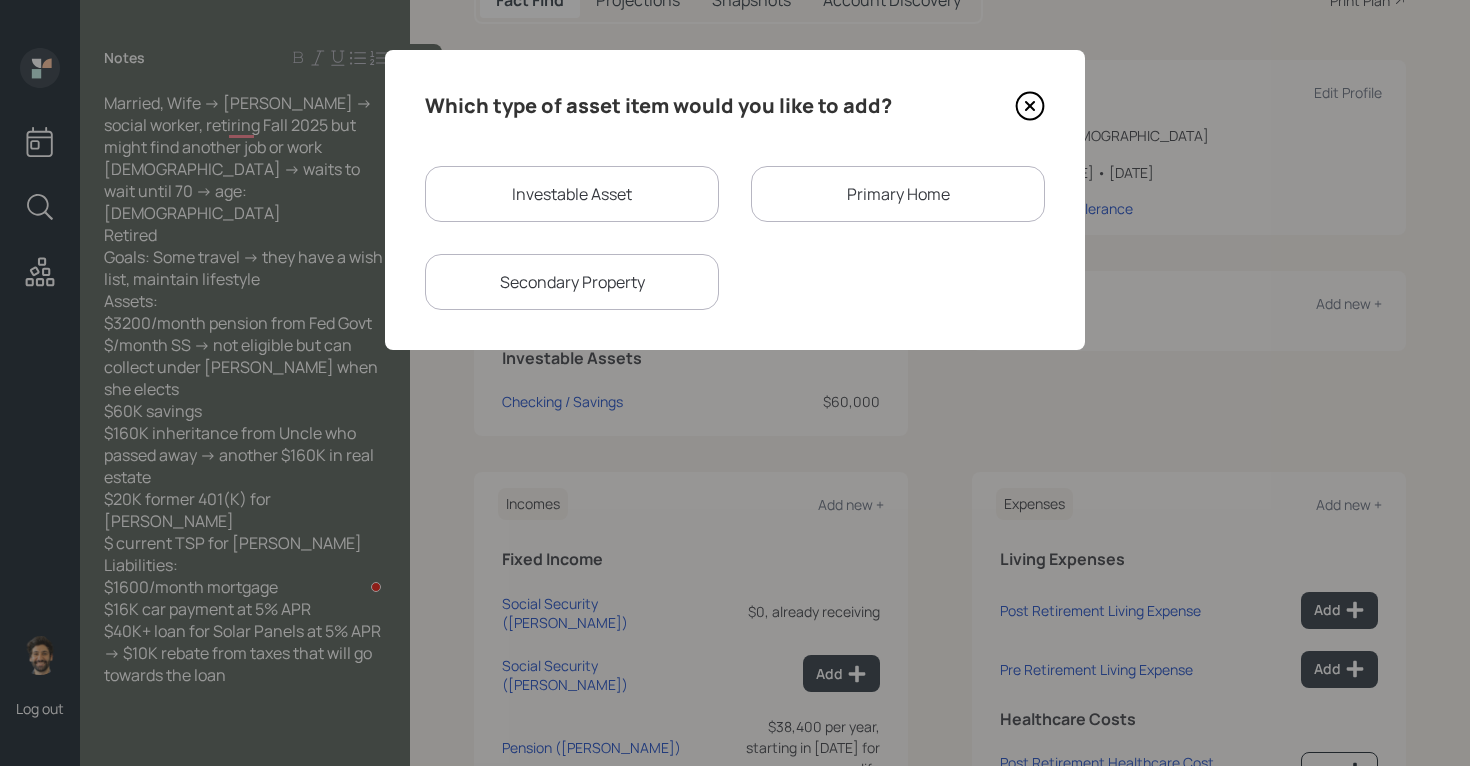 click on "Investable Asset" at bounding box center (572, 194) 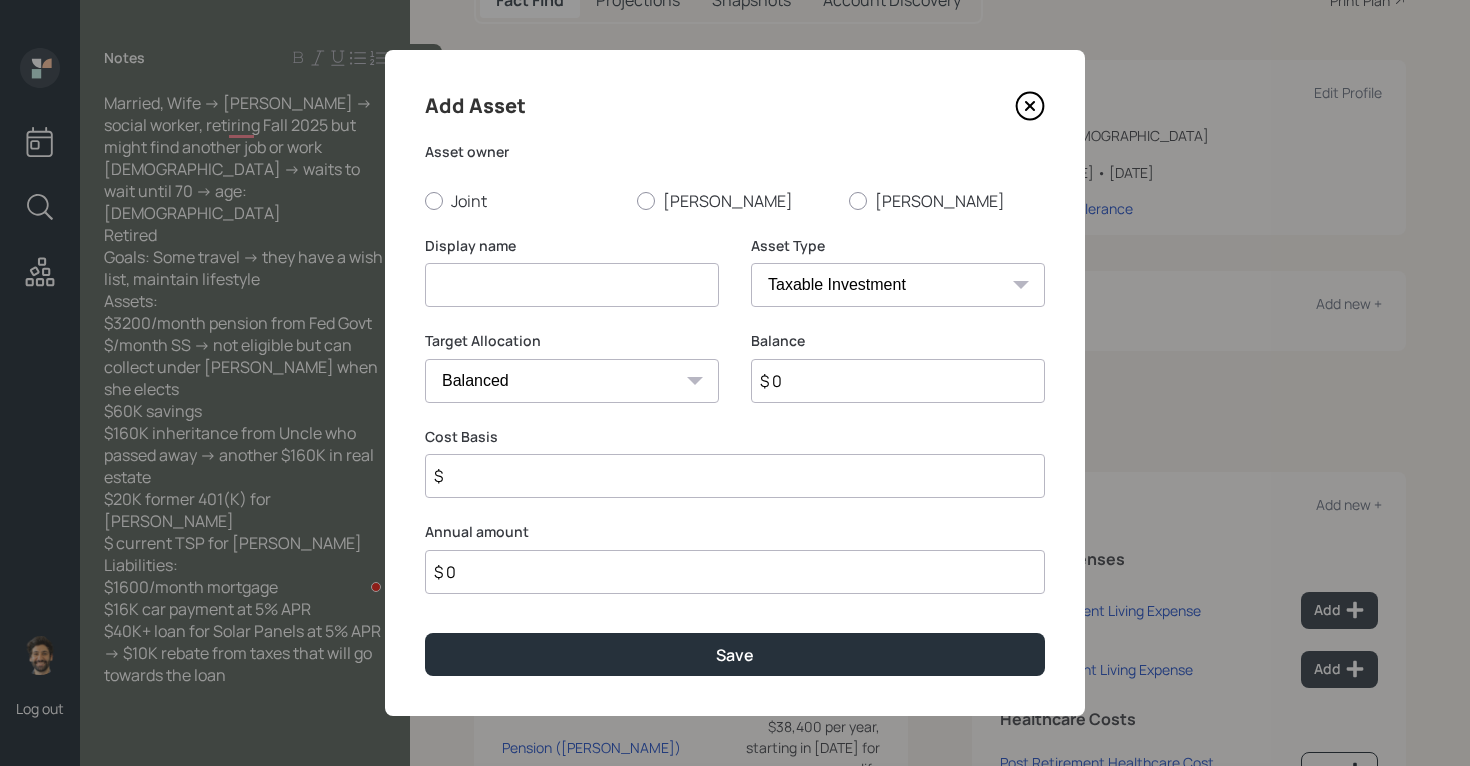 click at bounding box center (572, 285) 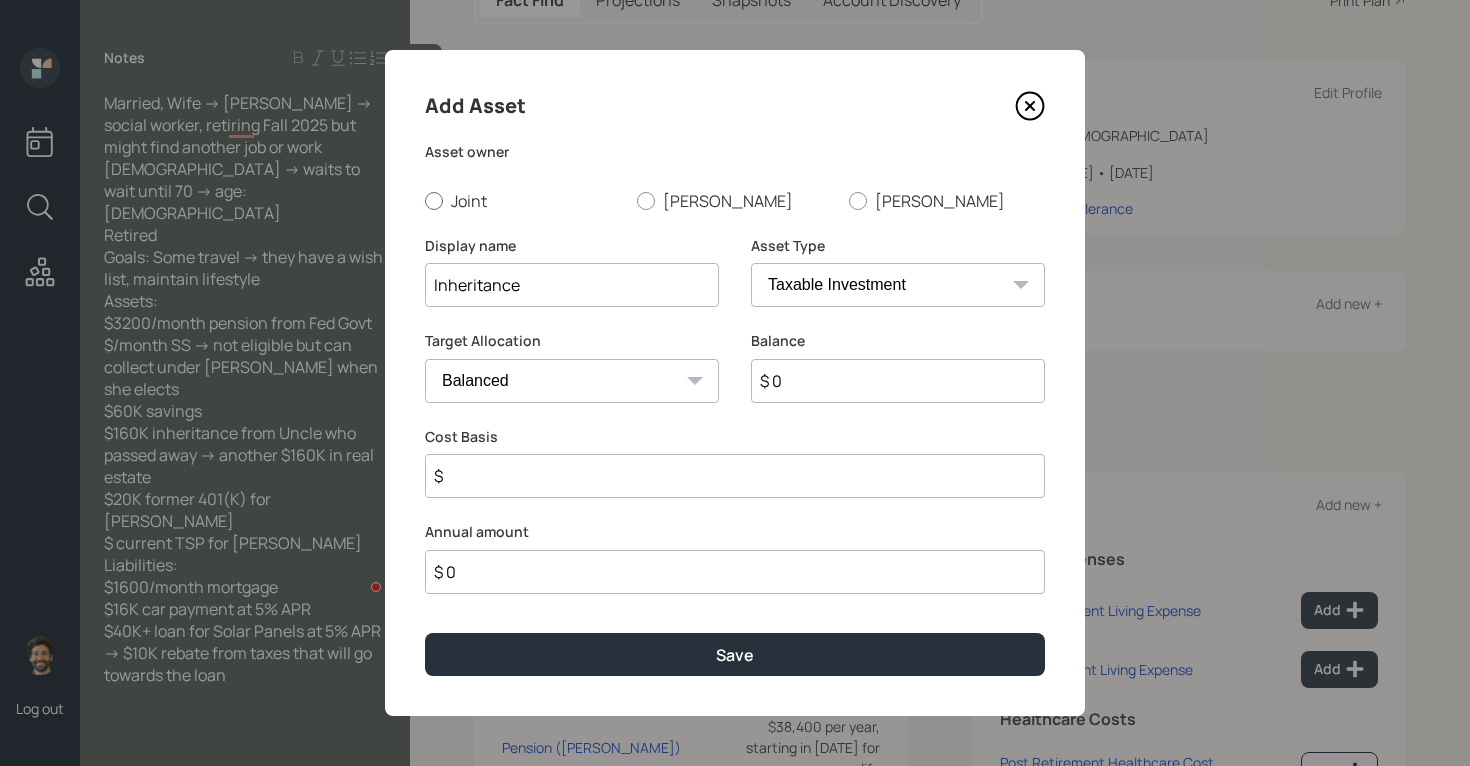 type on "Inheritance" 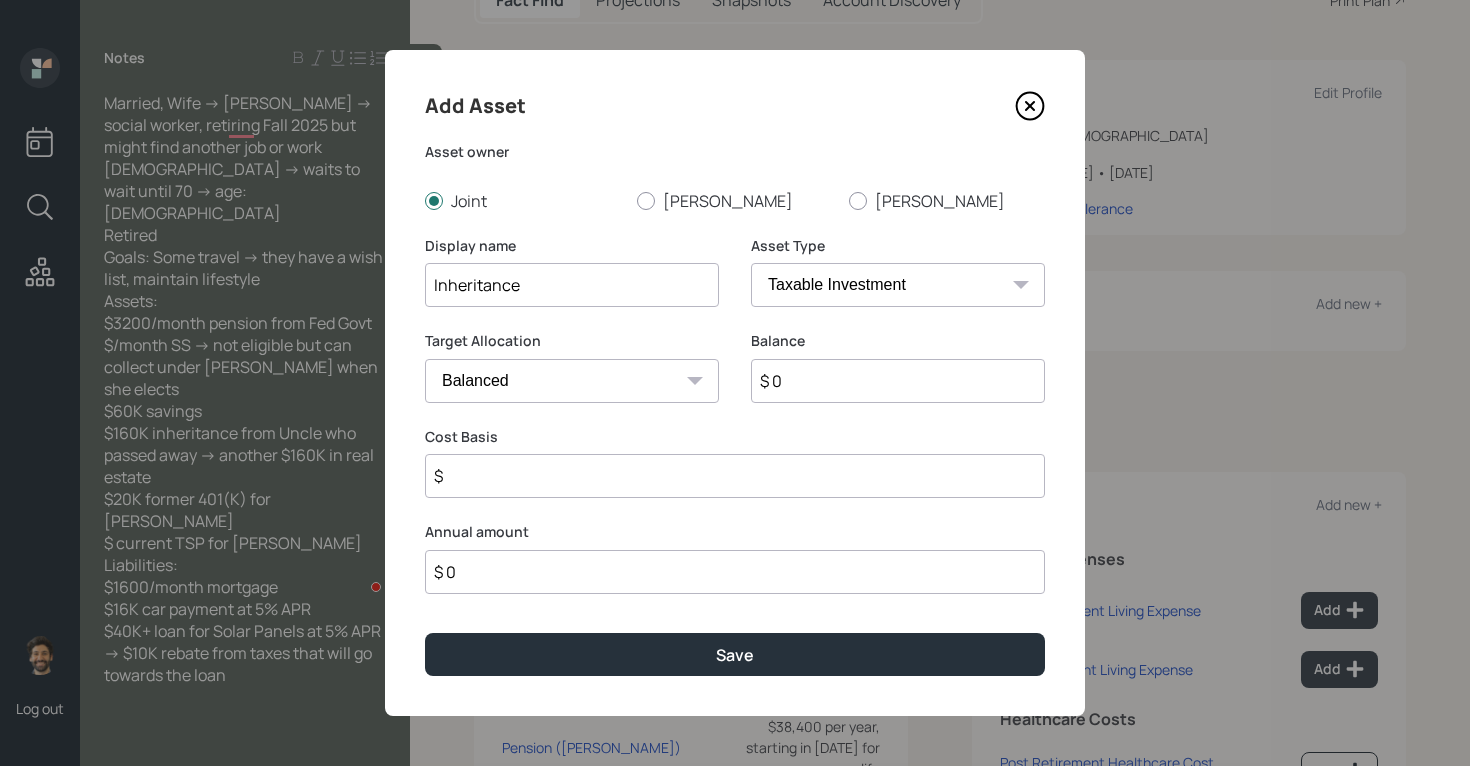 click on "$ 0" at bounding box center (898, 381) 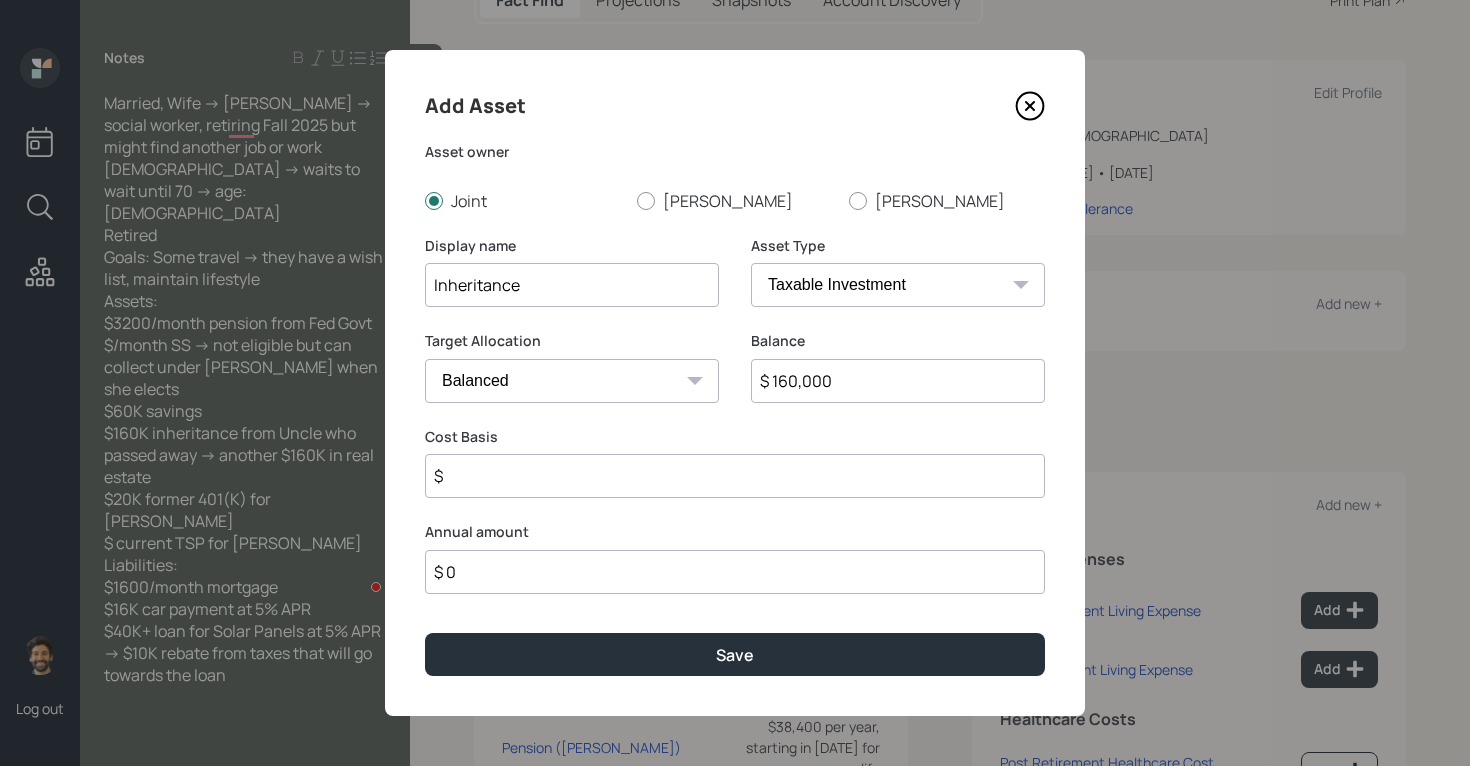 type on "$ 160,000" 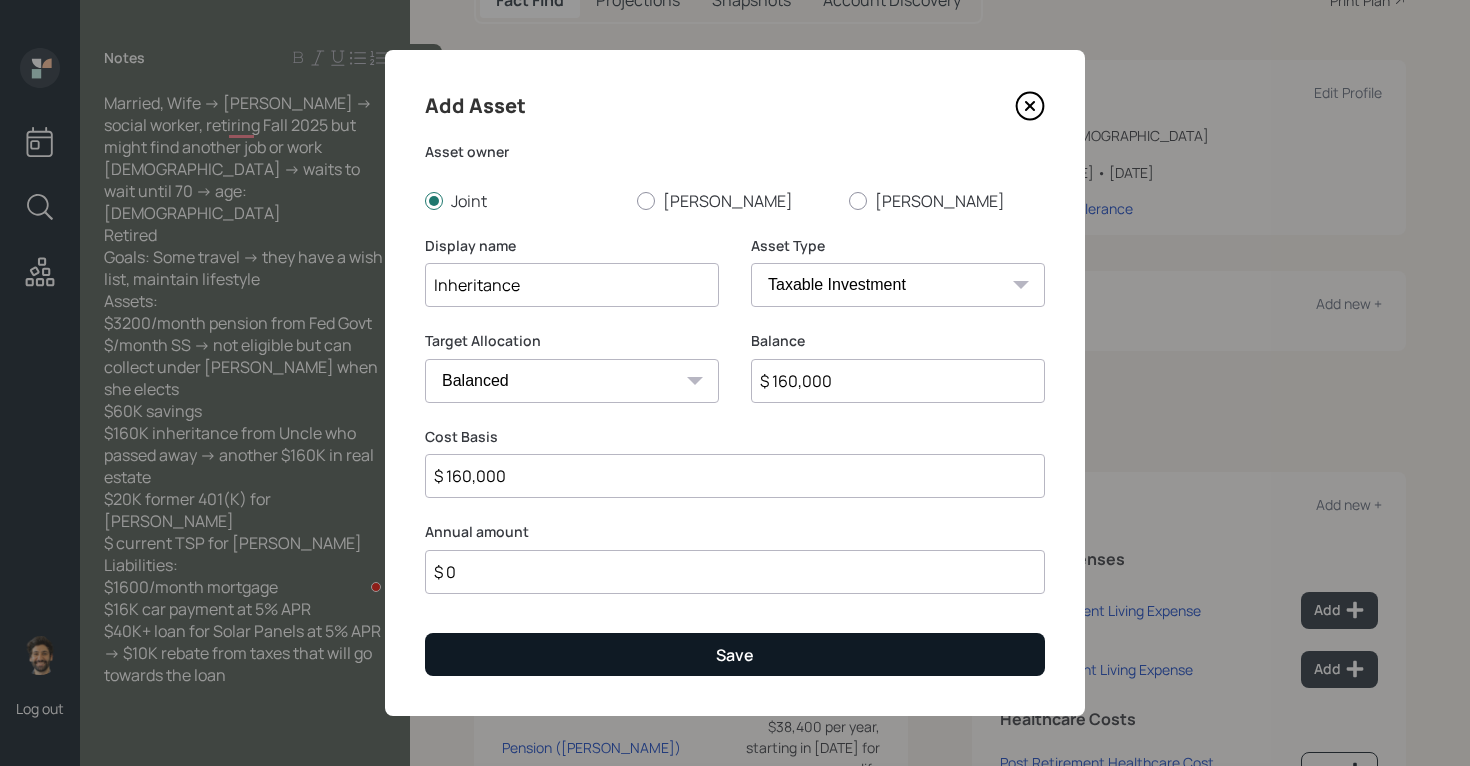 type on "$ 160,000" 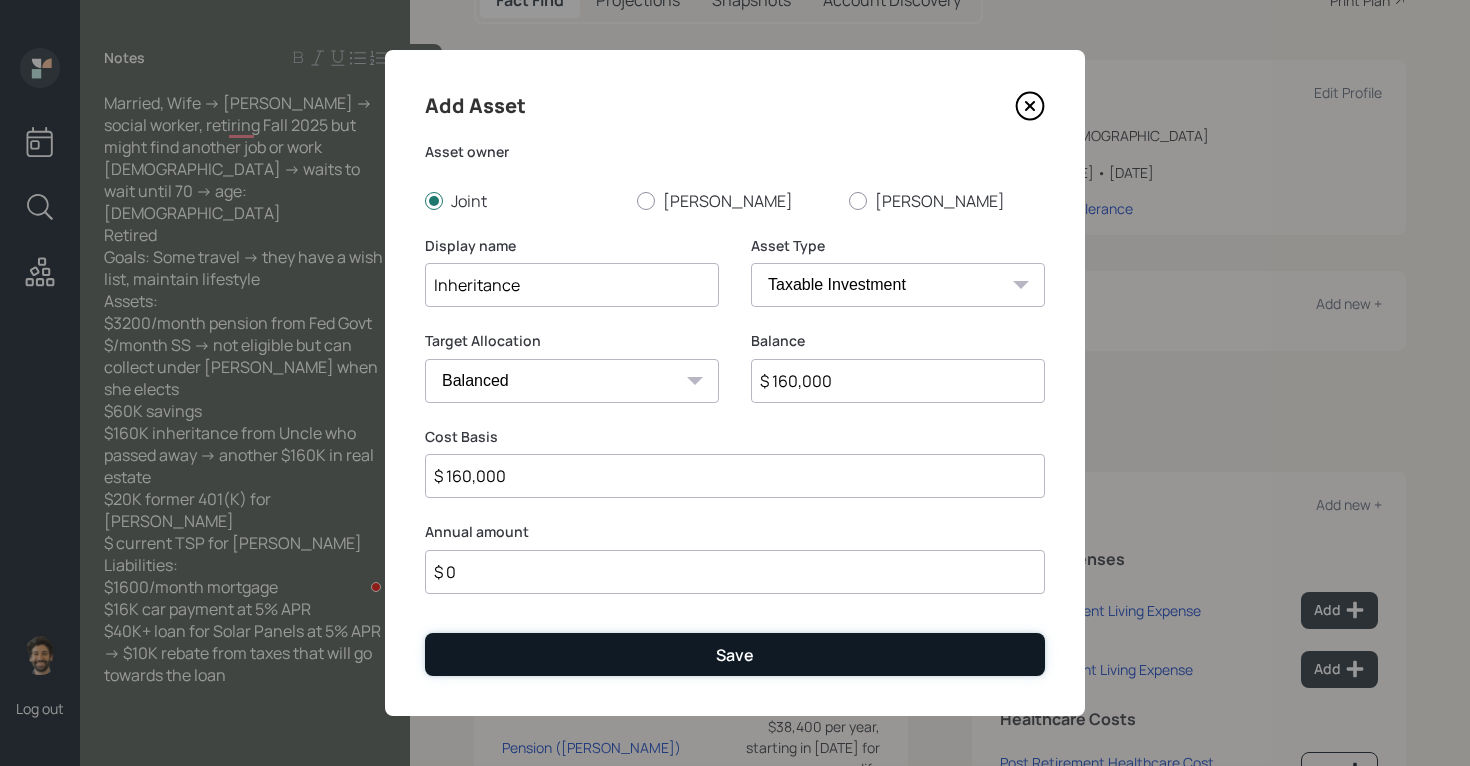 click on "Save" at bounding box center [735, 654] 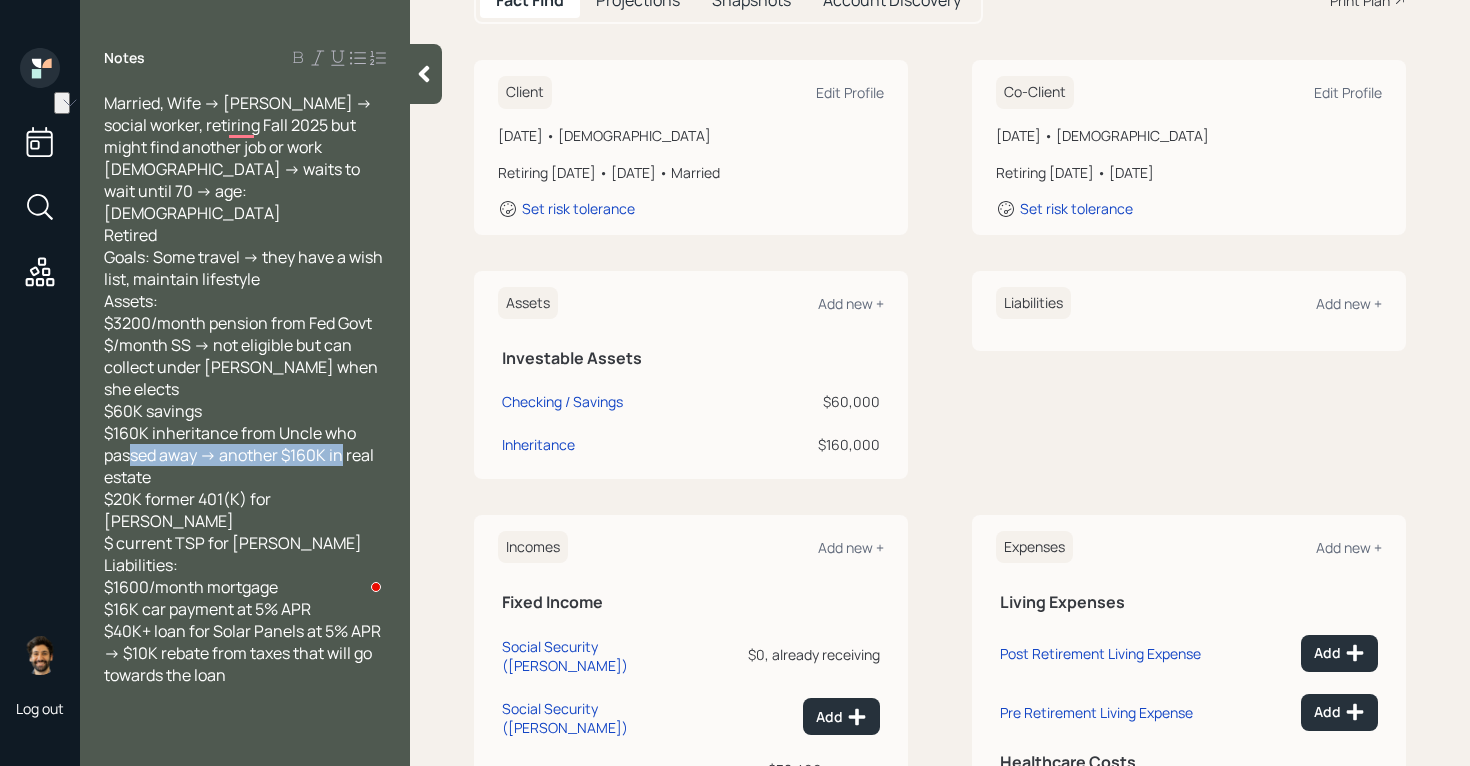 drag, startPoint x: 314, startPoint y: 438, endPoint x: 100, endPoint y: 433, distance: 214.05841 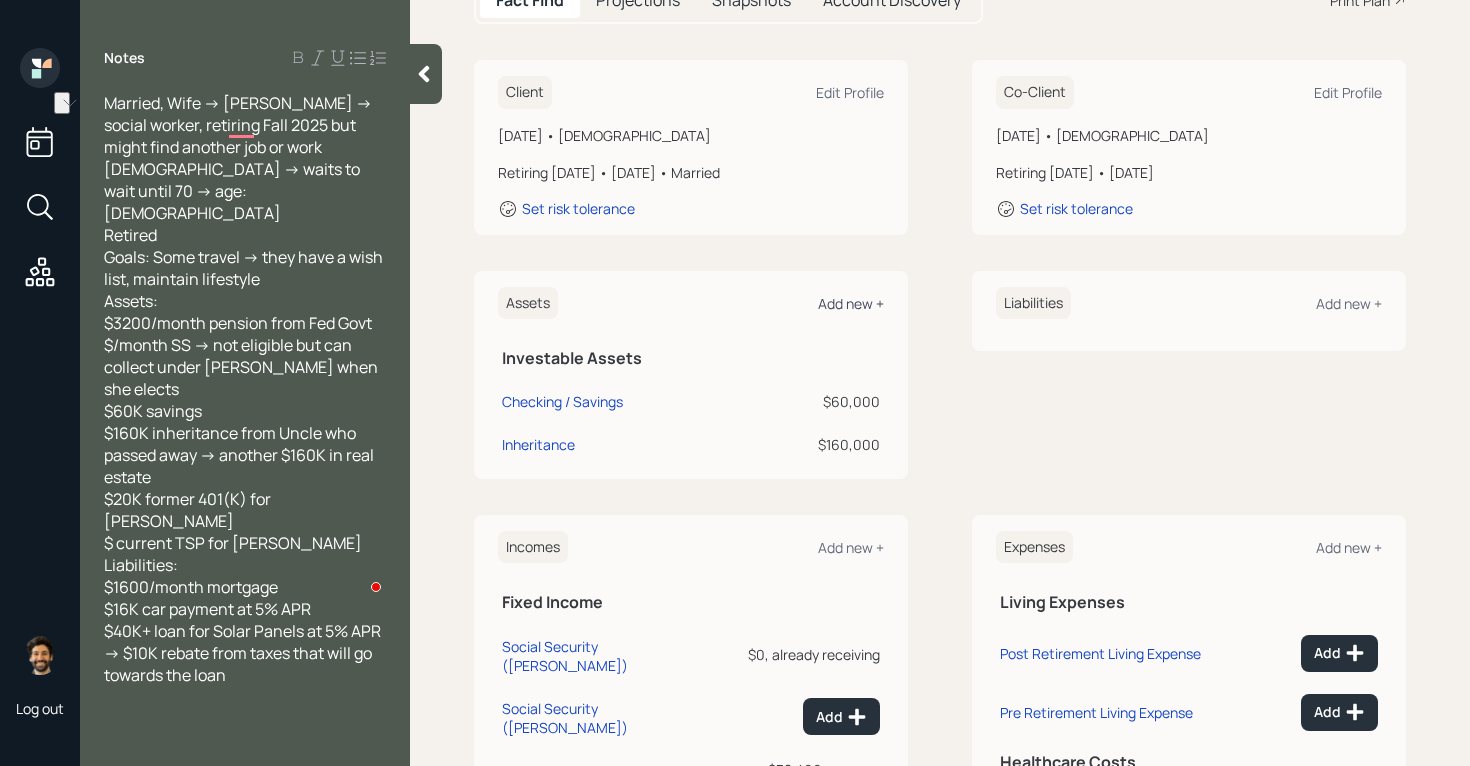 click on "Add new +" at bounding box center (851, 303) 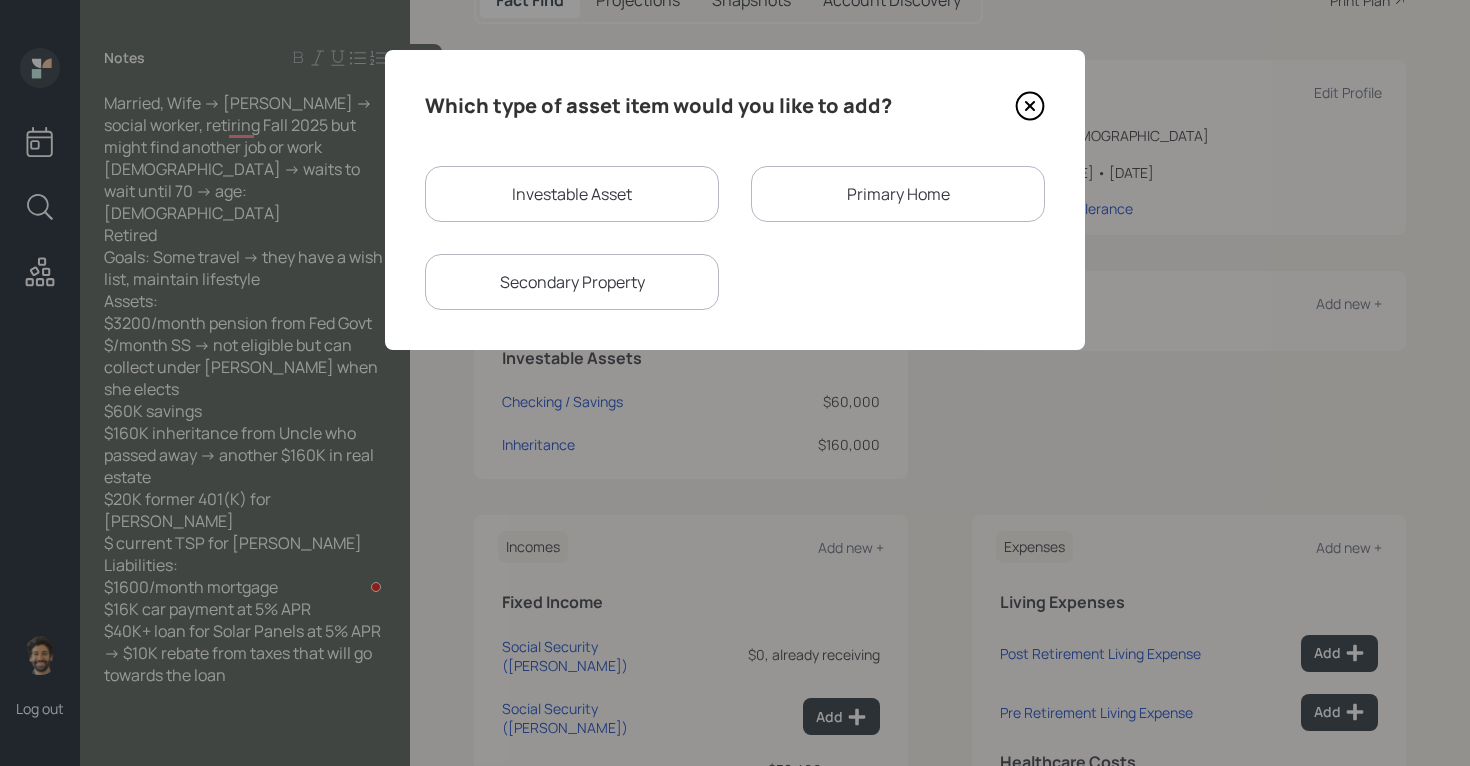 click on "Investable Asset" at bounding box center (572, 194) 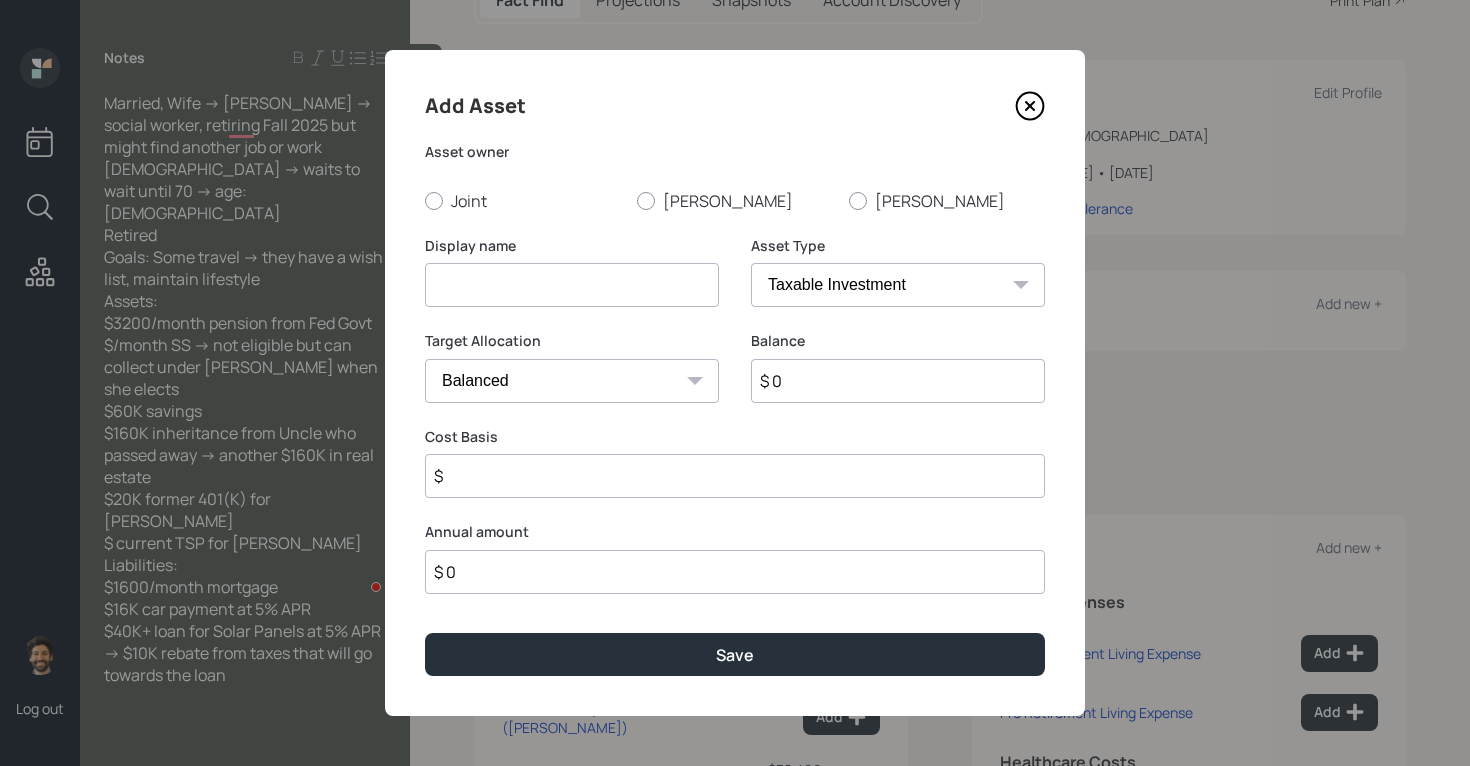 click at bounding box center [572, 285] 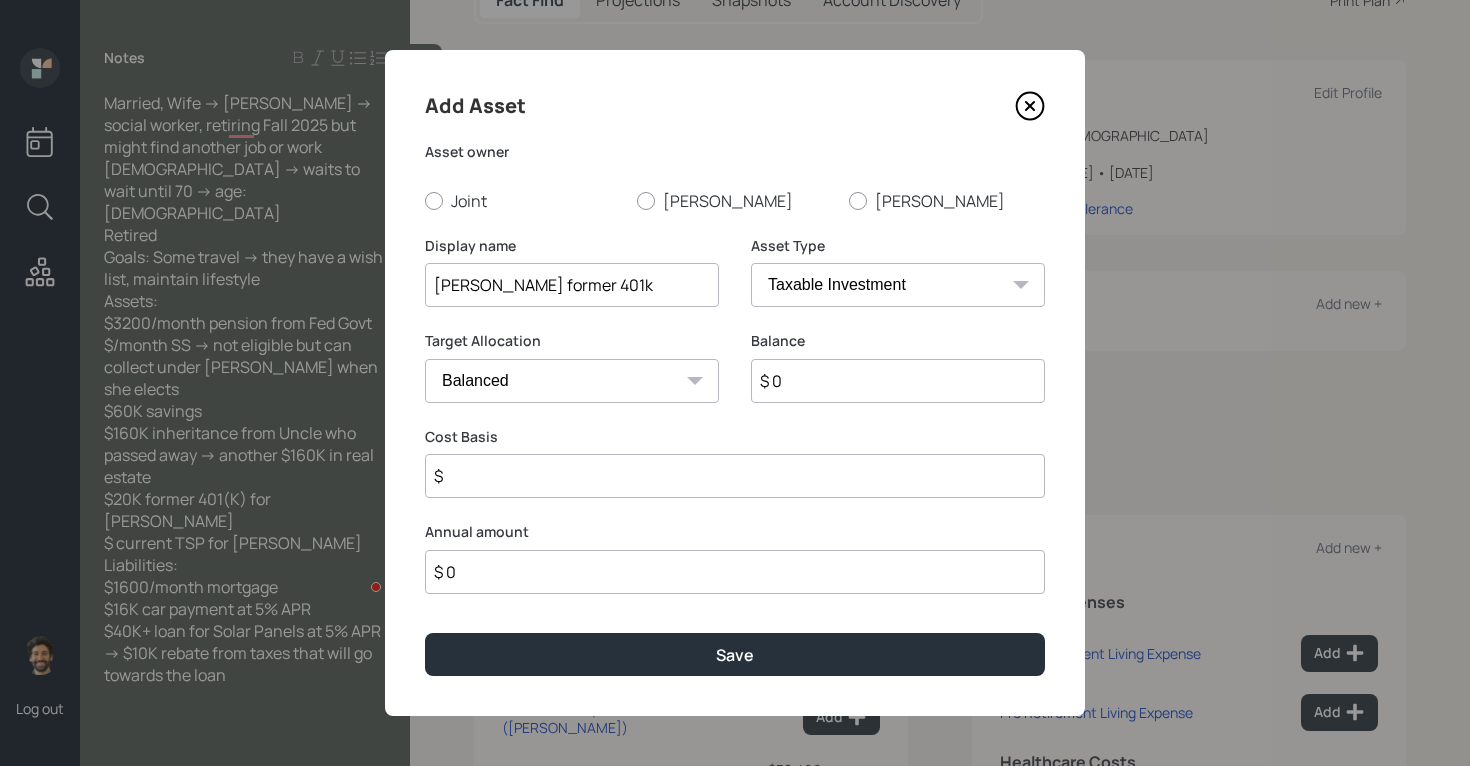 type on "[PERSON_NAME] former 401k" 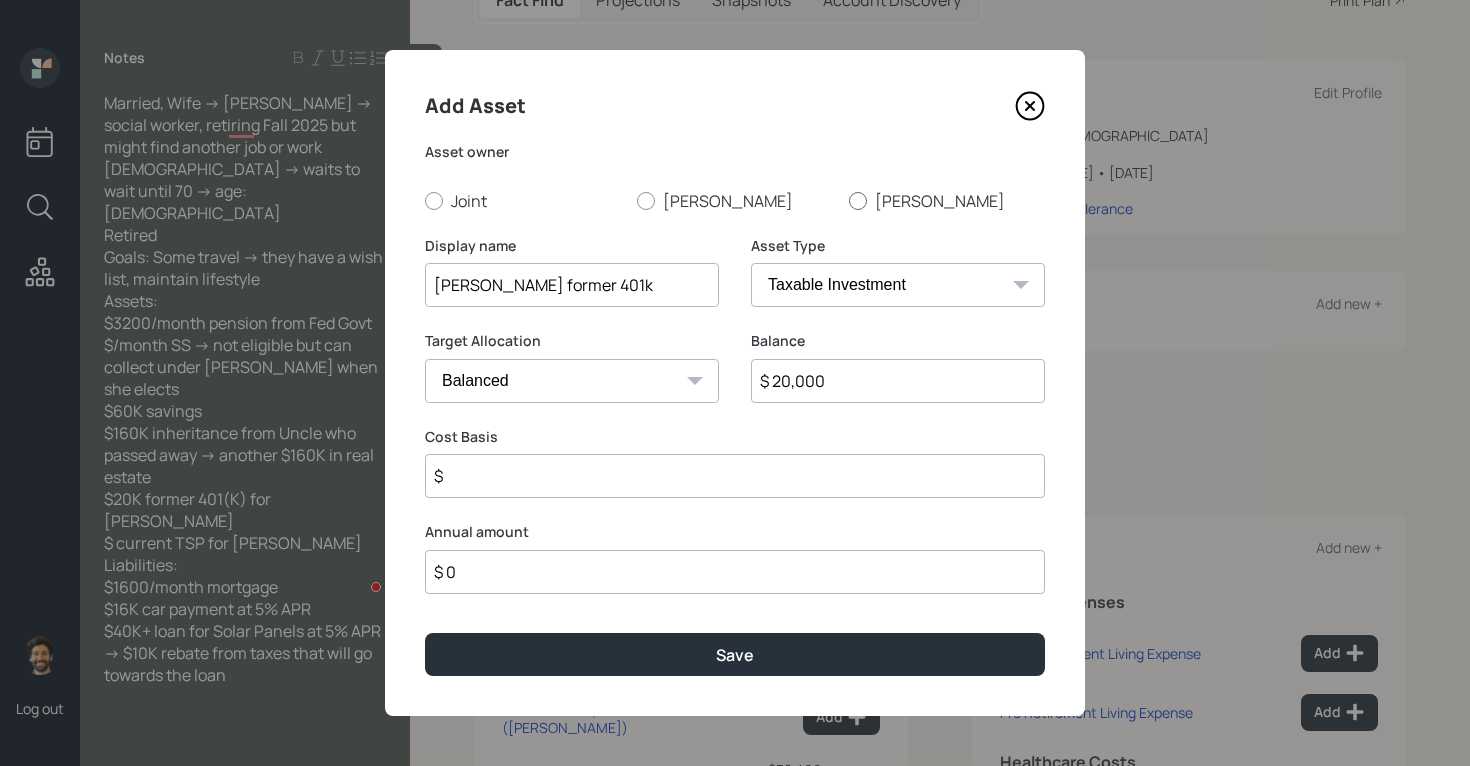 type on "$ 20,000" 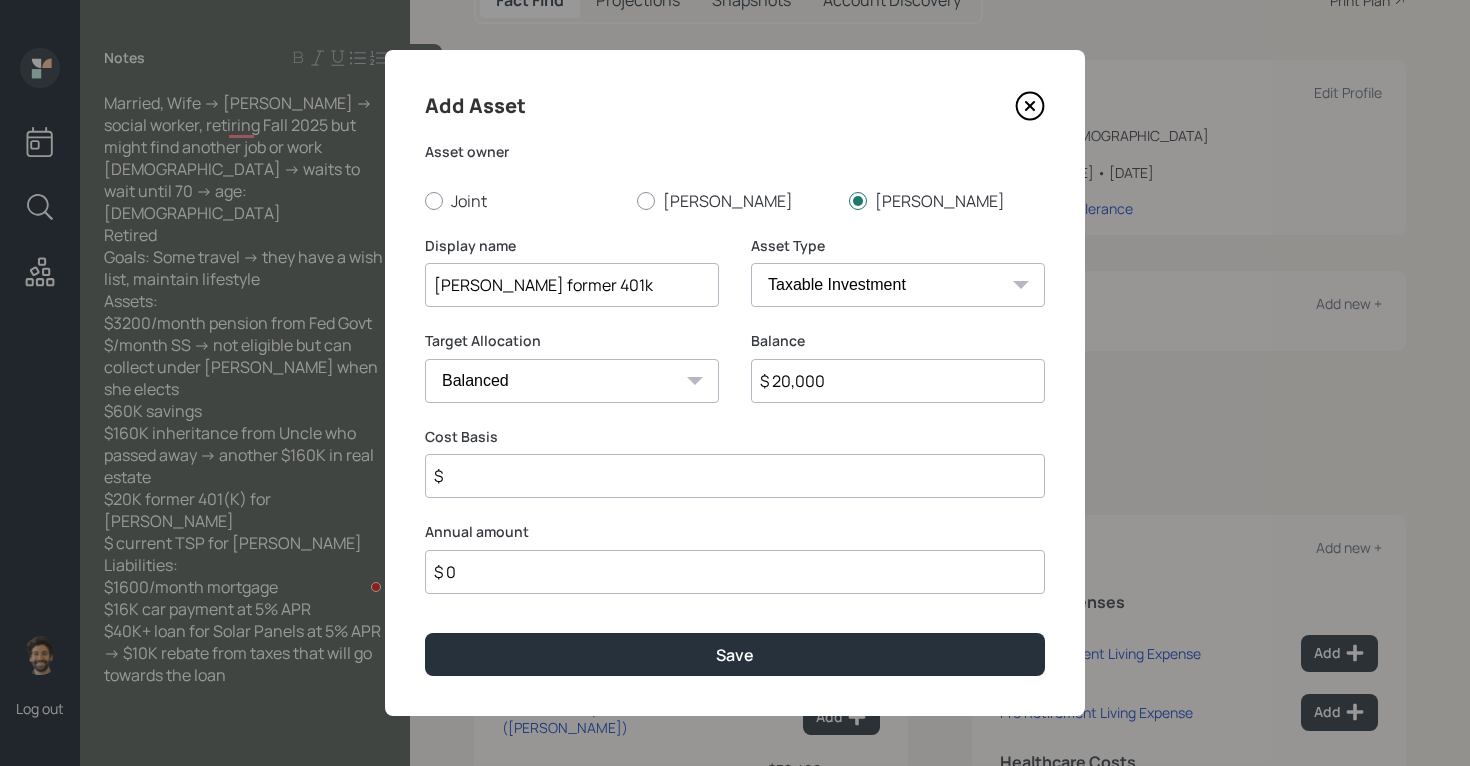 click on "Asset Type SEP IRA IRA Roth IRA 401(k) Roth 401(k) 403(b) Roth 403(b) 457(b) Roth 457(b) Health Savings Account 529 Taxable Investment Checking / Savings Emergency Fund" at bounding box center [898, 284] 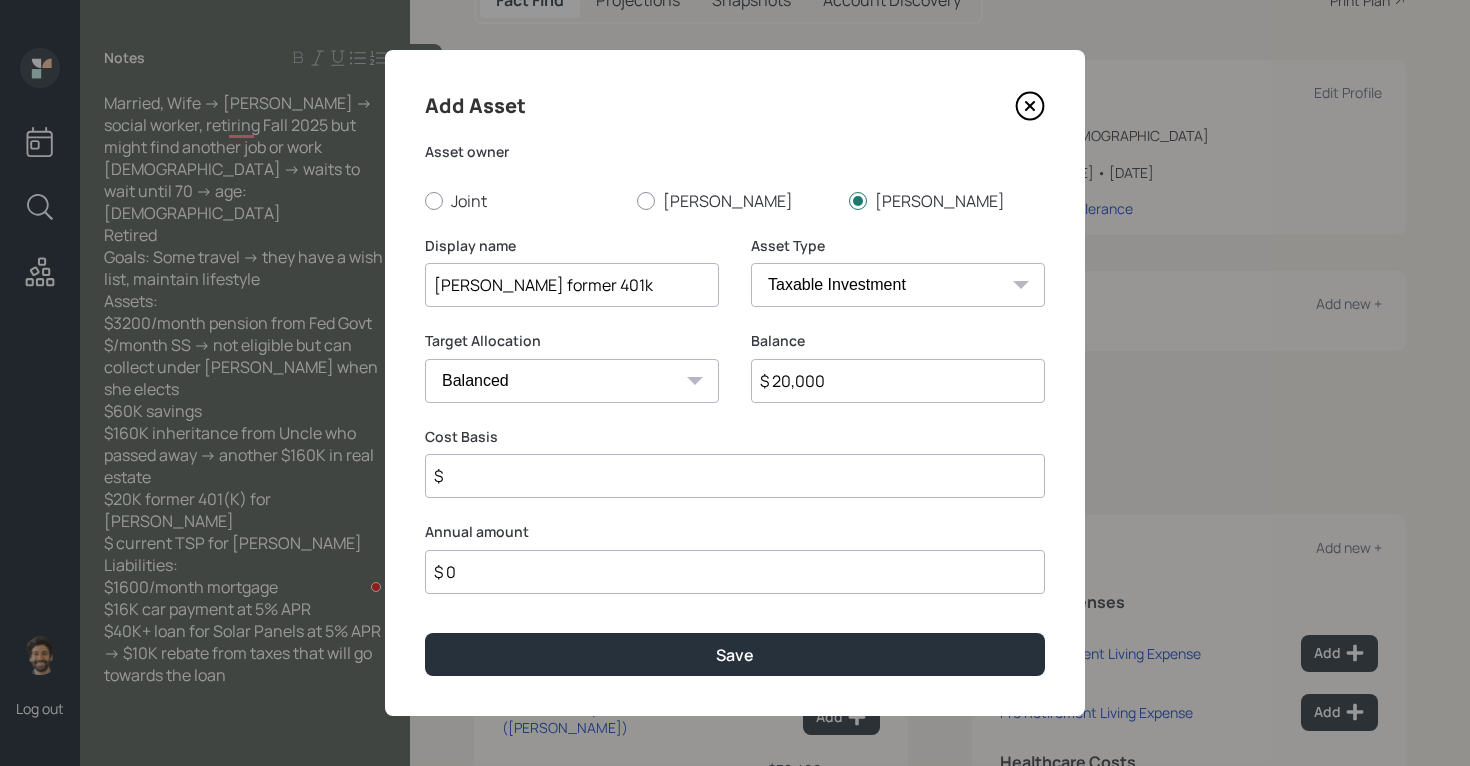 click on "SEP [PERSON_NAME] IRA 401(k) [PERSON_NAME] 401(k) 403(b) [PERSON_NAME] 403(b) 457(b) [PERSON_NAME] 457(b) Health Savings Account 529 Taxable Investment Checking / Savings Emergency Fund" at bounding box center (898, 285) 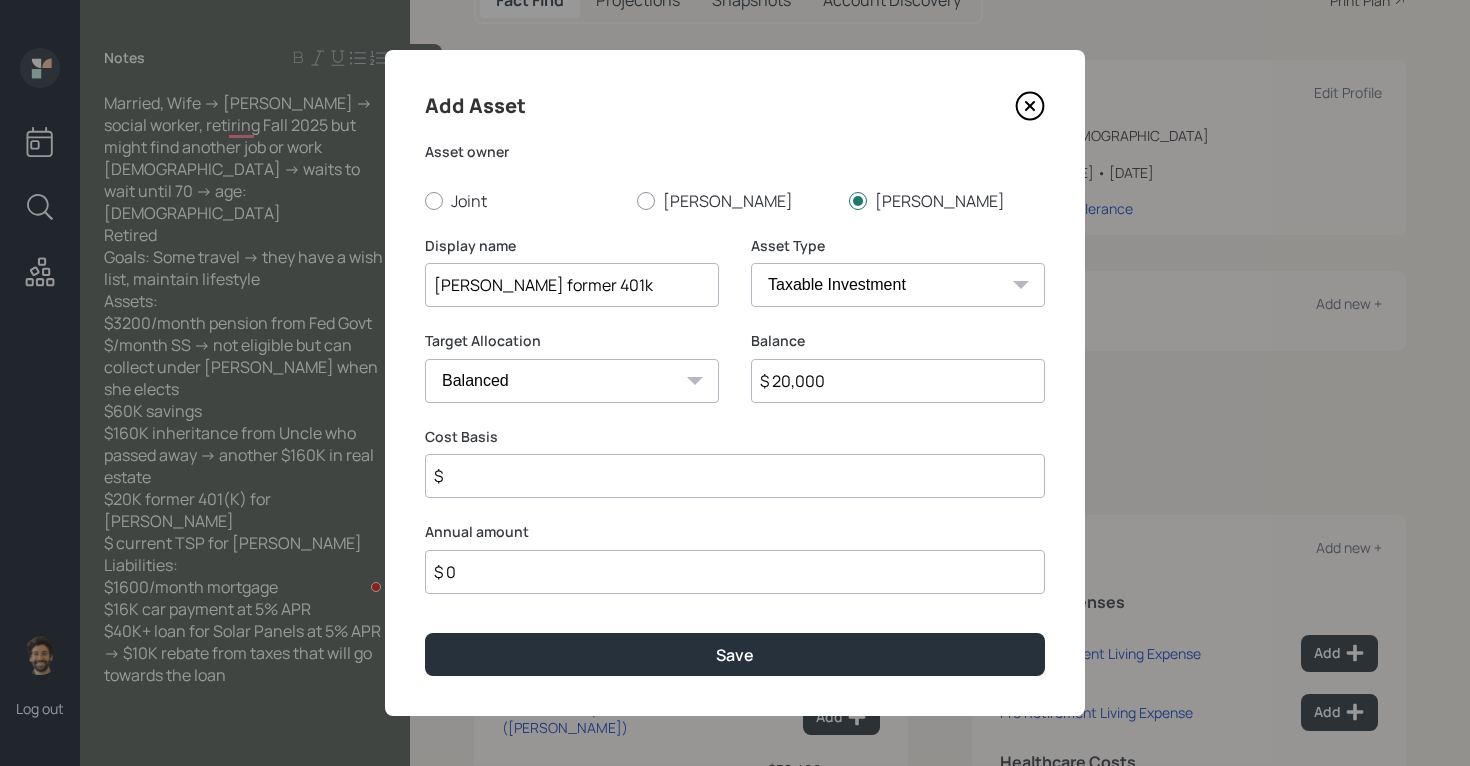 select on "company_sponsored" 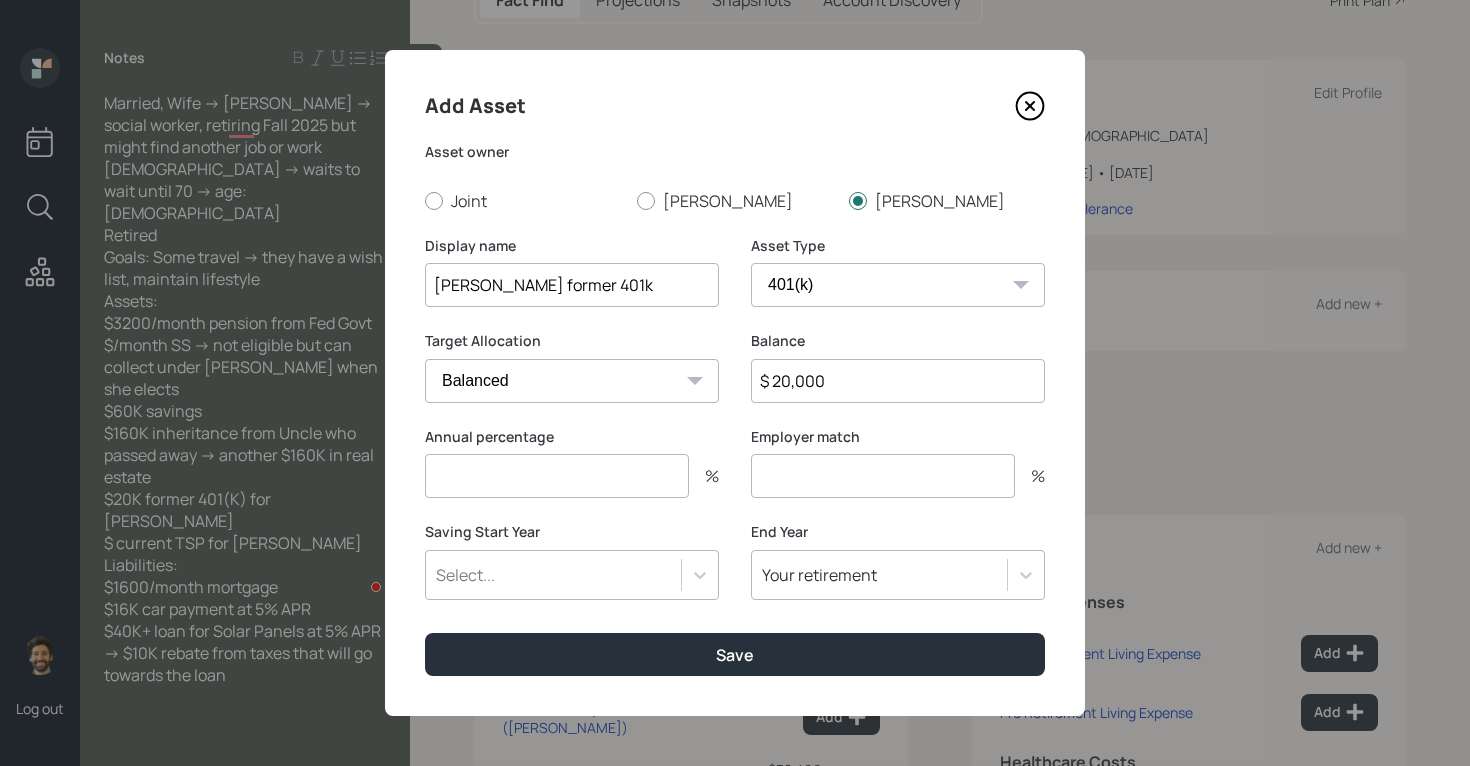 click at bounding box center [557, 476] 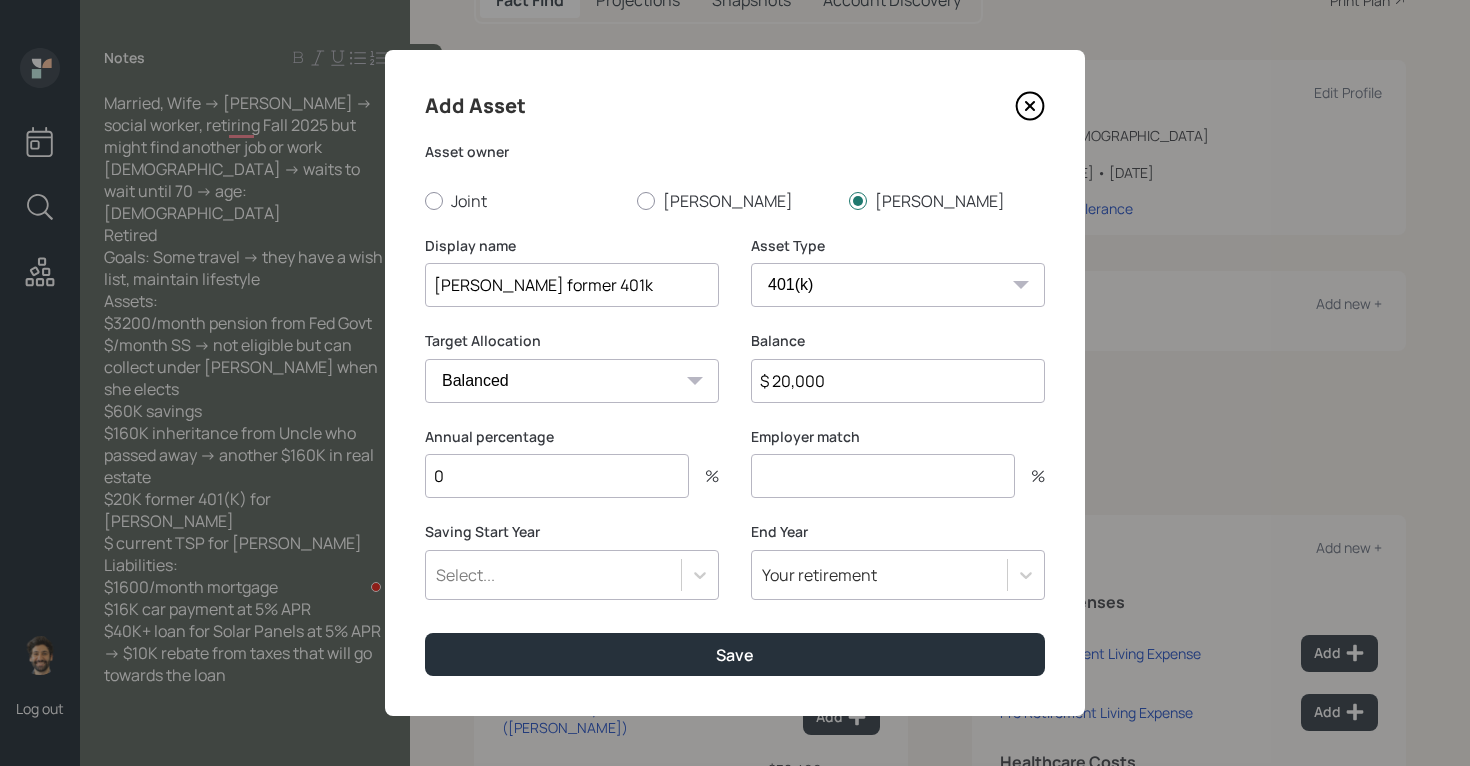 type on "0" 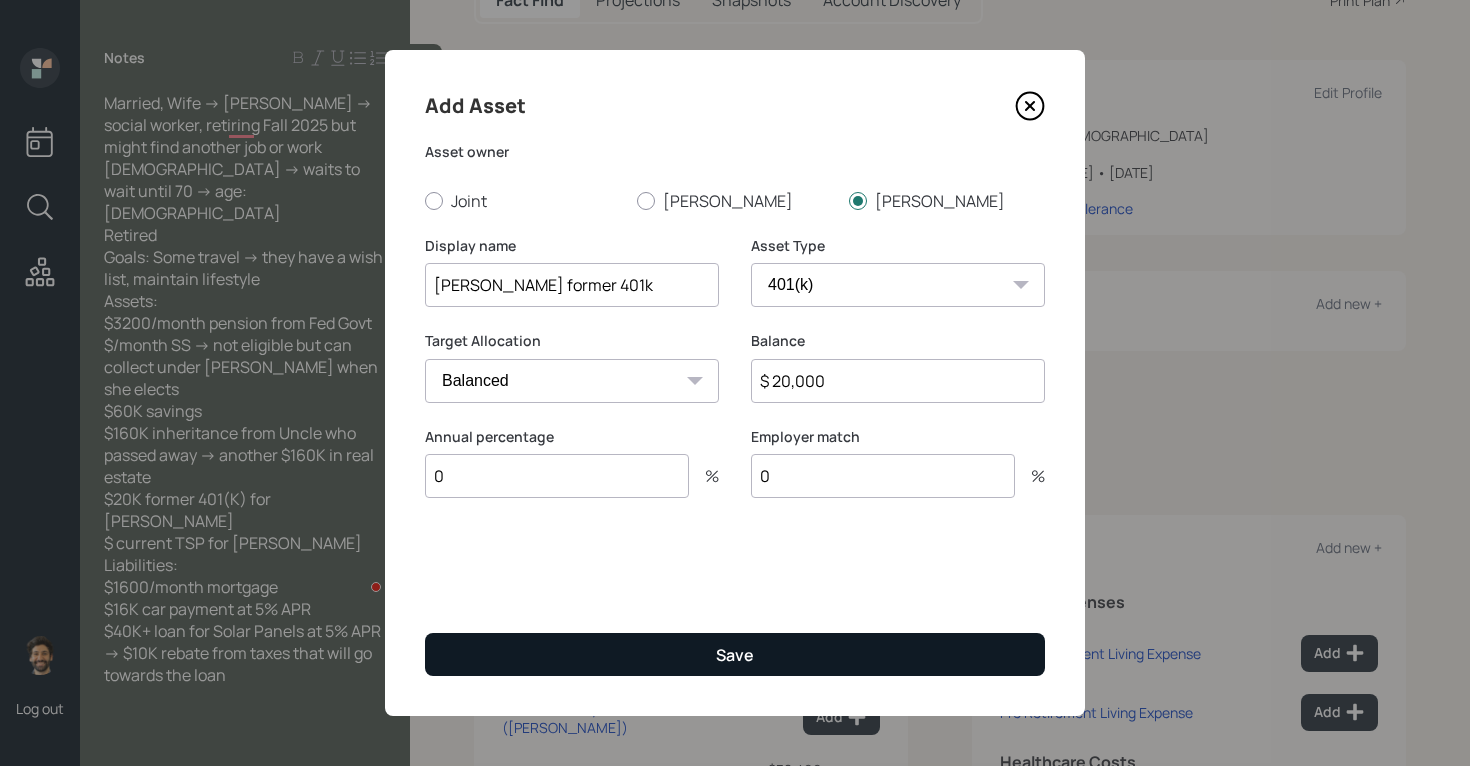 type on "0" 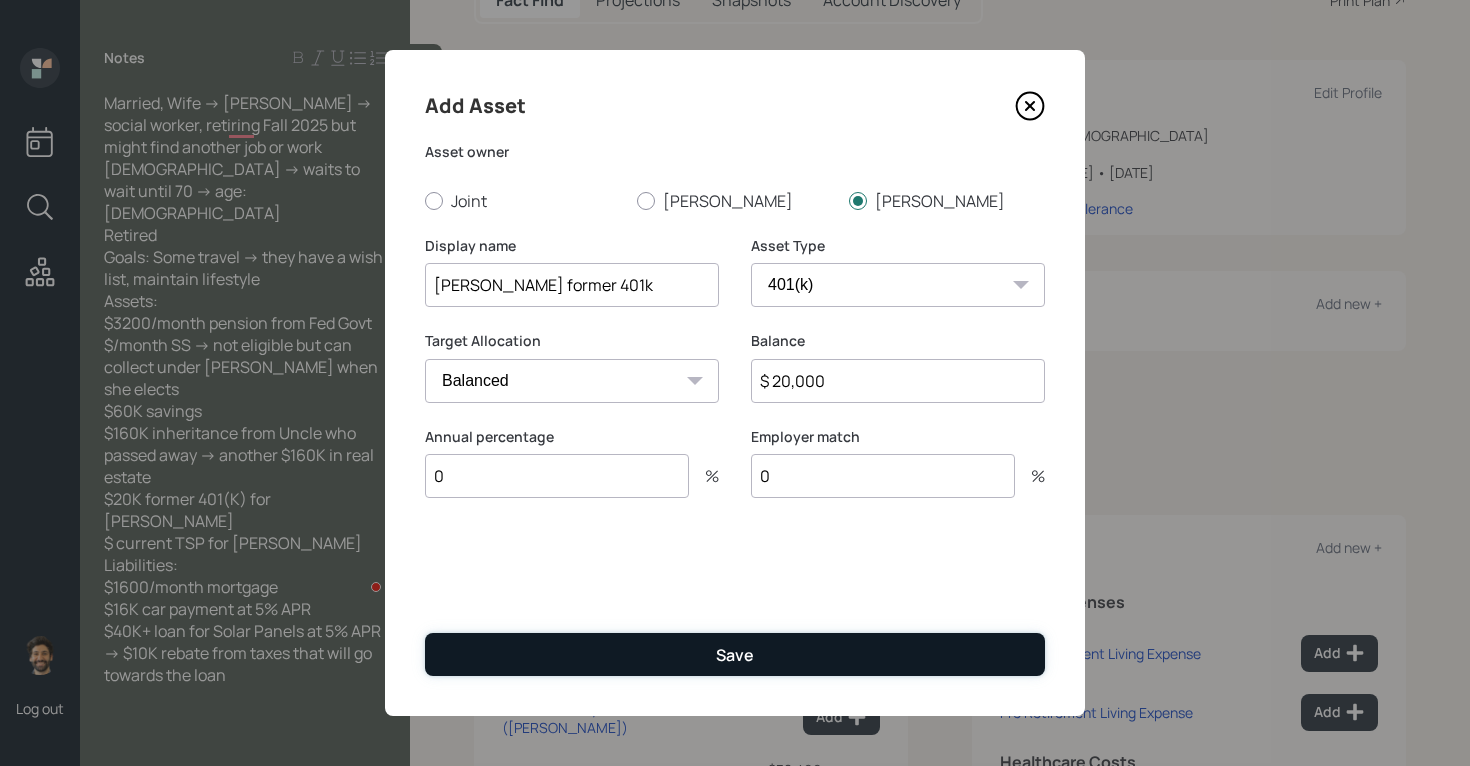 click on "Save" at bounding box center (735, 654) 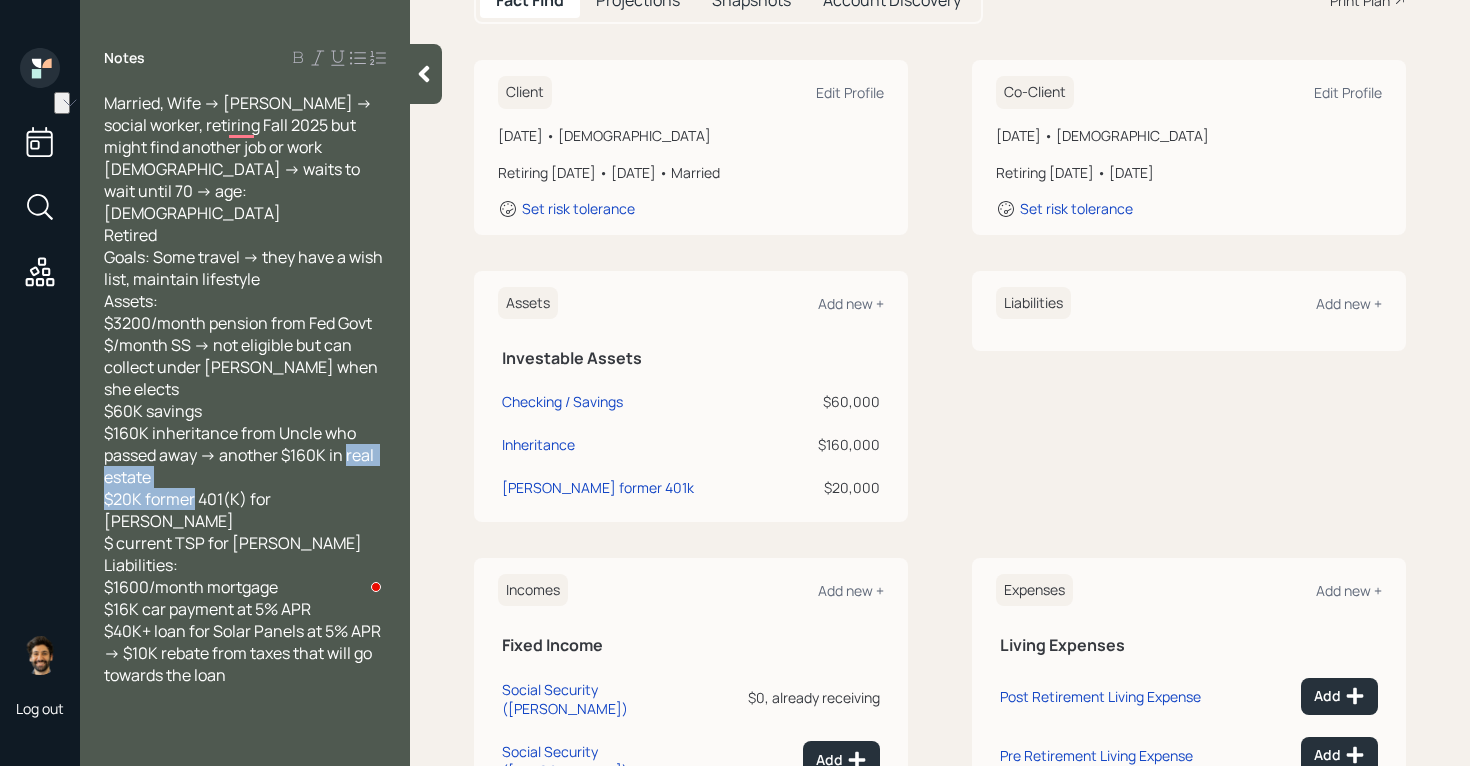 drag, startPoint x: 272, startPoint y: 458, endPoint x: 89, endPoint y: 456, distance: 183.01093 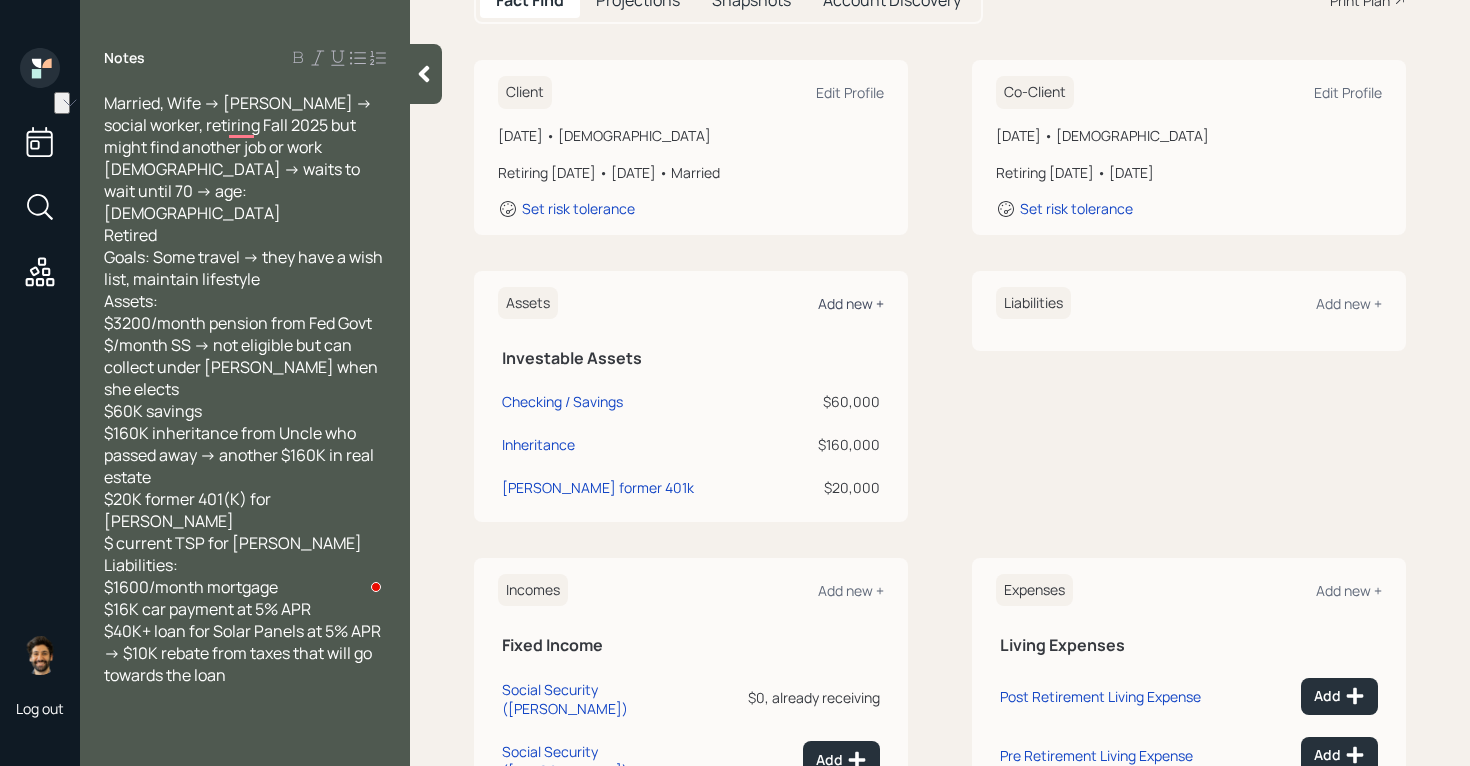 click on "Add new +" at bounding box center [851, 303] 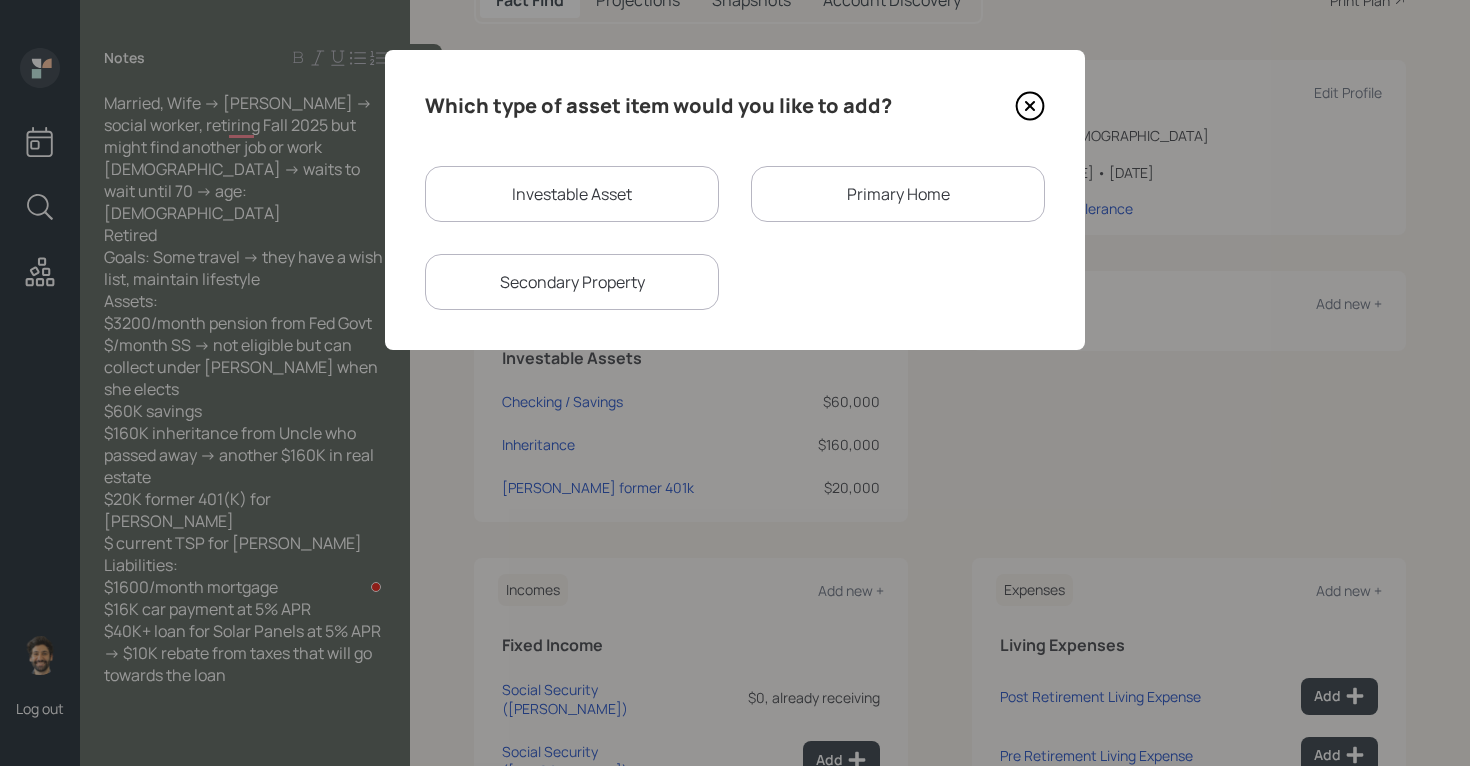 click on "Investable Asset" at bounding box center [572, 194] 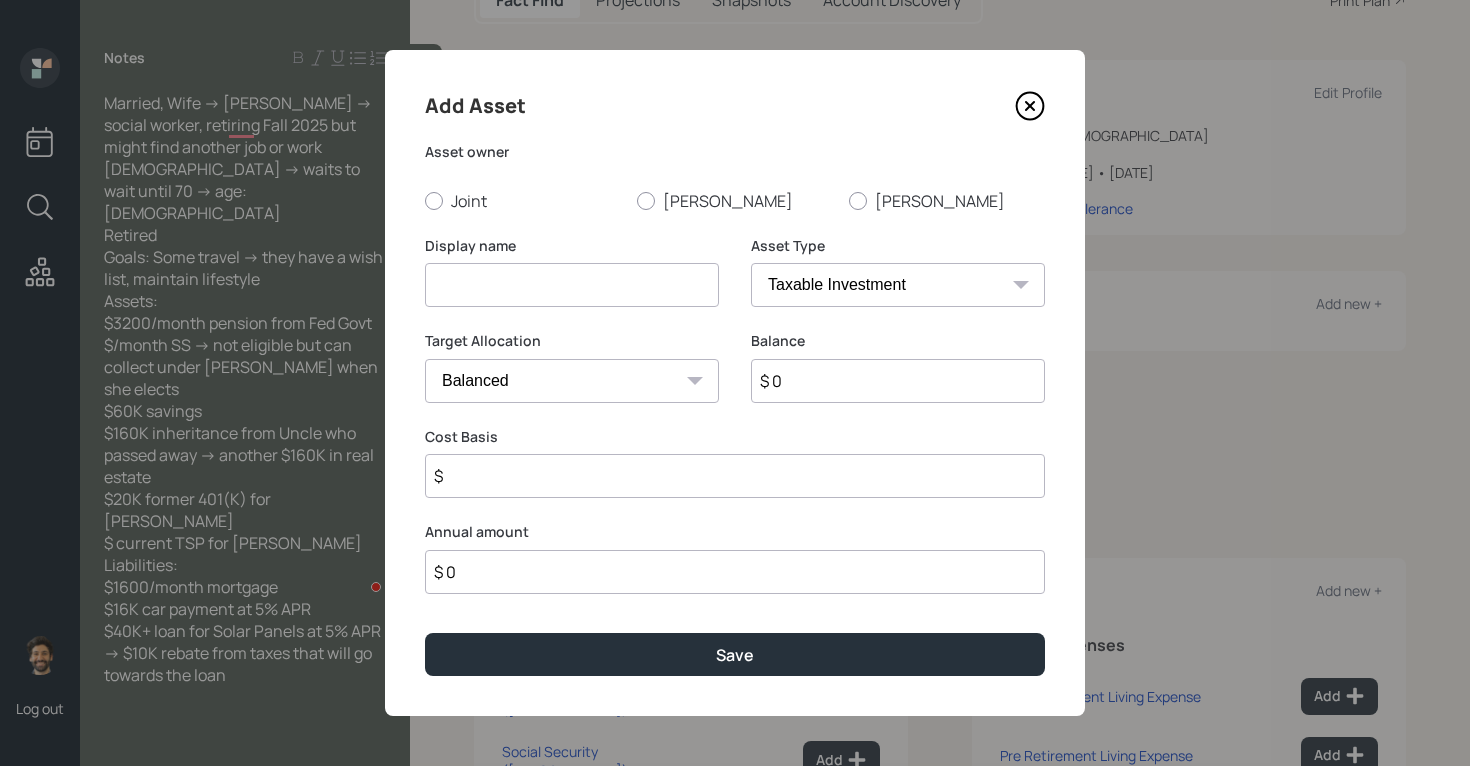 click at bounding box center [572, 285] 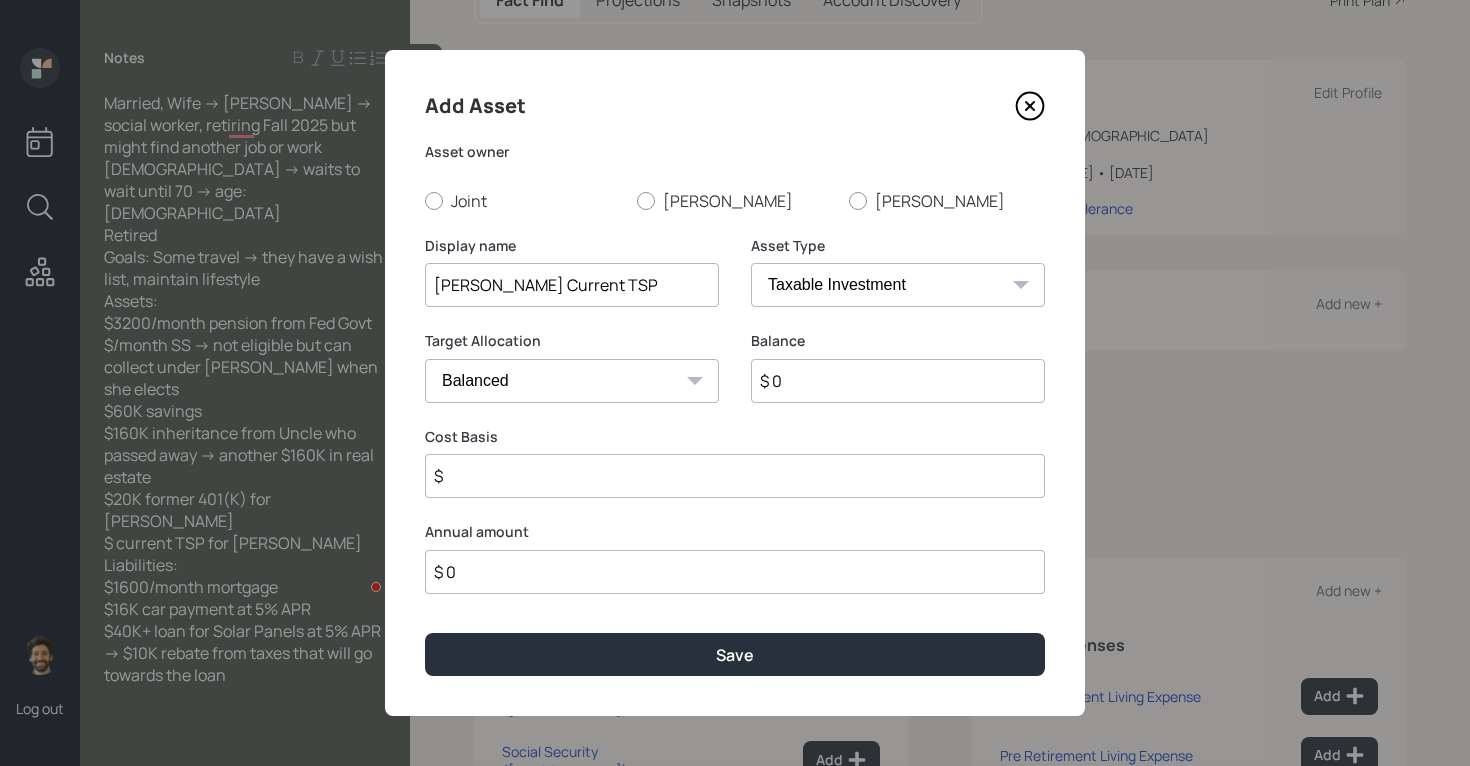 type on "[PERSON_NAME] Current TSP" 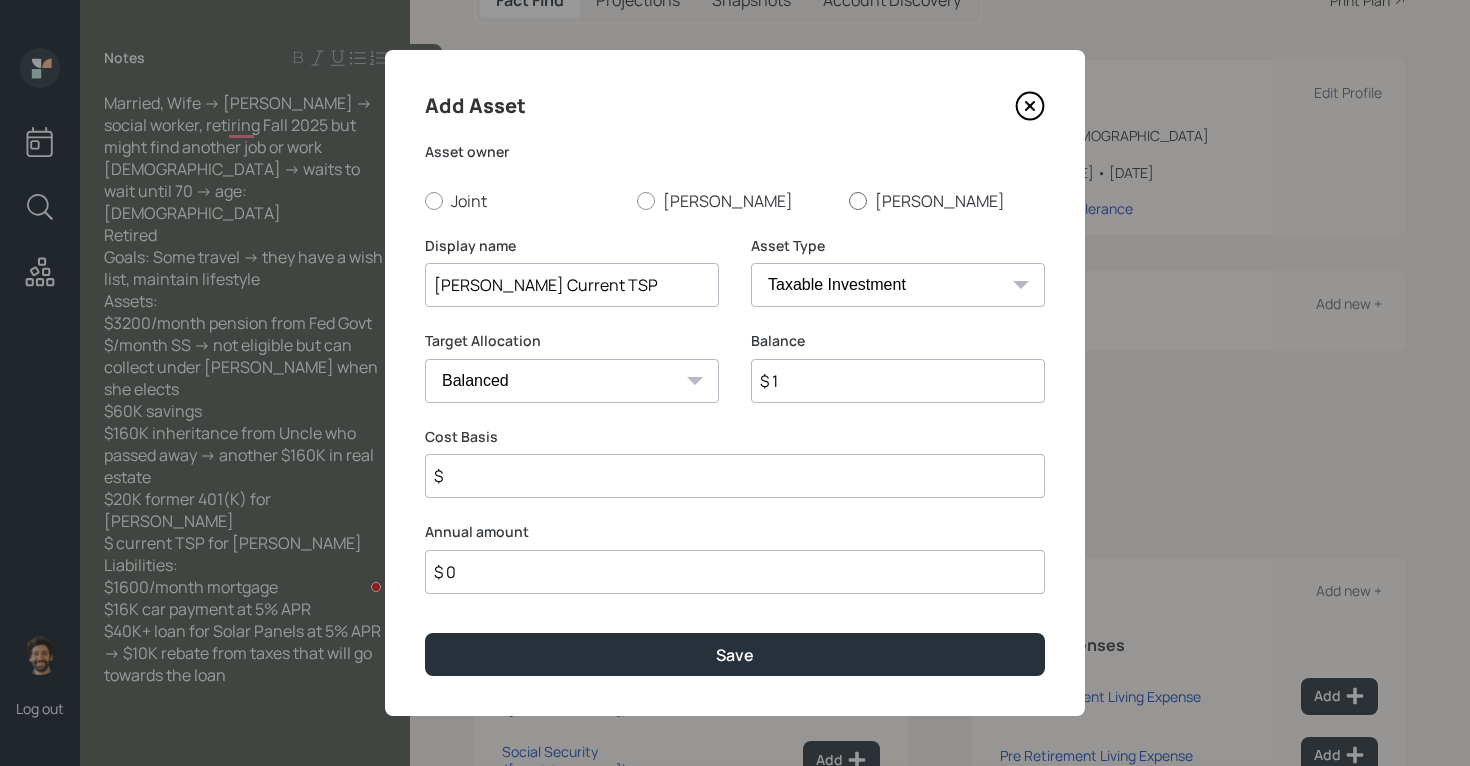 type on "$ 1" 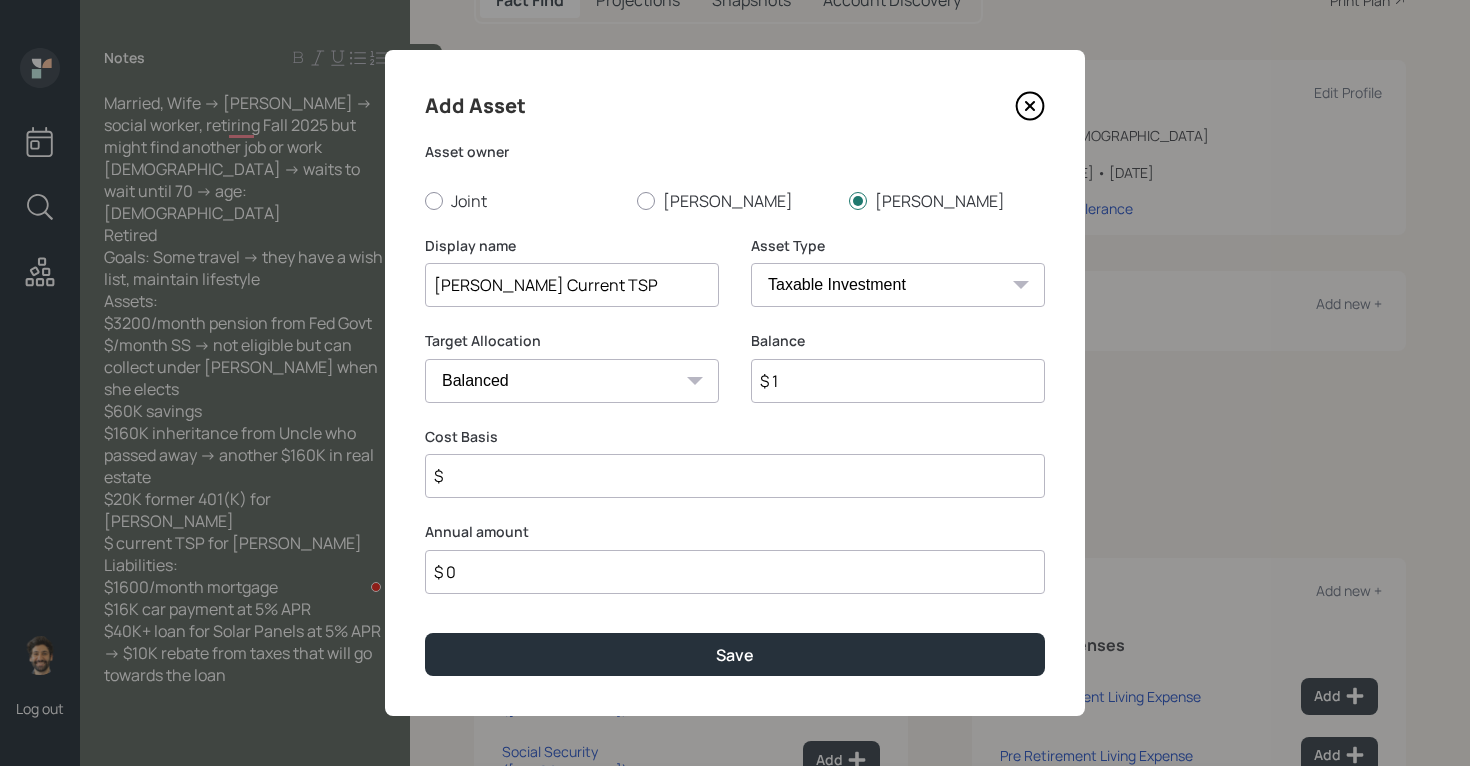 click on "SEP [PERSON_NAME] IRA 401(k) [PERSON_NAME] 401(k) 403(b) [PERSON_NAME] 403(b) 457(b) [PERSON_NAME] 457(b) Health Savings Account 529 Taxable Investment Checking / Savings Emergency Fund" at bounding box center (898, 285) 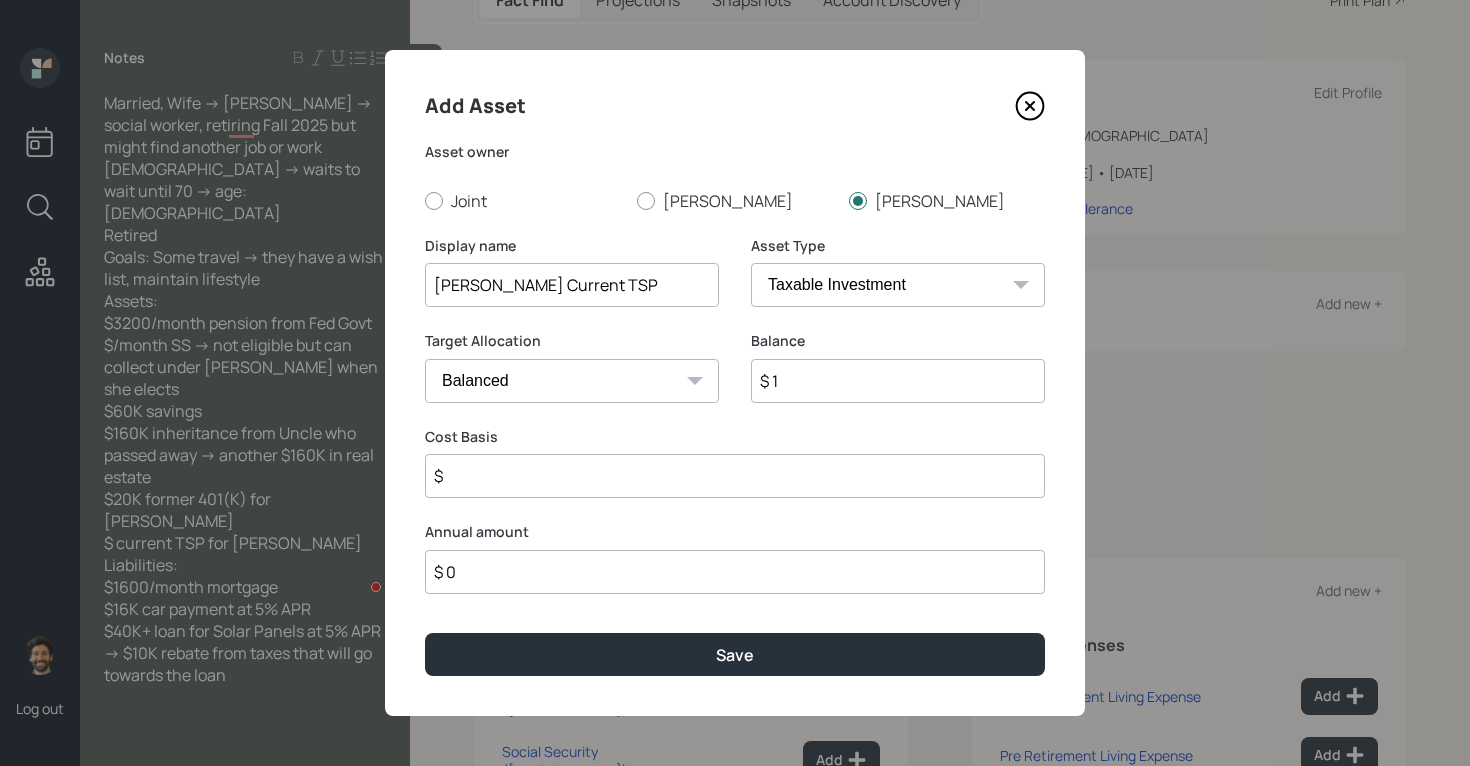select on "company_sponsored" 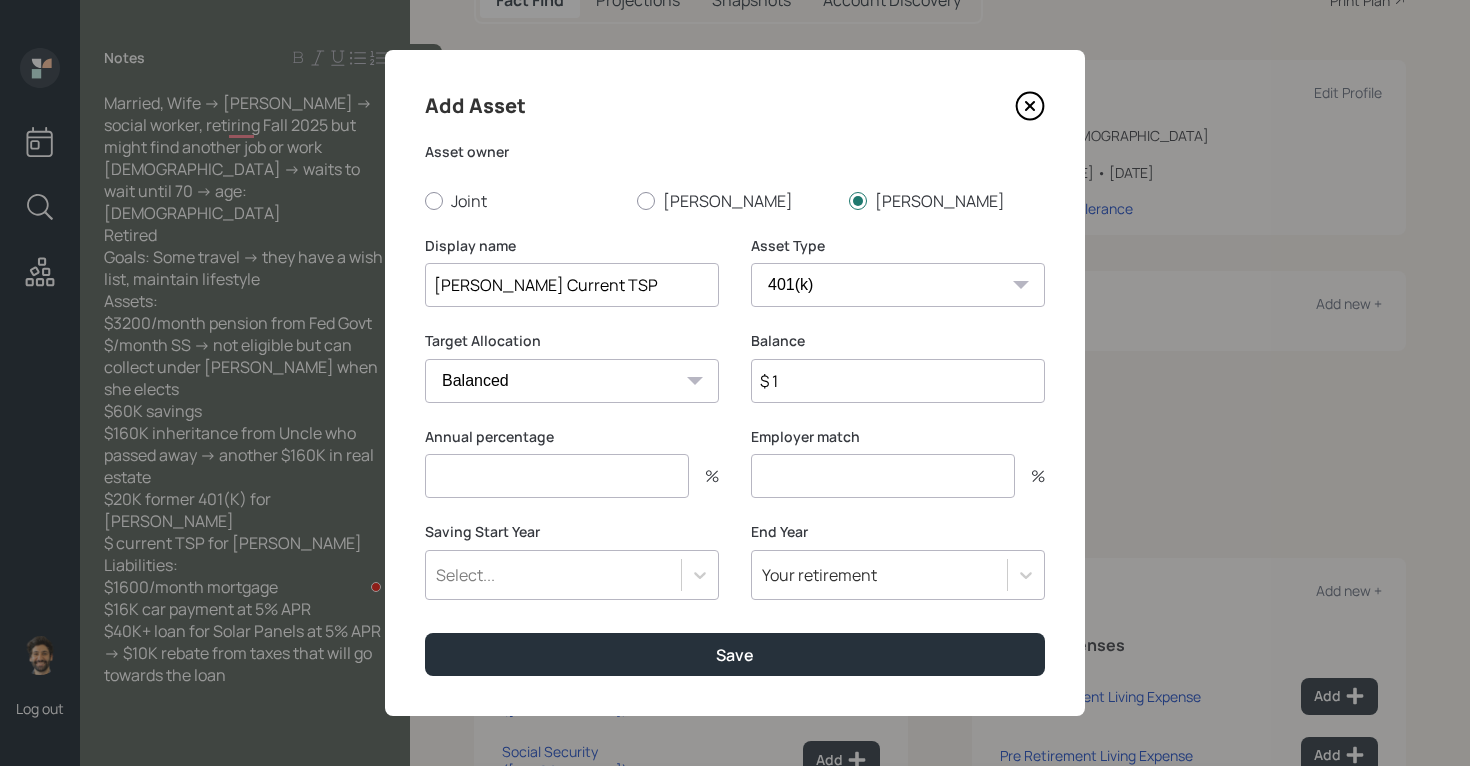 click at bounding box center (557, 476) 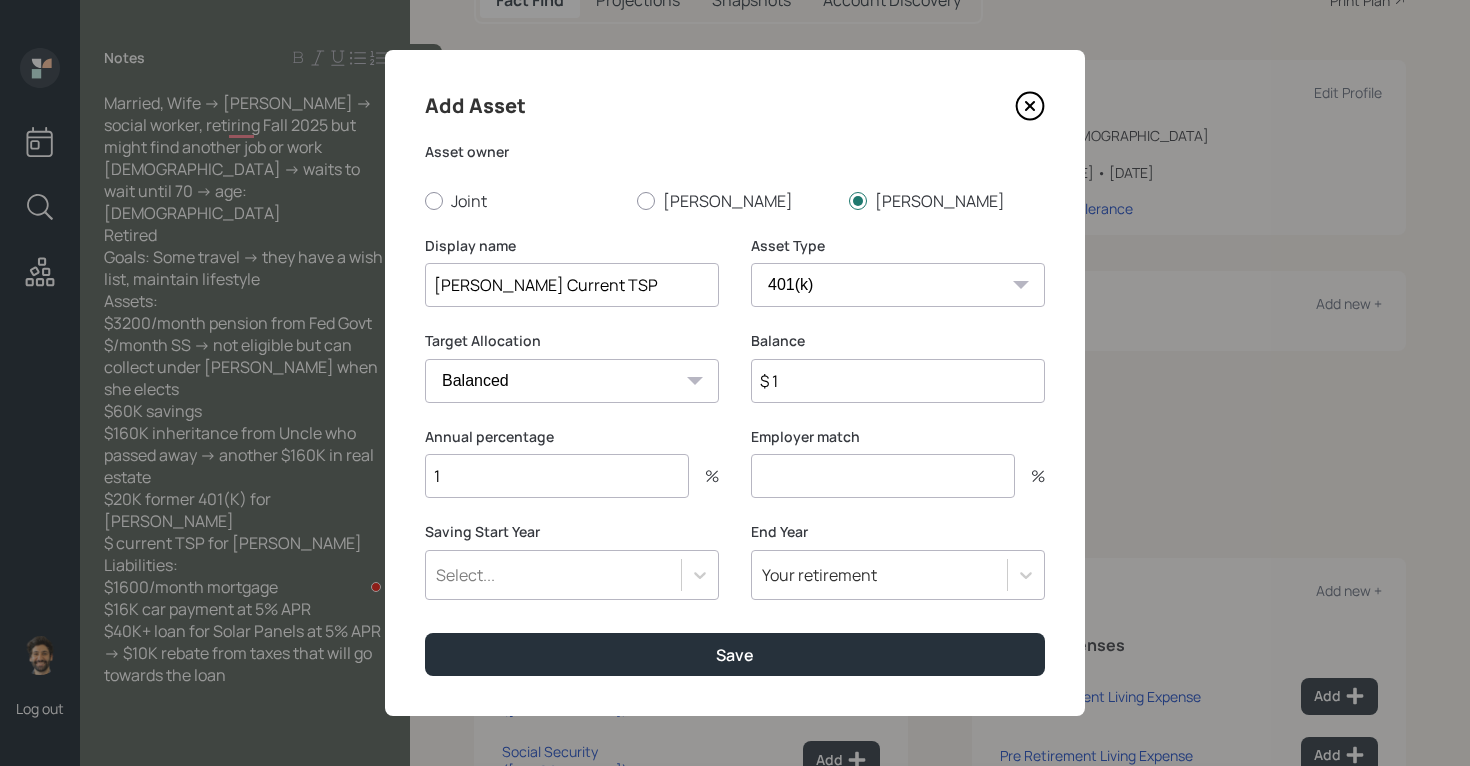 type on "1" 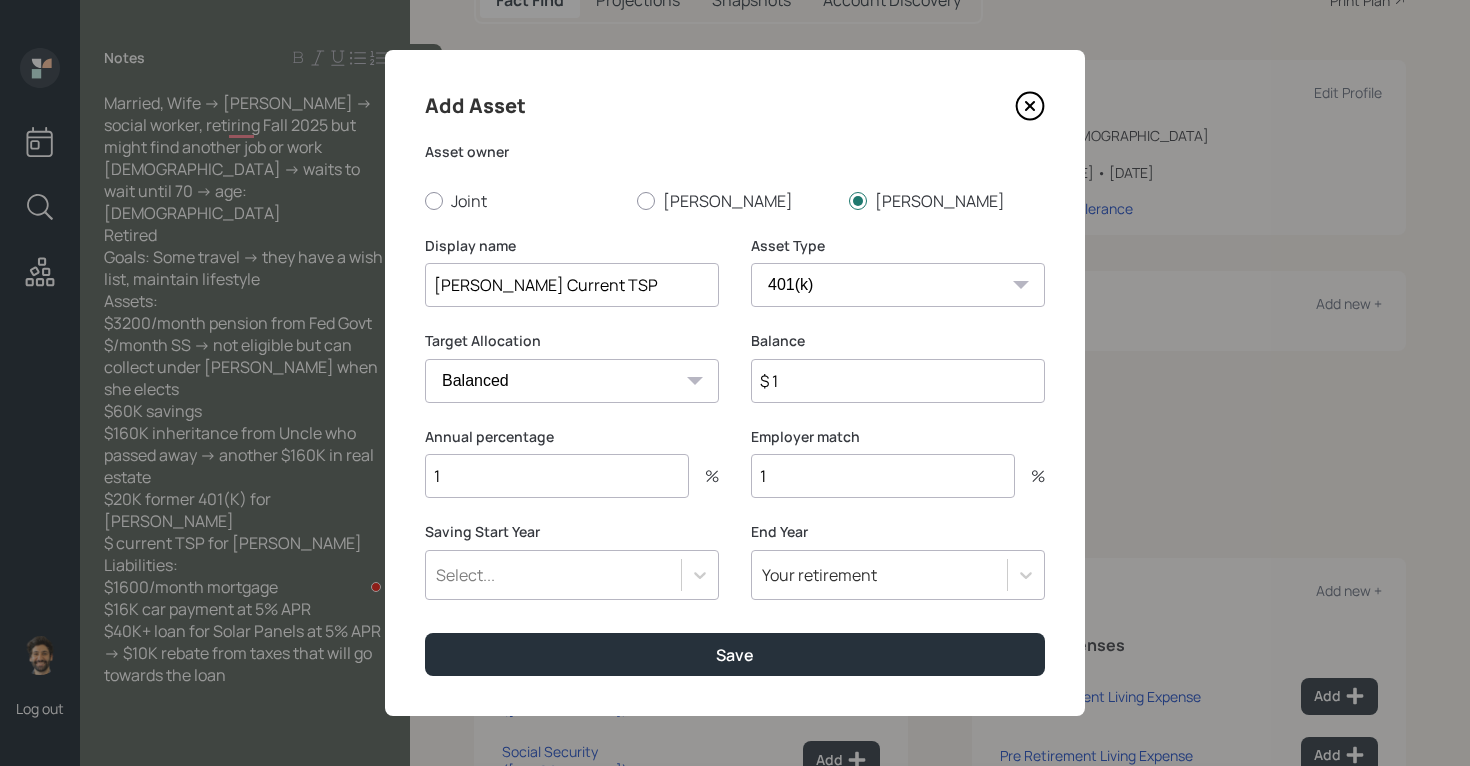 type on "1" 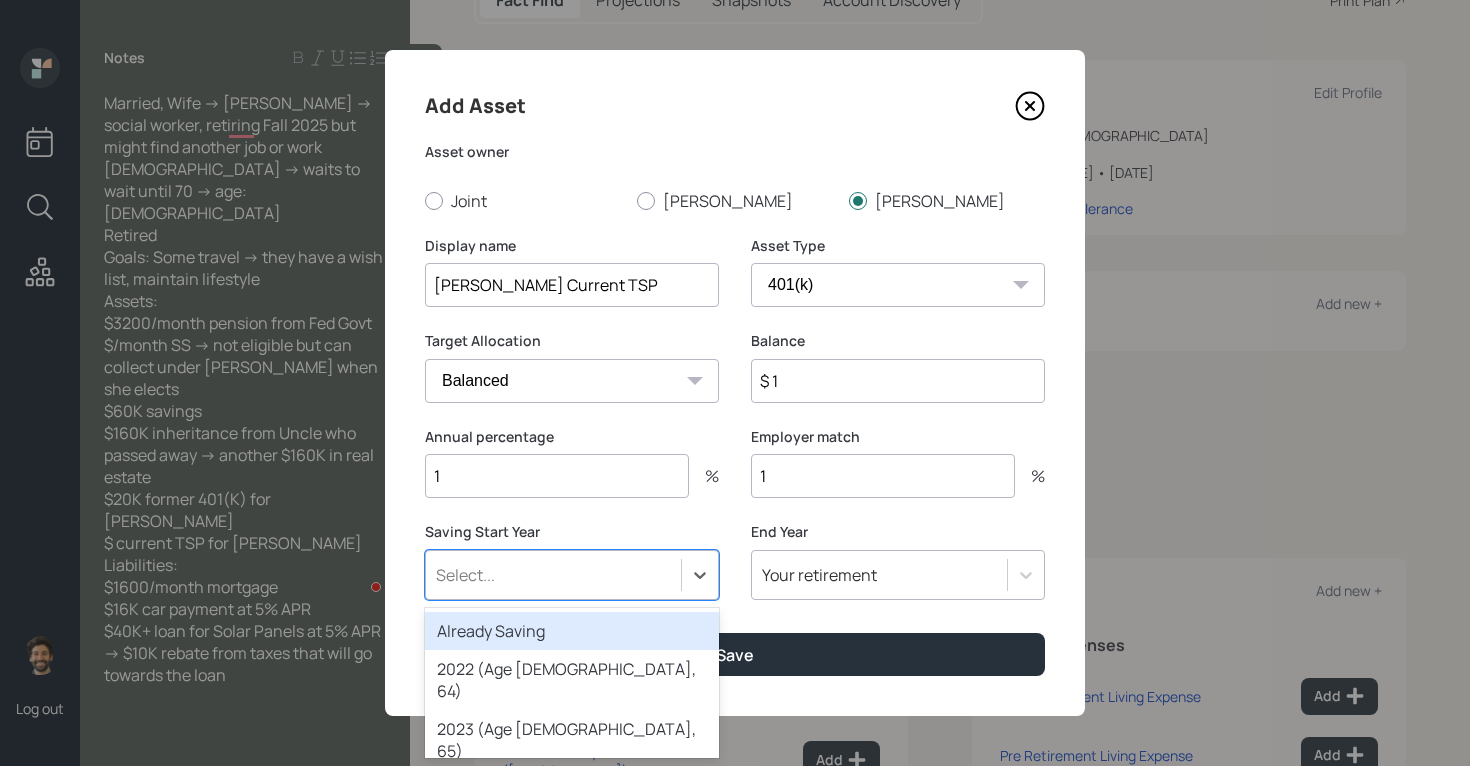 scroll, scrollTop: 0, scrollLeft: 0, axis: both 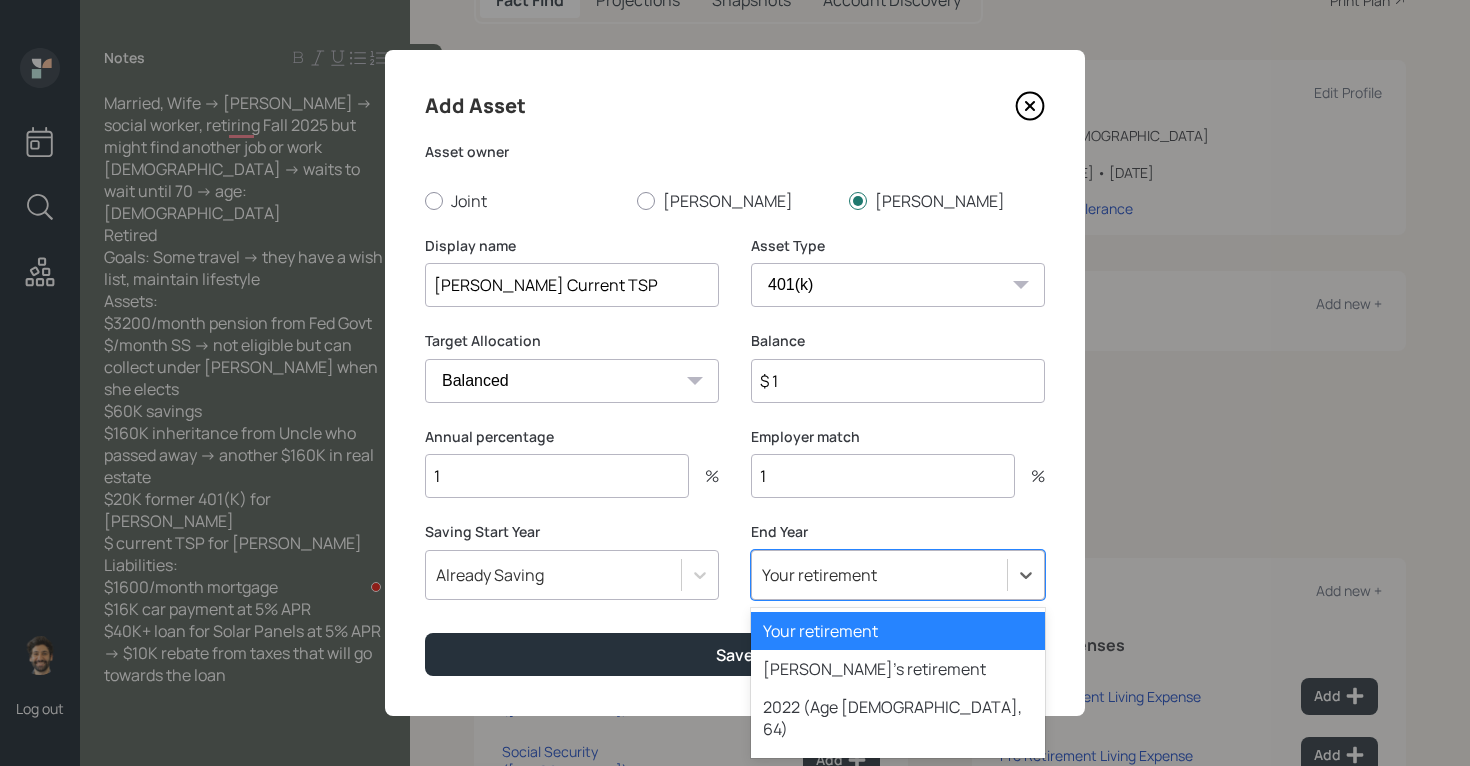 click on "Your retirement" at bounding box center [819, 575] 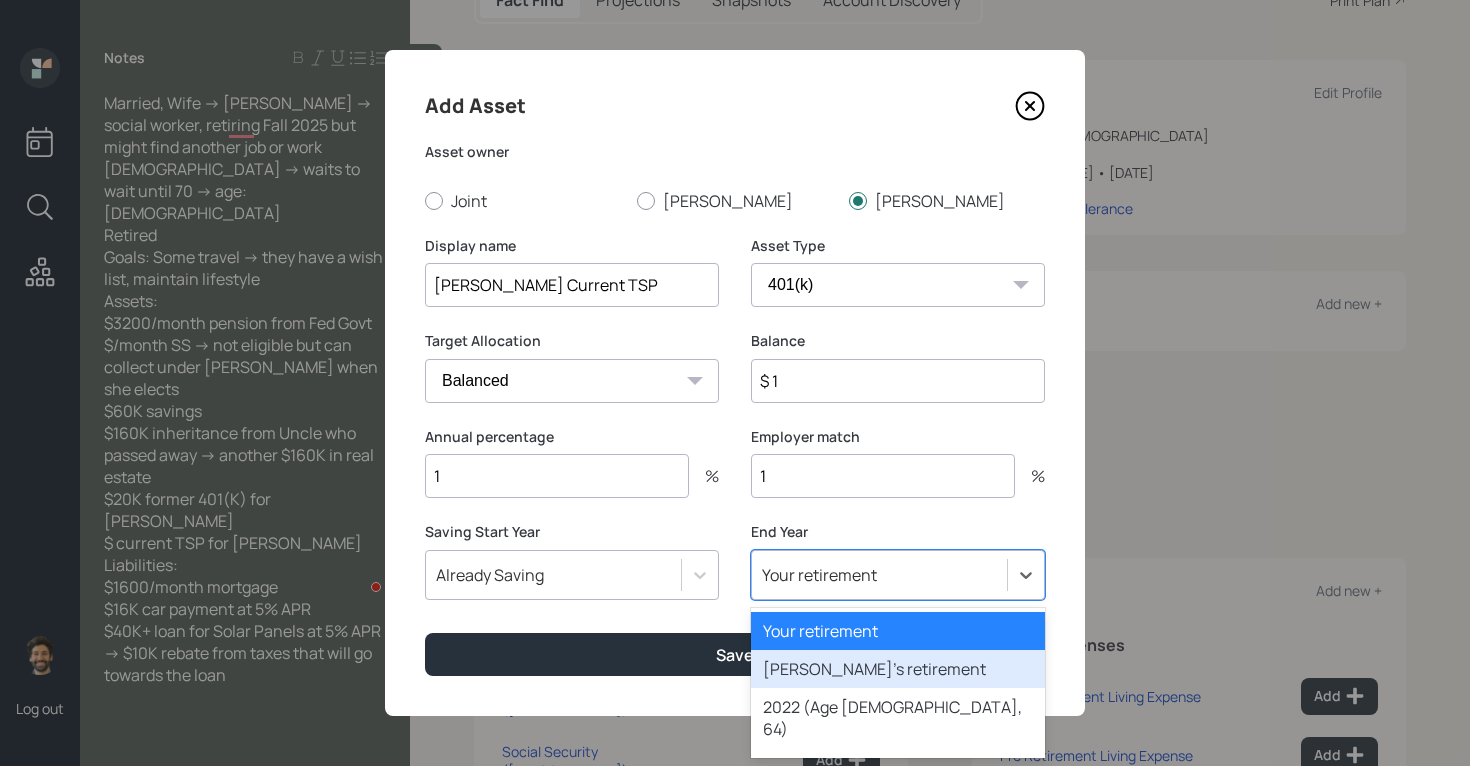 click on "[PERSON_NAME]'s retirement" at bounding box center (898, 669) 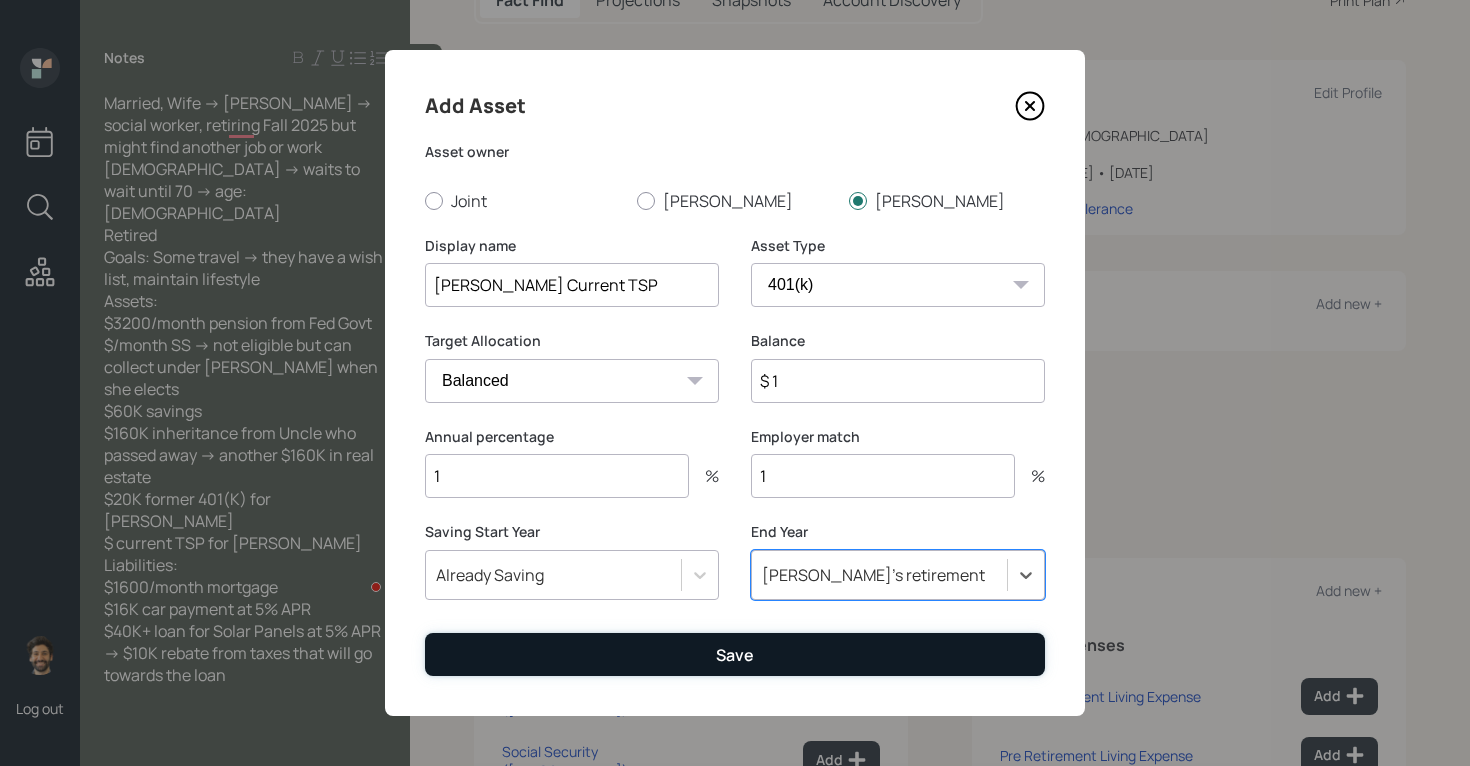 click on "Save" at bounding box center [735, 654] 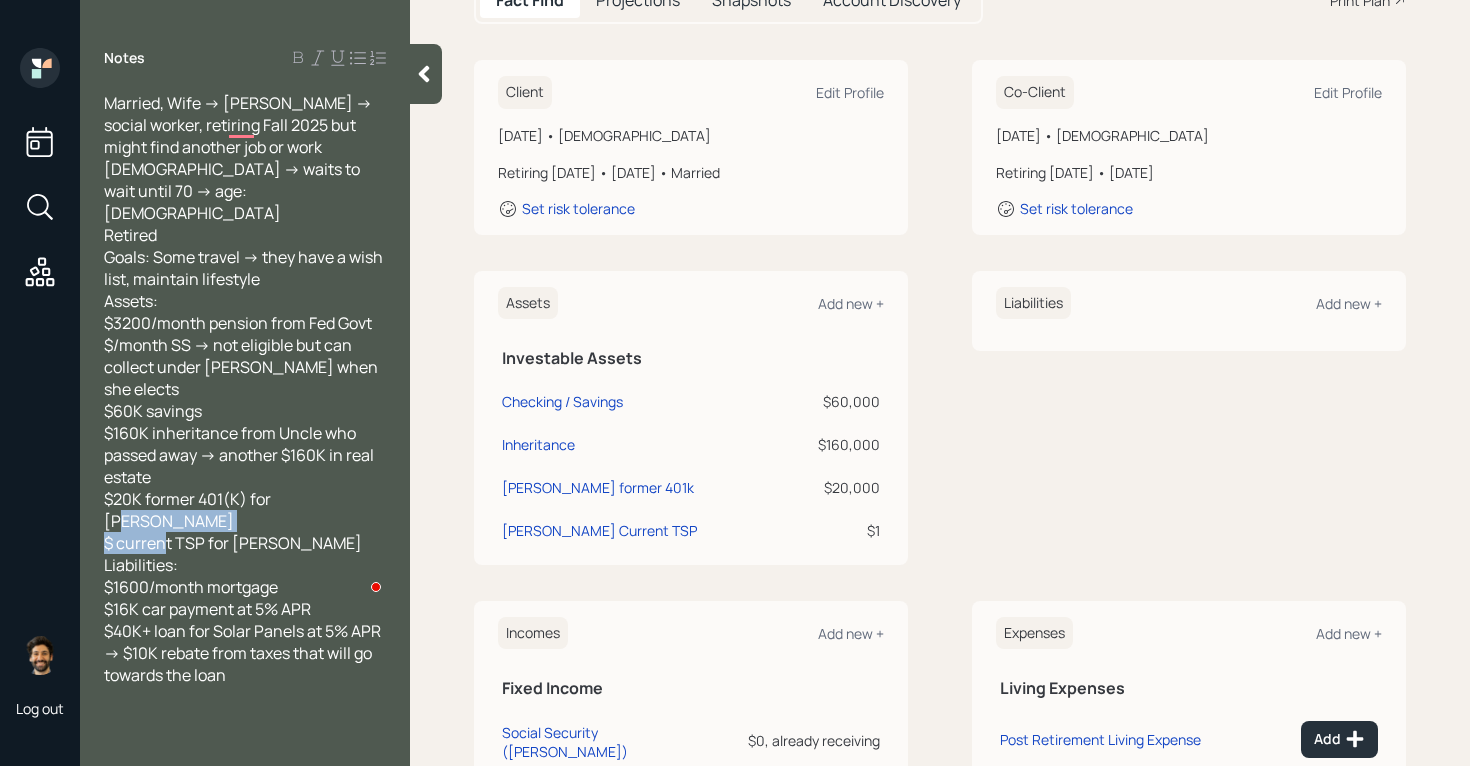 drag, startPoint x: 282, startPoint y: 493, endPoint x: 102, endPoint y: 492, distance: 180.00278 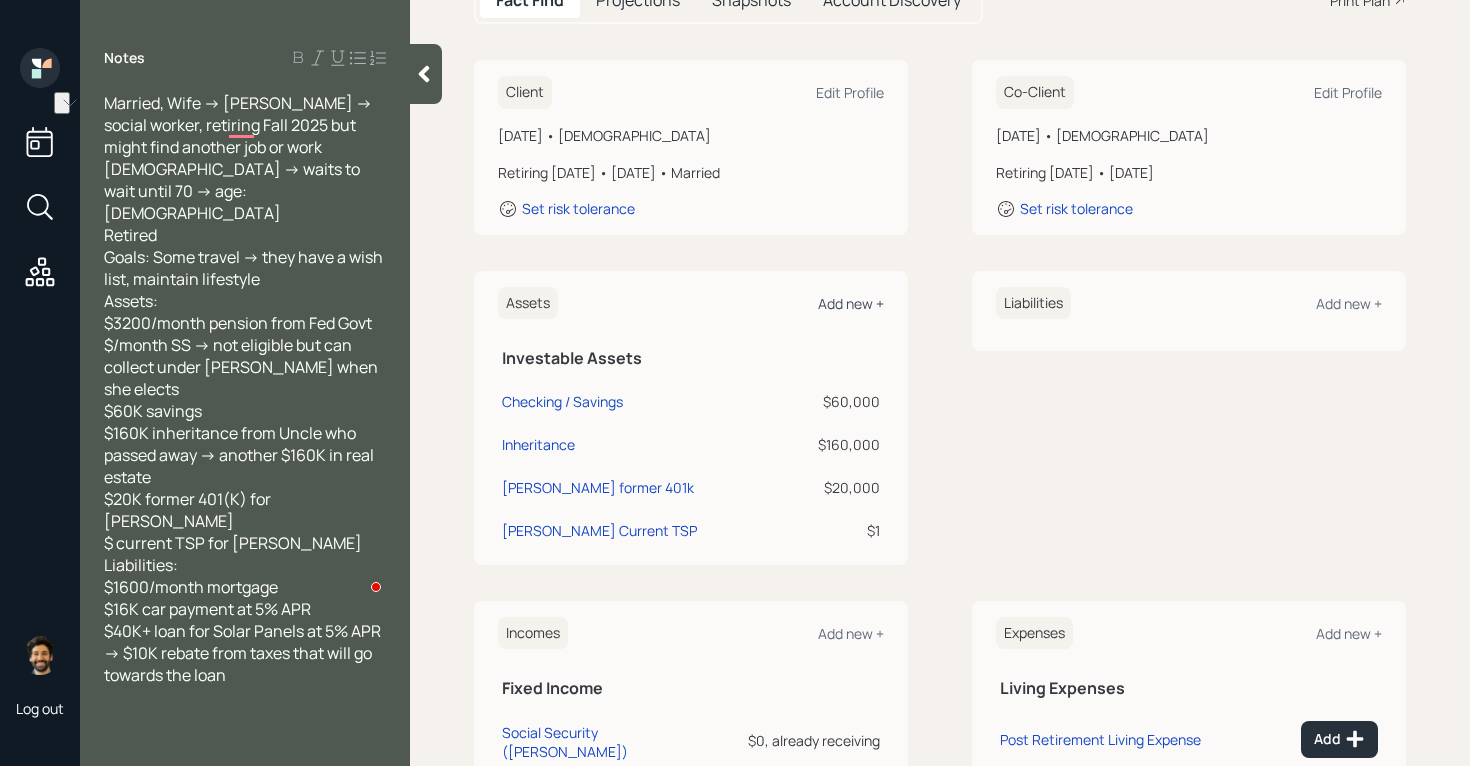 click on "Add new +" at bounding box center (851, 303) 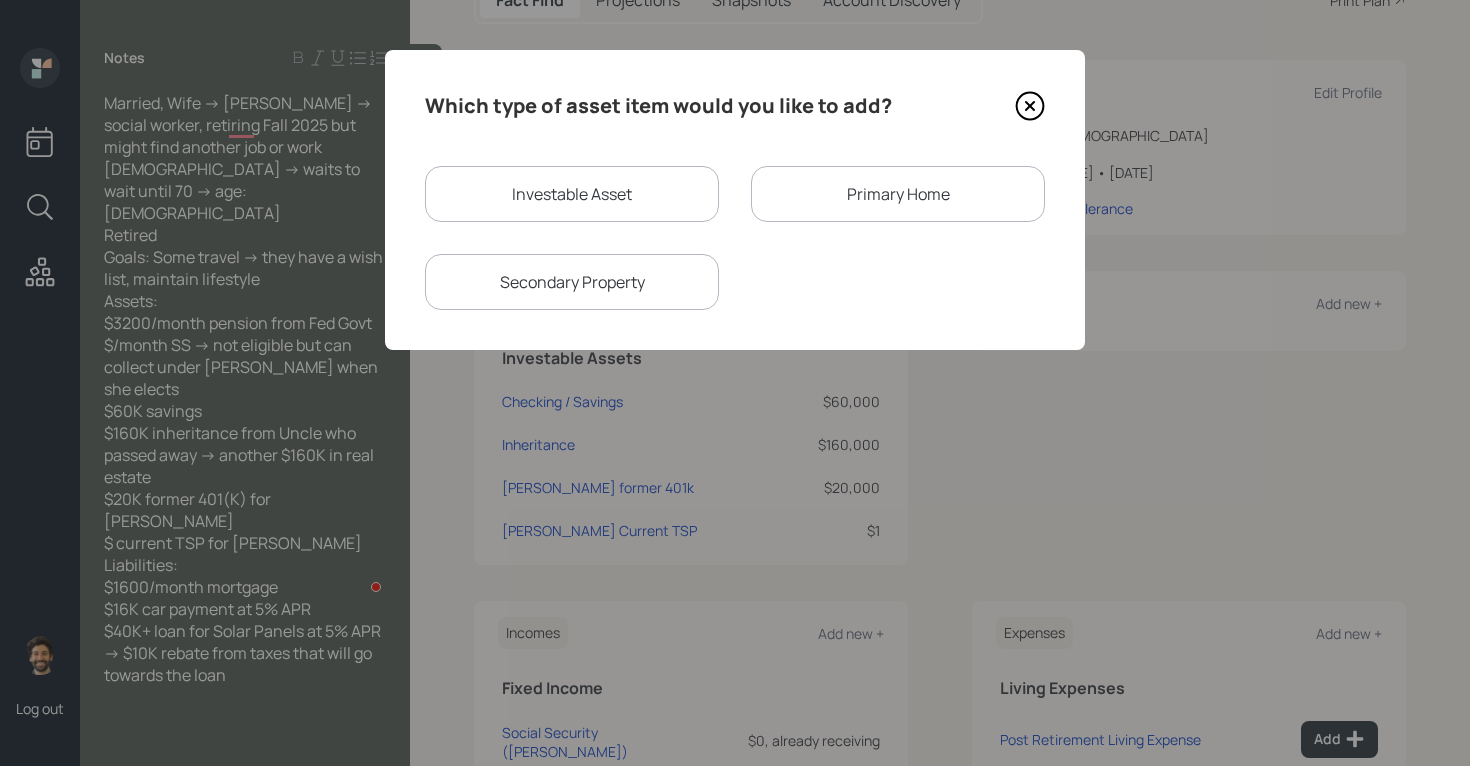 click on "Primary Home" at bounding box center (898, 194) 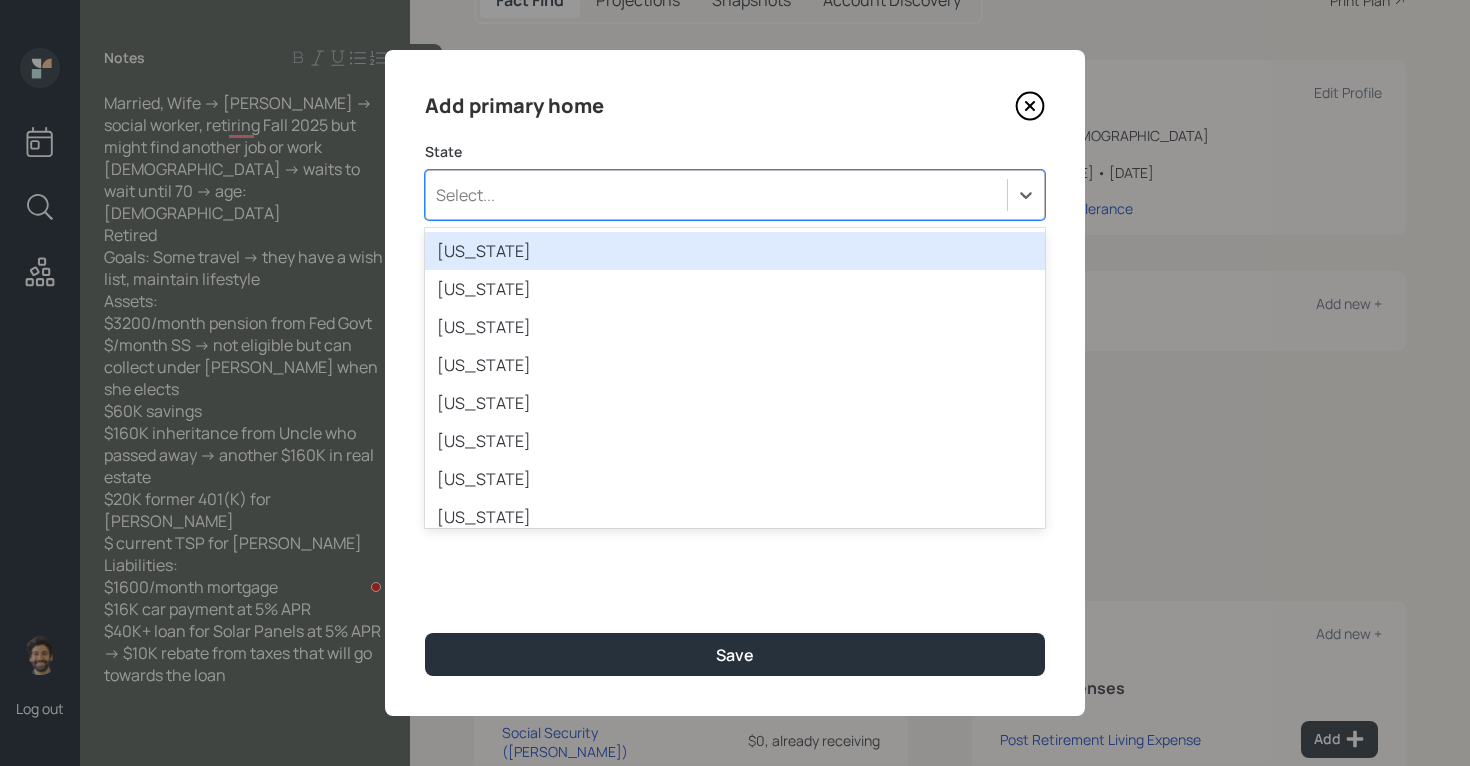 click on "Select..." at bounding box center (716, 195) 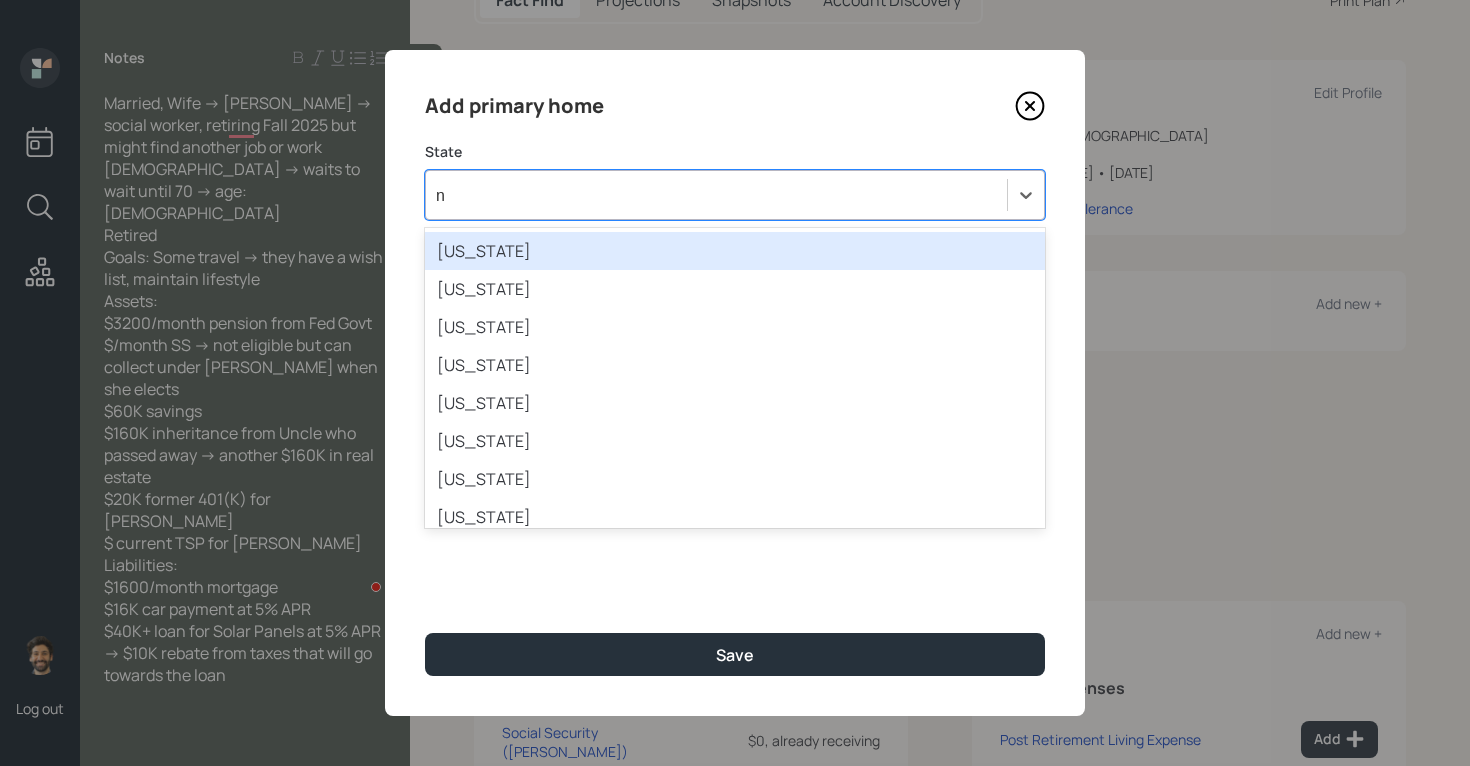 type on "ny" 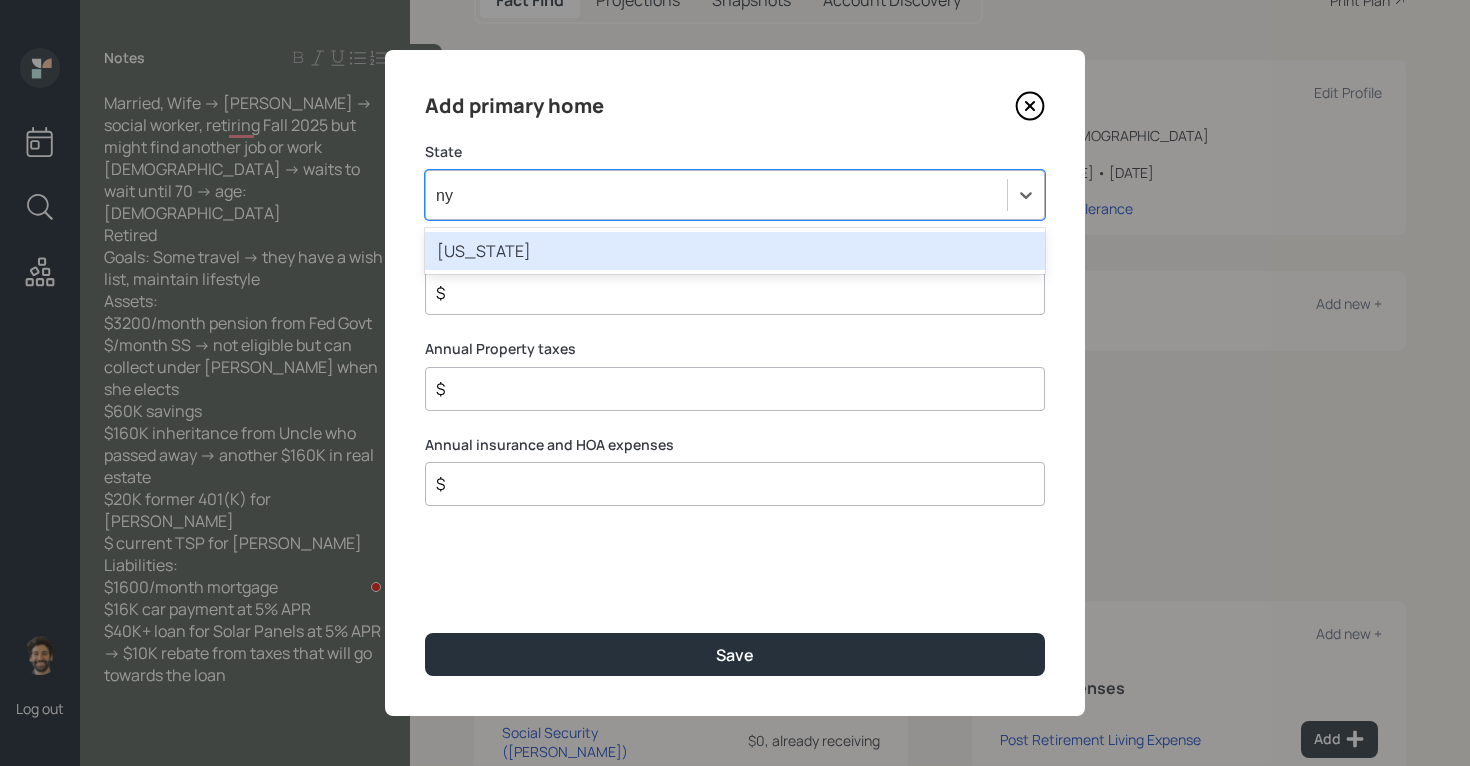 click on "[US_STATE]" at bounding box center [735, 251] 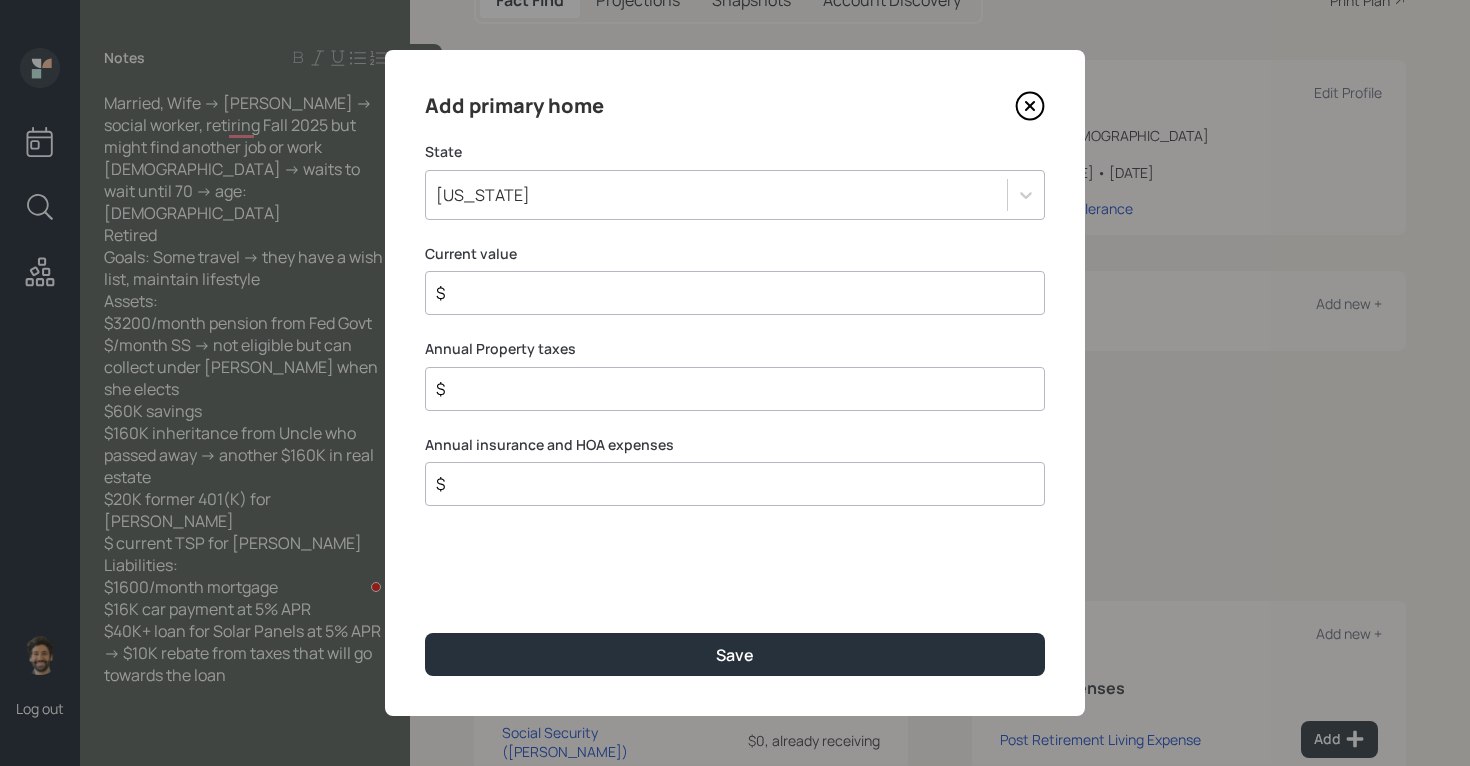 click on "$" at bounding box center [727, 293] 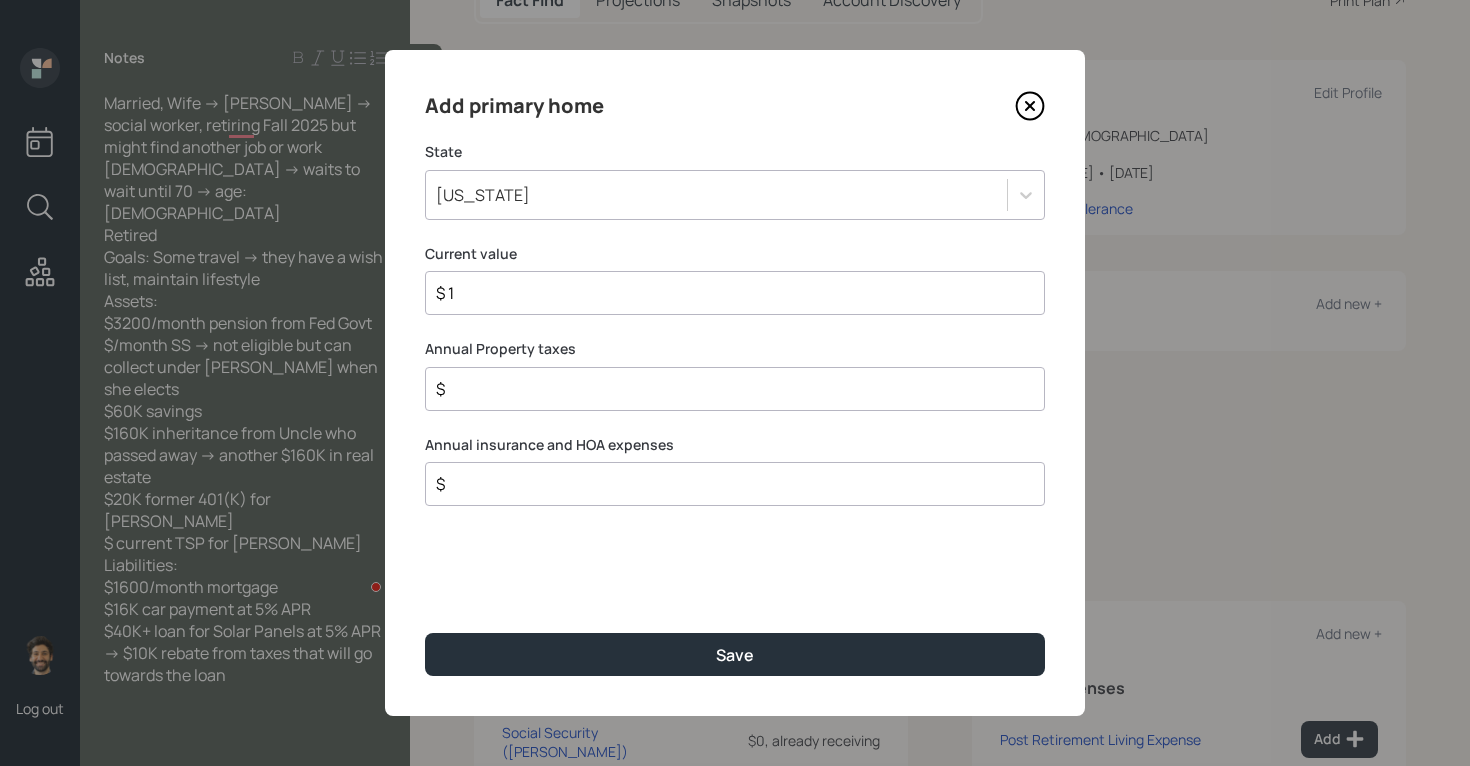 type on "$ 1" 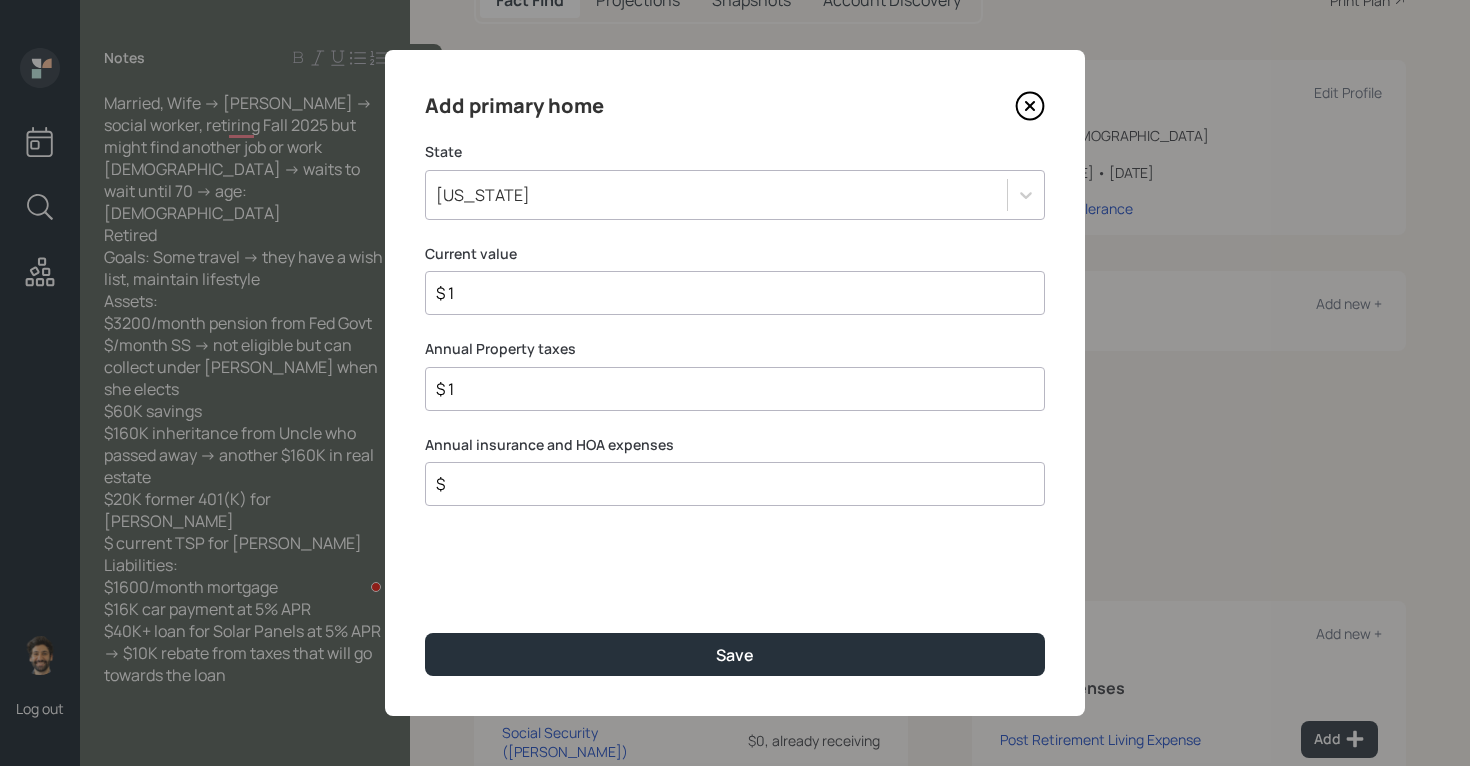 type on "$ 1" 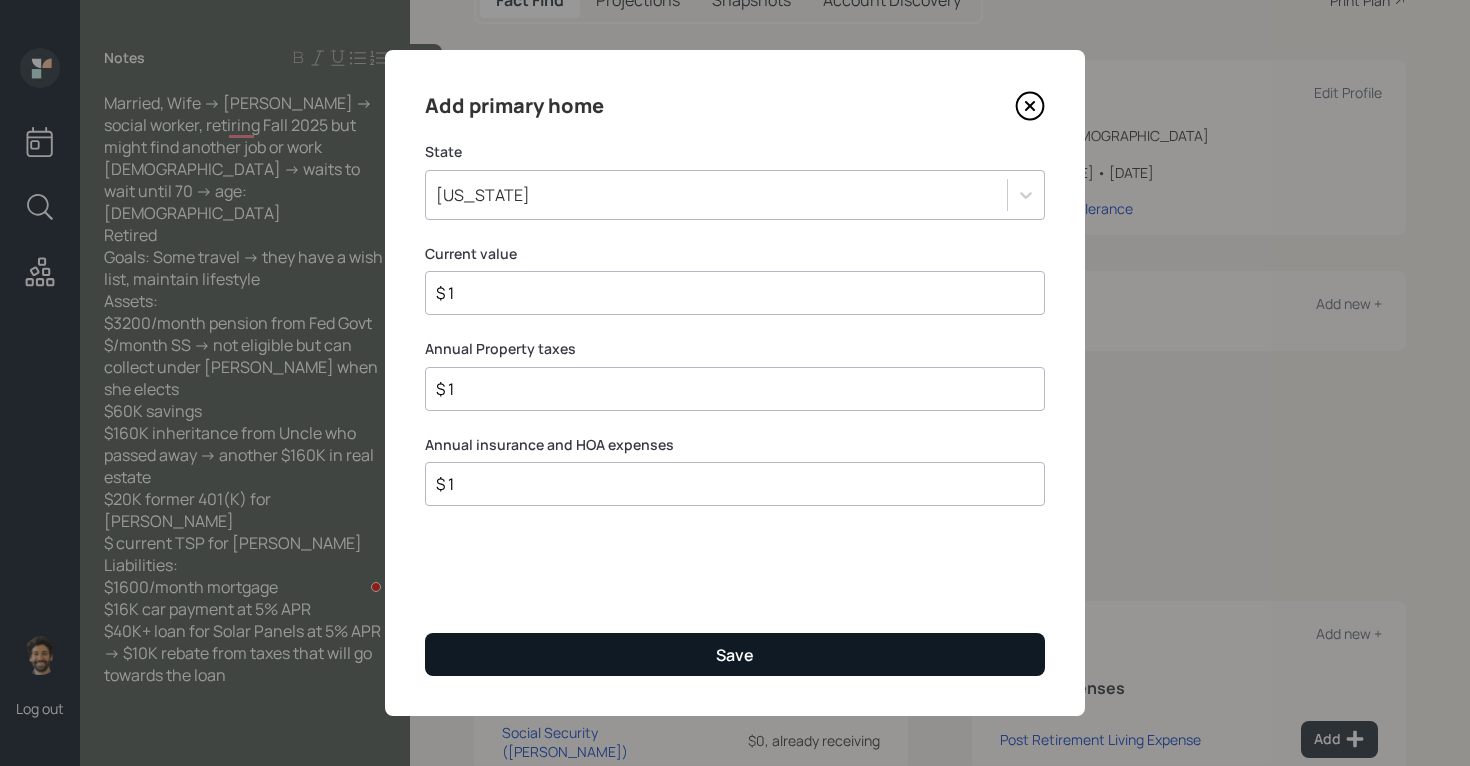 type on "$ 1" 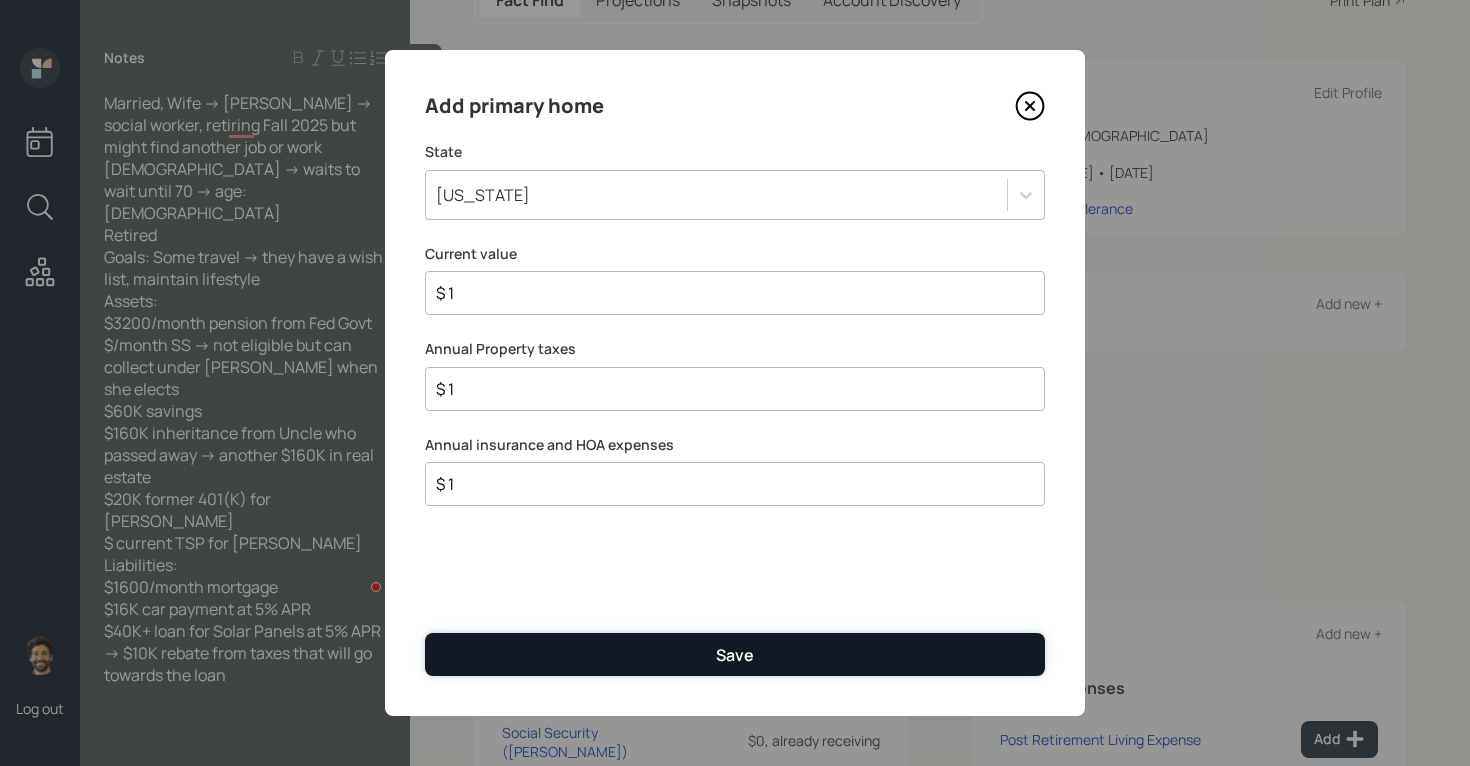 click on "Save" at bounding box center (735, 654) 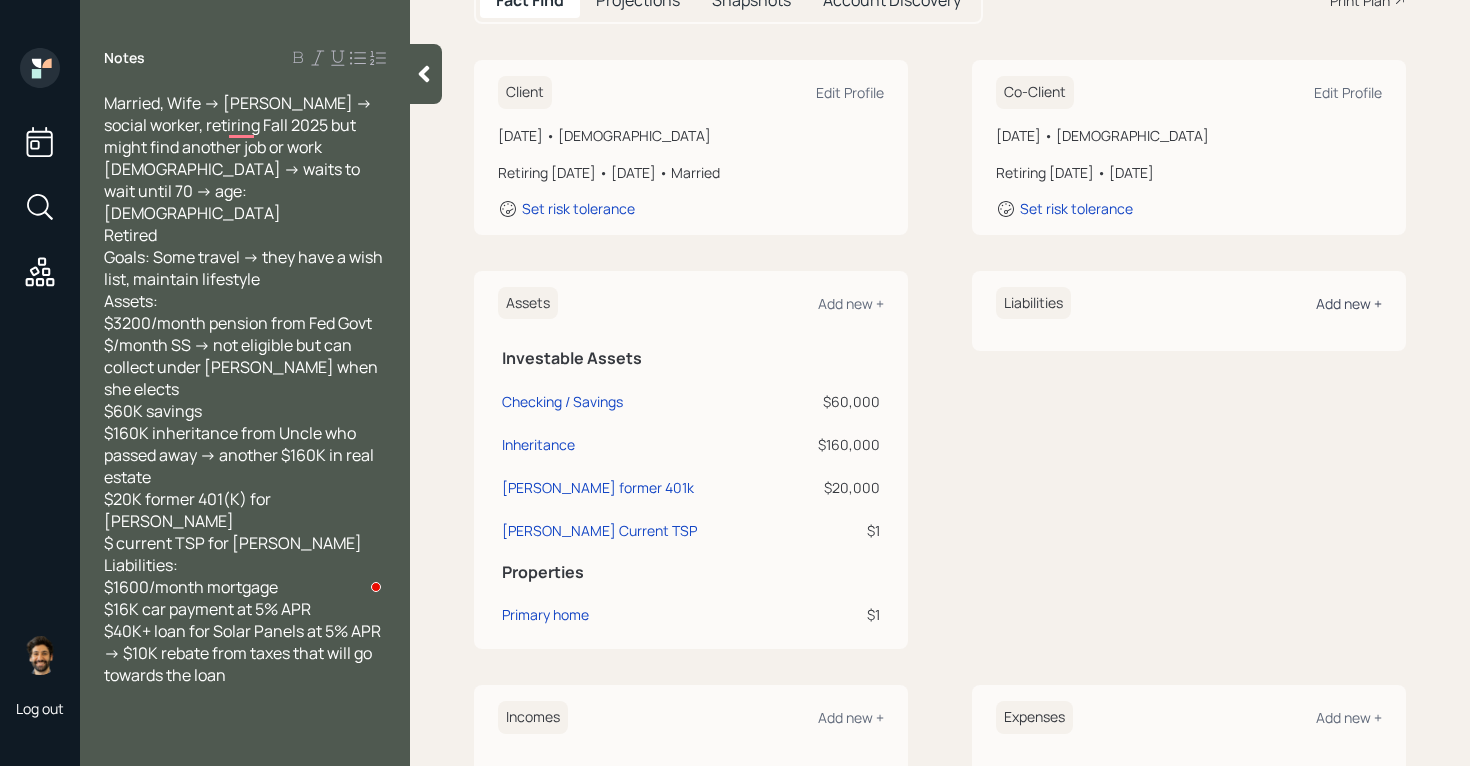 click on "Add new +" at bounding box center (1349, 303) 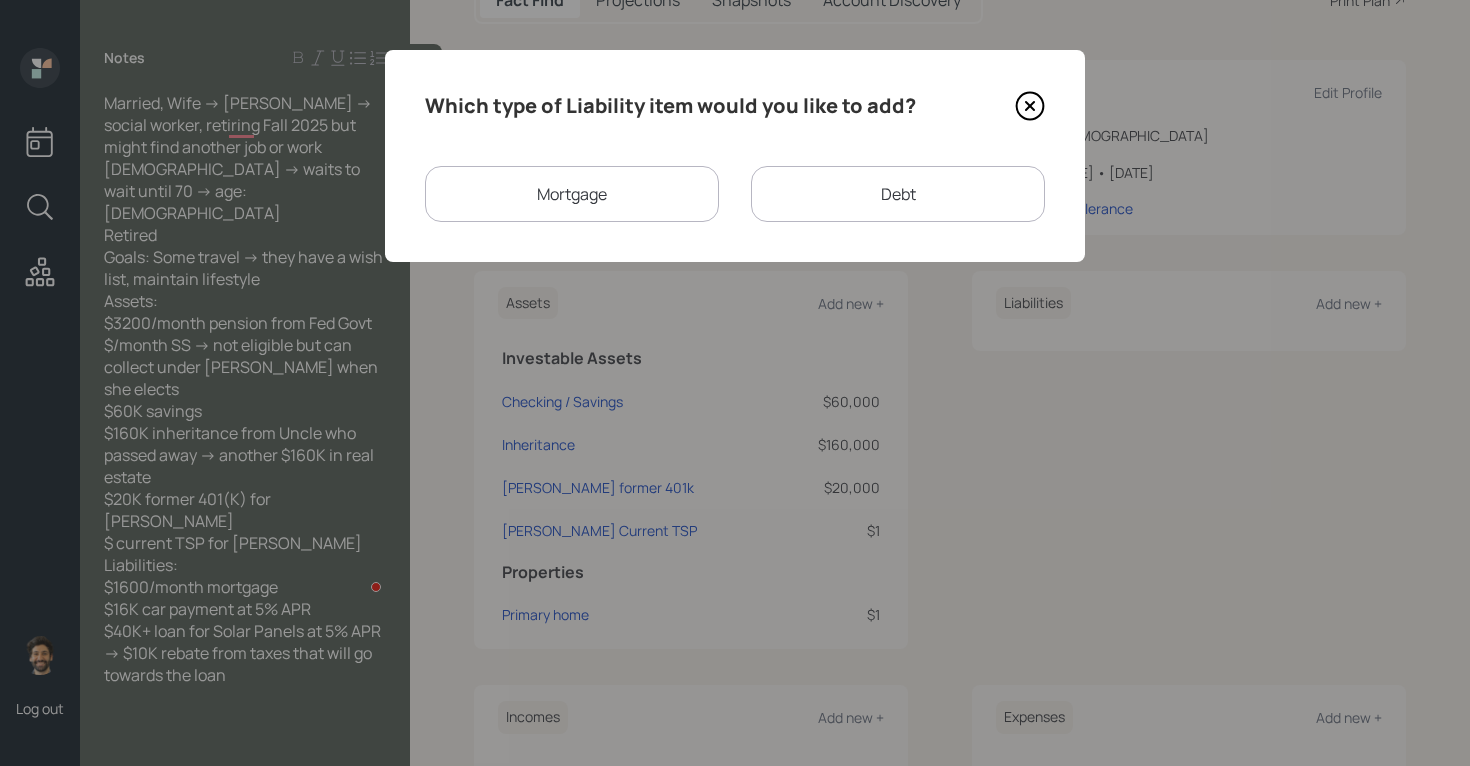click on "Mortgage" at bounding box center (572, 194) 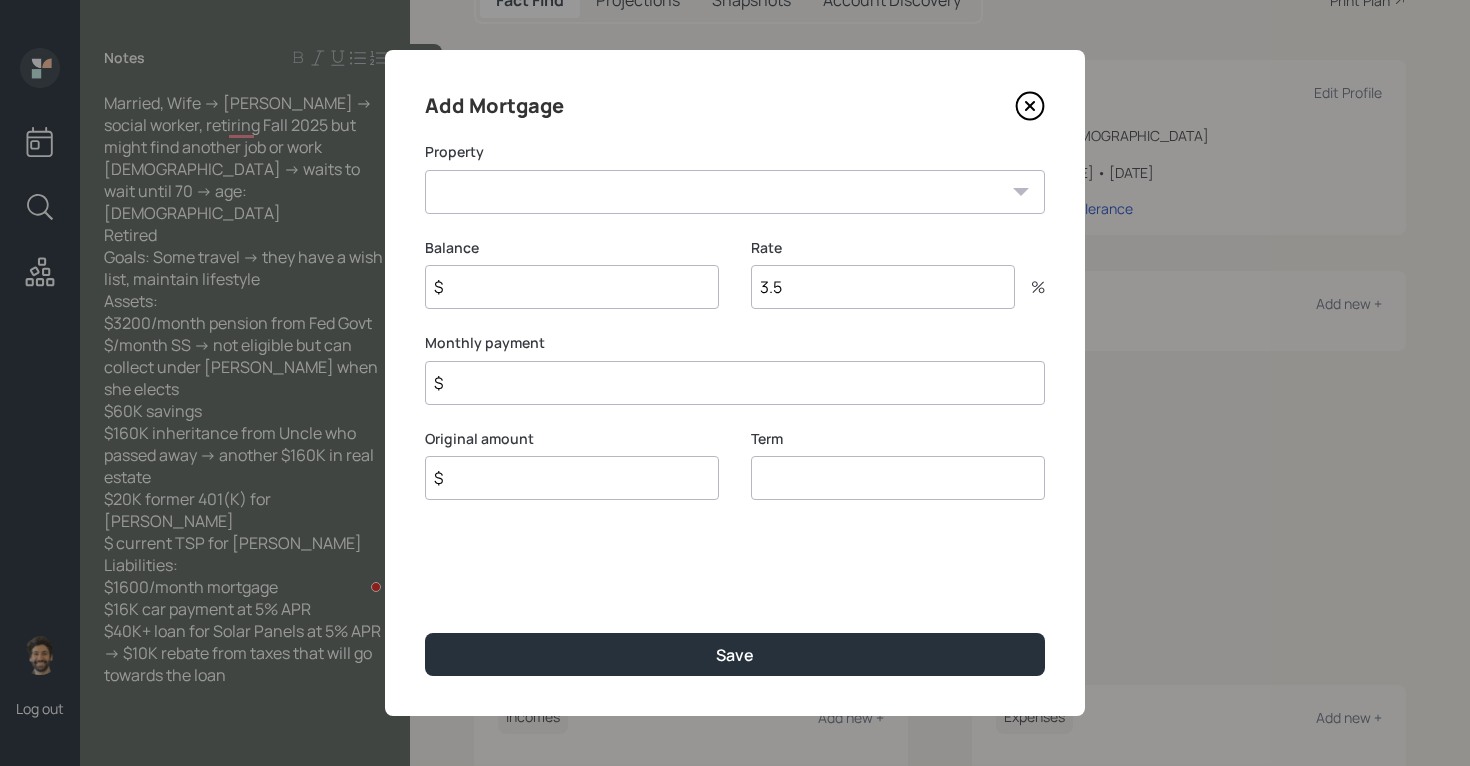 click on "NY Primary home" at bounding box center [735, 192] 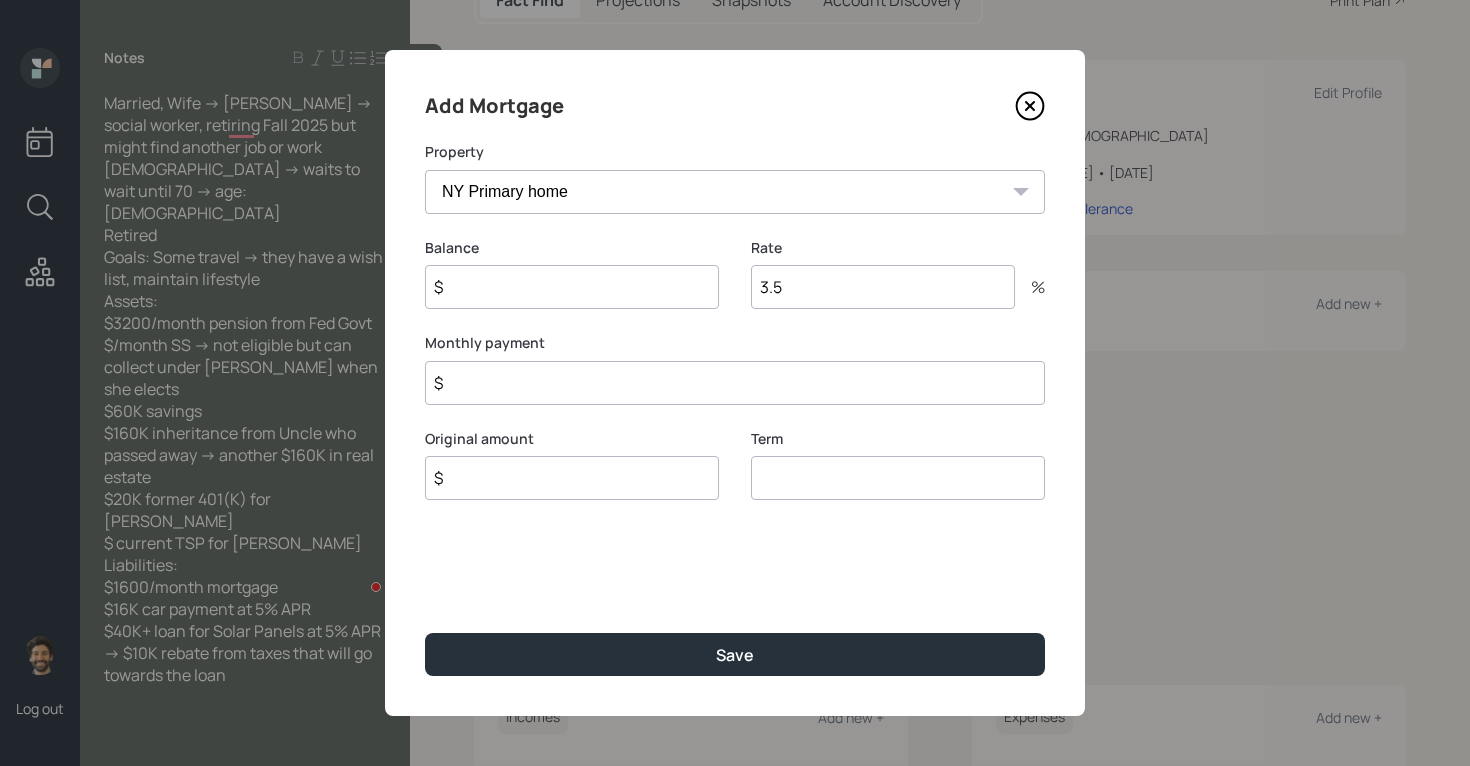 click on "$" at bounding box center (572, 287) 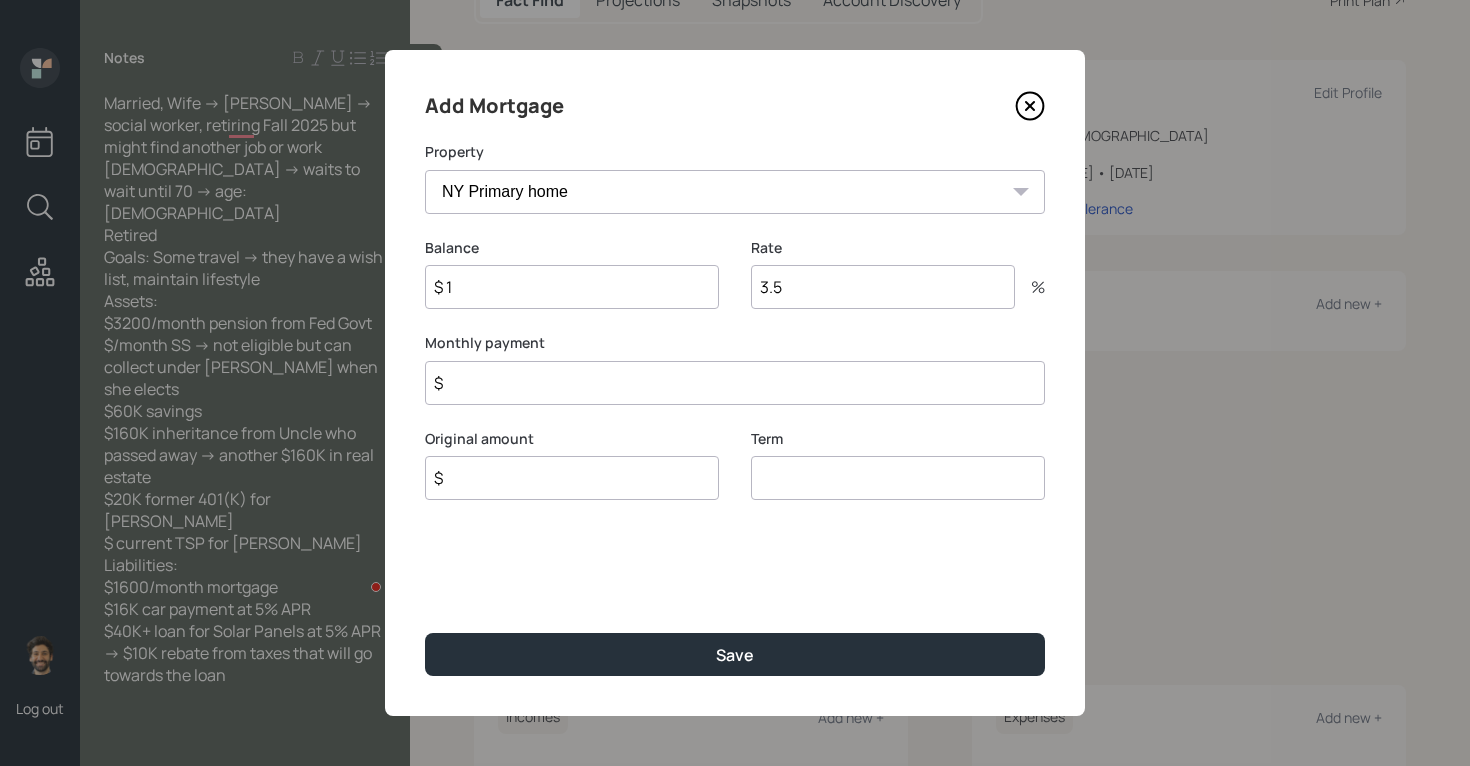 type on "$ 1" 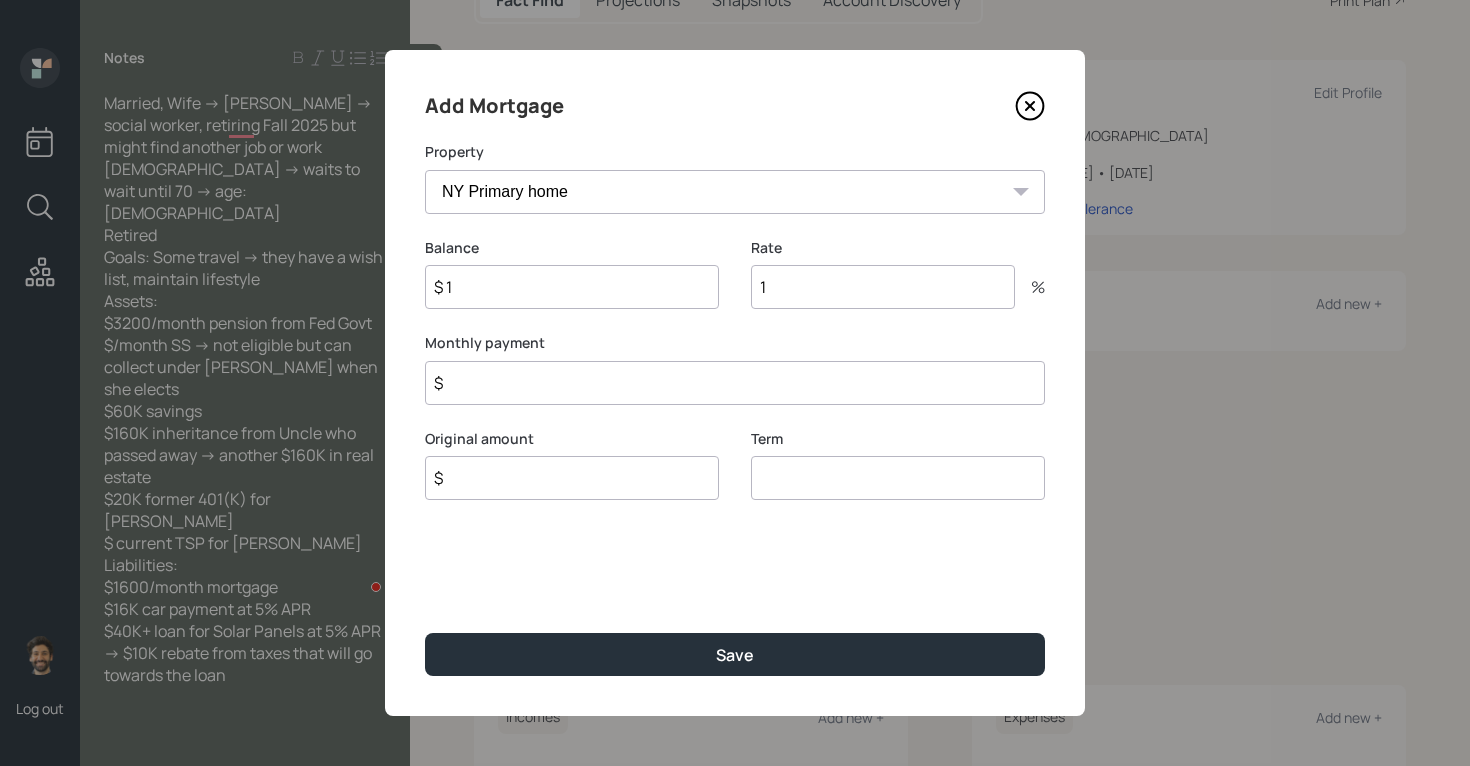 type on "1" 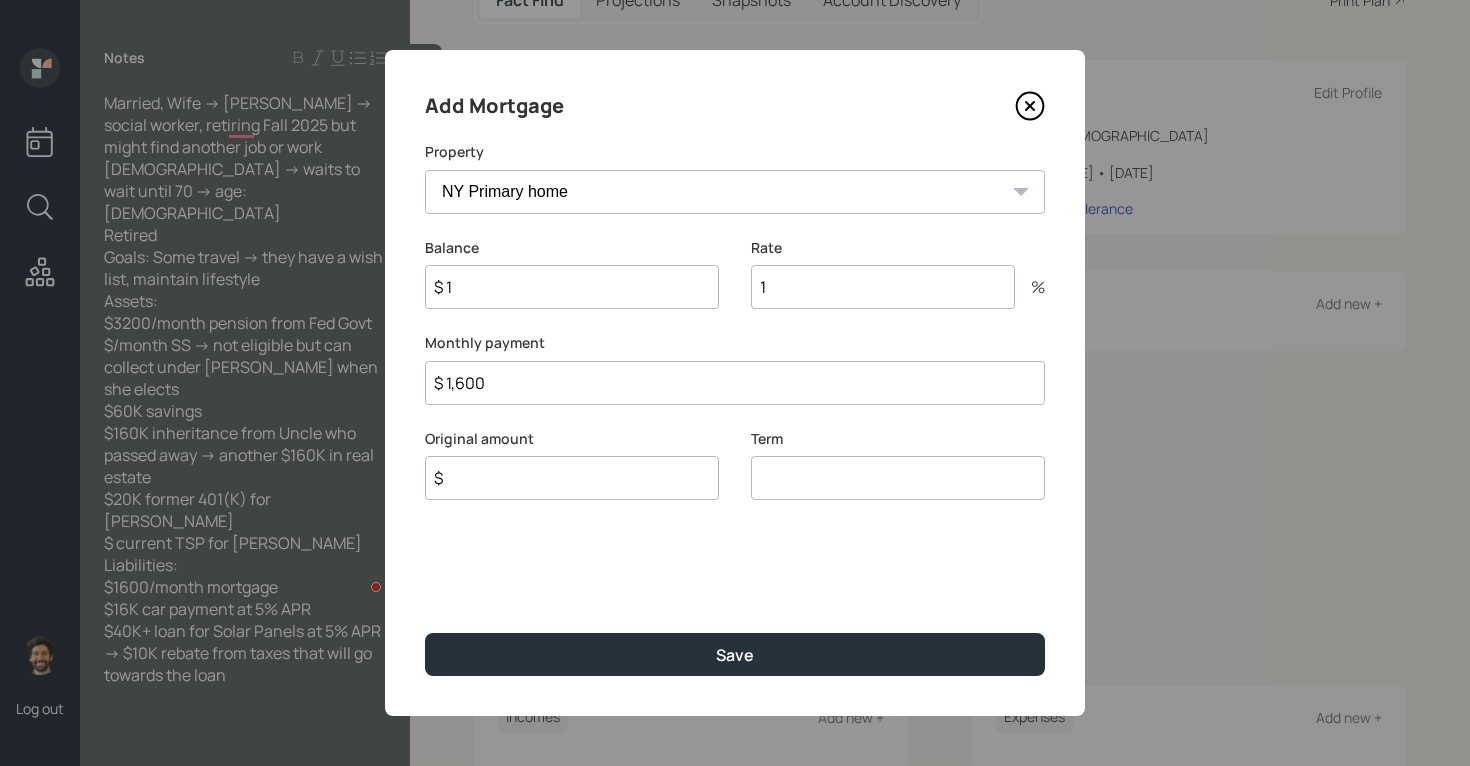 type on "$ 1,600" 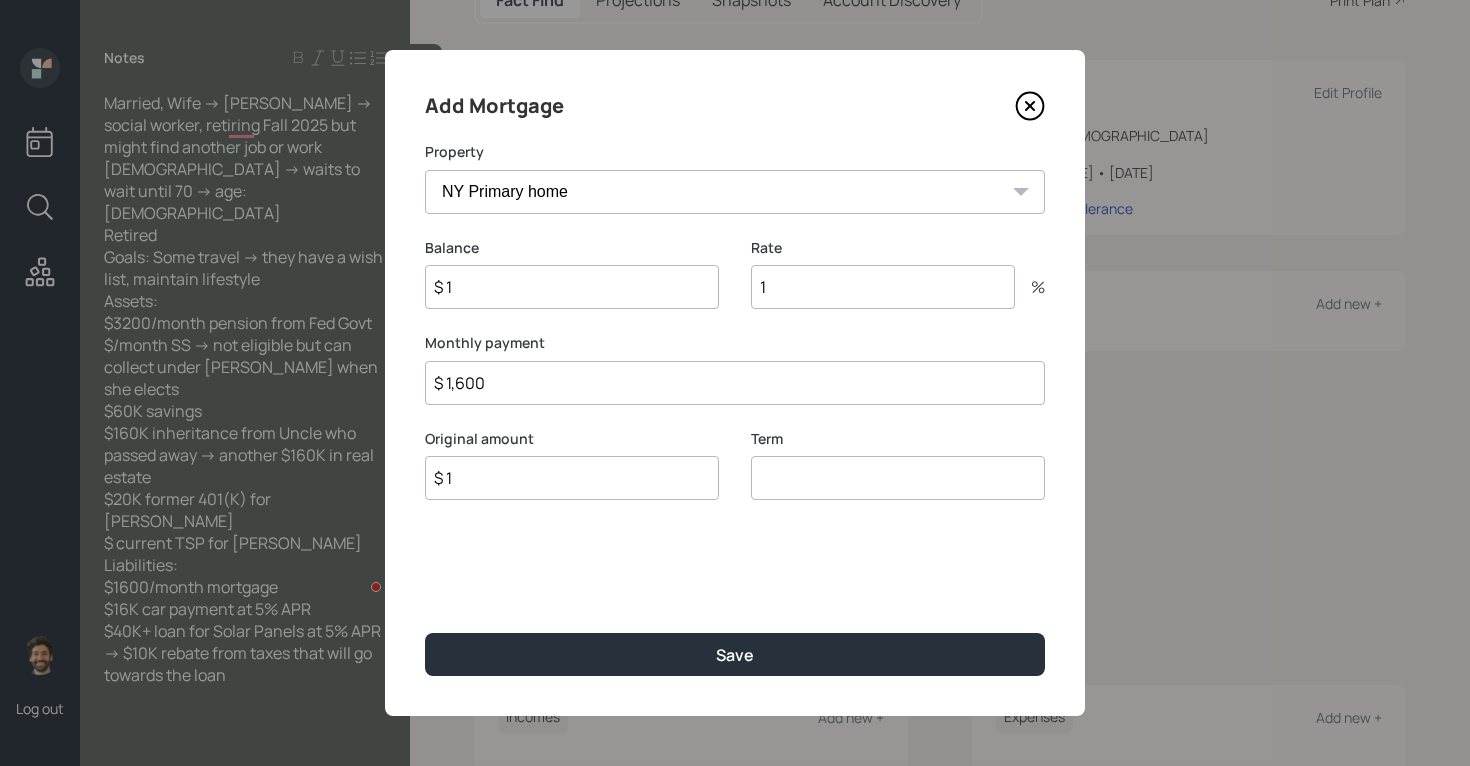 type on "$ 1" 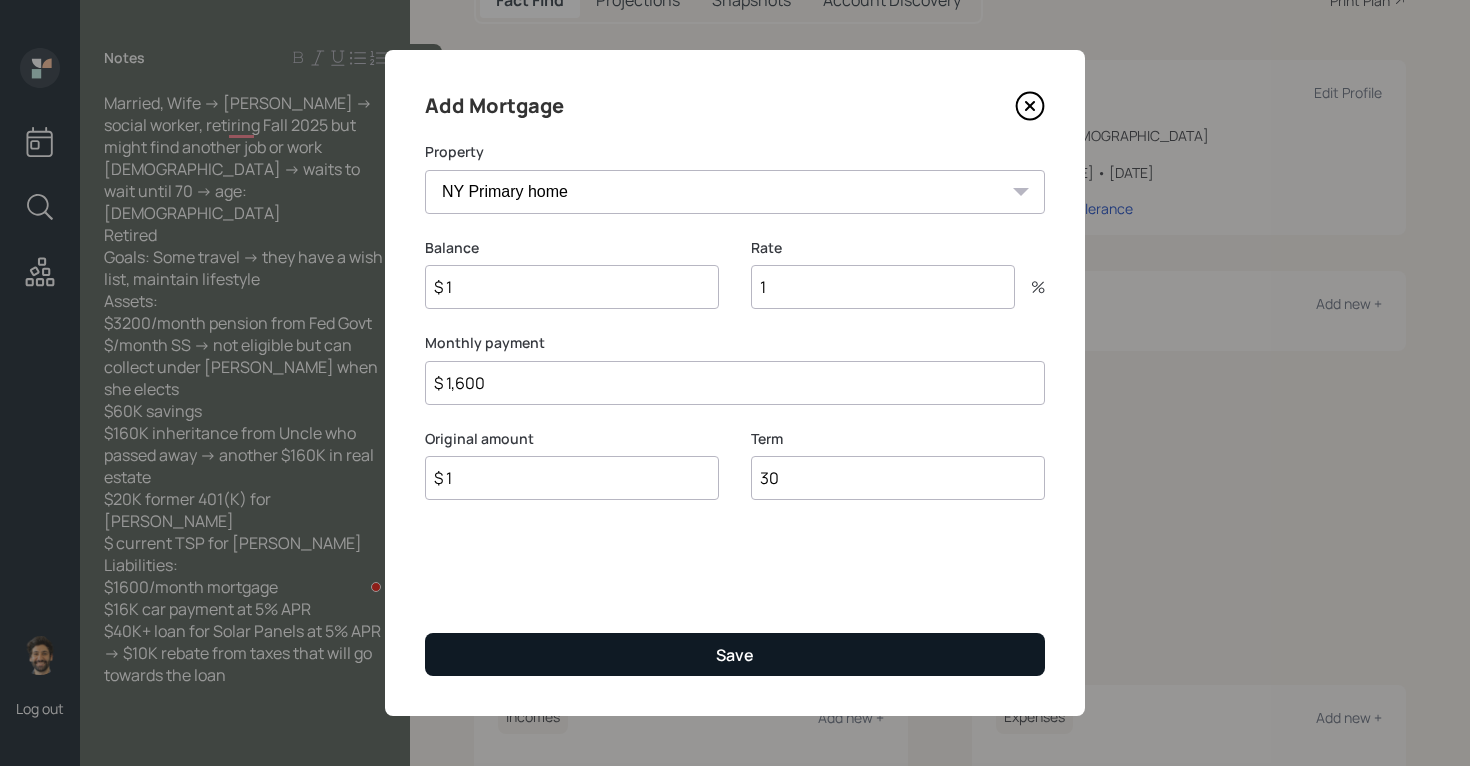 type on "30" 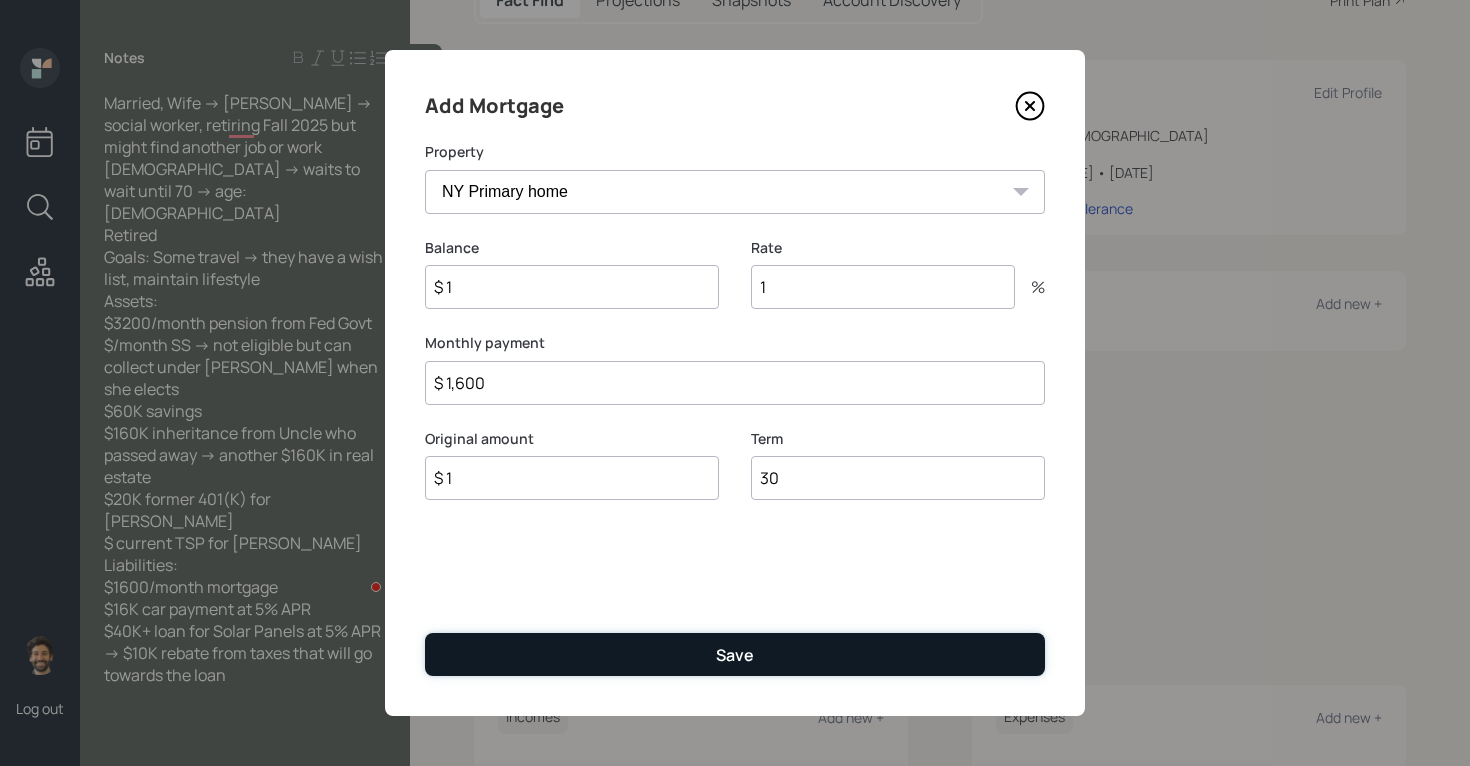click on "Save" at bounding box center (735, 654) 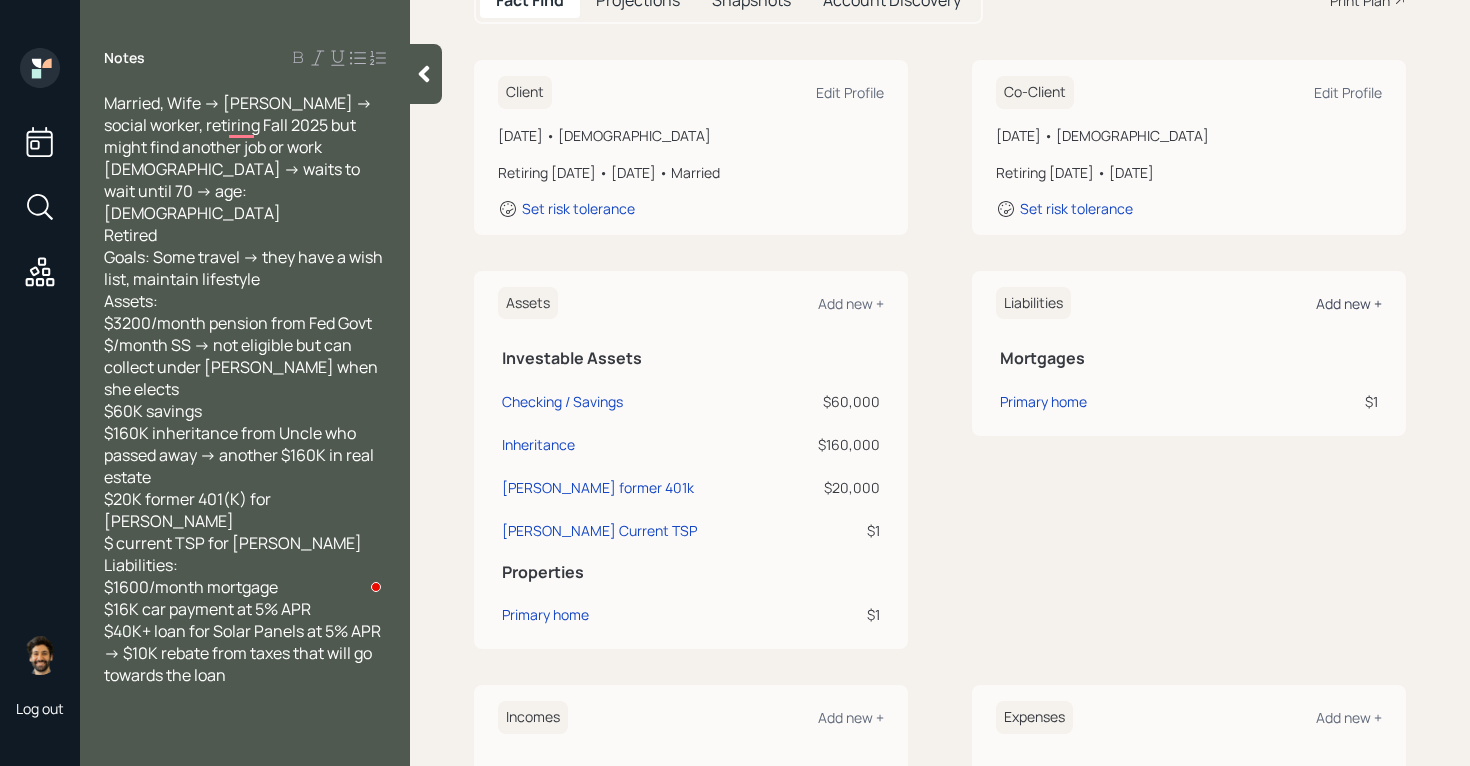 click on "Add new +" at bounding box center [1349, 303] 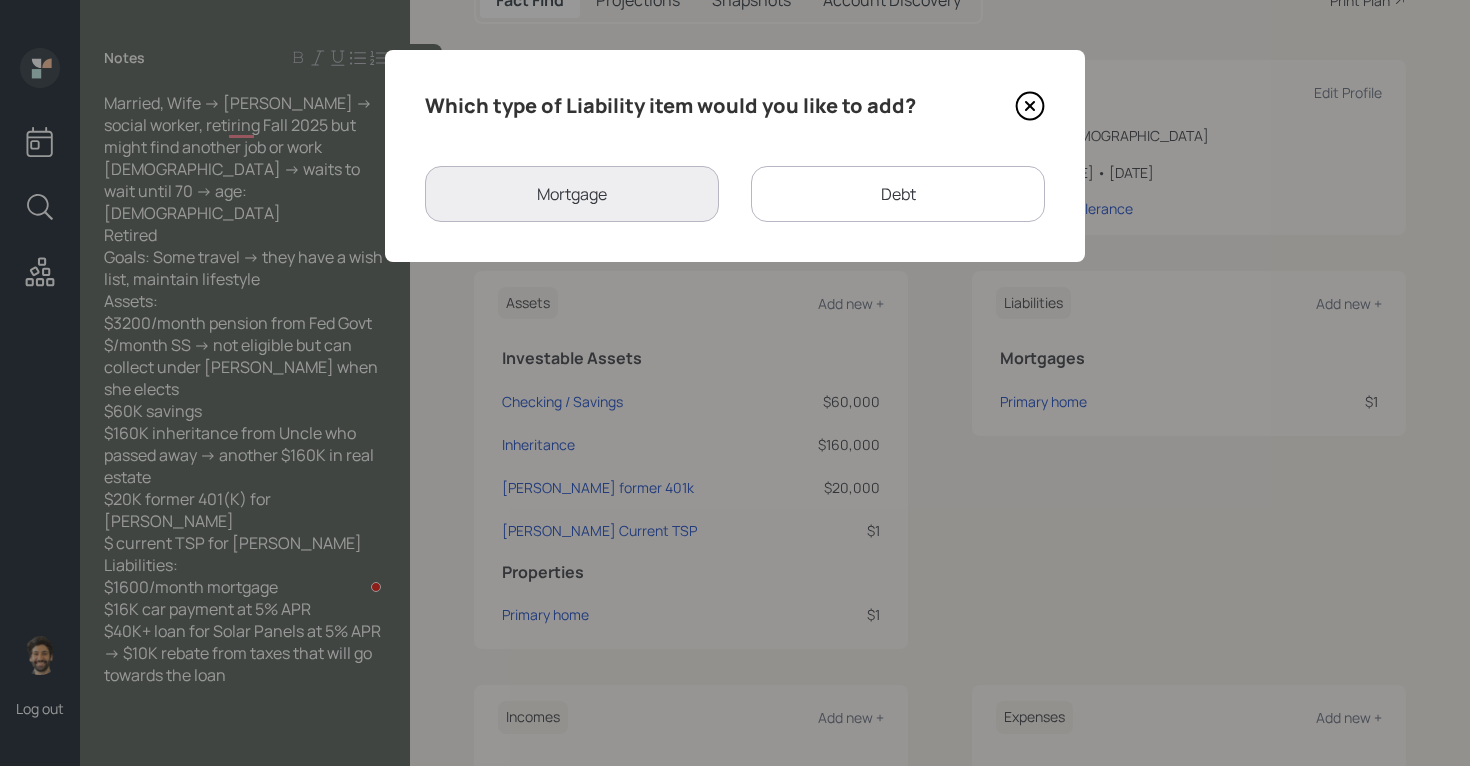 click on "Debt" at bounding box center (898, 194) 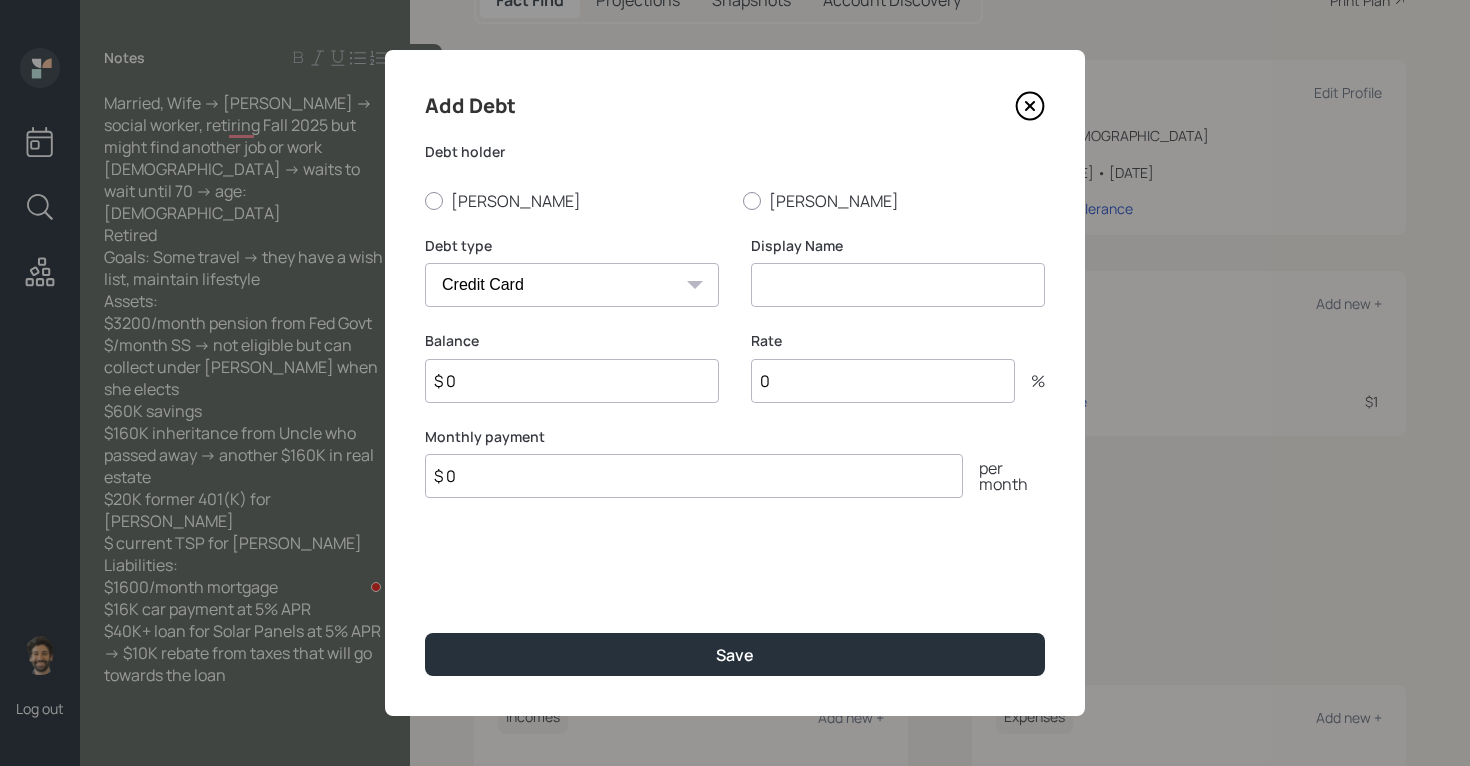 click on "Debt holder Vickie Leila" at bounding box center [735, 177] 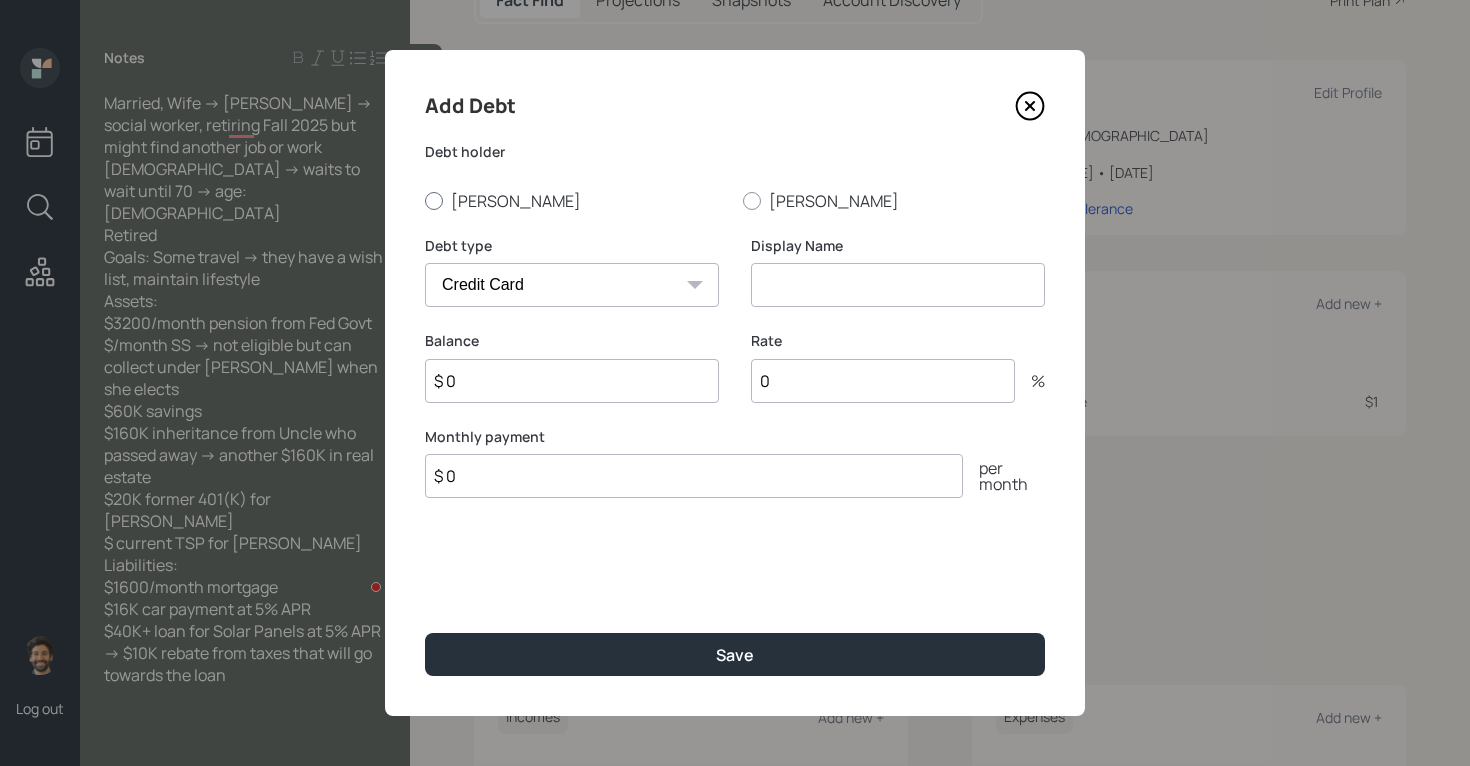 click on "[PERSON_NAME]" at bounding box center (576, 201) 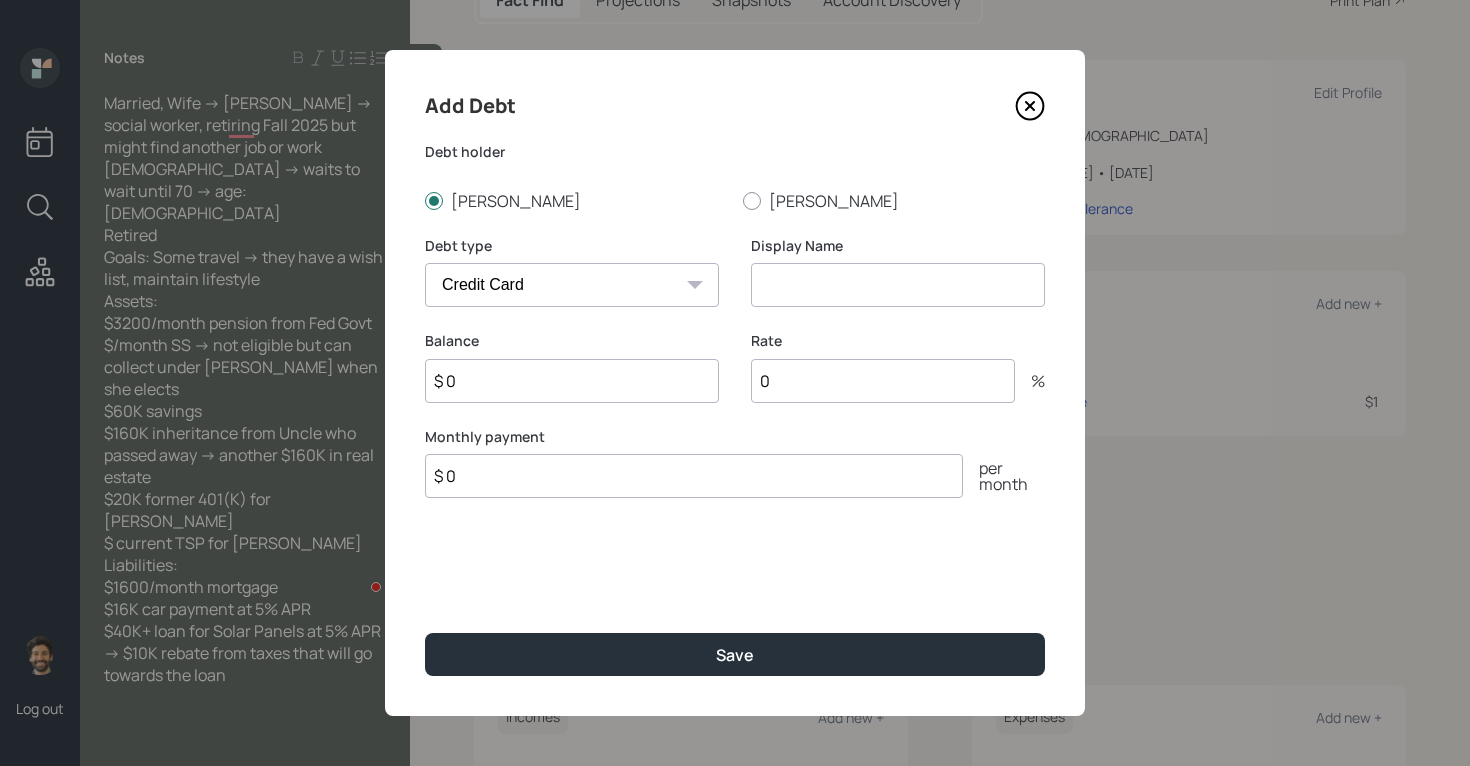 click on "Car Credit Card Medical Student Other" at bounding box center (572, 285) 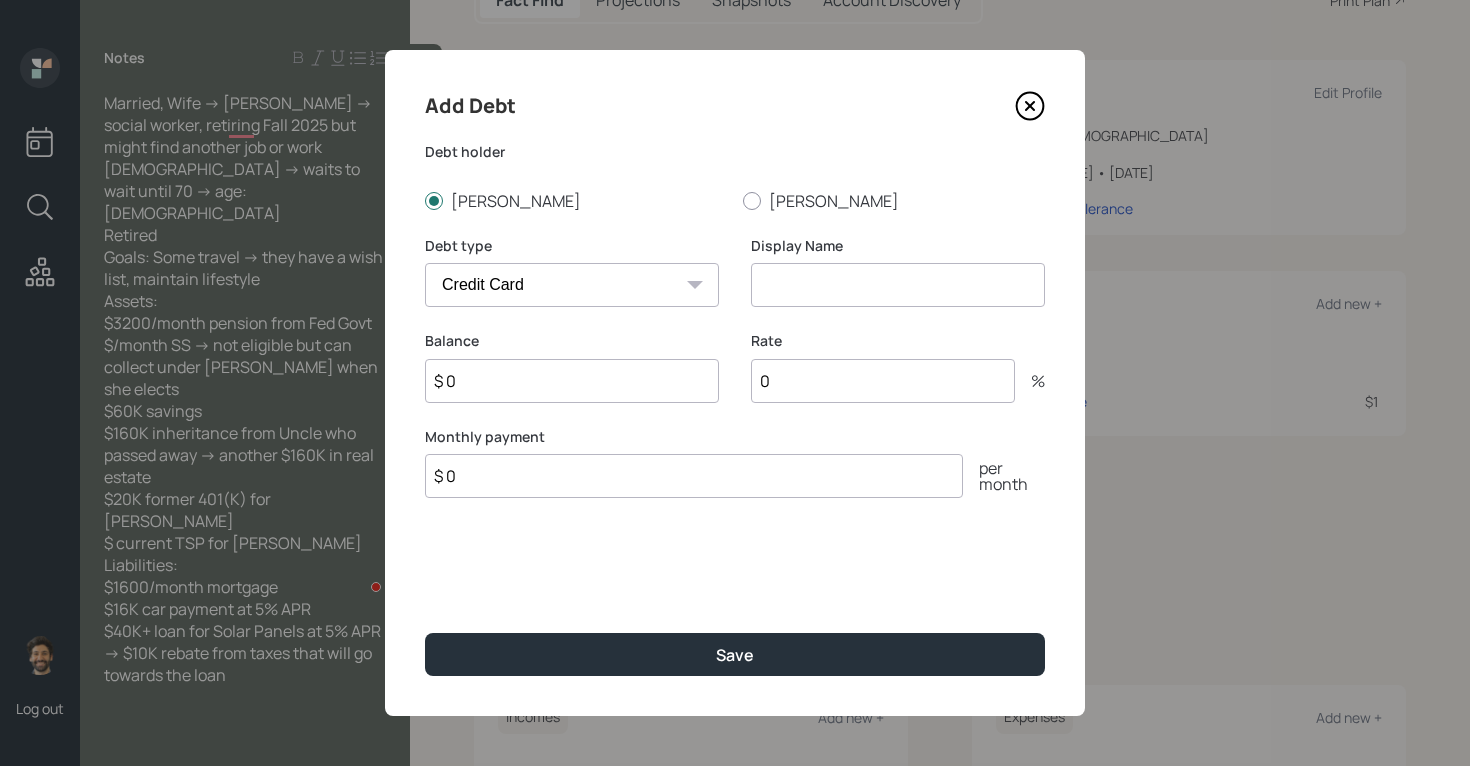 select on "car" 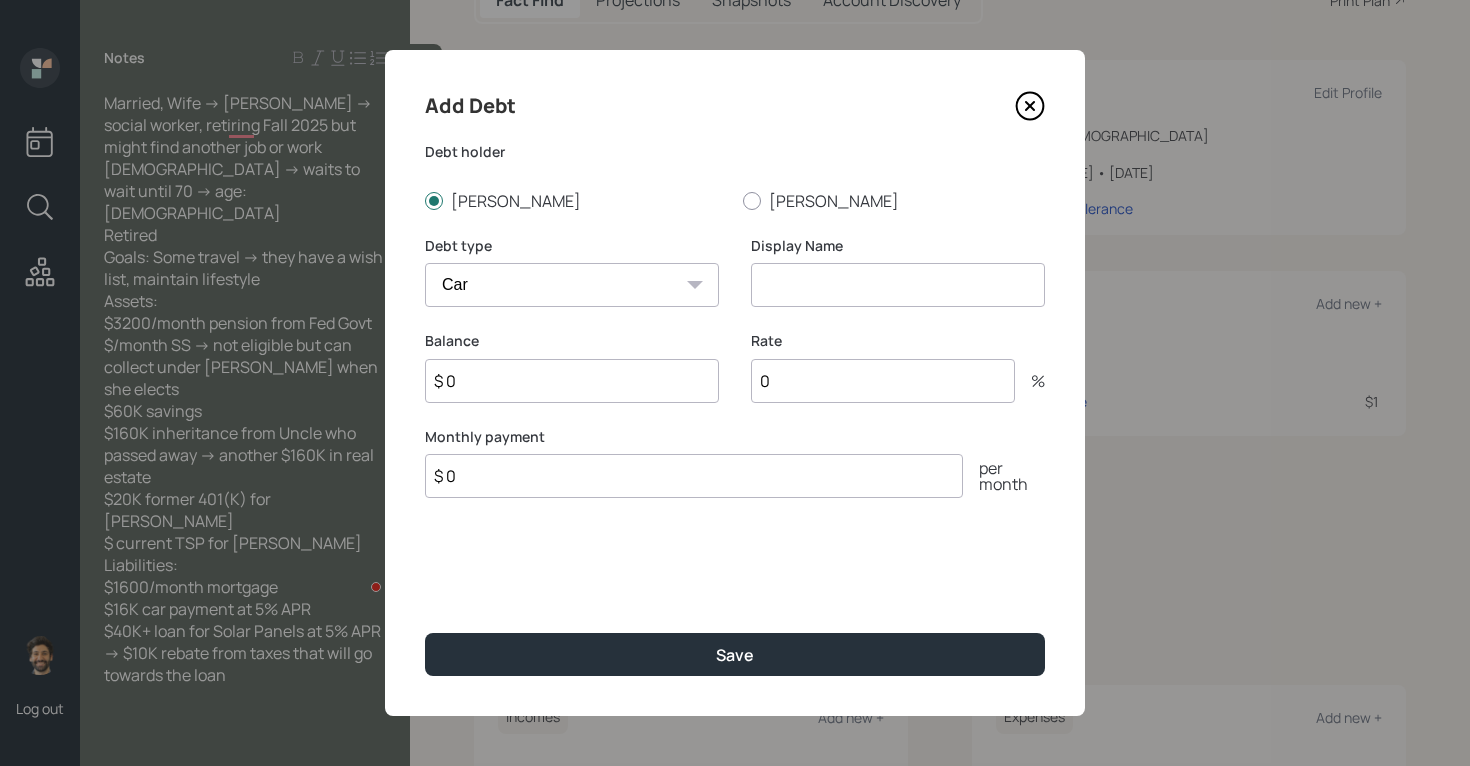 click at bounding box center [898, 285] 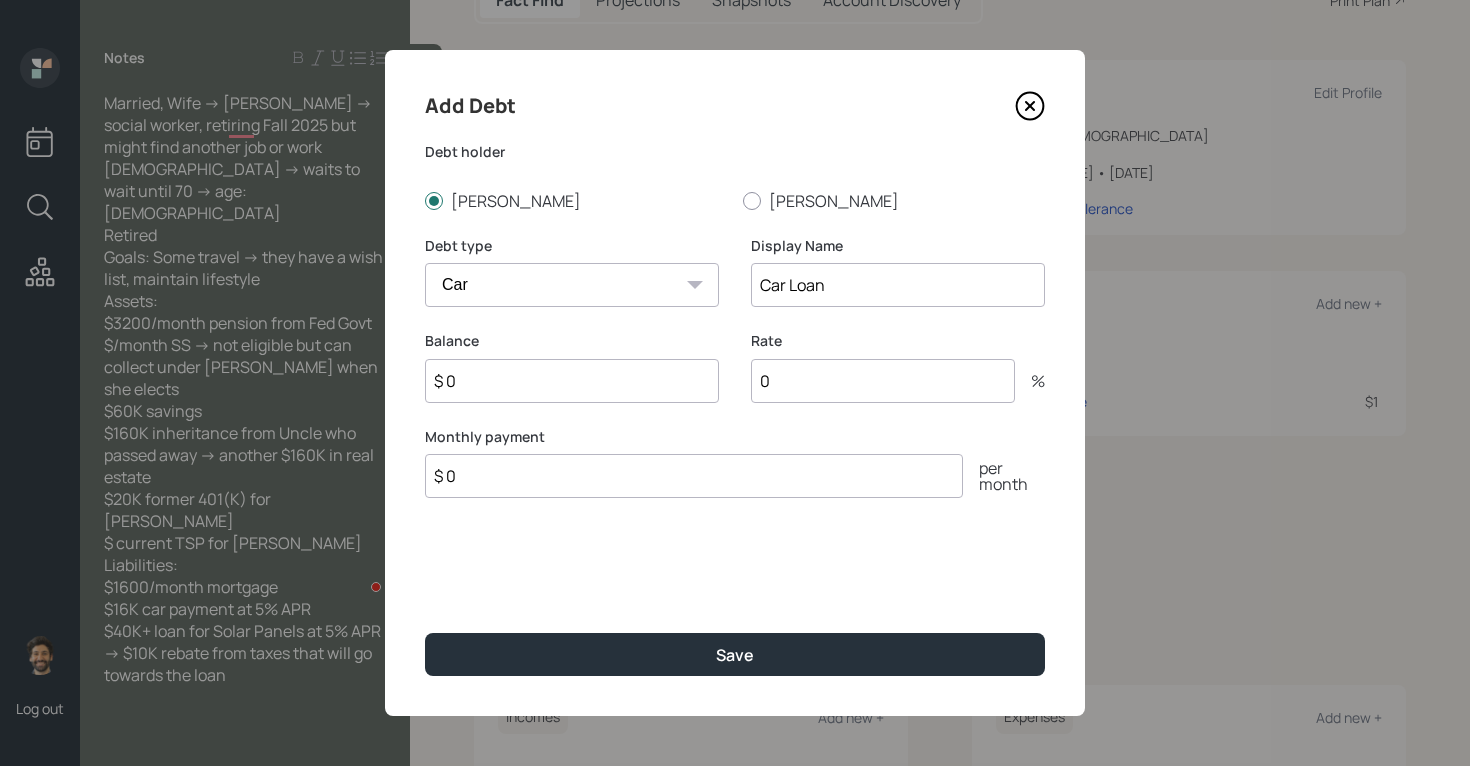 type on "Car Loan" 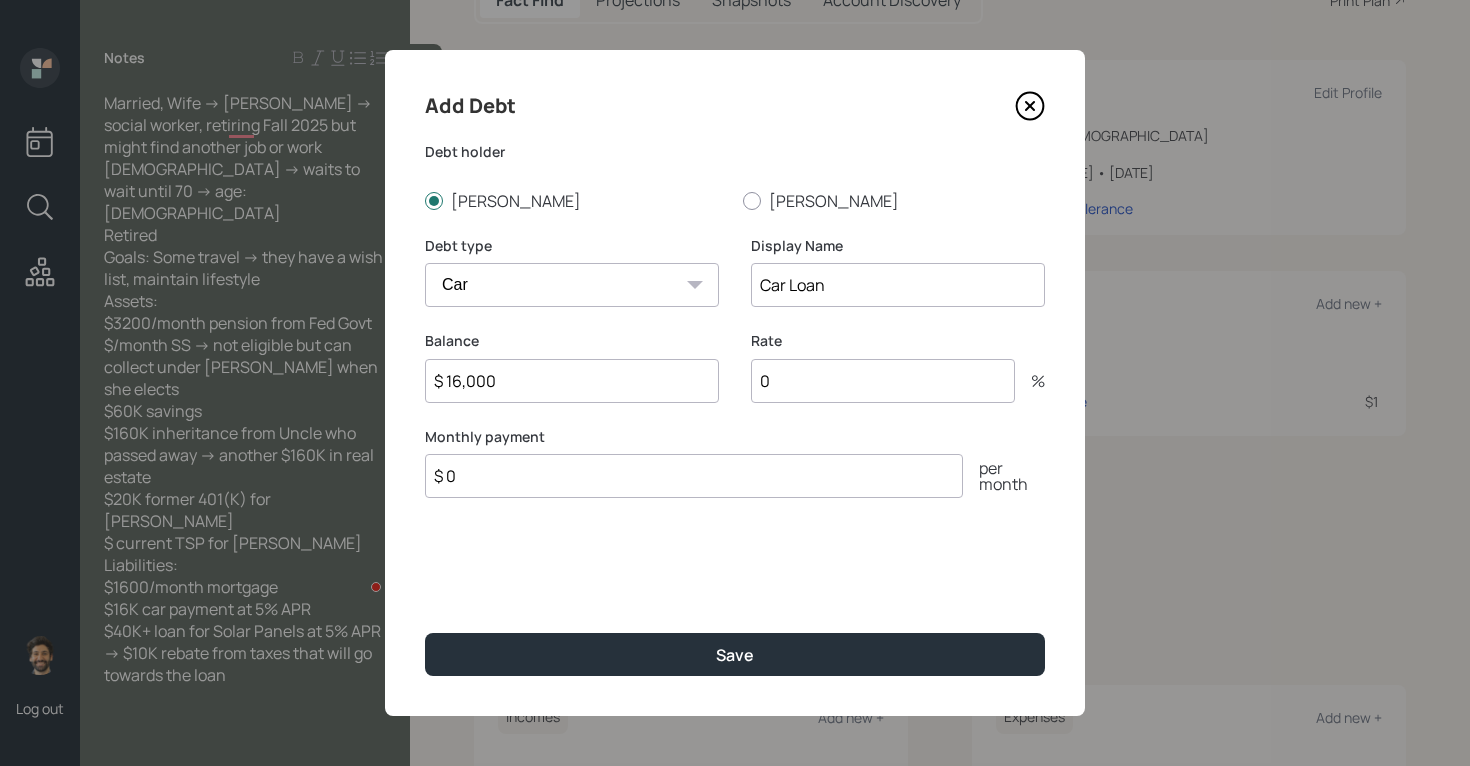 type on "$ 16,000" 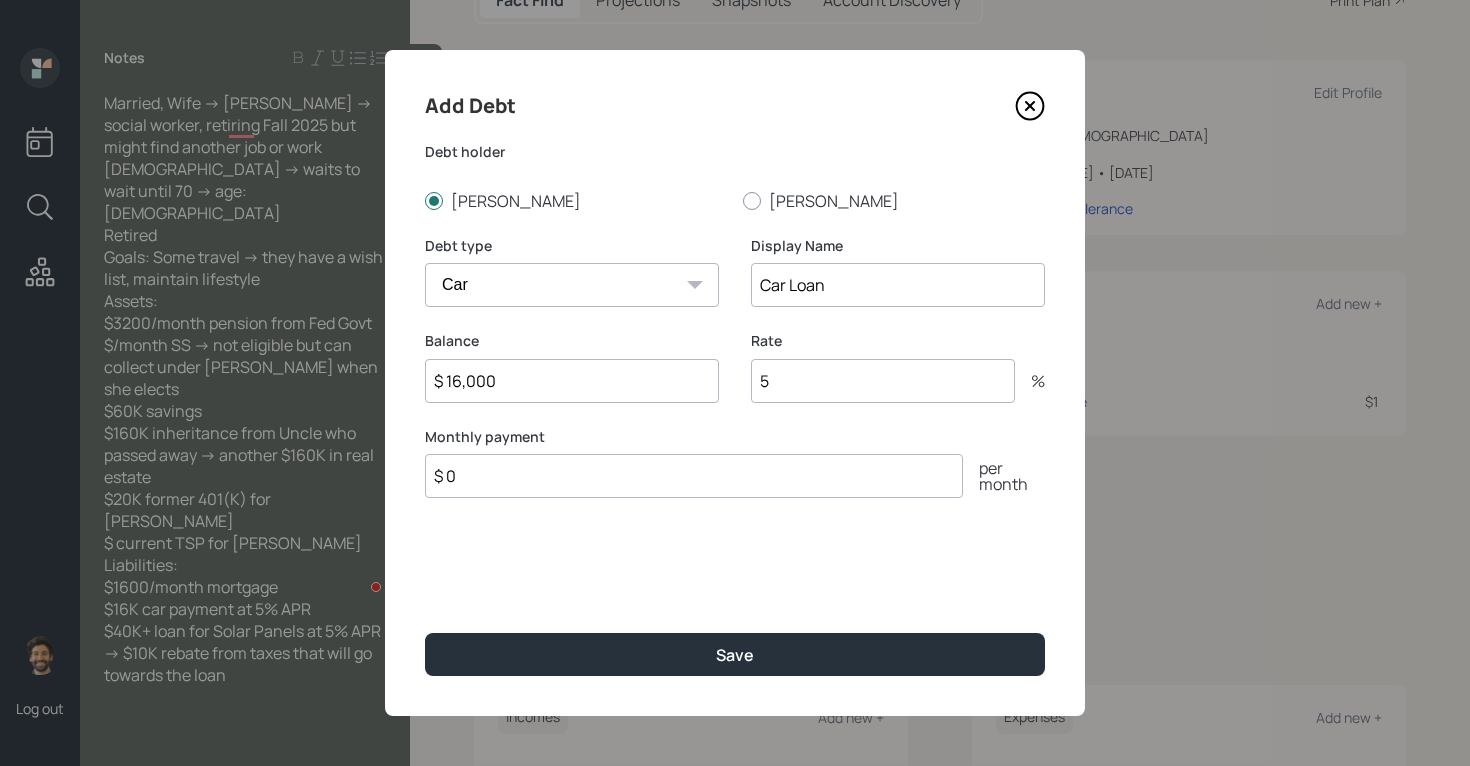 type on "5" 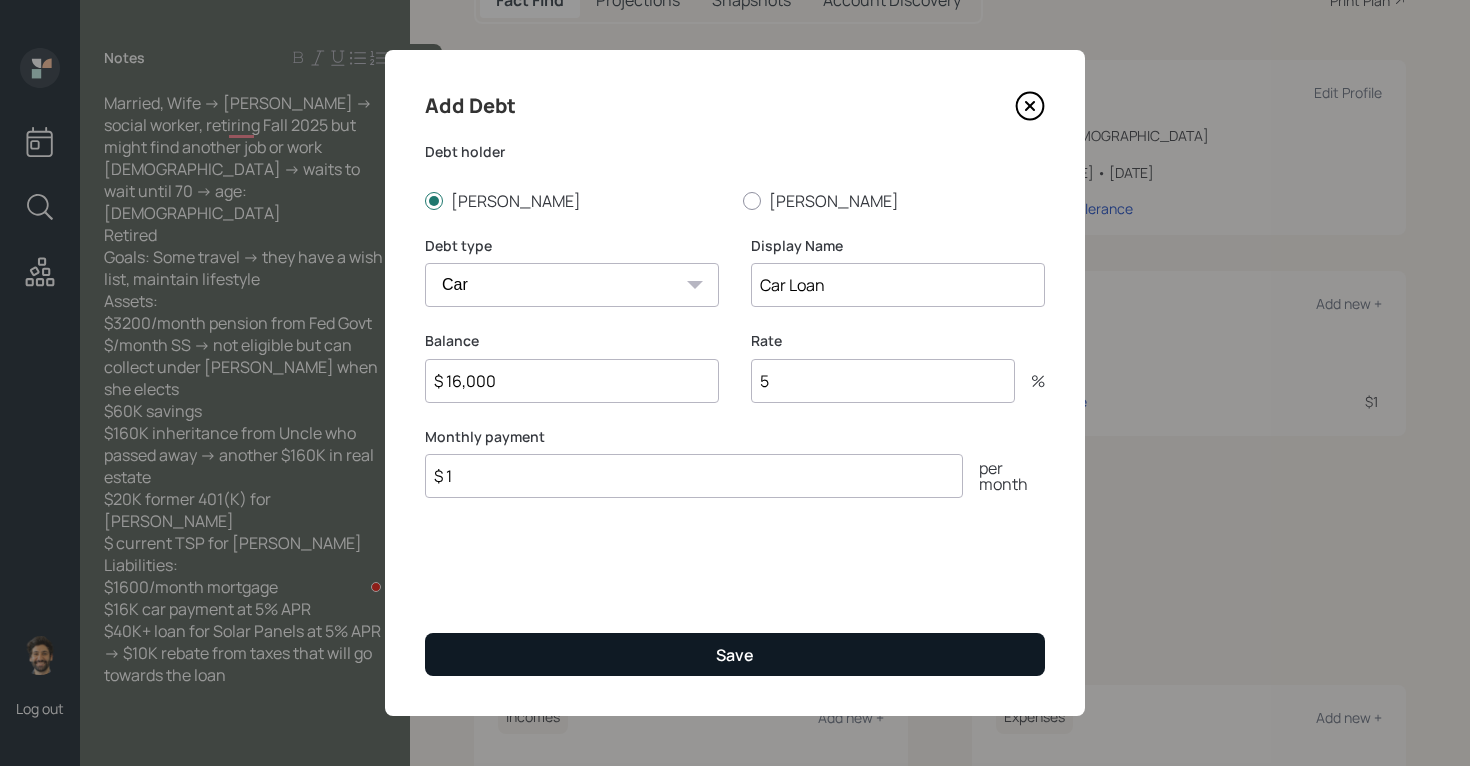 type on "$ 1" 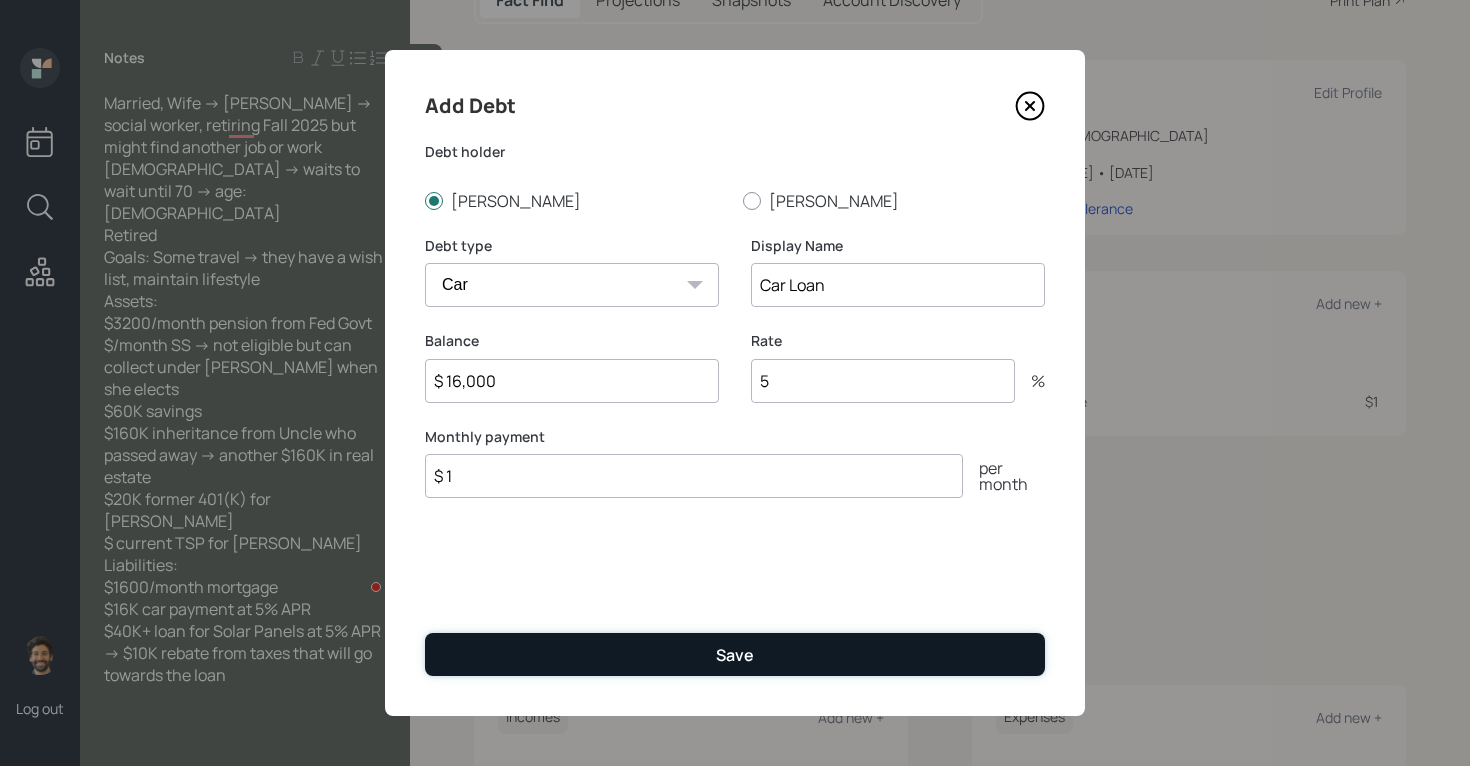 click on "Save" at bounding box center [735, 654] 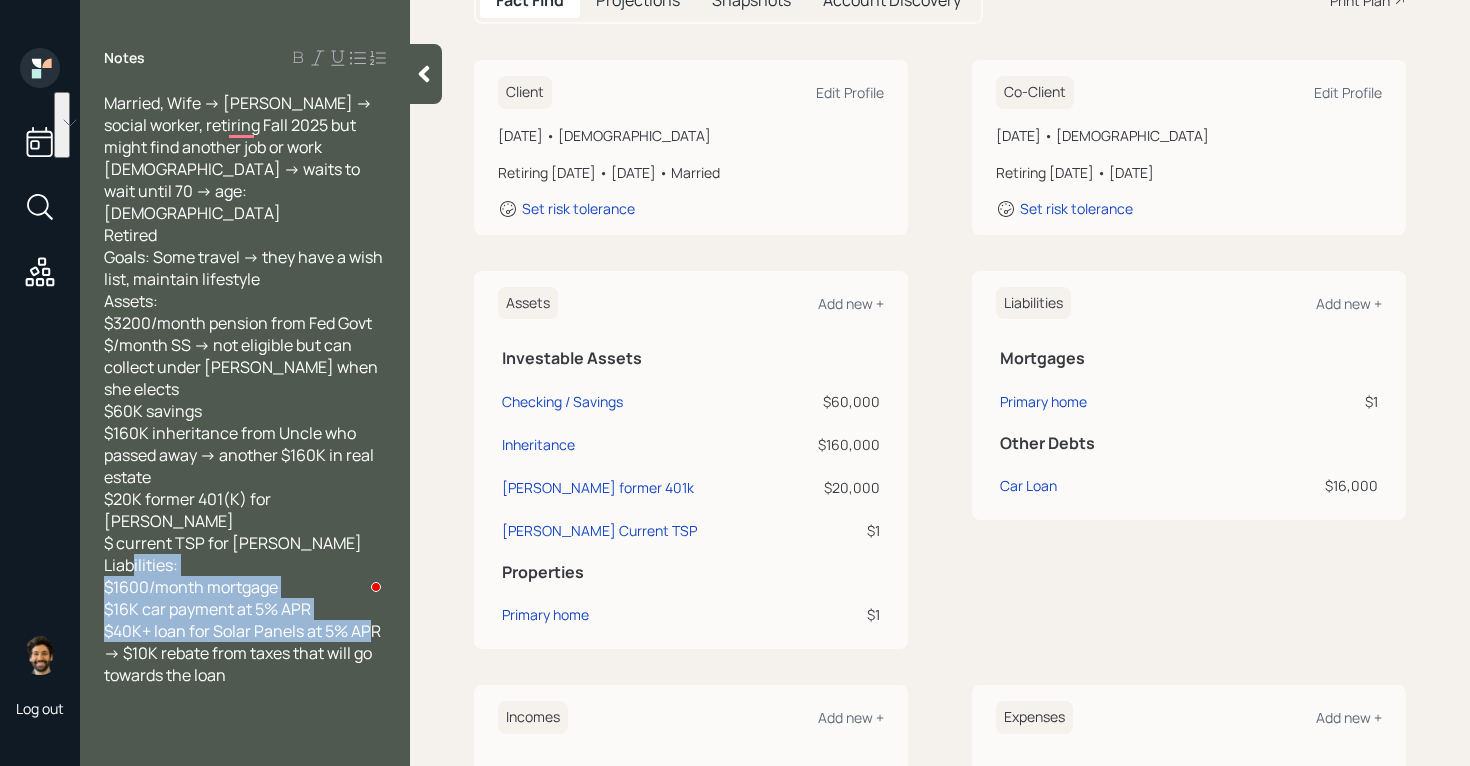 drag, startPoint x: 261, startPoint y: 584, endPoint x: 95, endPoint y: 542, distance: 171.23083 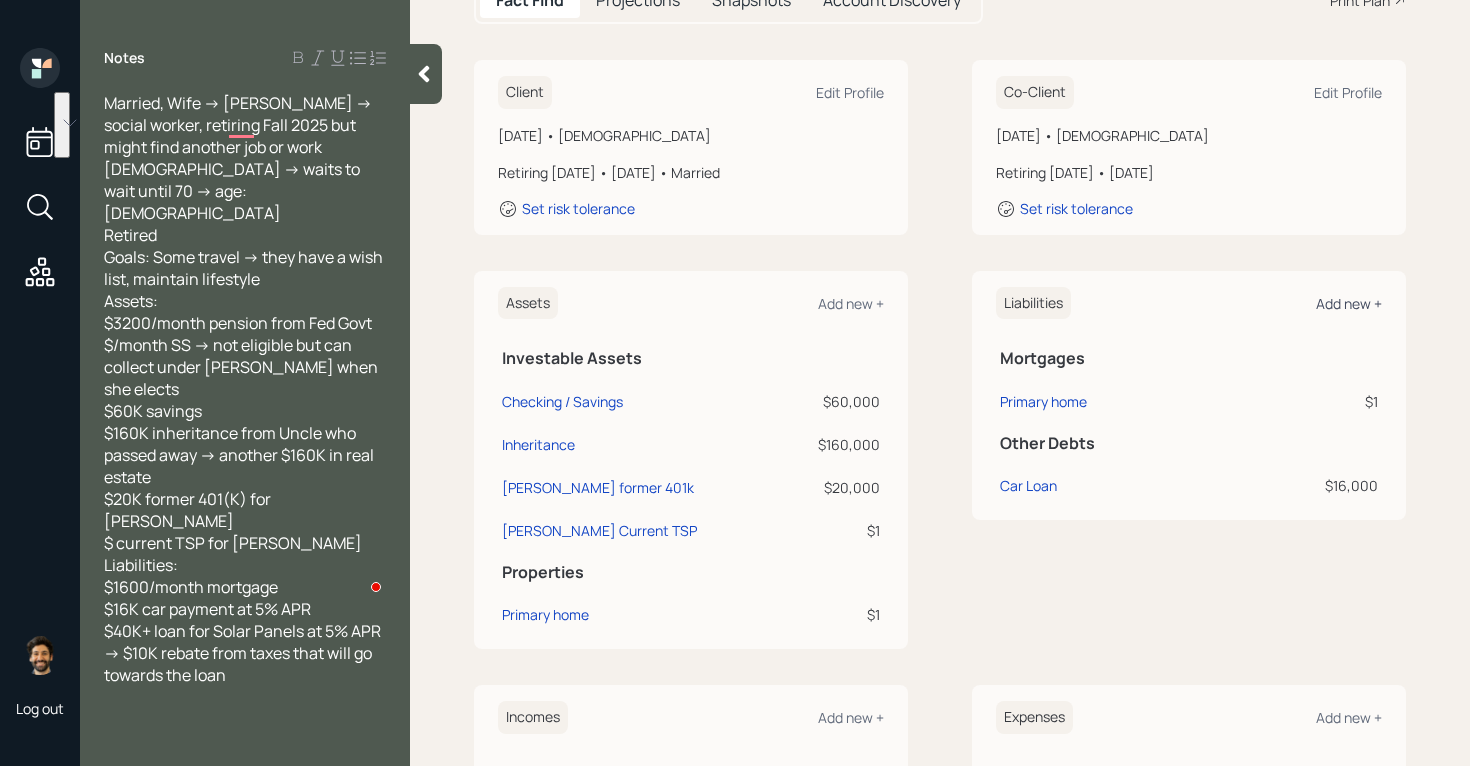 click on "Add new +" at bounding box center [1349, 303] 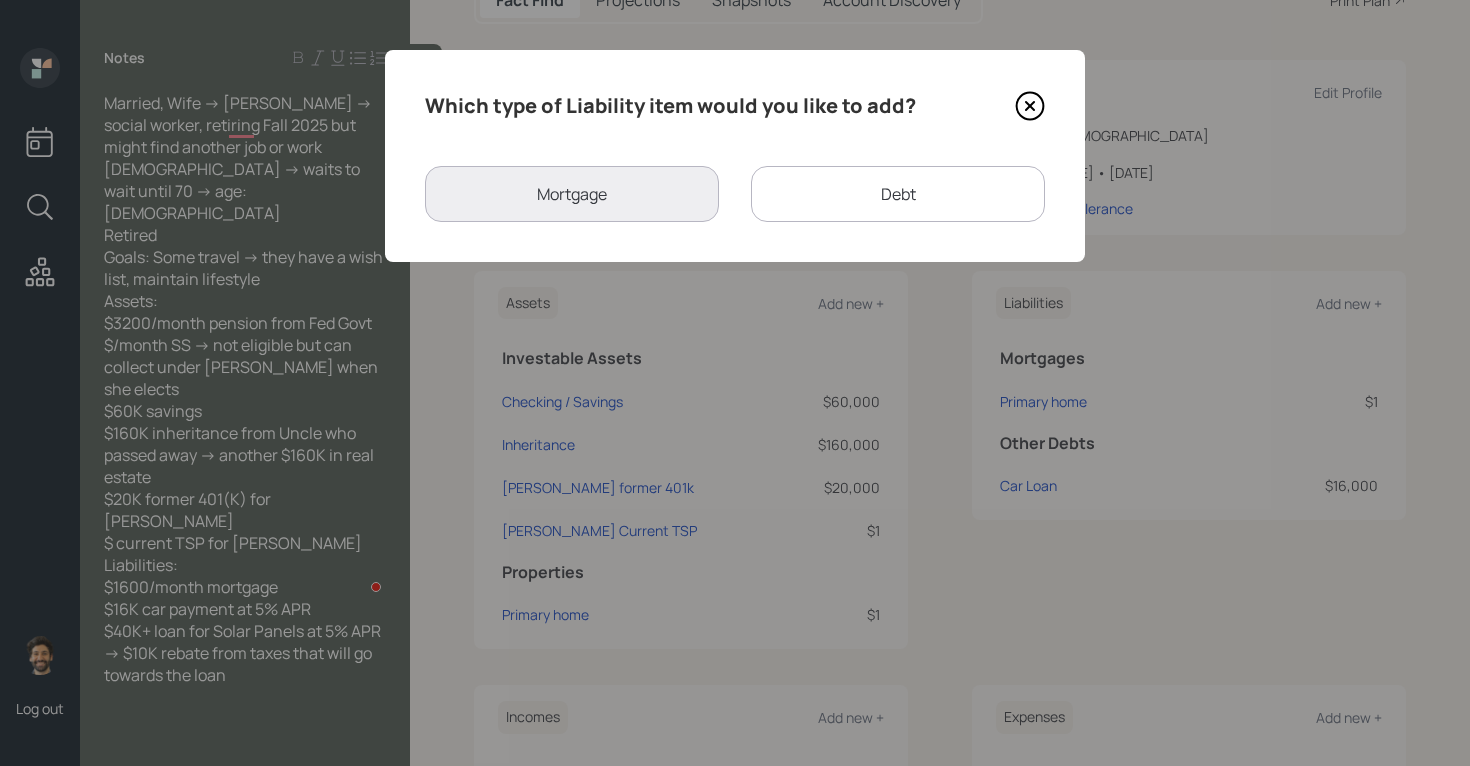 click on "Debt" at bounding box center [898, 194] 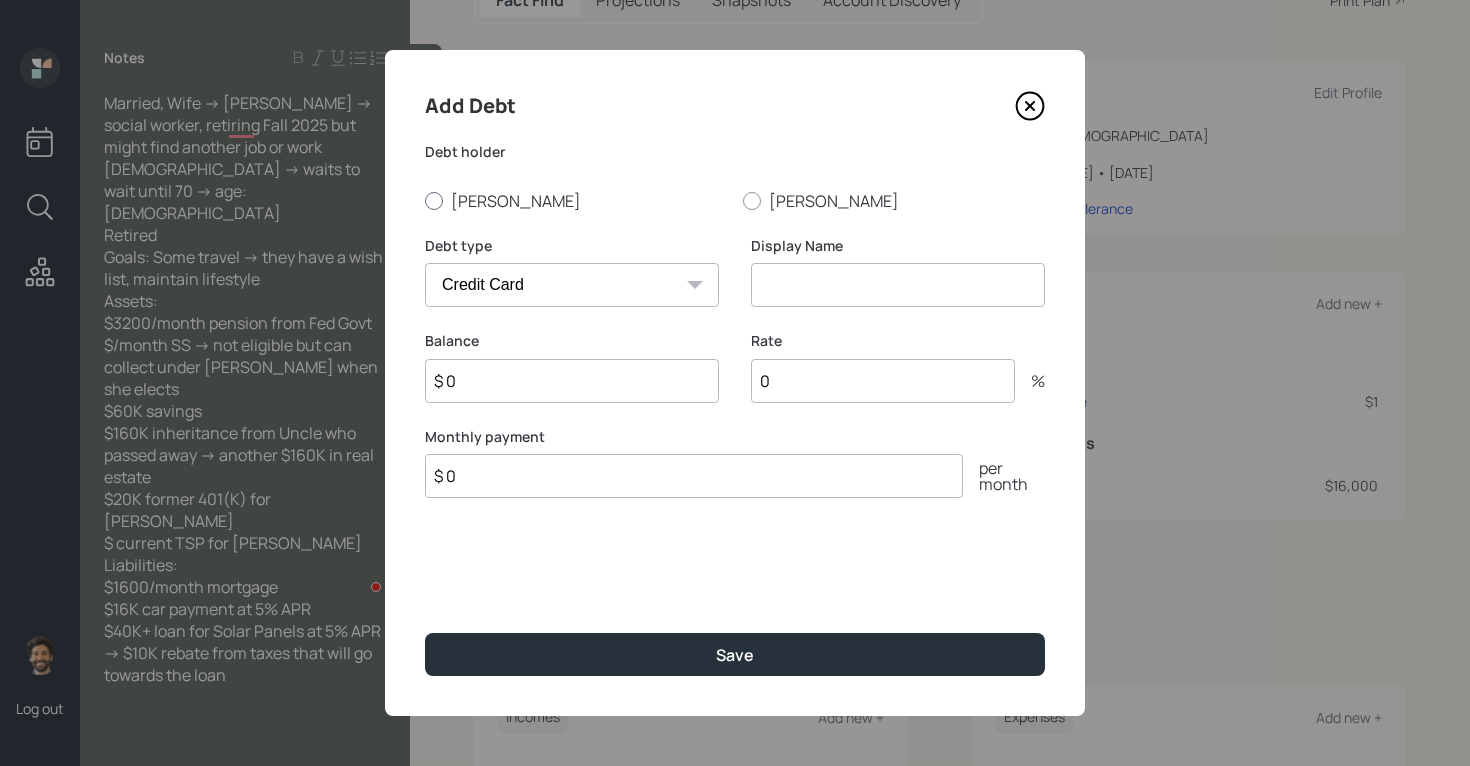 click on "[PERSON_NAME]" at bounding box center [576, 201] 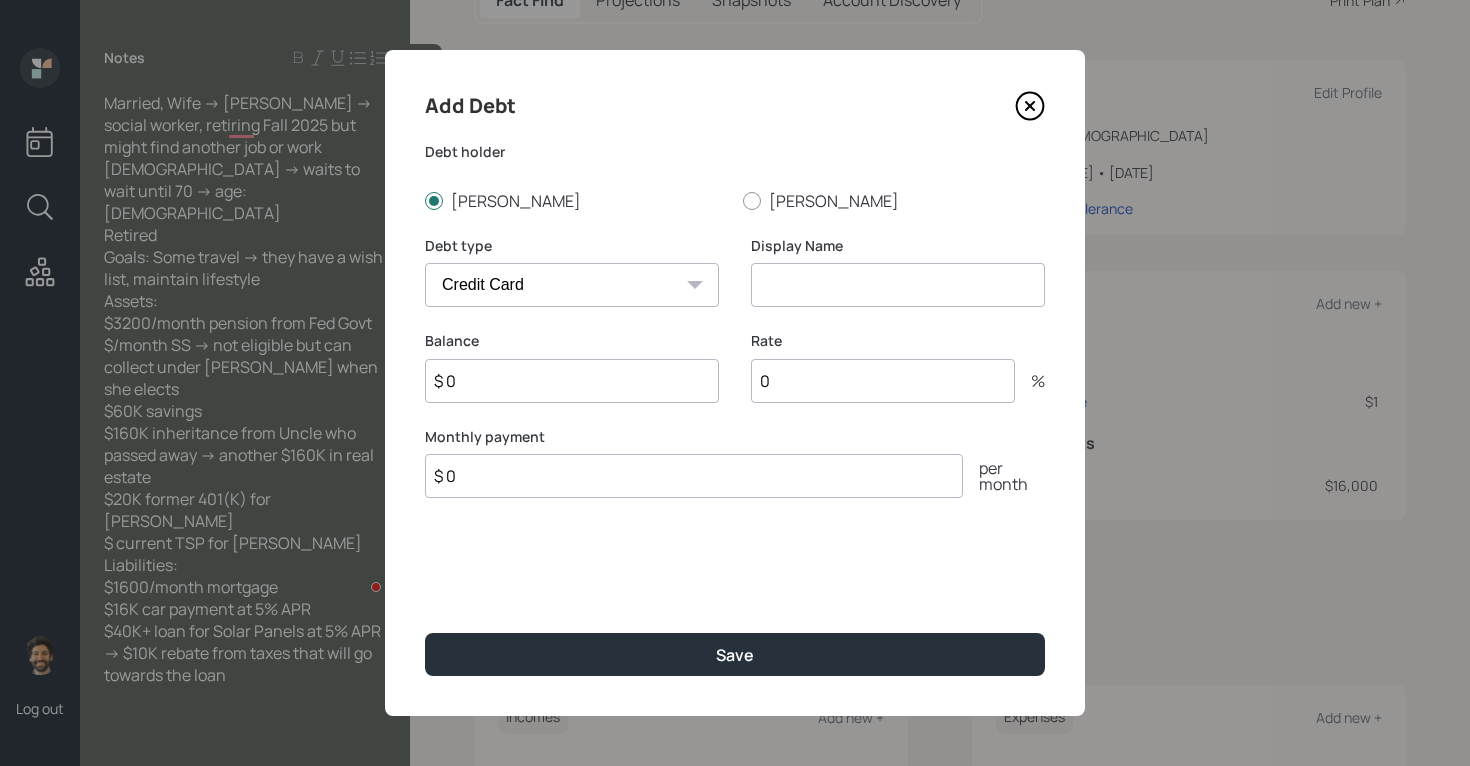 click on "Car Credit Card Medical Student Other" at bounding box center (572, 285) 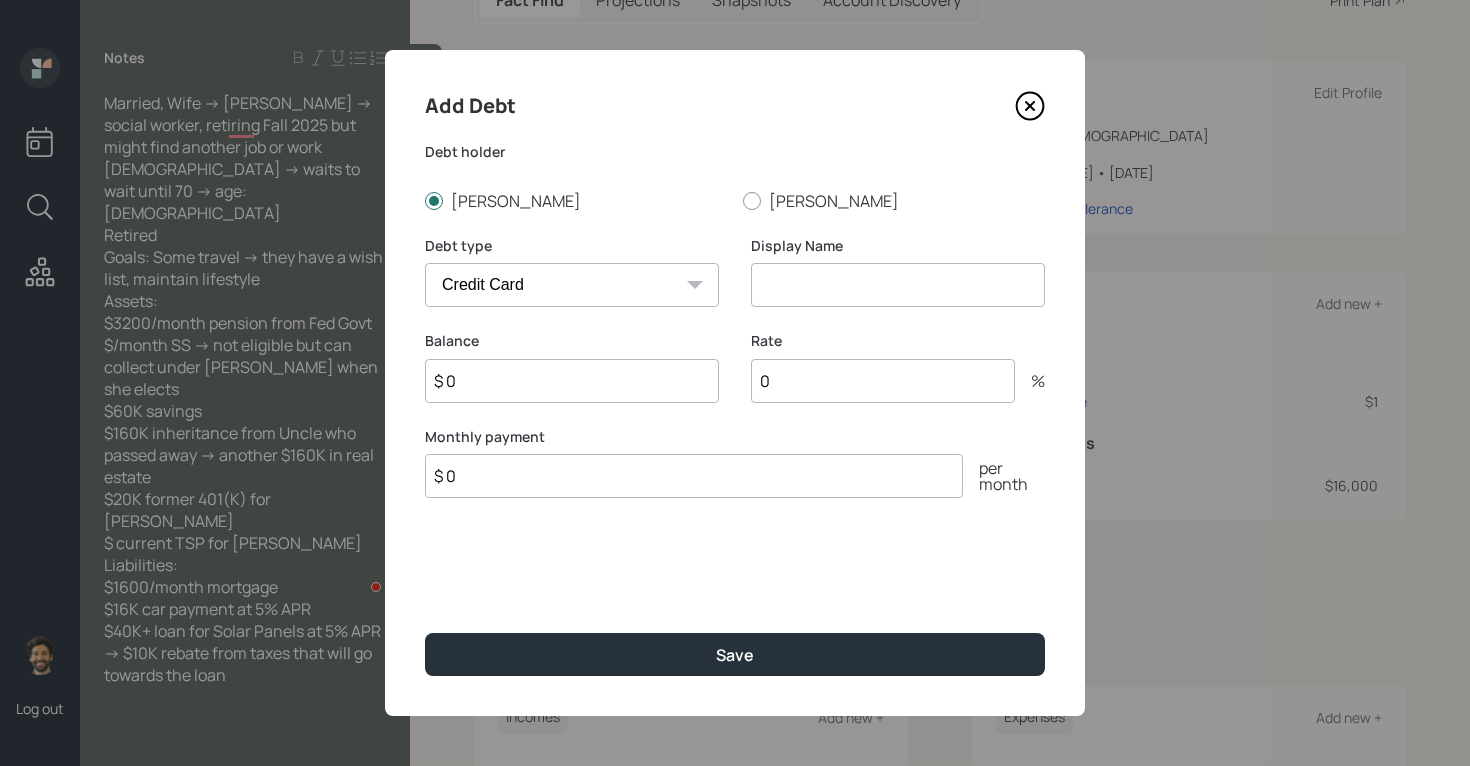 select on "other" 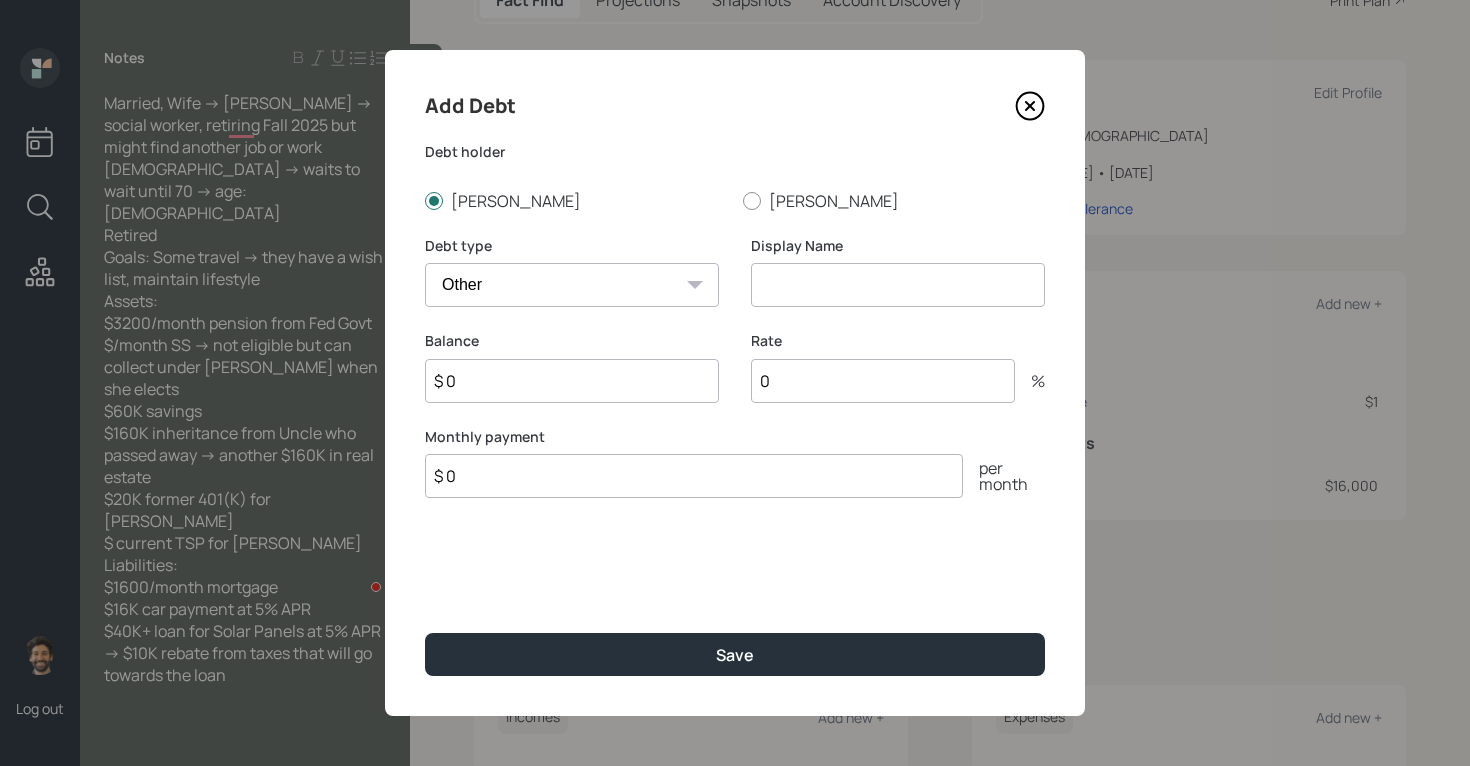 click at bounding box center [898, 285] 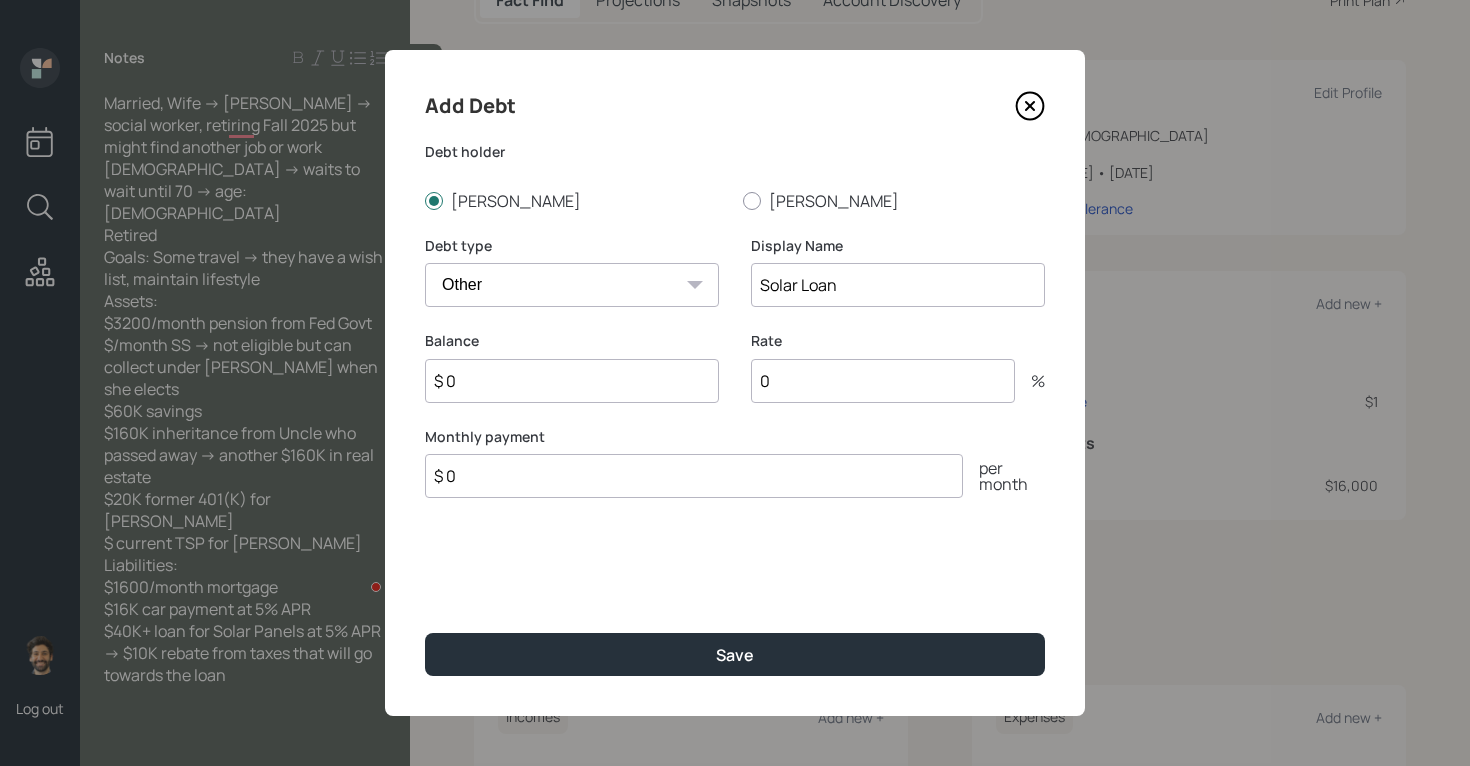 type on "Solar Loan" 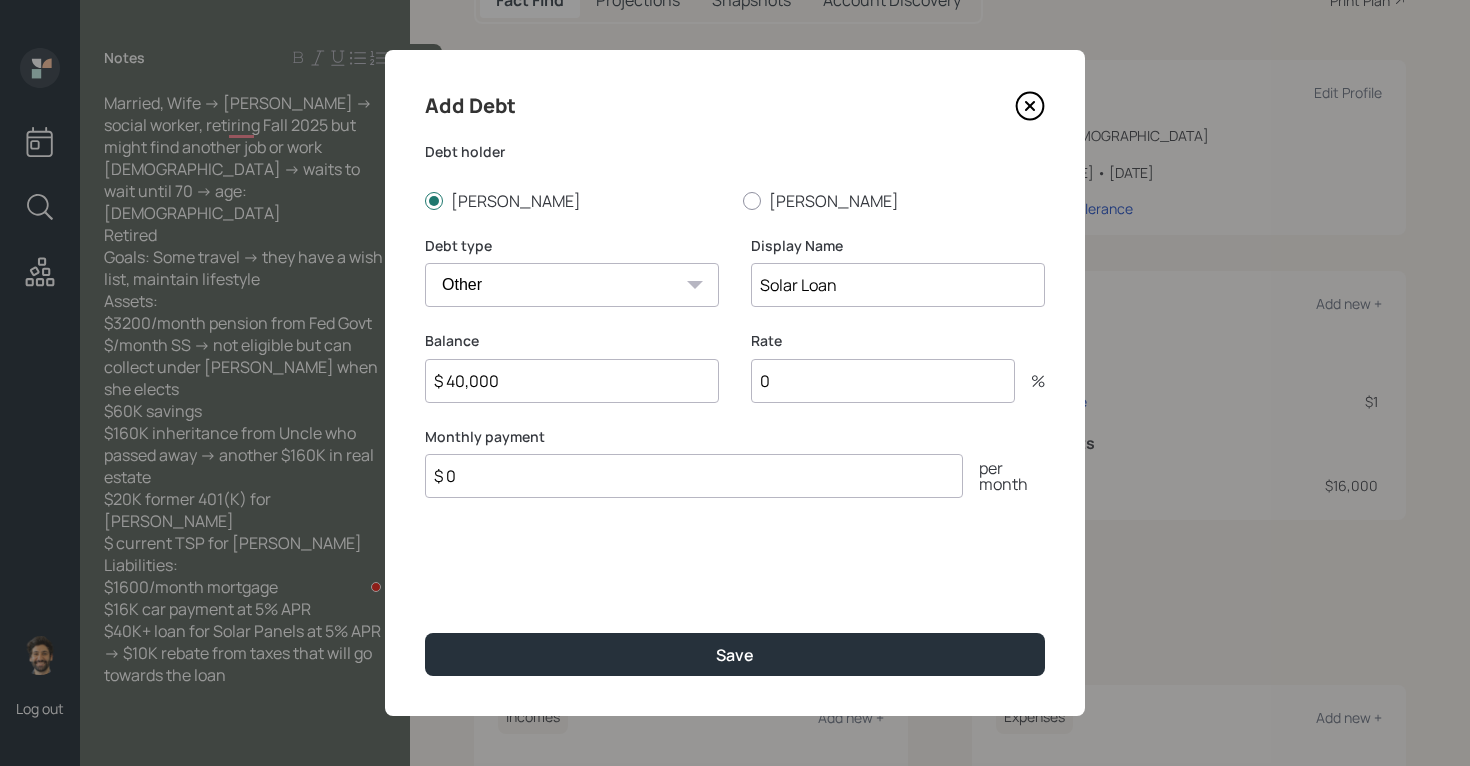 type on "$ 40,000" 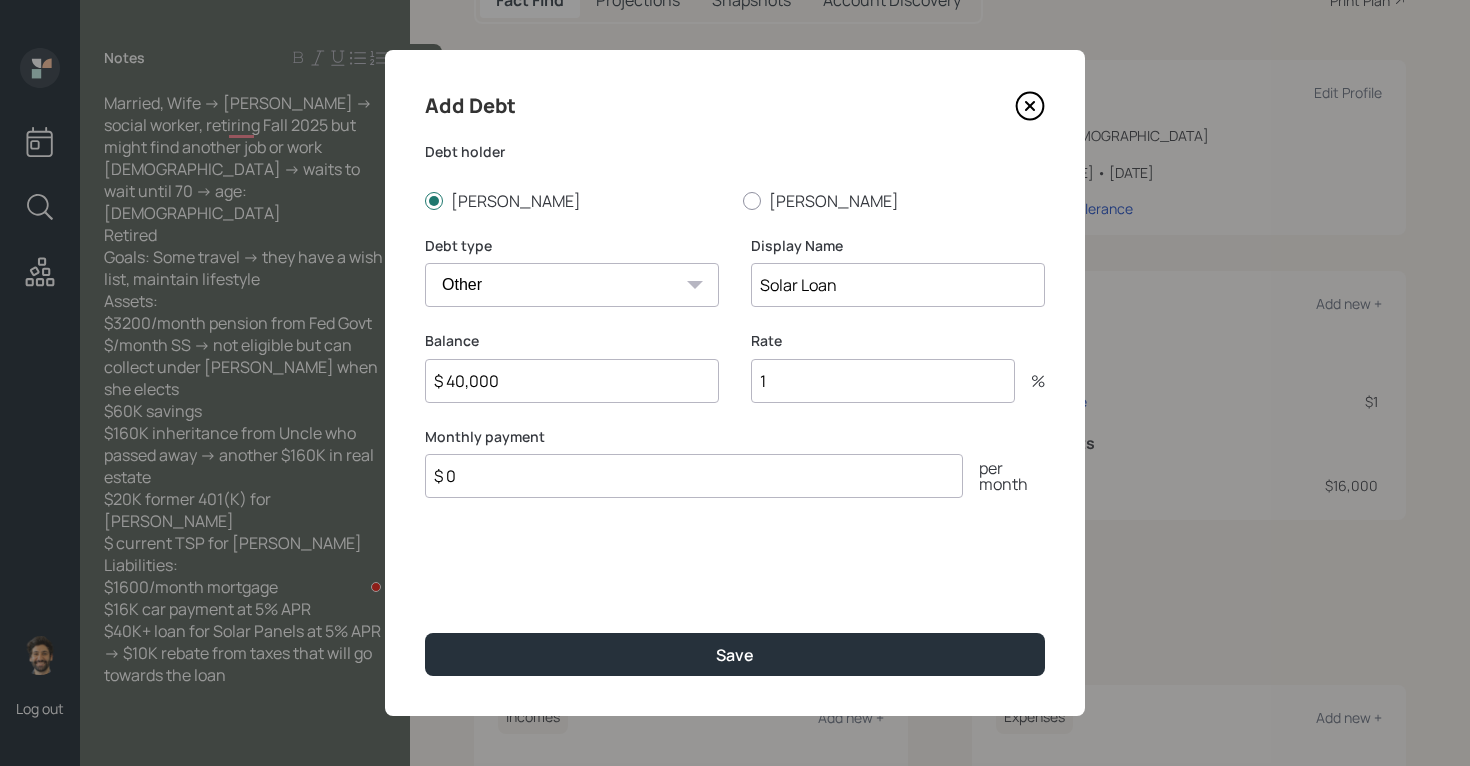 type on "1" 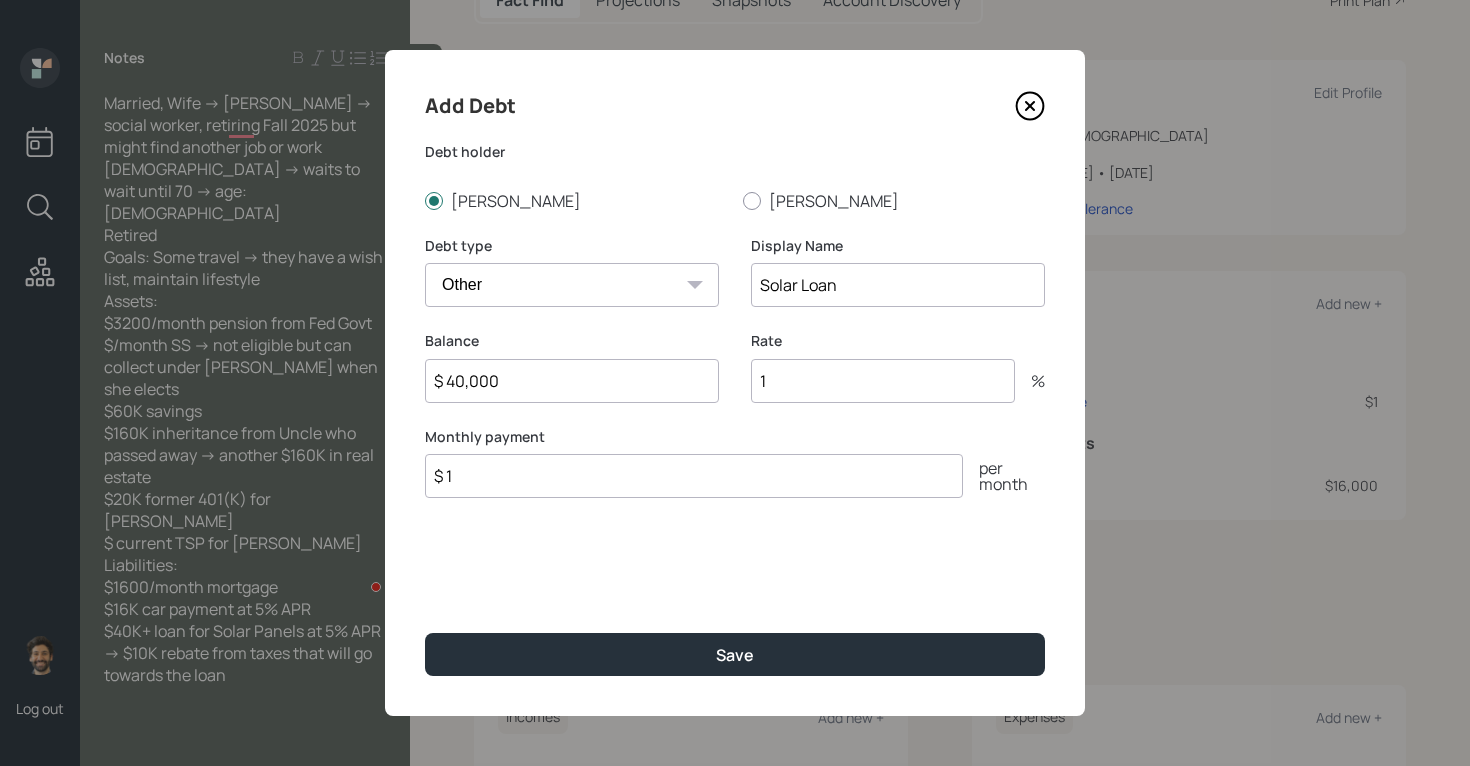 type on "$ 1" 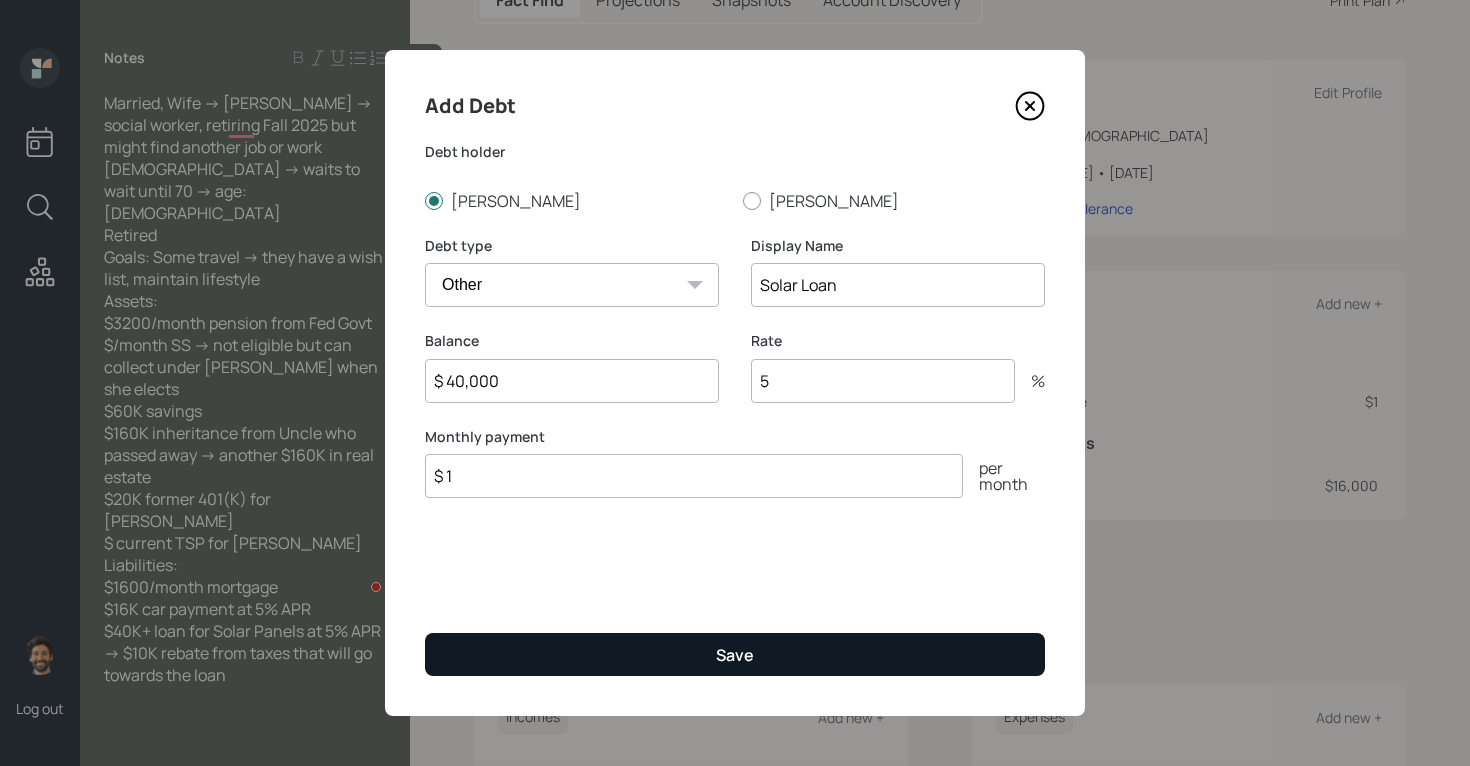 type on "5" 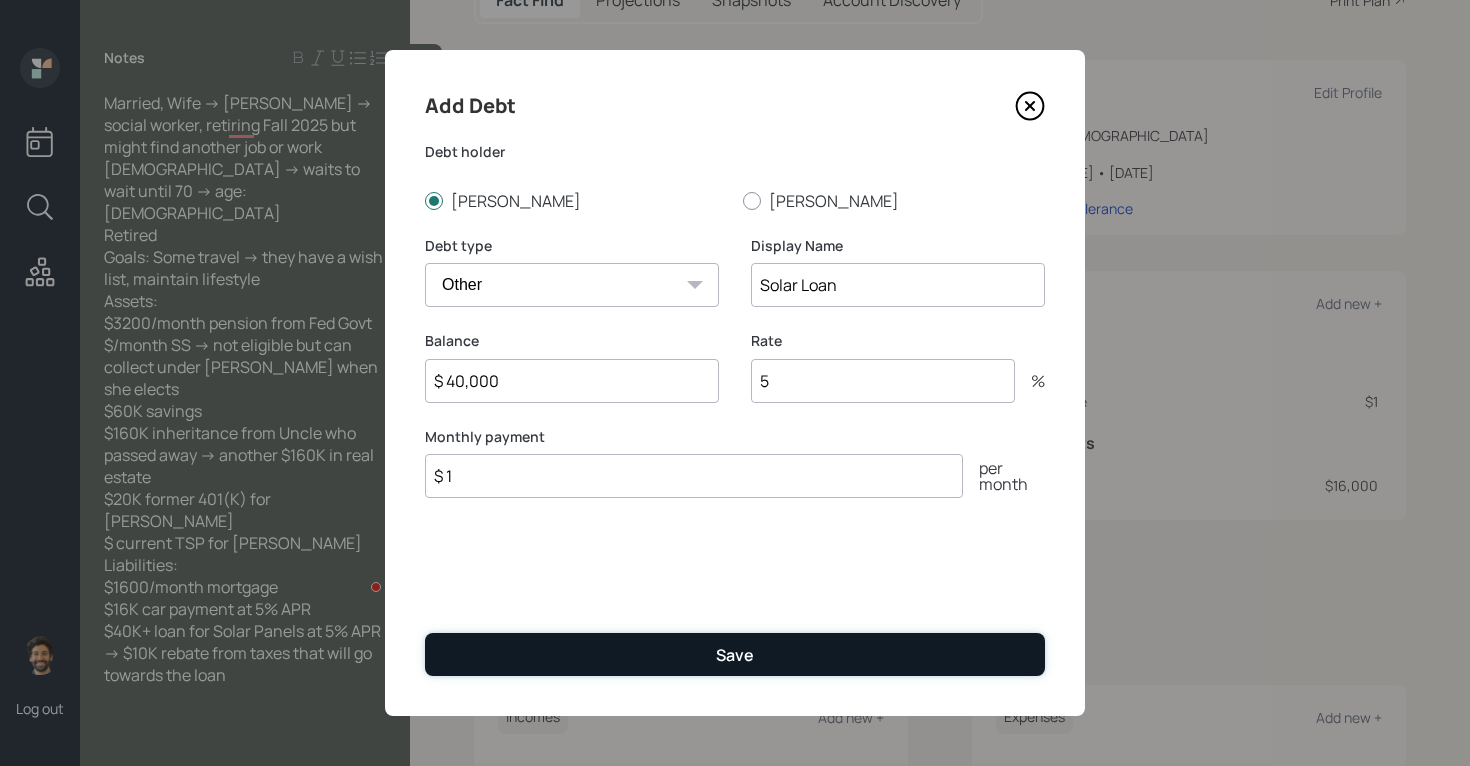click on "Save" at bounding box center (735, 654) 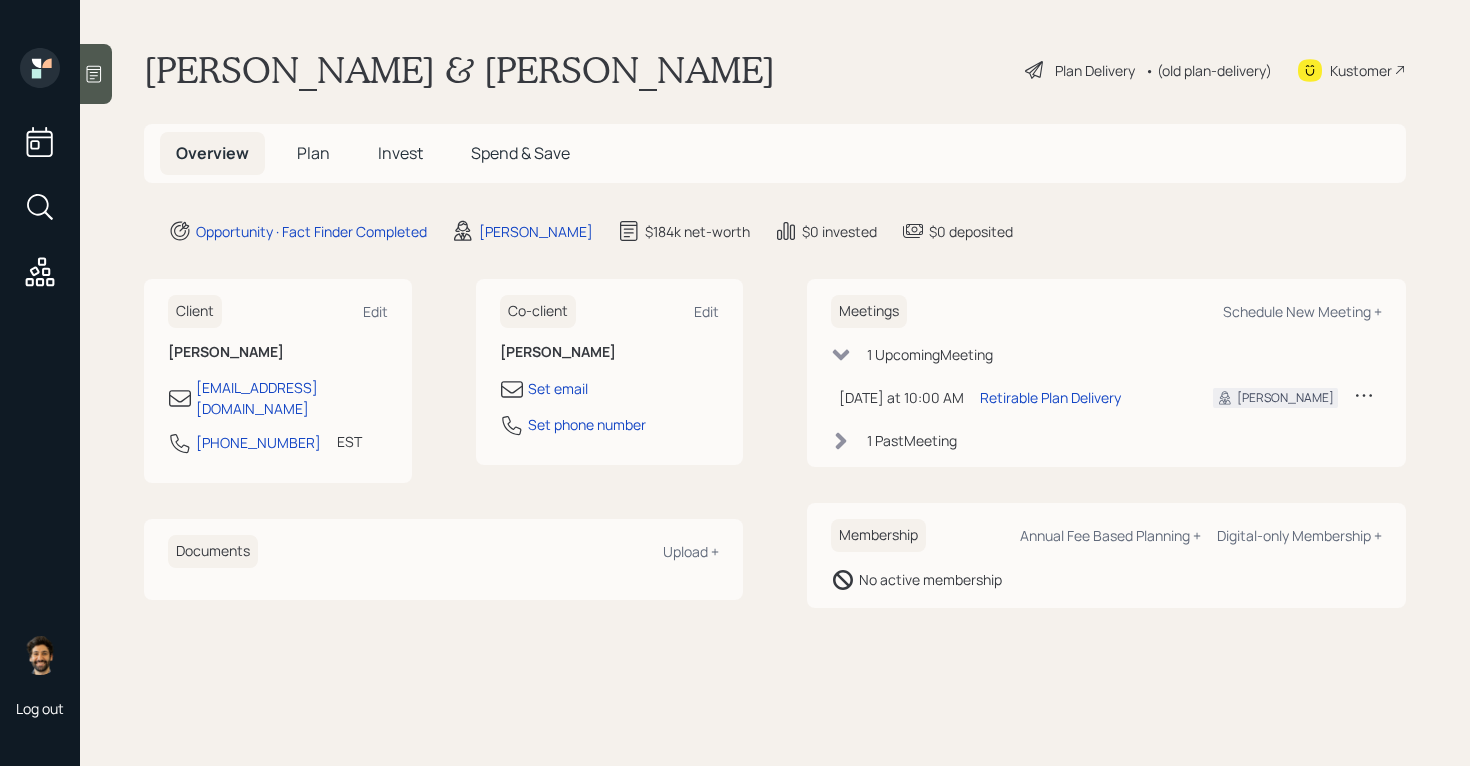 scroll, scrollTop: 0, scrollLeft: 0, axis: both 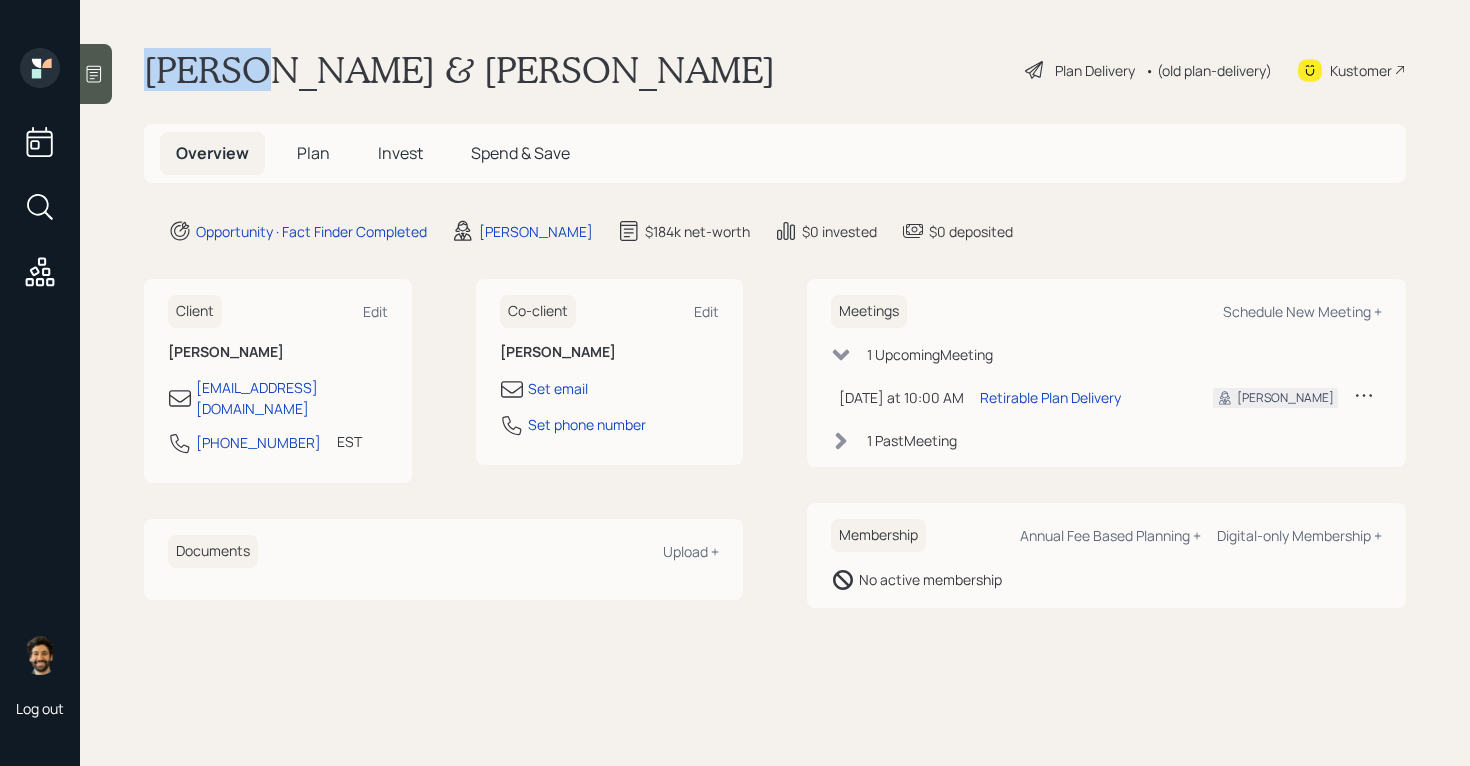 click on "[PERSON_NAME] & [PERSON_NAME]" at bounding box center (459, 70) 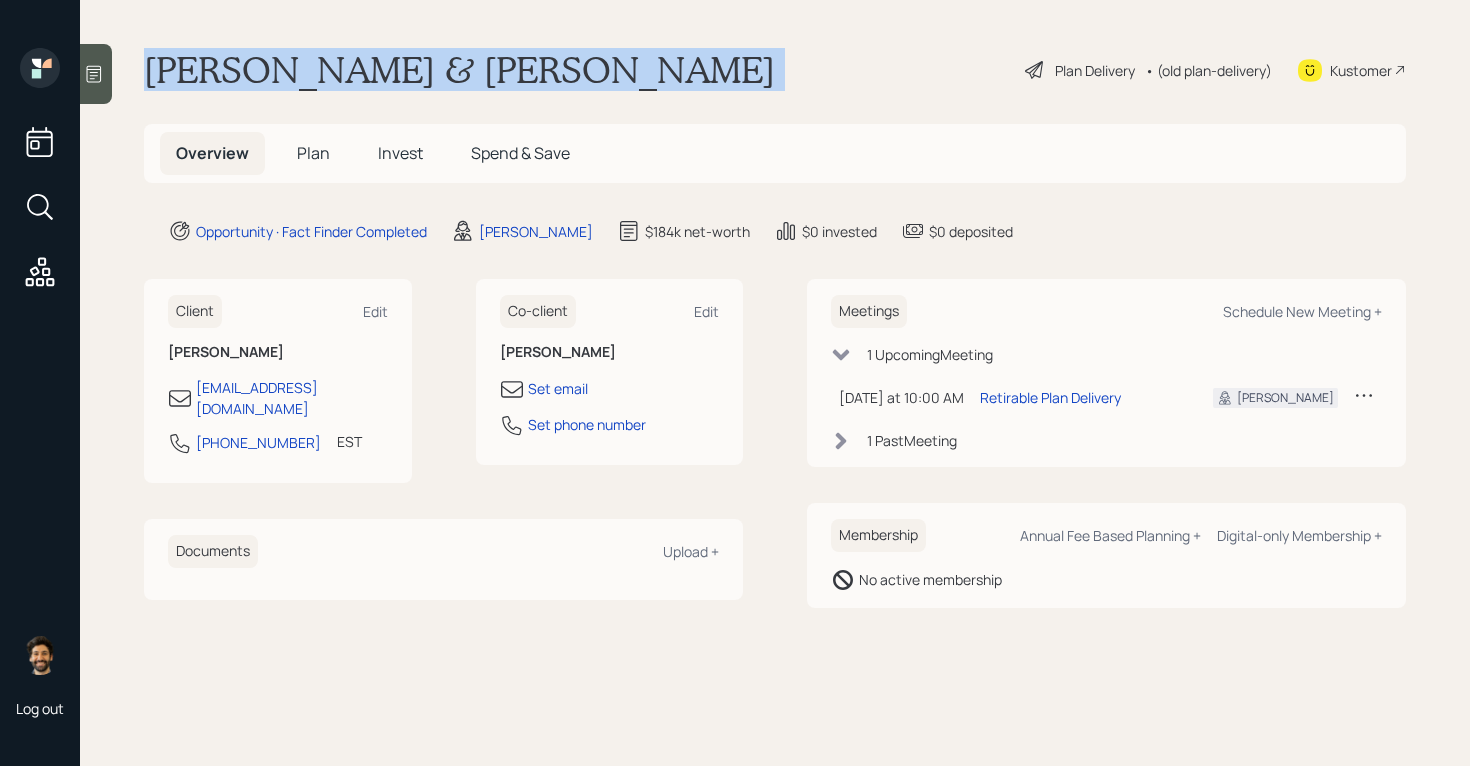 click on "[PERSON_NAME] & [PERSON_NAME]" at bounding box center [459, 70] 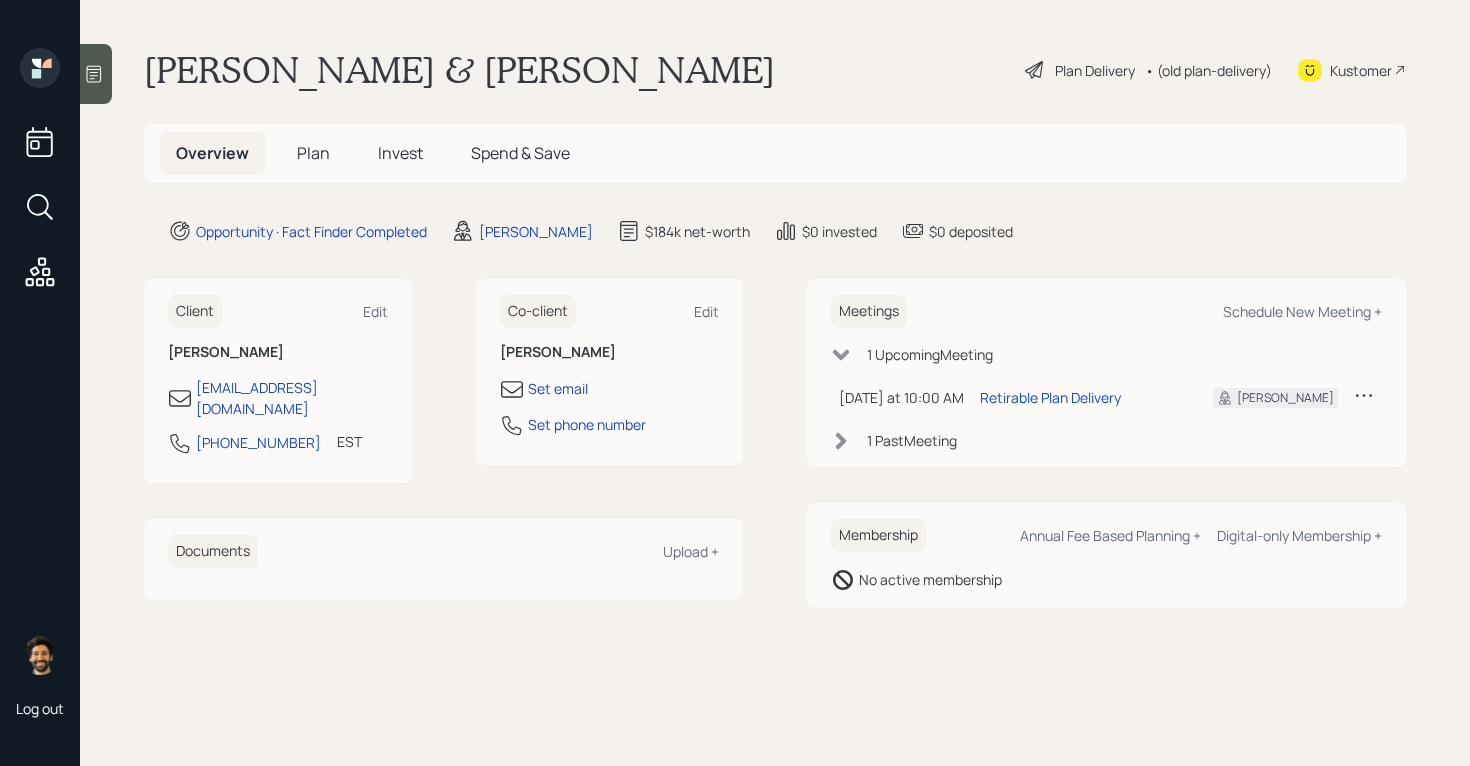 click on "Plan" at bounding box center [313, 153] 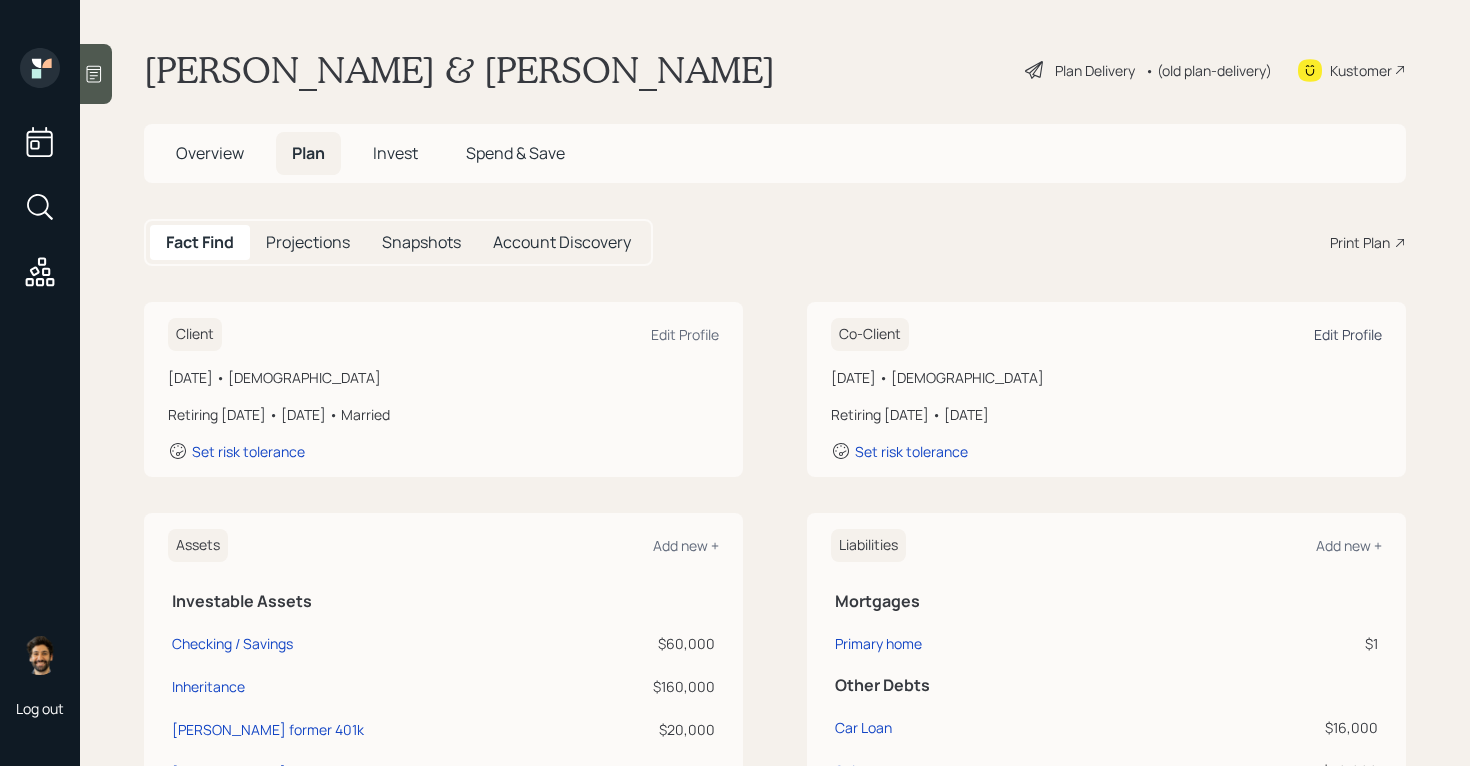 click on "Edit Profile" at bounding box center (1348, 334) 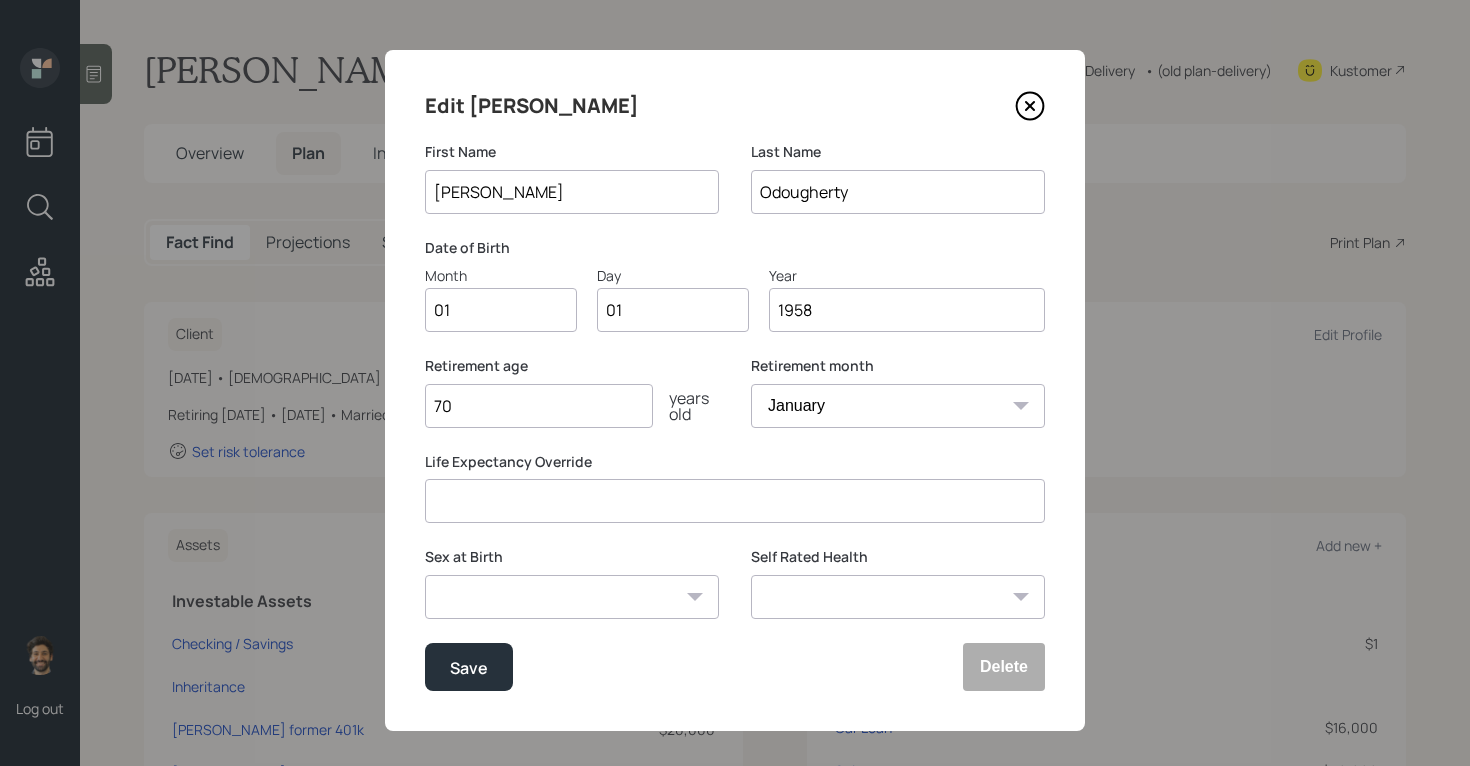 click on "Odougherty" at bounding box center [898, 192] 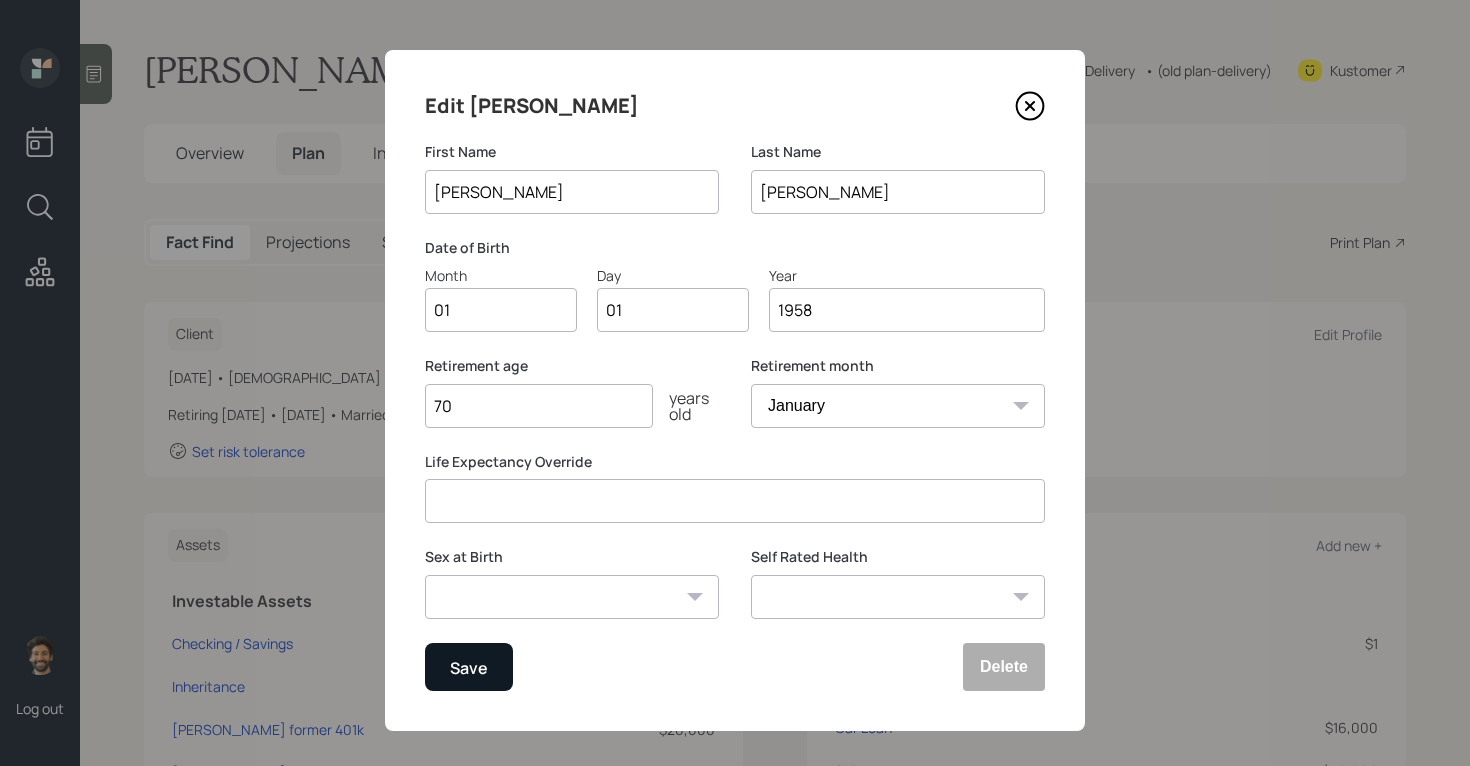 type on "[PERSON_NAME]" 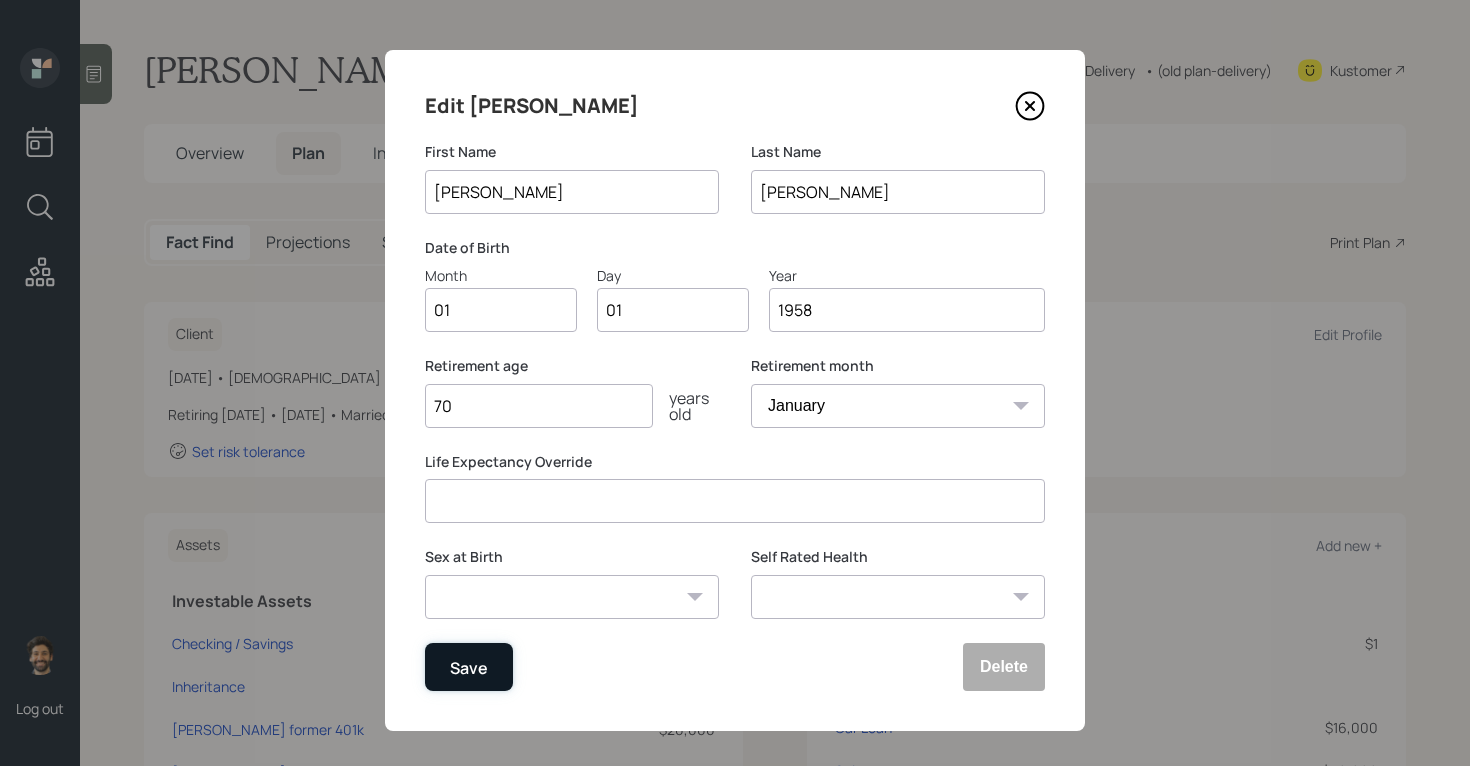 click on "Save" at bounding box center (469, 667) 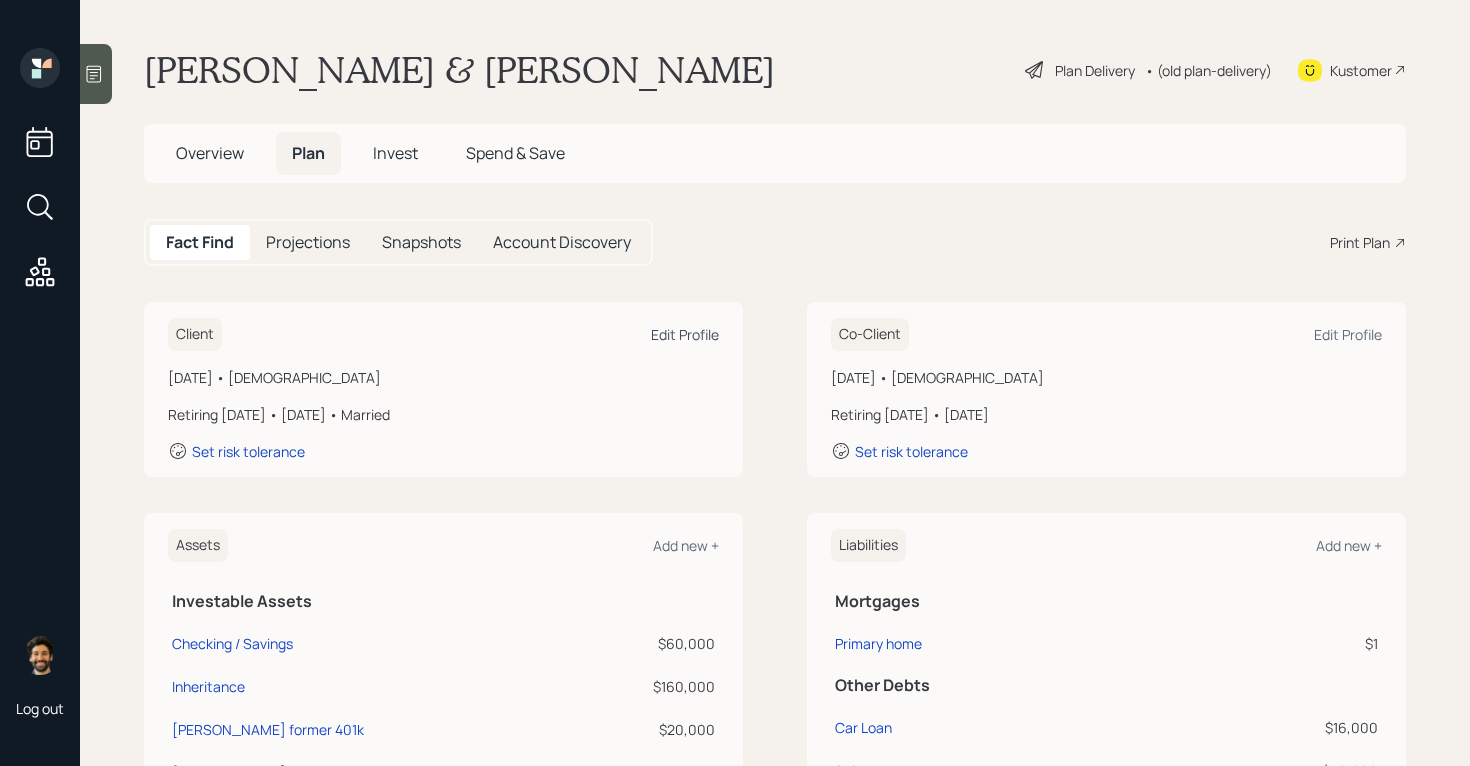 click on "Edit Profile" at bounding box center (685, 334) 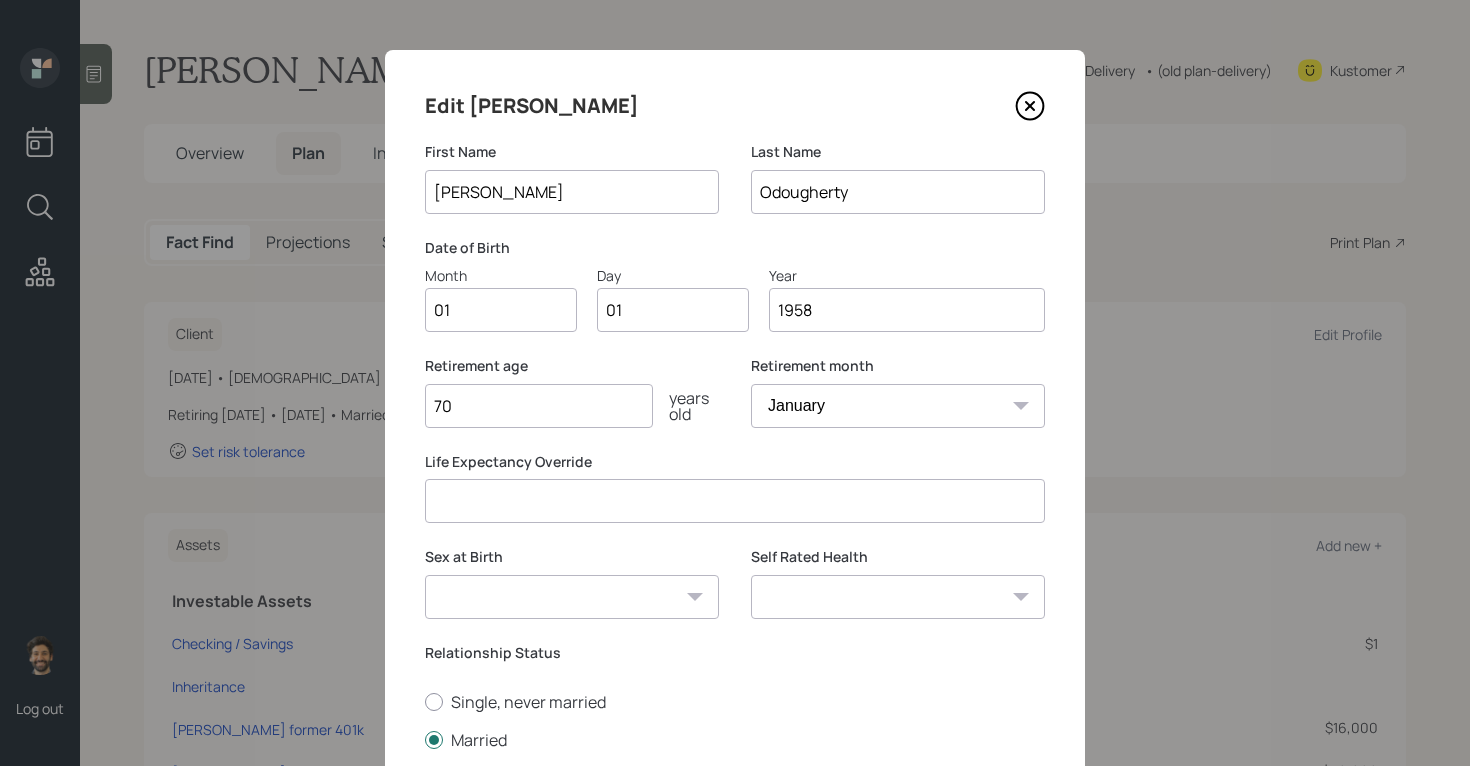 click on "01" at bounding box center [501, 310] 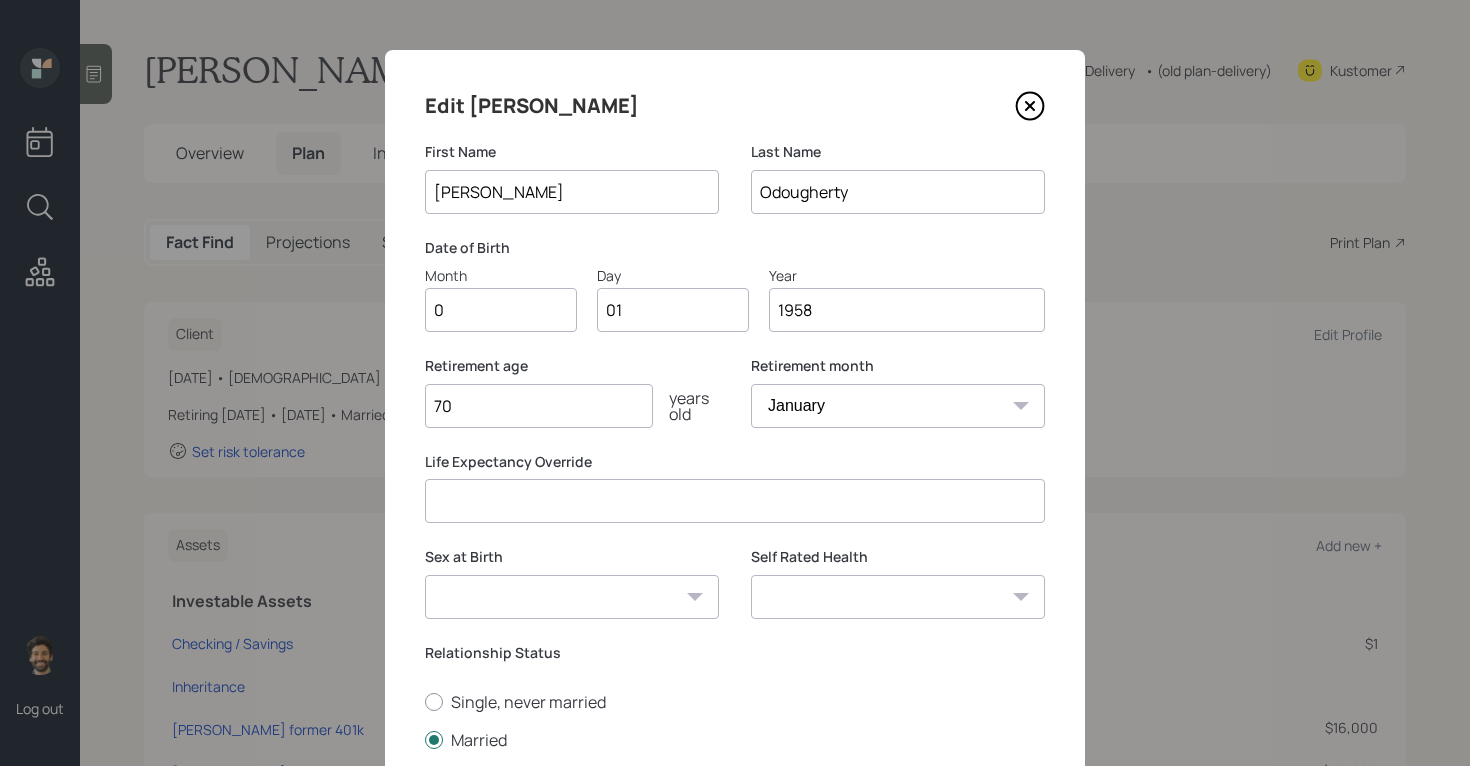 type on "09" 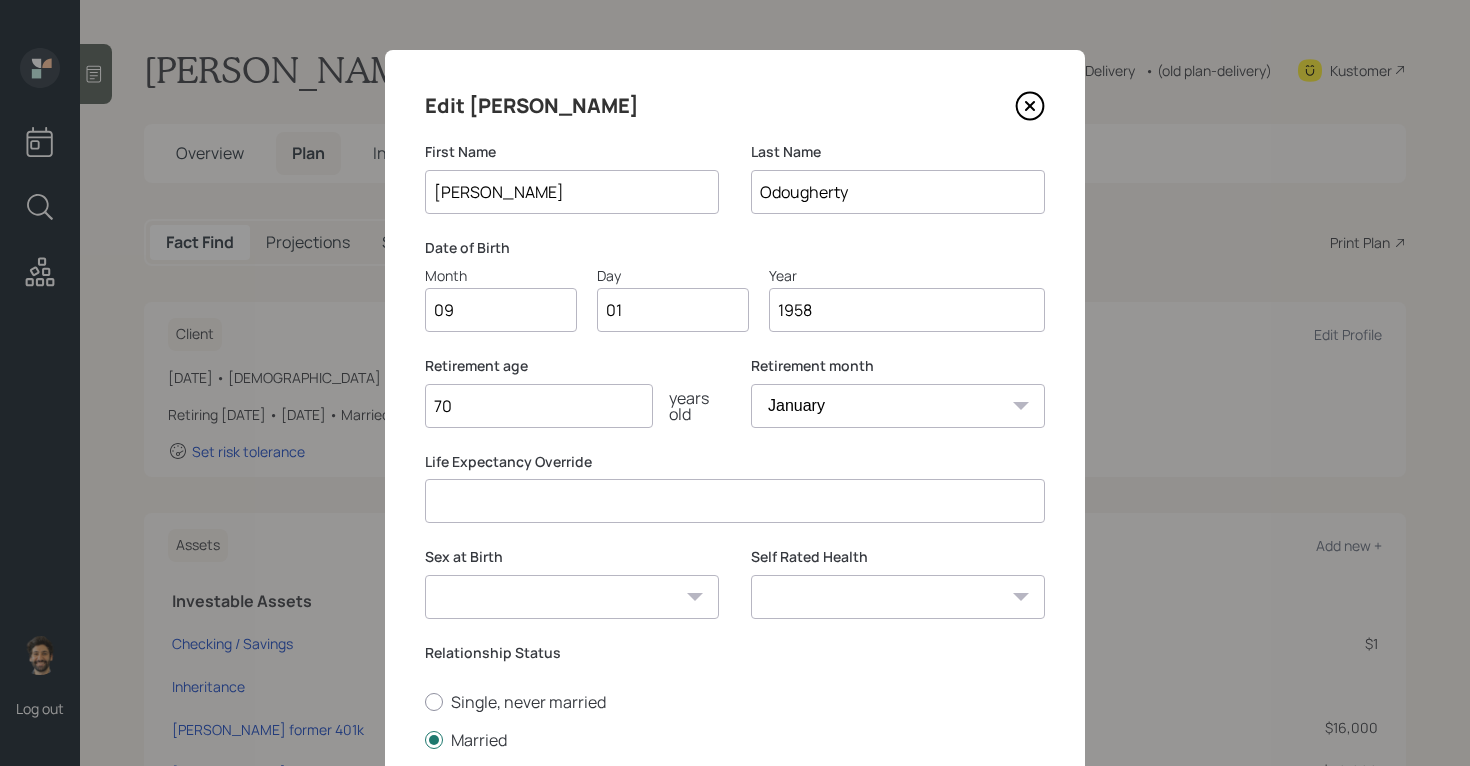 type on "0" 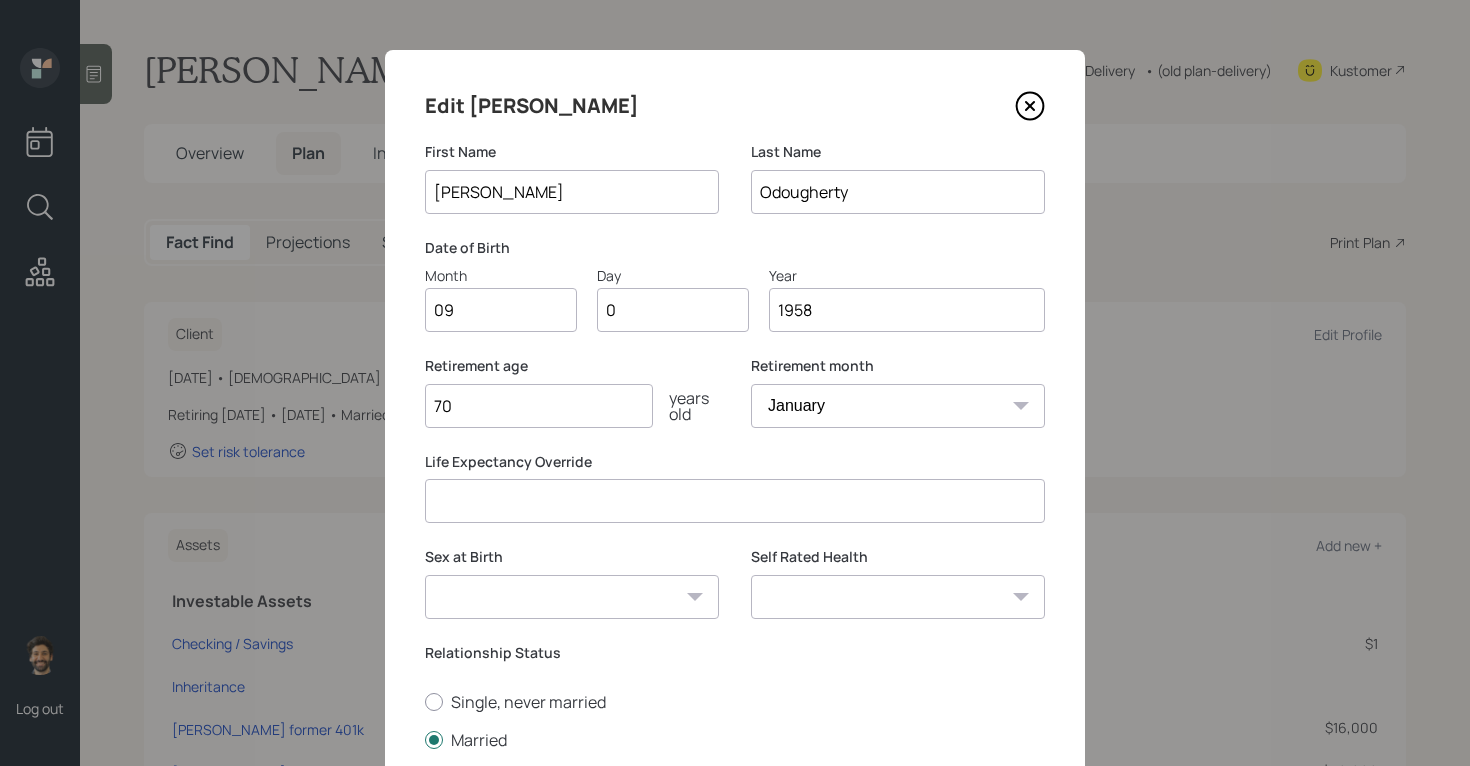type on "02" 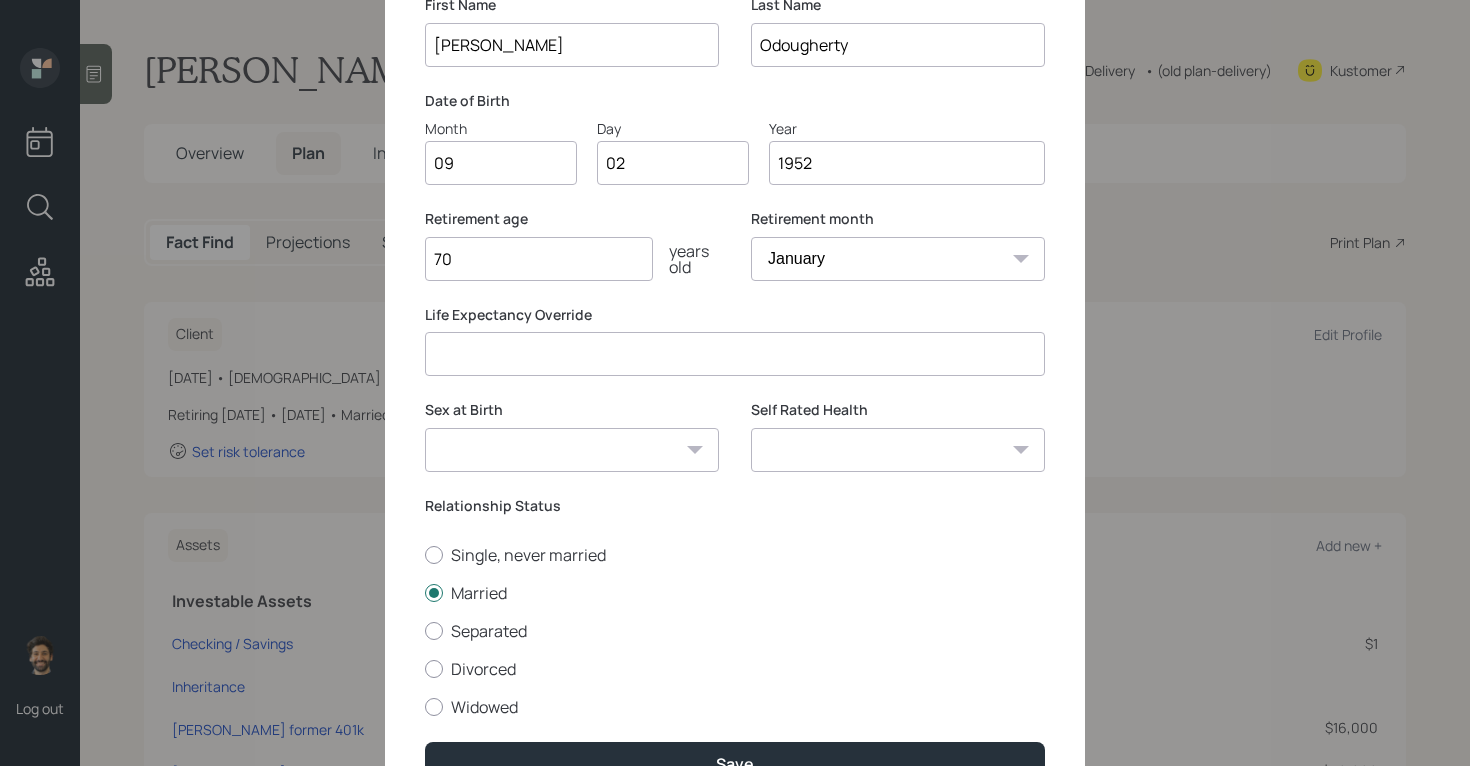 scroll, scrollTop: 257, scrollLeft: 0, axis: vertical 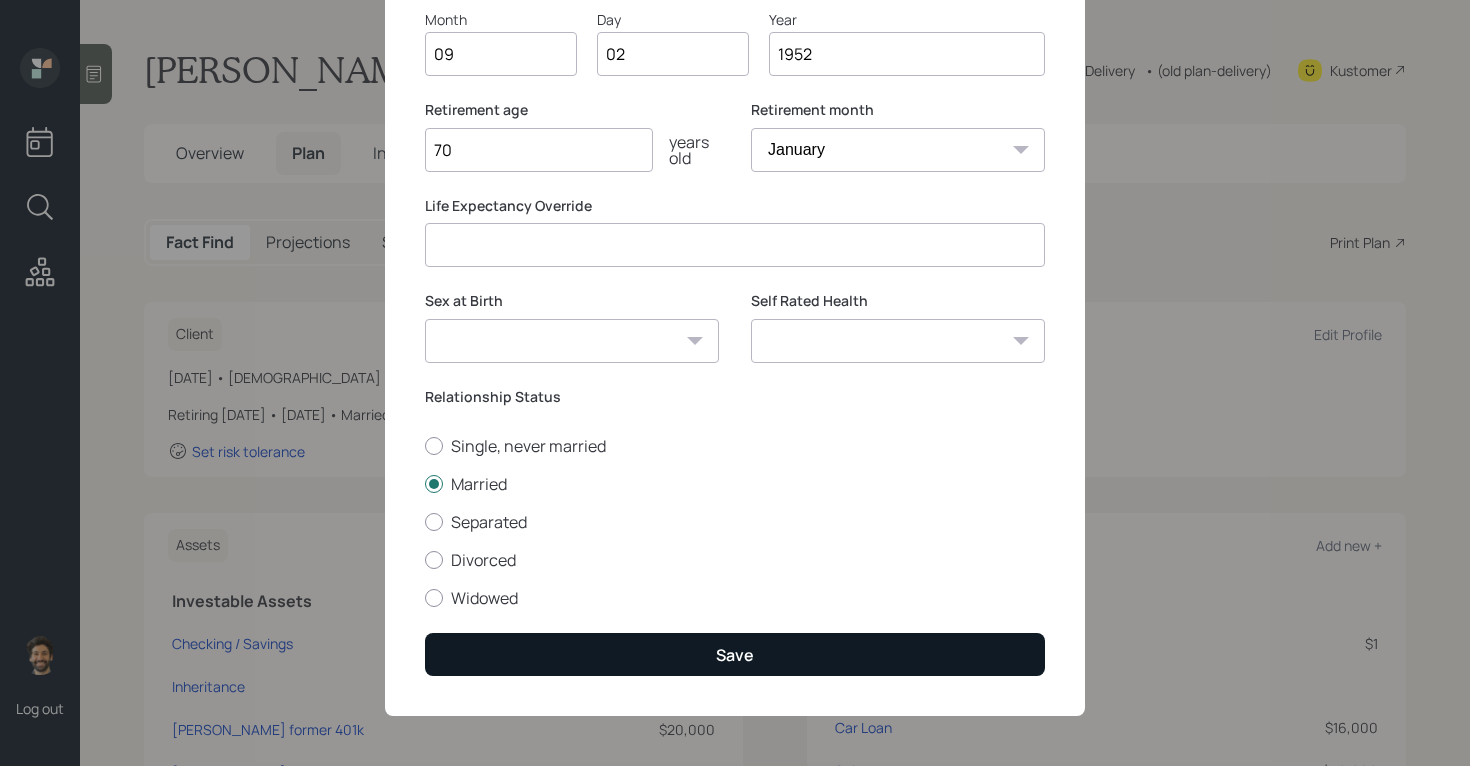 type on "1952" 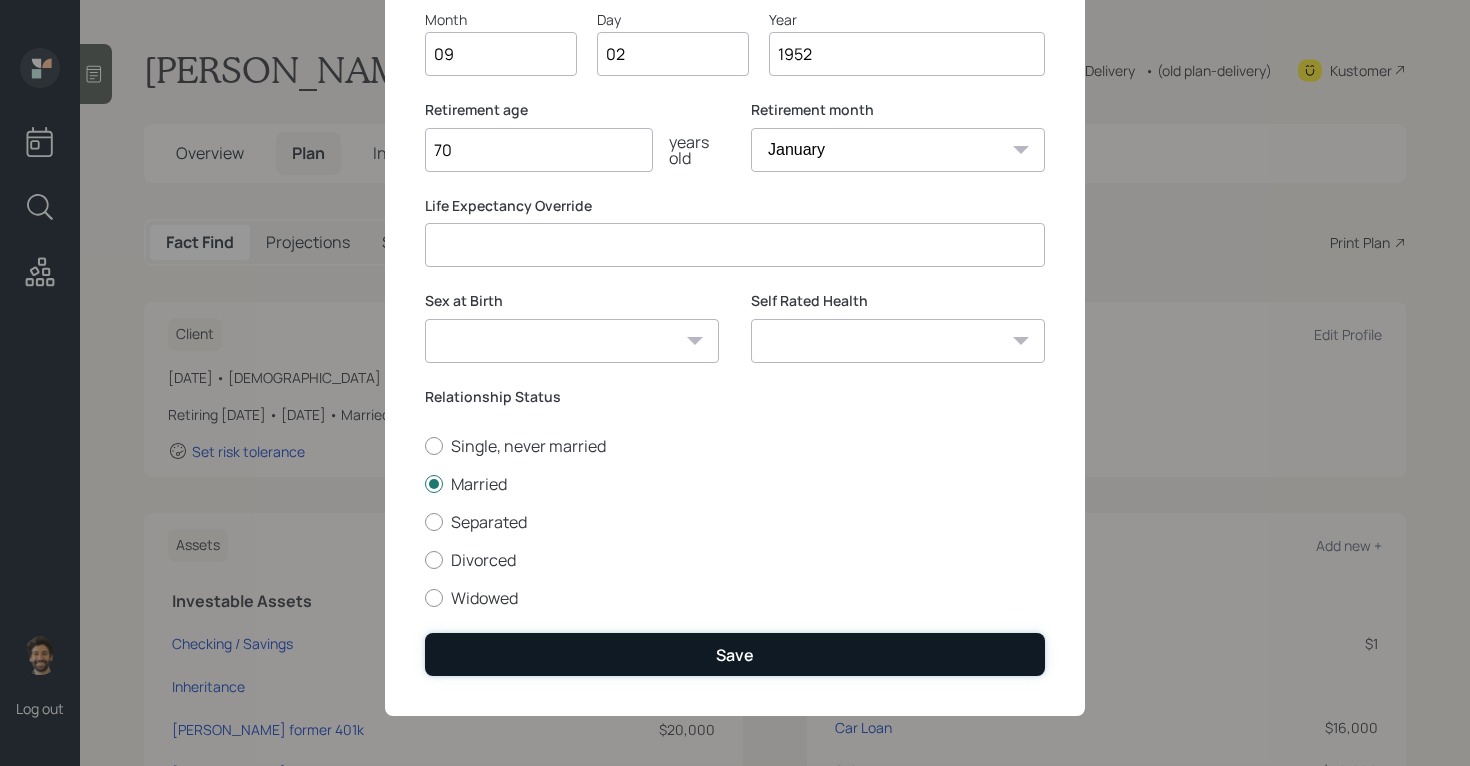 click on "Save" at bounding box center (735, 654) 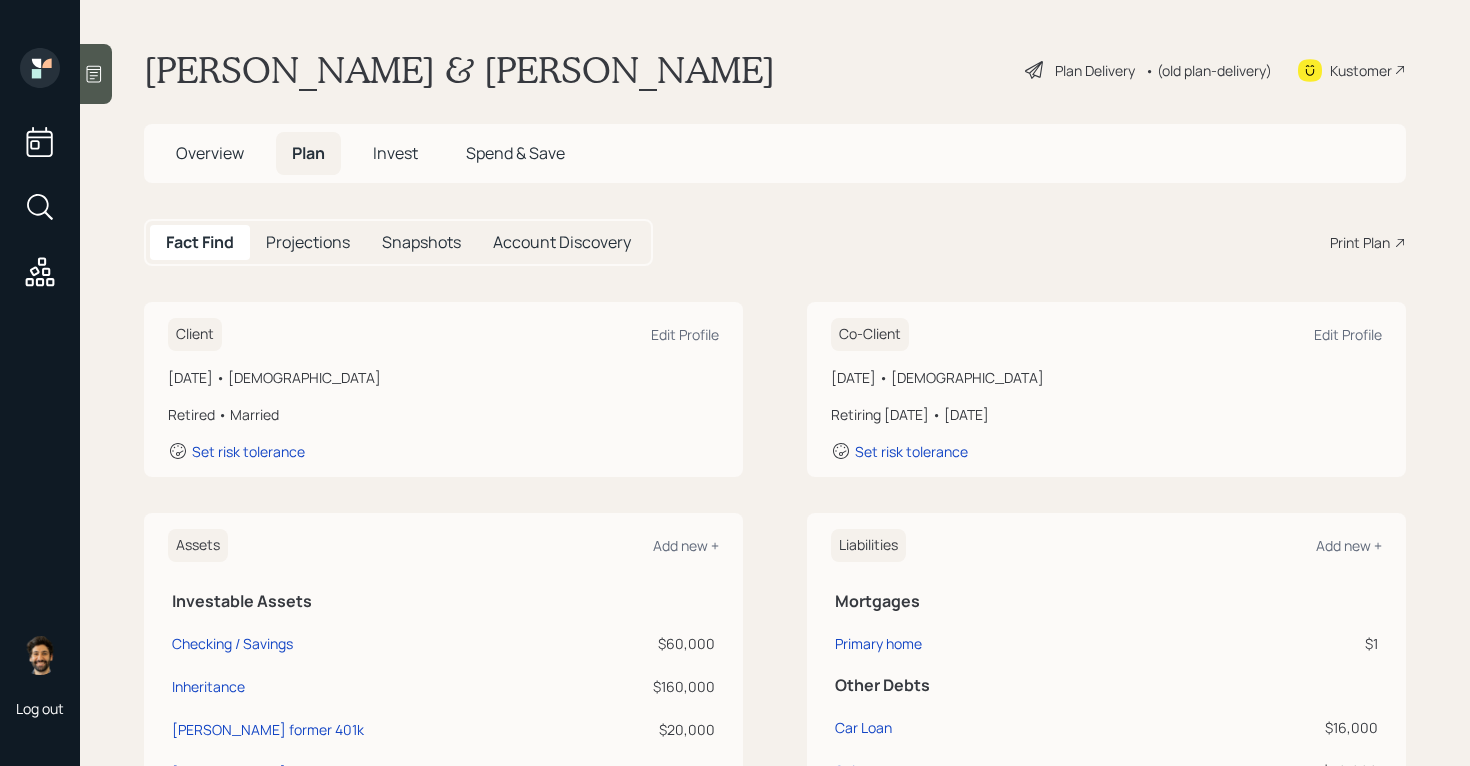 click at bounding box center (96, 74) 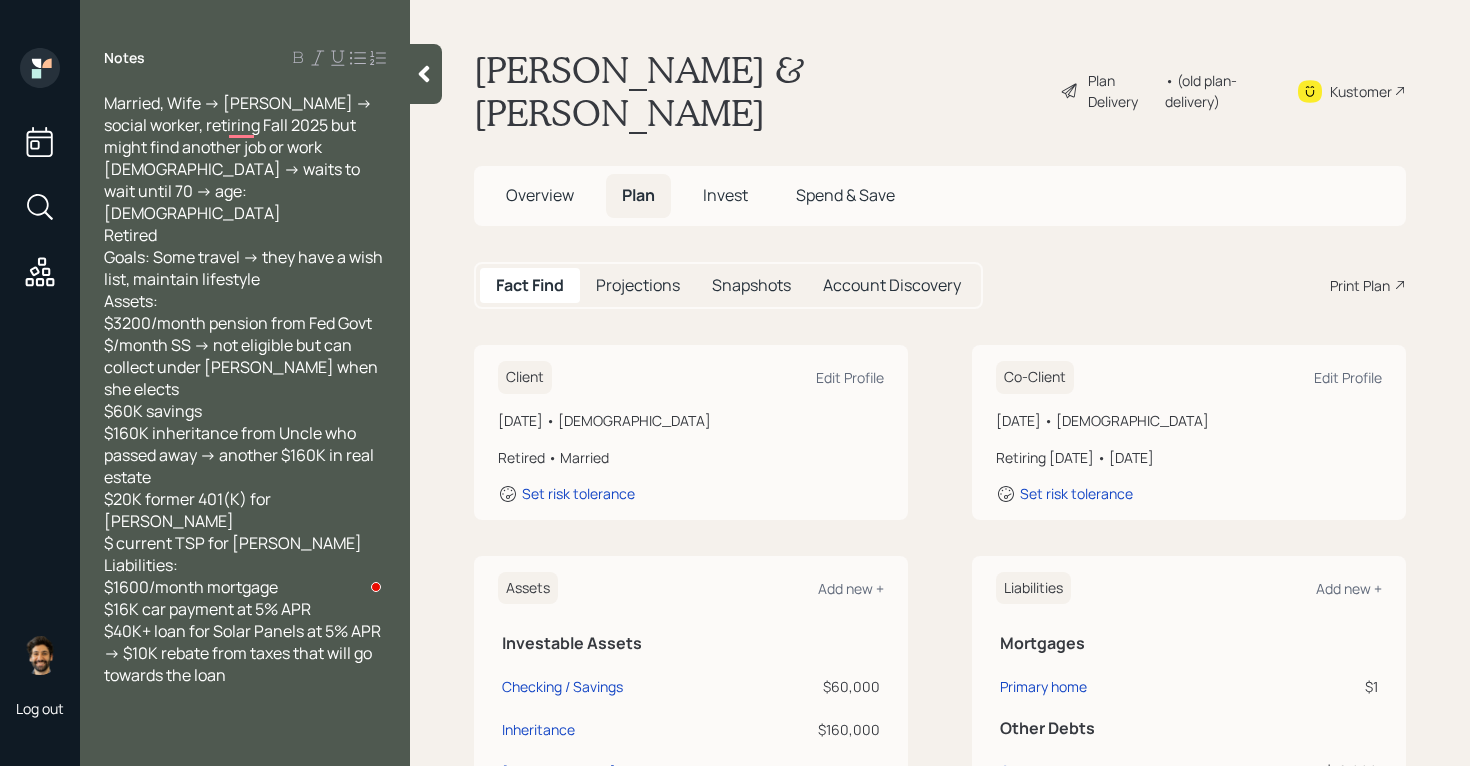 click 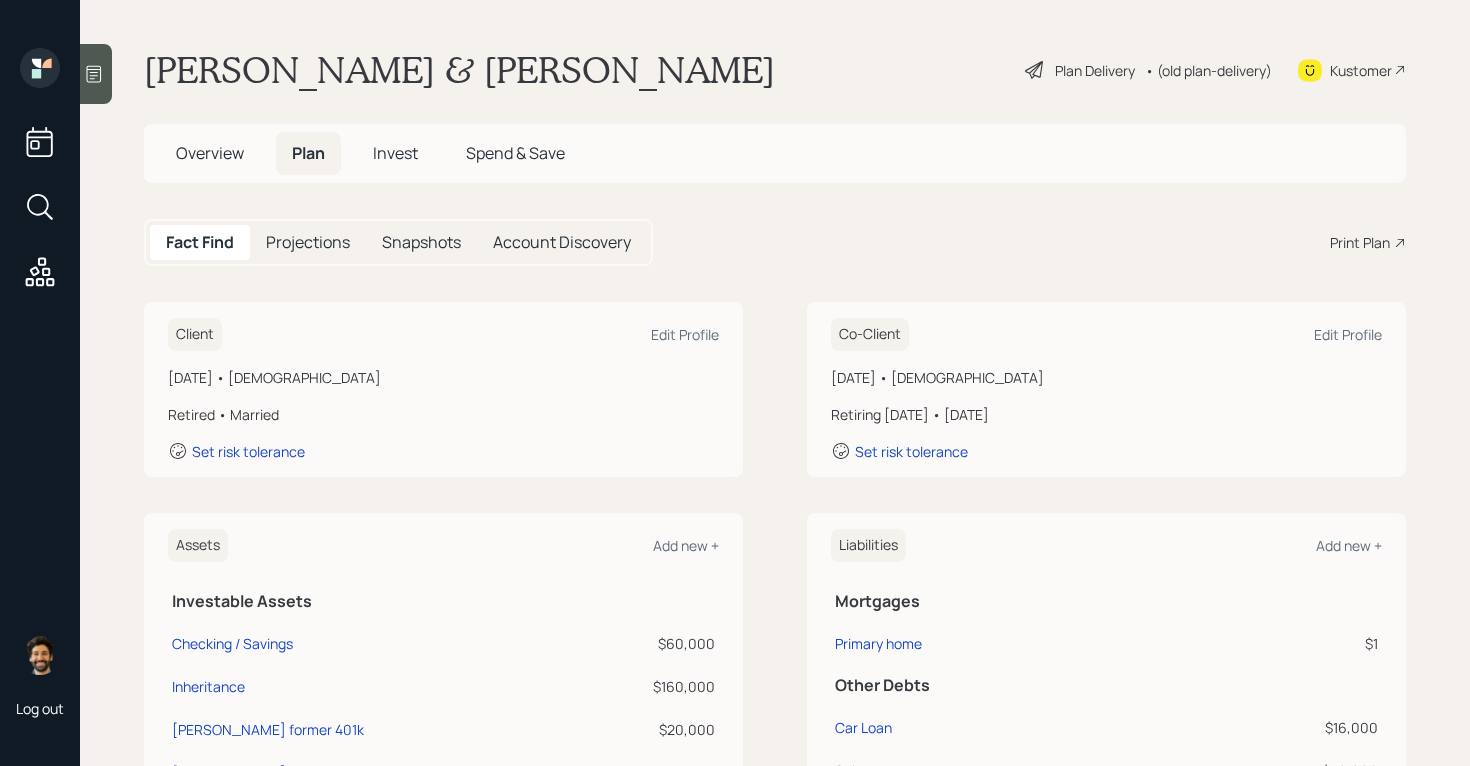 click on "Retired • Married" at bounding box center [443, 414] 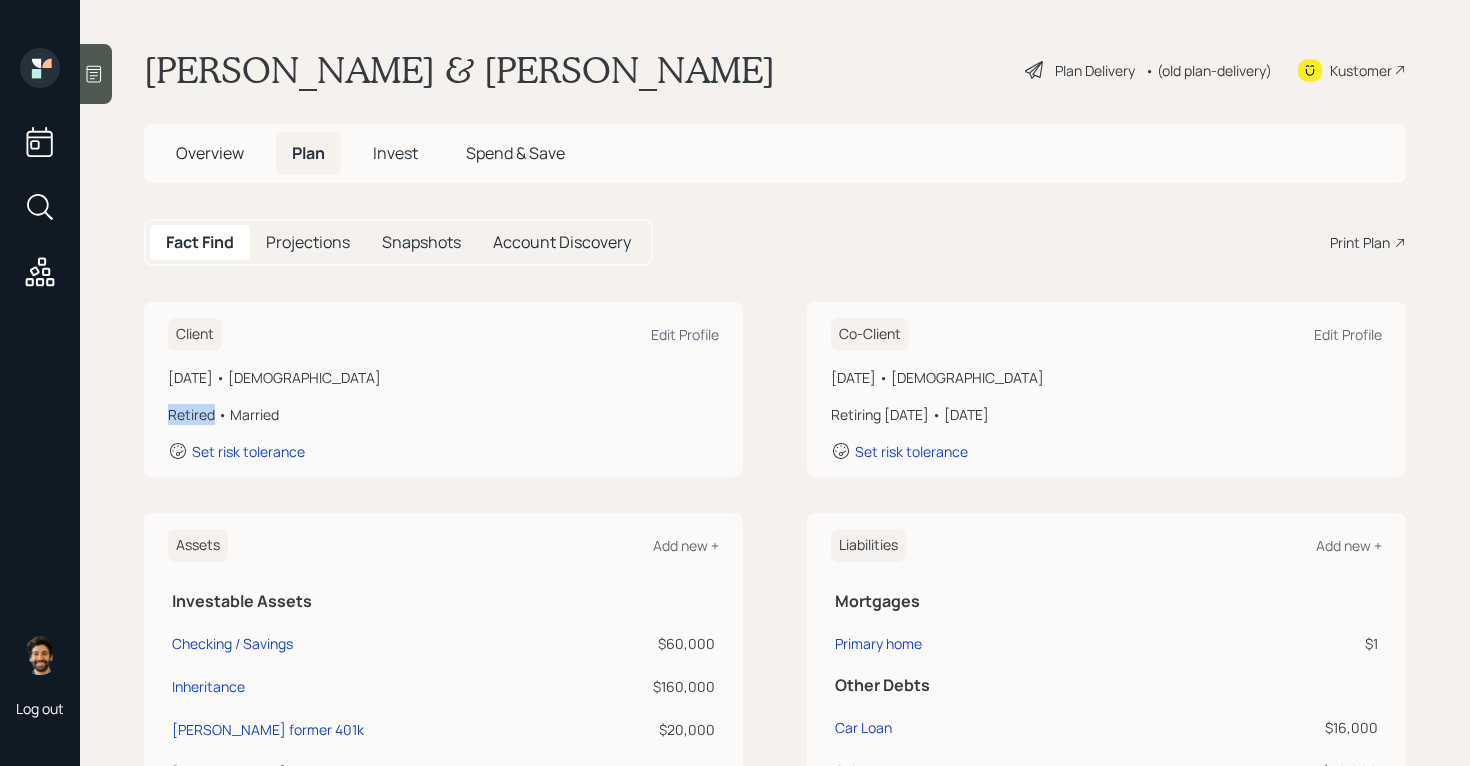 click on "Retired • Married" at bounding box center [443, 414] 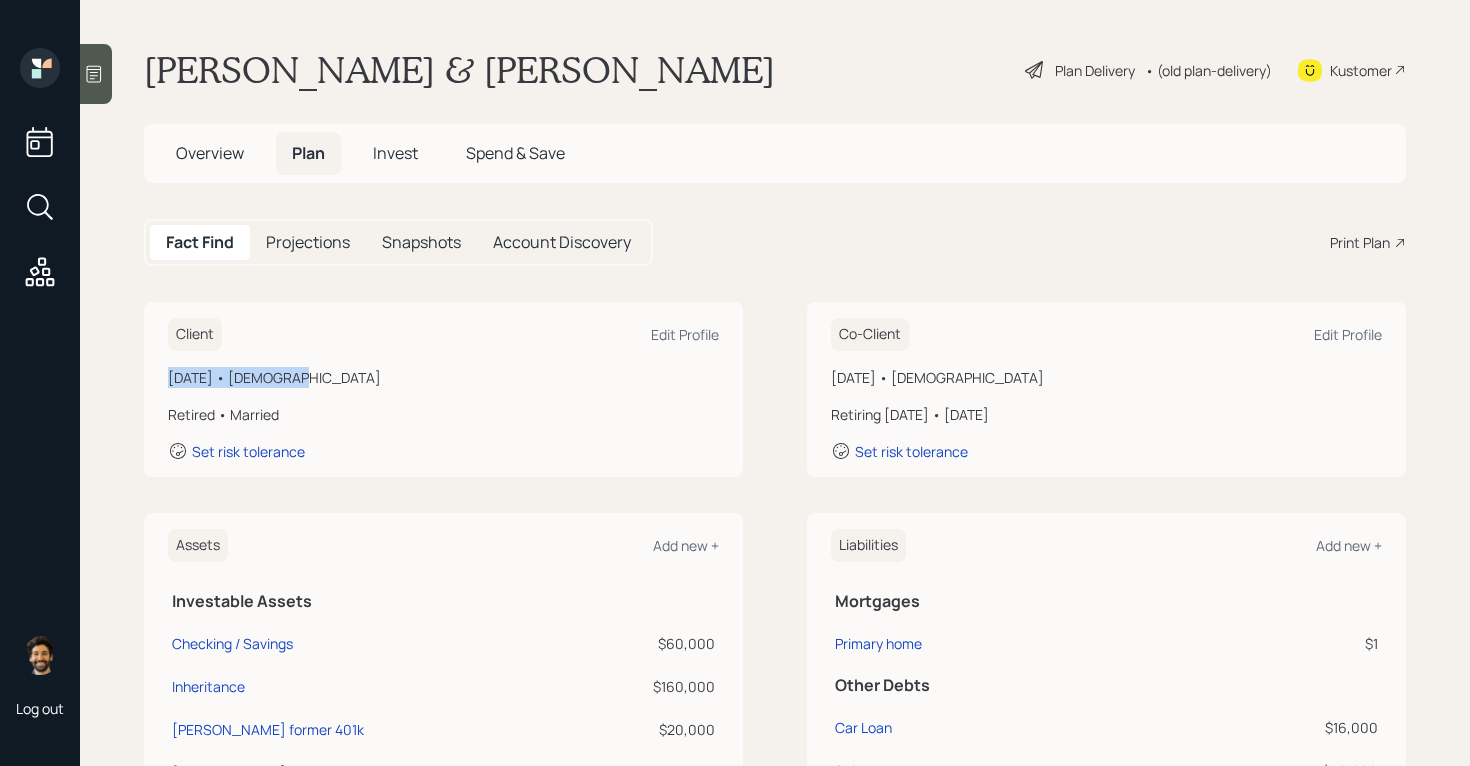 drag, startPoint x: 289, startPoint y: 374, endPoint x: 161, endPoint y: 372, distance: 128.01562 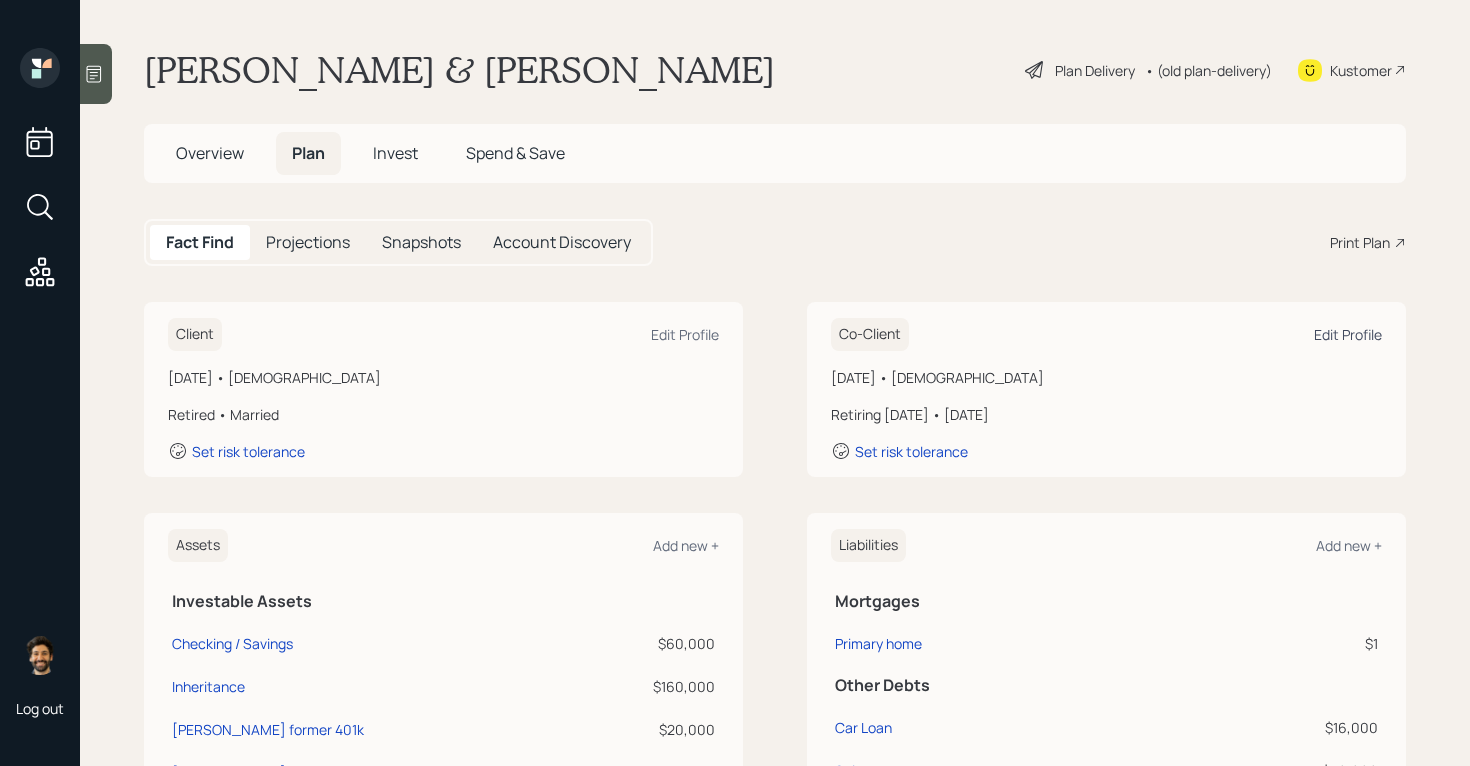 click on "Edit Profile" at bounding box center [1348, 334] 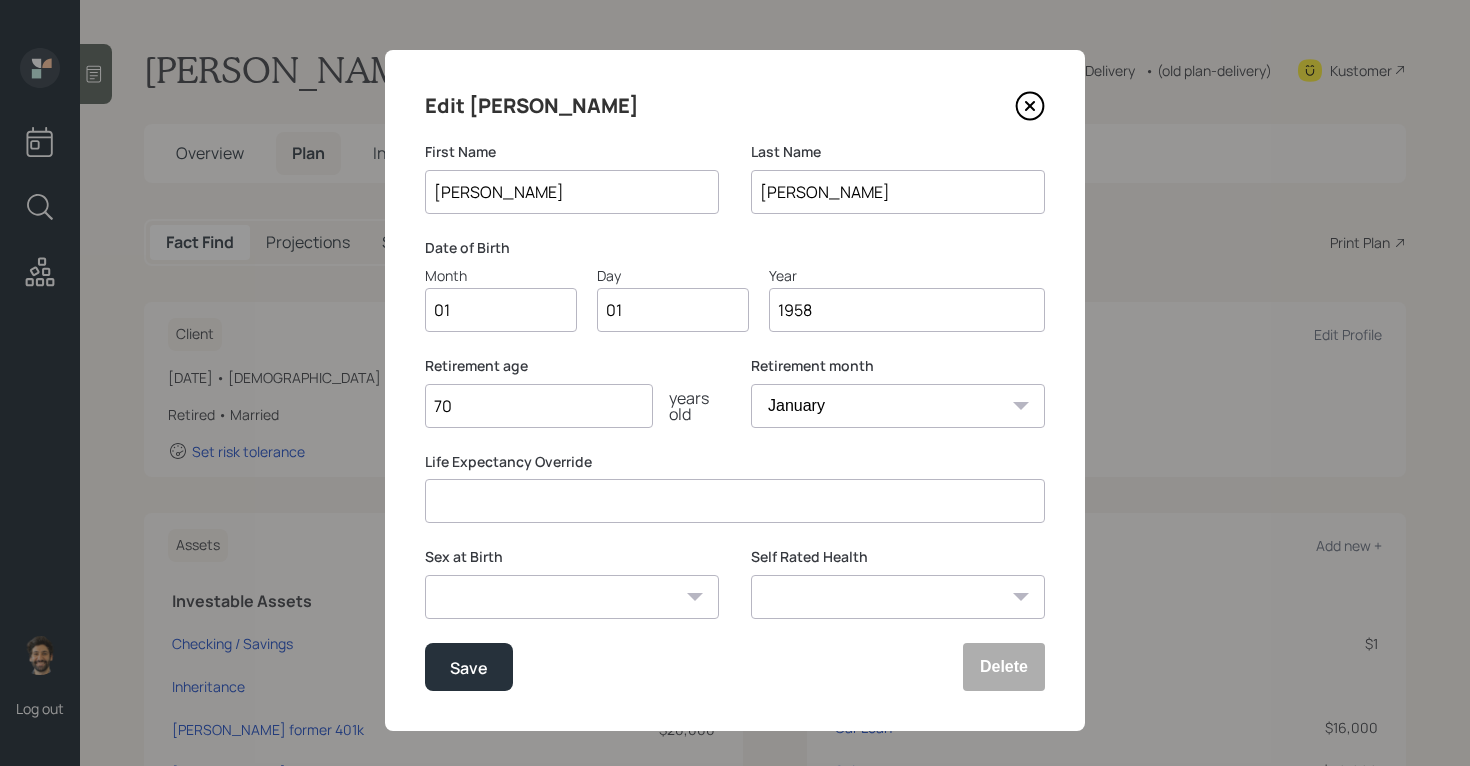 click on "01" at bounding box center (501, 310) 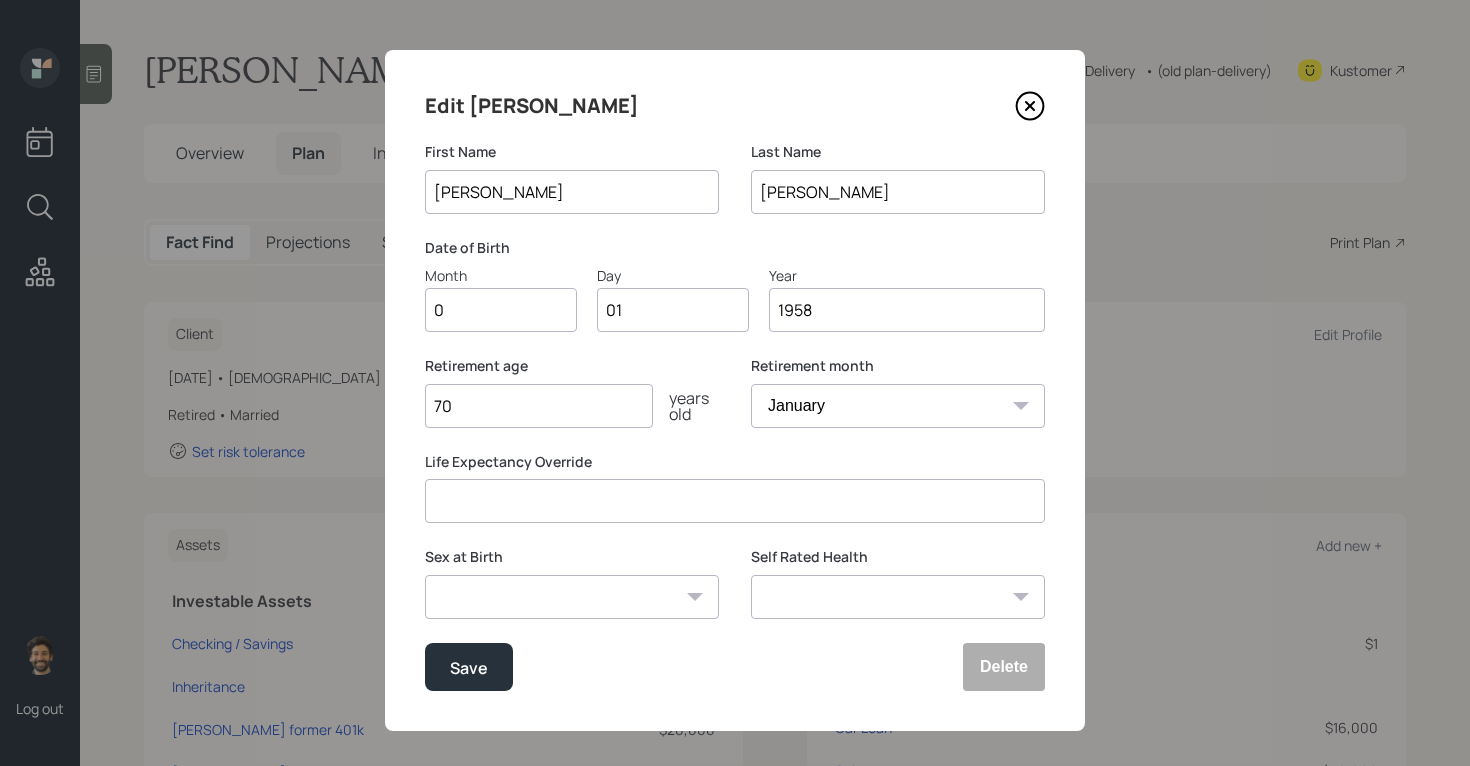 type on "07" 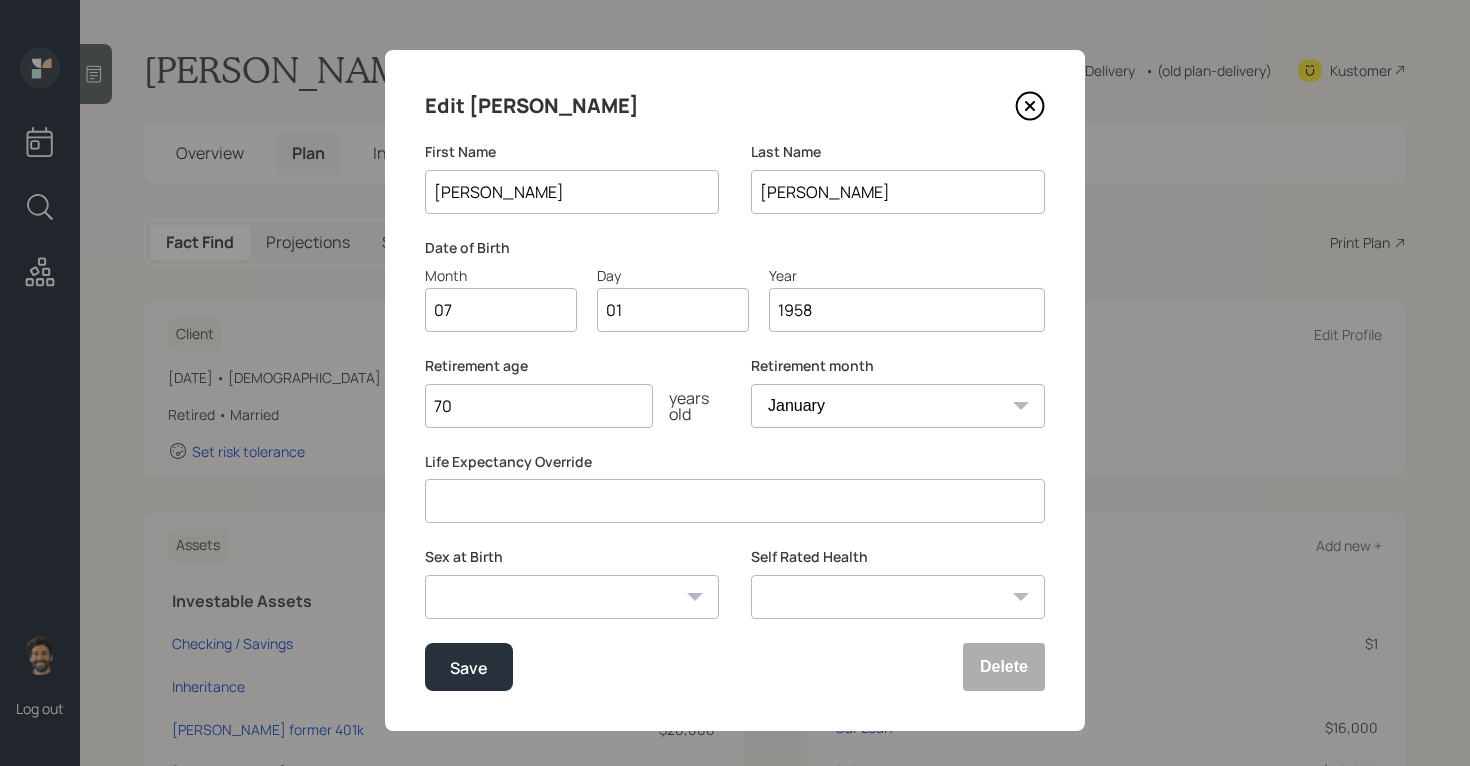 type on "0" 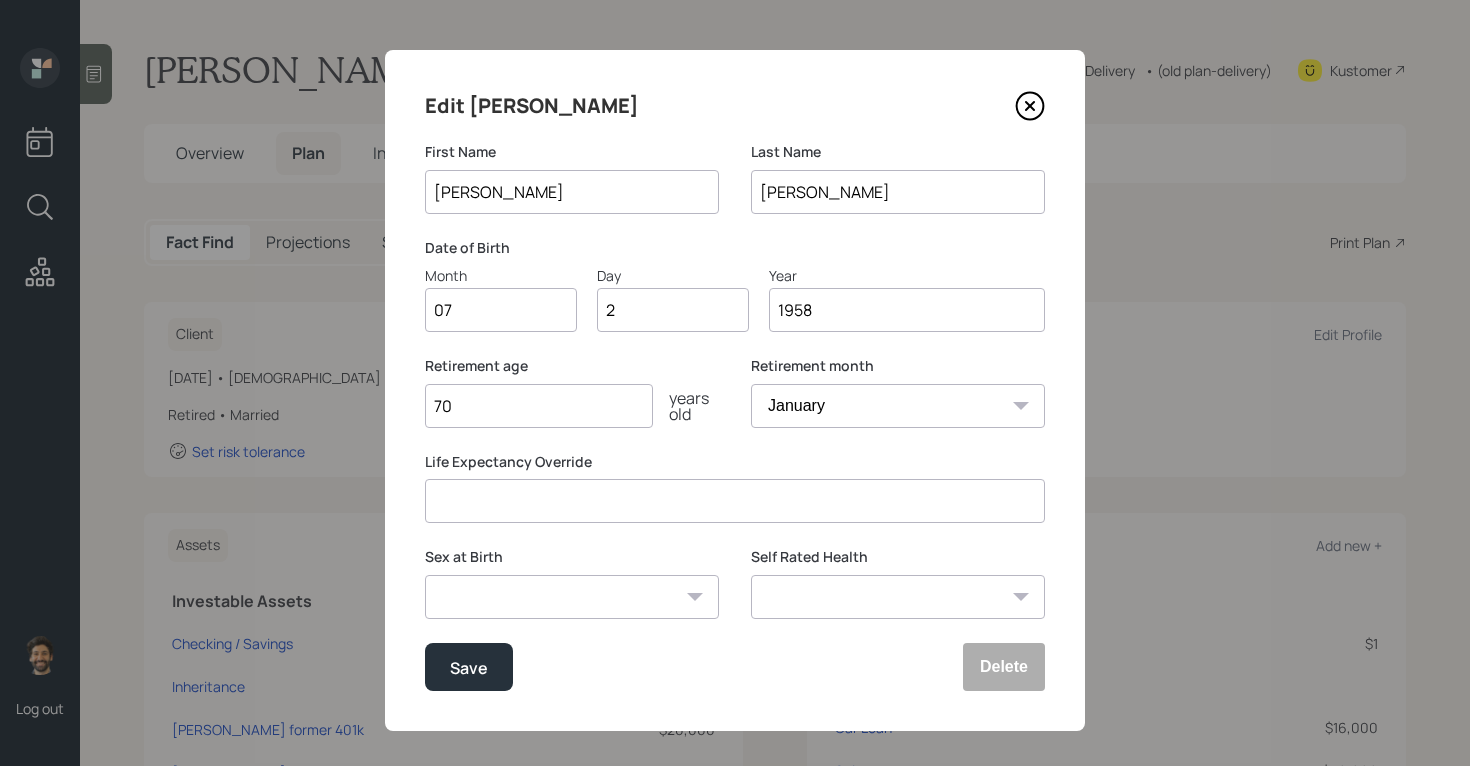 type on "25" 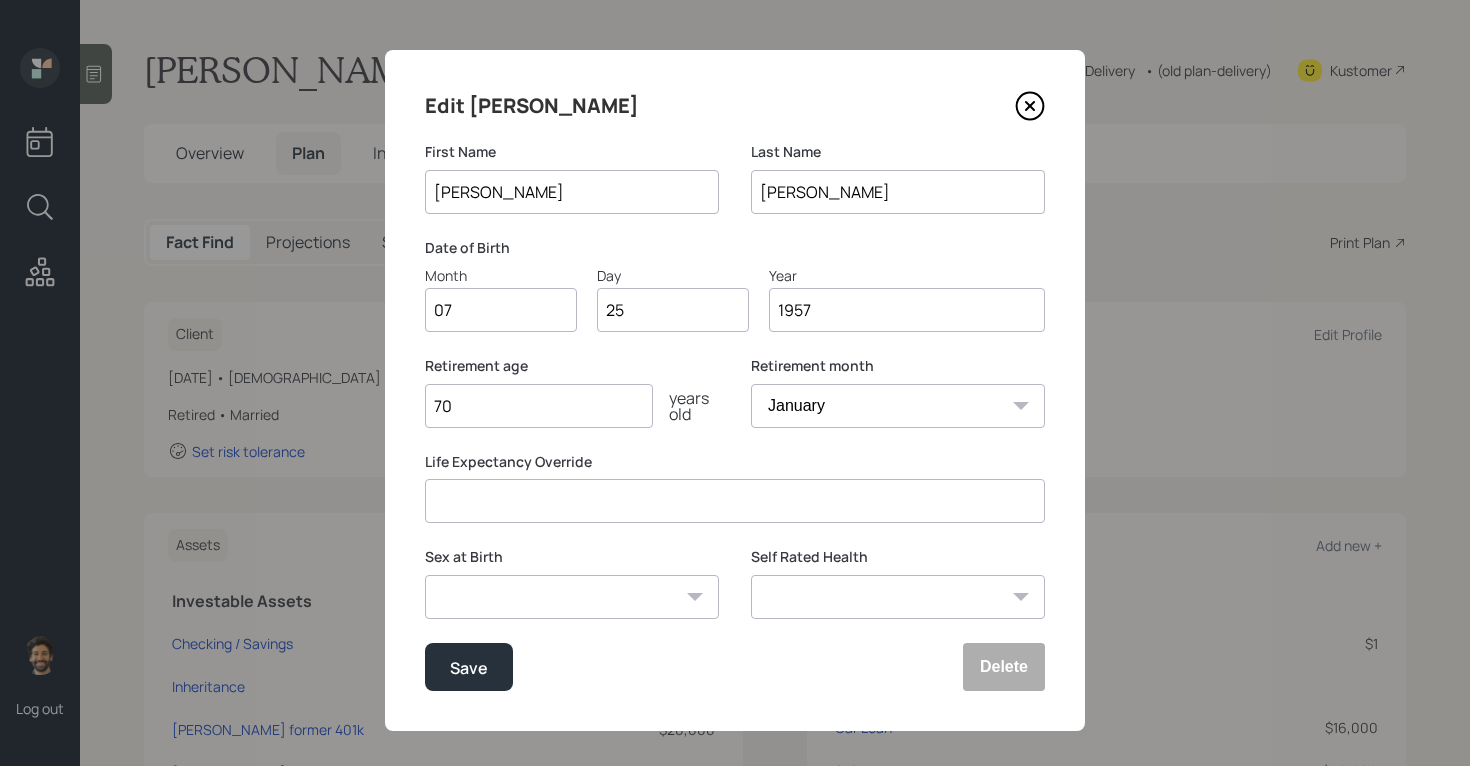 scroll, scrollTop: 15, scrollLeft: 0, axis: vertical 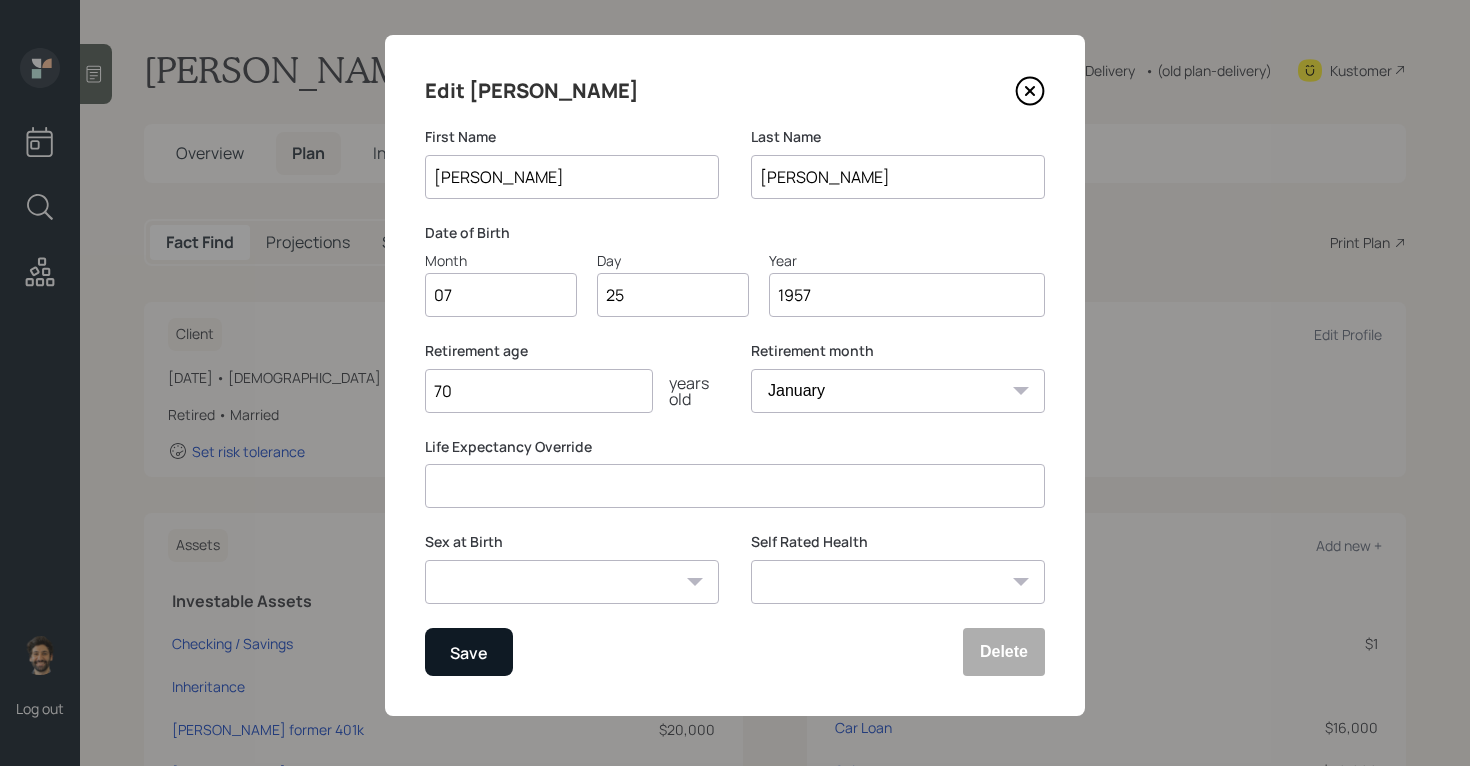 type on "1957" 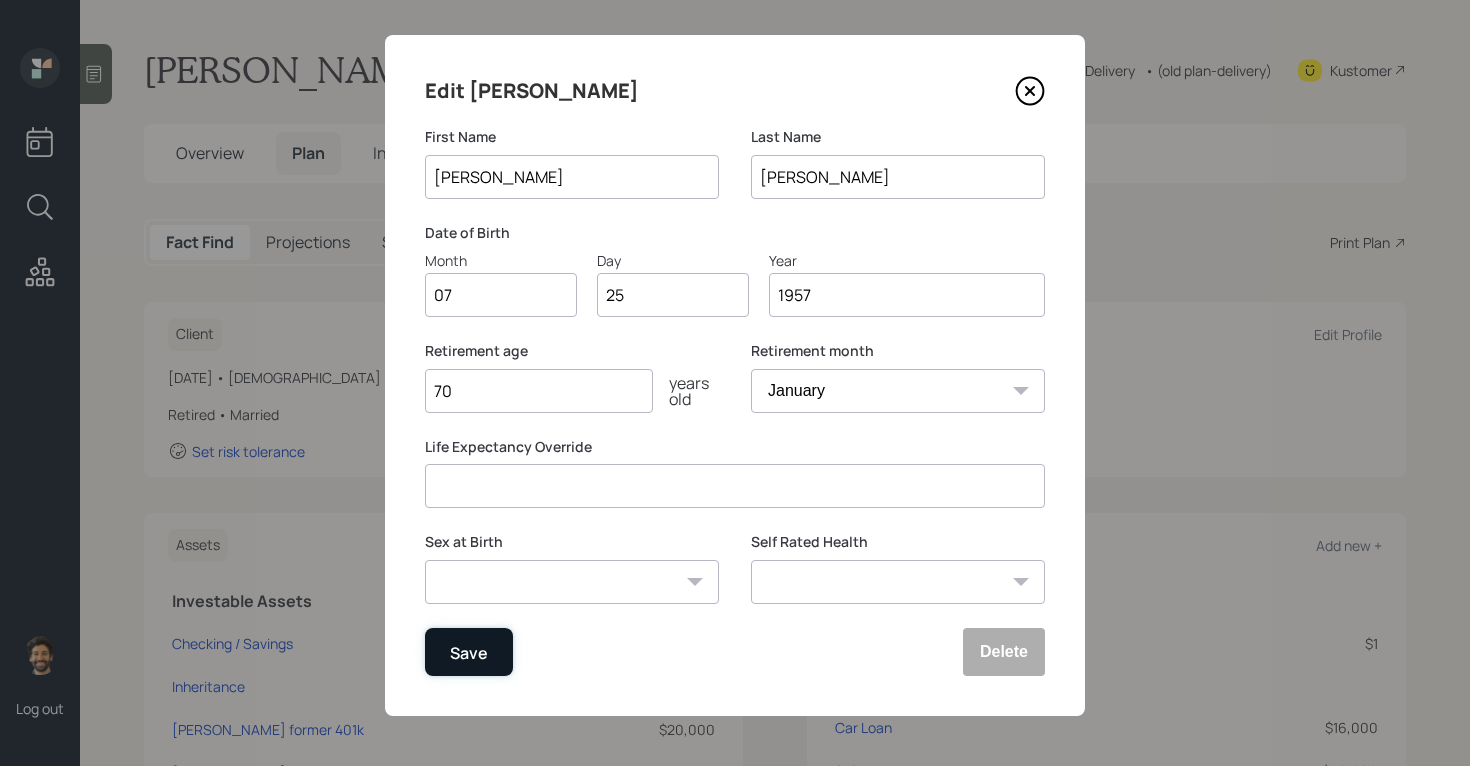 click on "Save" at bounding box center [469, 652] 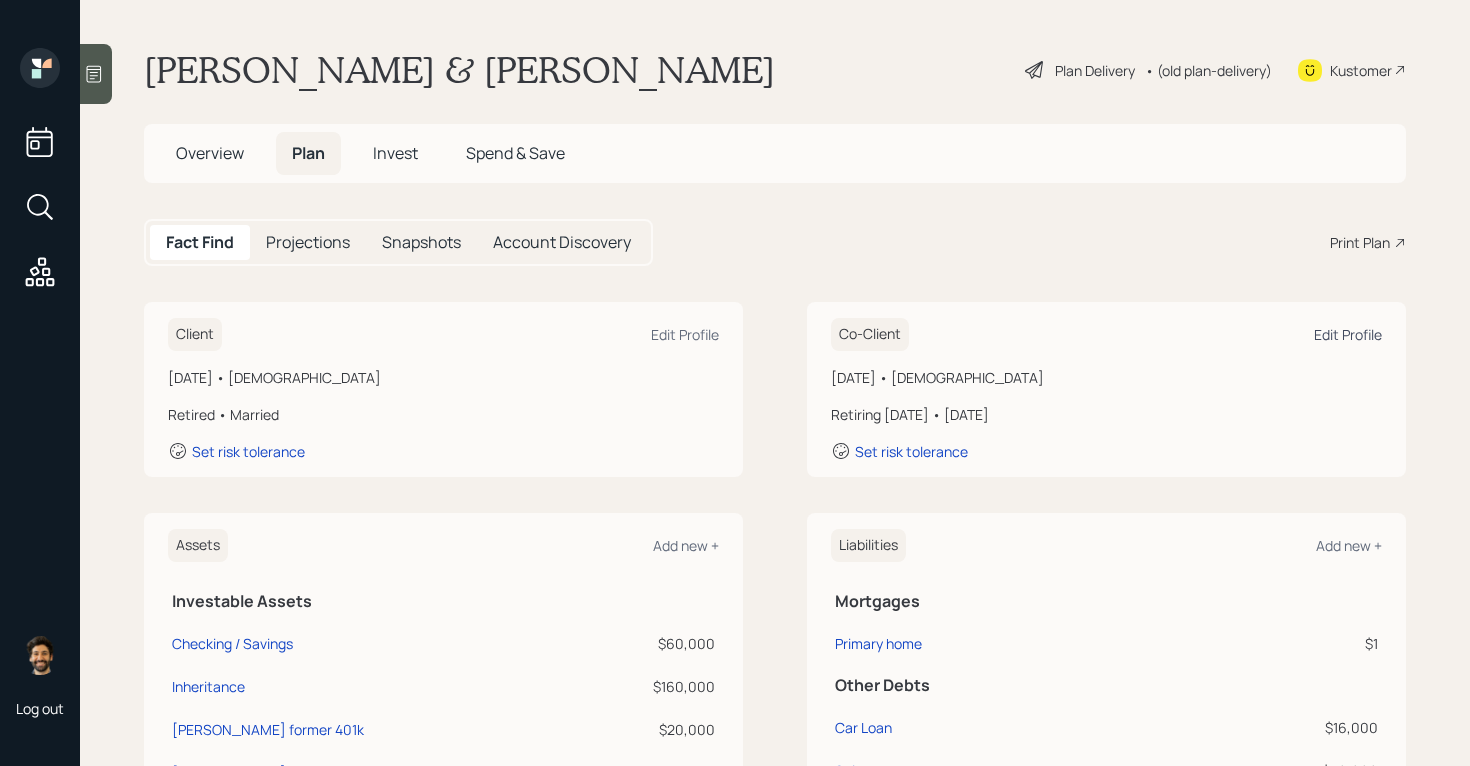 click on "Edit Profile" at bounding box center (1348, 334) 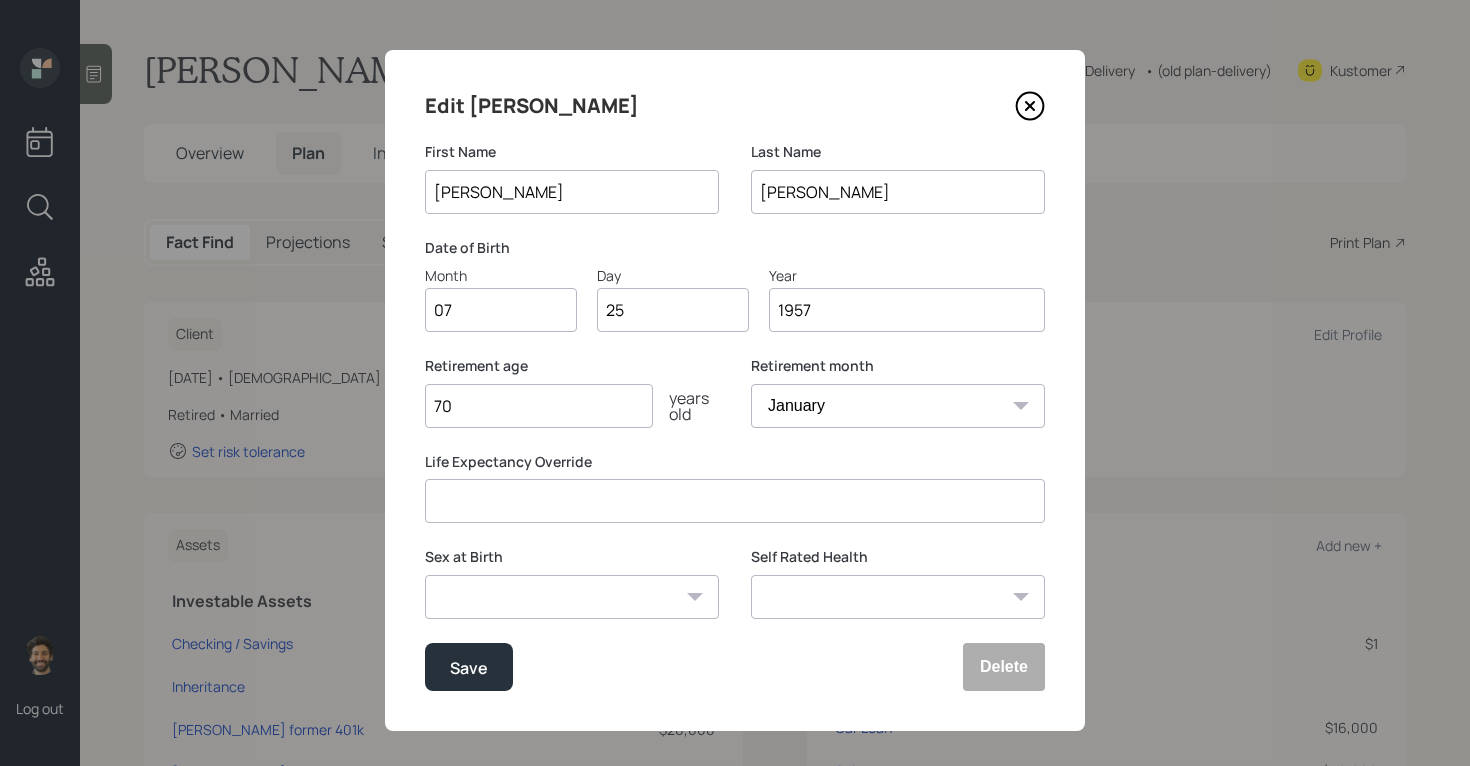click on "70" at bounding box center [539, 406] 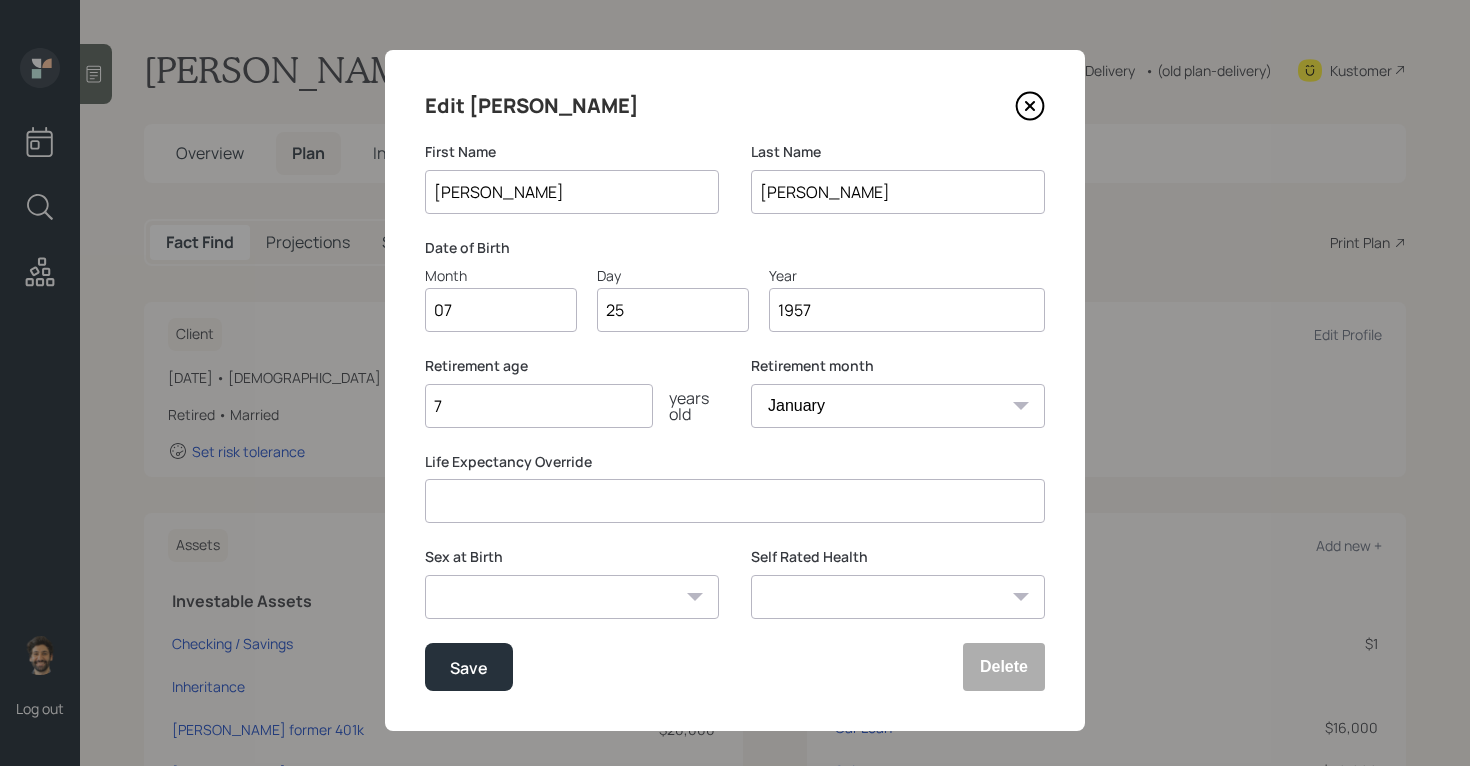 type on "70" 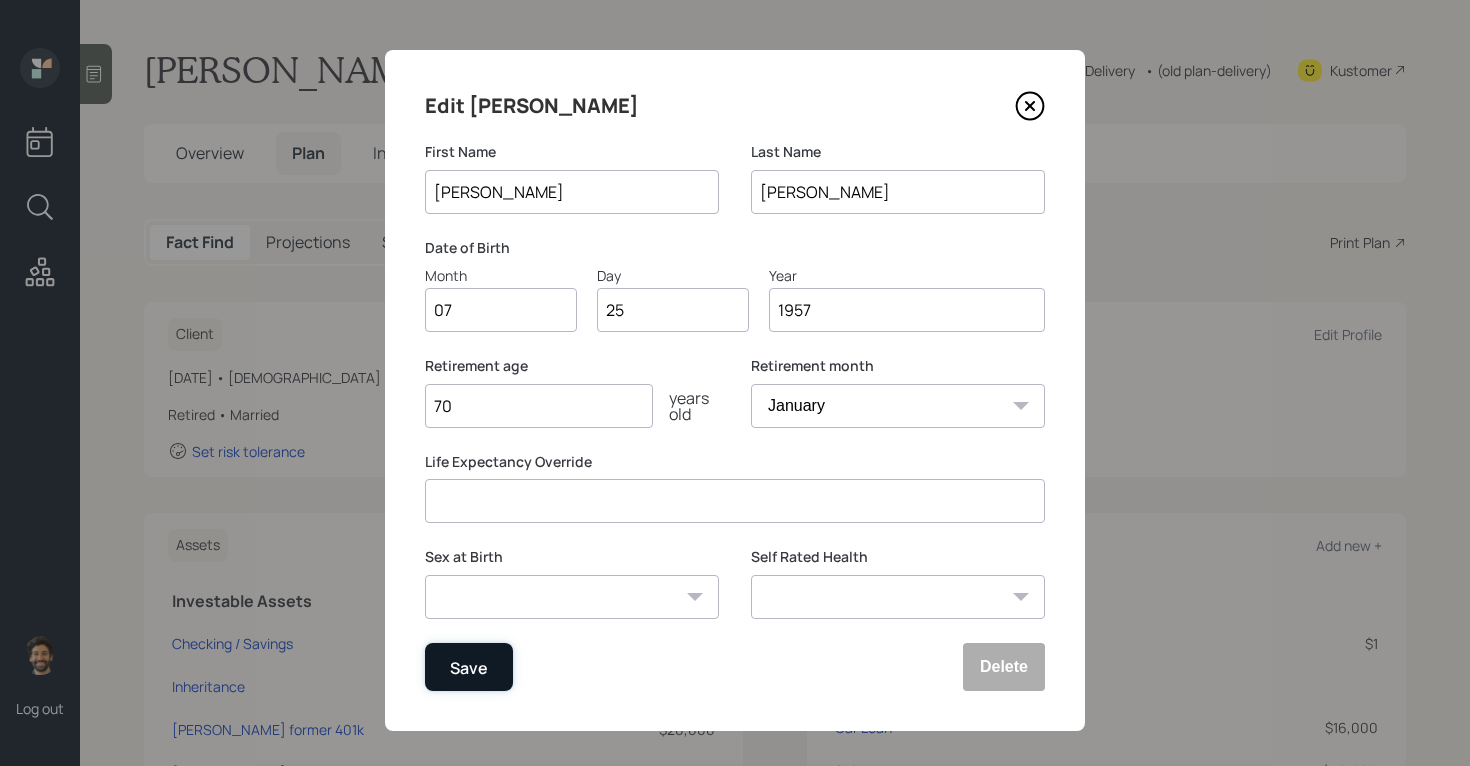 click on "Save" at bounding box center (469, 667) 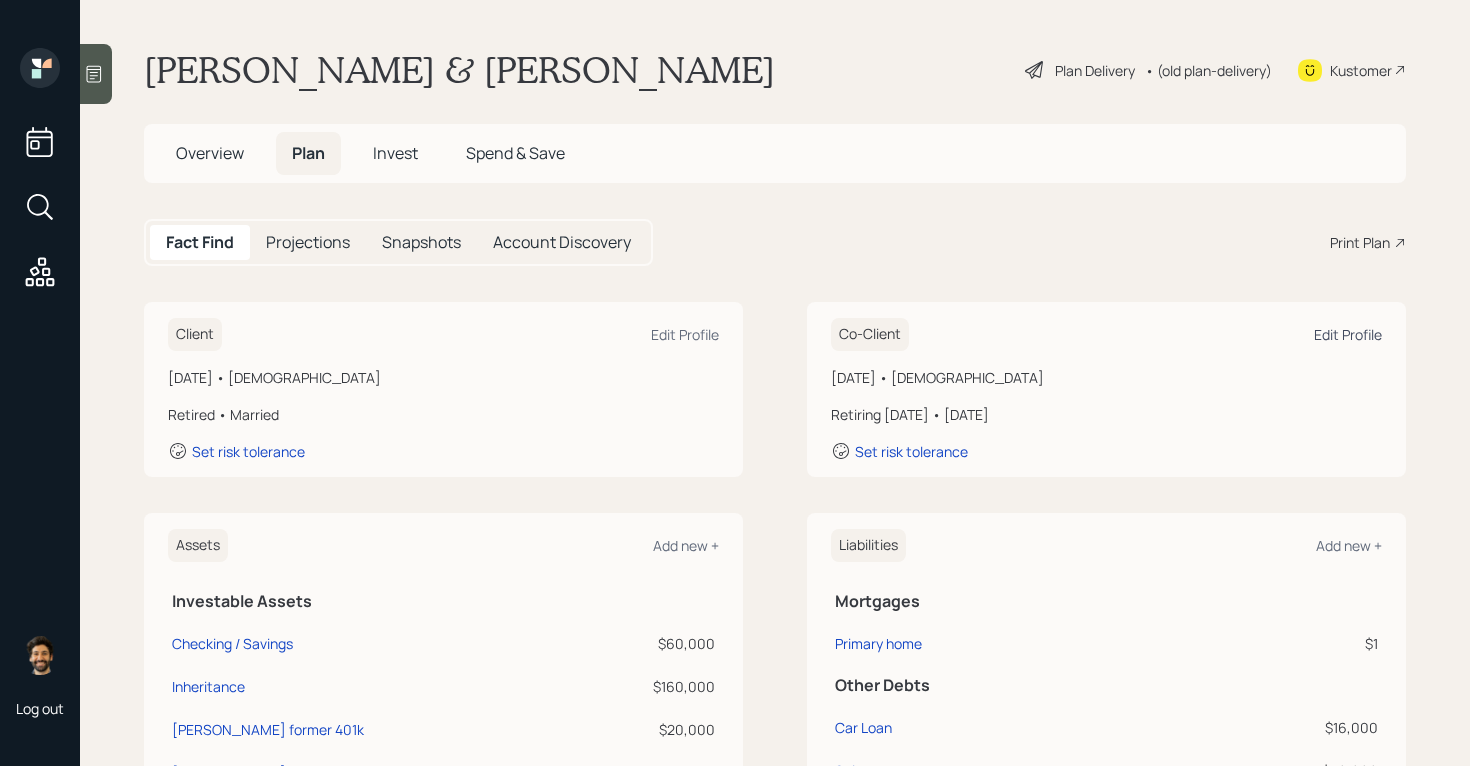 click on "Edit Profile" at bounding box center (1348, 334) 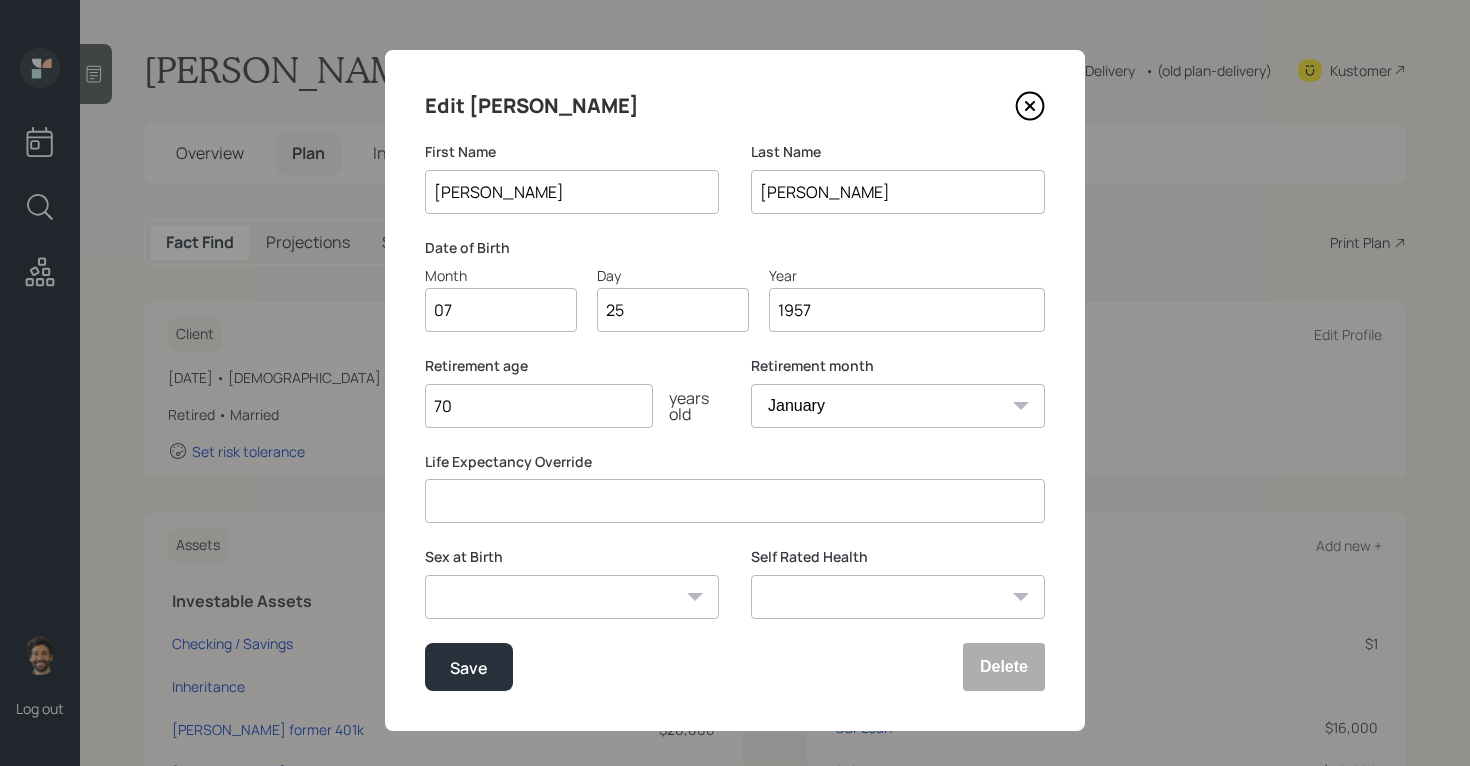 click on "70" at bounding box center (539, 406) 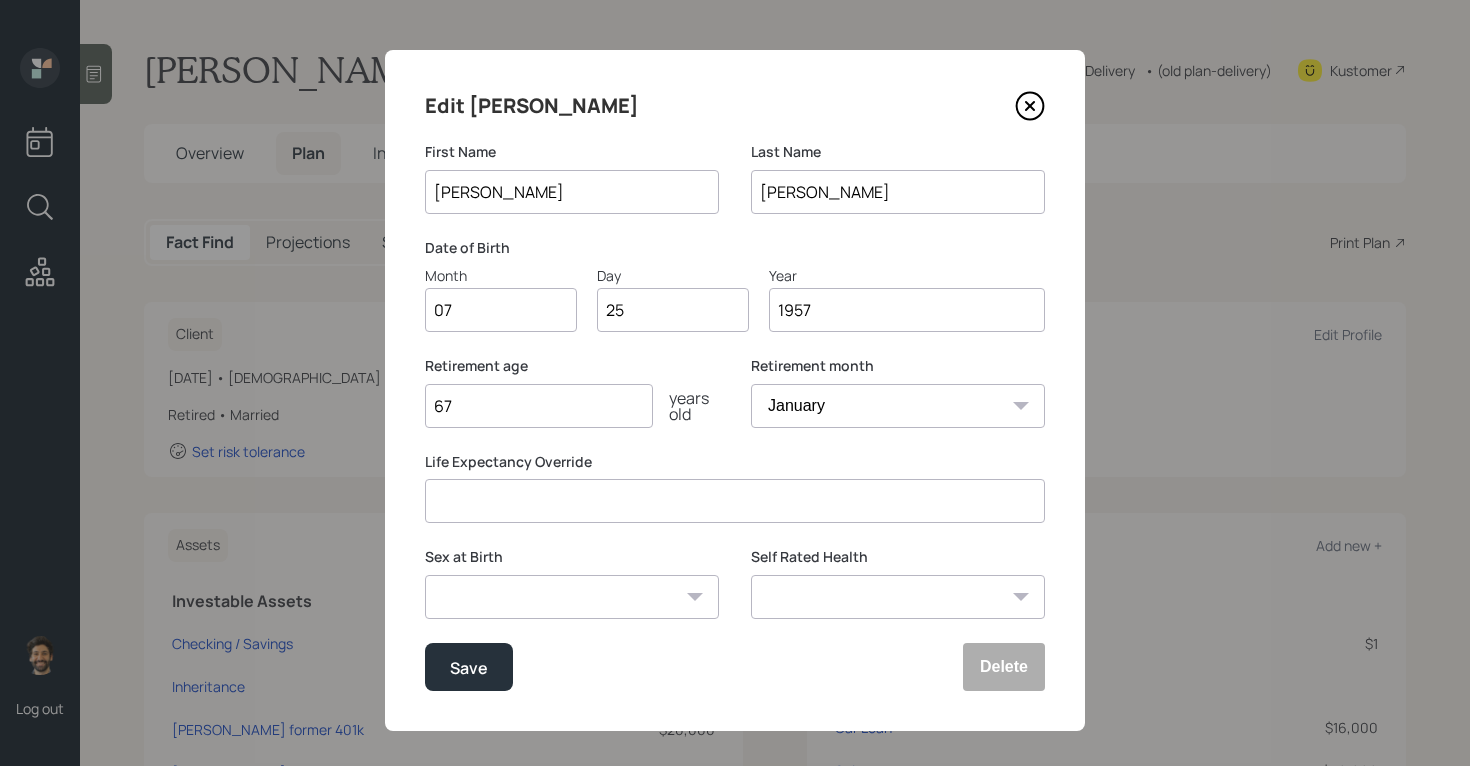 type on "67" 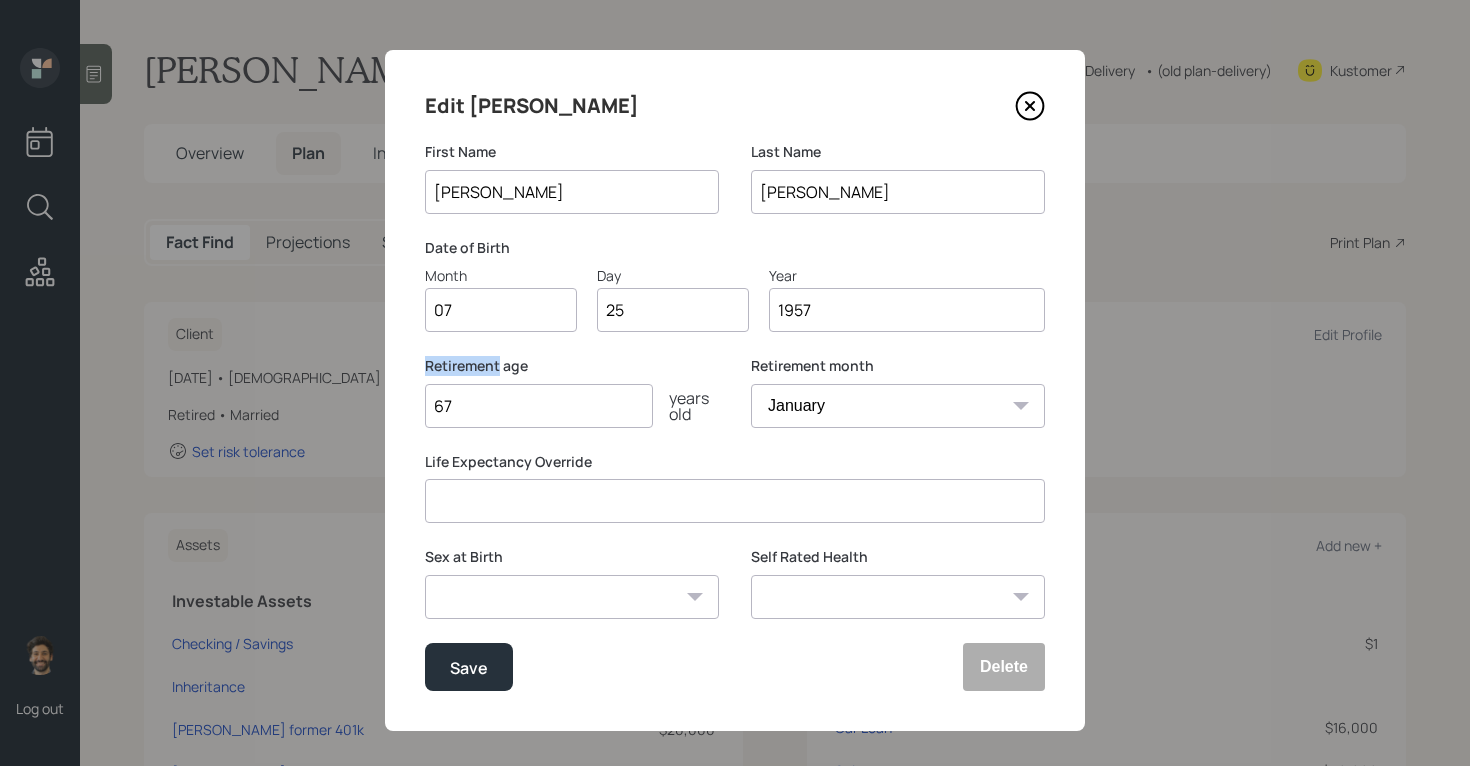 click on "Retirement age" at bounding box center (572, 366) 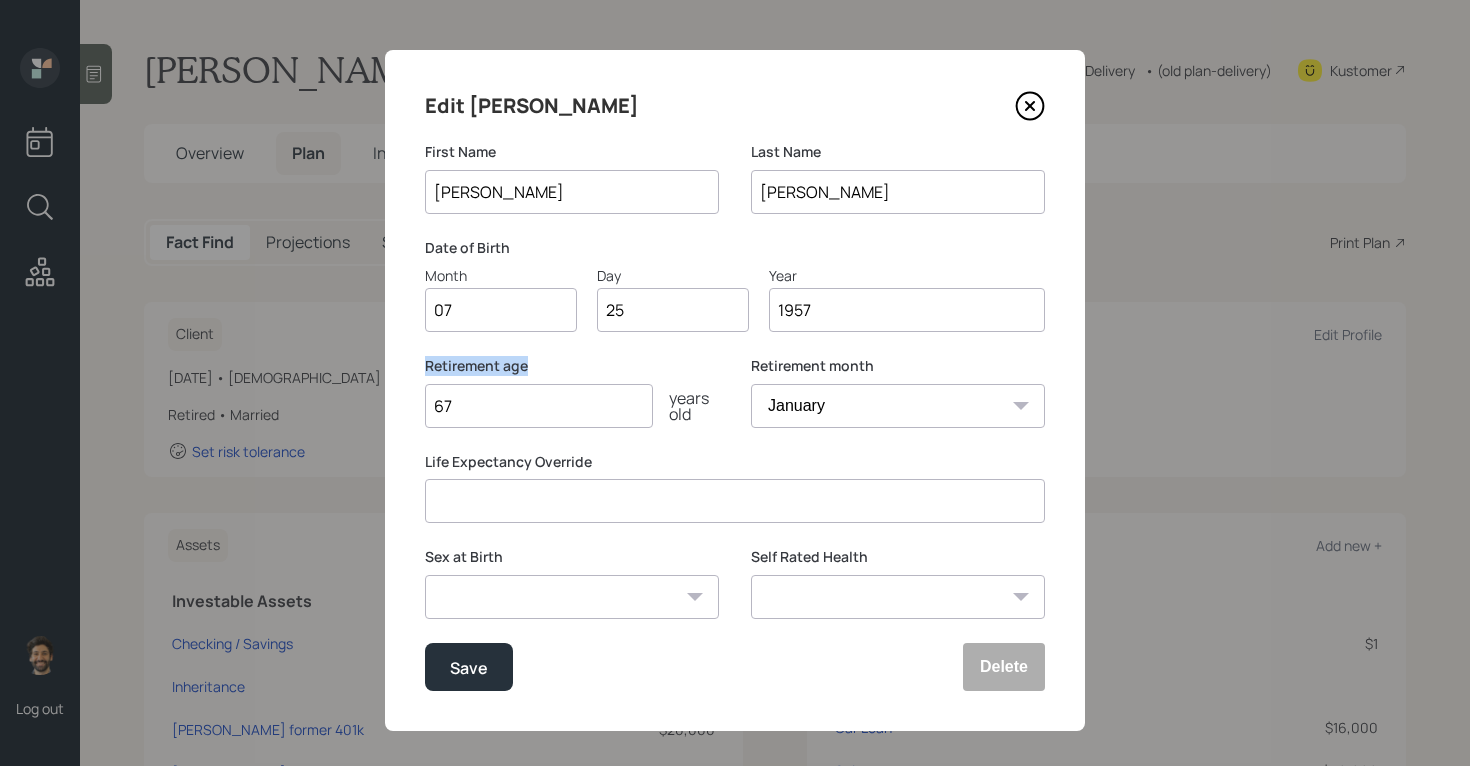 click on "Retirement age" at bounding box center (572, 366) 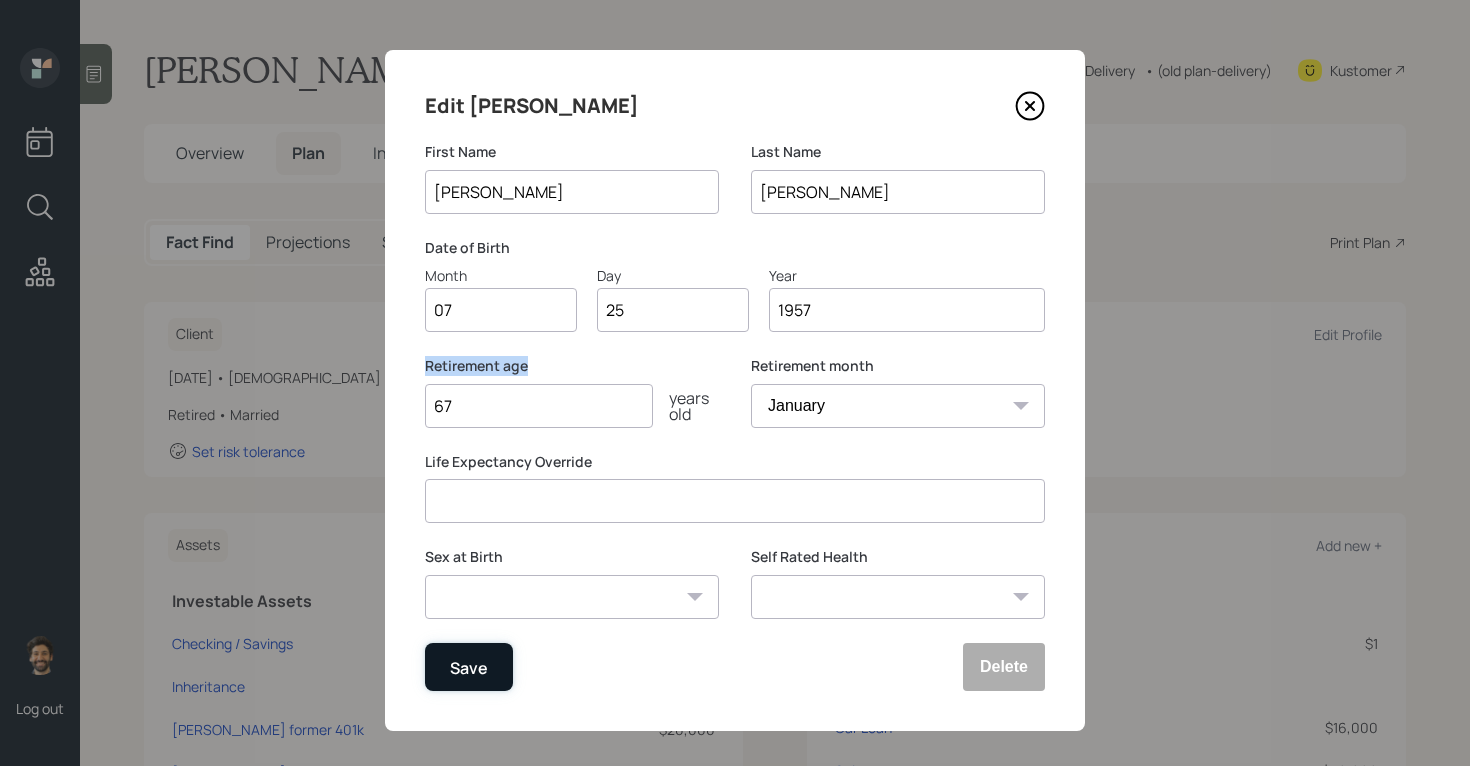 click on "Save" at bounding box center [469, 667] 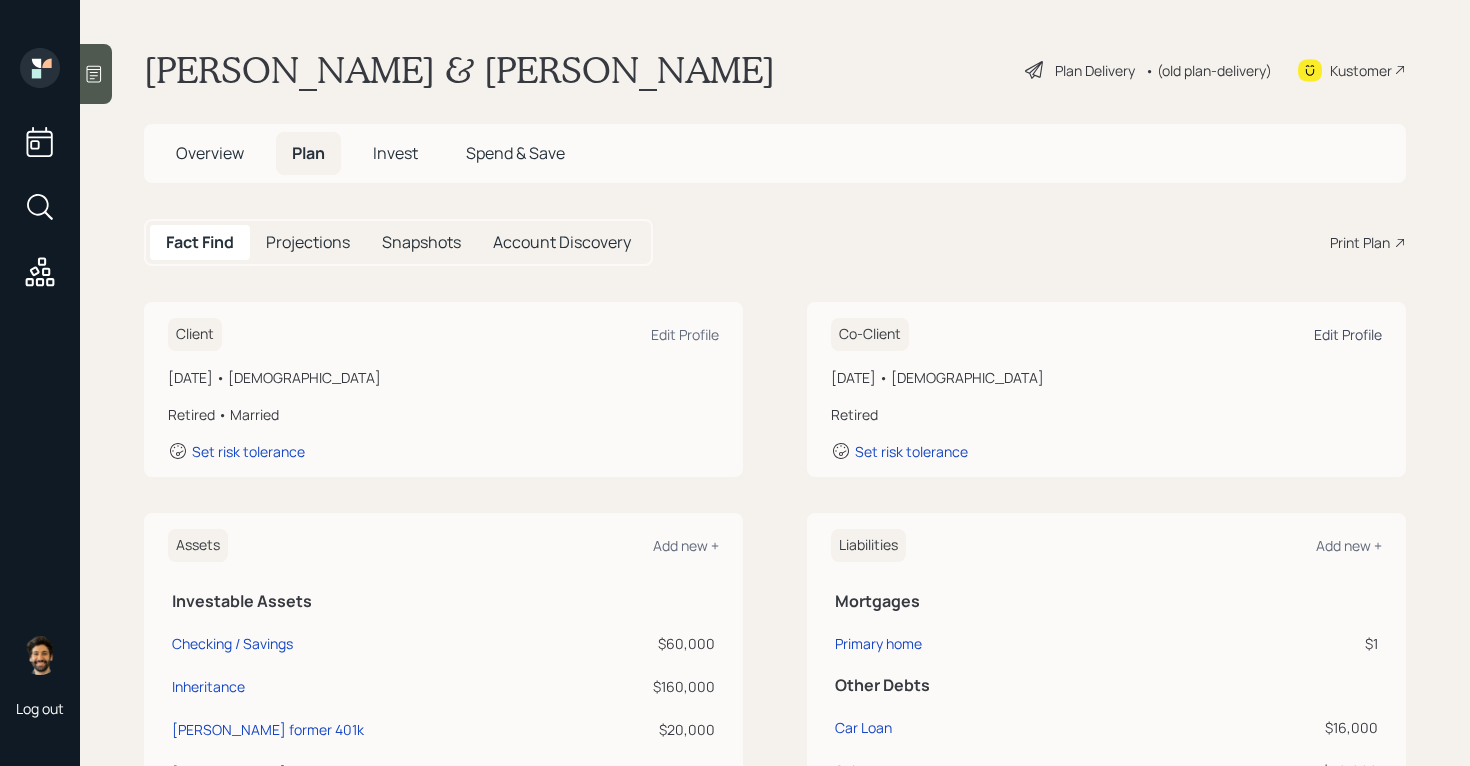 click on "Edit Profile" at bounding box center (1348, 334) 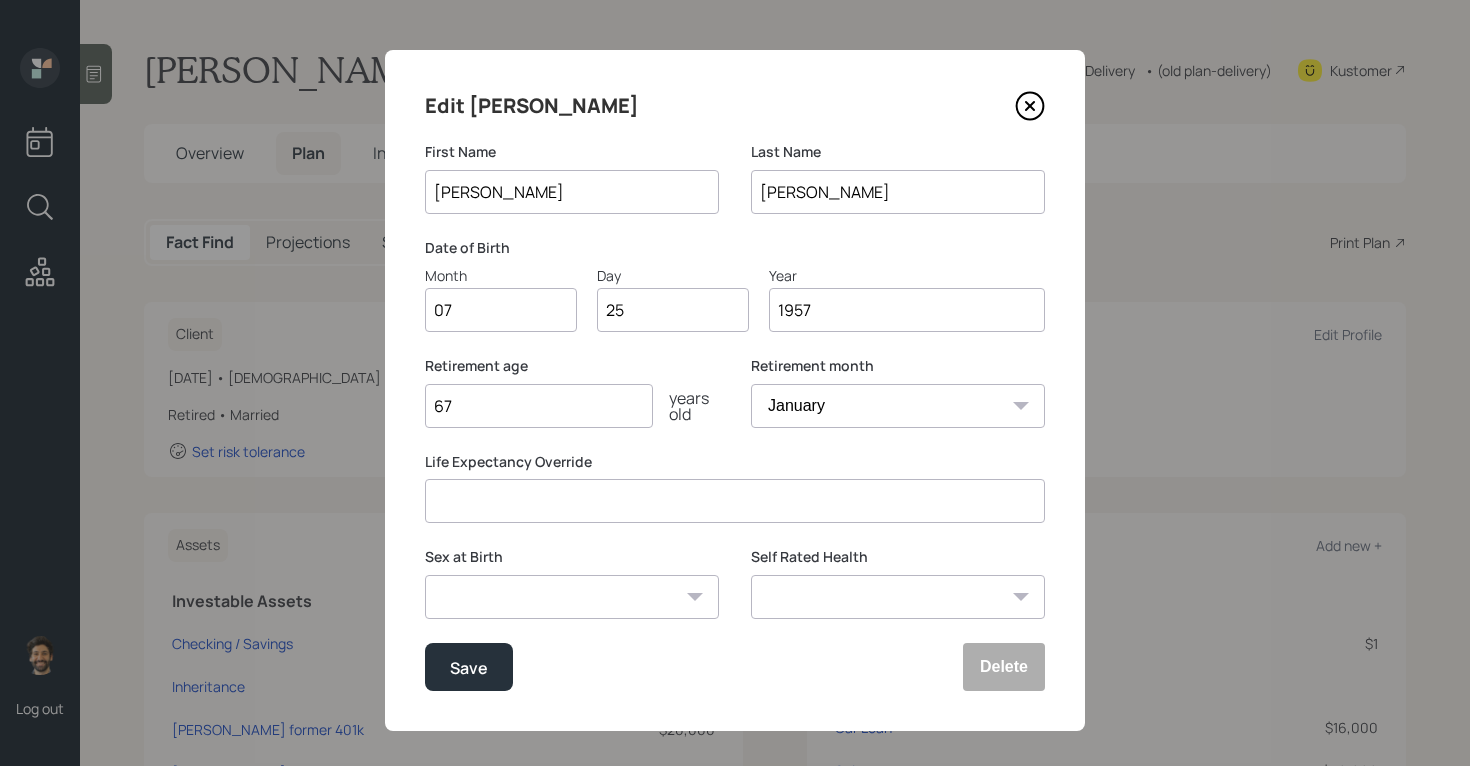 click on "January February March April May June July August September October November December" at bounding box center (898, 406) 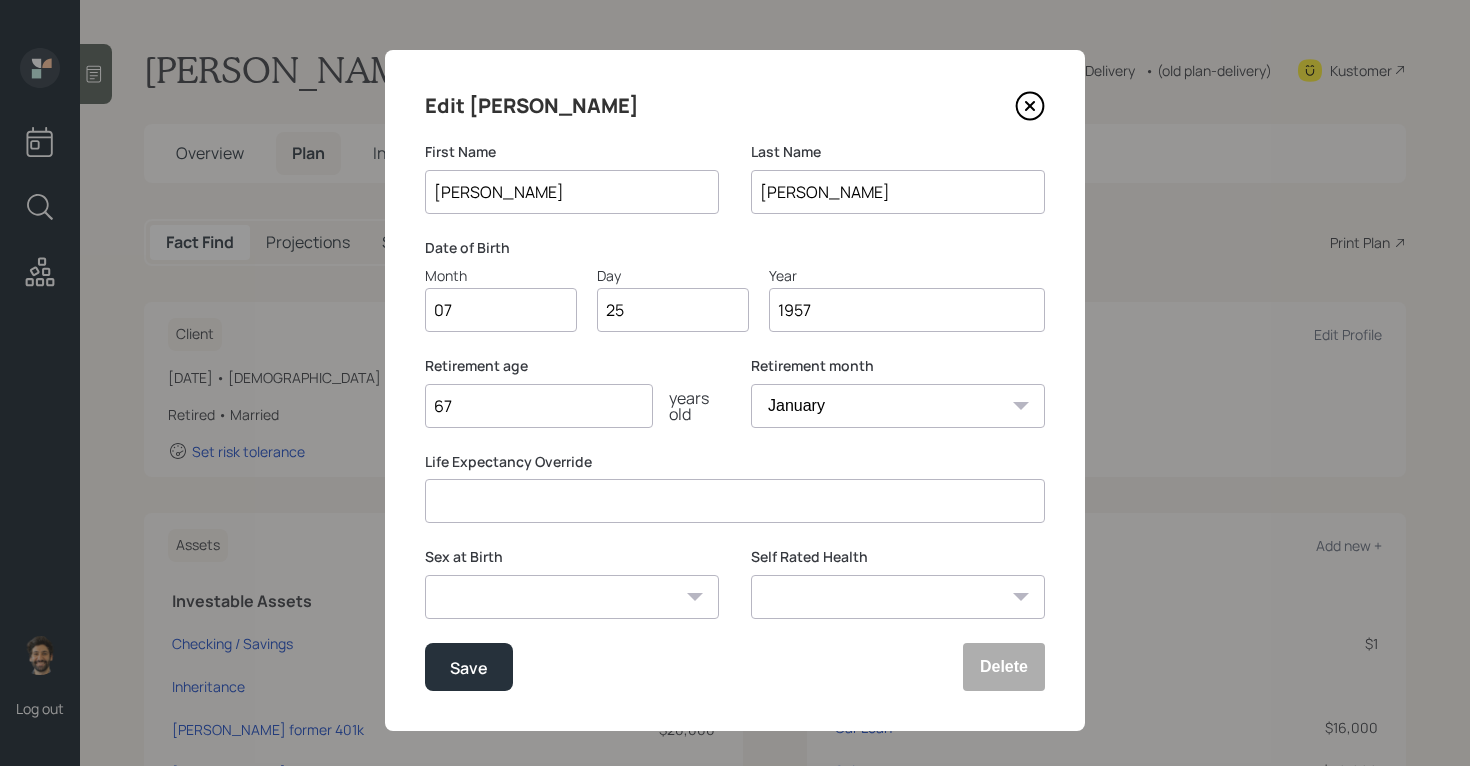 select on "10" 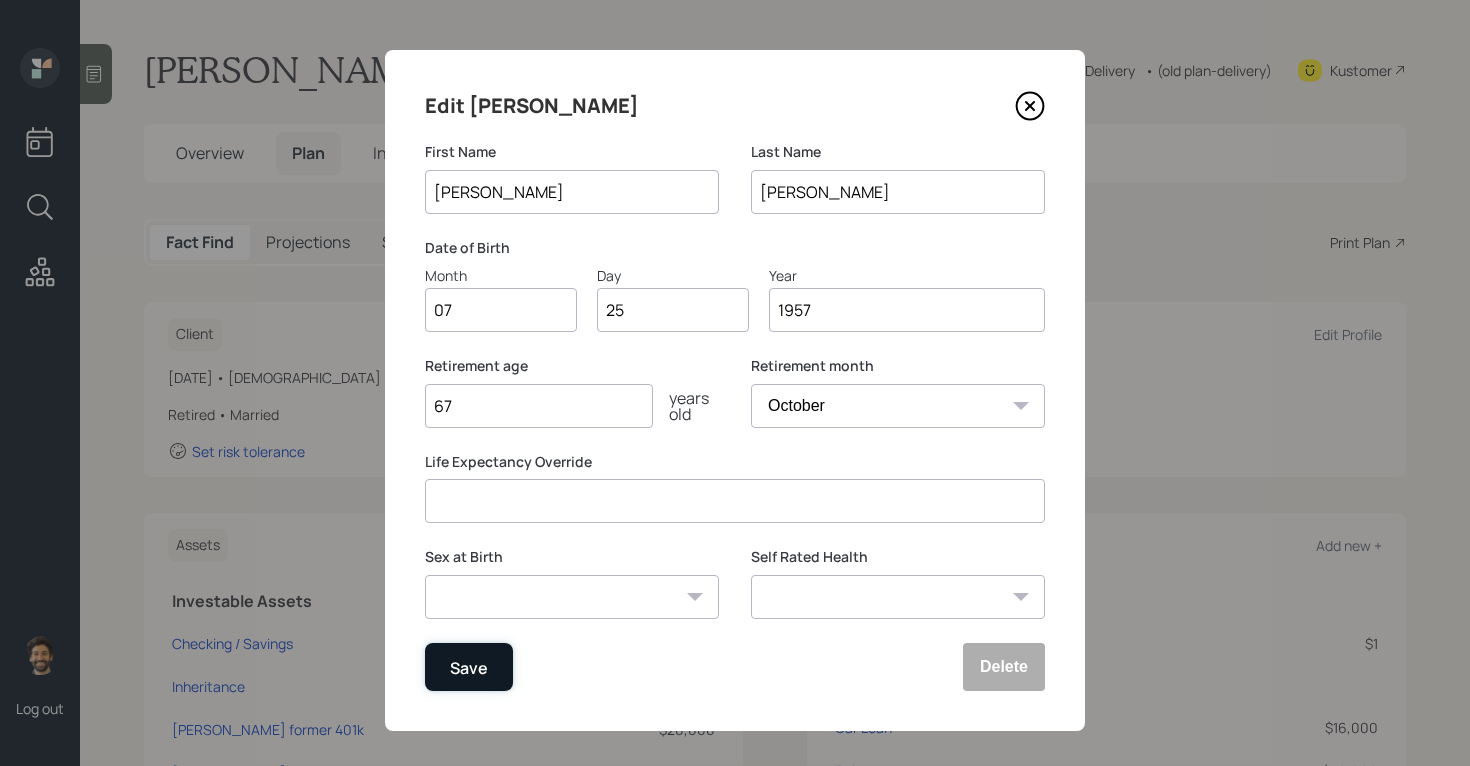 click on "Save" at bounding box center (469, 667) 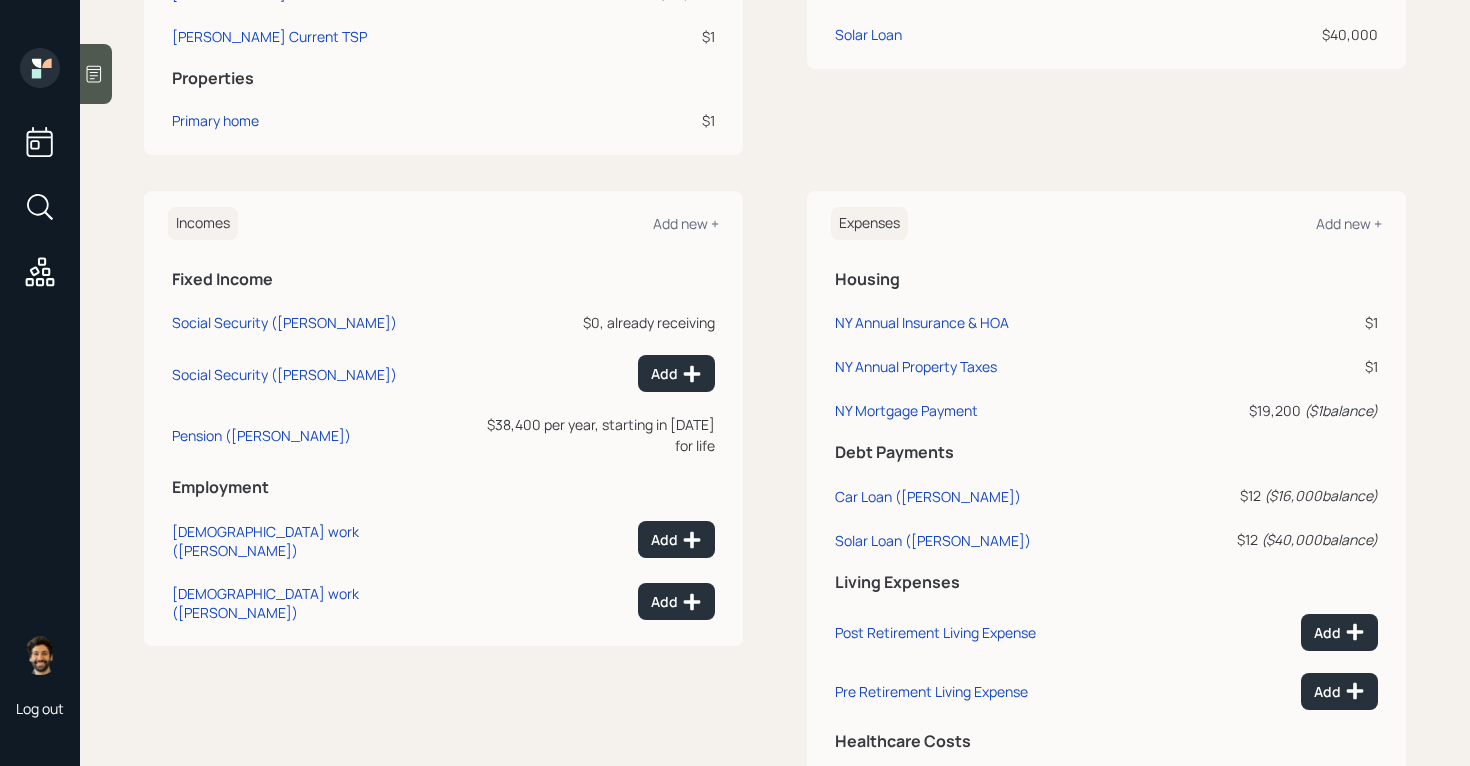 scroll, scrollTop: 911, scrollLeft: 0, axis: vertical 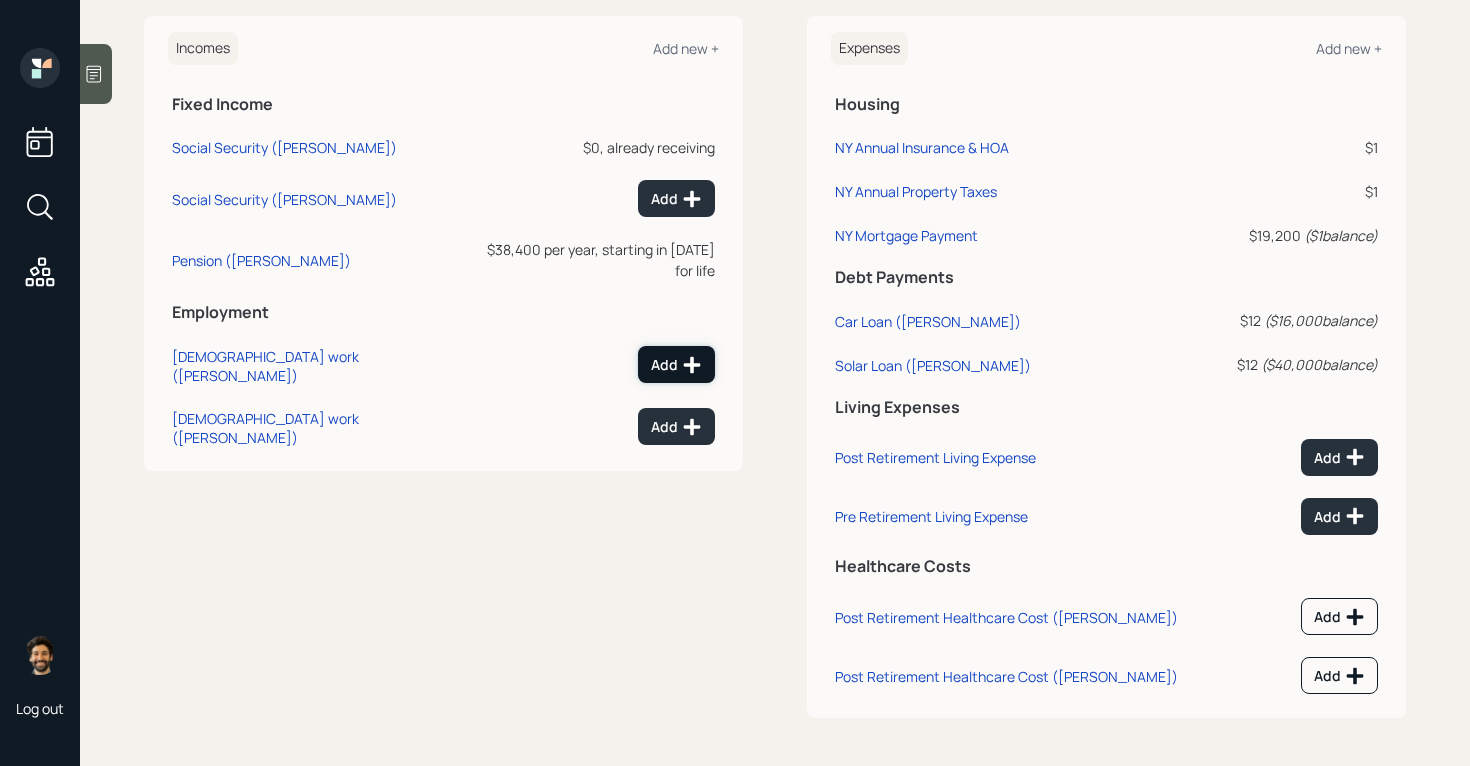 click on "Add" at bounding box center (676, 365) 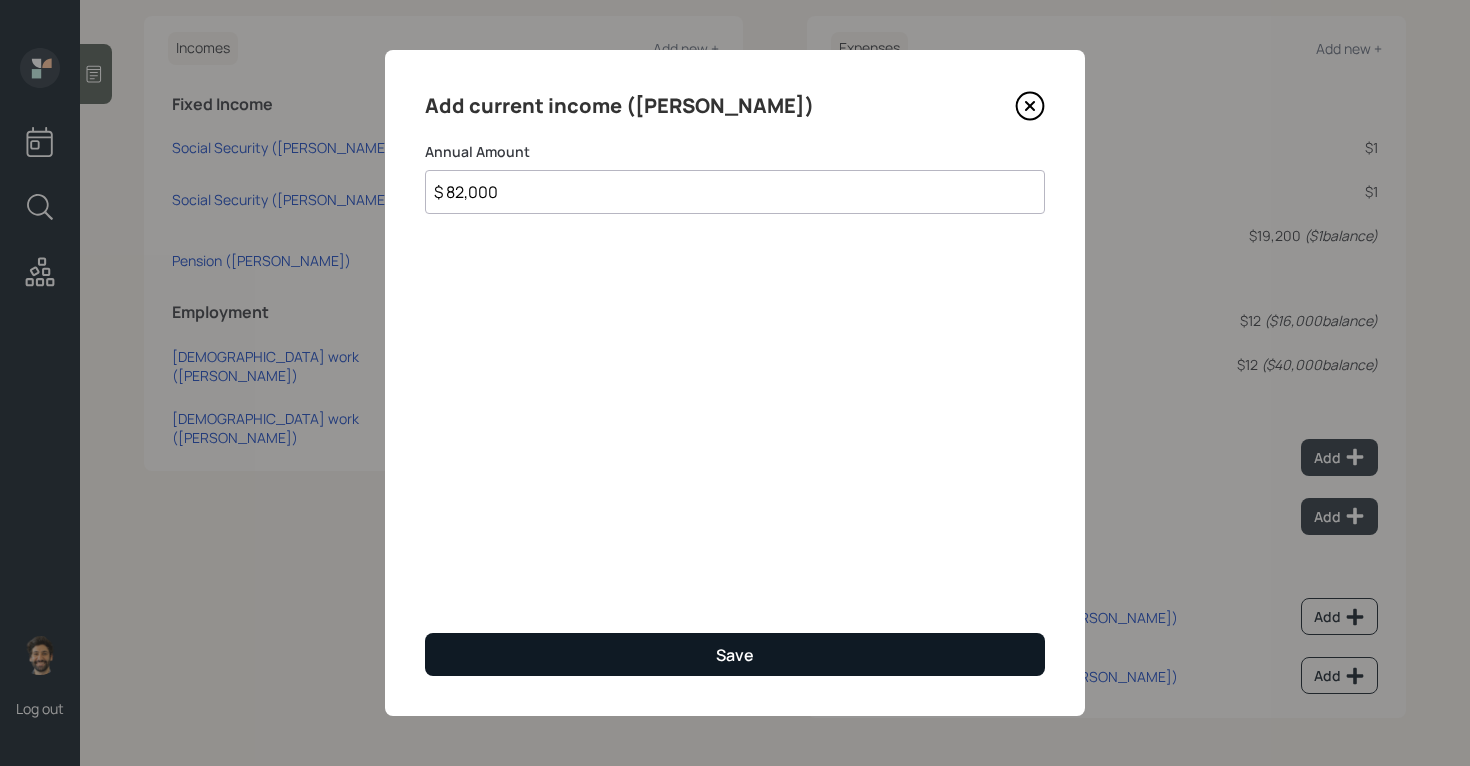 type on "$ 82,000" 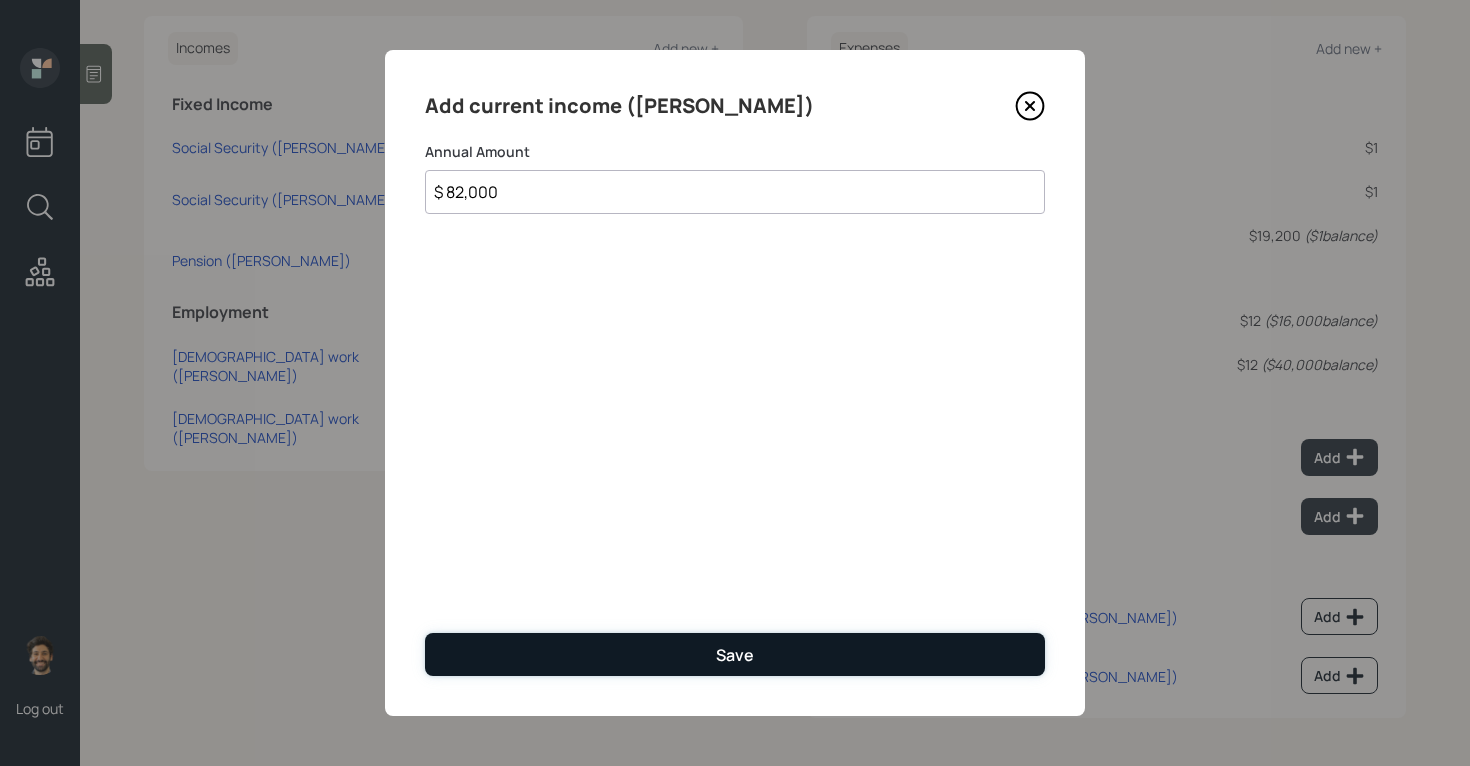 click on "Save" at bounding box center (735, 654) 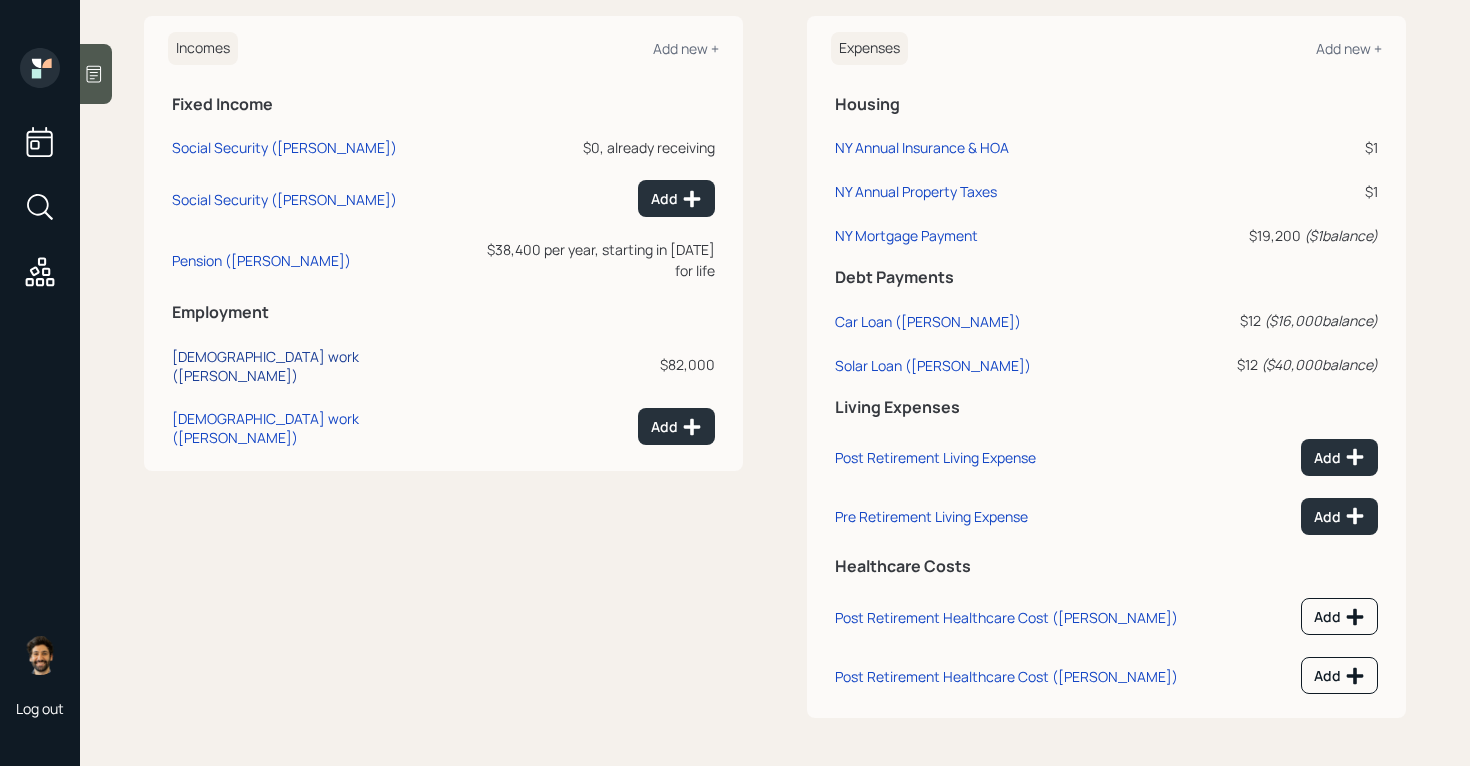 click on "[DEMOGRAPHIC_DATA] work   ([PERSON_NAME])" at bounding box center (318, 366) 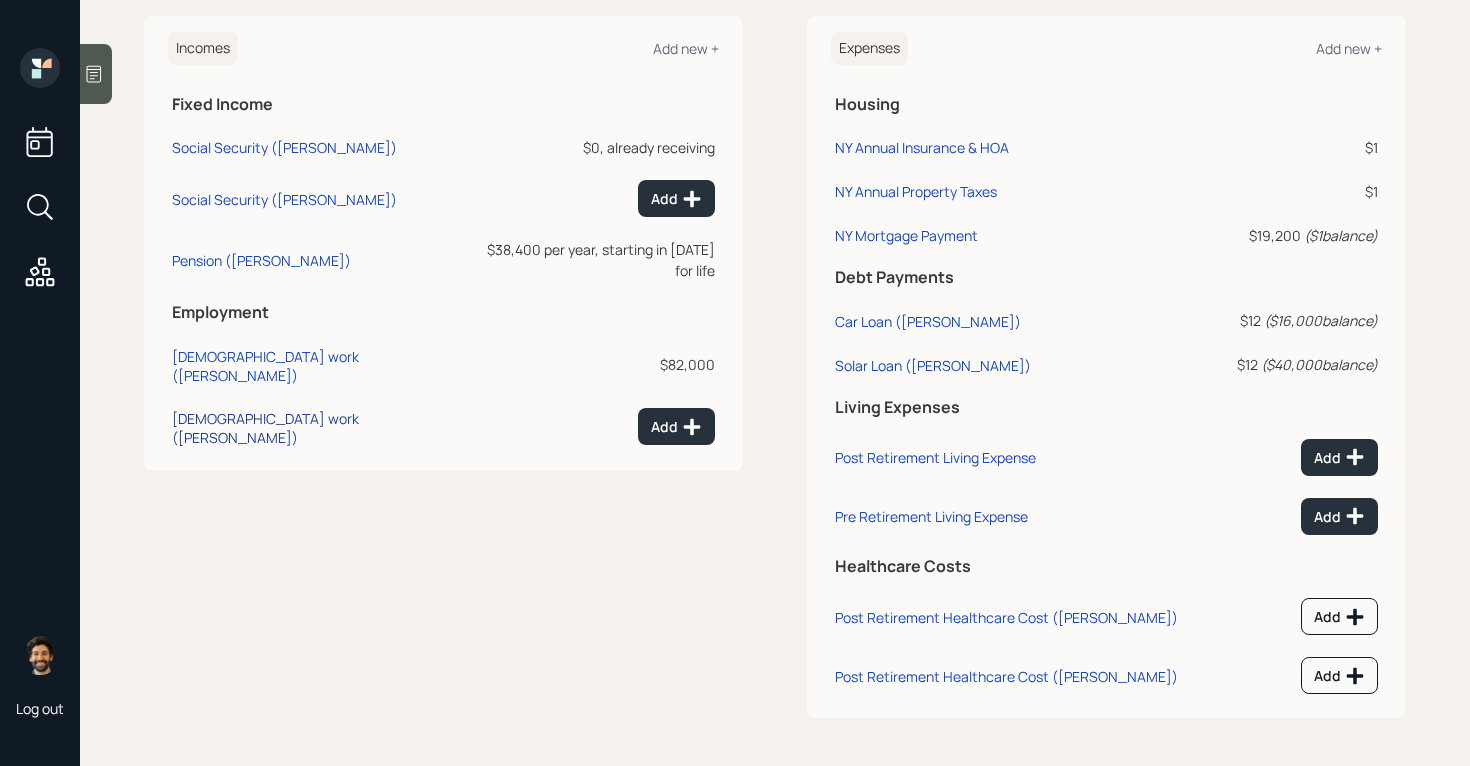 click on "[DEMOGRAPHIC_DATA] work   ([PERSON_NAME])" at bounding box center [318, 428] 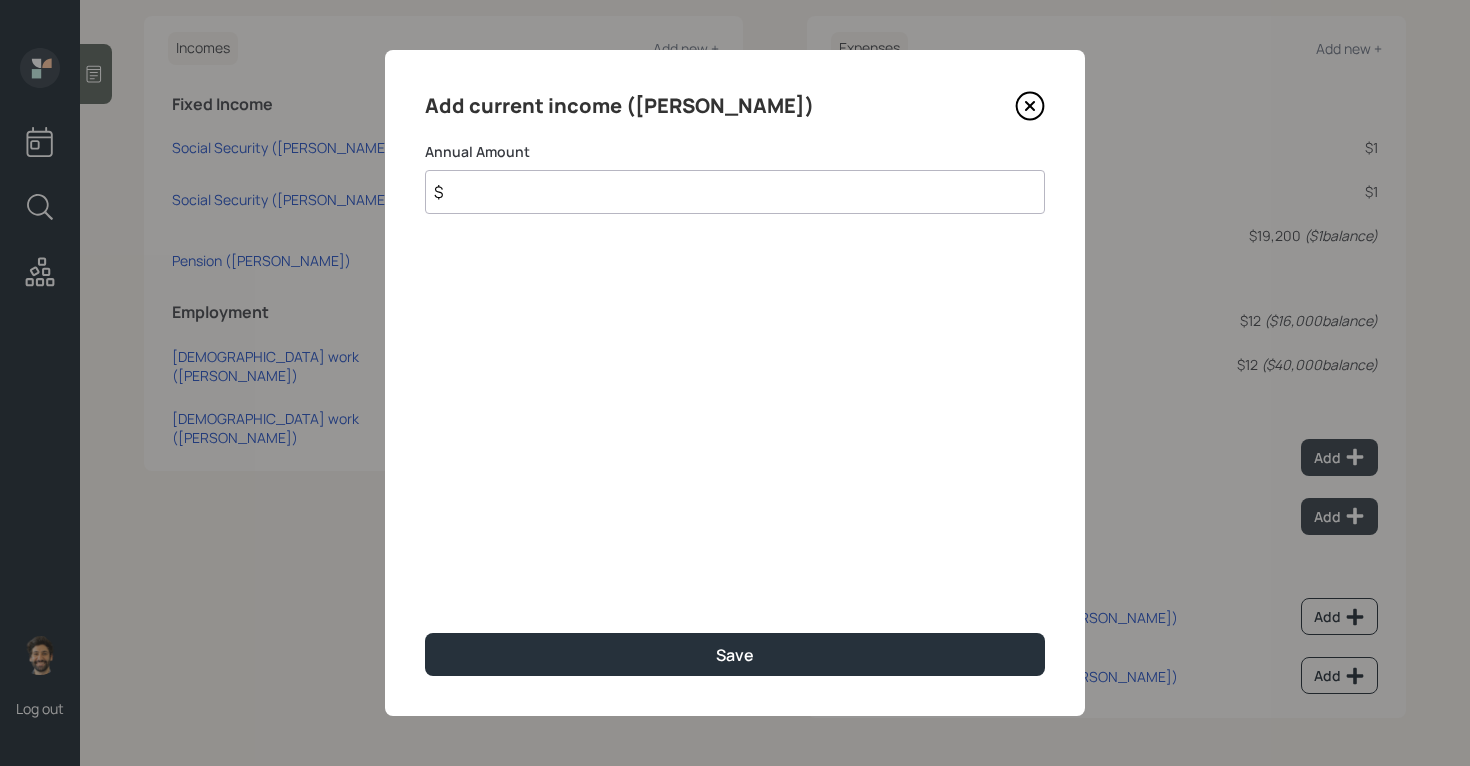 click on "$" at bounding box center (735, 192) 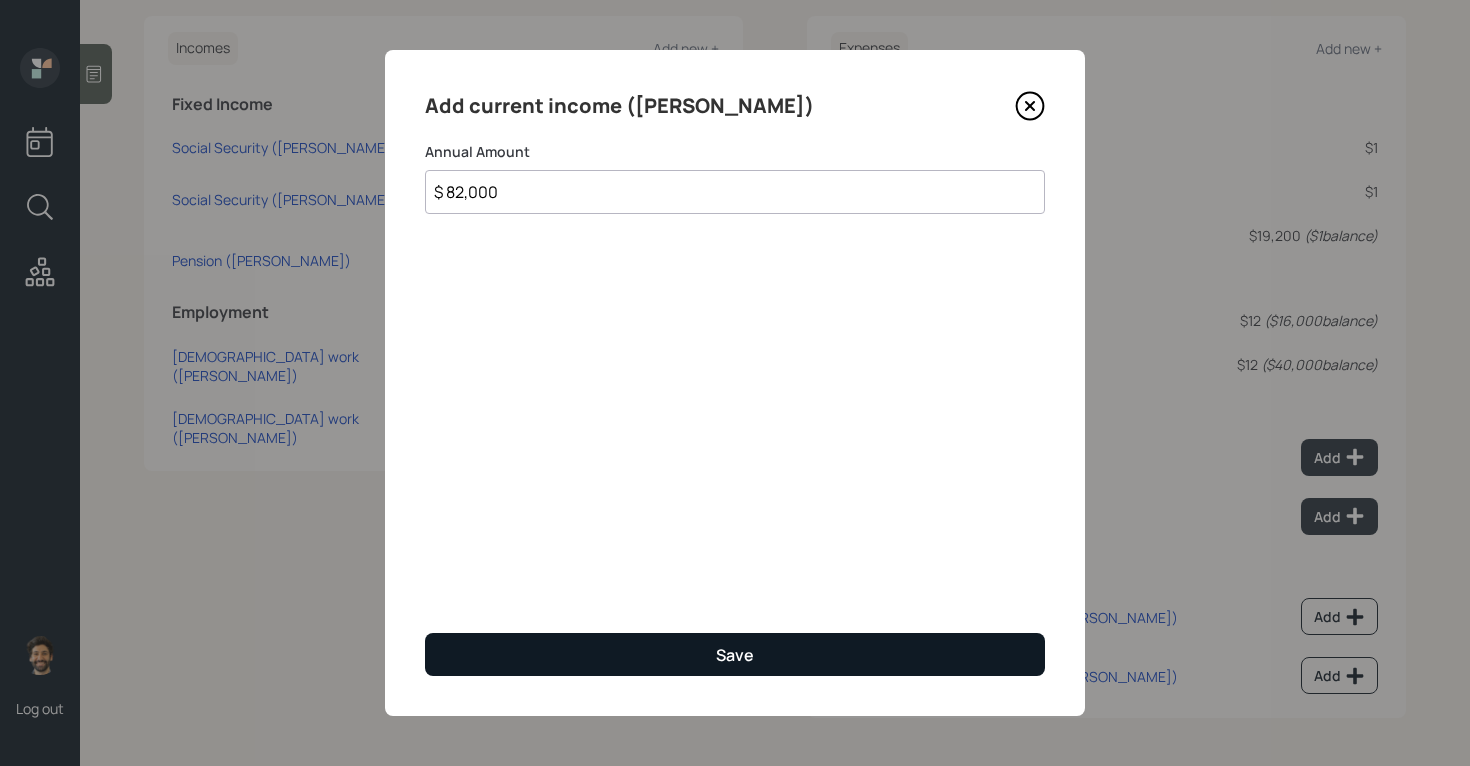 type on "$ 82,000" 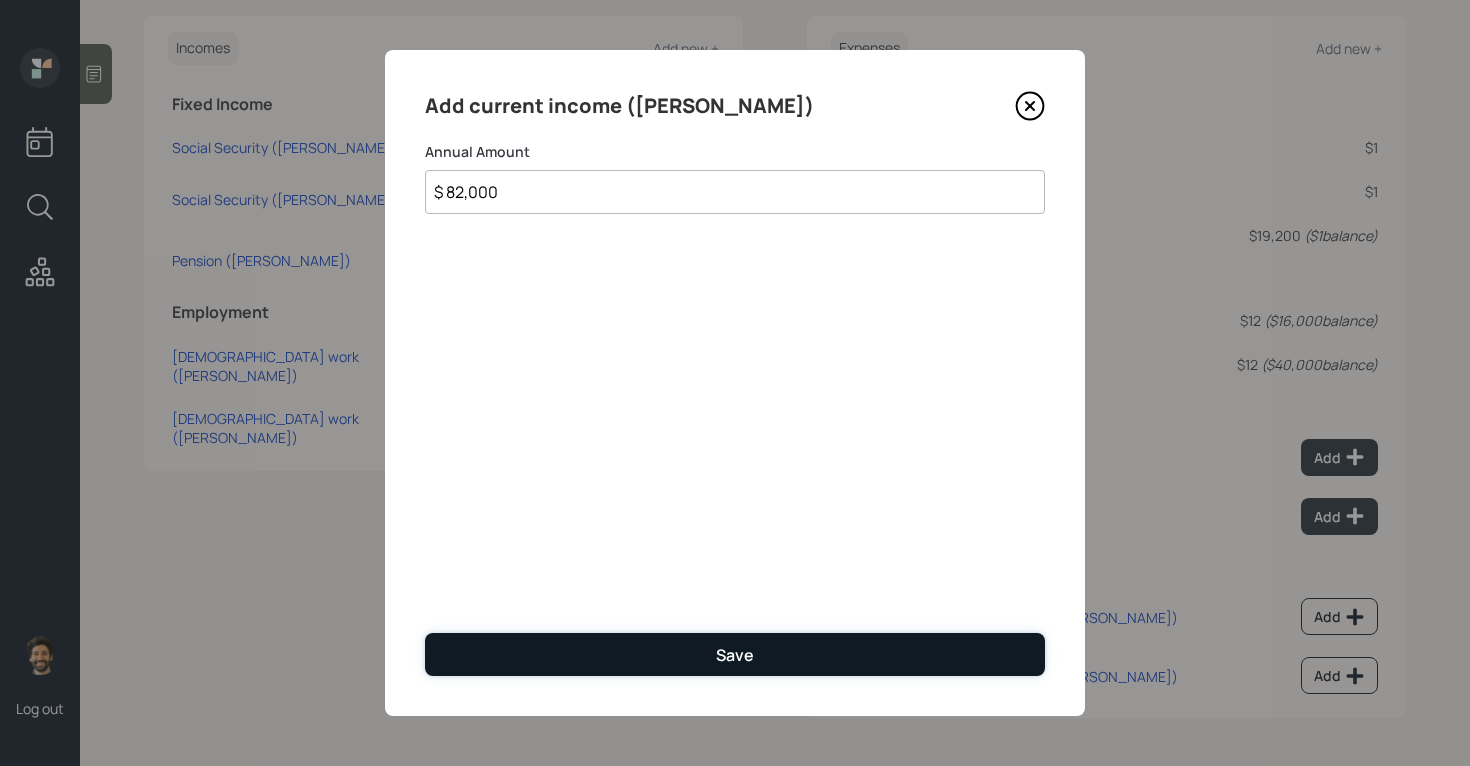 click on "Save" at bounding box center [735, 654] 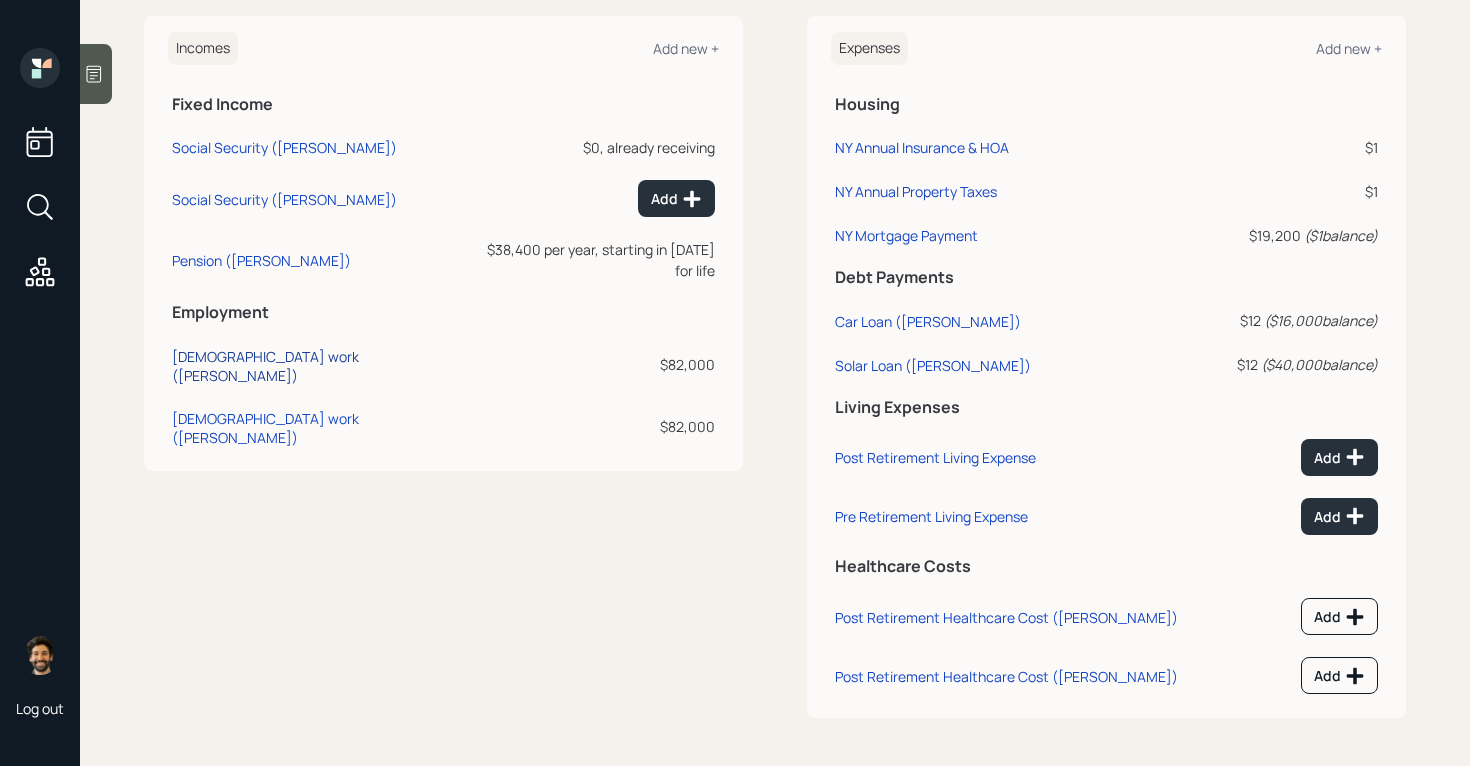 click on "[DEMOGRAPHIC_DATA] work   ([PERSON_NAME])" at bounding box center (318, 366) 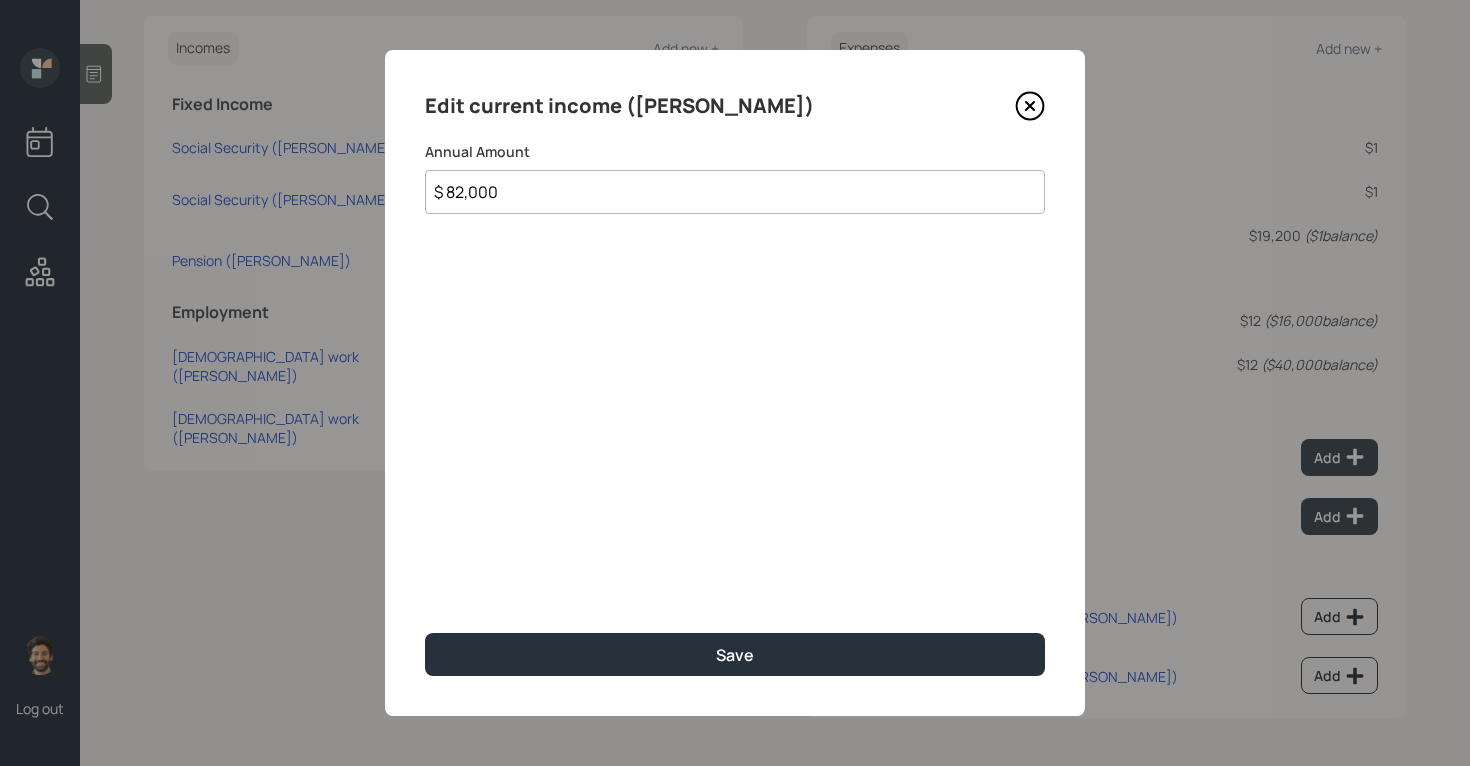 click on "$ 82,000" at bounding box center (735, 192) 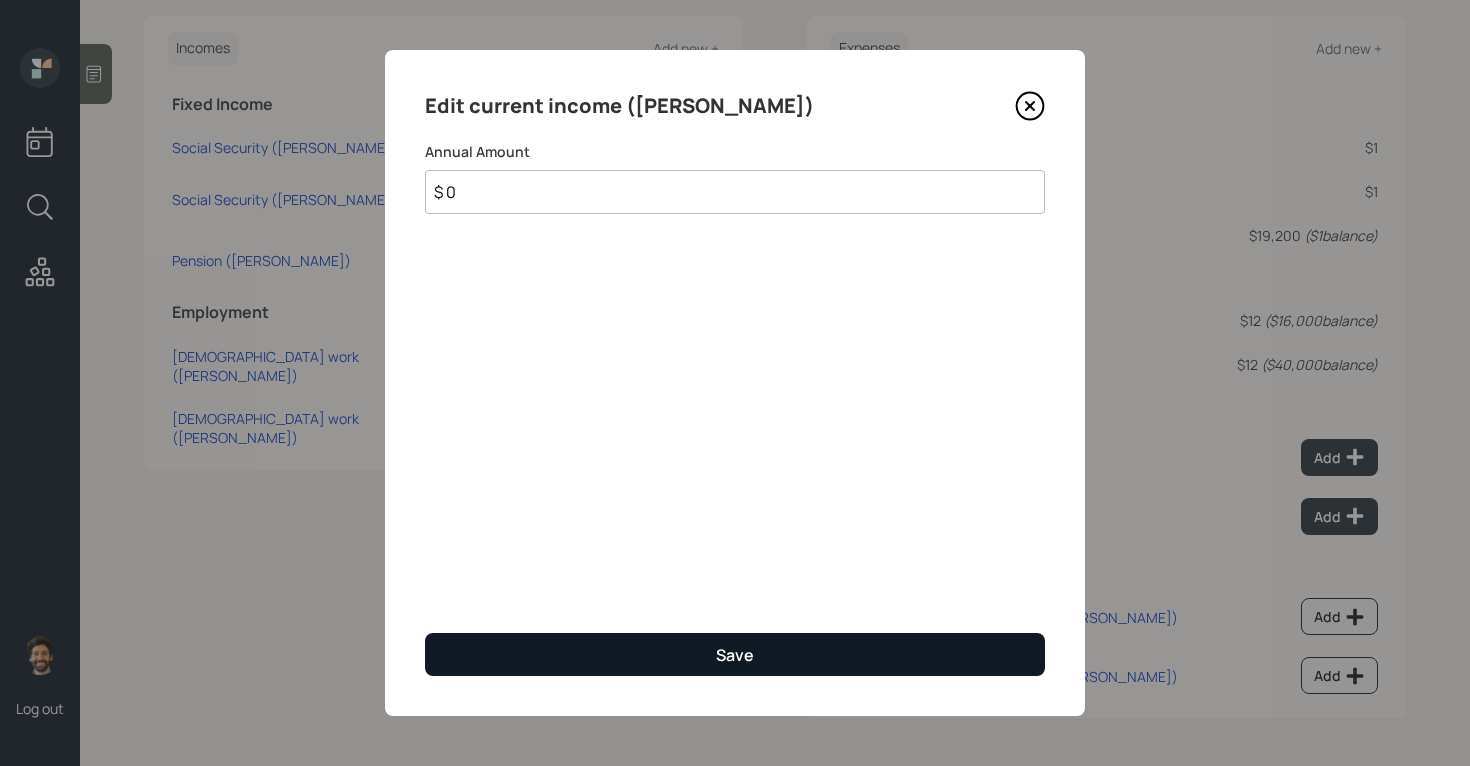 type on "$ 0" 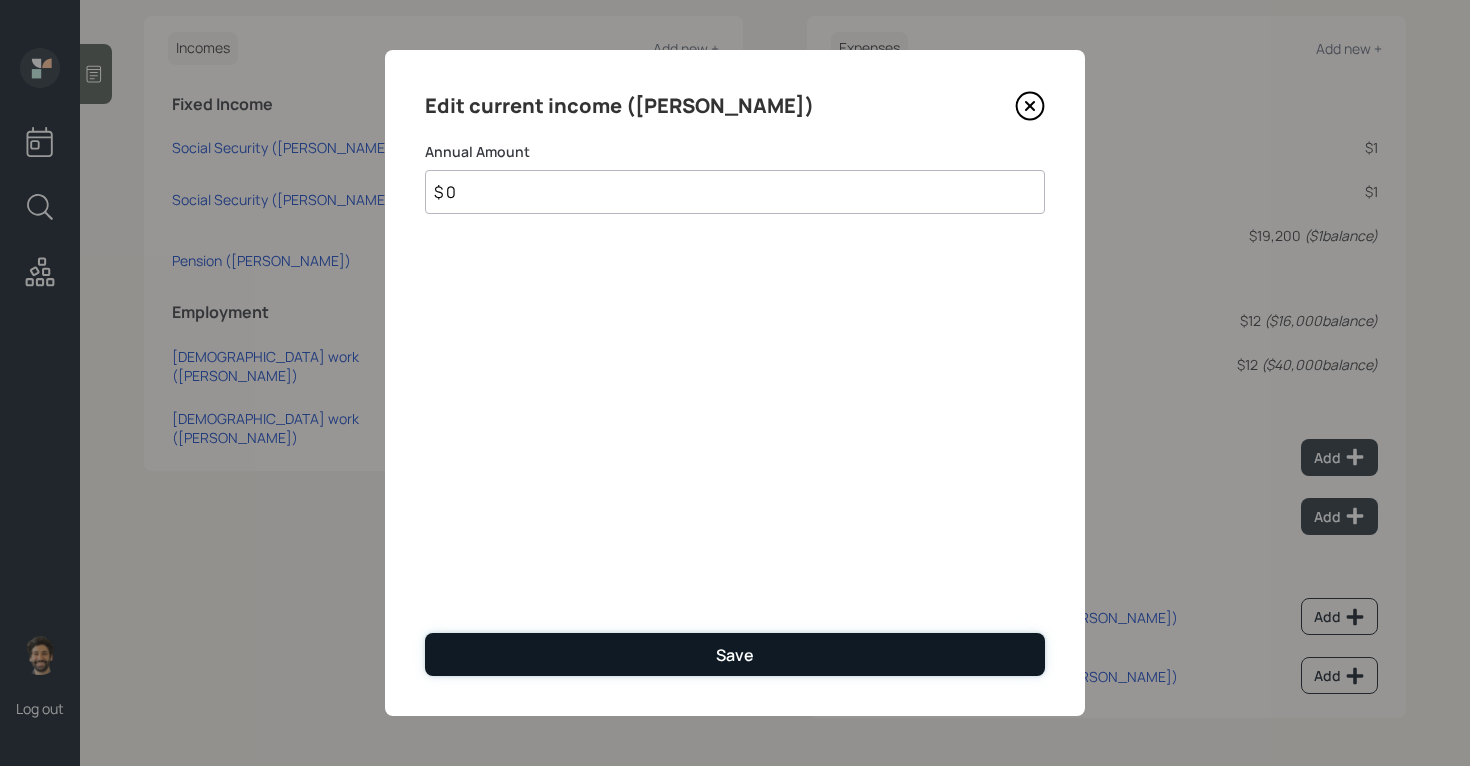 click on "Save" at bounding box center [735, 654] 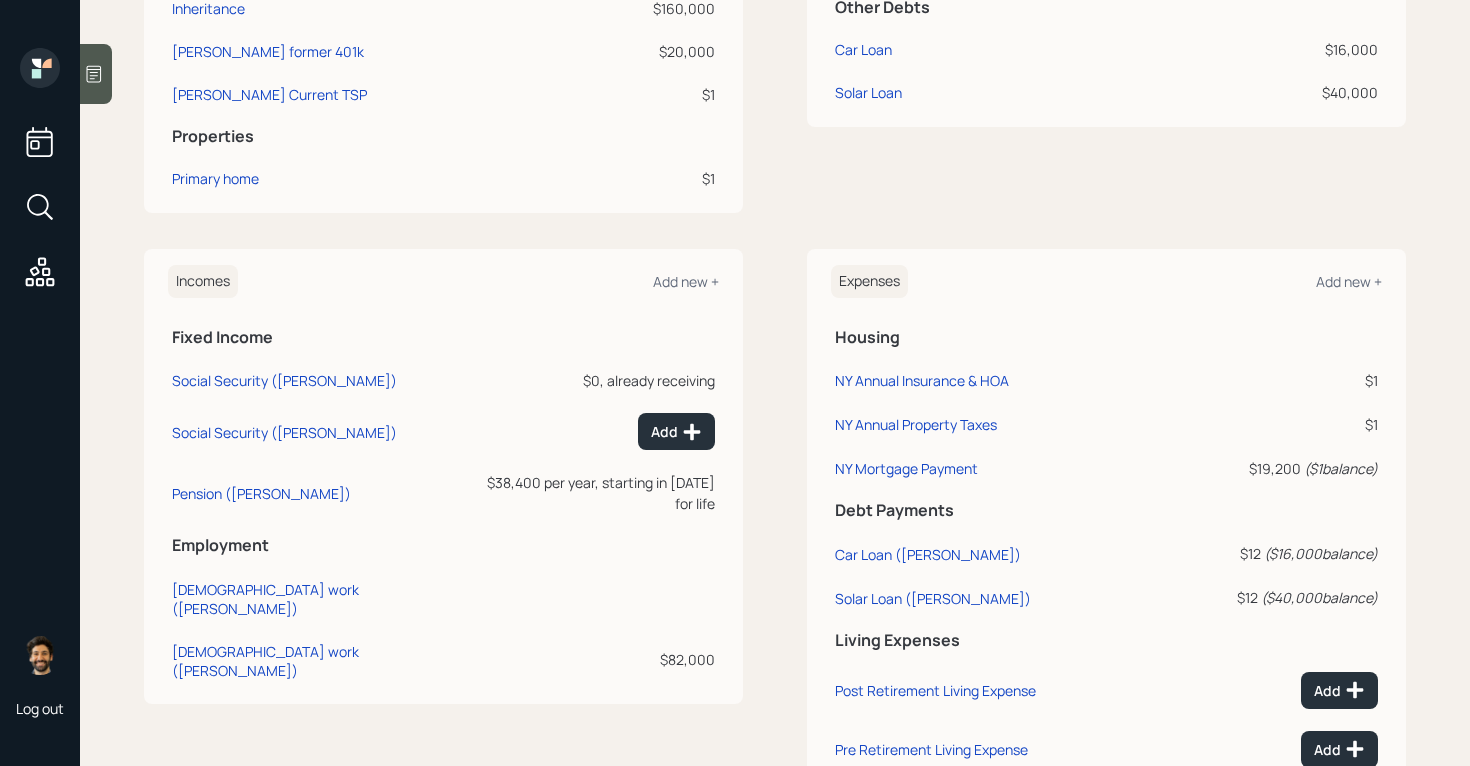 scroll, scrollTop: 656, scrollLeft: 0, axis: vertical 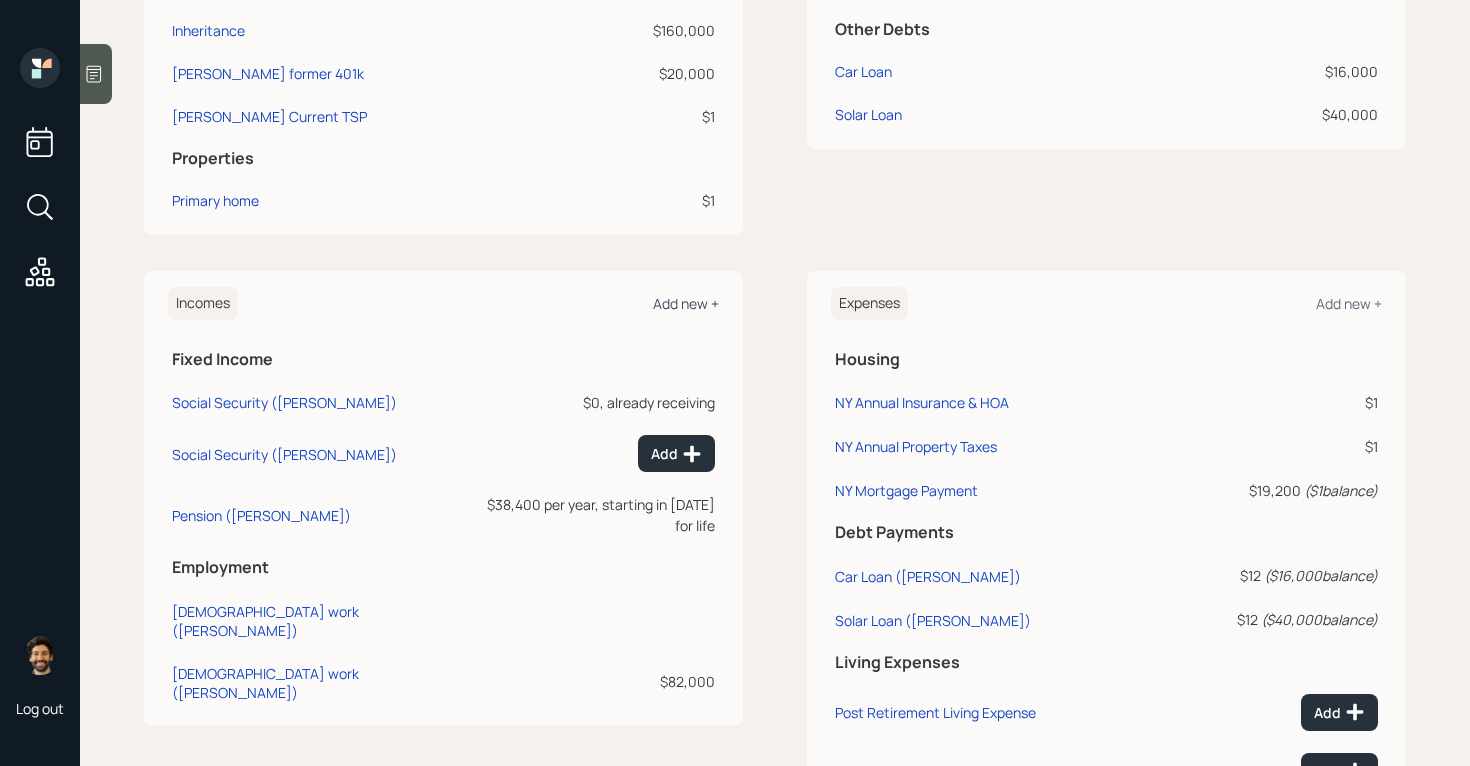 click on "Add new +" at bounding box center (686, 303) 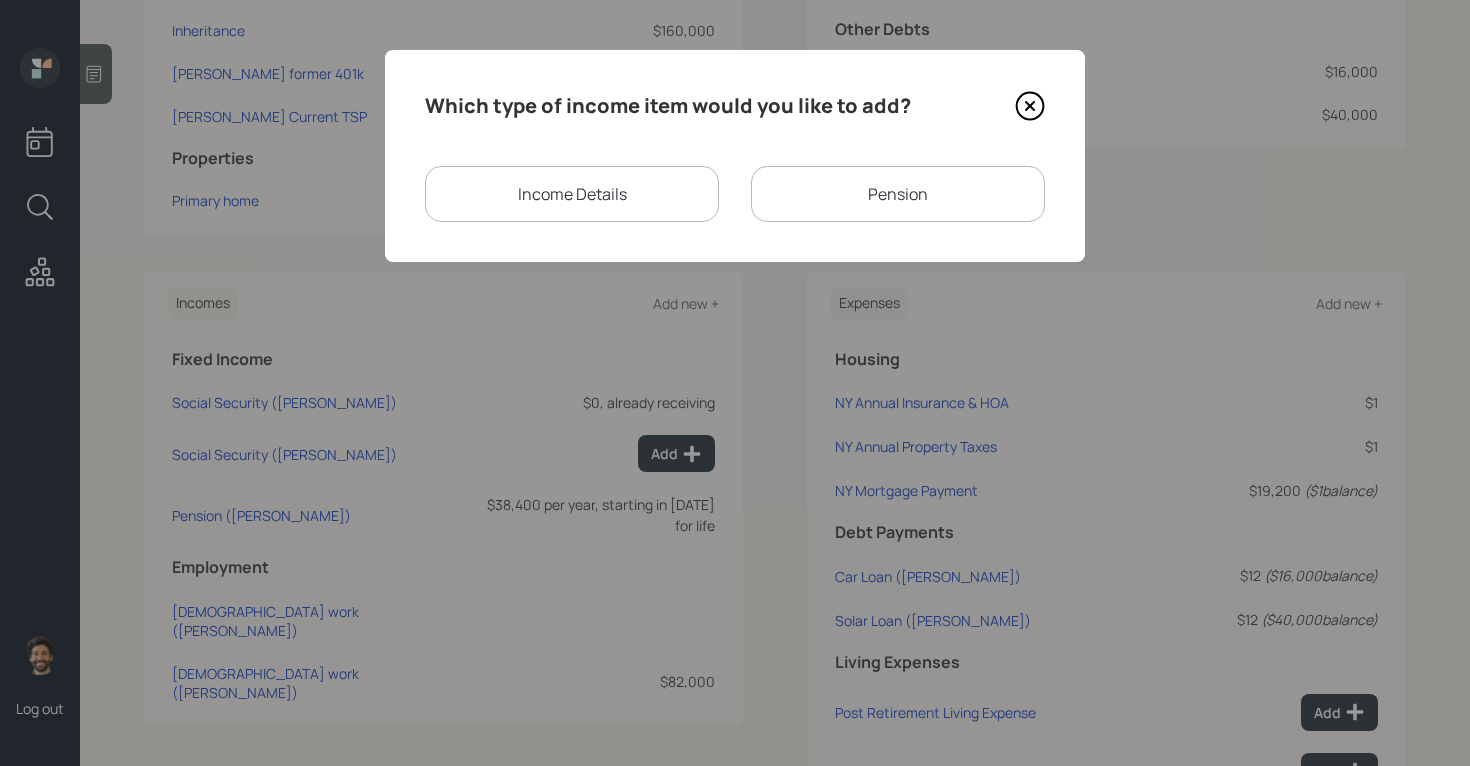 click on "Income Details" at bounding box center [572, 194] 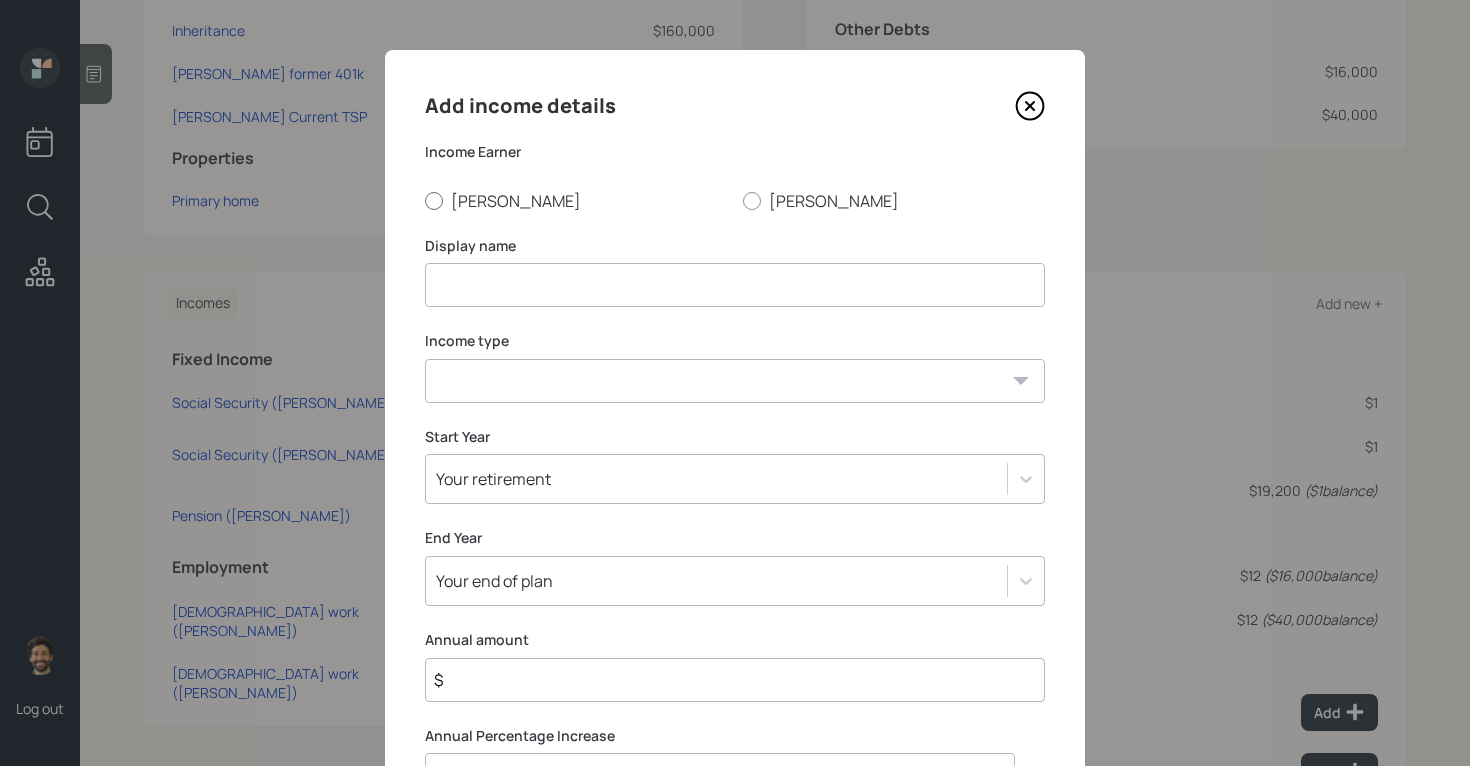click at bounding box center (434, 201) 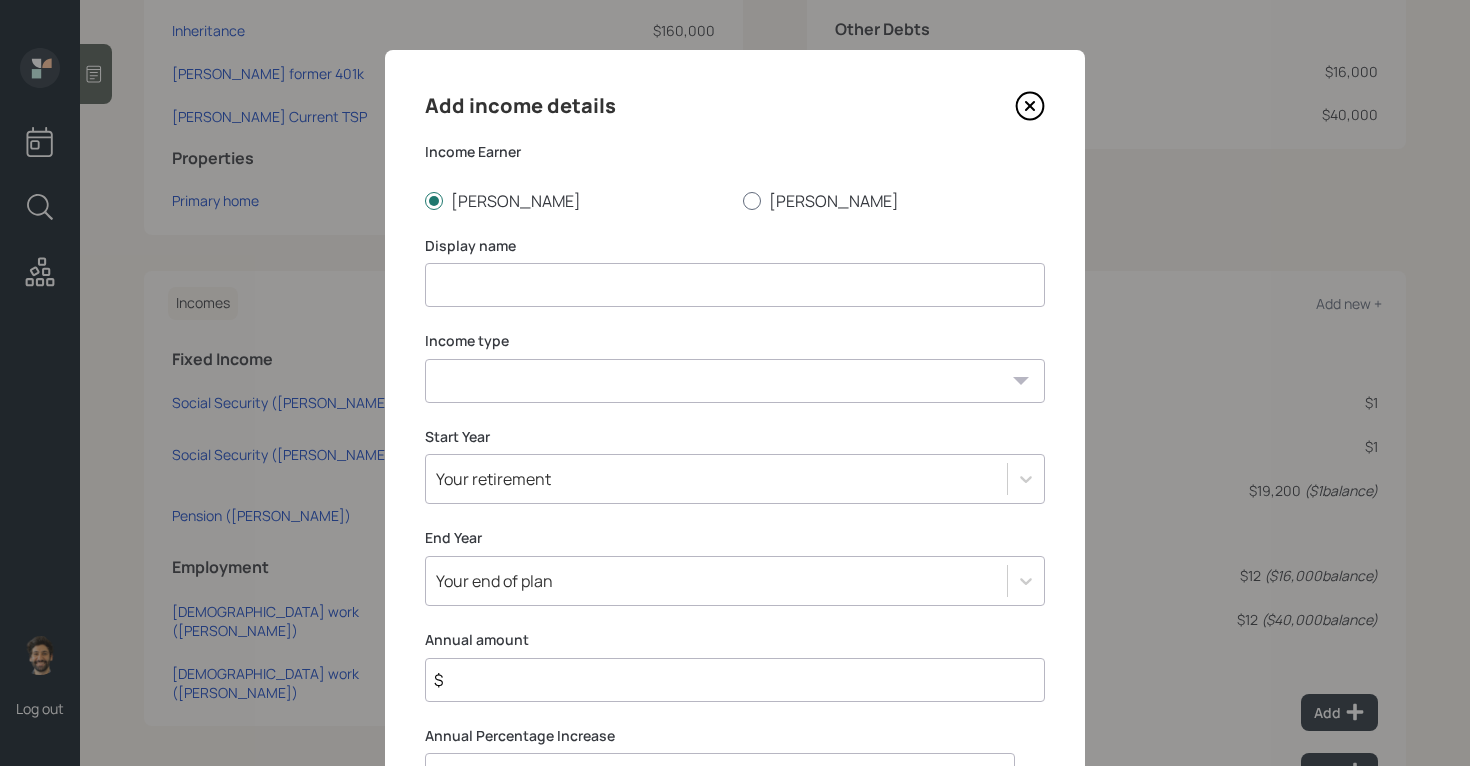 click at bounding box center [752, 201] 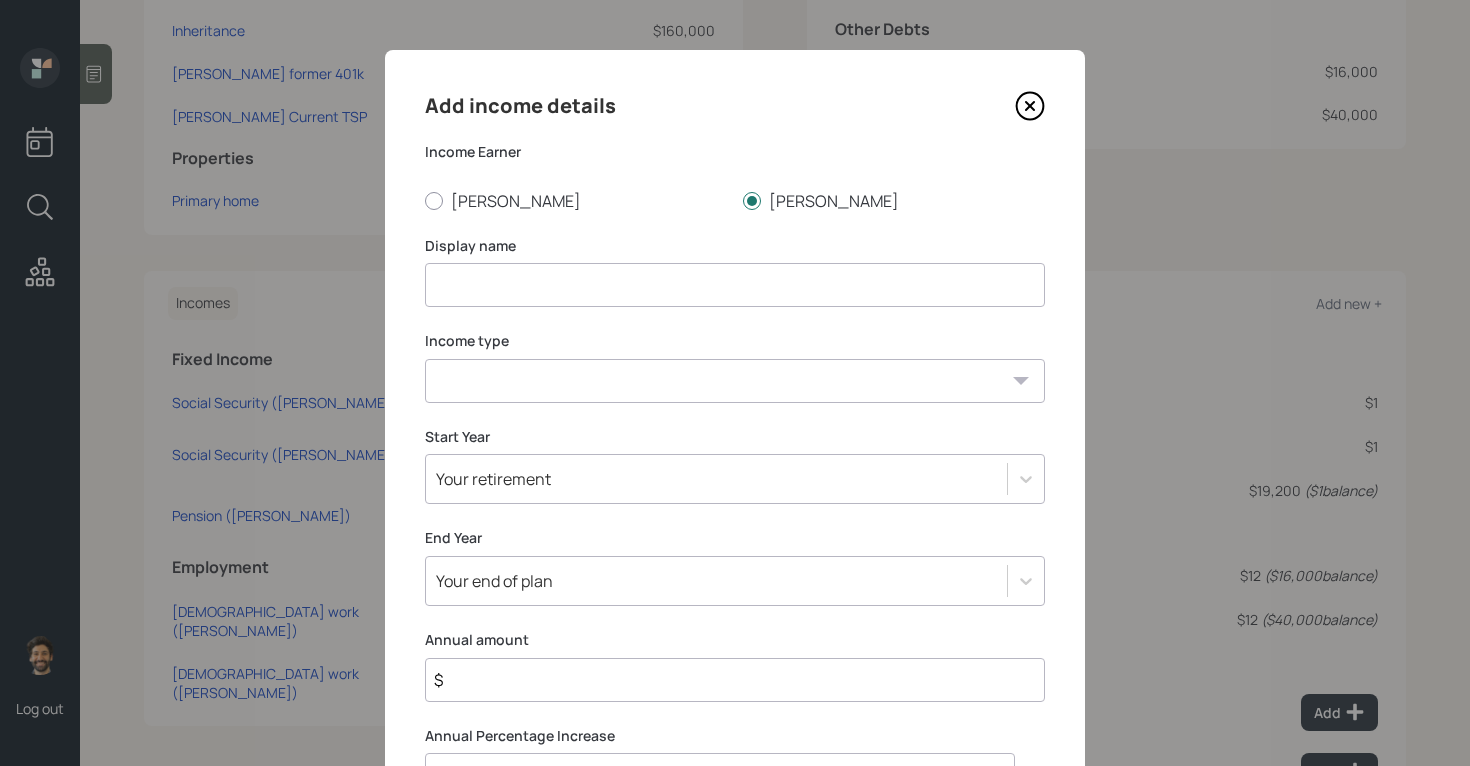 click at bounding box center [735, 285] 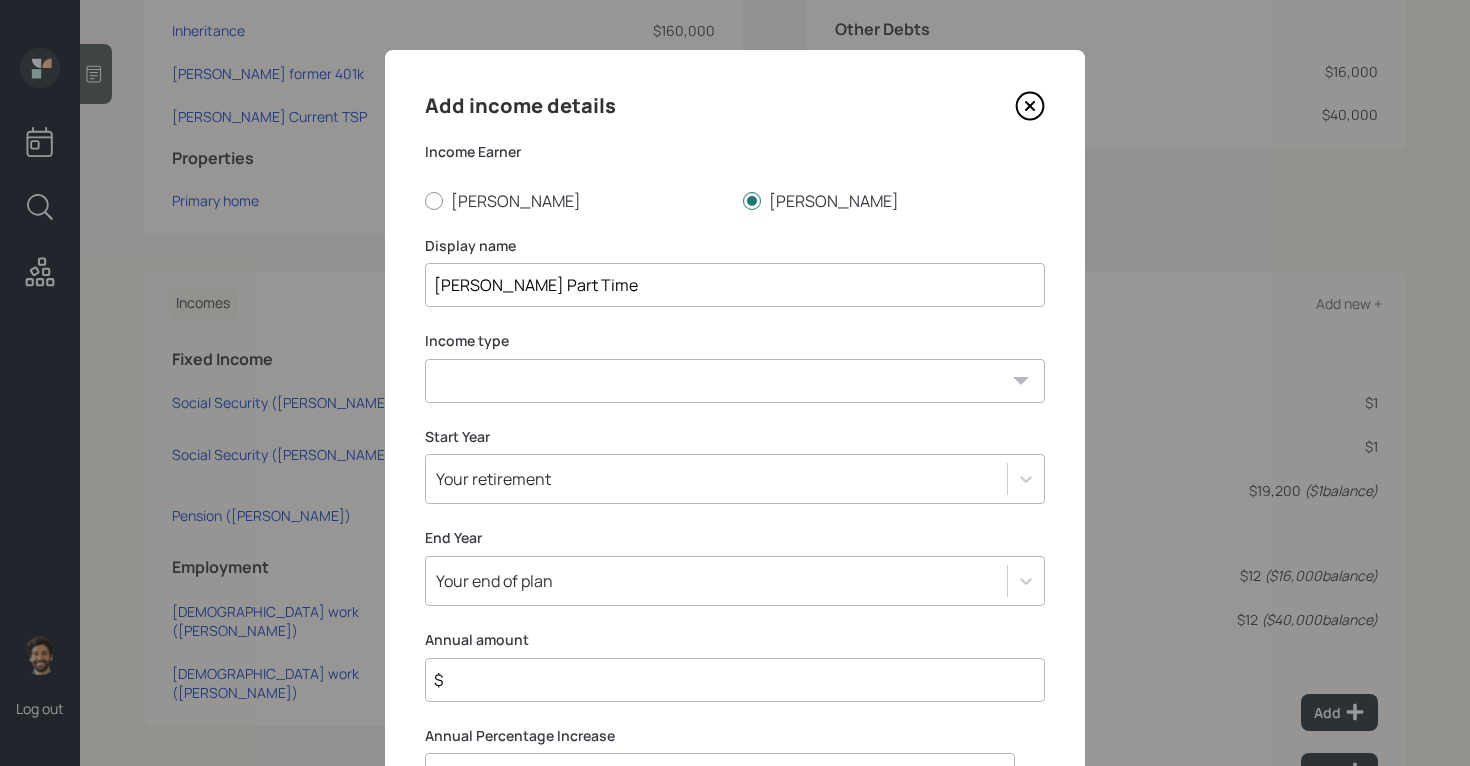 type on "[PERSON_NAME] Part Time" 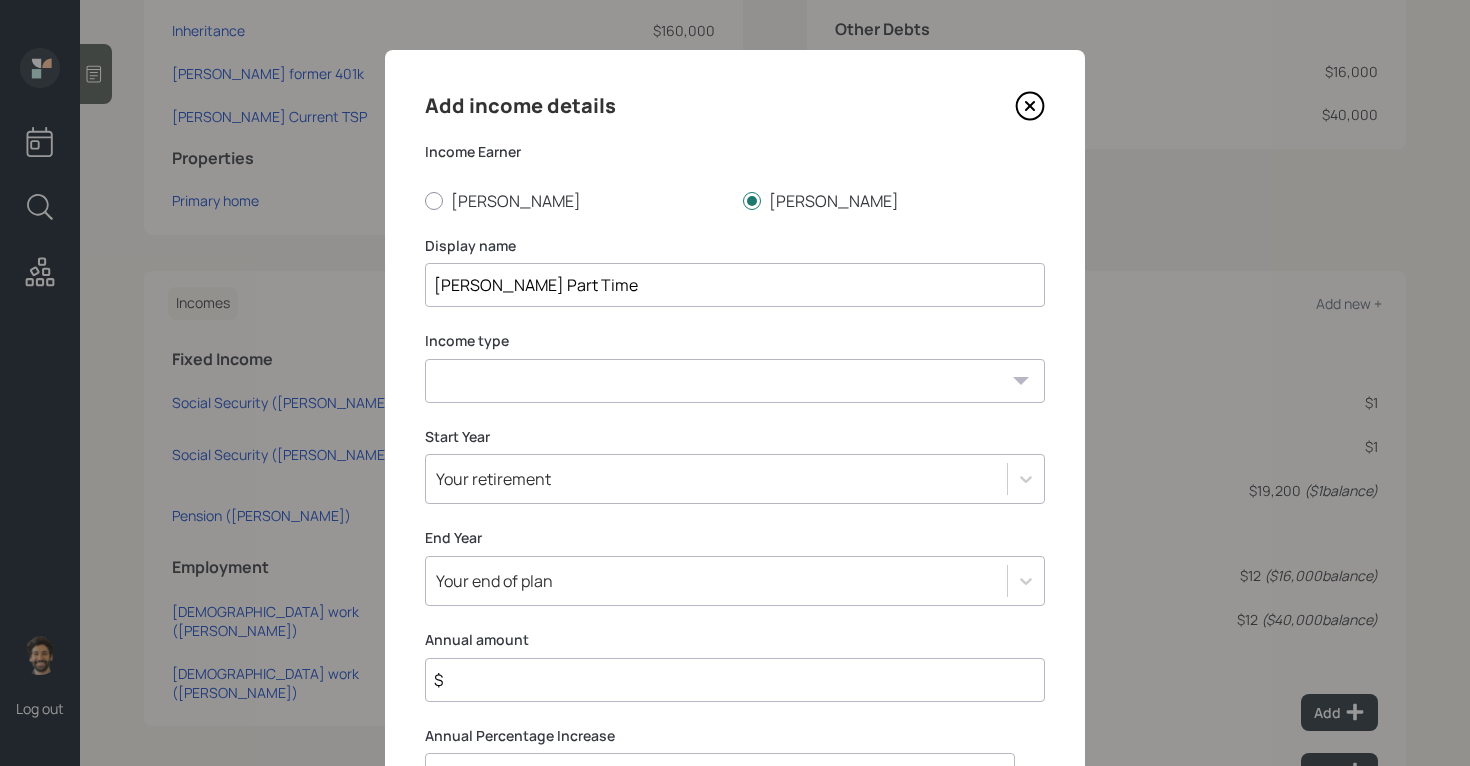 click on "[DEMOGRAPHIC_DATA] work [DEMOGRAPHIC_DATA] work Self employment Other" at bounding box center (735, 381) 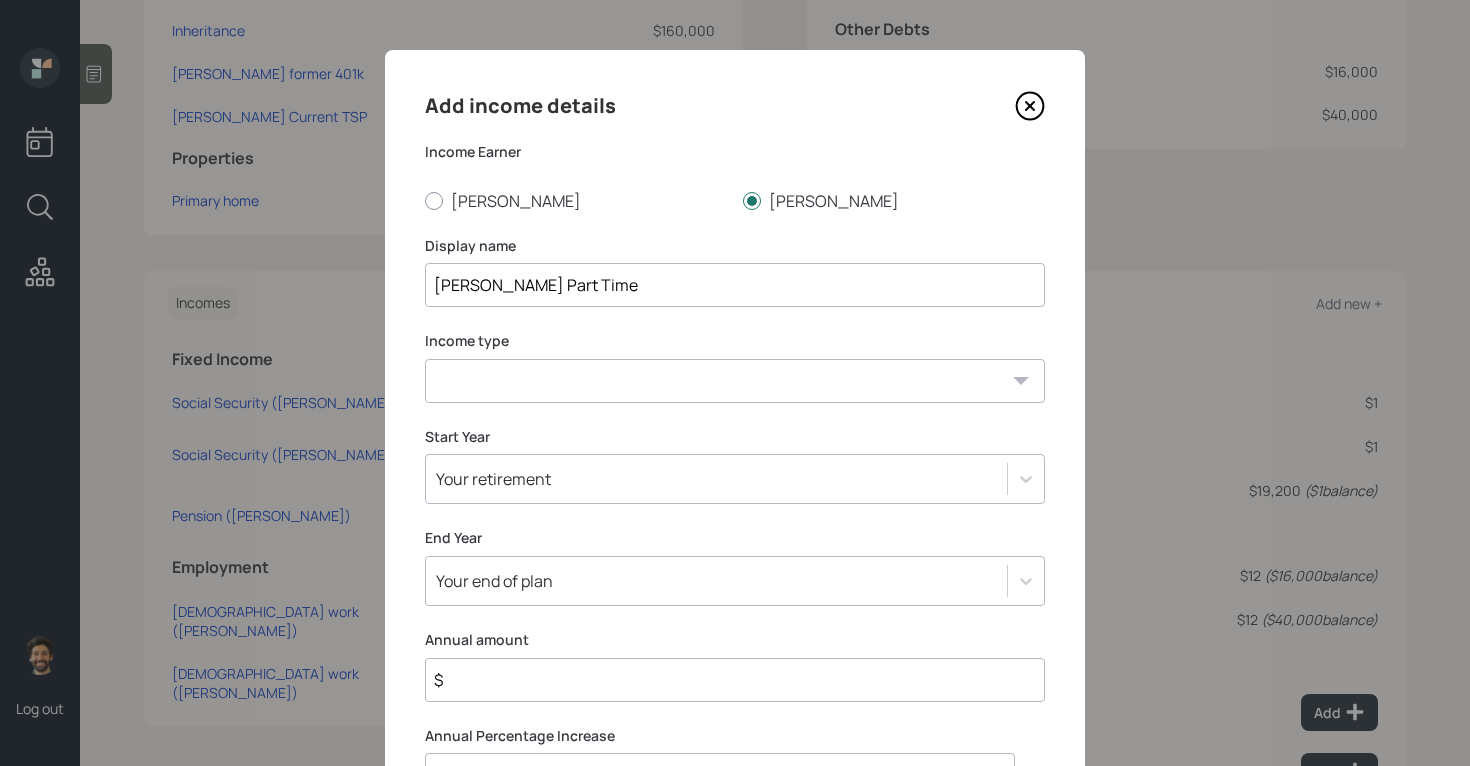 select on "part_time" 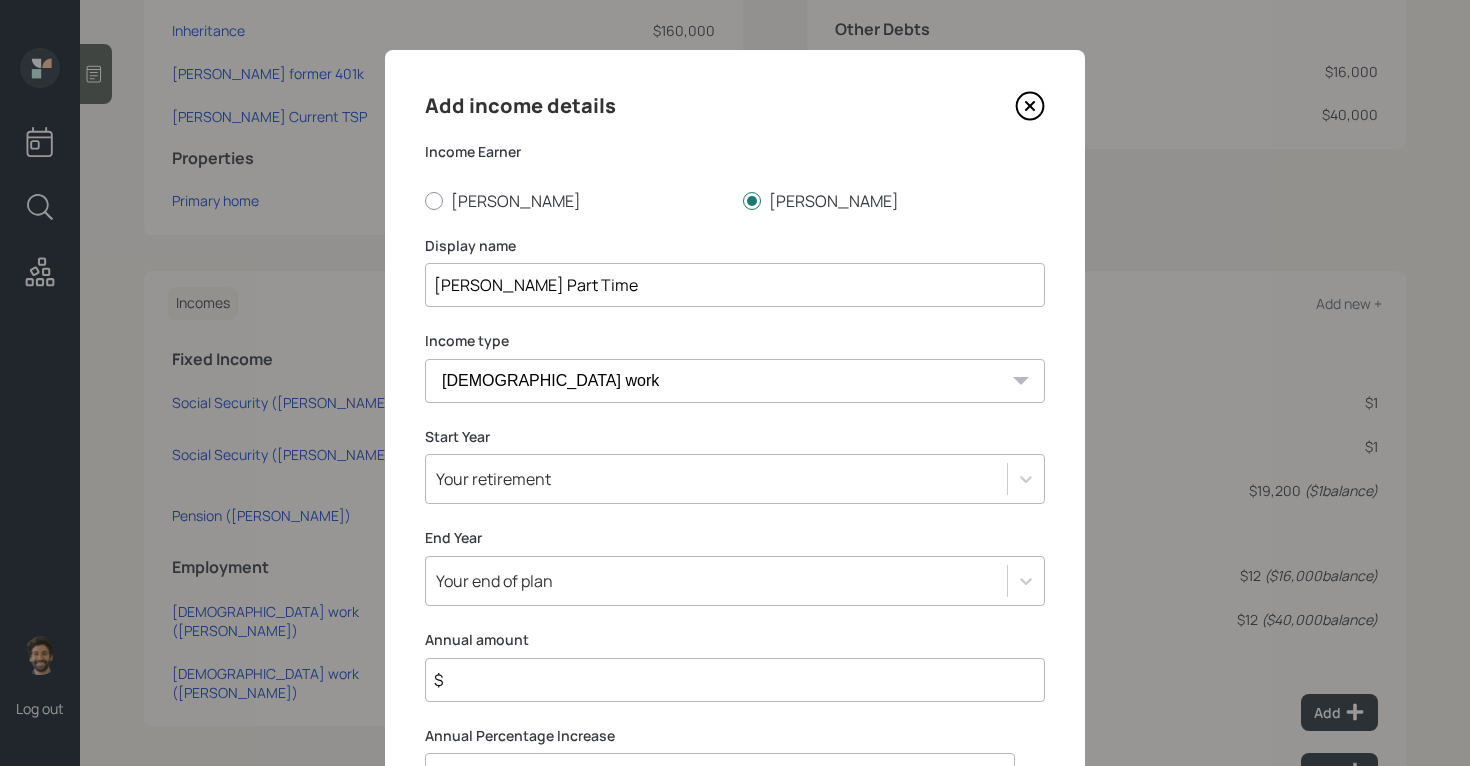 click on "Your retirement" at bounding box center (735, 479) 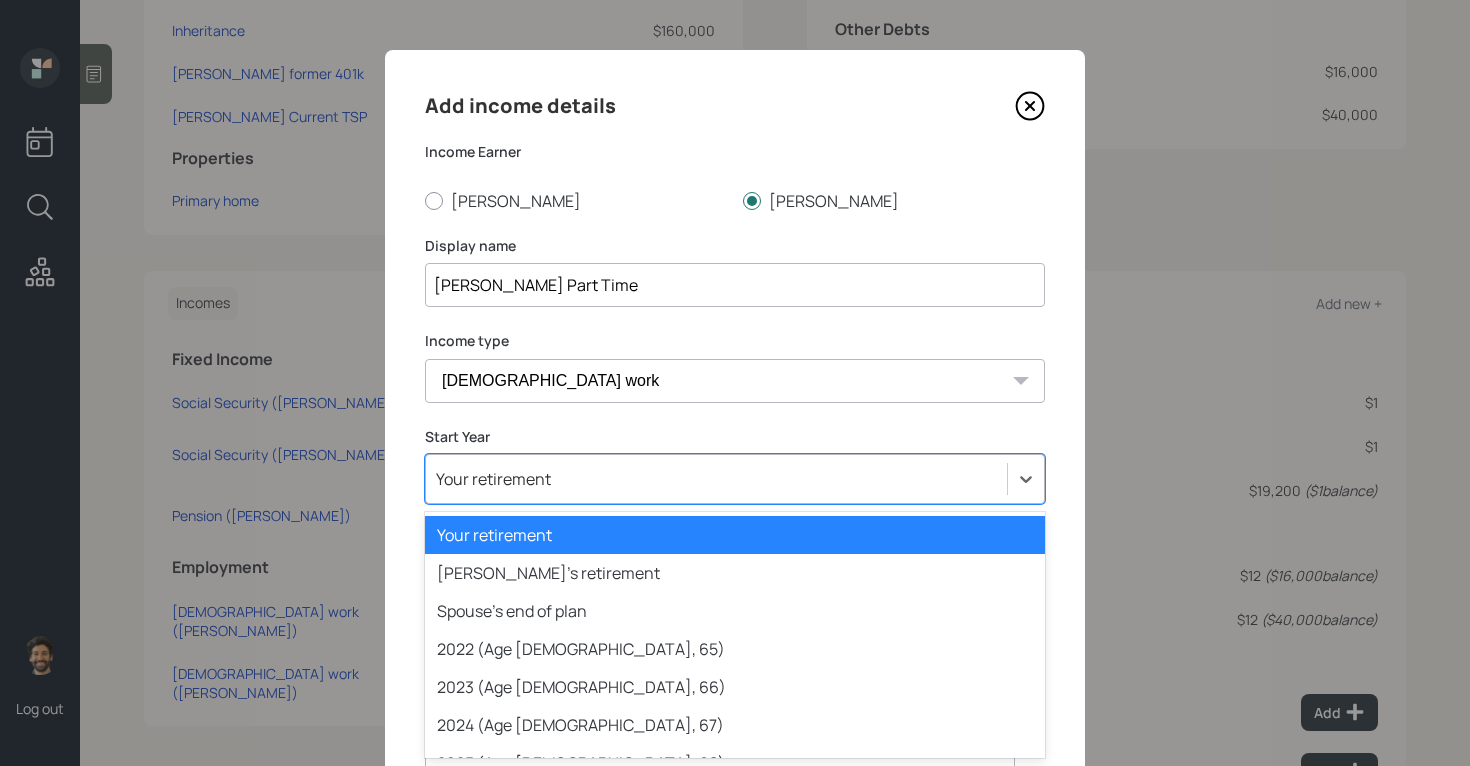 scroll, scrollTop: 54, scrollLeft: 0, axis: vertical 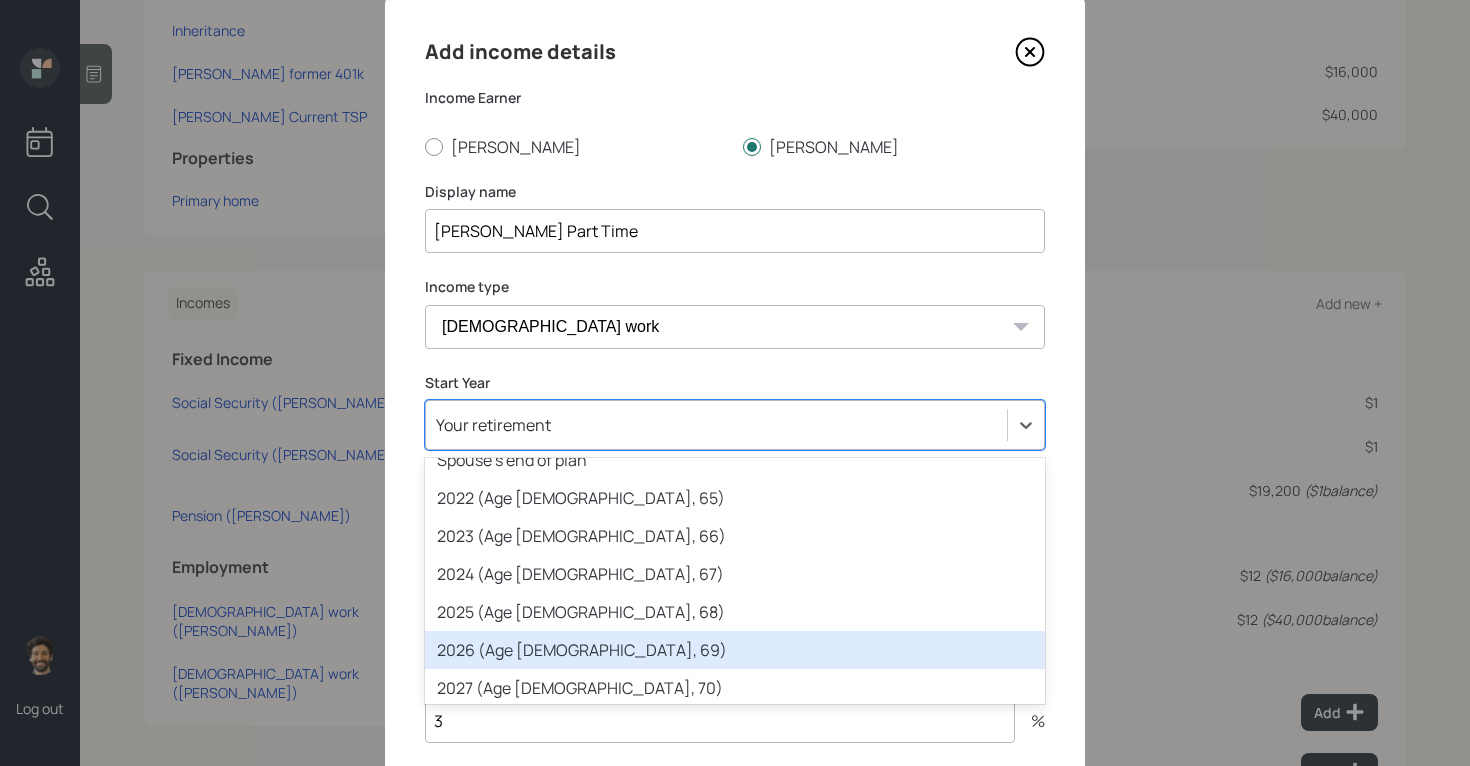 click on "2026 (Age [DEMOGRAPHIC_DATA], 69)" at bounding box center [735, 650] 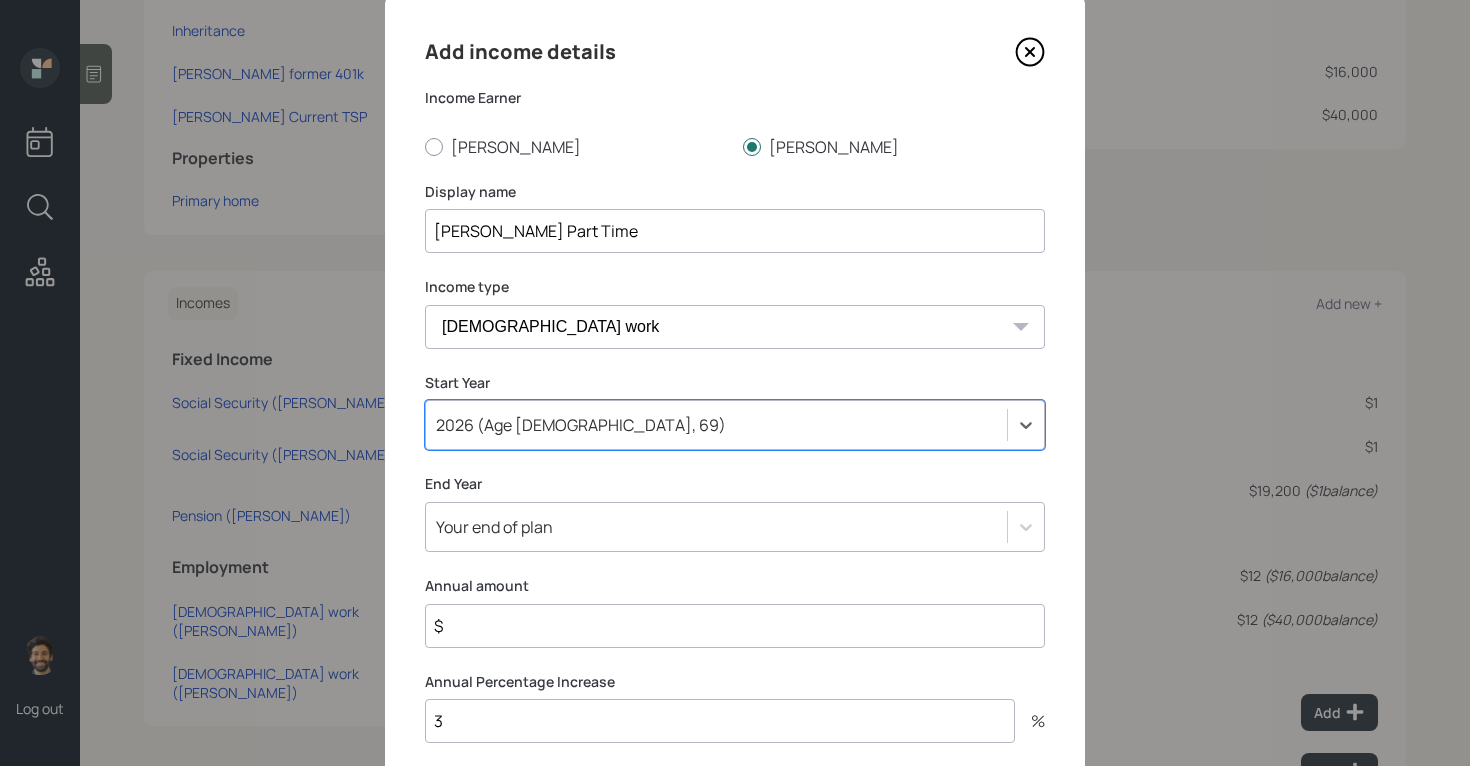 scroll, scrollTop: 189, scrollLeft: 0, axis: vertical 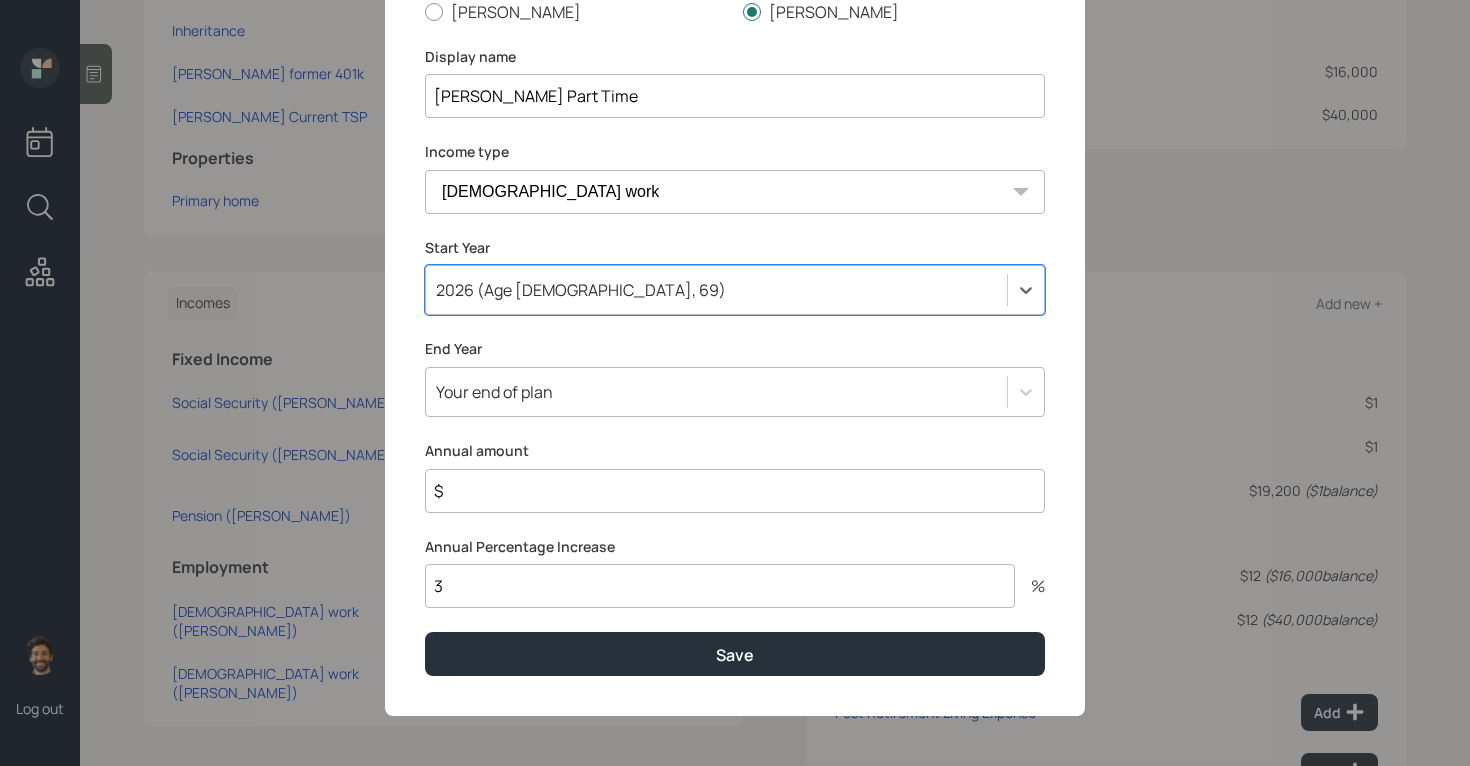 click on "$" at bounding box center (735, 491) 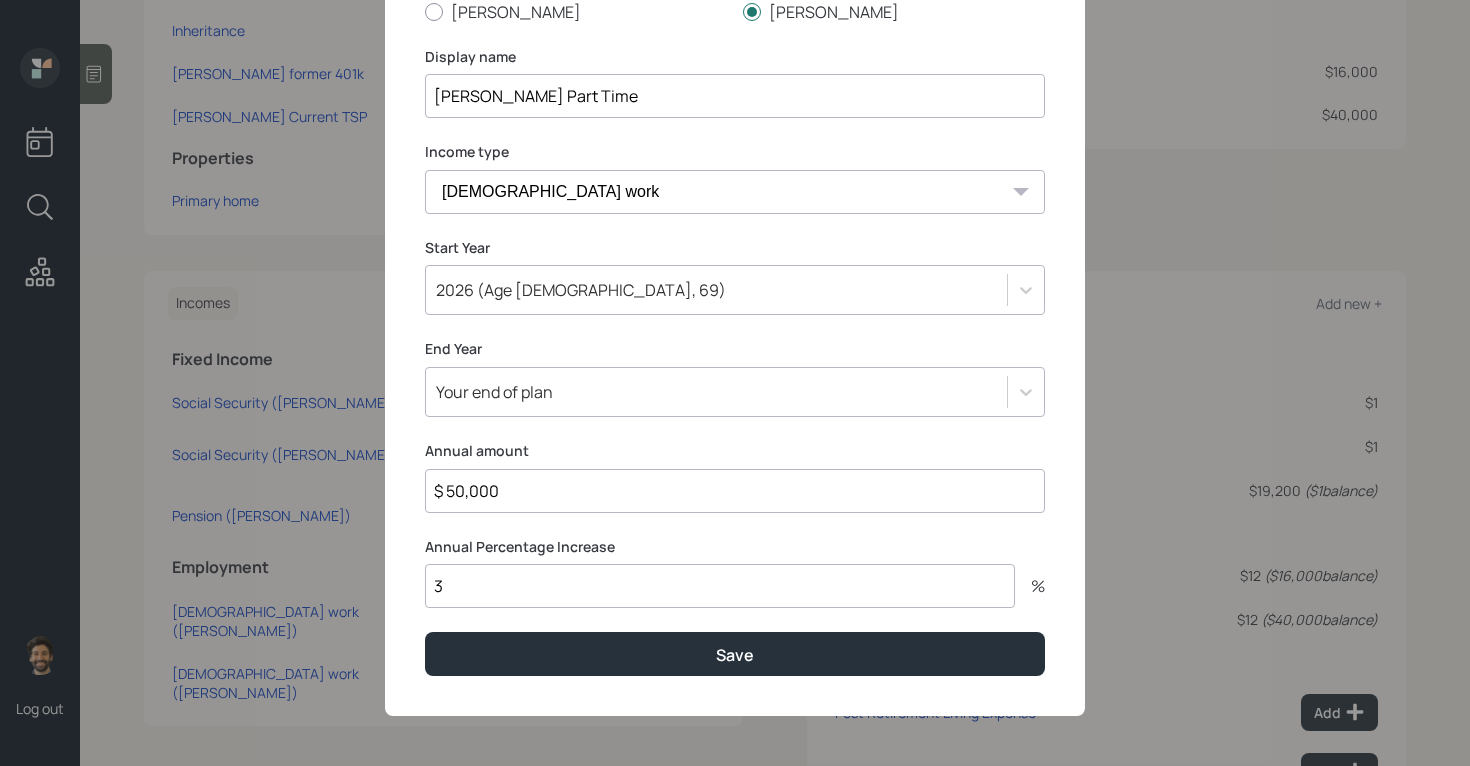 type on "$ 50,000" 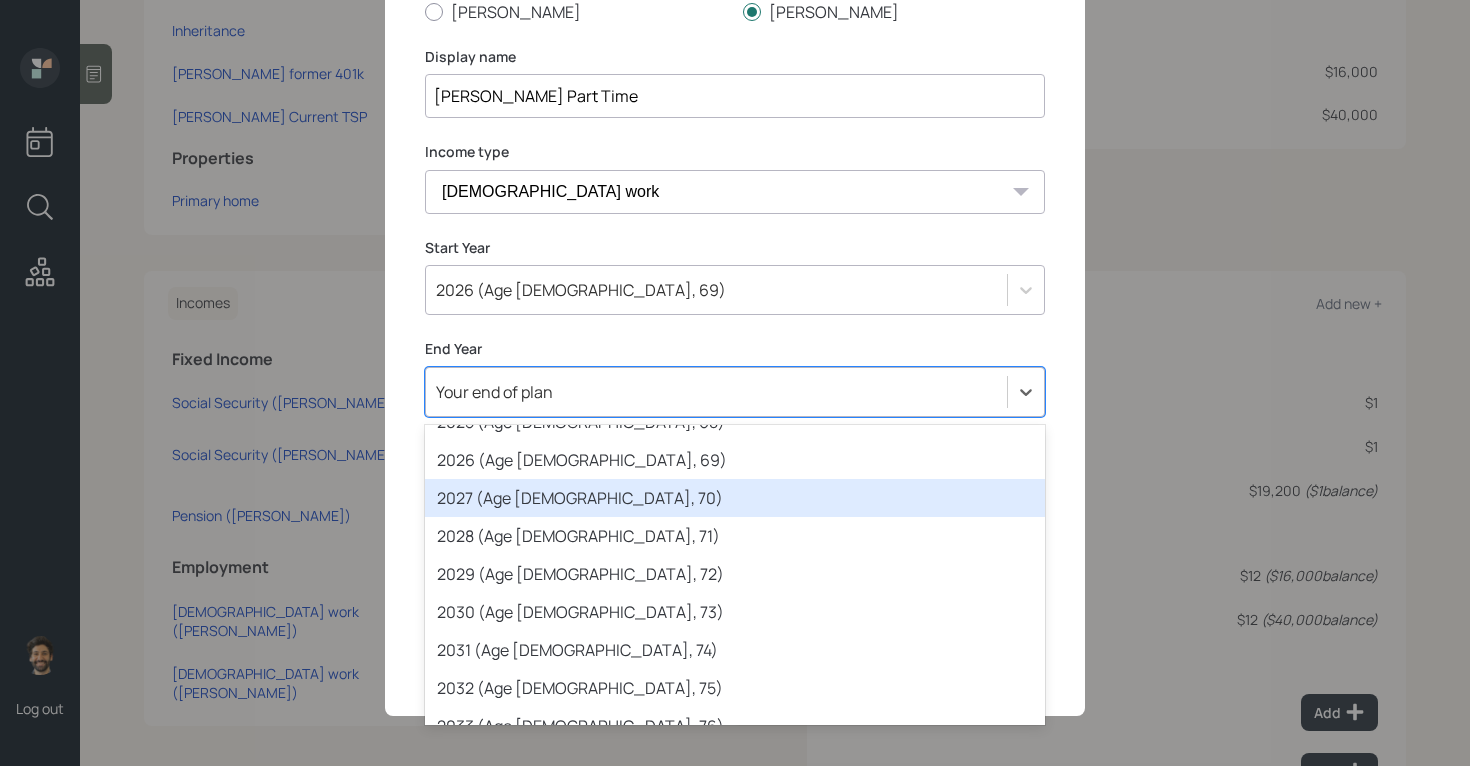 scroll, scrollTop: 295, scrollLeft: 0, axis: vertical 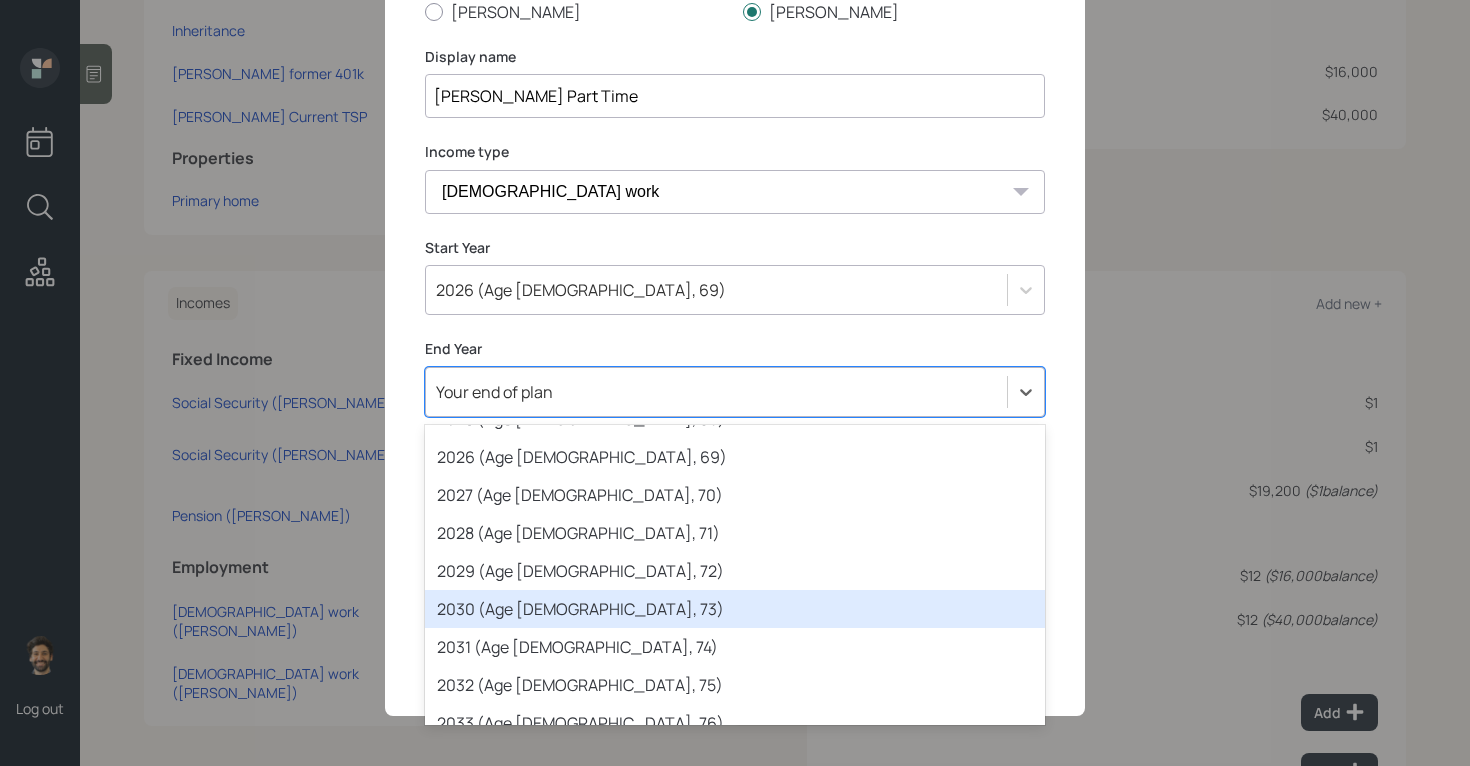 click on "2030 (Age [DEMOGRAPHIC_DATA], 73)" at bounding box center (735, 609) 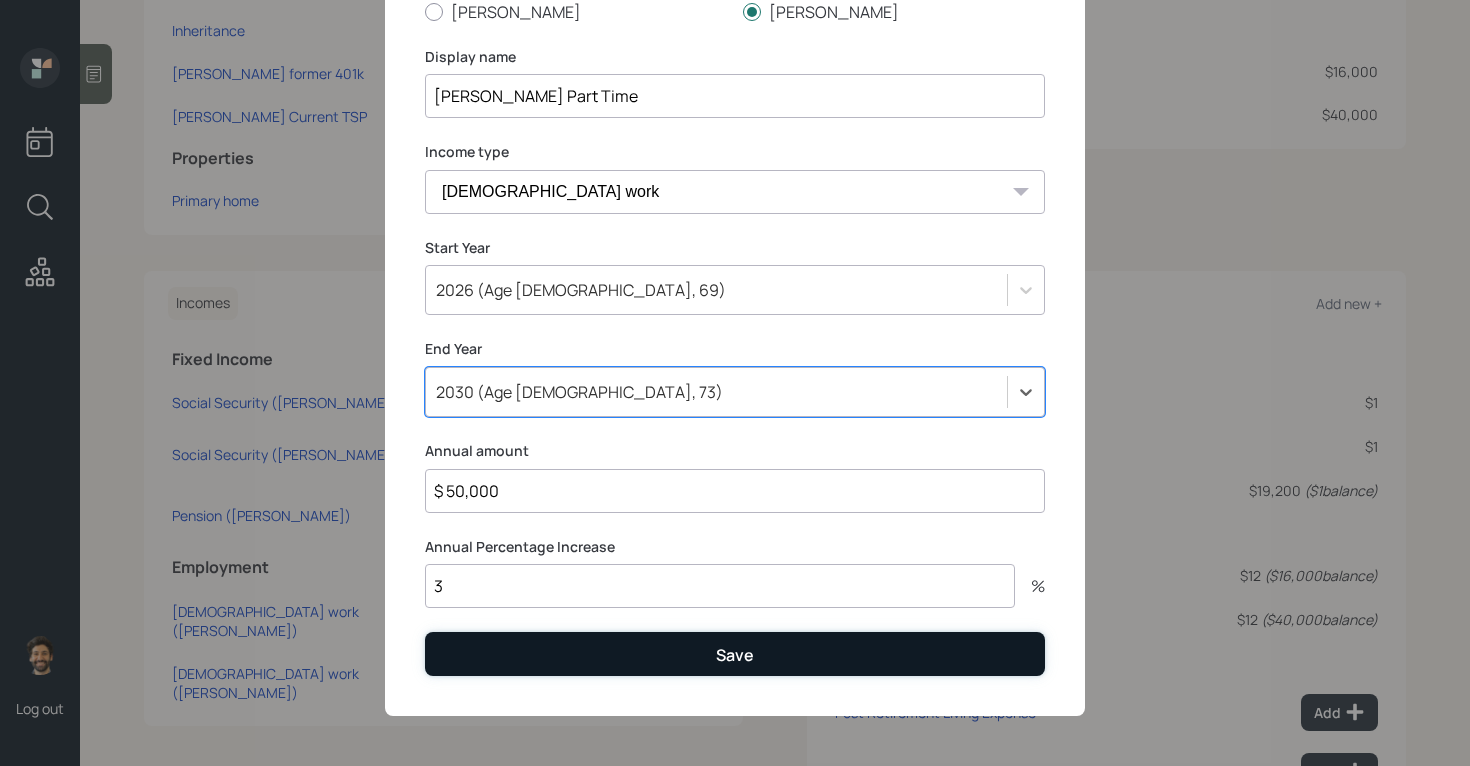 click on "Save" at bounding box center [735, 653] 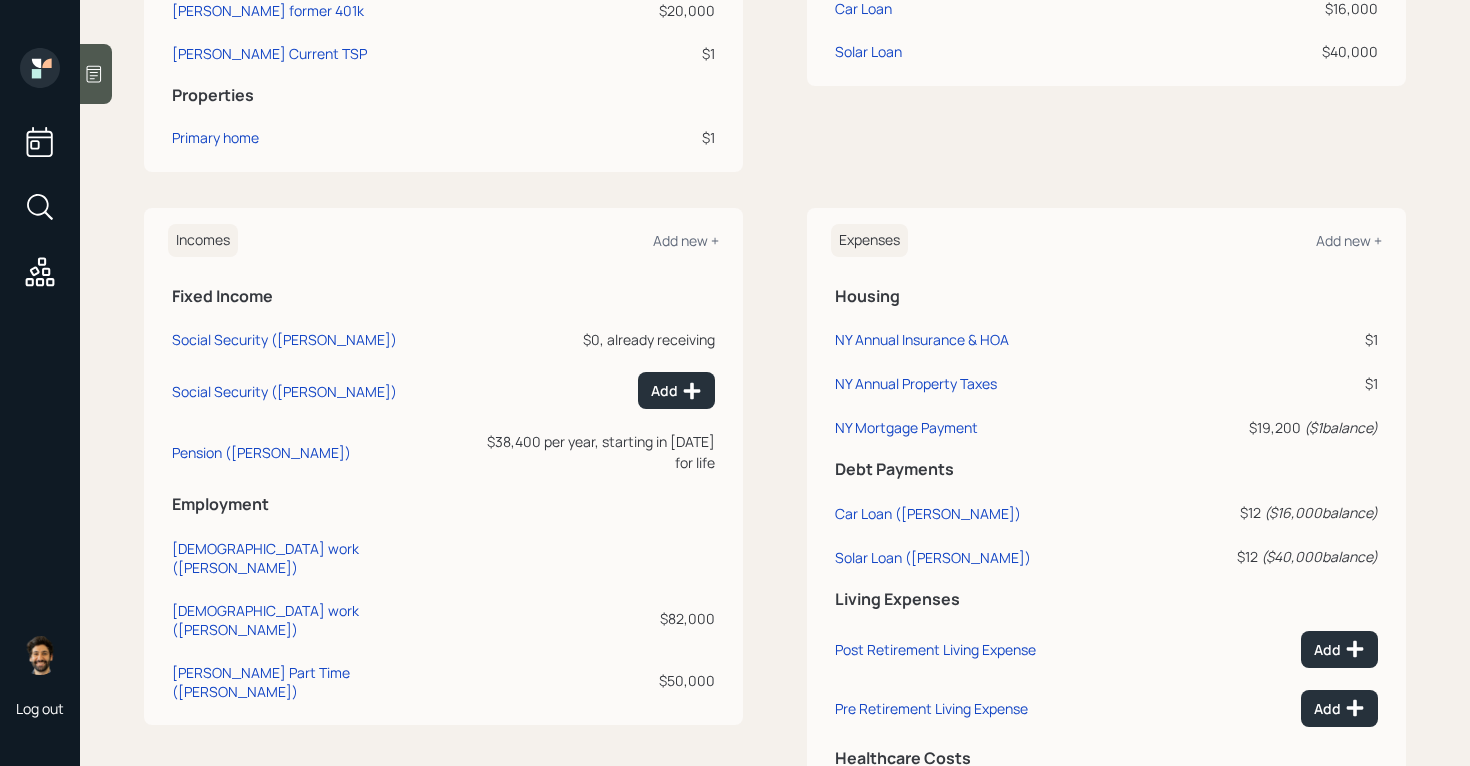 scroll, scrollTop: 721, scrollLeft: 0, axis: vertical 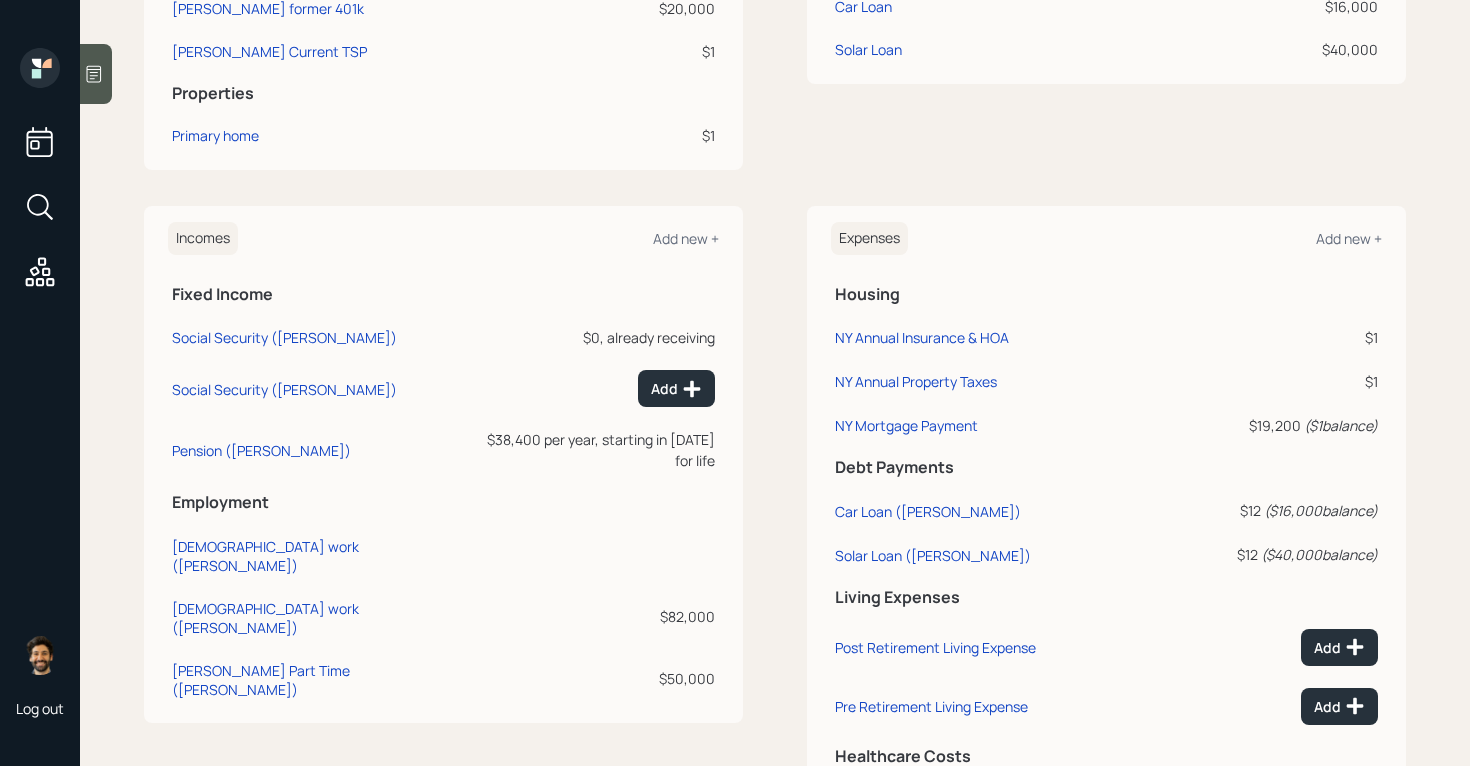 click 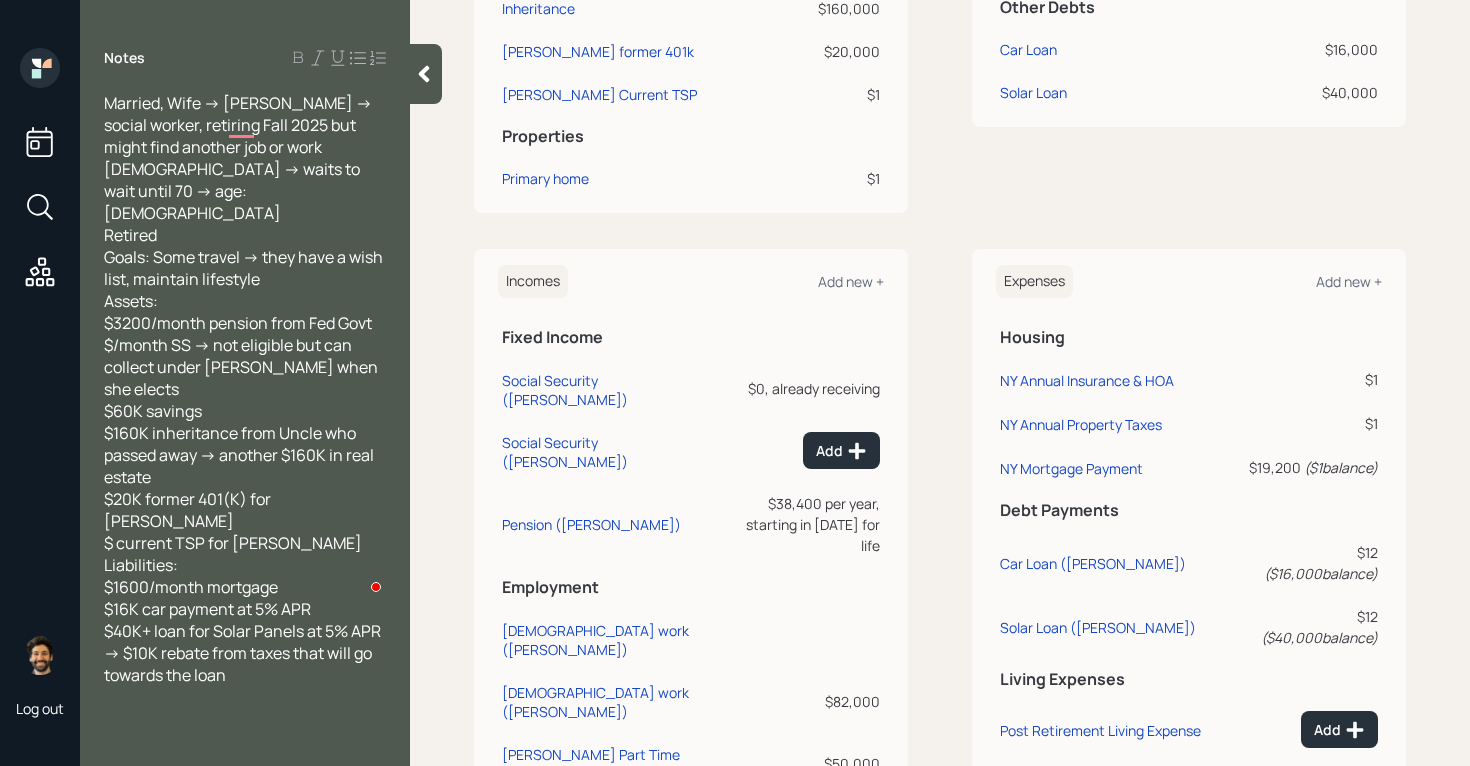 click 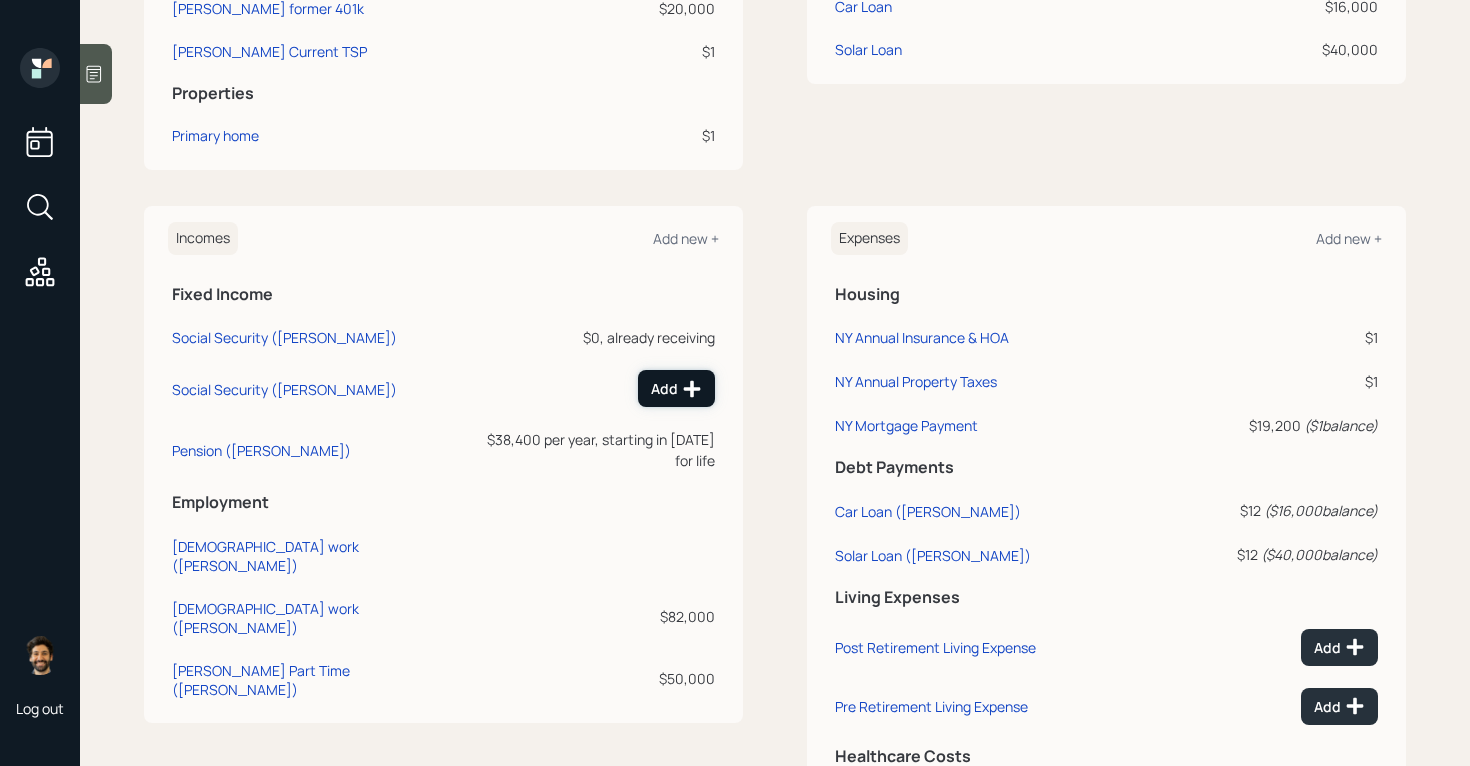 click on "Add" at bounding box center [676, 389] 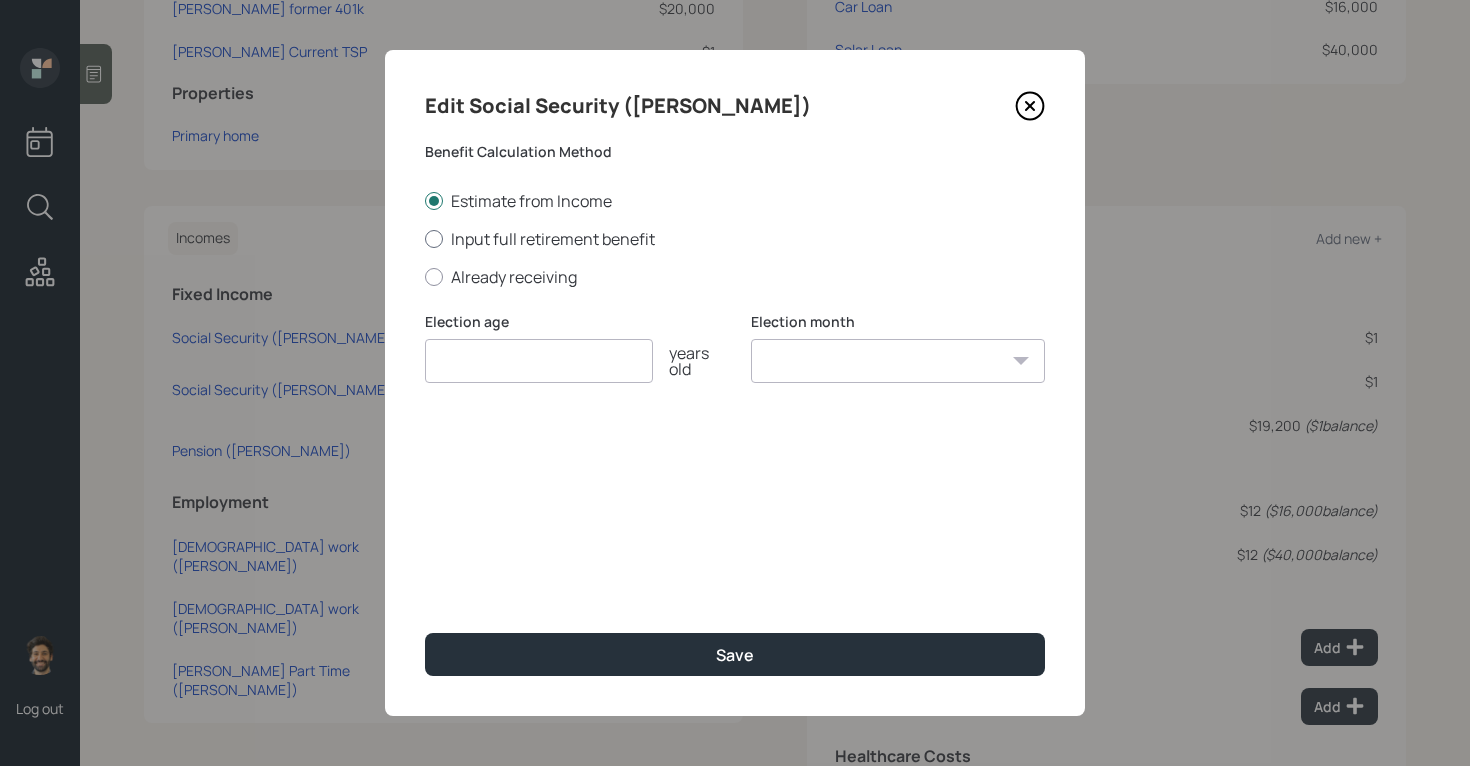 click on "Input full retirement benefit" at bounding box center (735, 239) 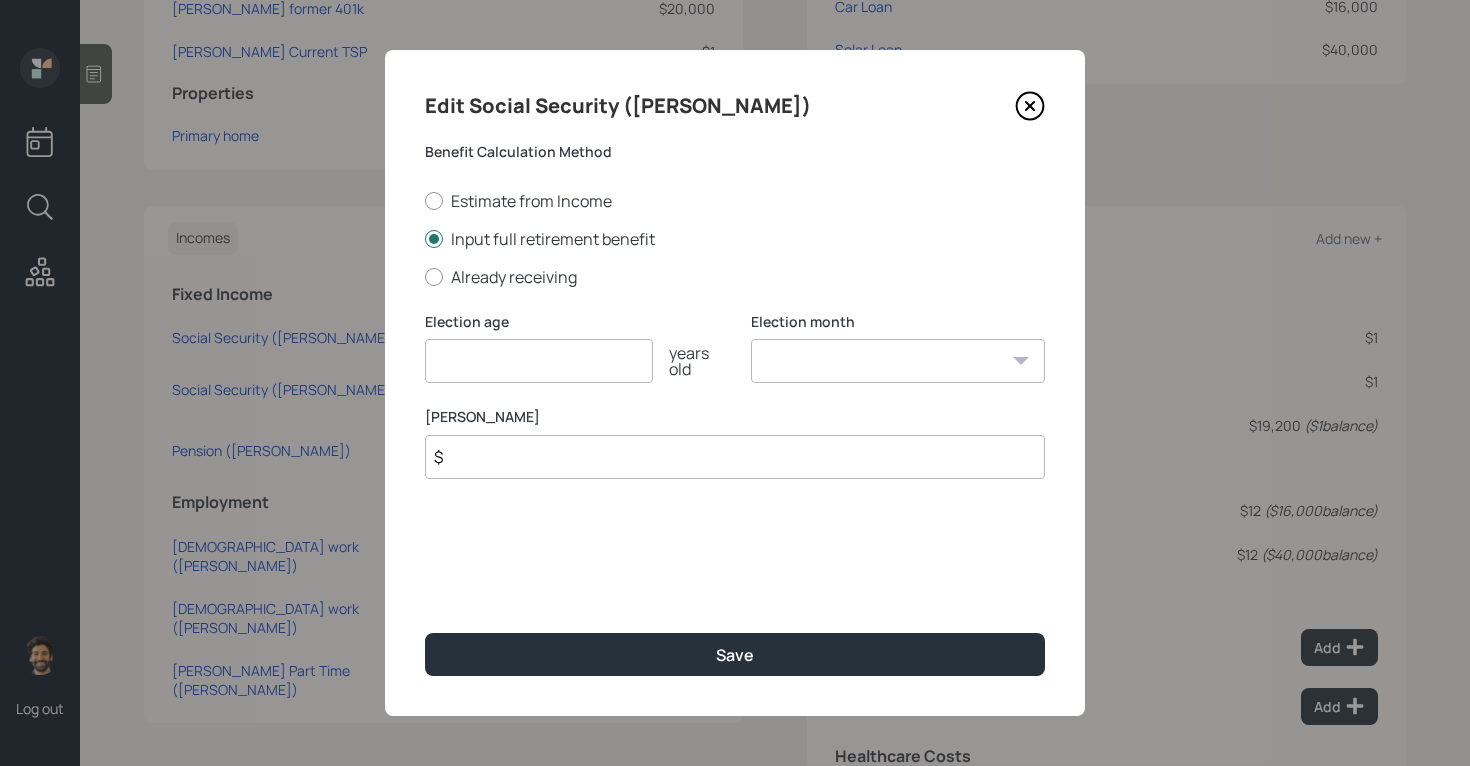 click on "$" at bounding box center (735, 457) 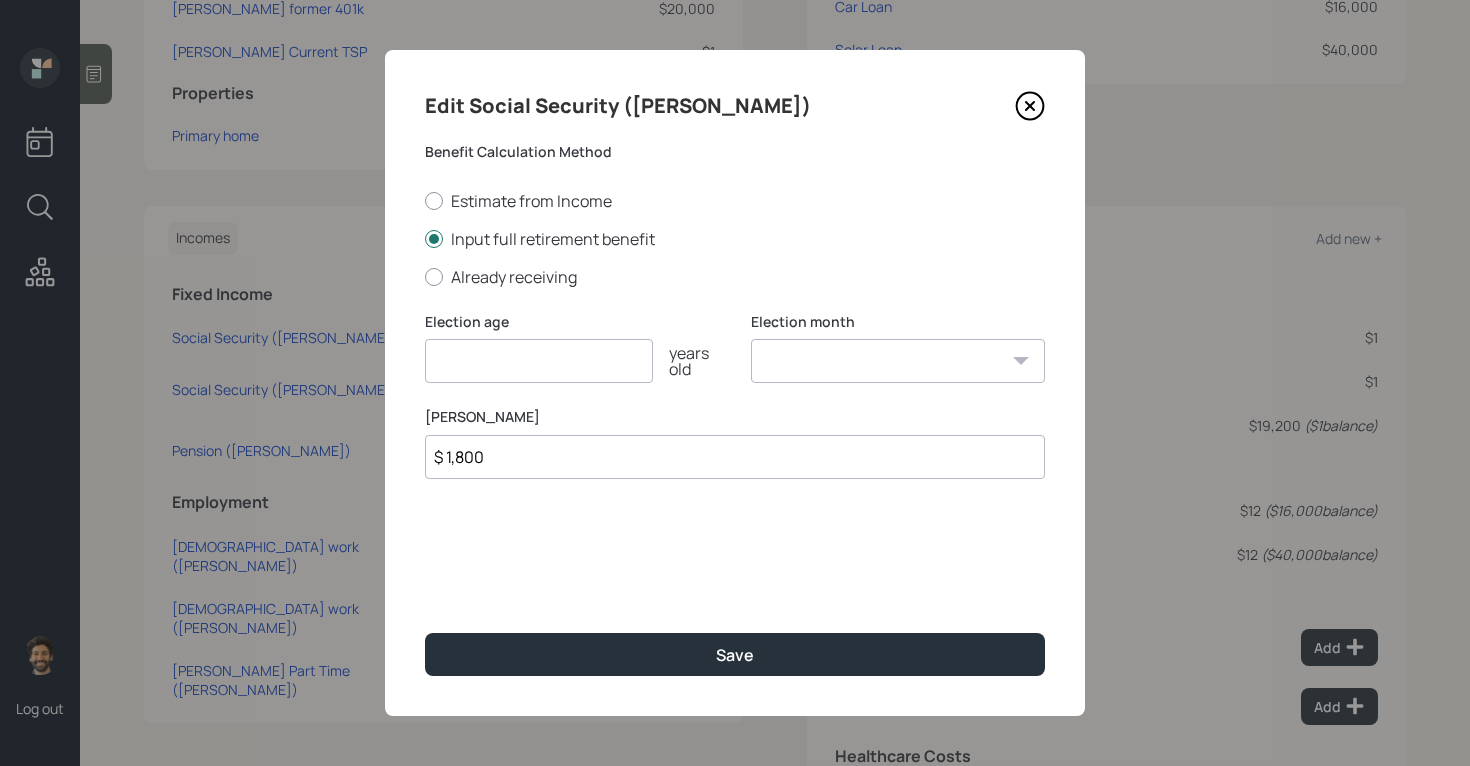 type on "$ 1,800" 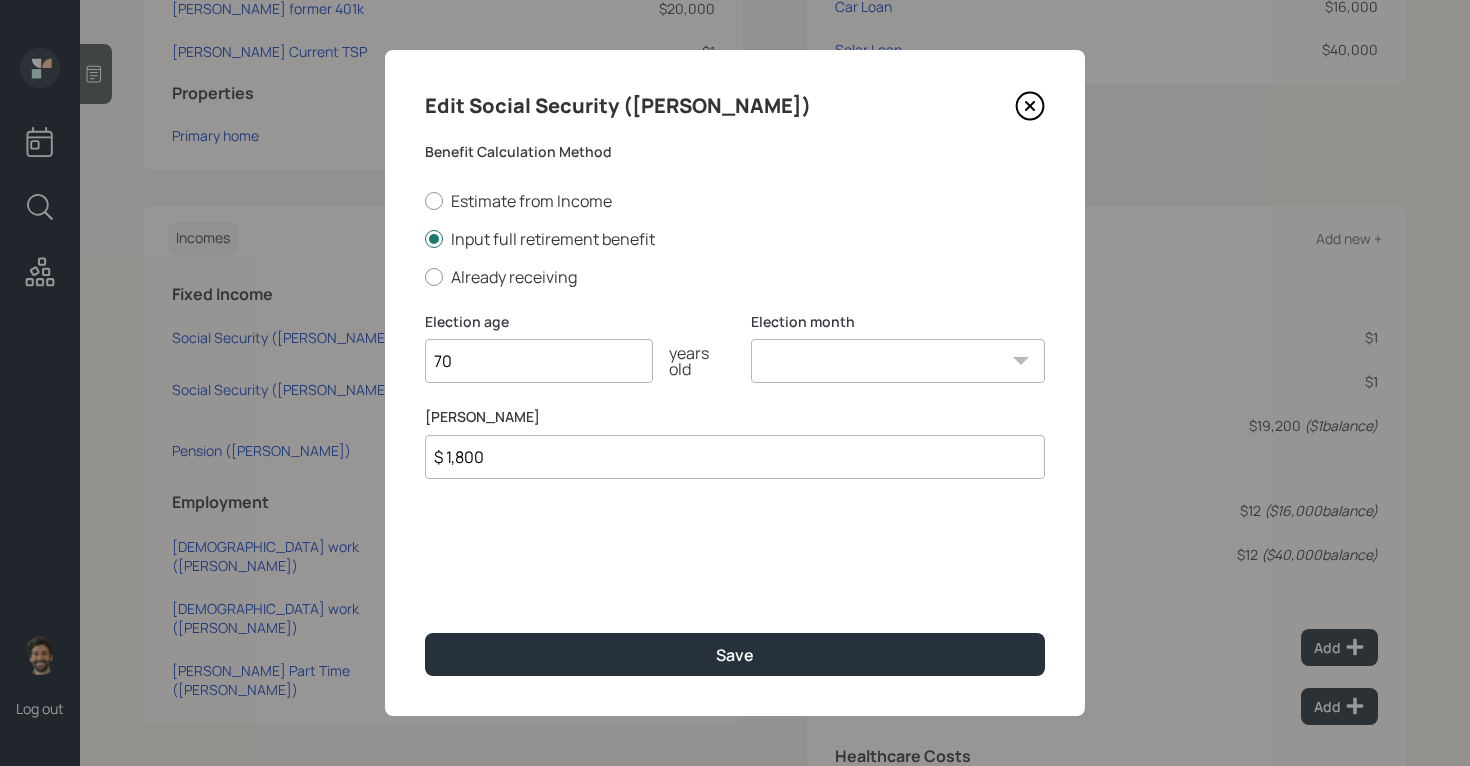 type on "70" 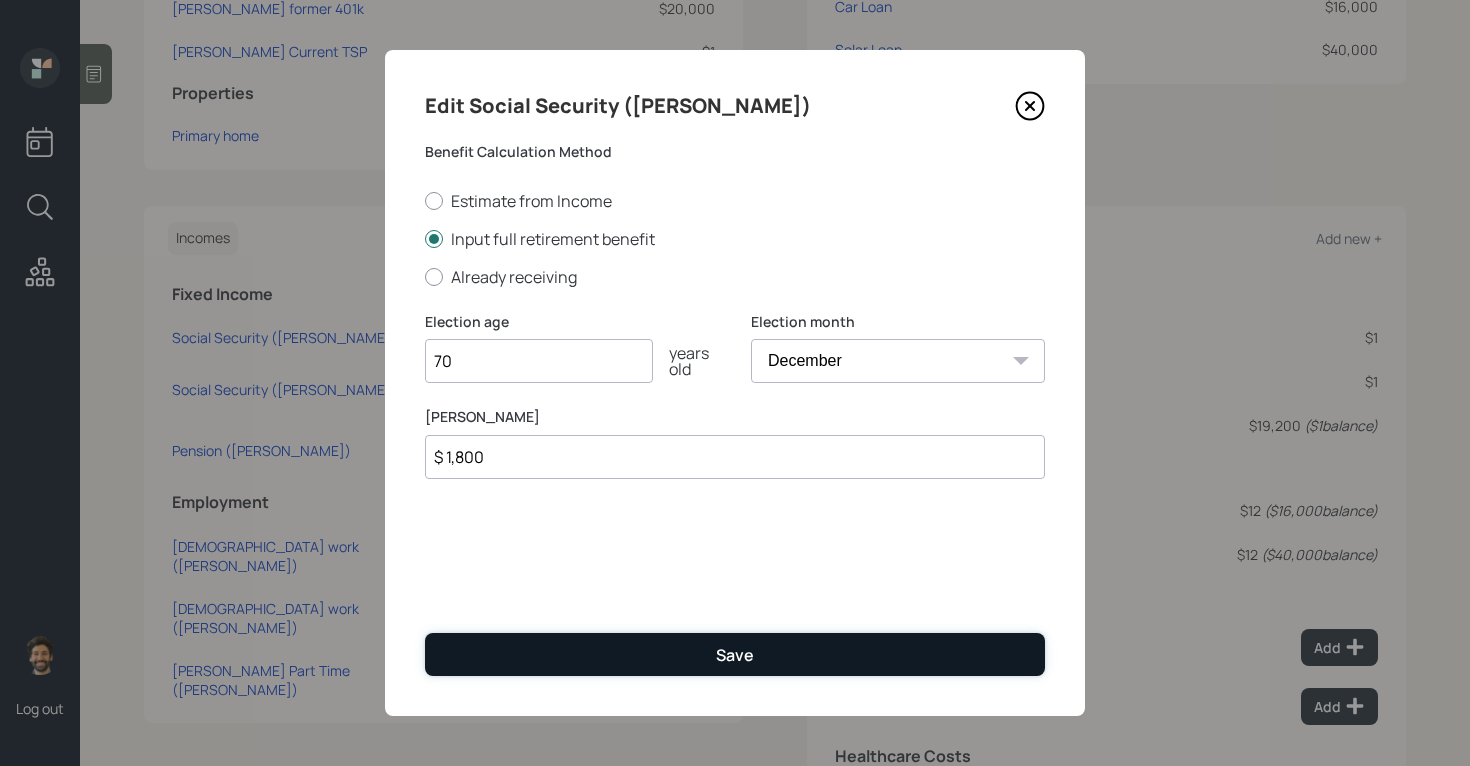 click on "Save" at bounding box center [735, 654] 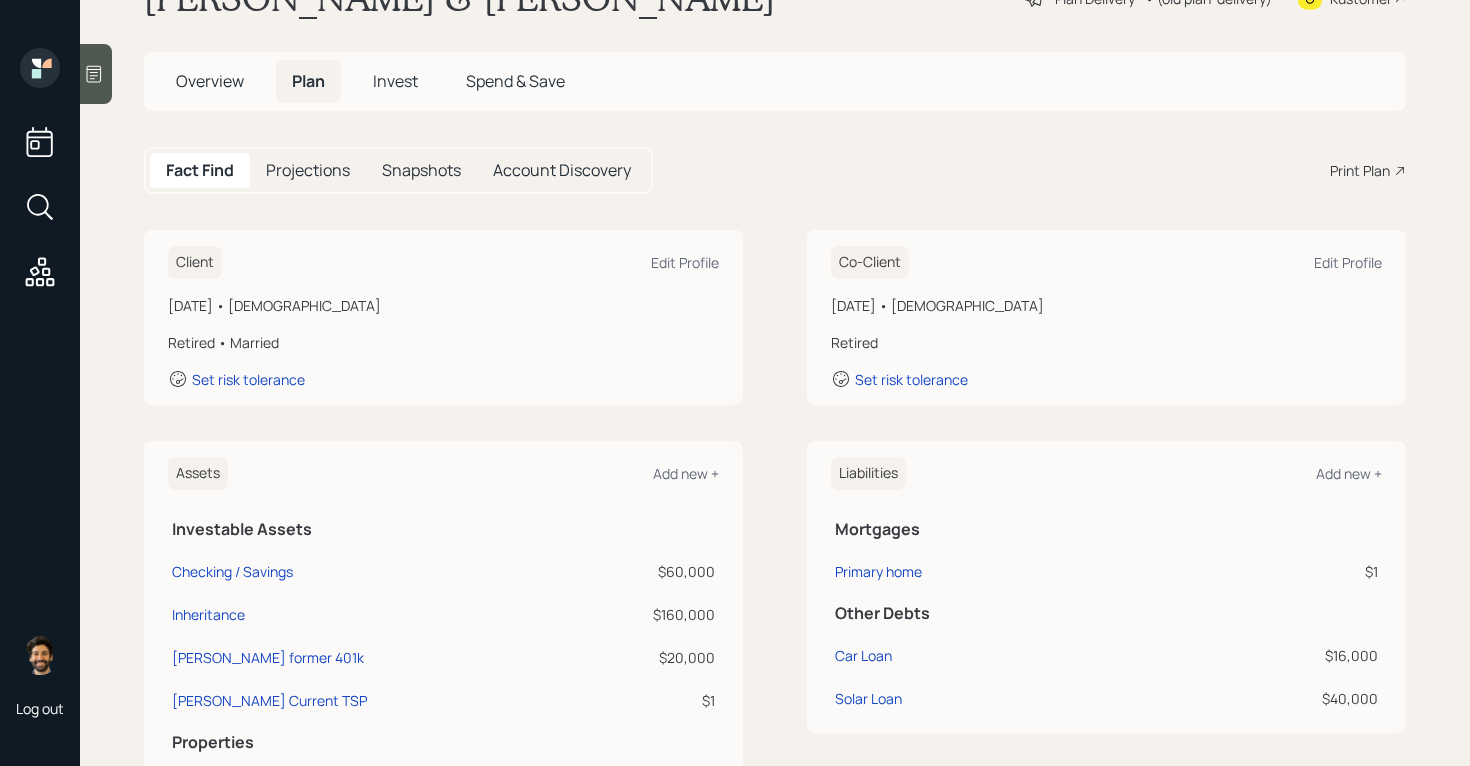 scroll, scrollTop: 49, scrollLeft: 0, axis: vertical 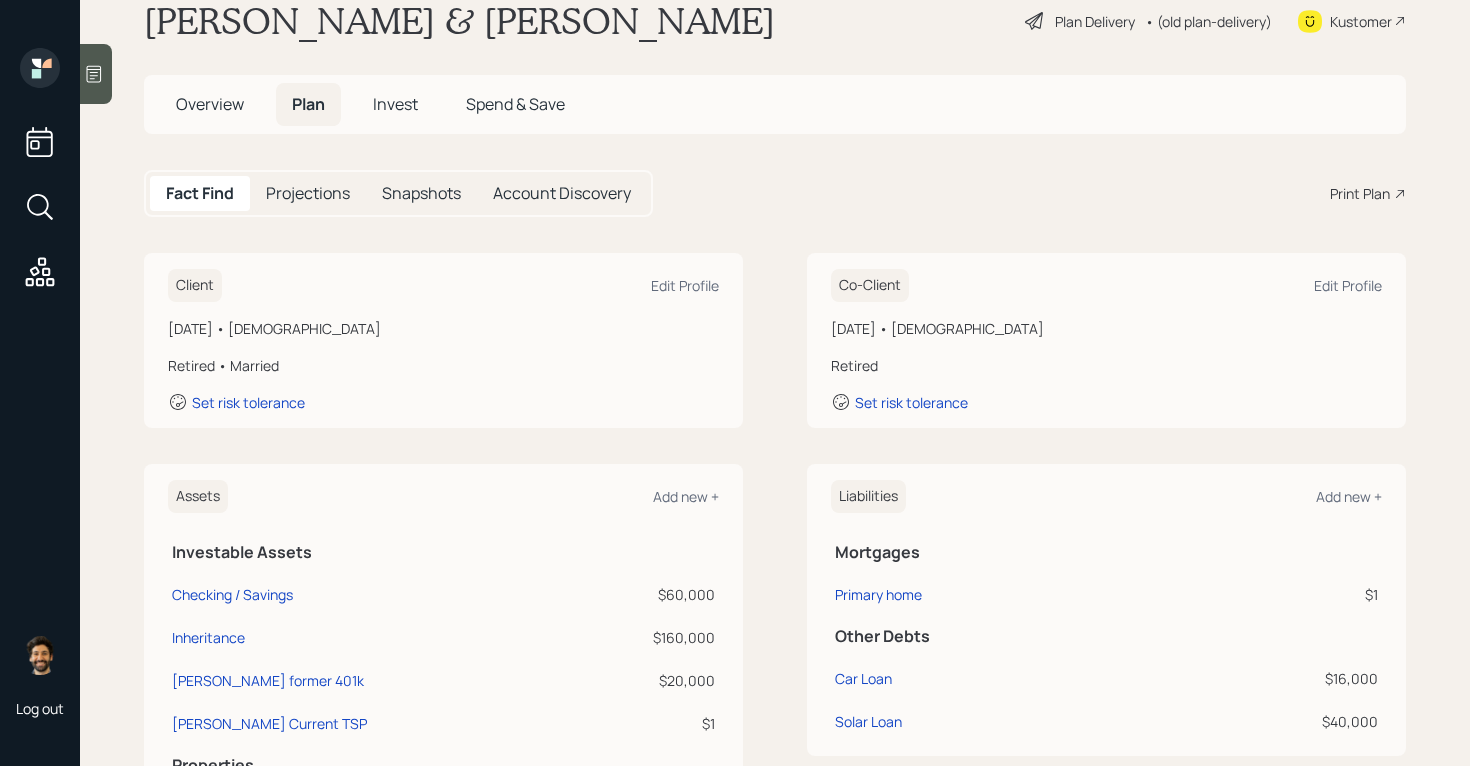 click on "Projections" at bounding box center (308, 193) 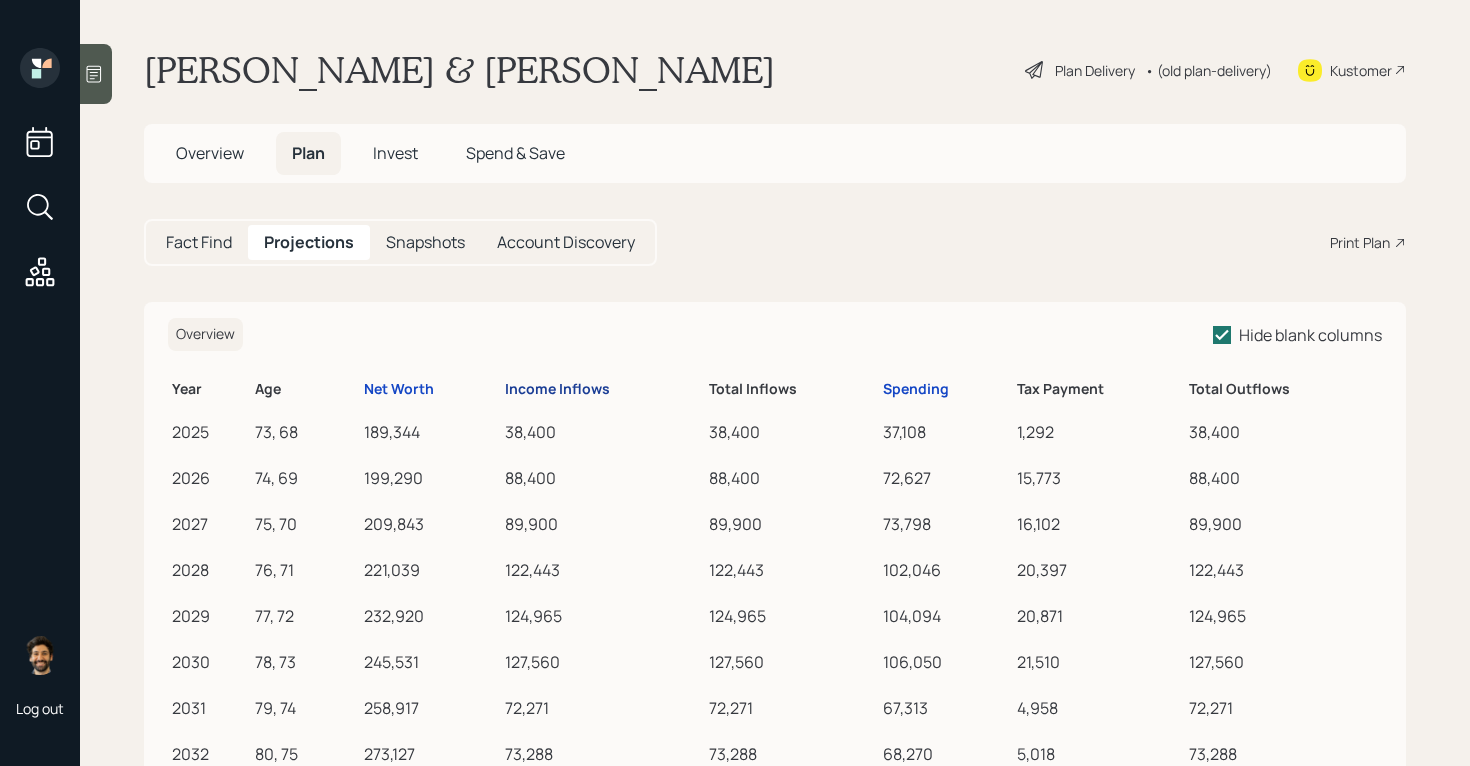click on "Income Inflows" at bounding box center [557, 389] 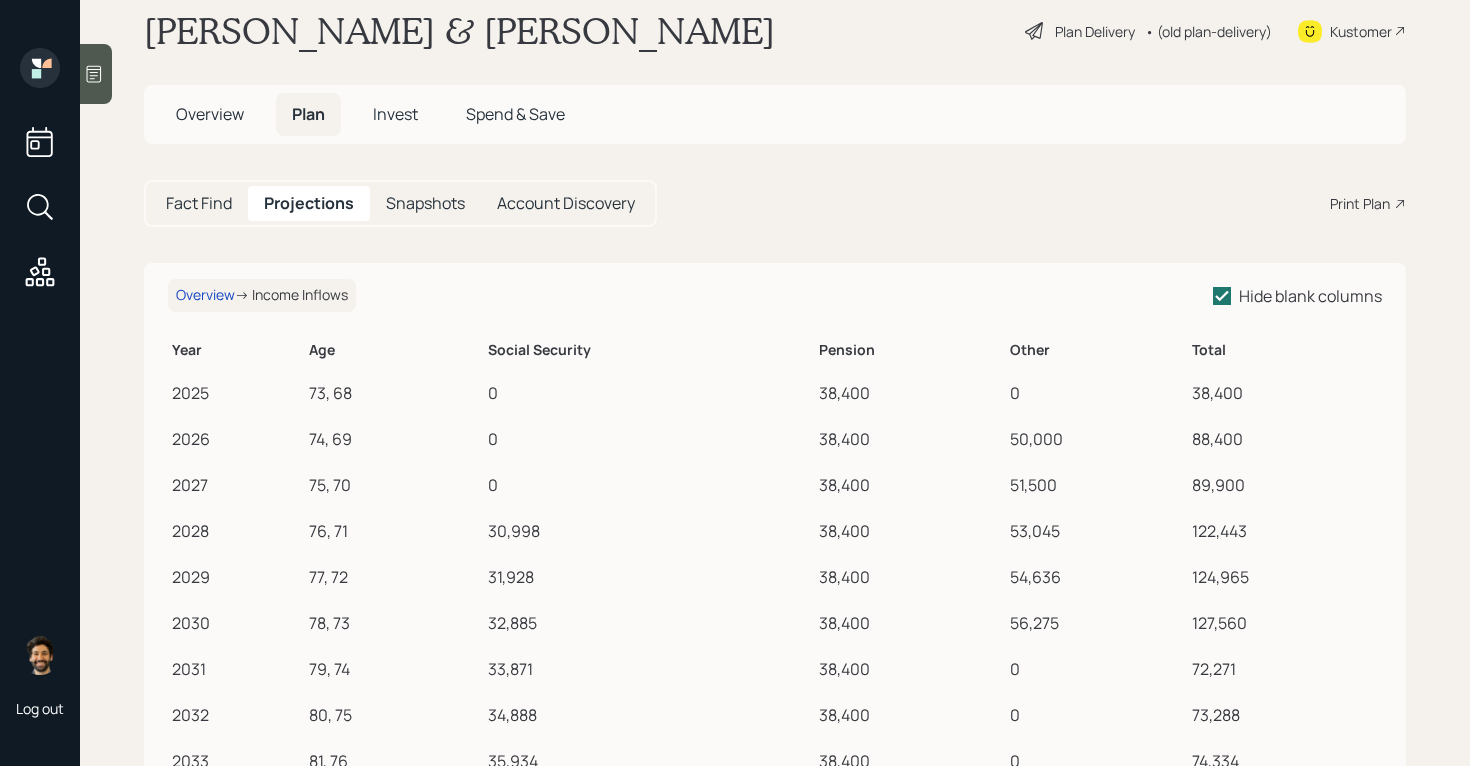 scroll, scrollTop: 35, scrollLeft: 0, axis: vertical 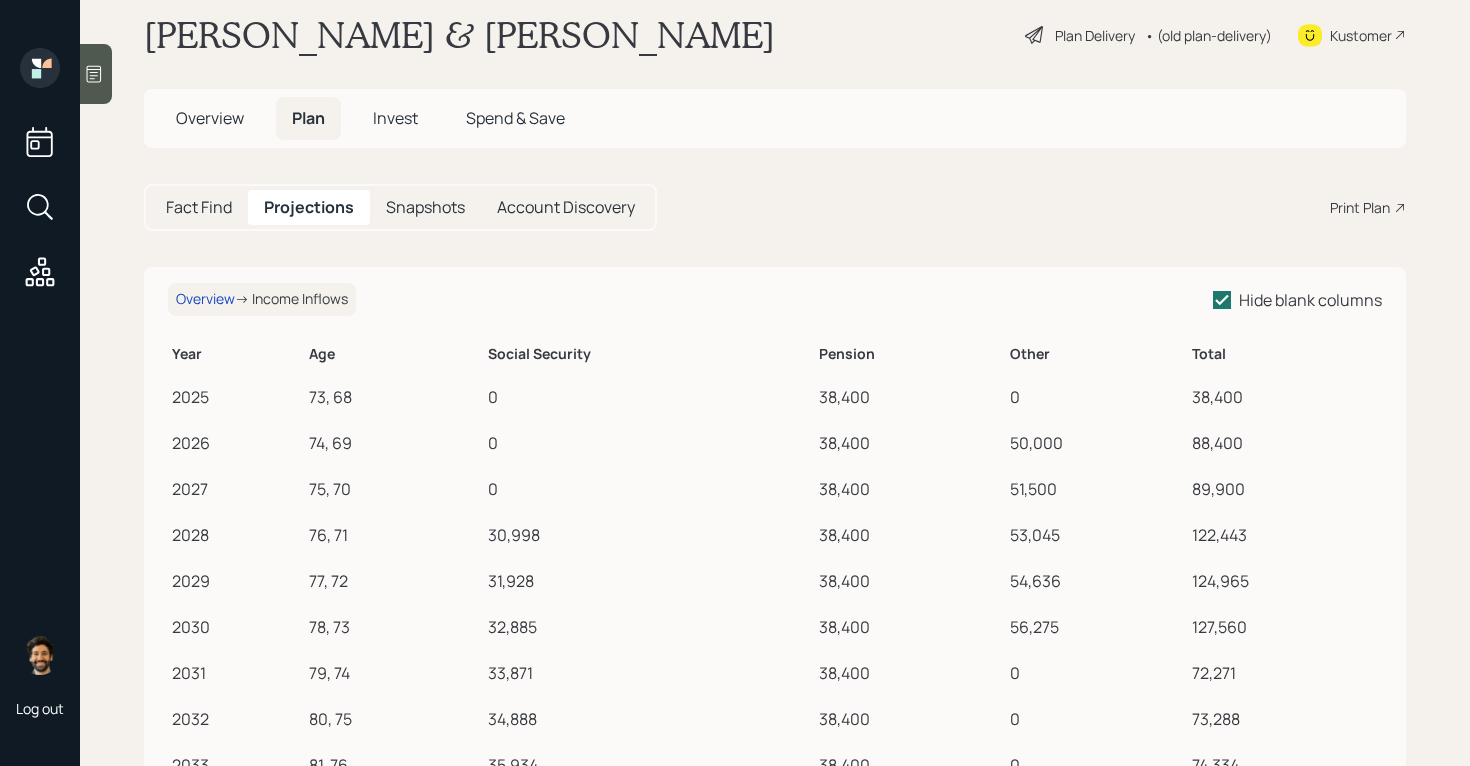 click on "Fact Find" at bounding box center [199, 207] 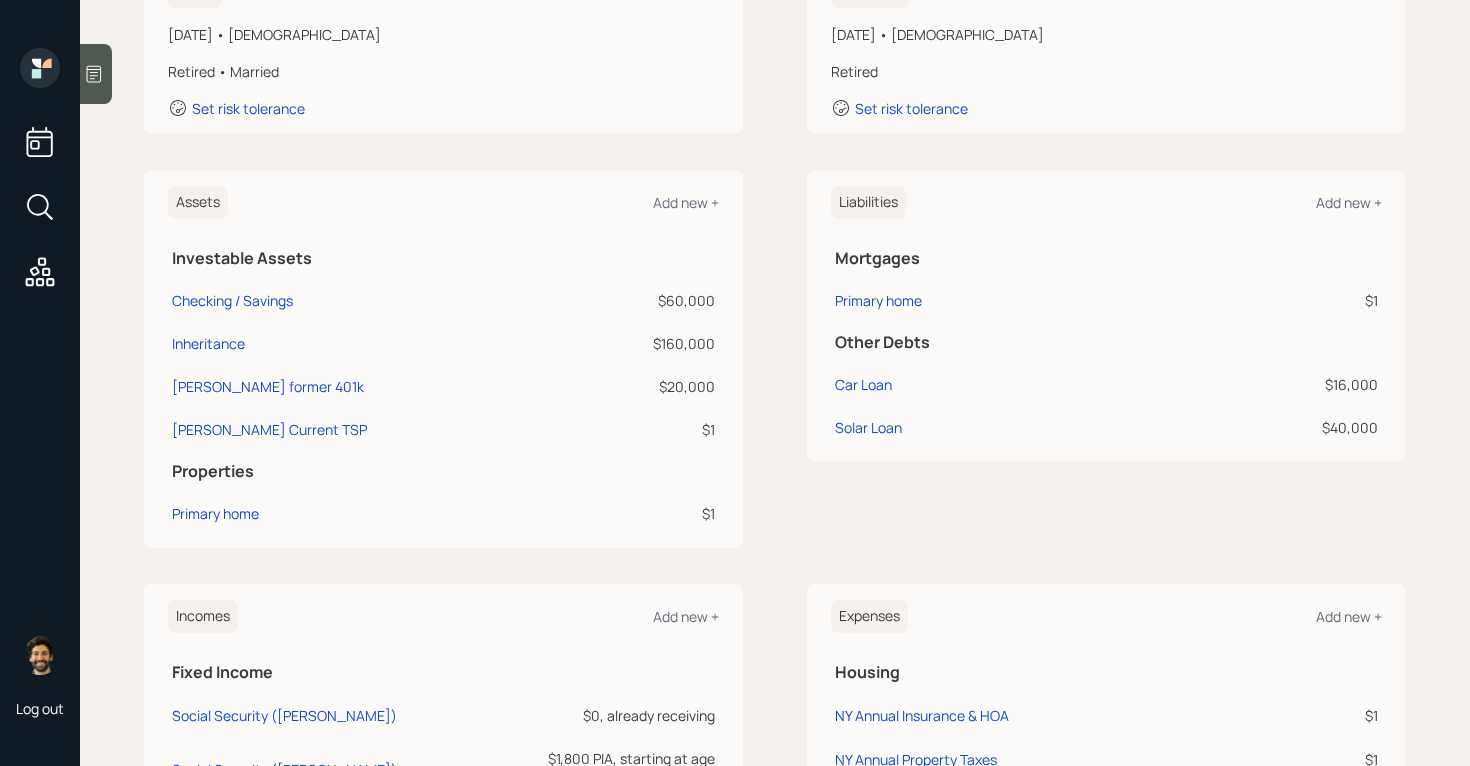 scroll, scrollTop: 28, scrollLeft: 0, axis: vertical 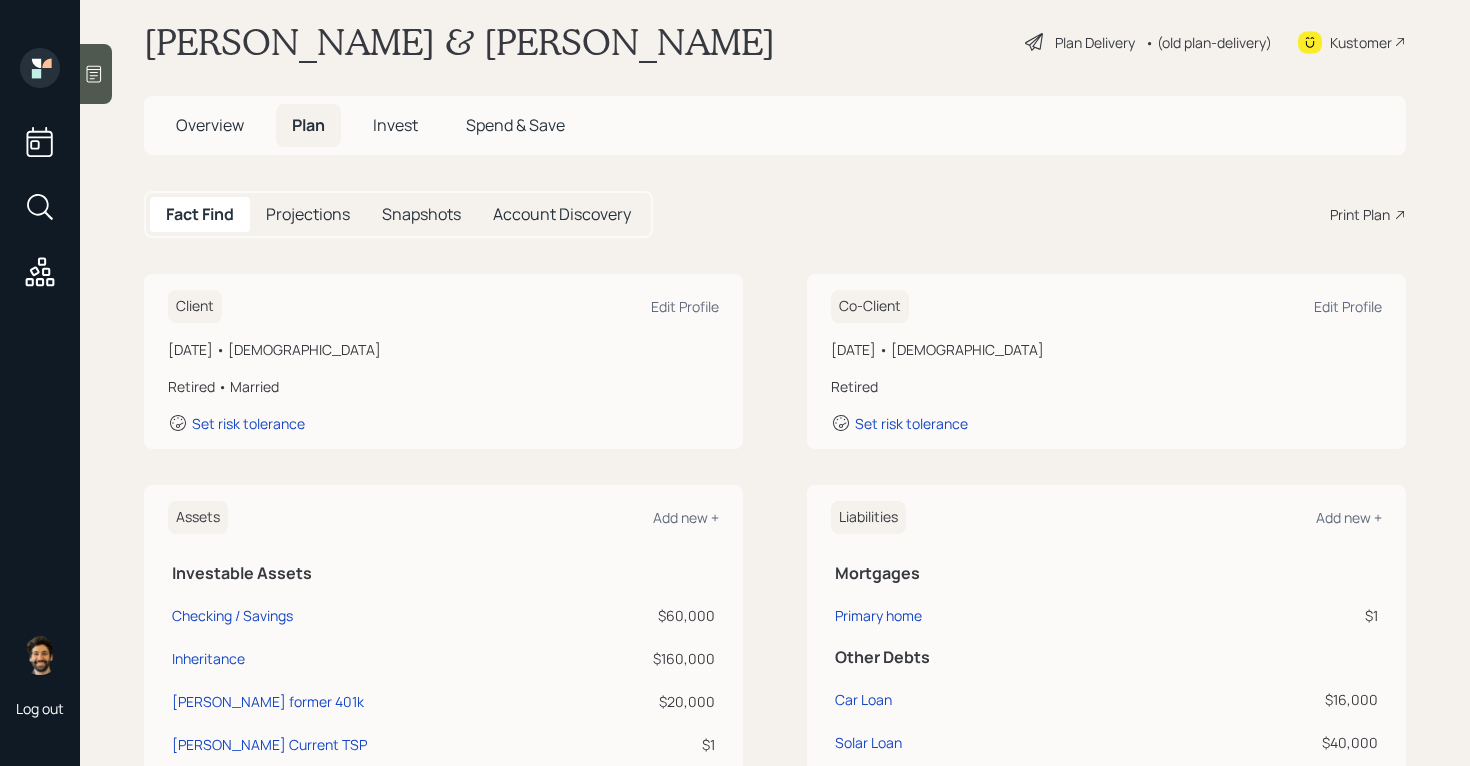 click on "Projections" at bounding box center [308, 214] 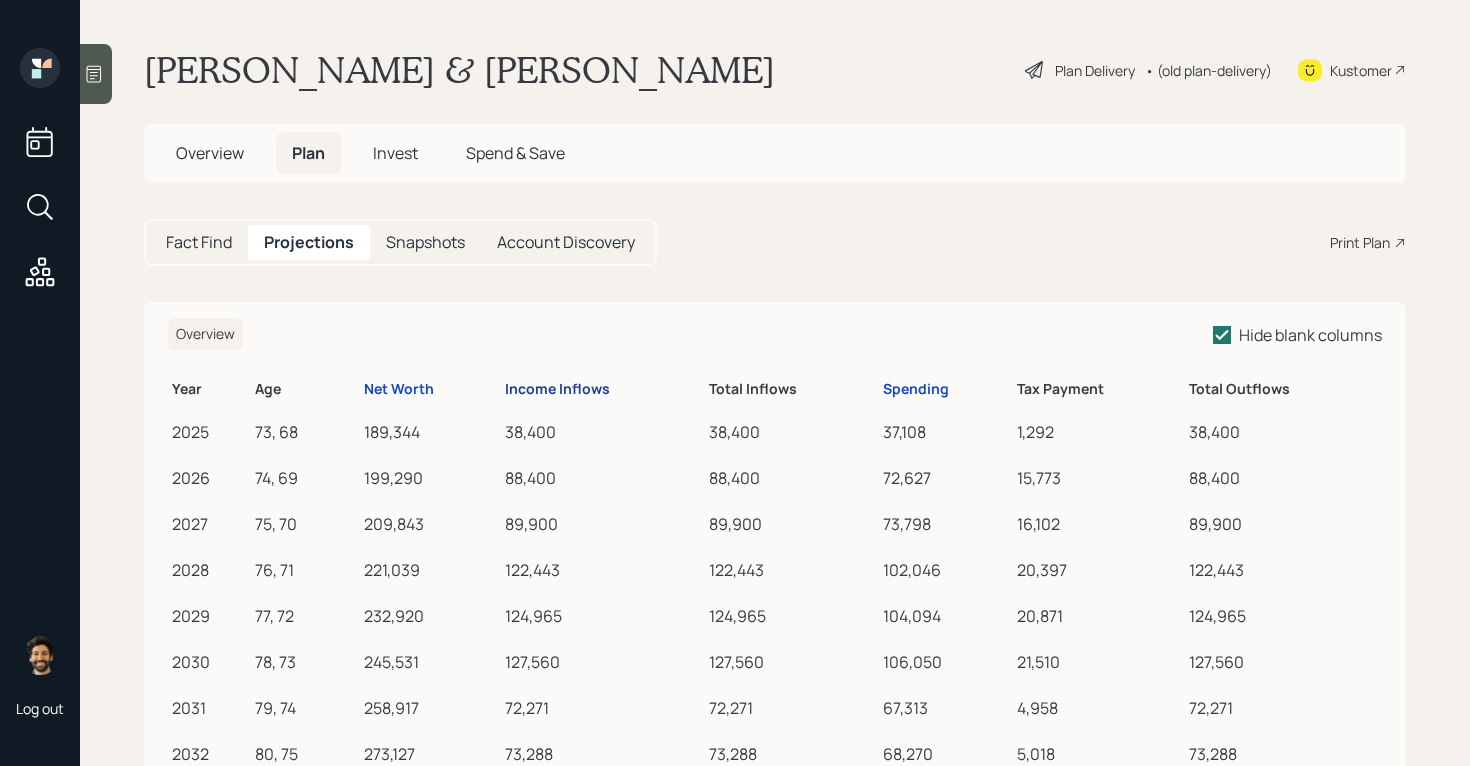 click on "Income Inflows" at bounding box center (557, 389) 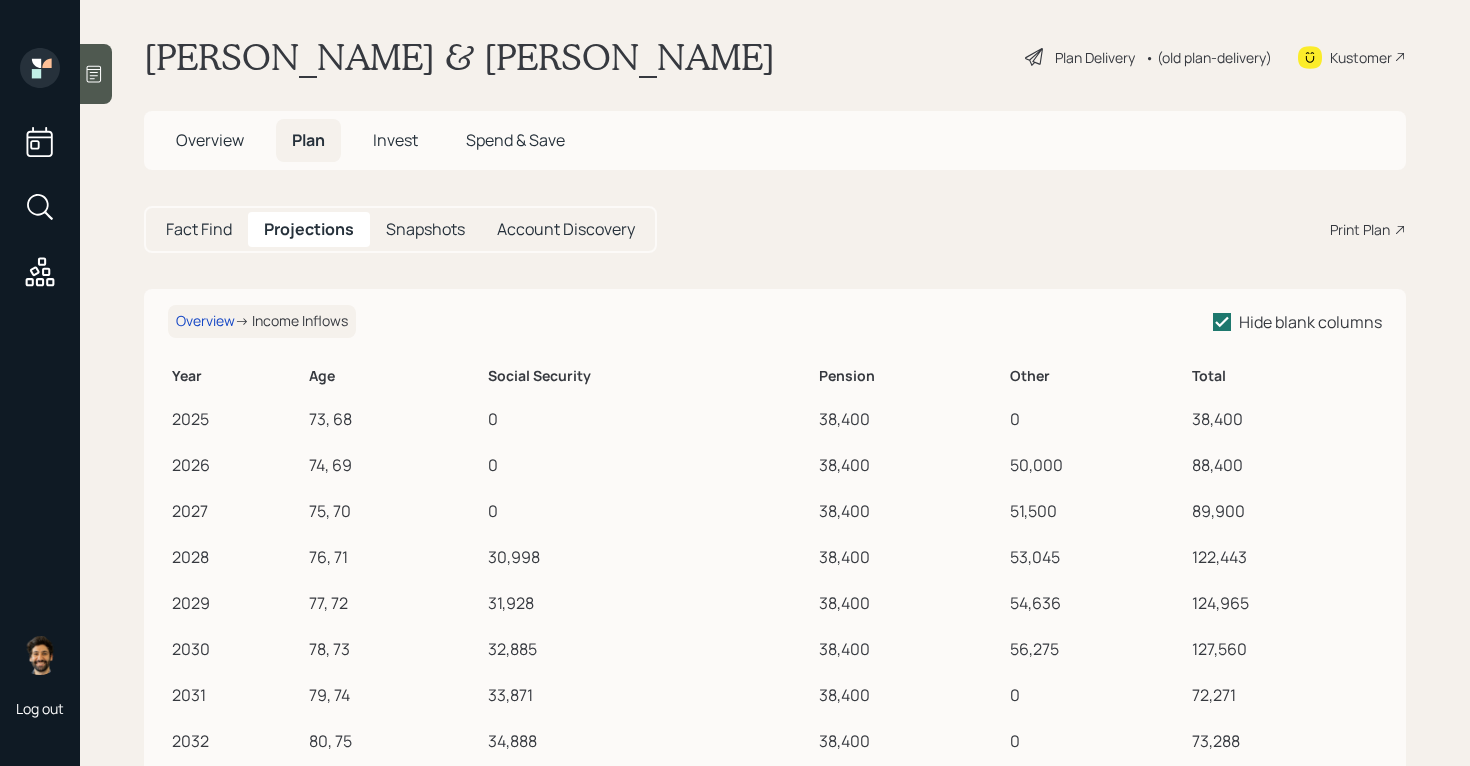 scroll, scrollTop: 12, scrollLeft: 0, axis: vertical 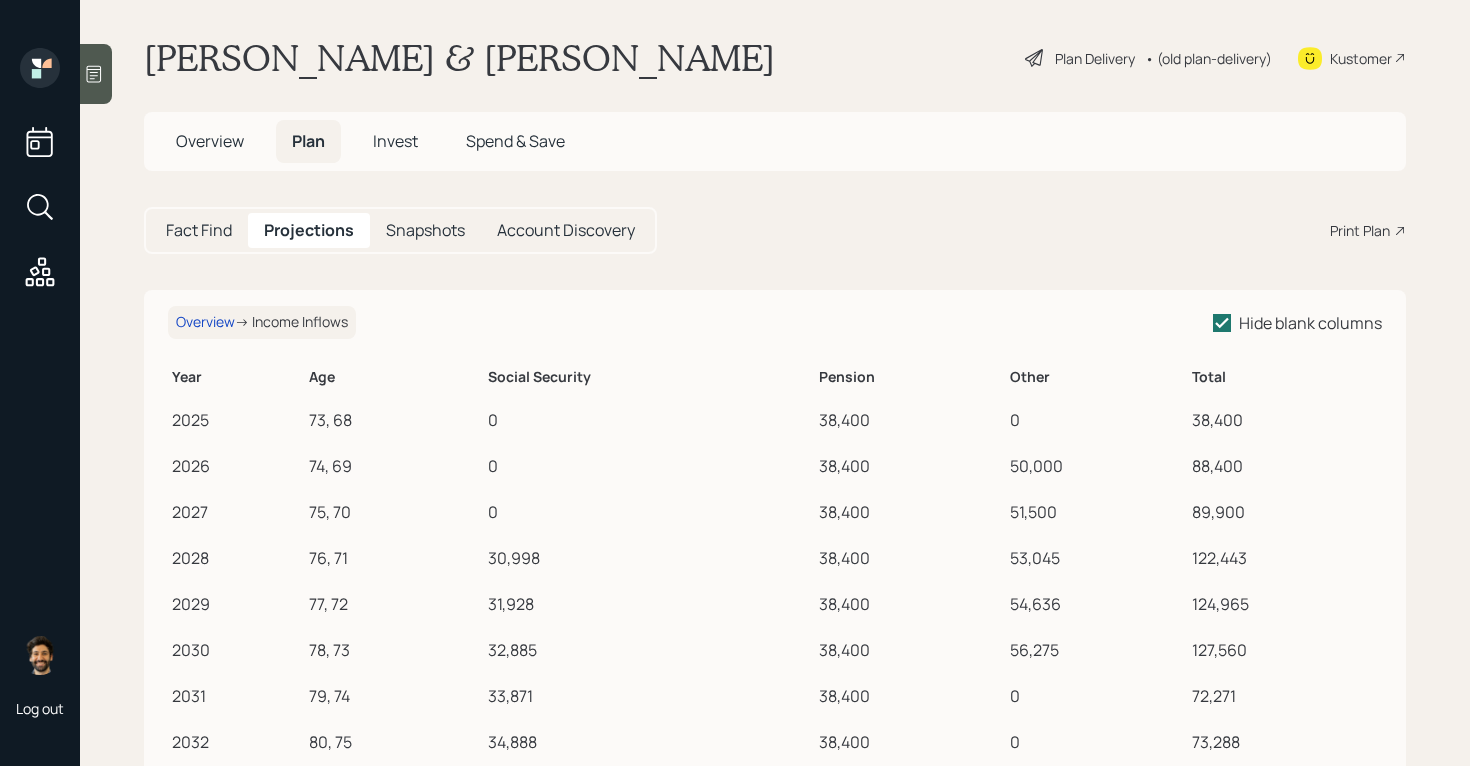click on "Fact Find" at bounding box center [199, 230] 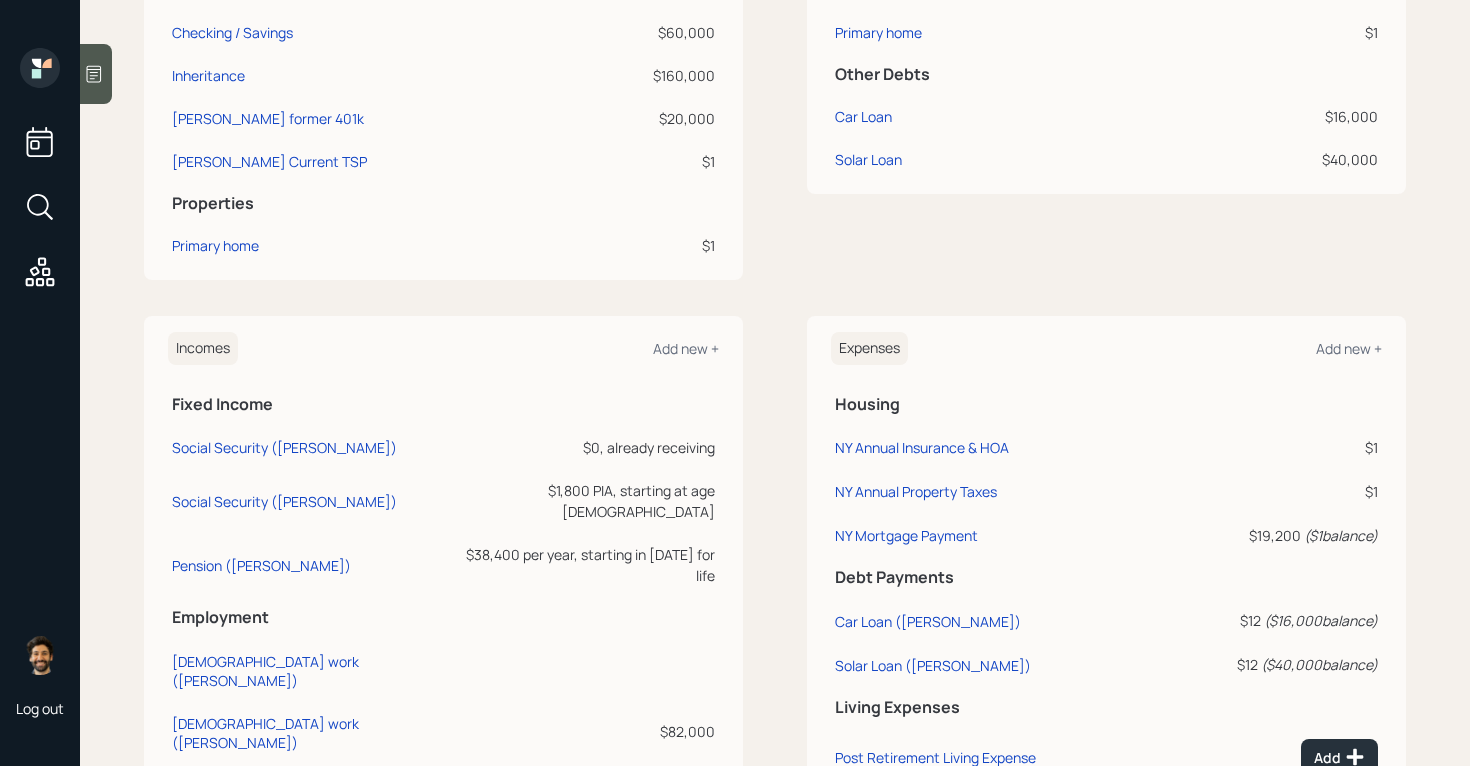 scroll, scrollTop: 616, scrollLeft: 0, axis: vertical 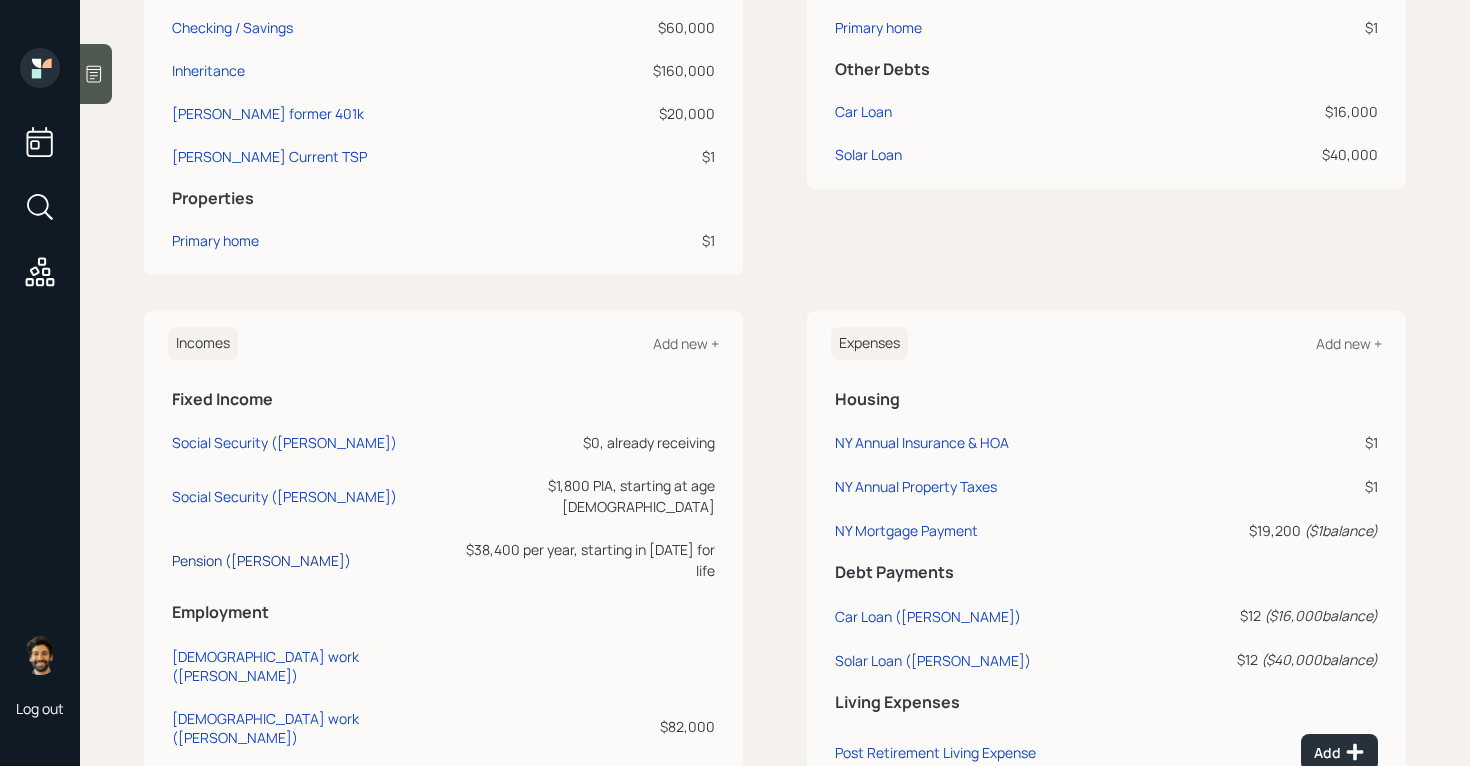 click on "Pension   ([PERSON_NAME])" at bounding box center [261, 560] 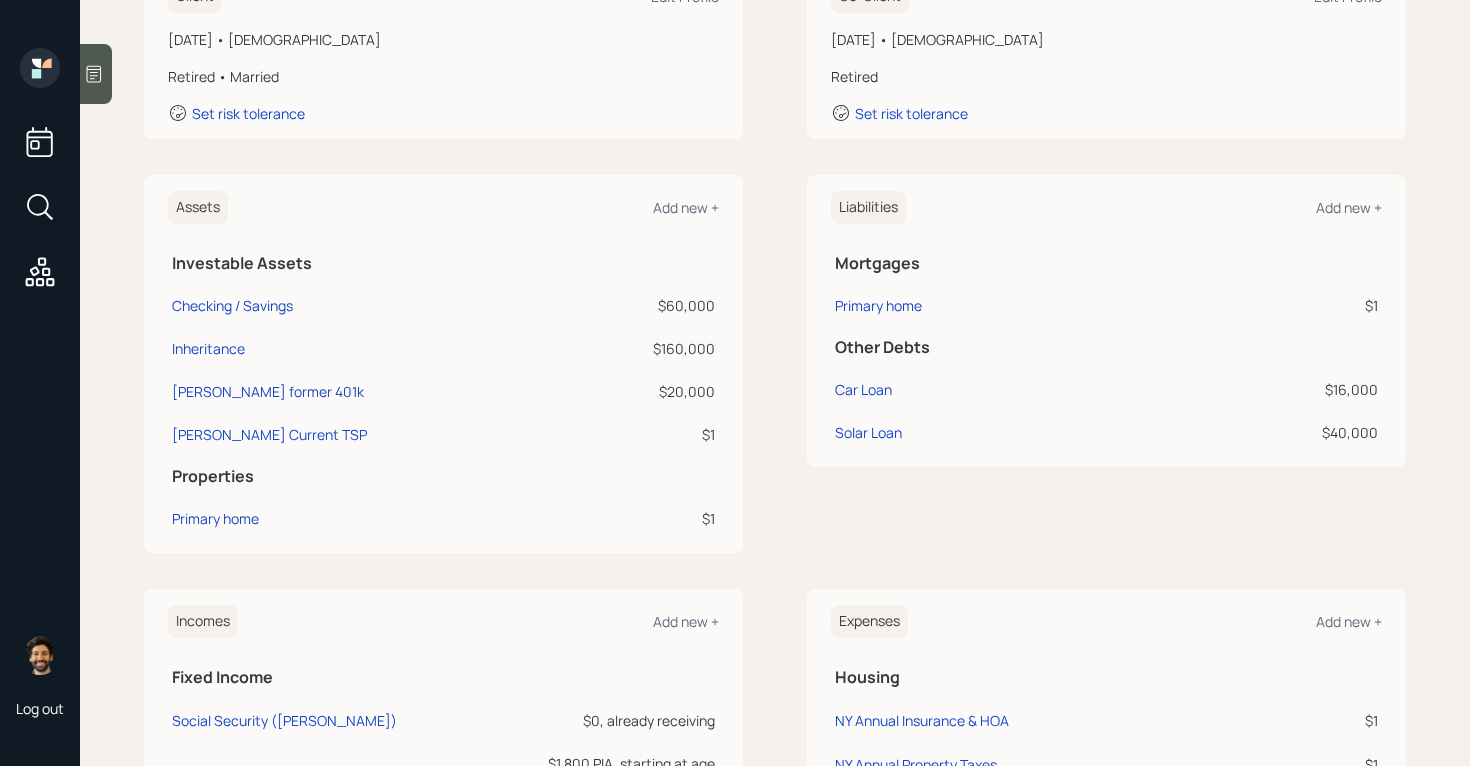 scroll, scrollTop: 237, scrollLeft: 0, axis: vertical 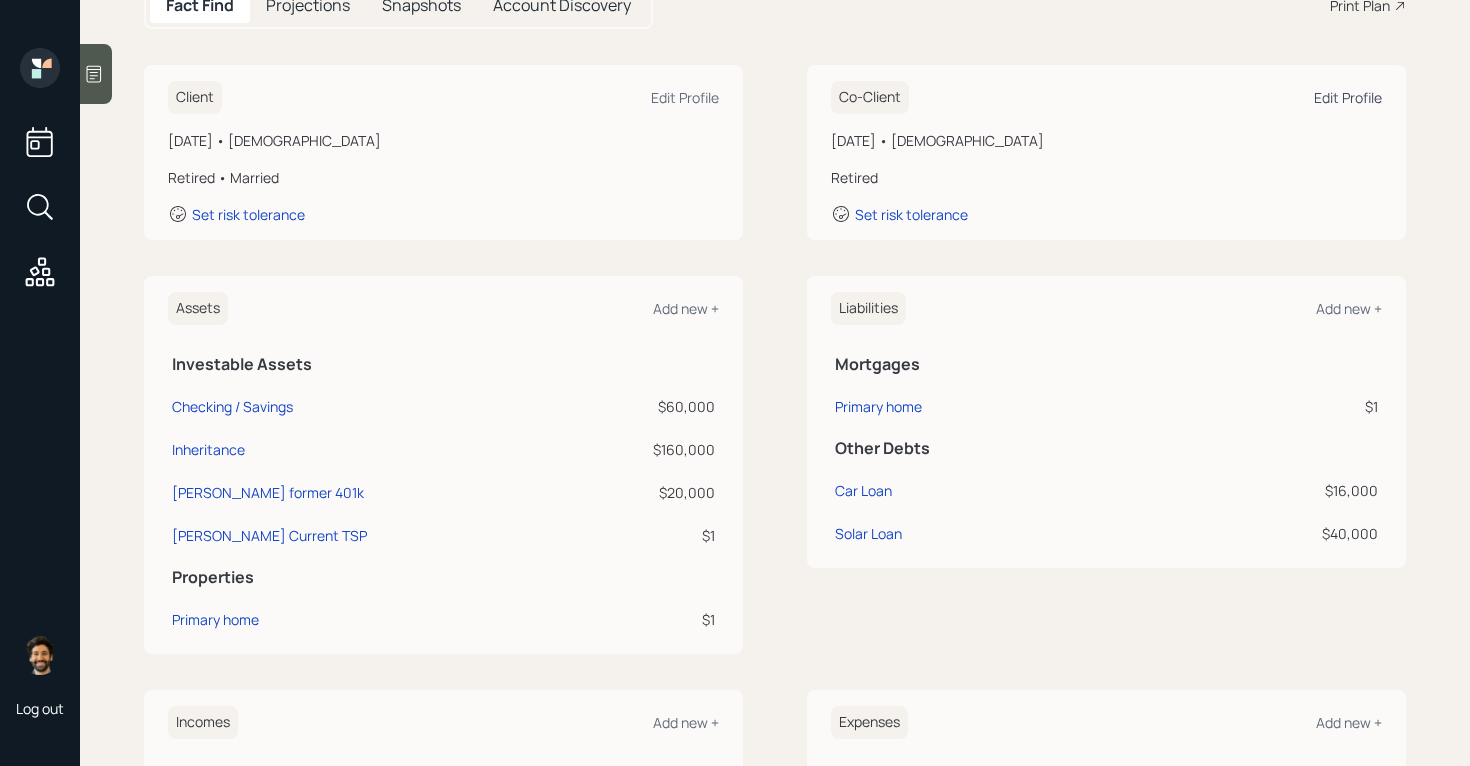 click on "Edit Profile" at bounding box center [1348, 97] 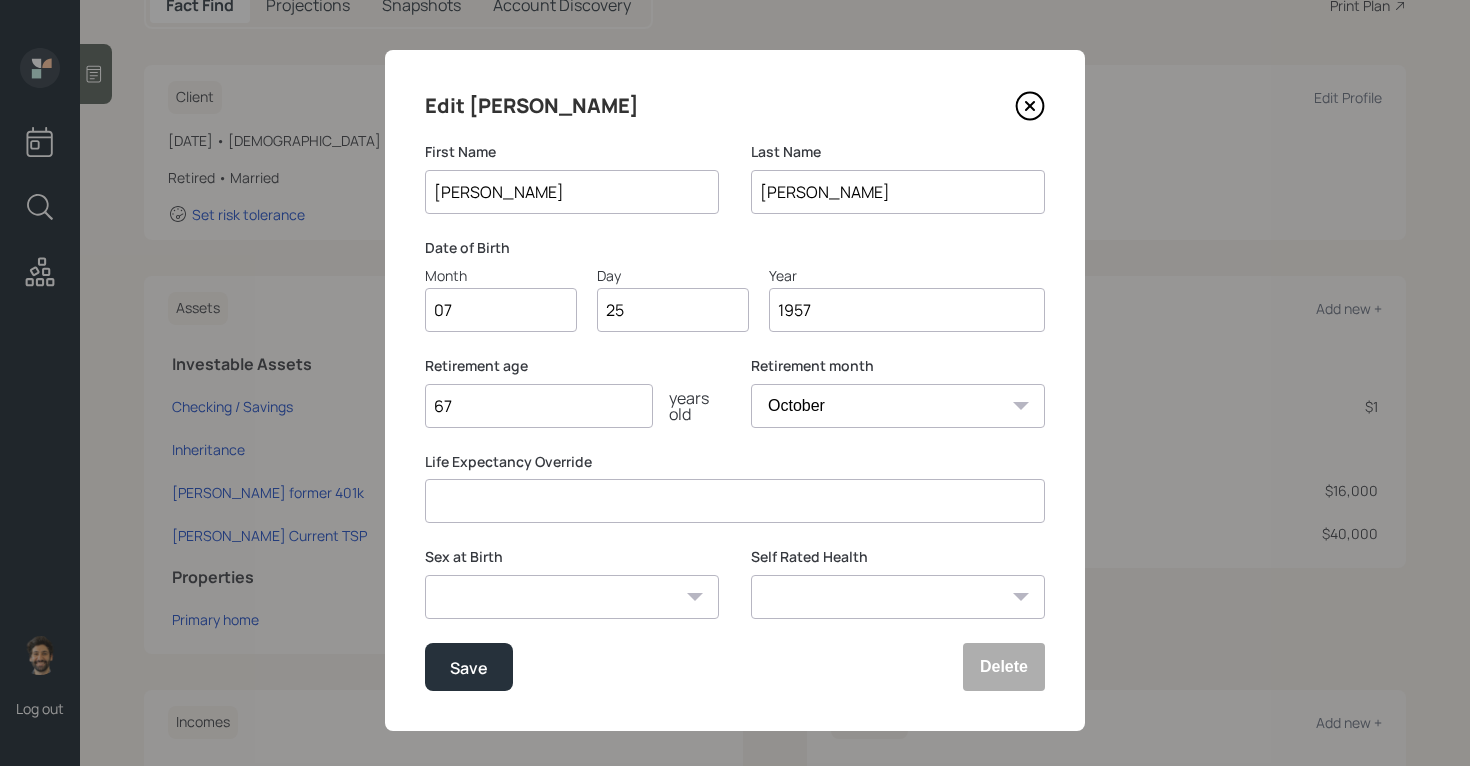 click on "67" at bounding box center [539, 406] 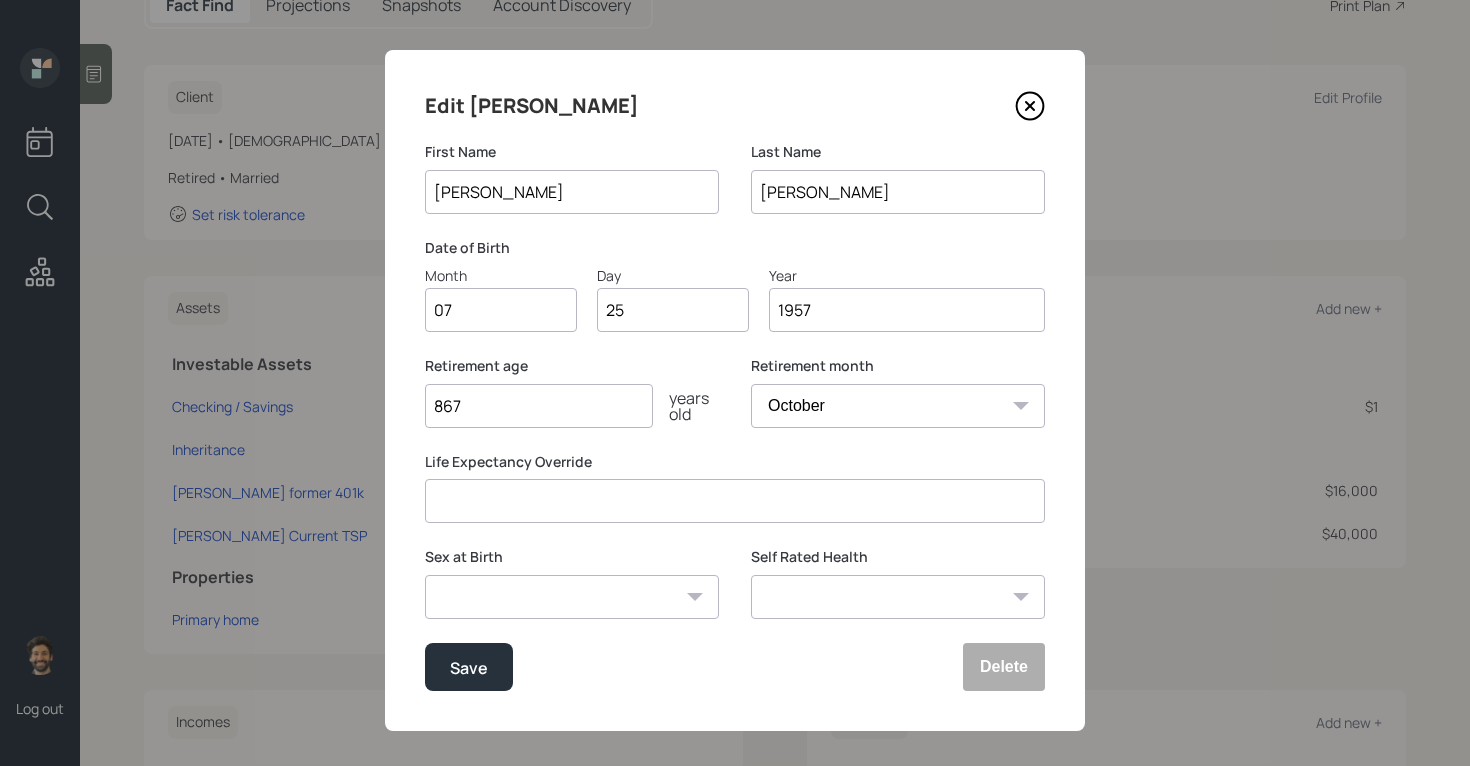 click on "867" at bounding box center (539, 406) 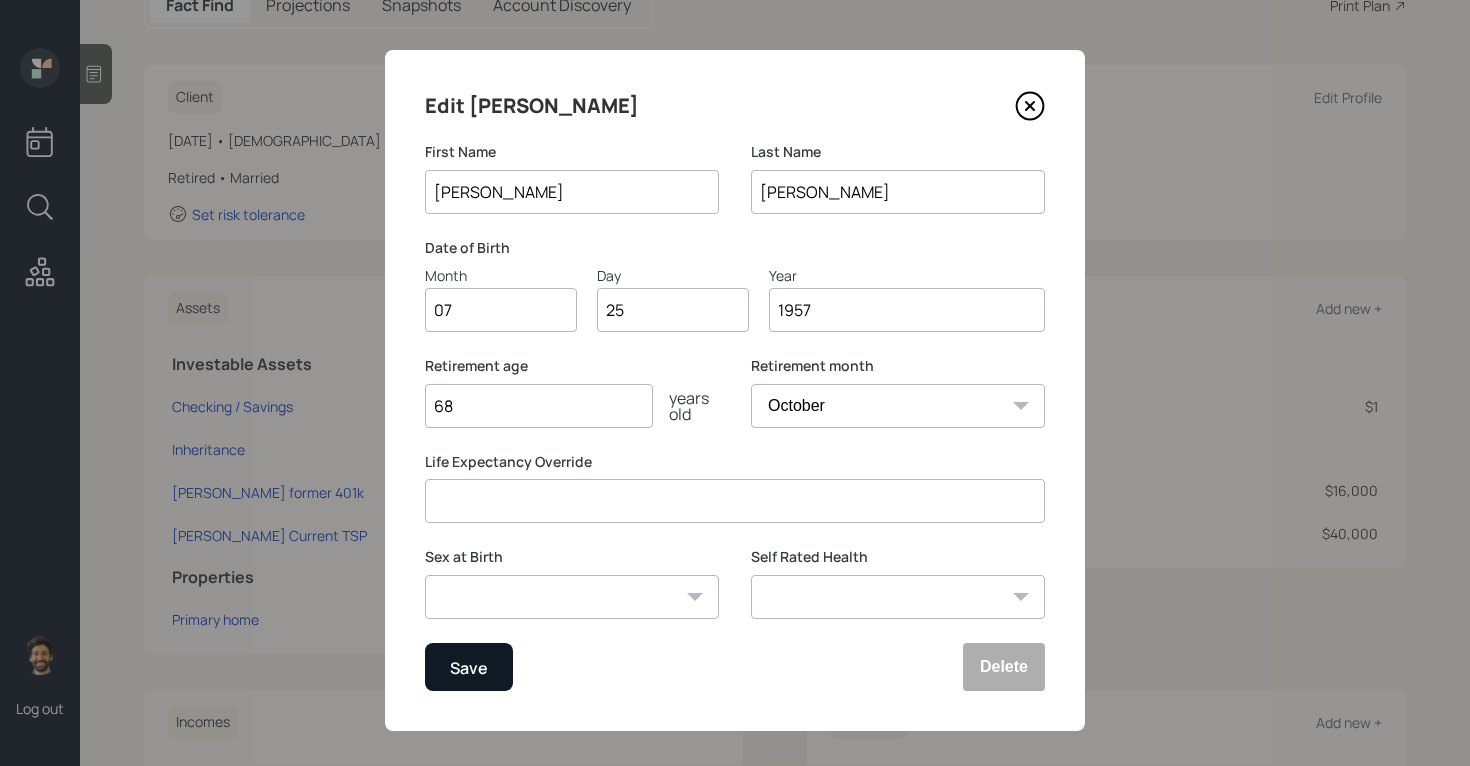 type on "68" 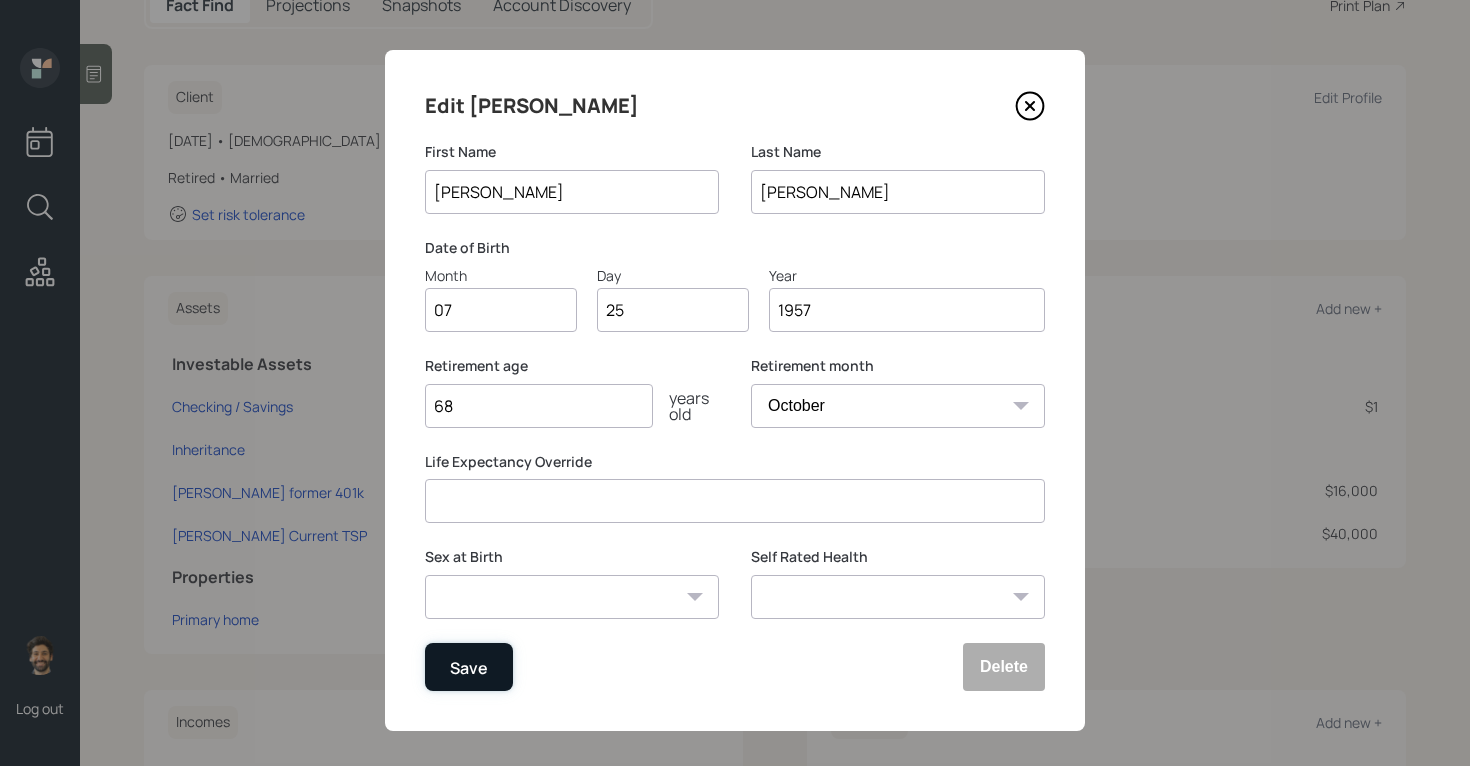click on "Save" at bounding box center (469, 667) 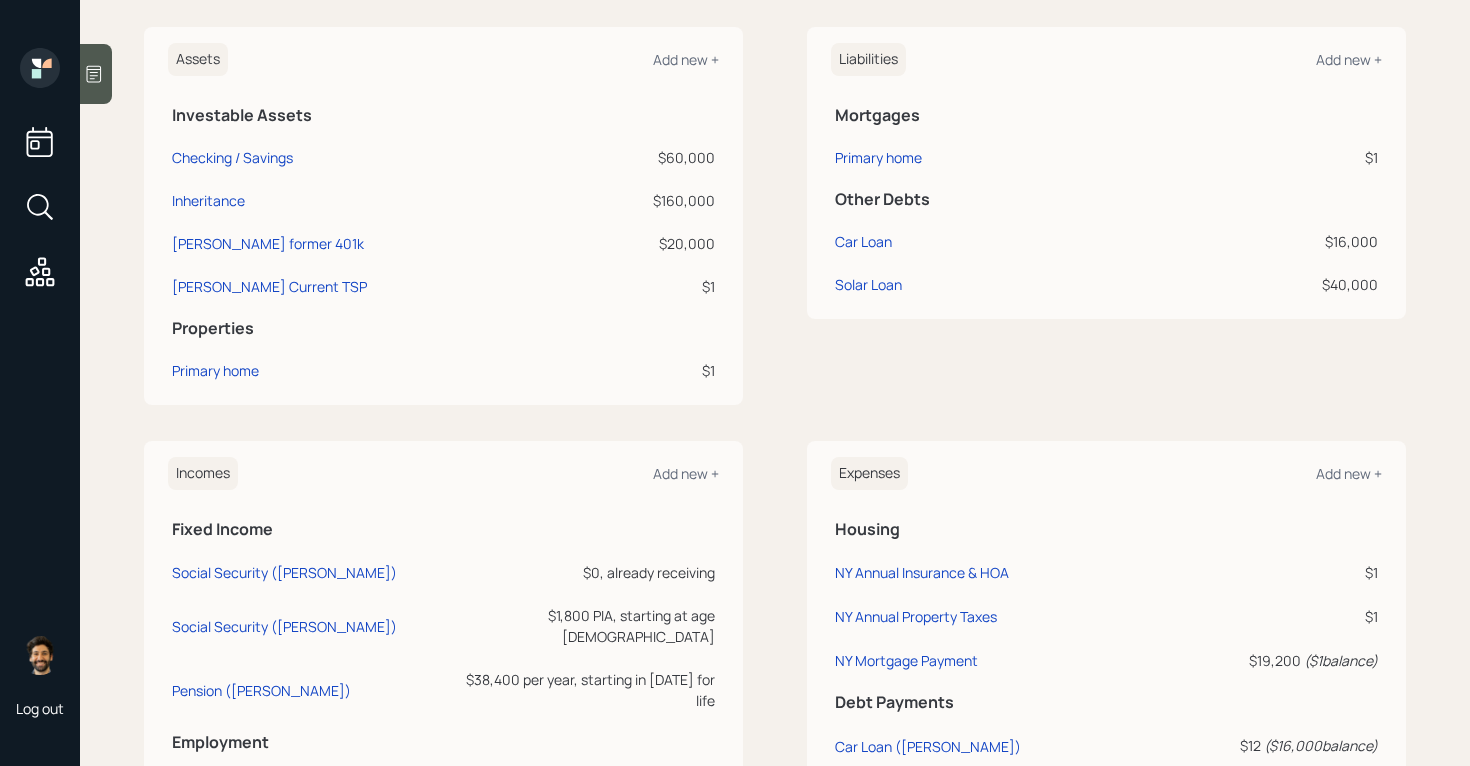 scroll, scrollTop: 911, scrollLeft: 0, axis: vertical 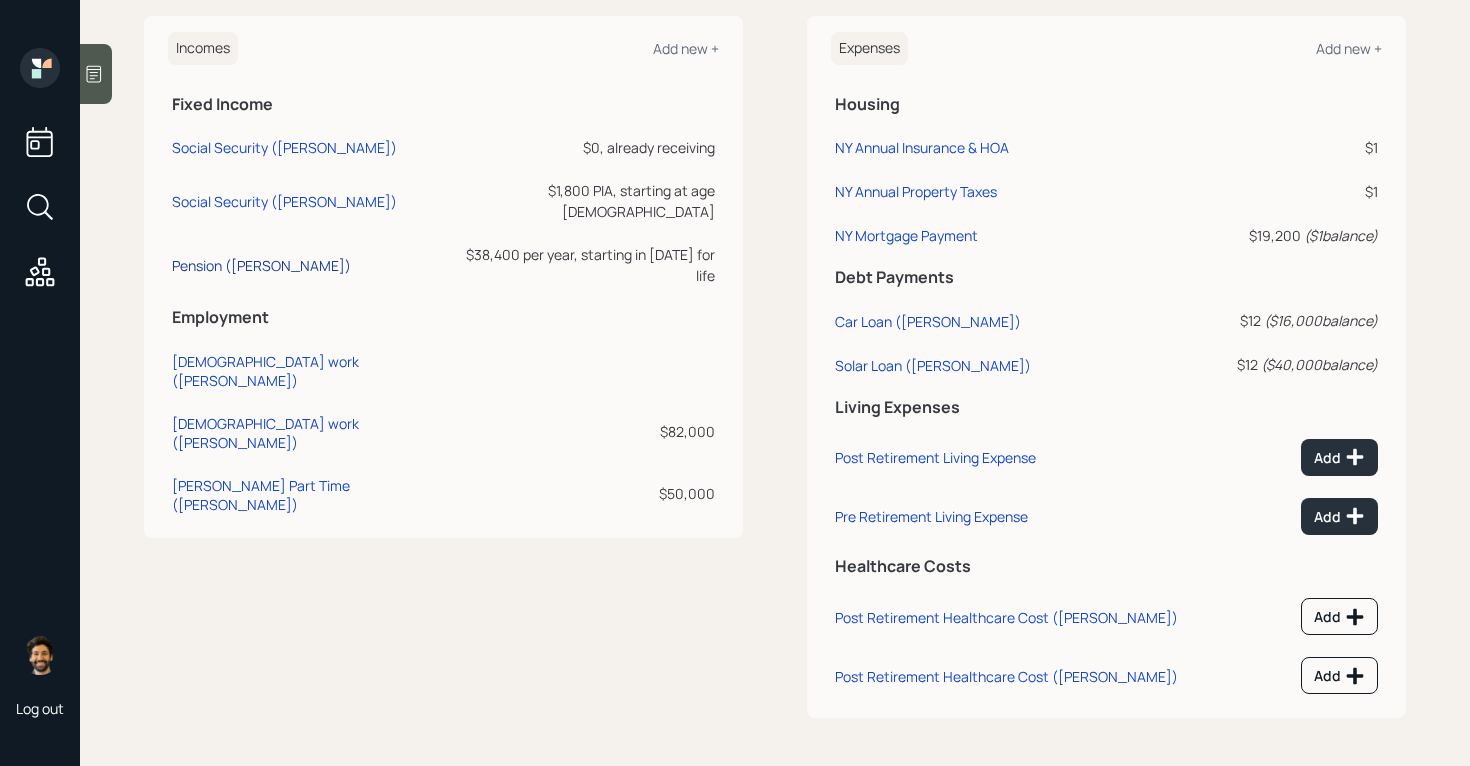 click on "Pension   ([PERSON_NAME])" at bounding box center [261, 265] 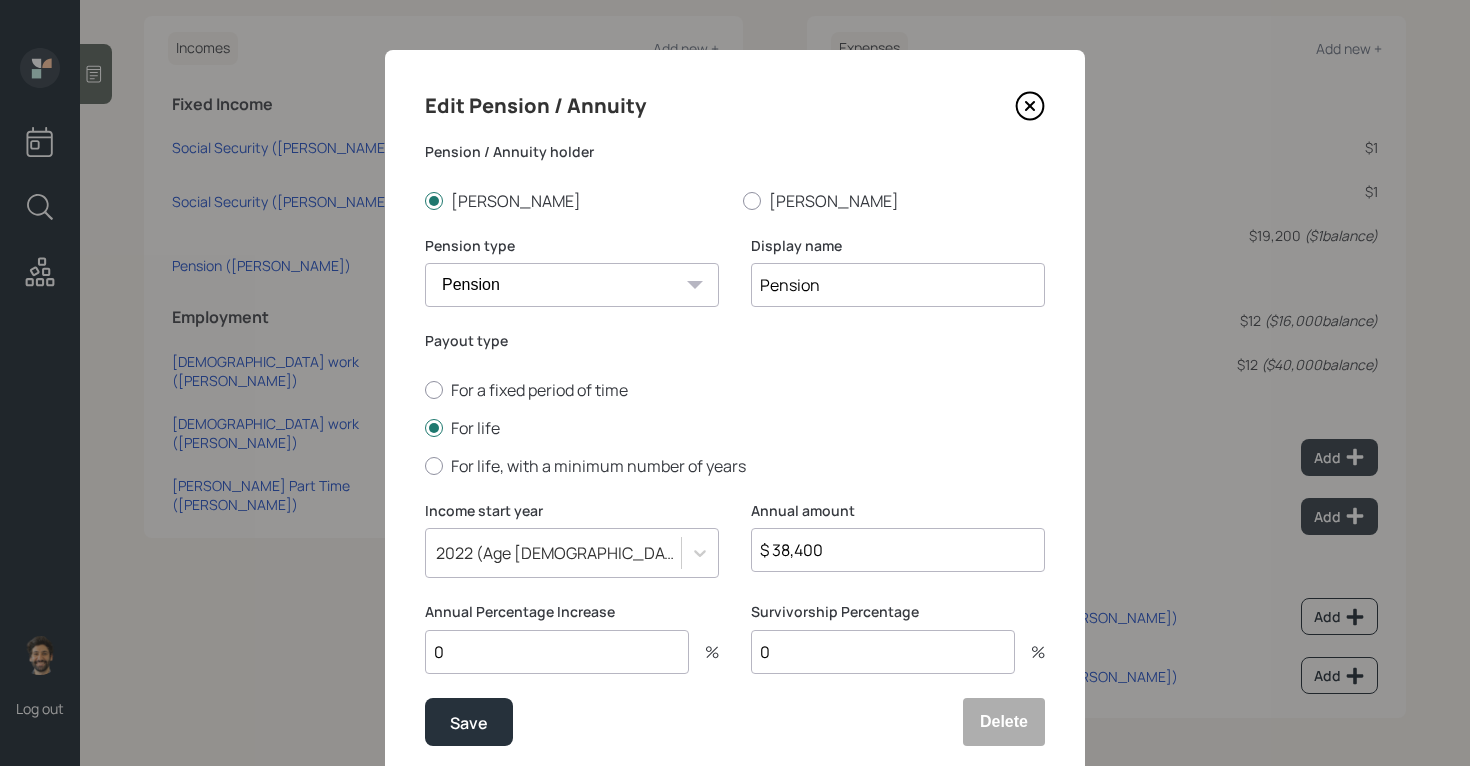 click on "0" at bounding box center [557, 652] 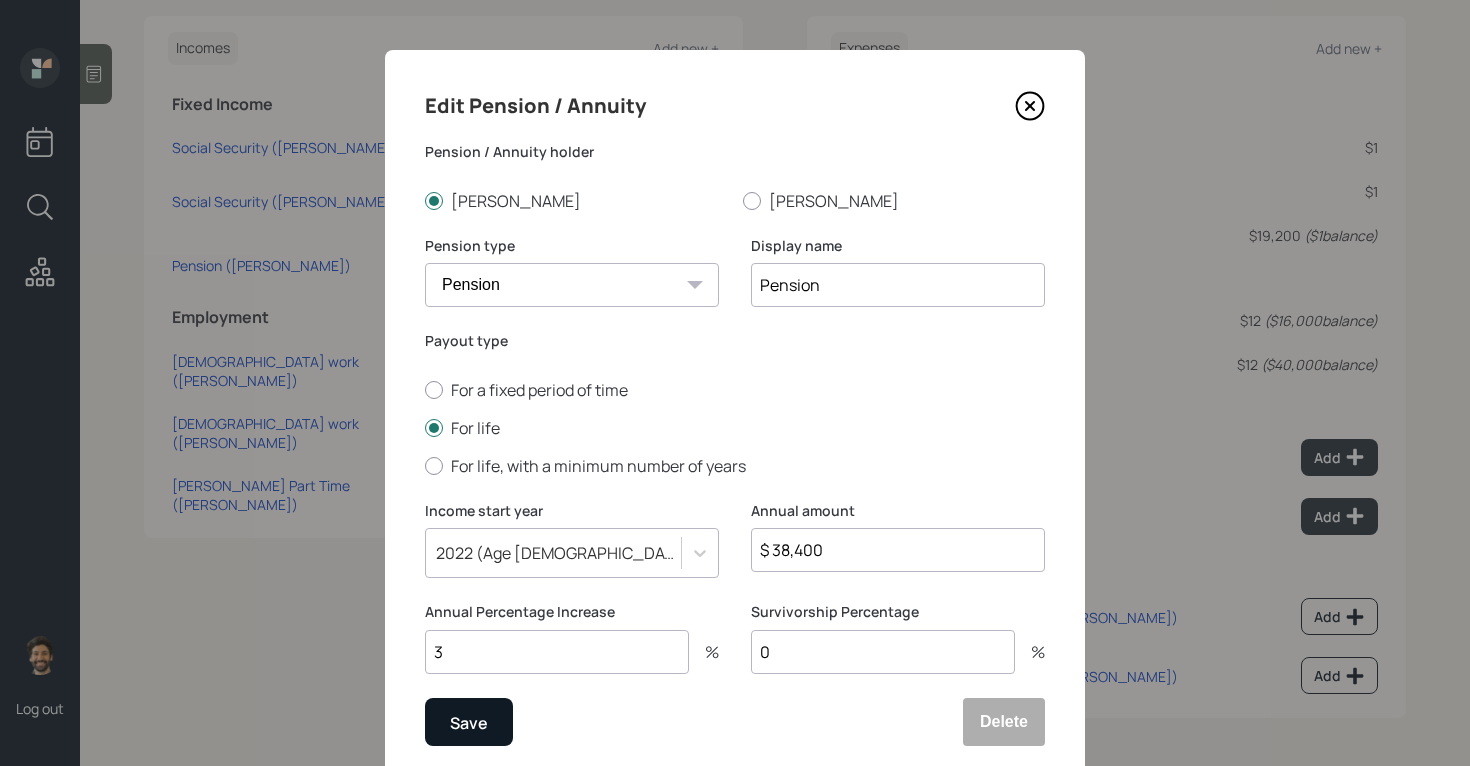 type on "3" 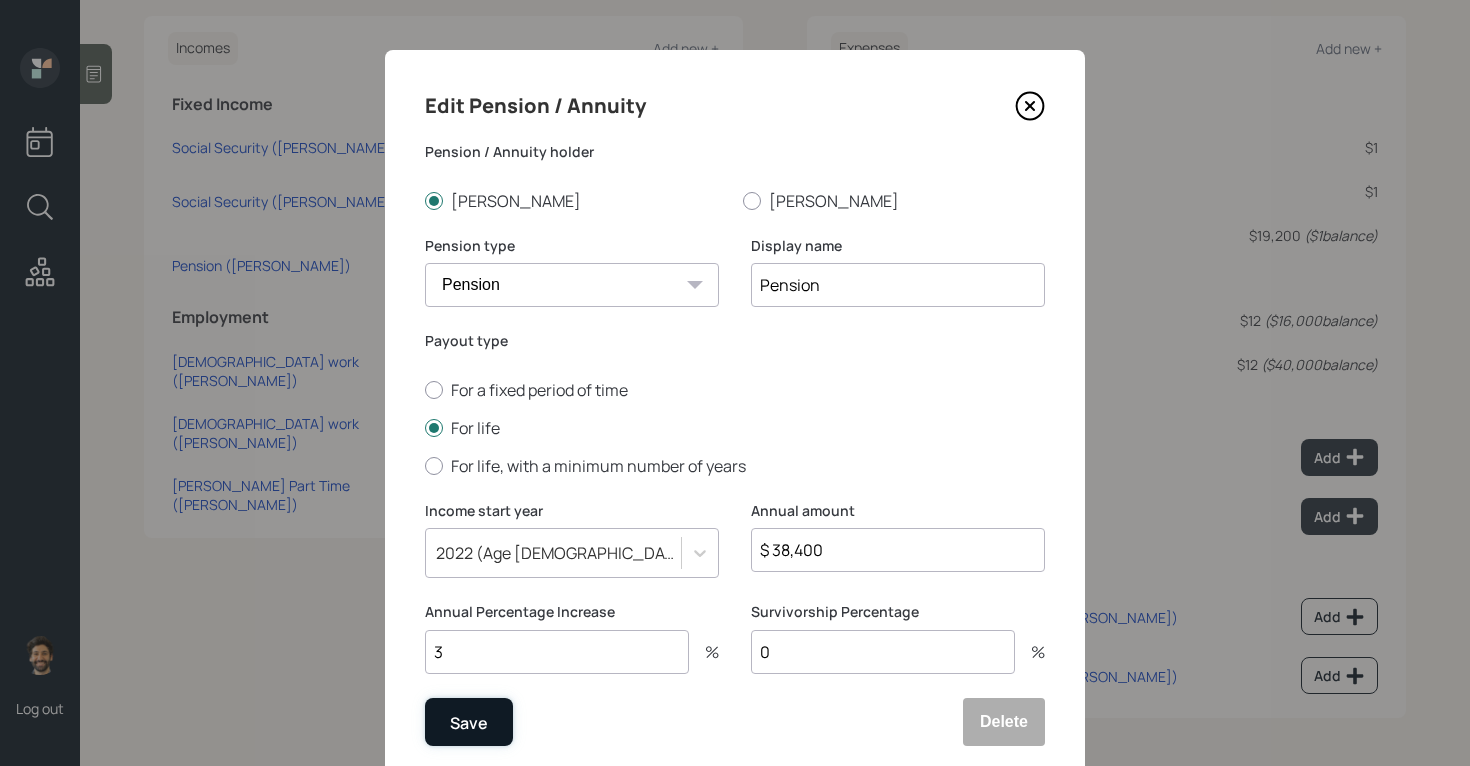 click on "Save" at bounding box center (469, 722) 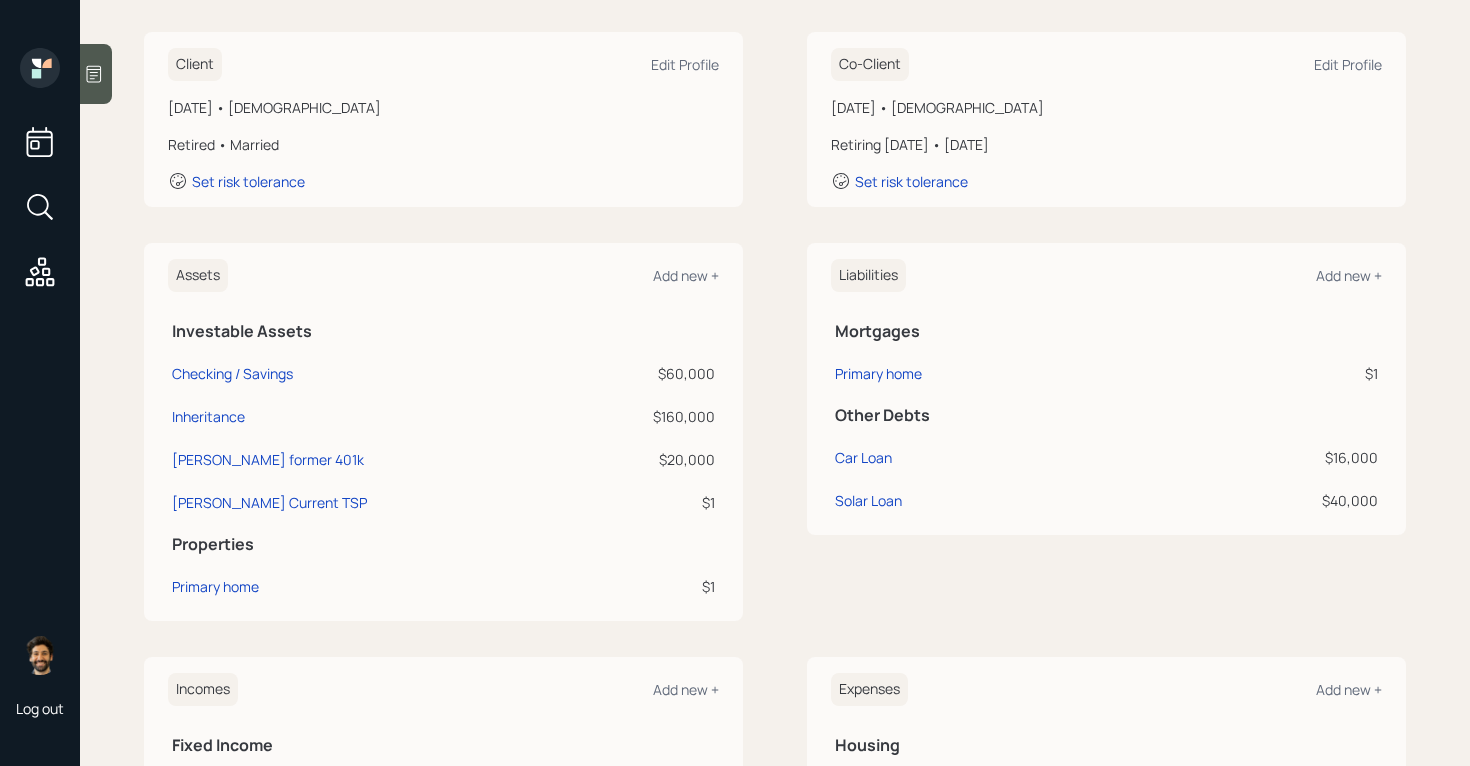 scroll, scrollTop: 35, scrollLeft: 0, axis: vertical 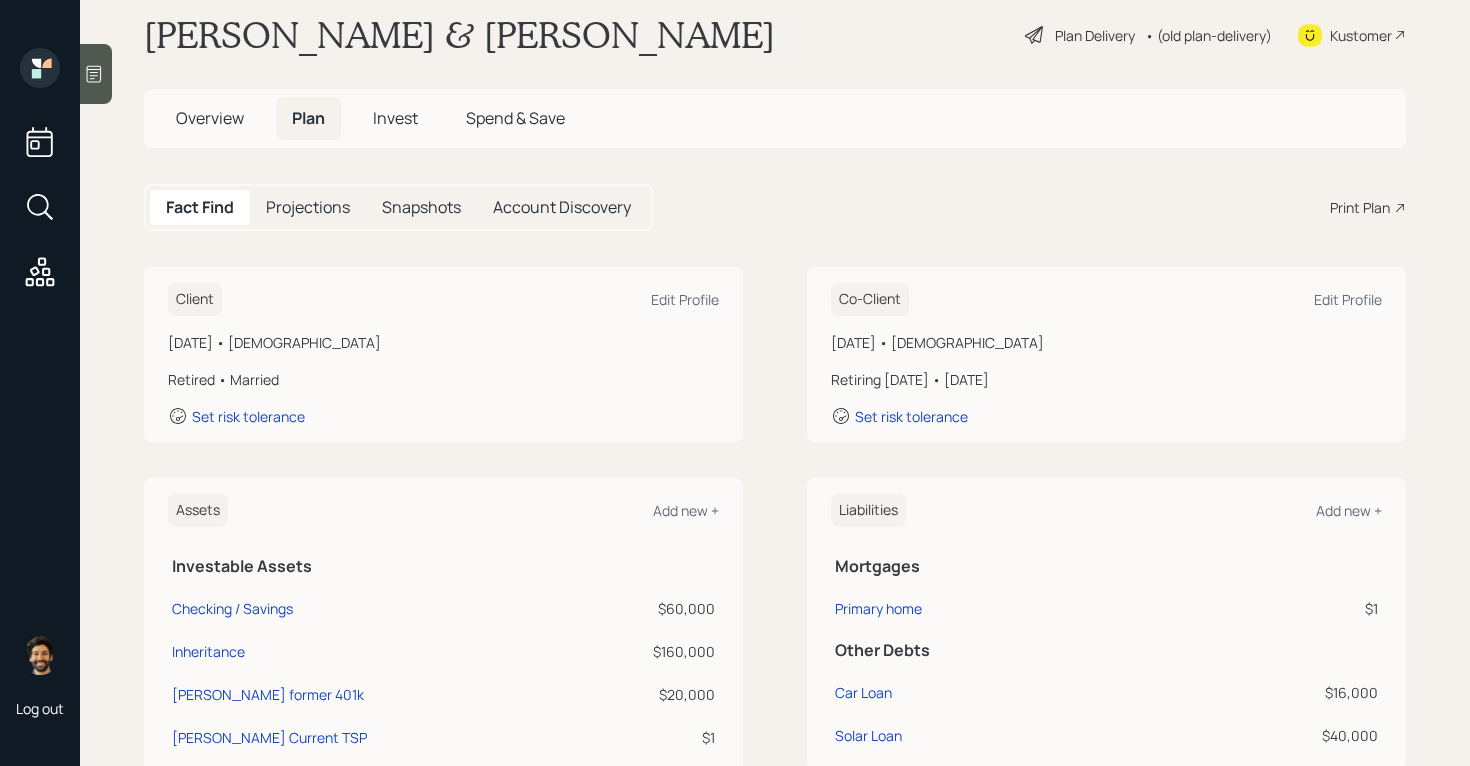 click on "Projections" at bounding box center [308, 207] 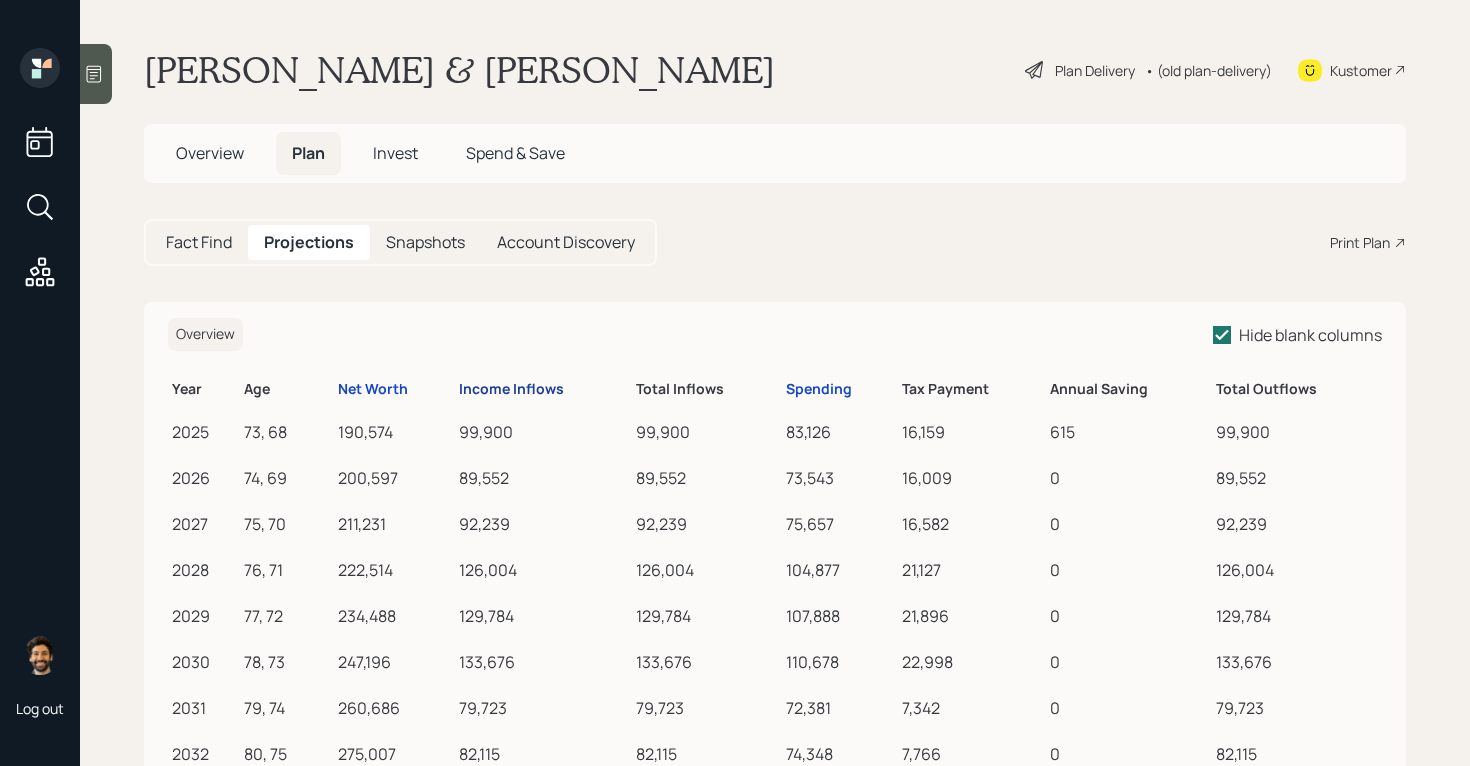 click on "Income Inflows" at bounding box center [511, 389] 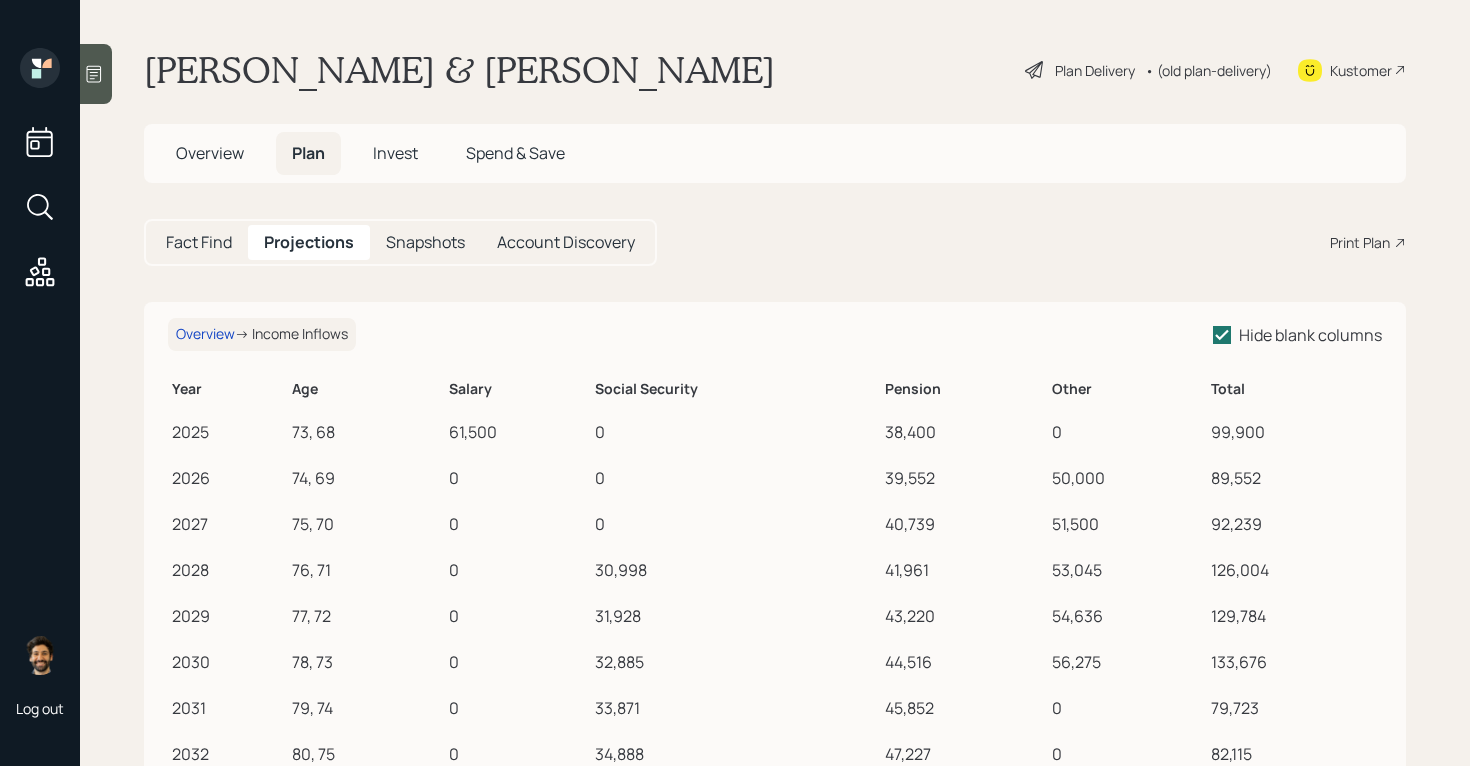 click on "Fact Find" at bounding box center (199, 242) 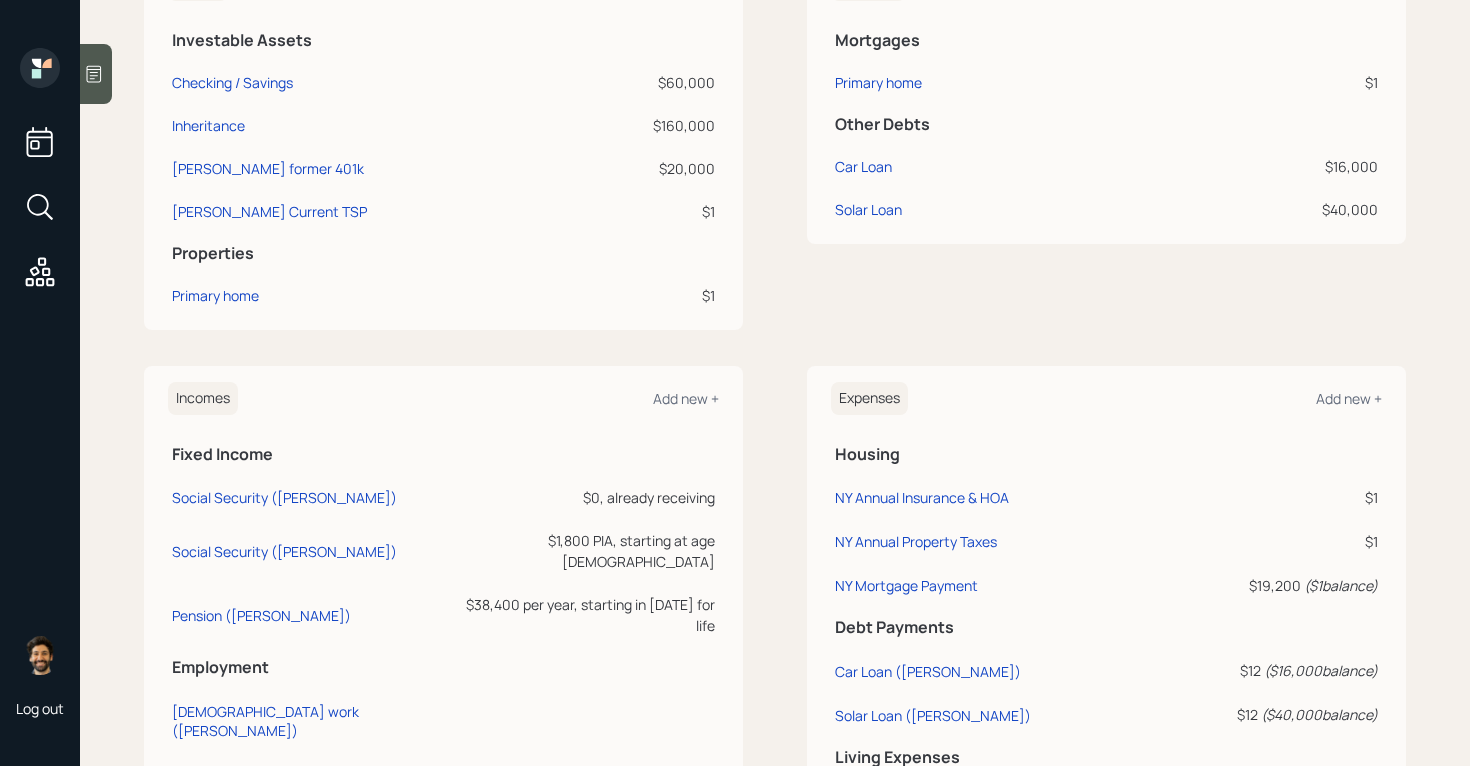 scroll, scrollTop: 653, scrollLeft: 0, axis: vertical 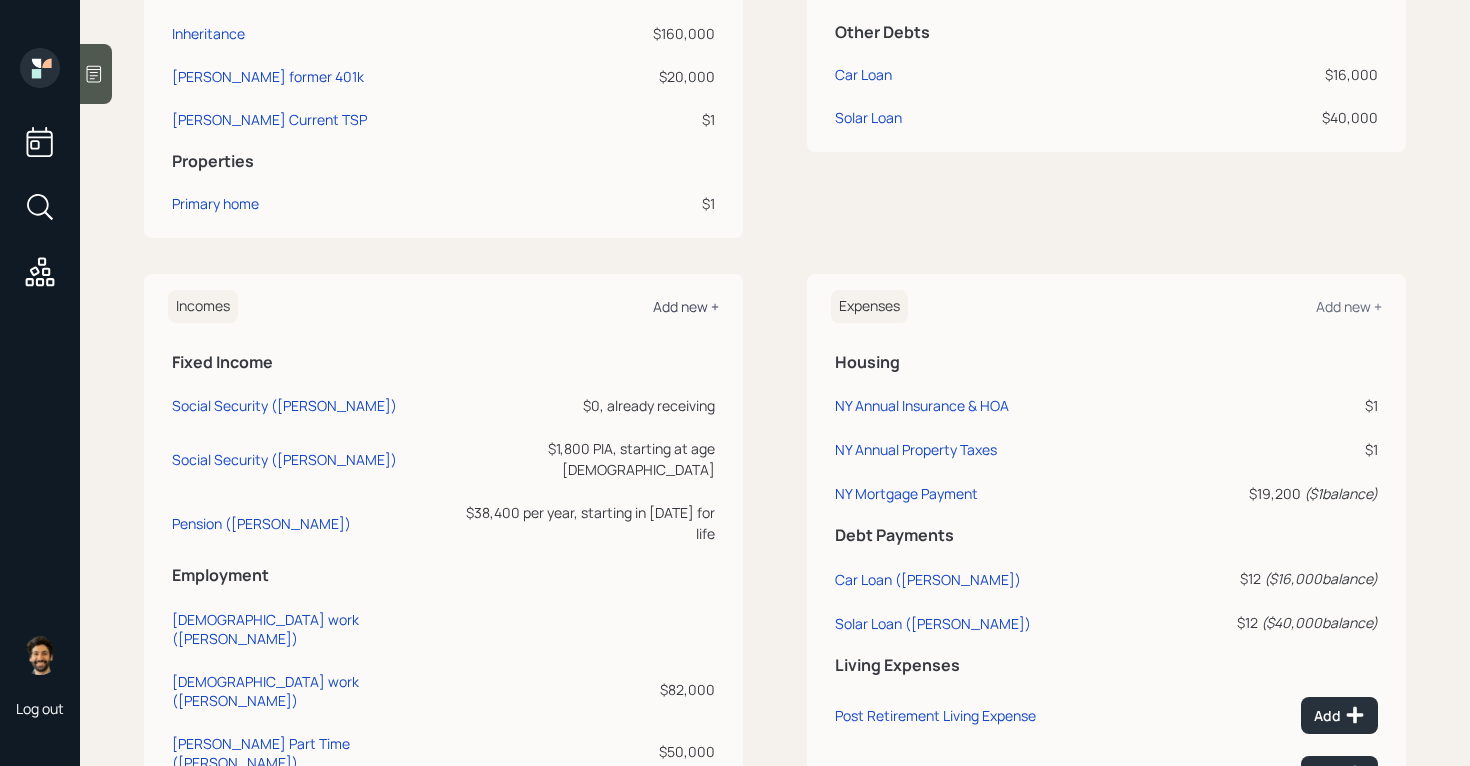 click on "Add new +" at bounding box center (686, 306) 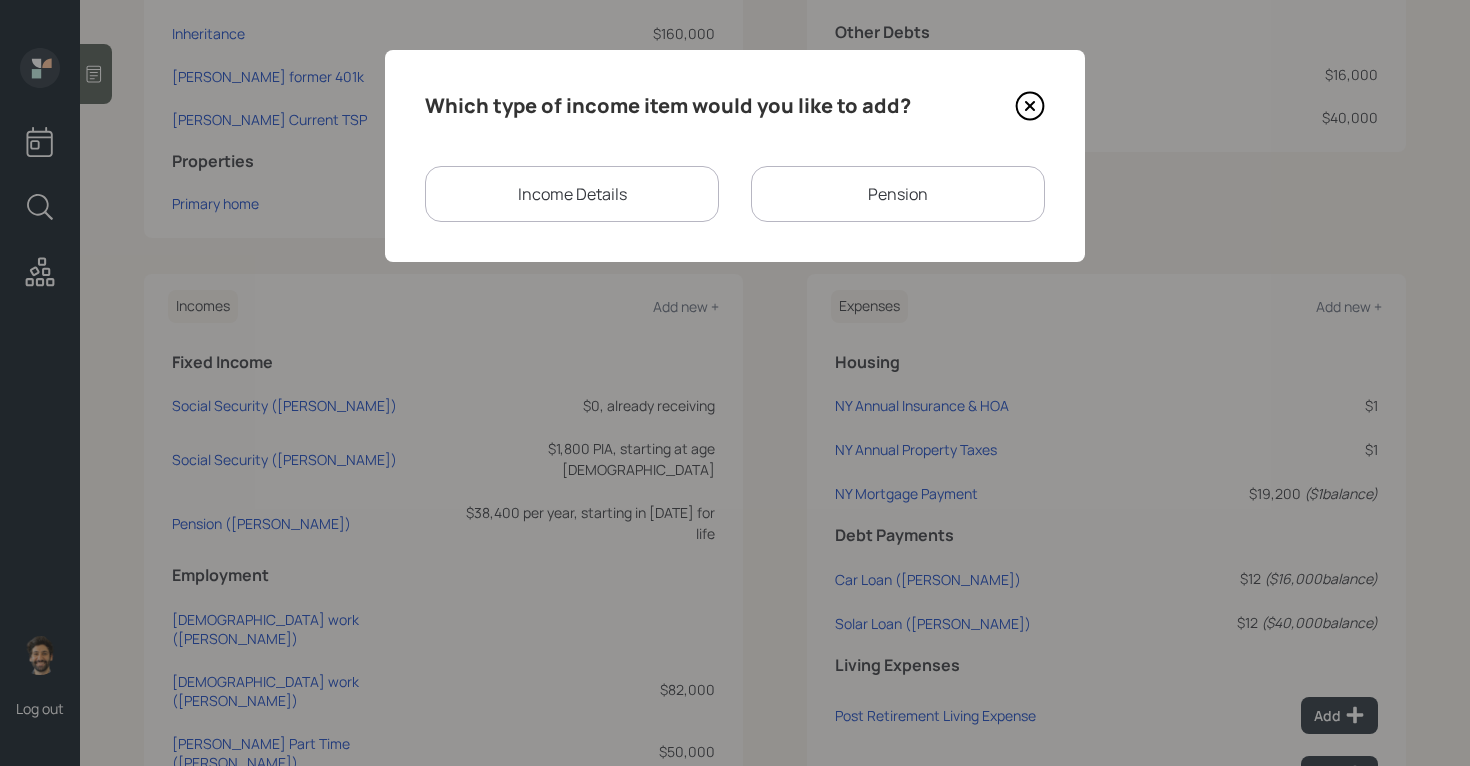 click on "Pension" at bounding box center [898, 194] 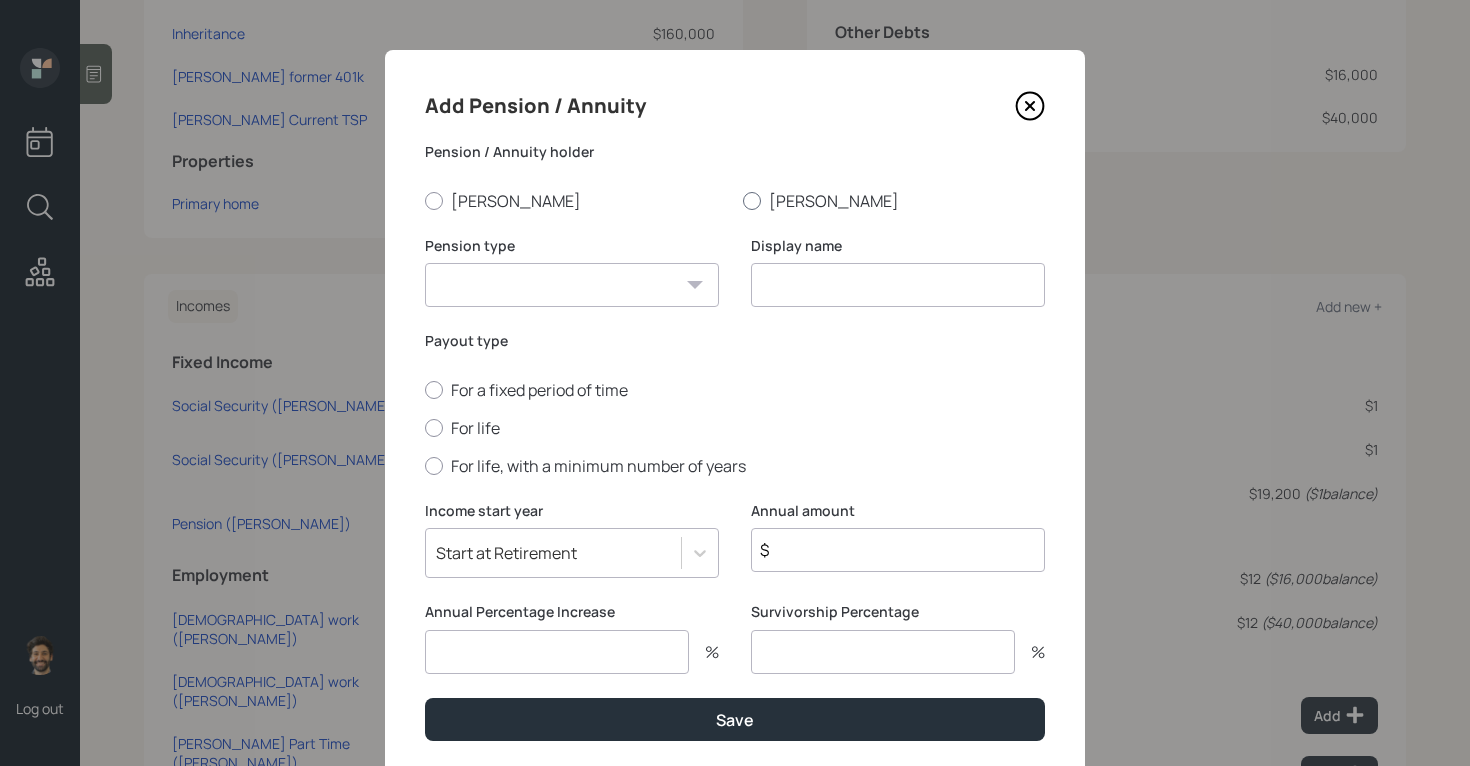 click on "[PERSON_NAME]" at bounding box center [894, 201] 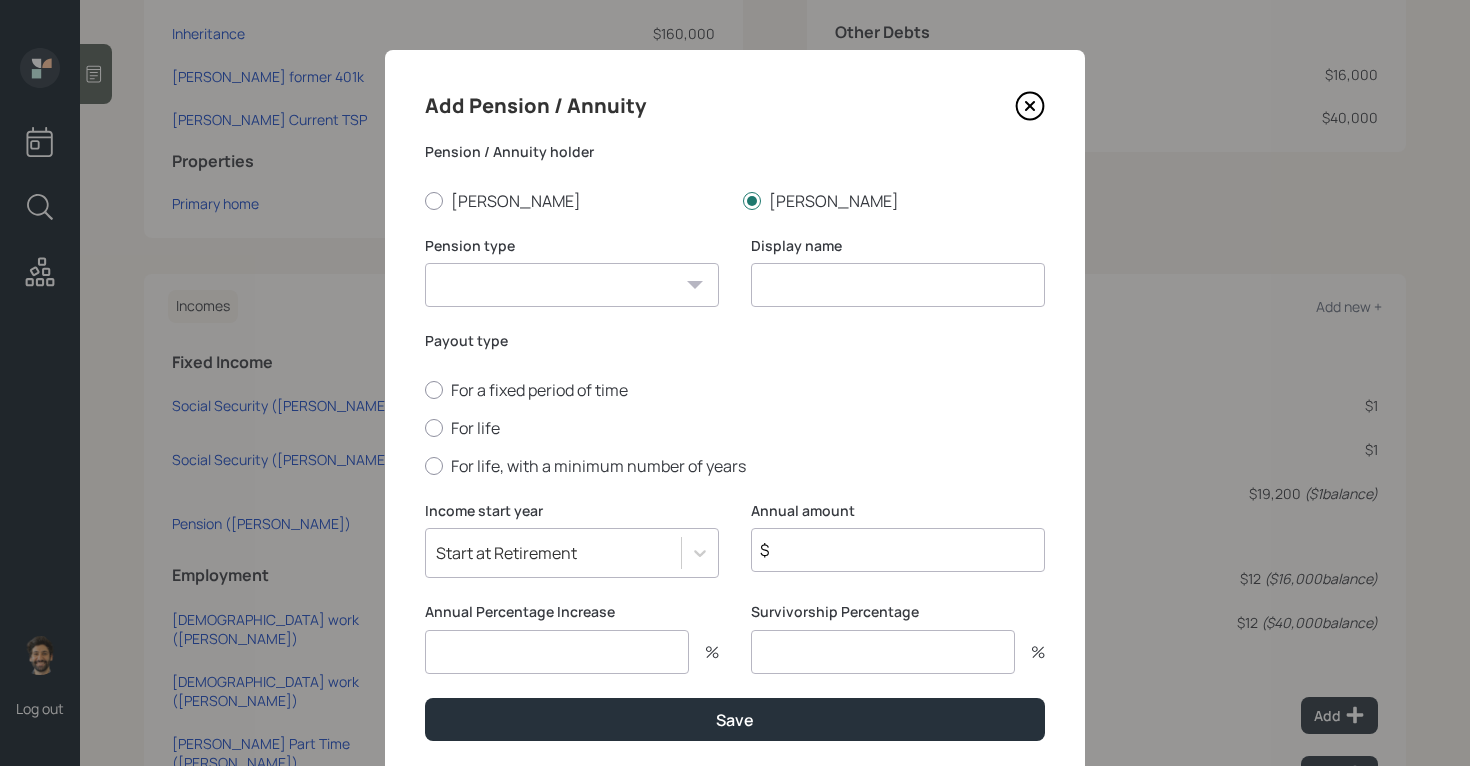 click on "Pension Annuity" at bounding box center (572, 285) 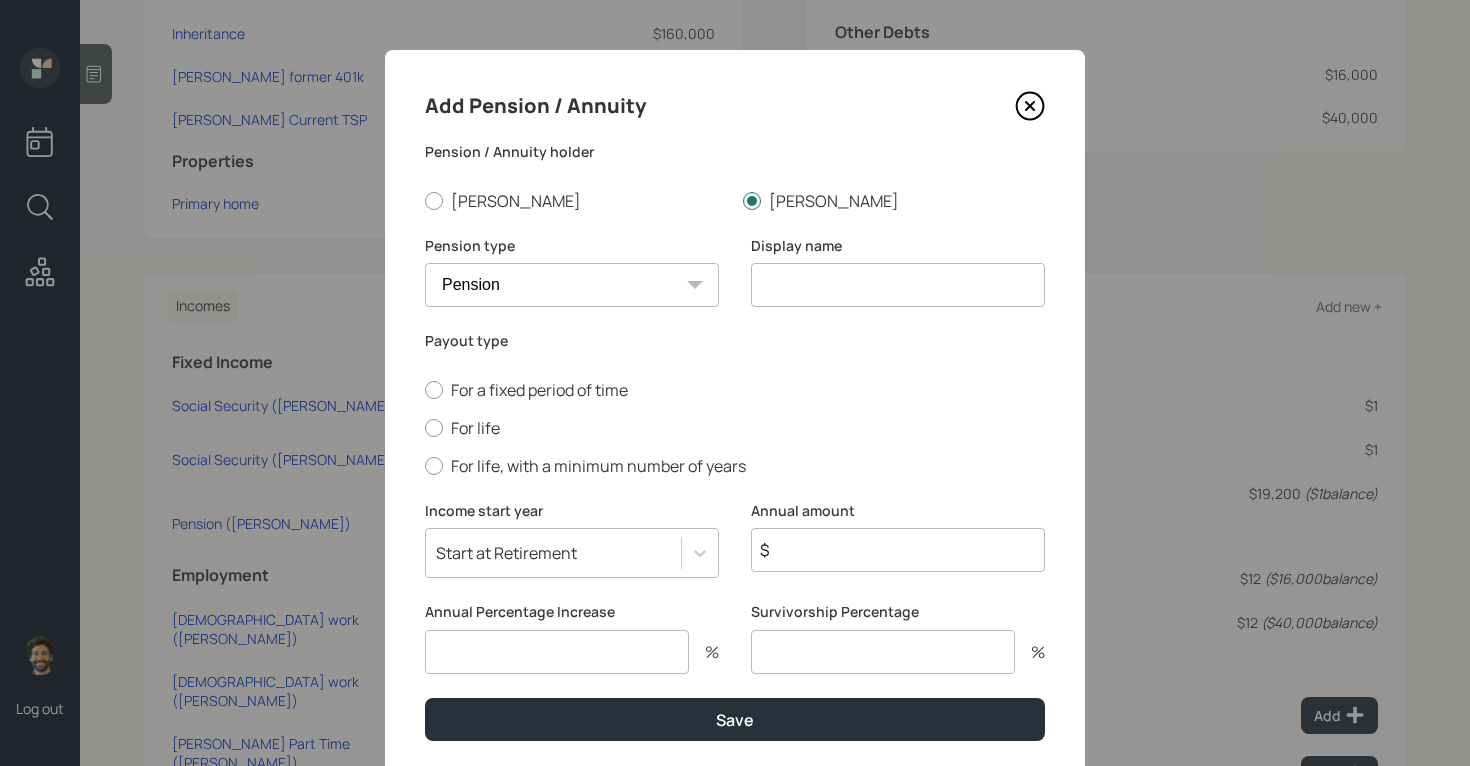 click at bounding box center [898, 285] 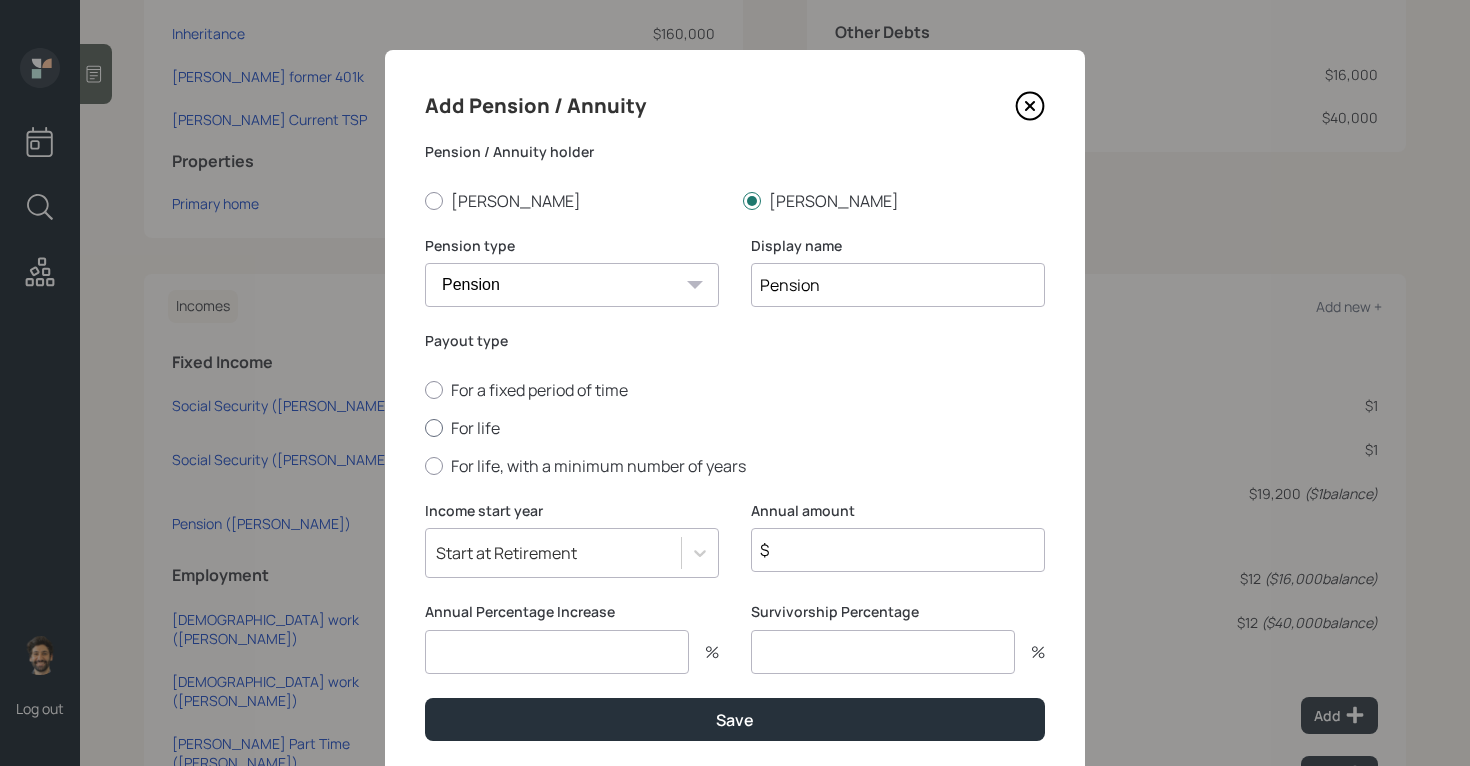 type on "Pension" 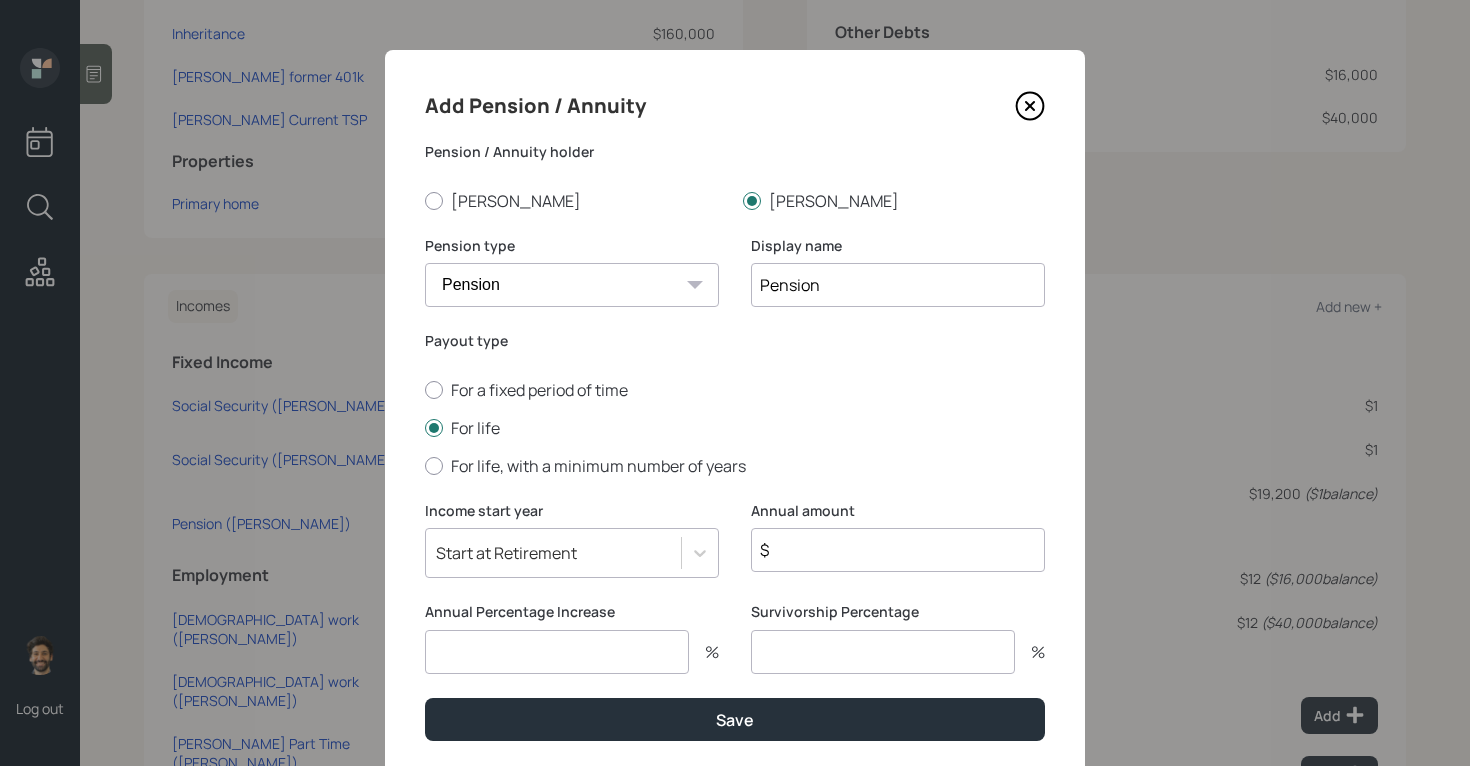 click on "$" at bounding box center [898, 550] 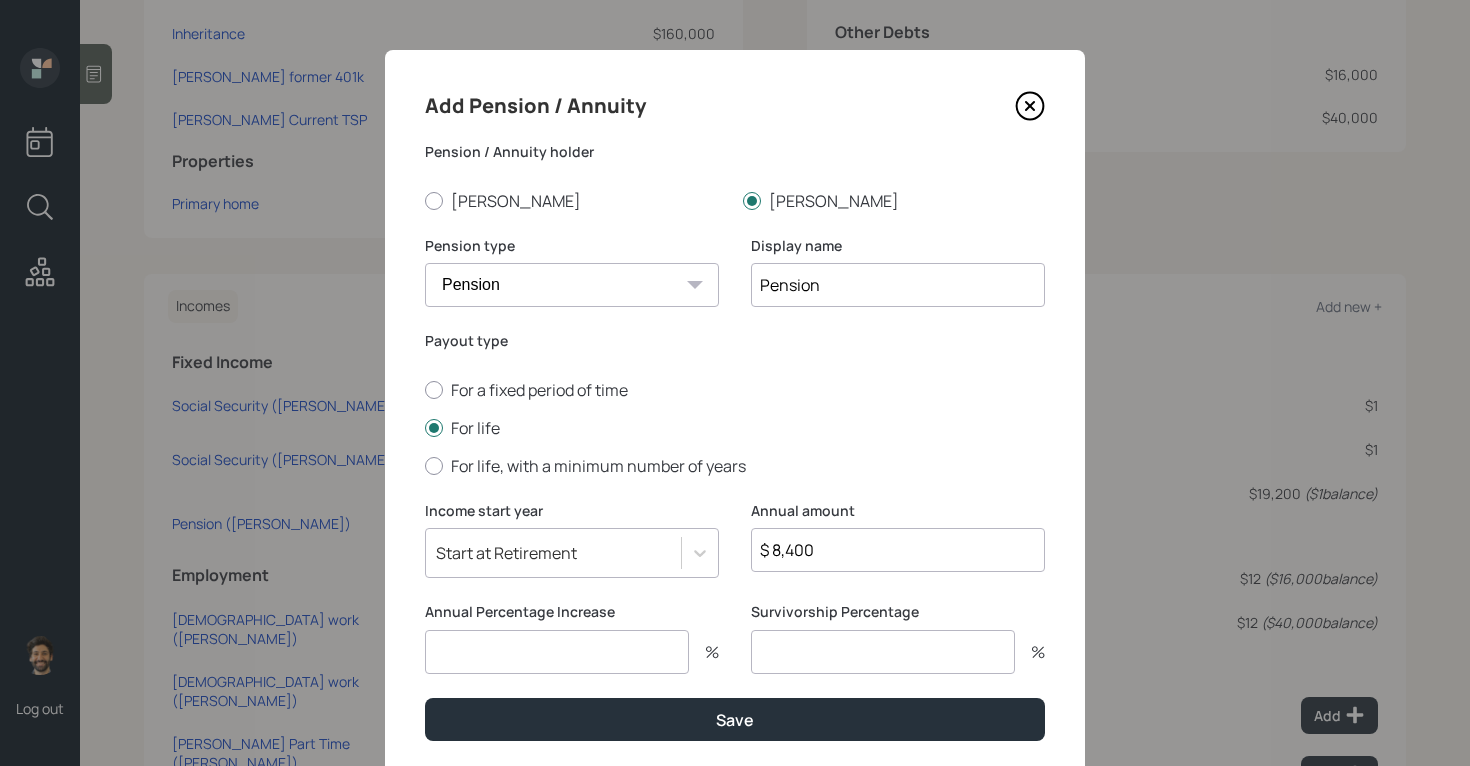 scroll, scrollTop: 66, scrollLeft: 0, axis: vertical 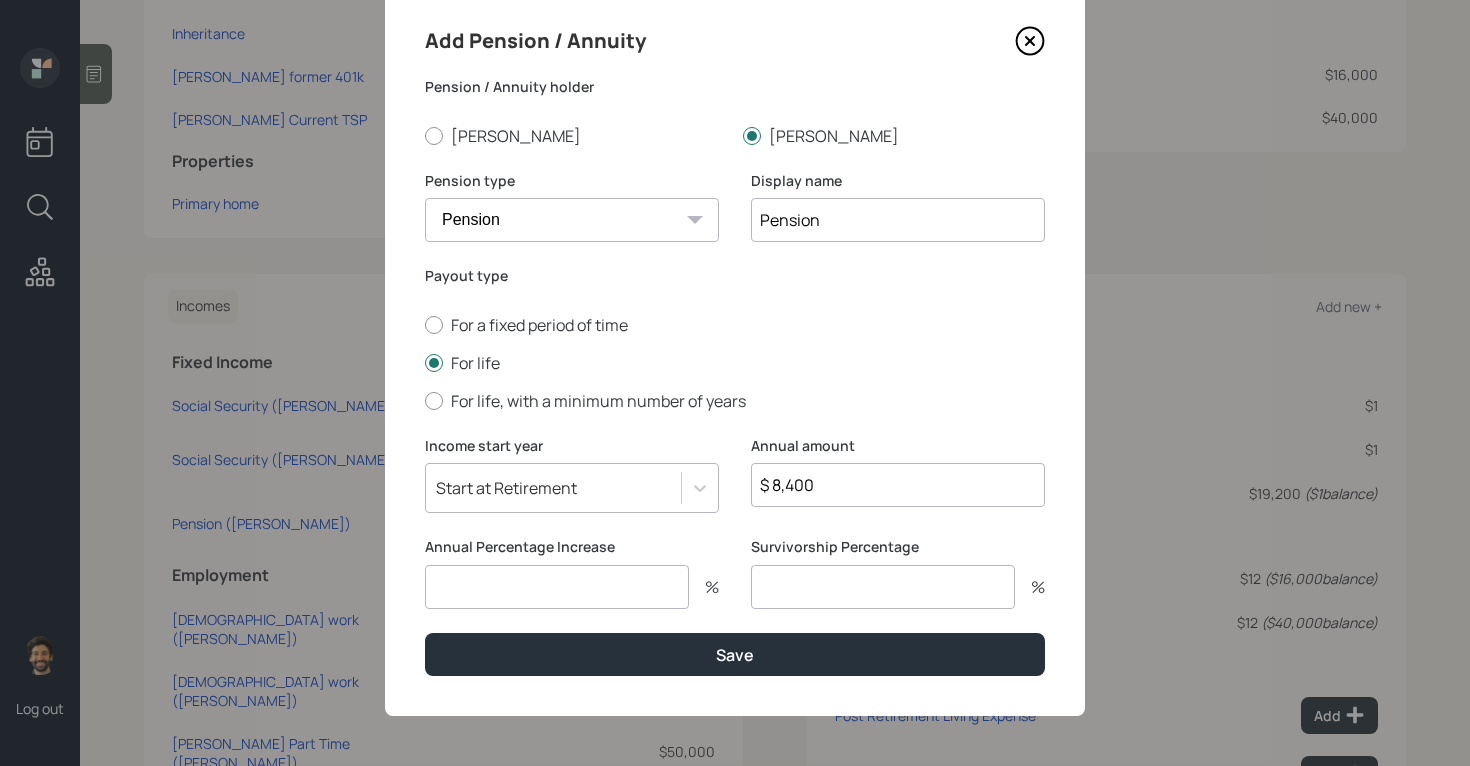 type on "$ 8,400" 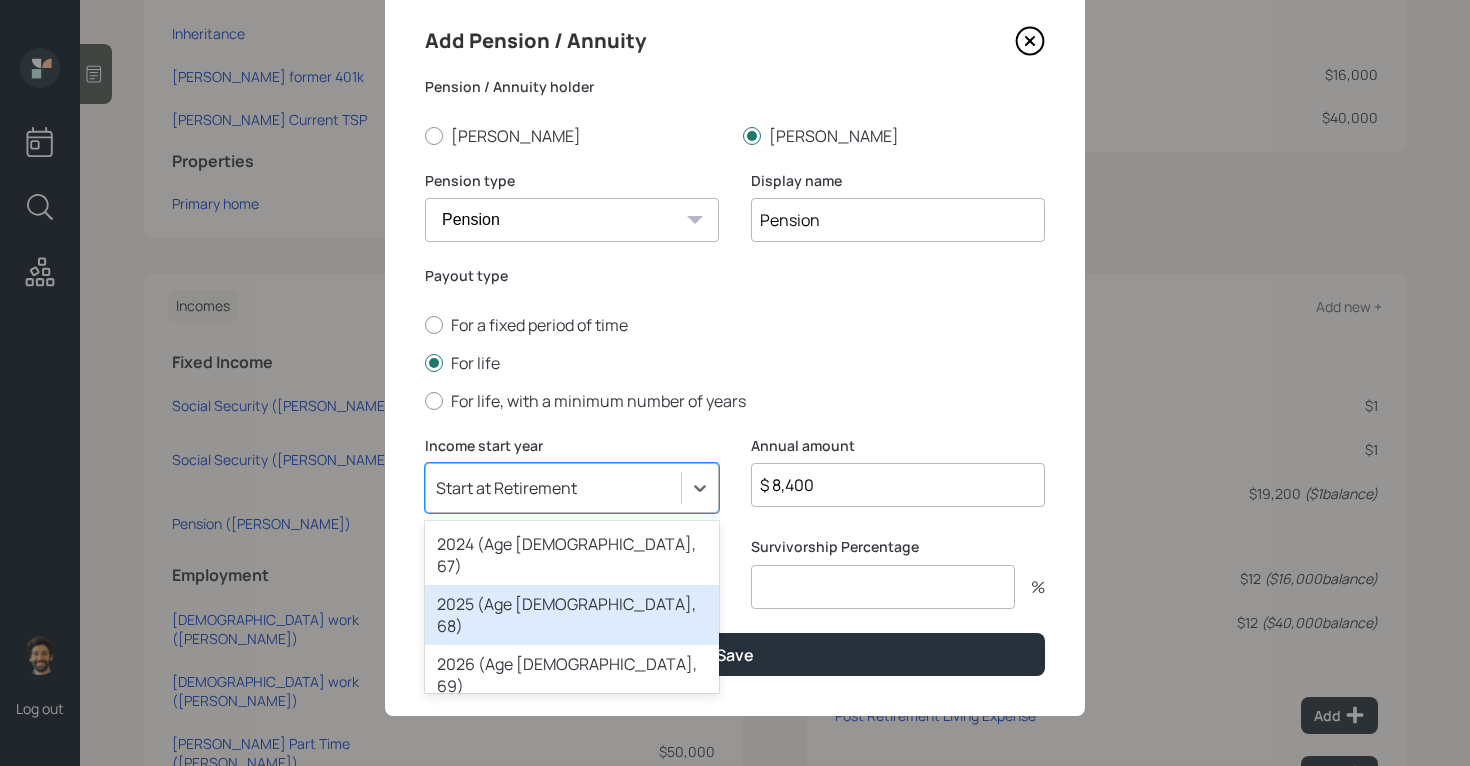 scroll, scrollTop: 159, scrollLeft: 0, axis: vertical 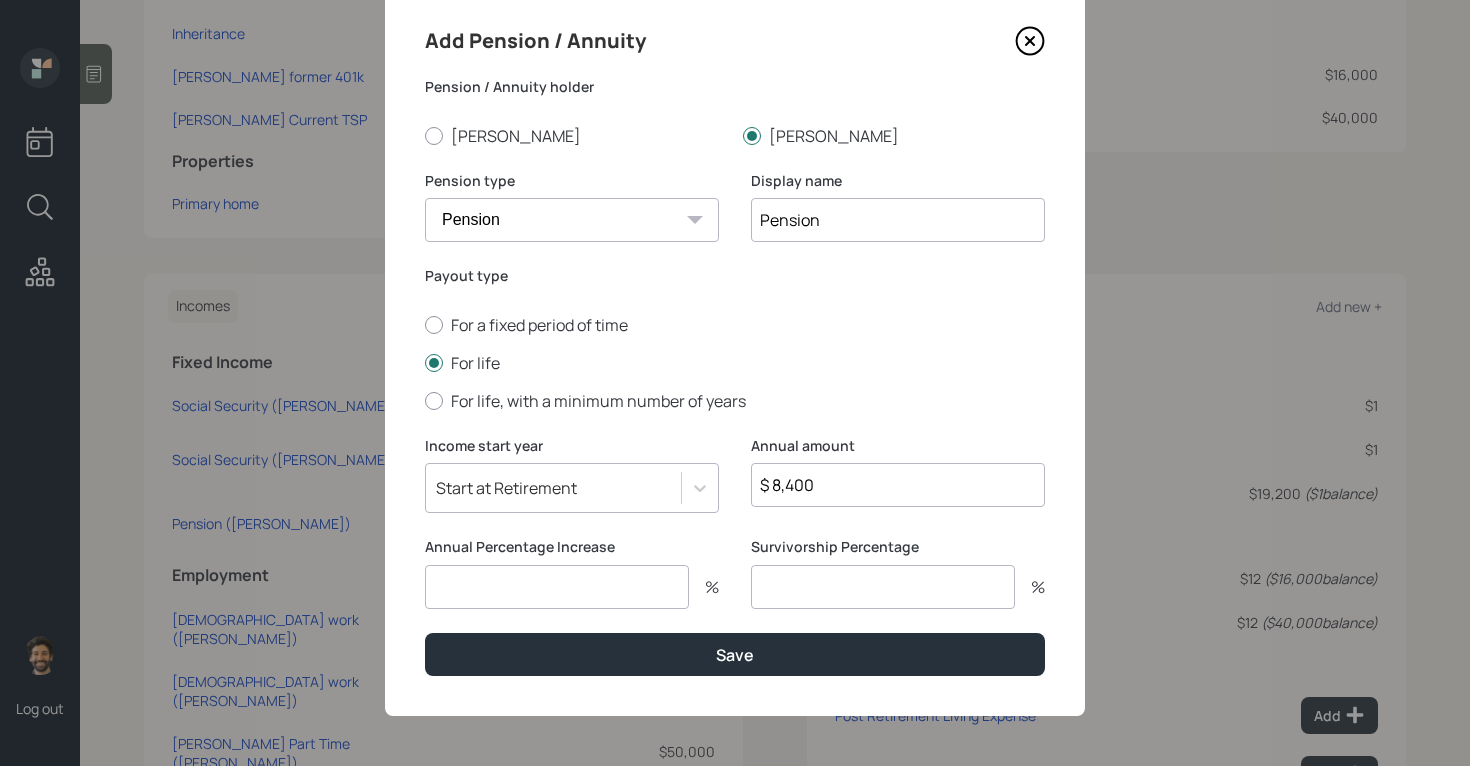click on "Payout type For a fixed period of time For life For life, with a minimum number of years" at bounding box center (735, 351) 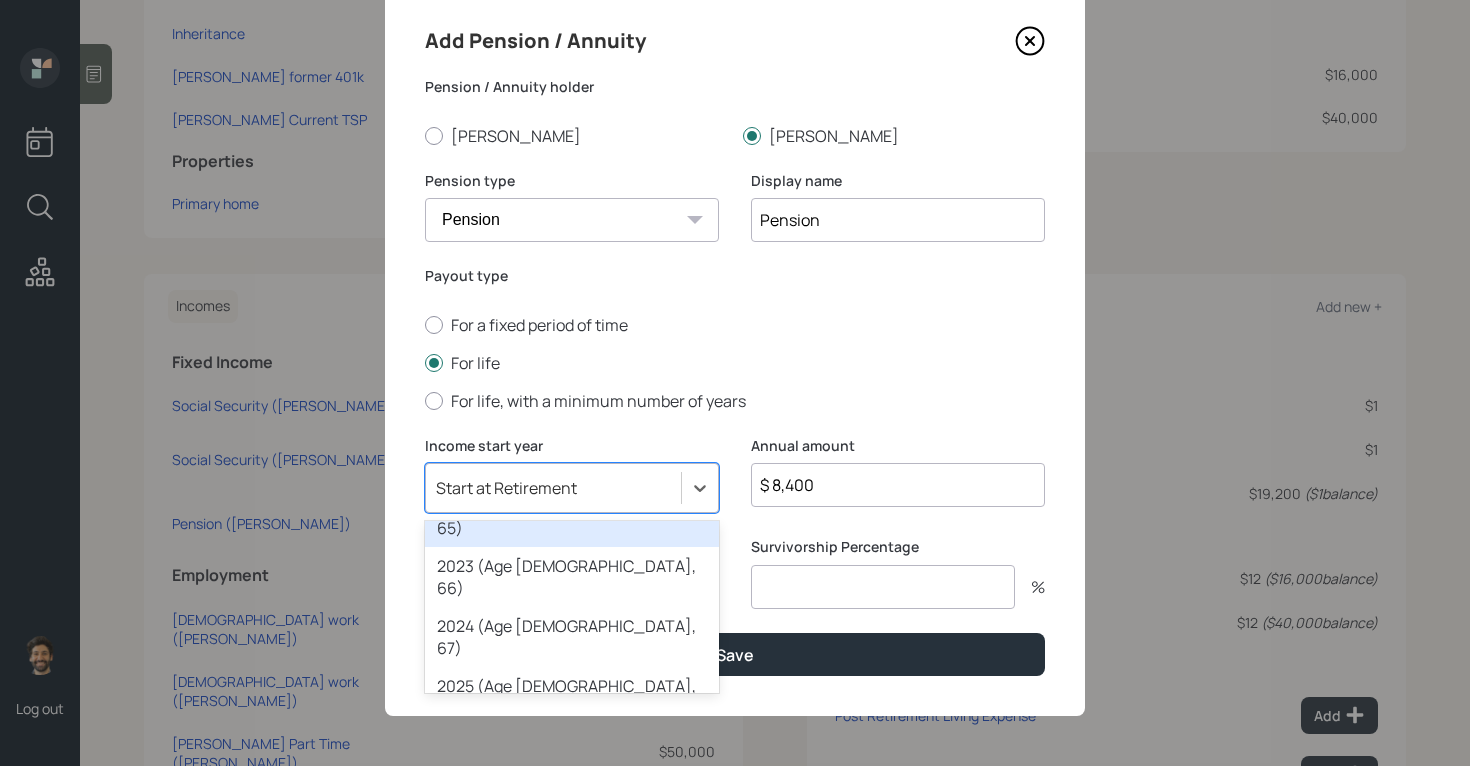scroll, scrollTop: 77, scrollLeft: 0, axis: vertical 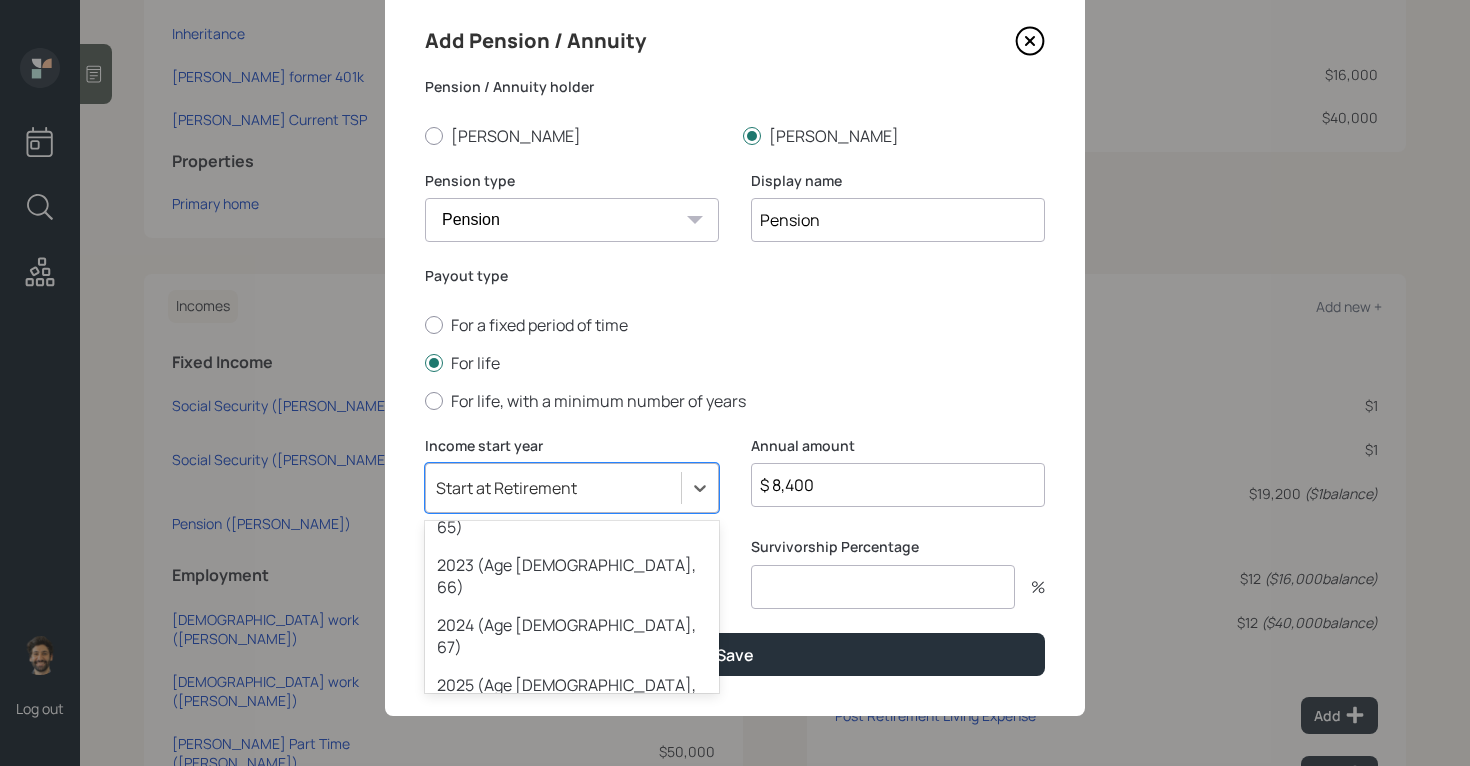 click on "2026 (Age [DEMOGRAPHIC_DATA], 69)" at bounding box center [572, 756] 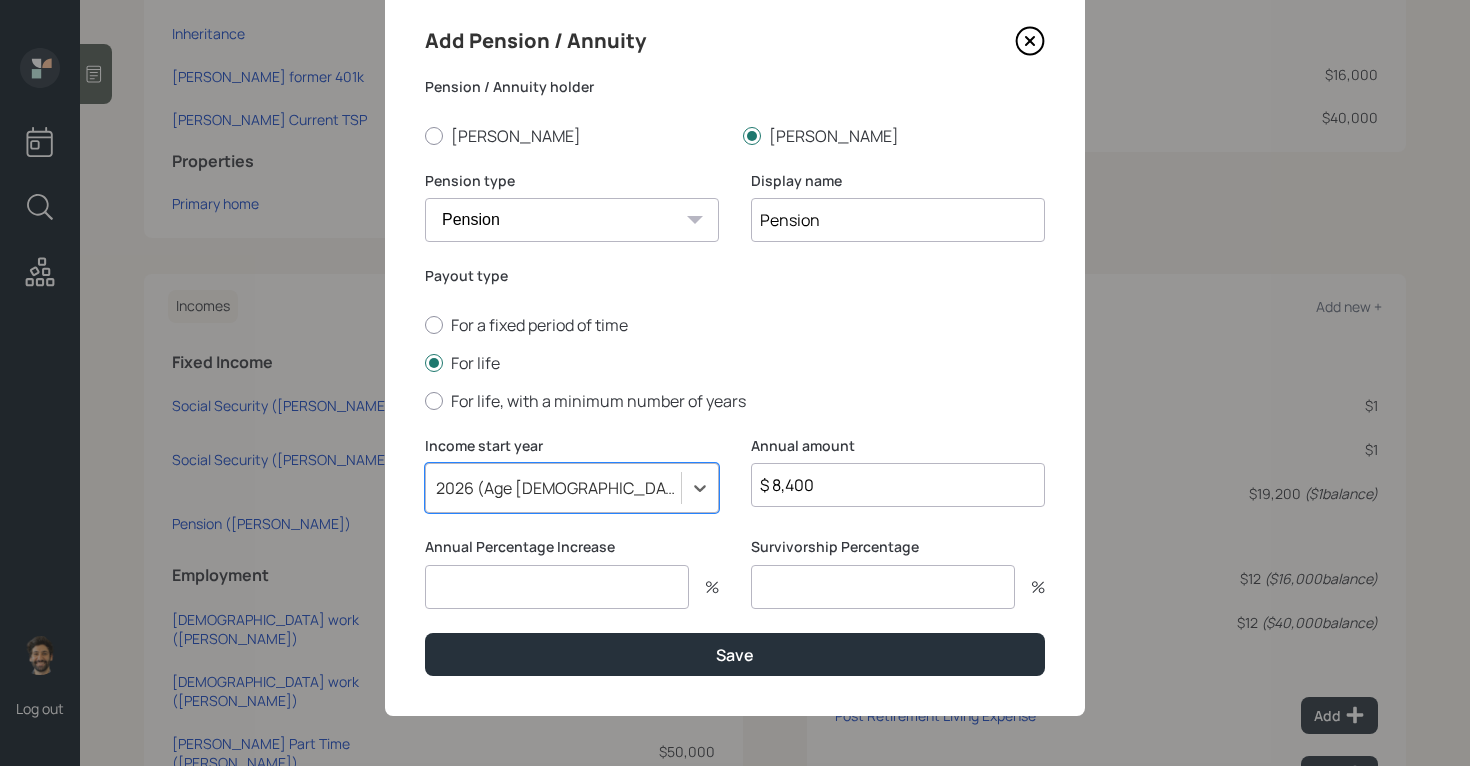 scroll, scrollTop: 0, scrollLeft: 0, axis: both 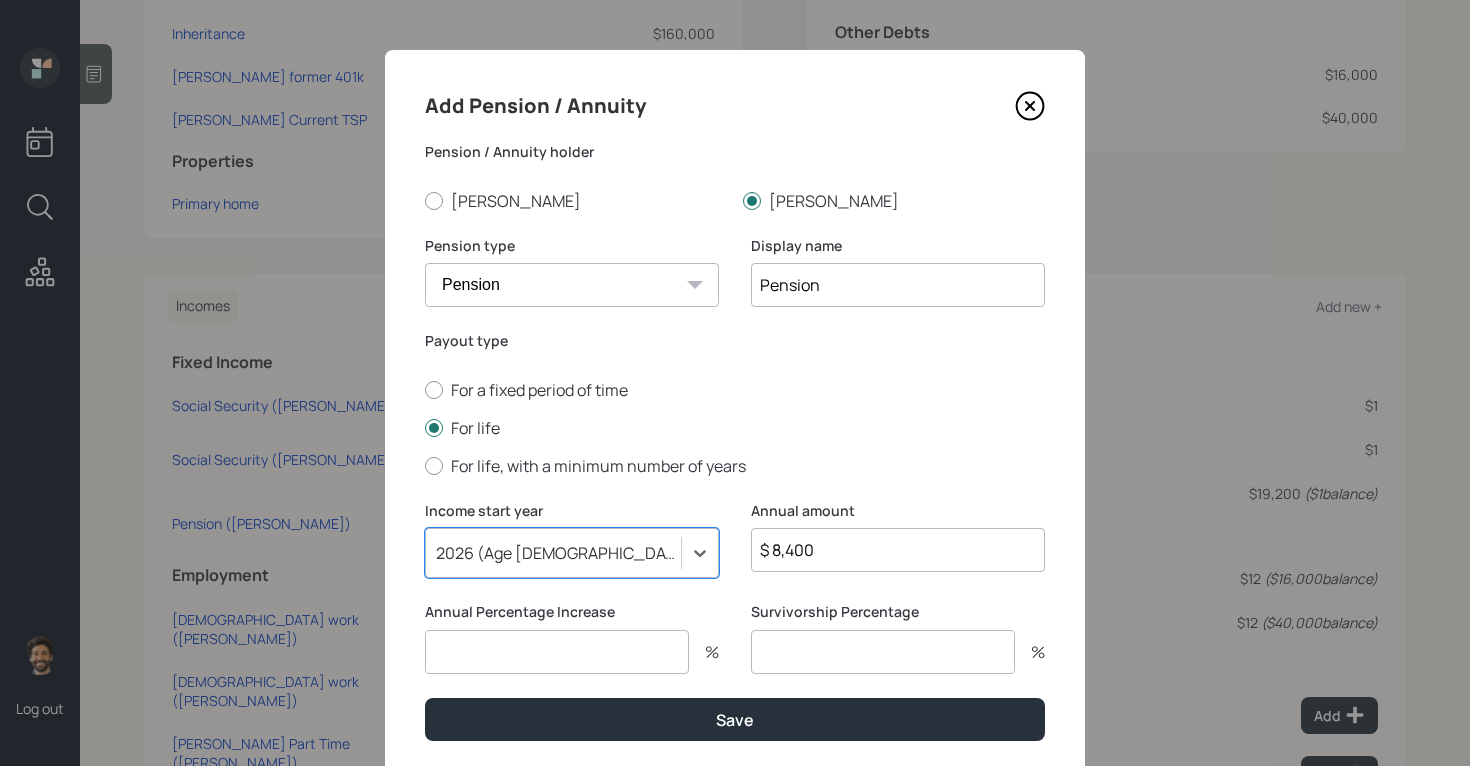 click at bounding box center [557, 652] 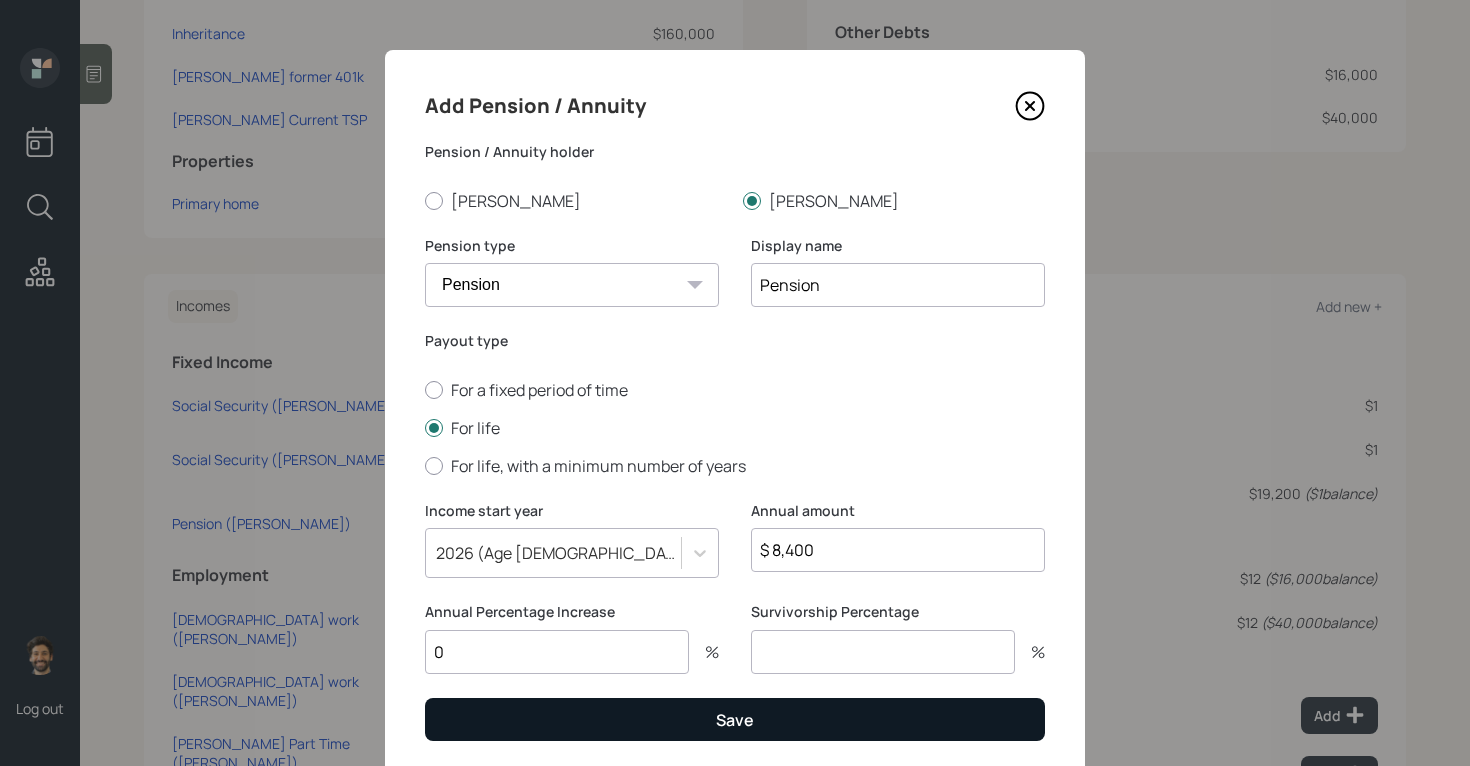type on "0" 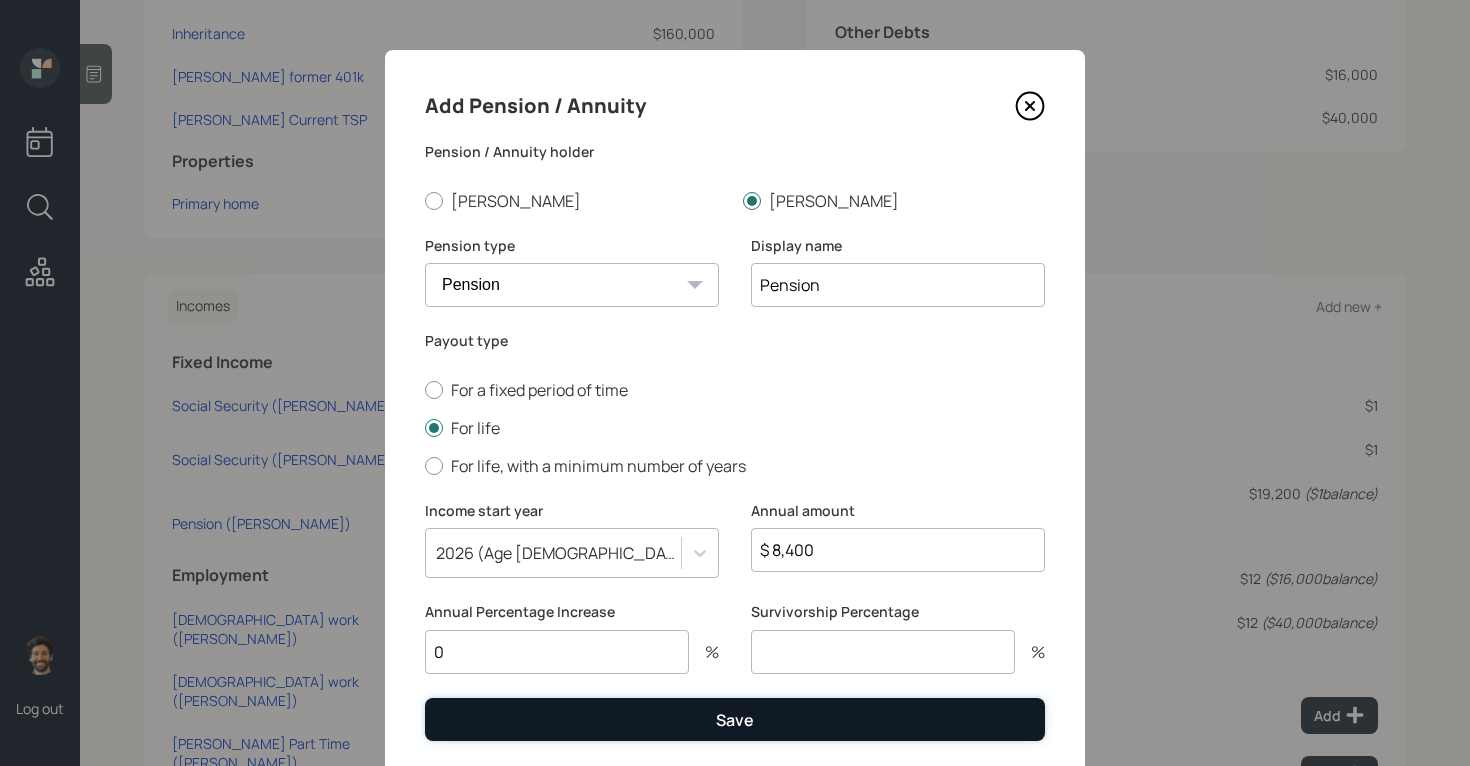 click on "Save" at bounding box center (735, 719) 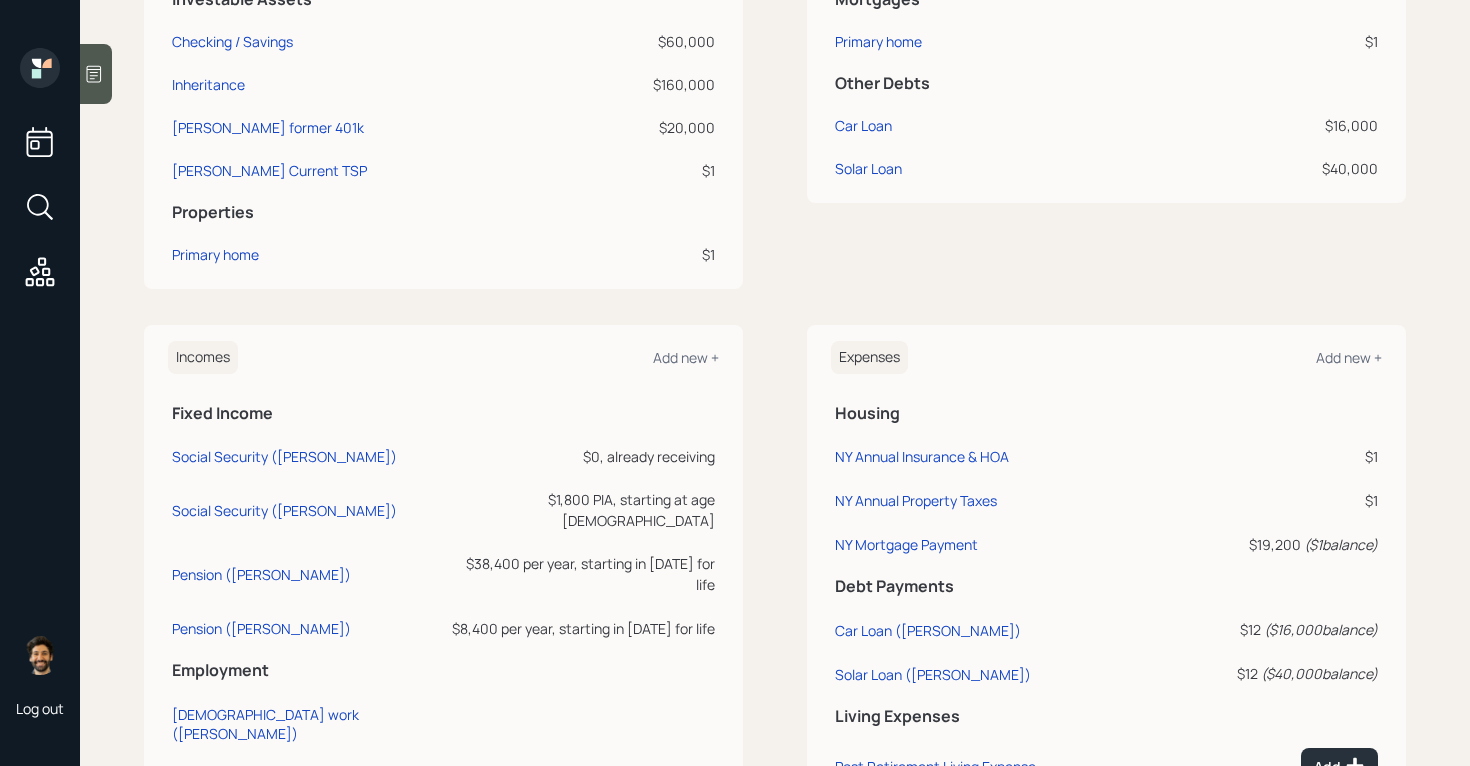 scroll, scrollTop: 604, scrollLeft: 0, axis: vertical 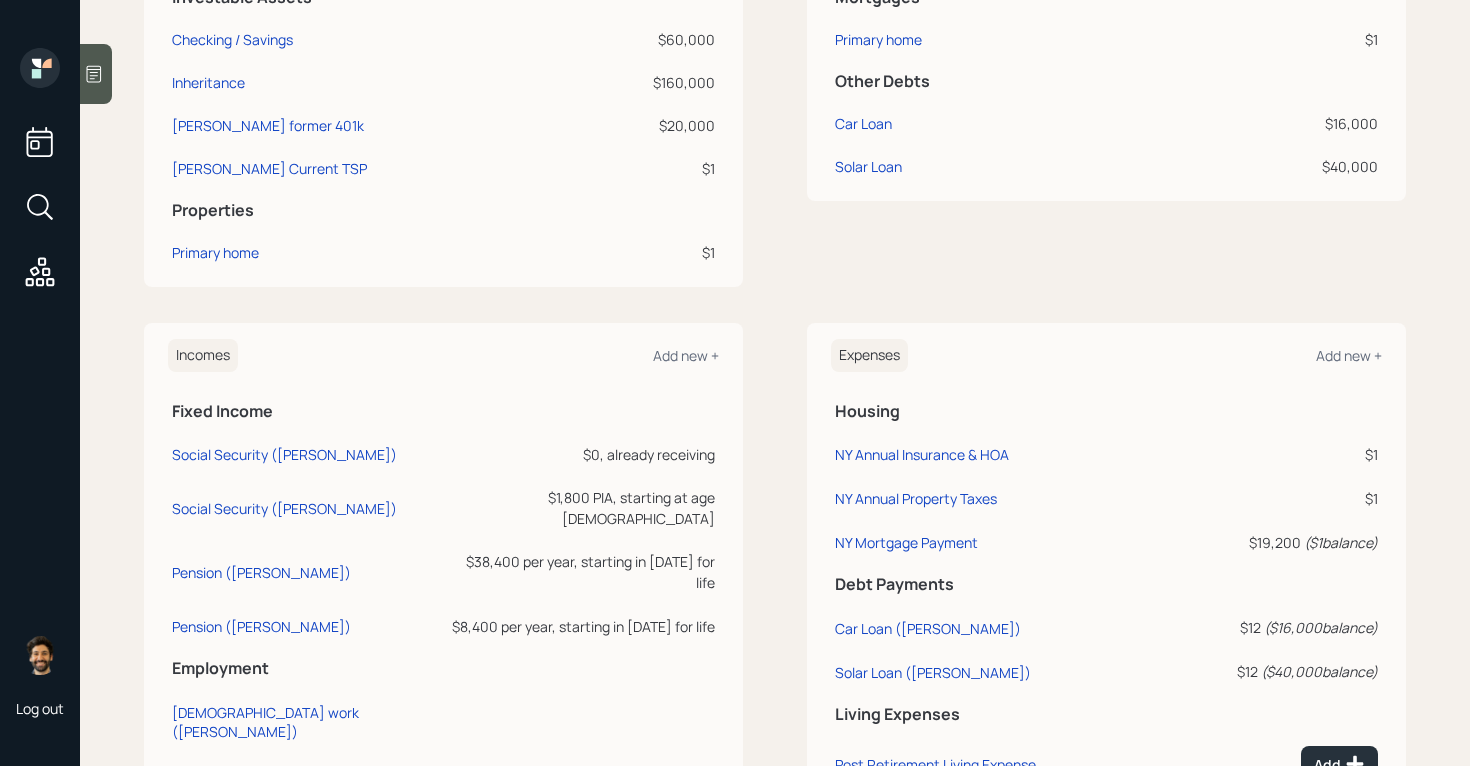 click on "Pension    ([PERSON_NAME])" at bounding box center (304, 623) 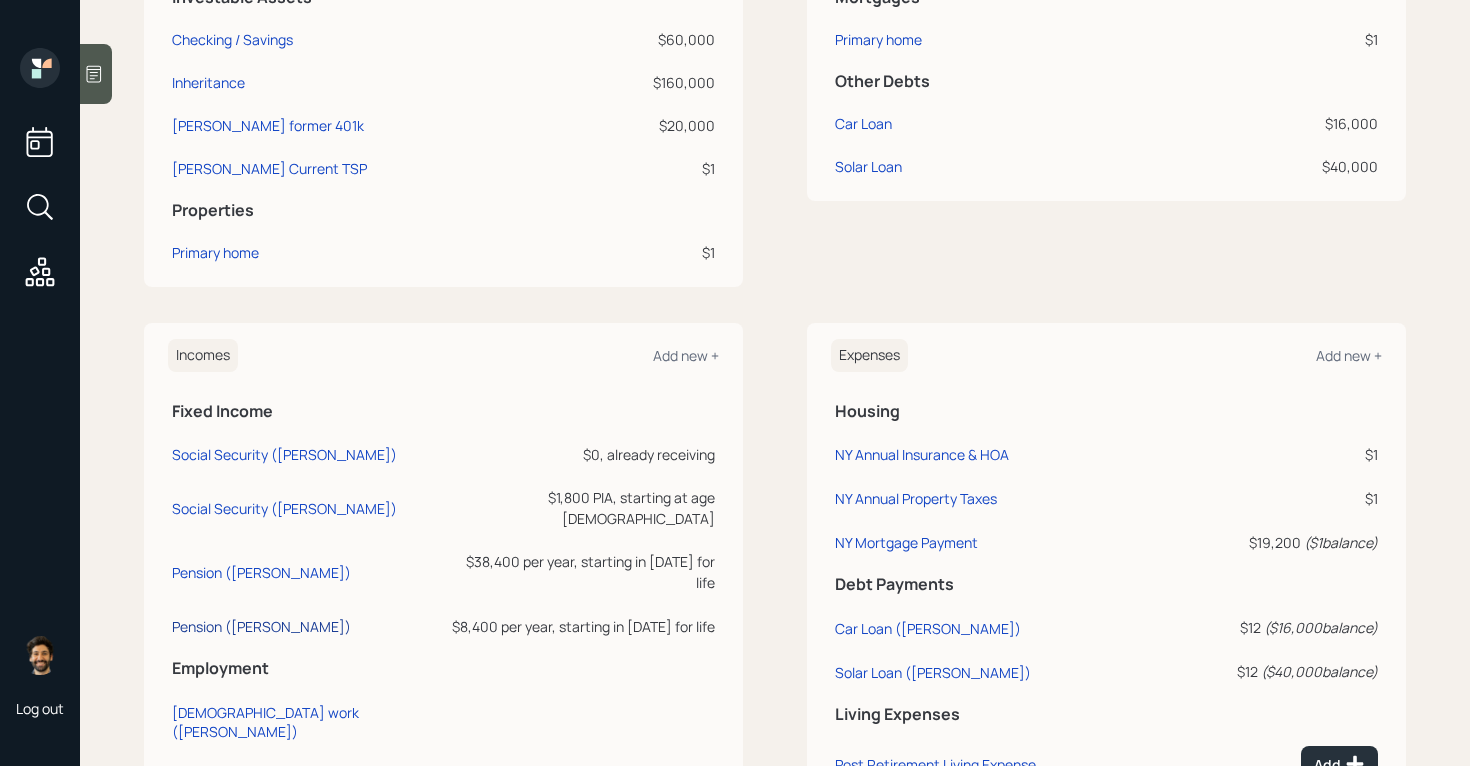 click on "Pension    ([PERSON_NAME])" at bounding box center [261, 626] 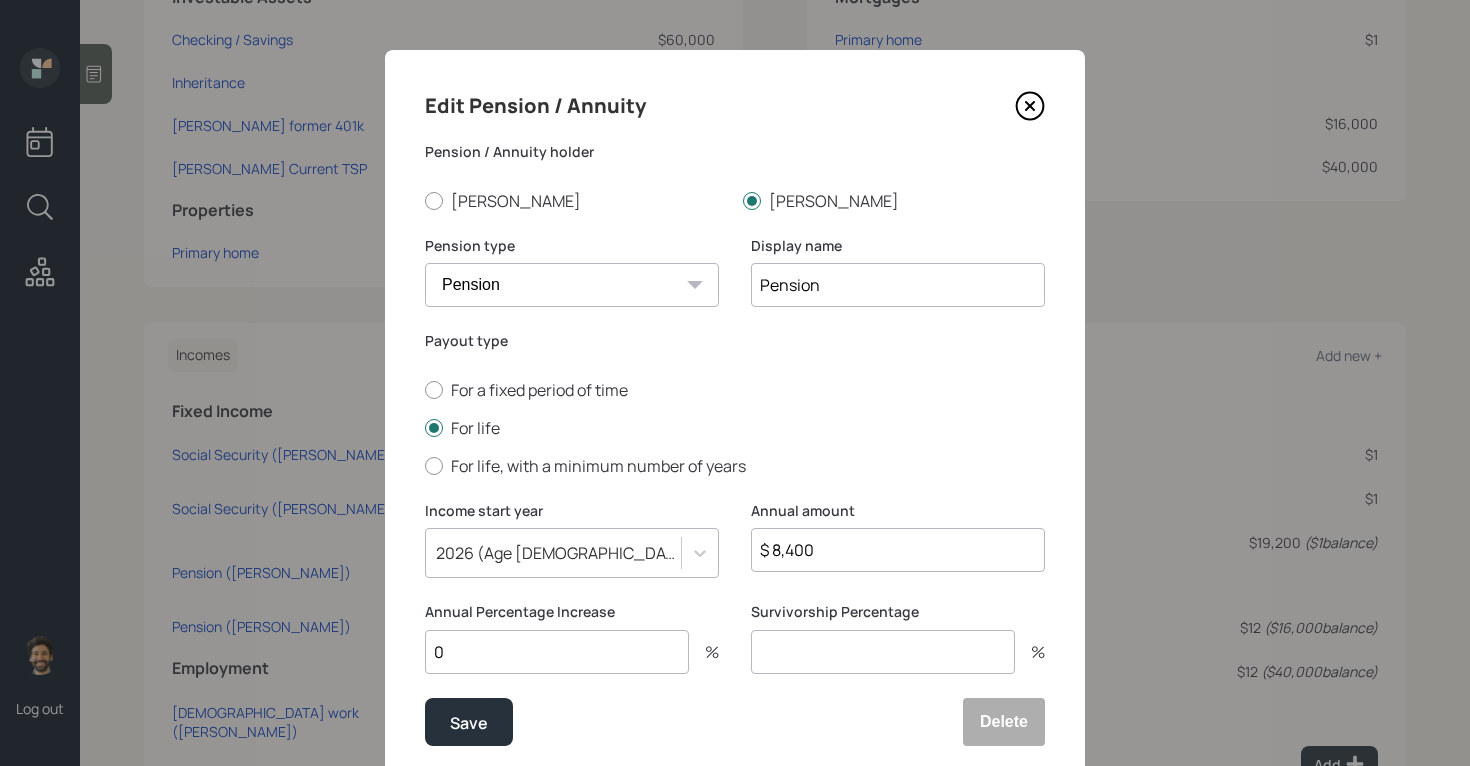 click on "0" at bounding box center (557, 652) 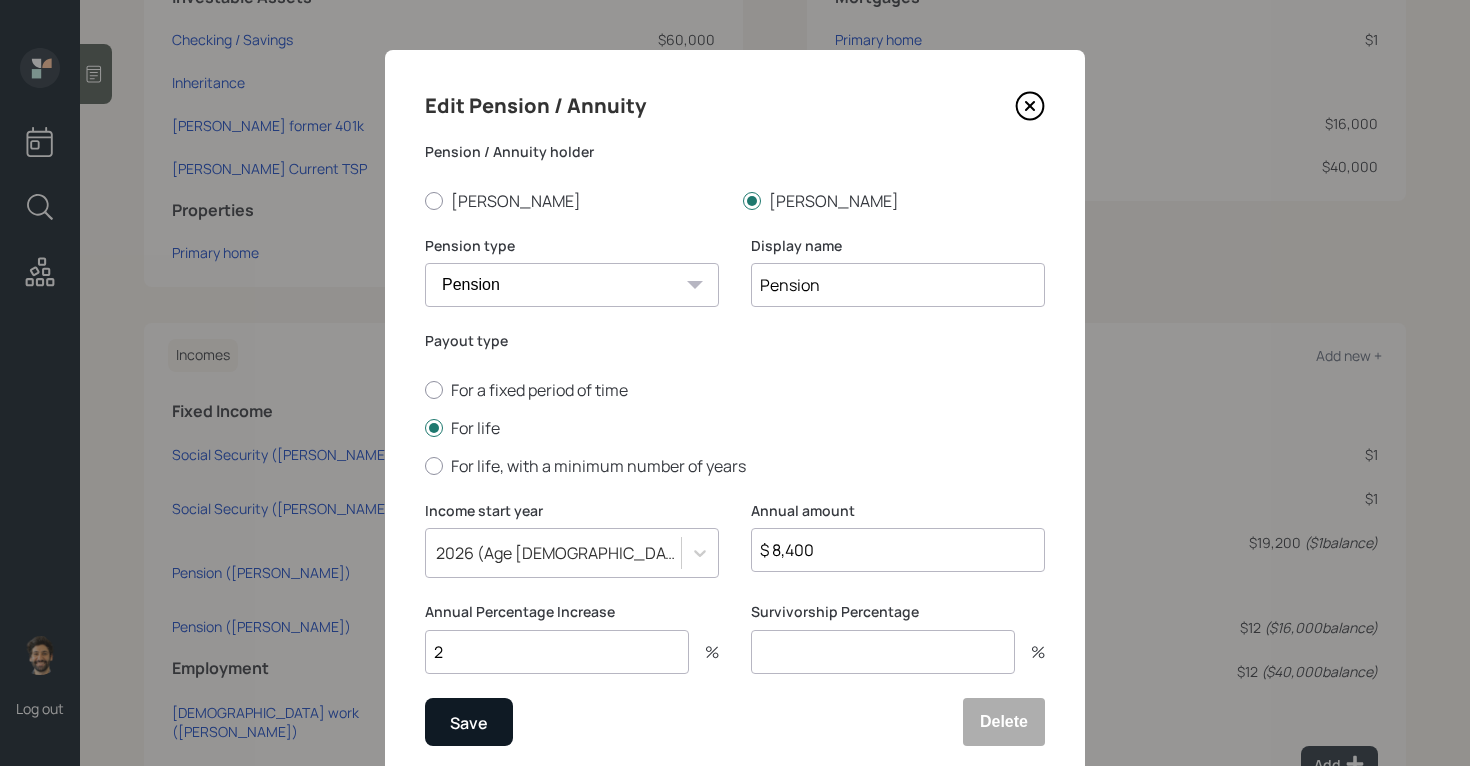 type on "2" 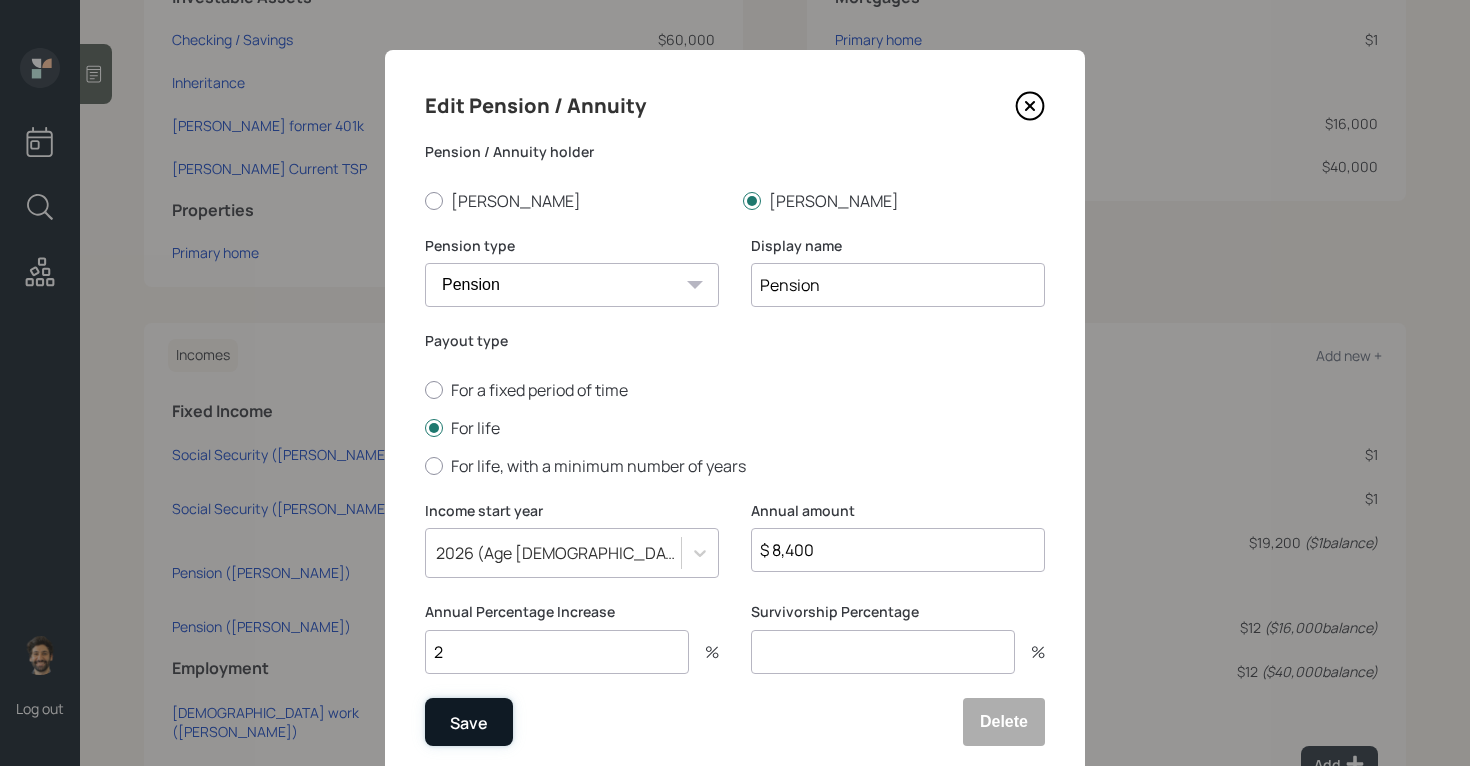 click on "Save" at bounding box center (469, 722) 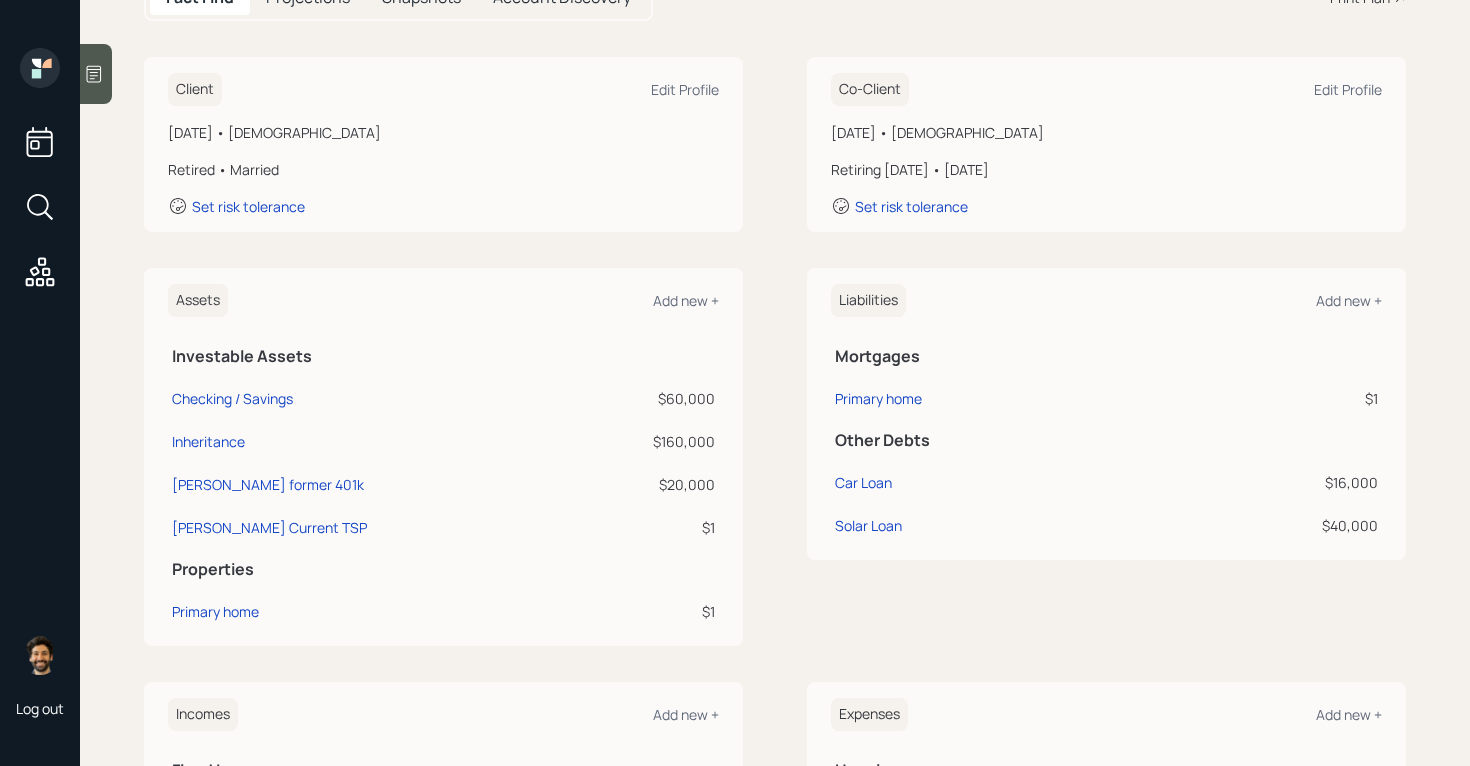 scroll, scrollTop: 242, scrollLeft: 0, axis: vertical 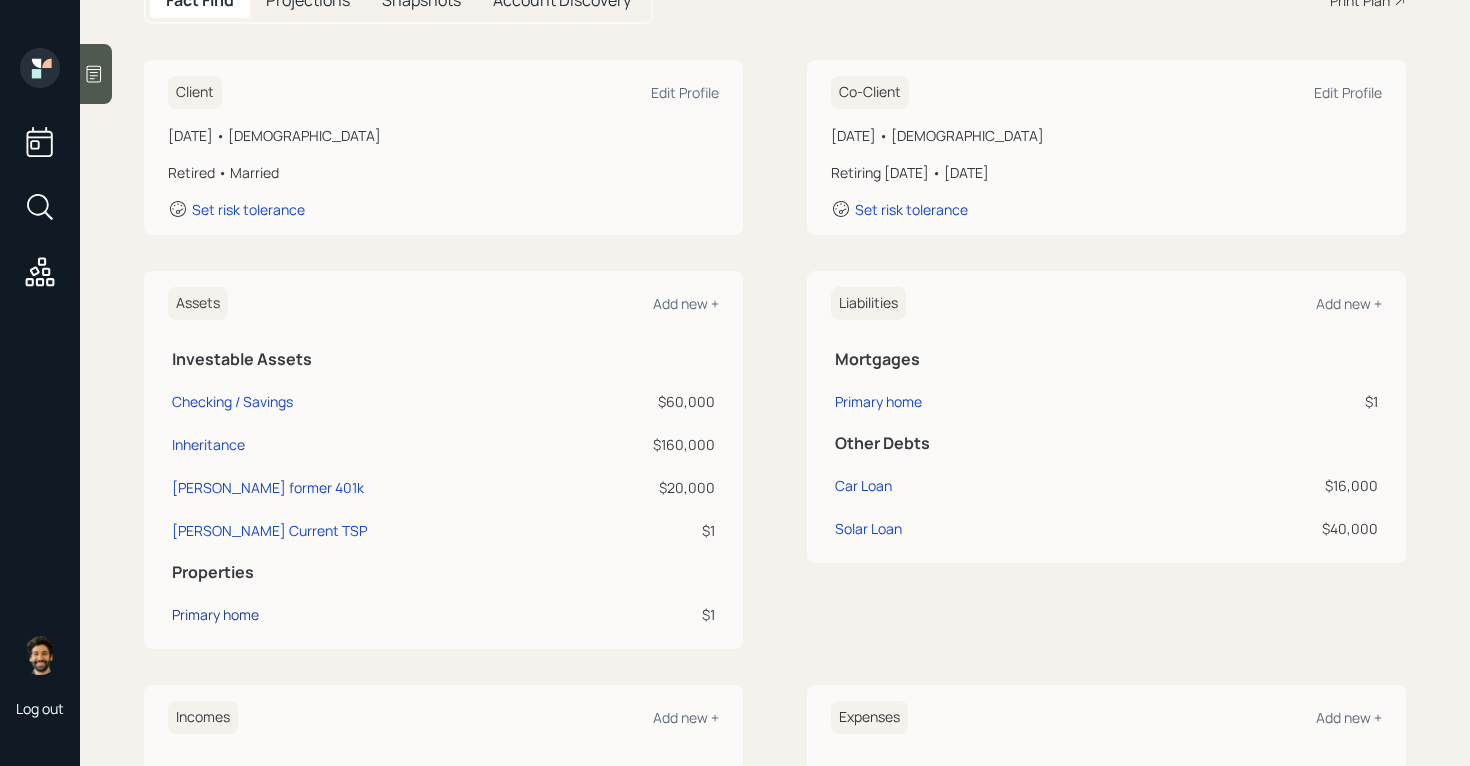 click on "Primary home" at bounding box center [215, 614] 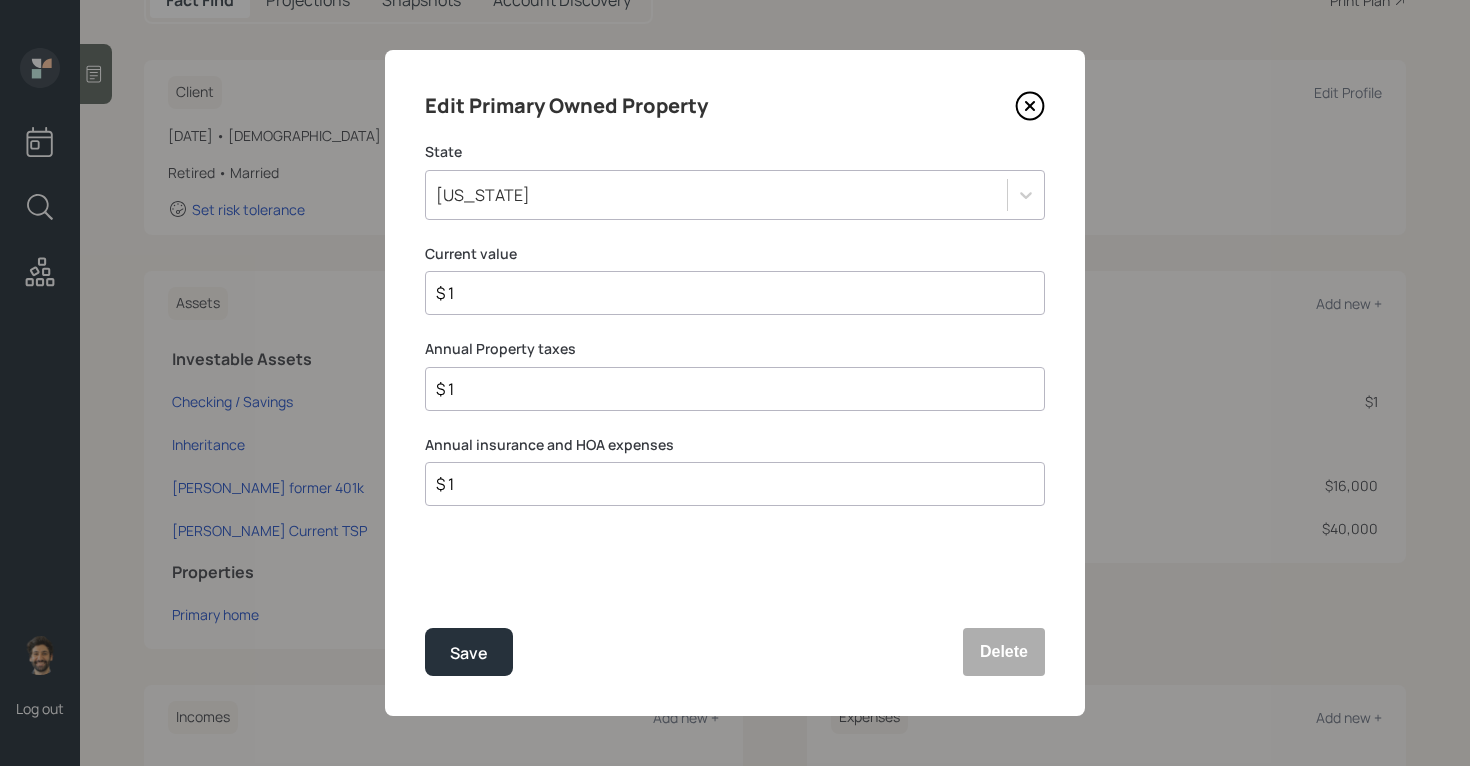 click on "$ 1" at bounding box center (727, 293) 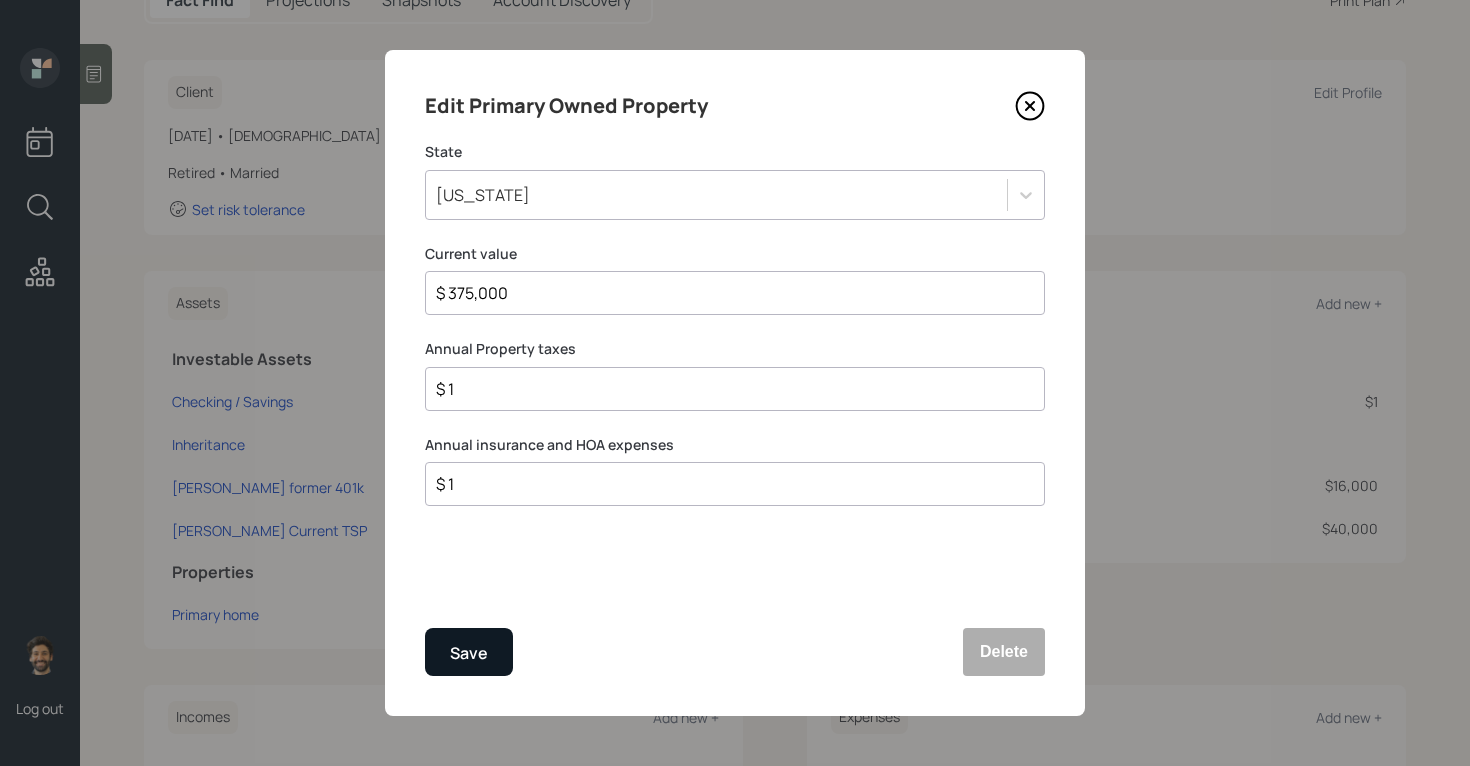 type on "$ 375,000" 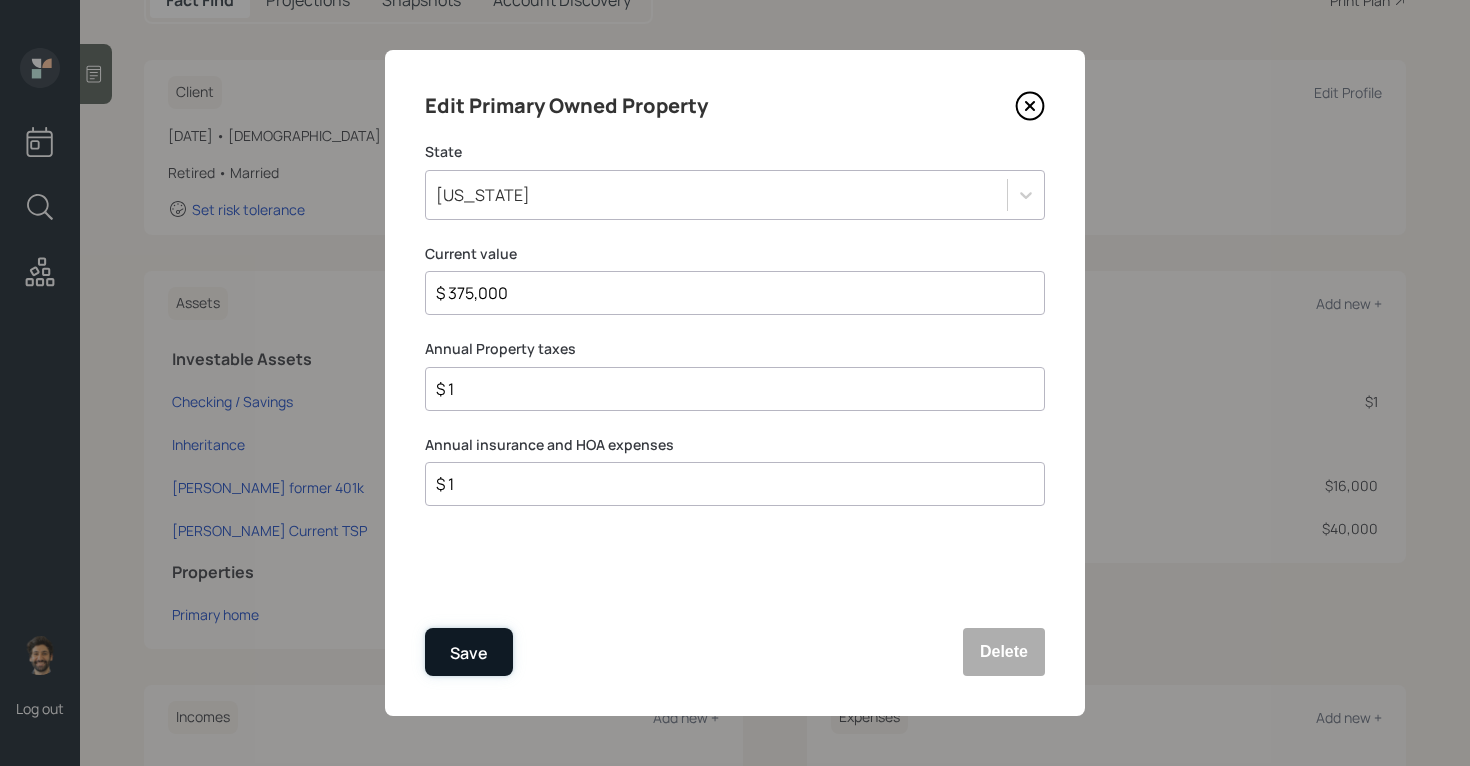 click on "Save" at bounding box center (469, 653) 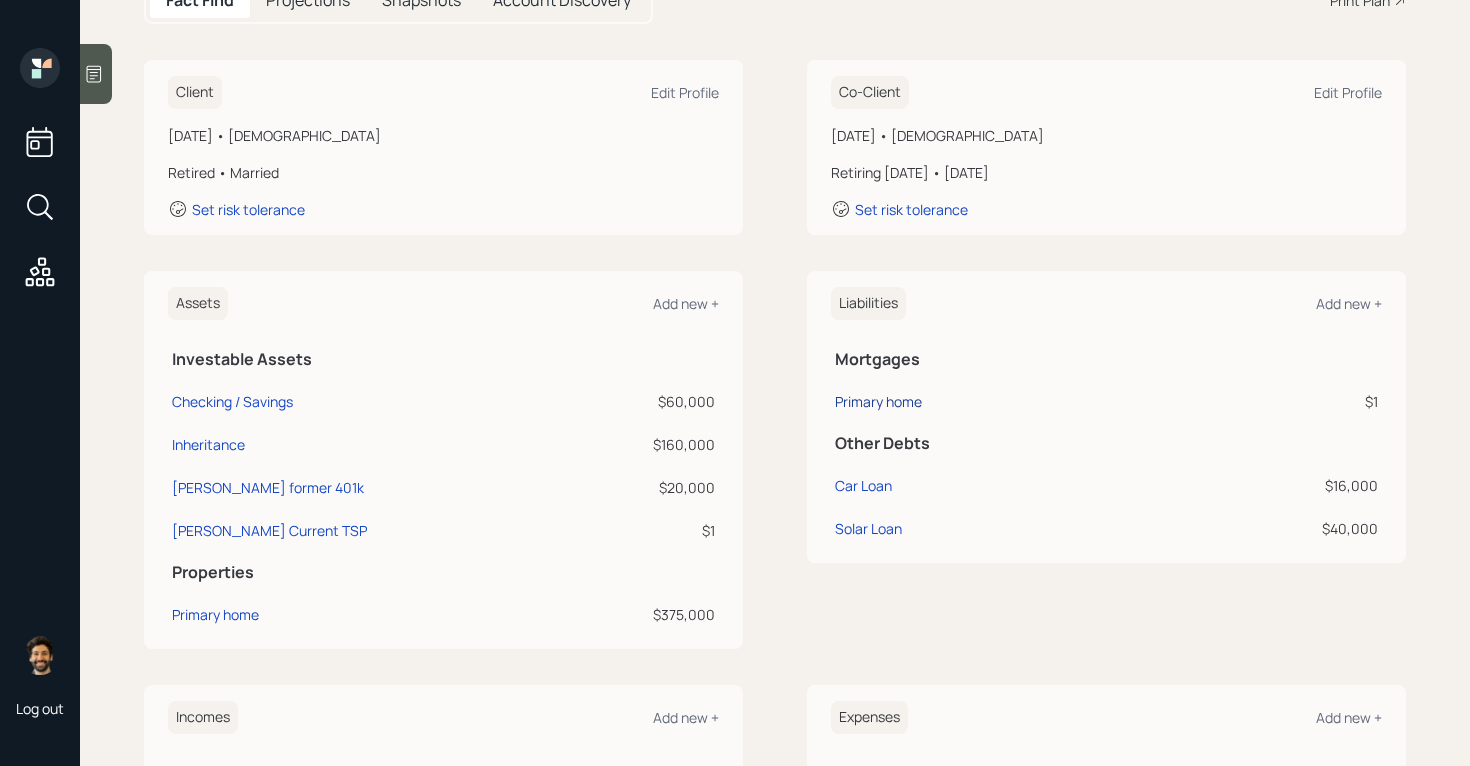 click on "Primary home" at bounding box center (878, 401) 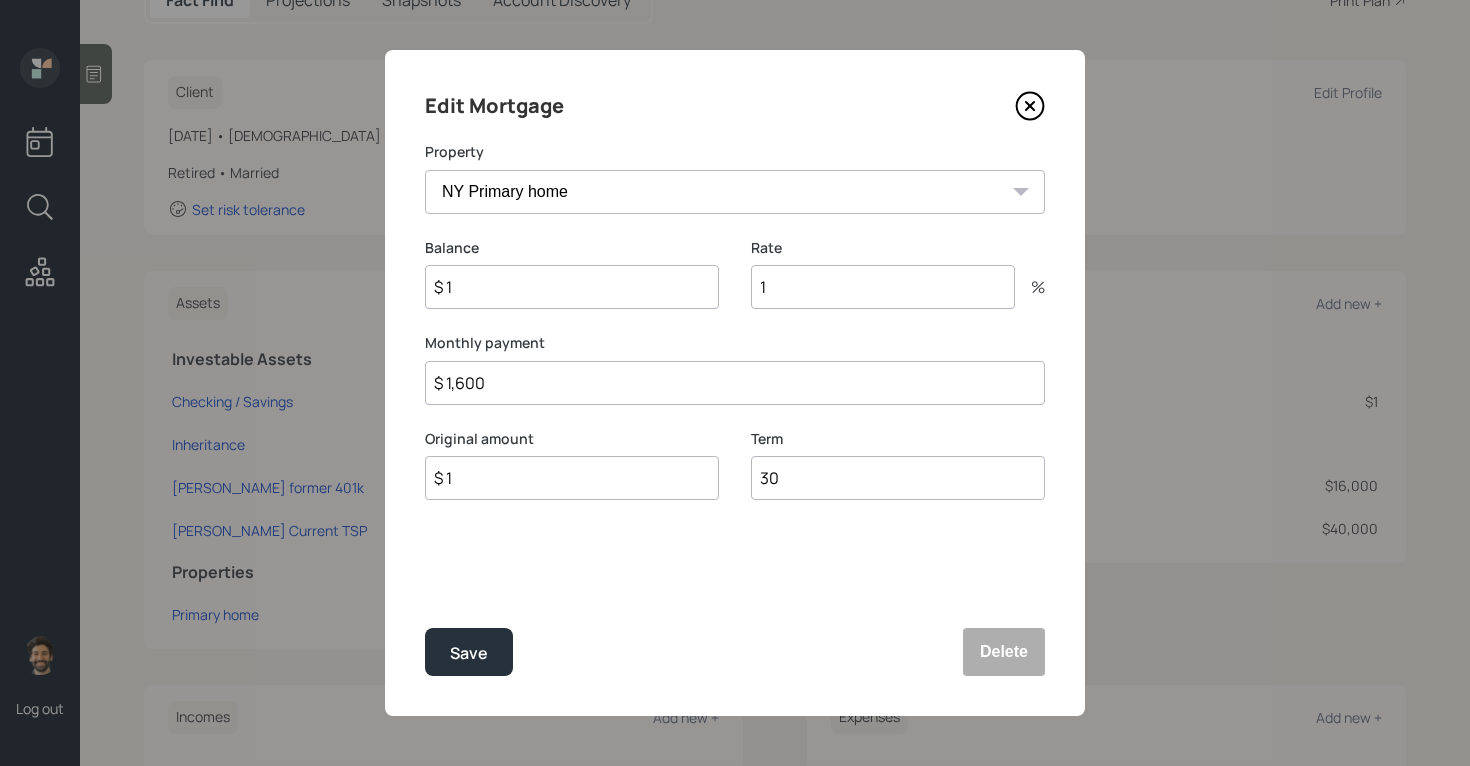 click on "$ 1" at bounding box center [572, 287] 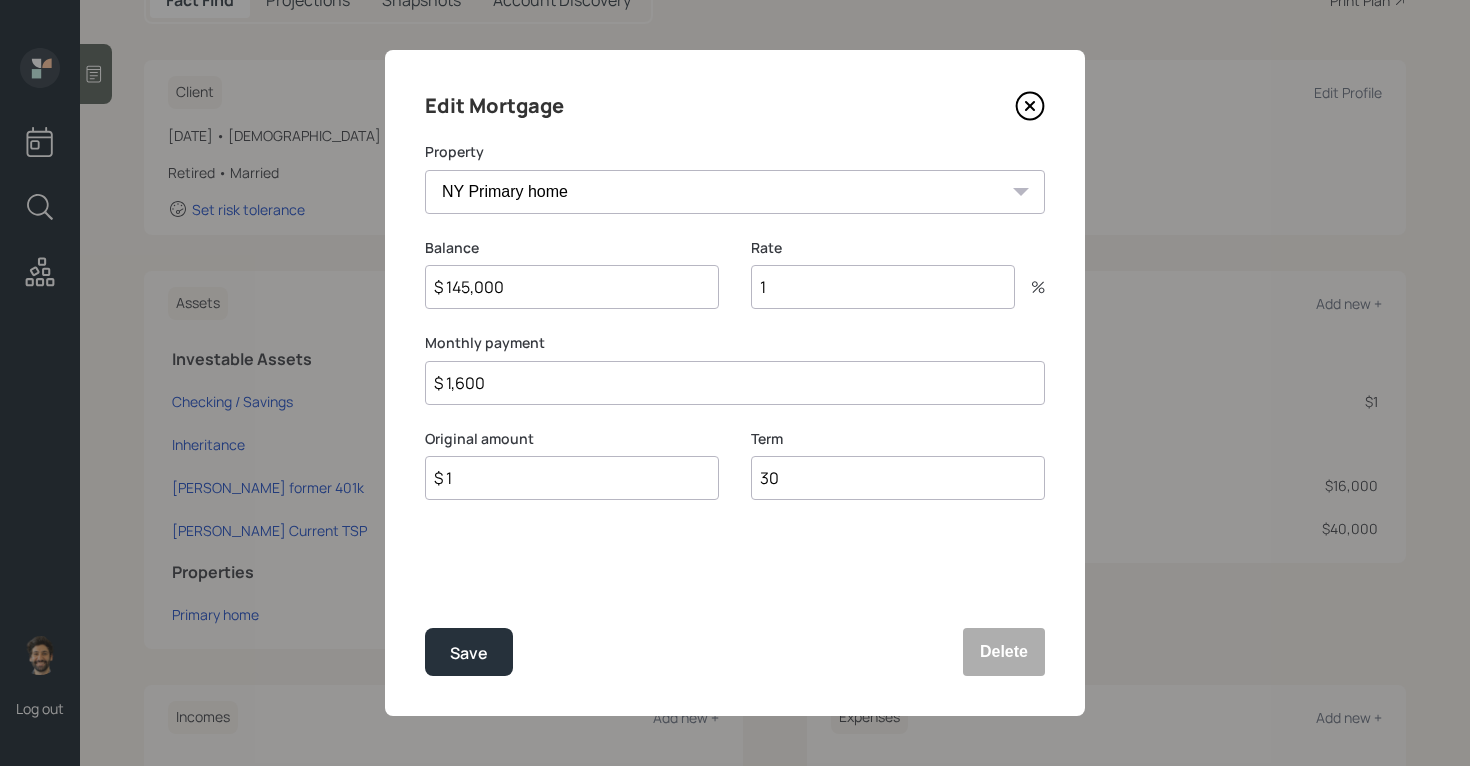 type on "$ 145,000" 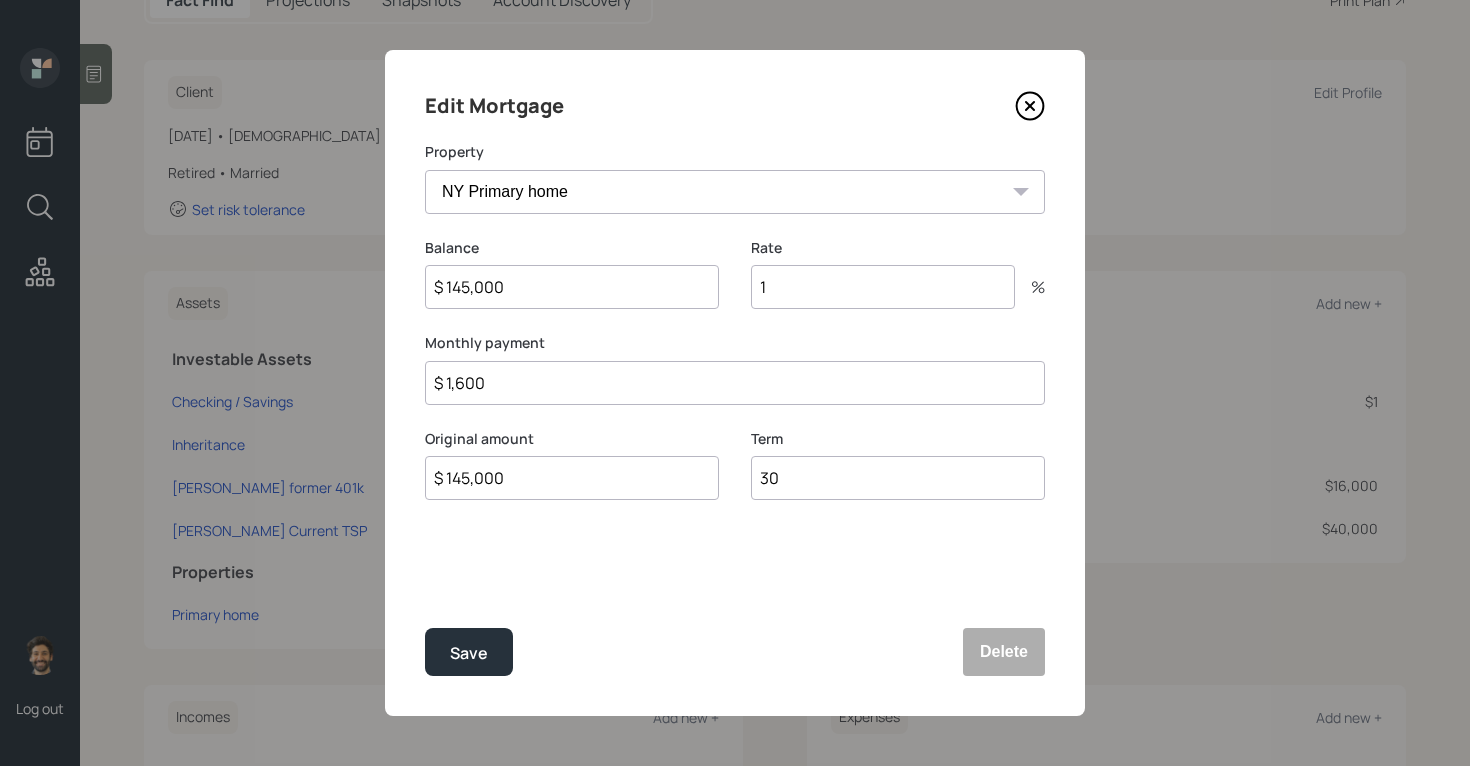 type on "$ 145,000" 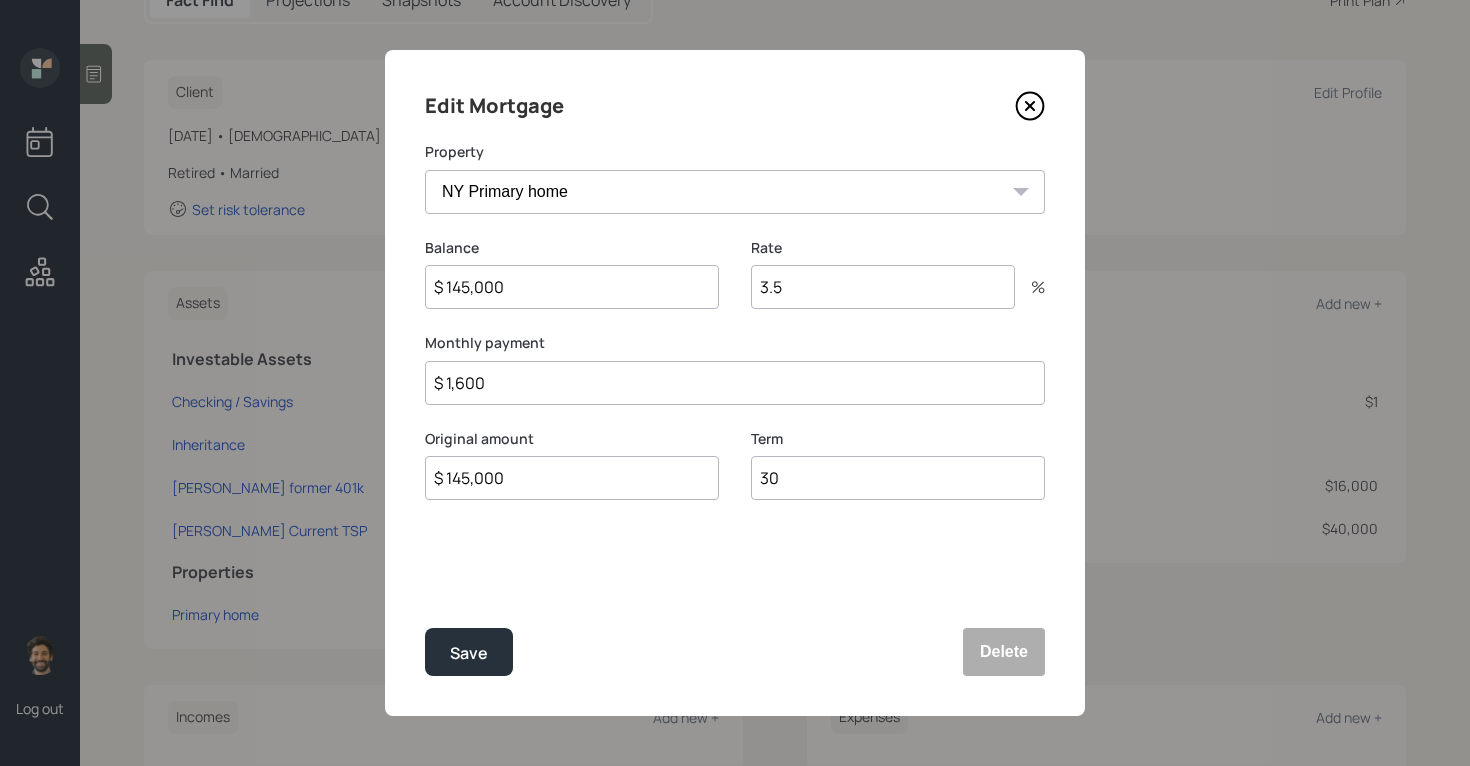 type on "3.5" 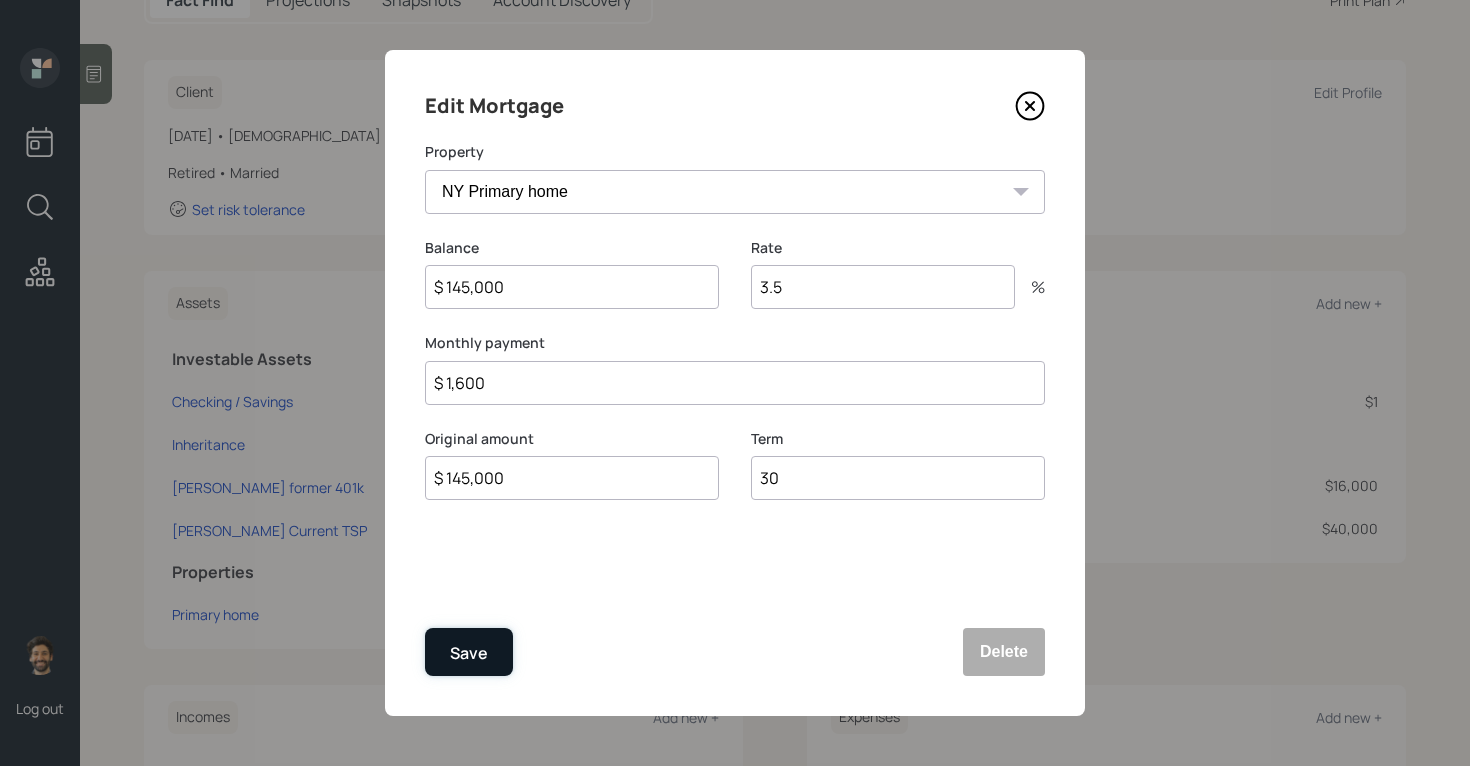click on "Save" at bounding box center [469, 653] 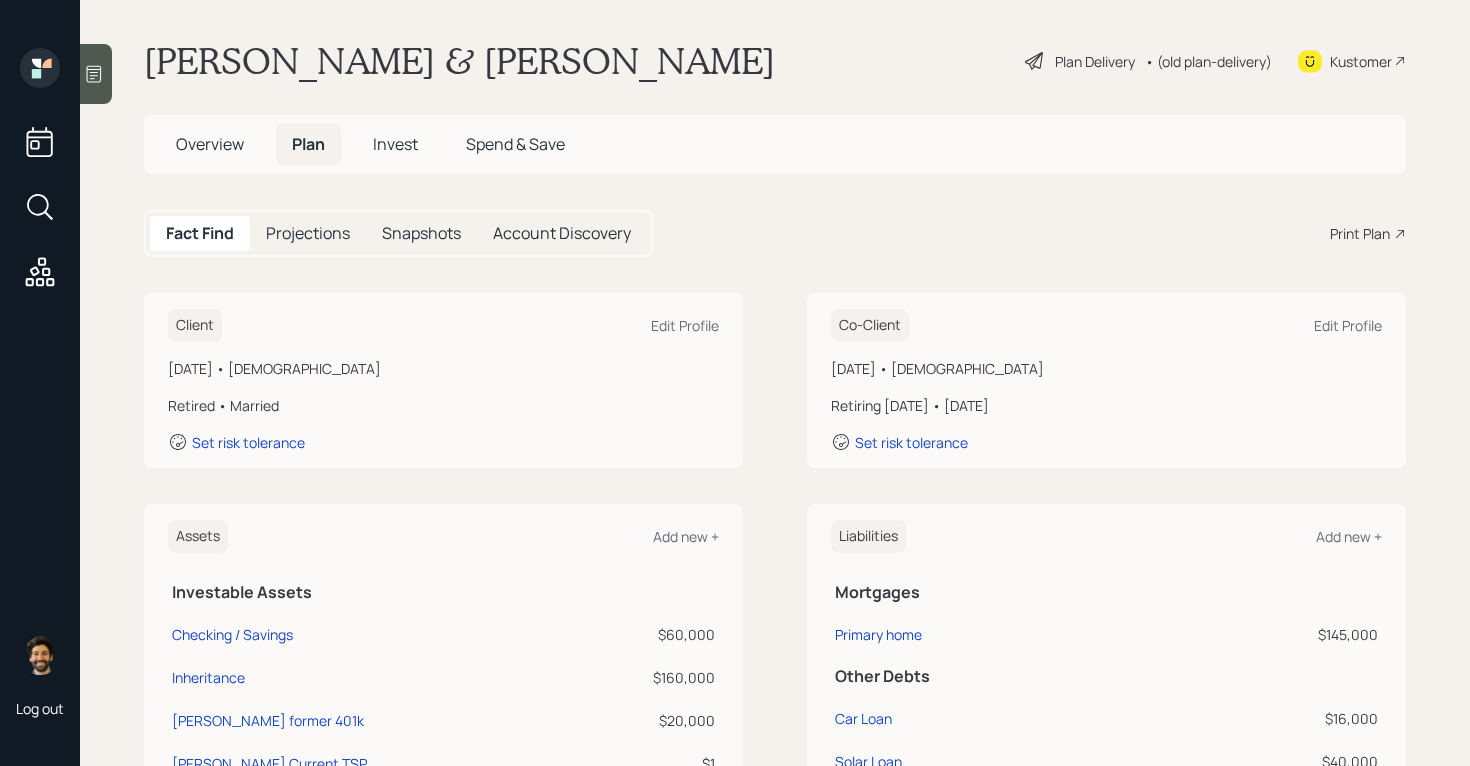 scroll, scrollTop: 0, scrollLeft: 0, axis: both 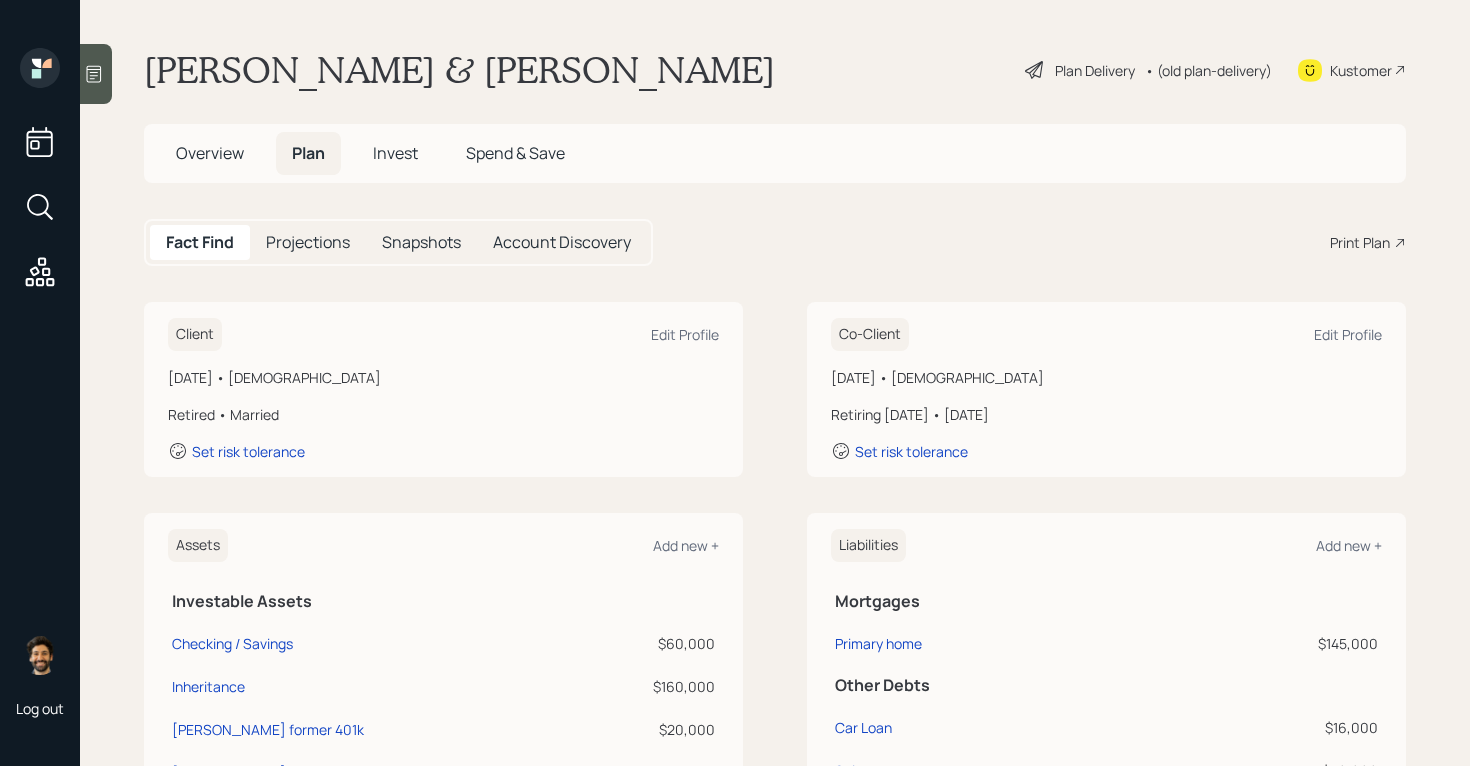 click on "Projections" at bounding box center [308, 242] 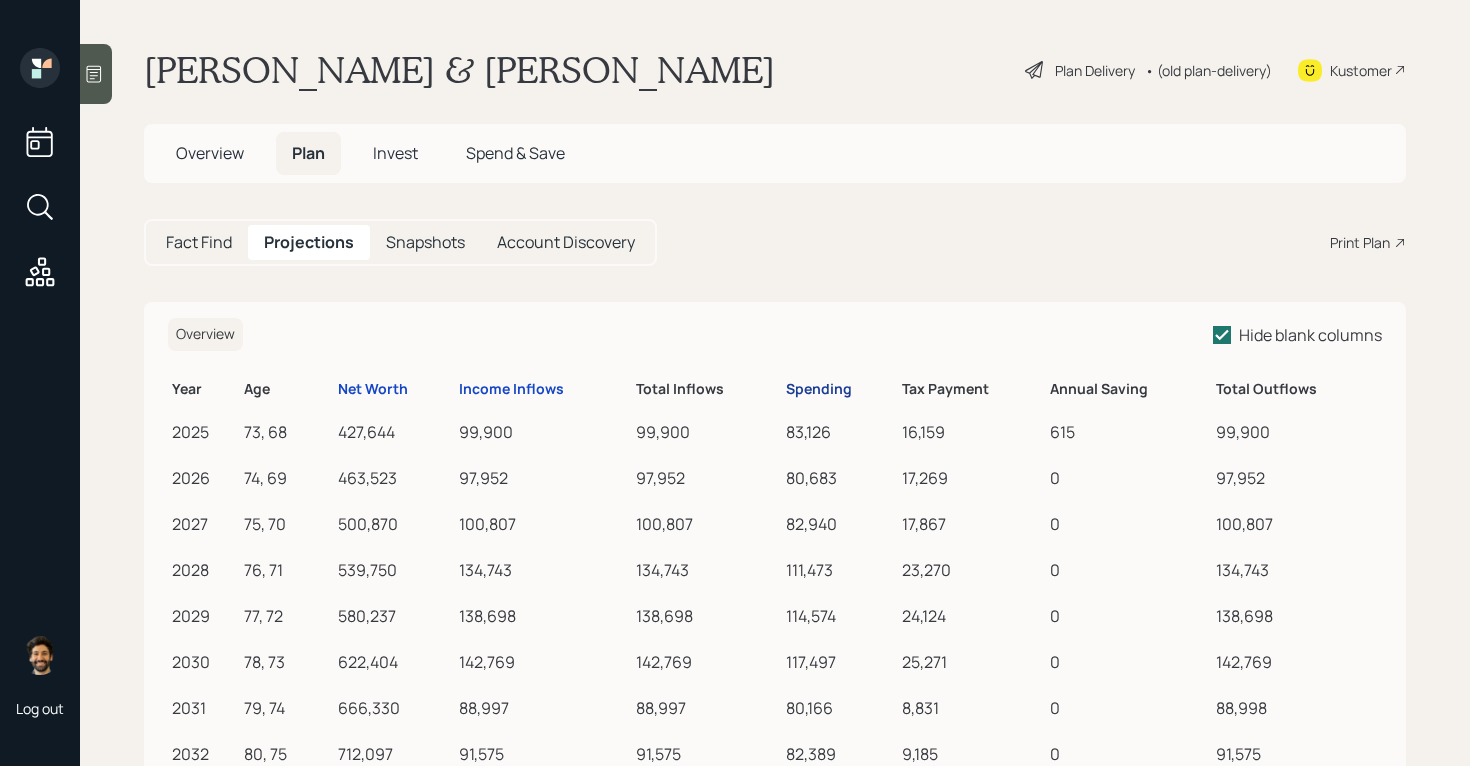click on "Spending" at bounding box center (819, 389) 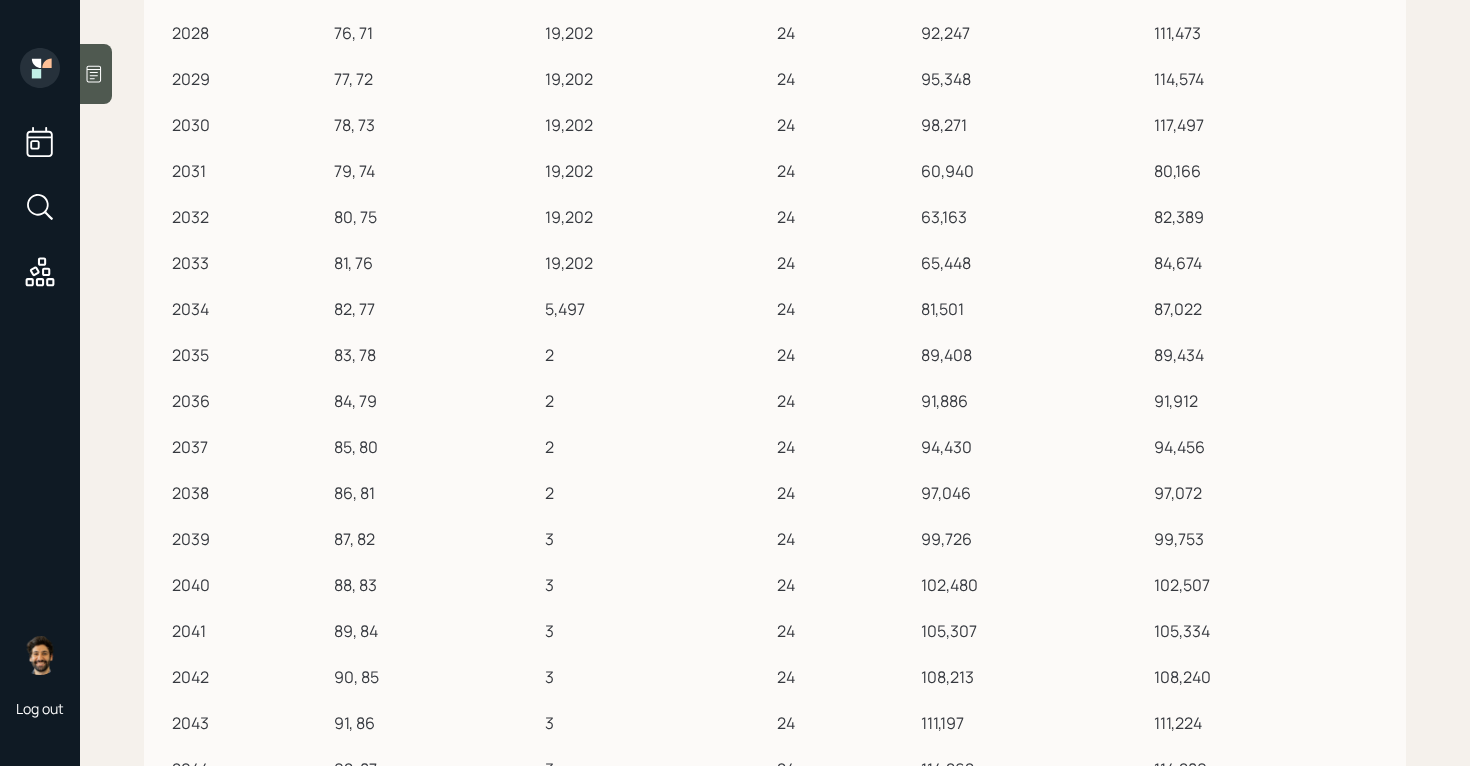scroll, scrollTop: 0, scrollLeft: 0, axis: both 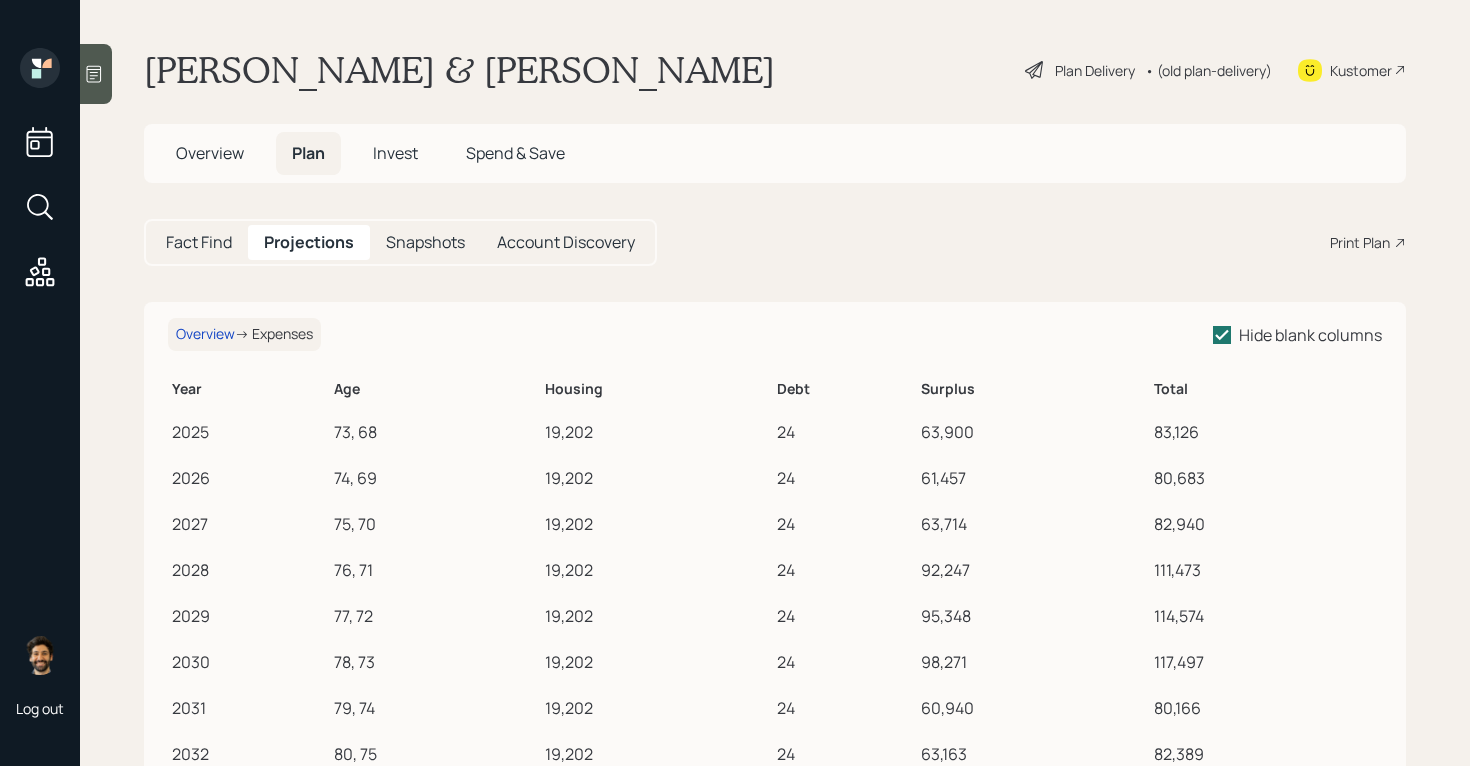 click on "Fact Find" at bounding box center [199, 242] 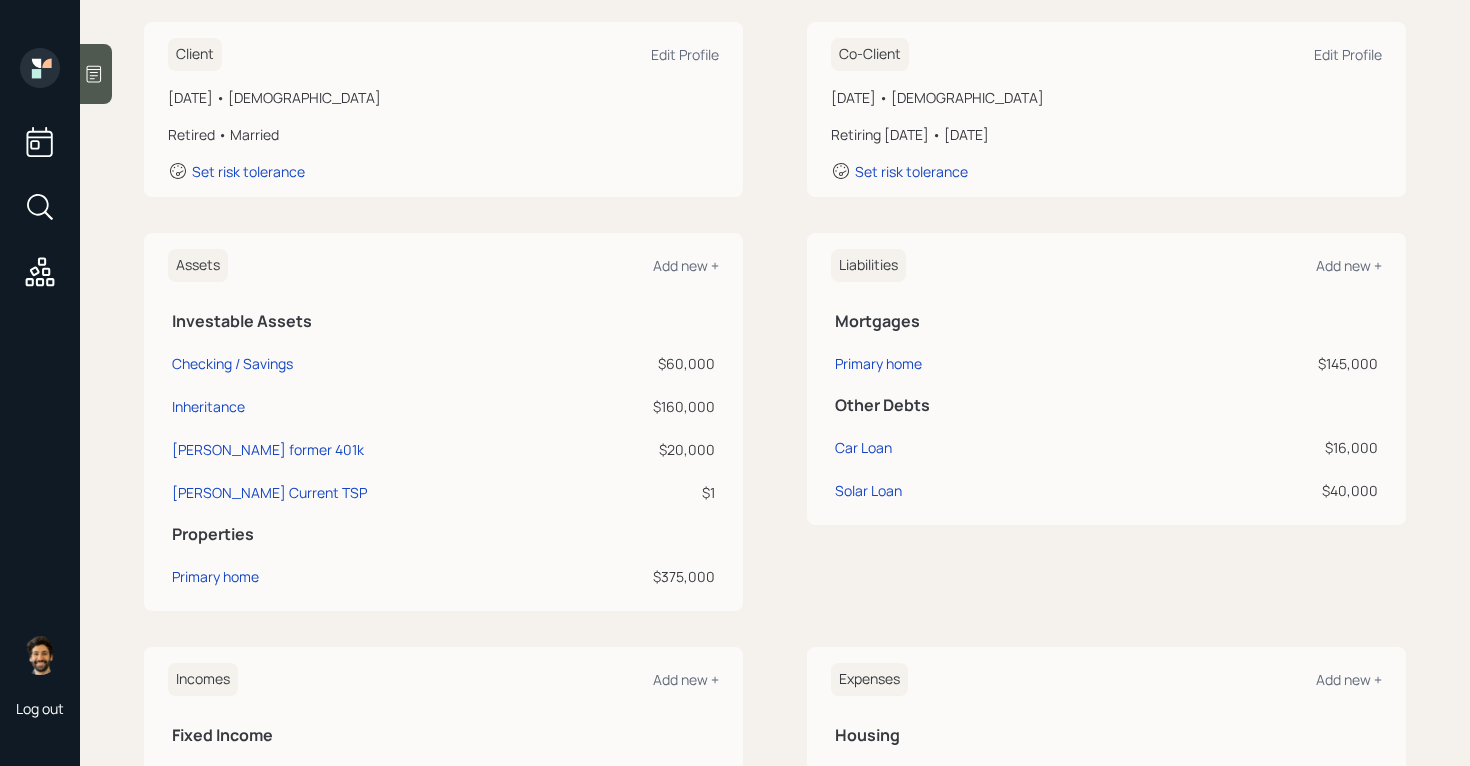 scroll, scrollTop: 258, scrollLeft: 0, axis: vertical 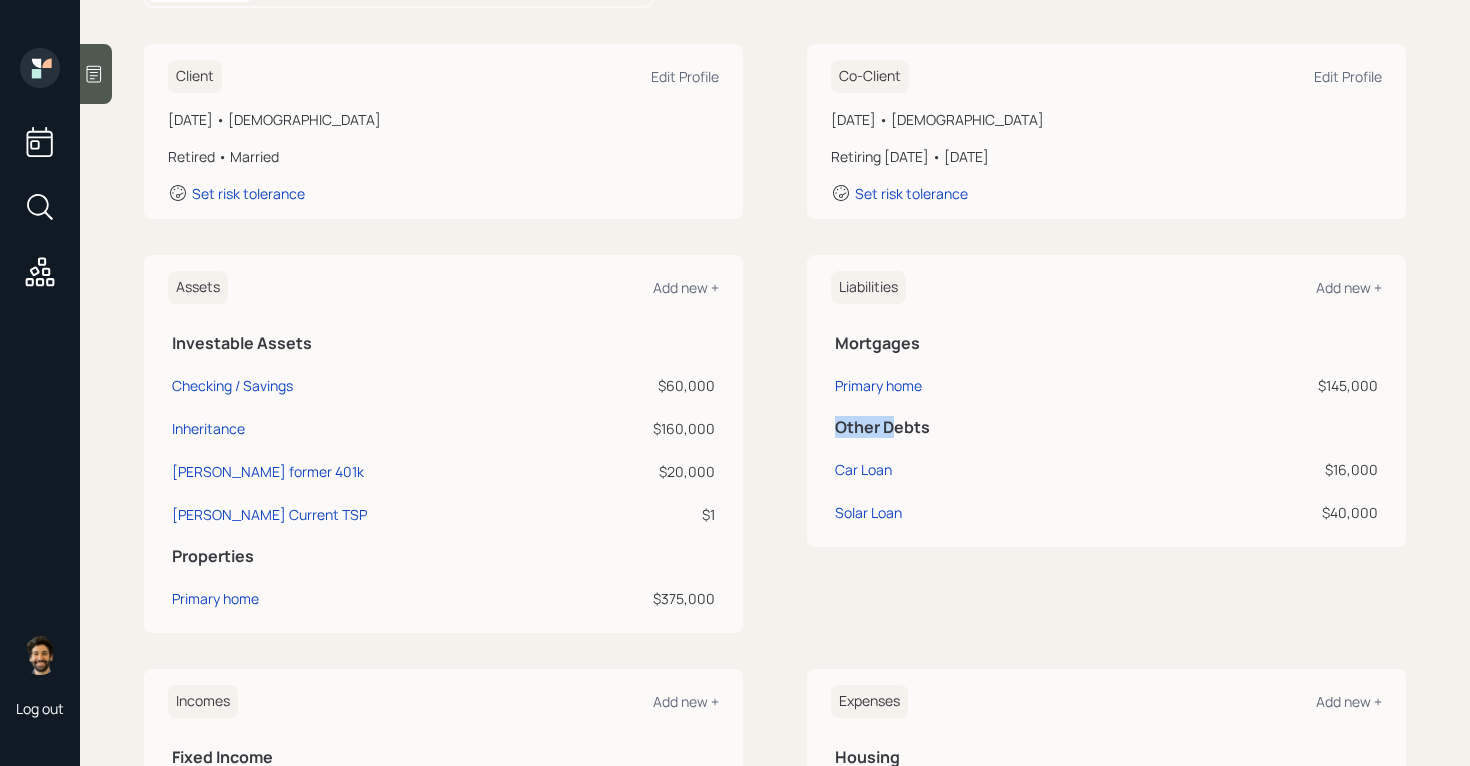 drag, startPoint x: 834, startPoint y: 427, endPoint x: 911, endPoint y: 430, distance: 77.05842 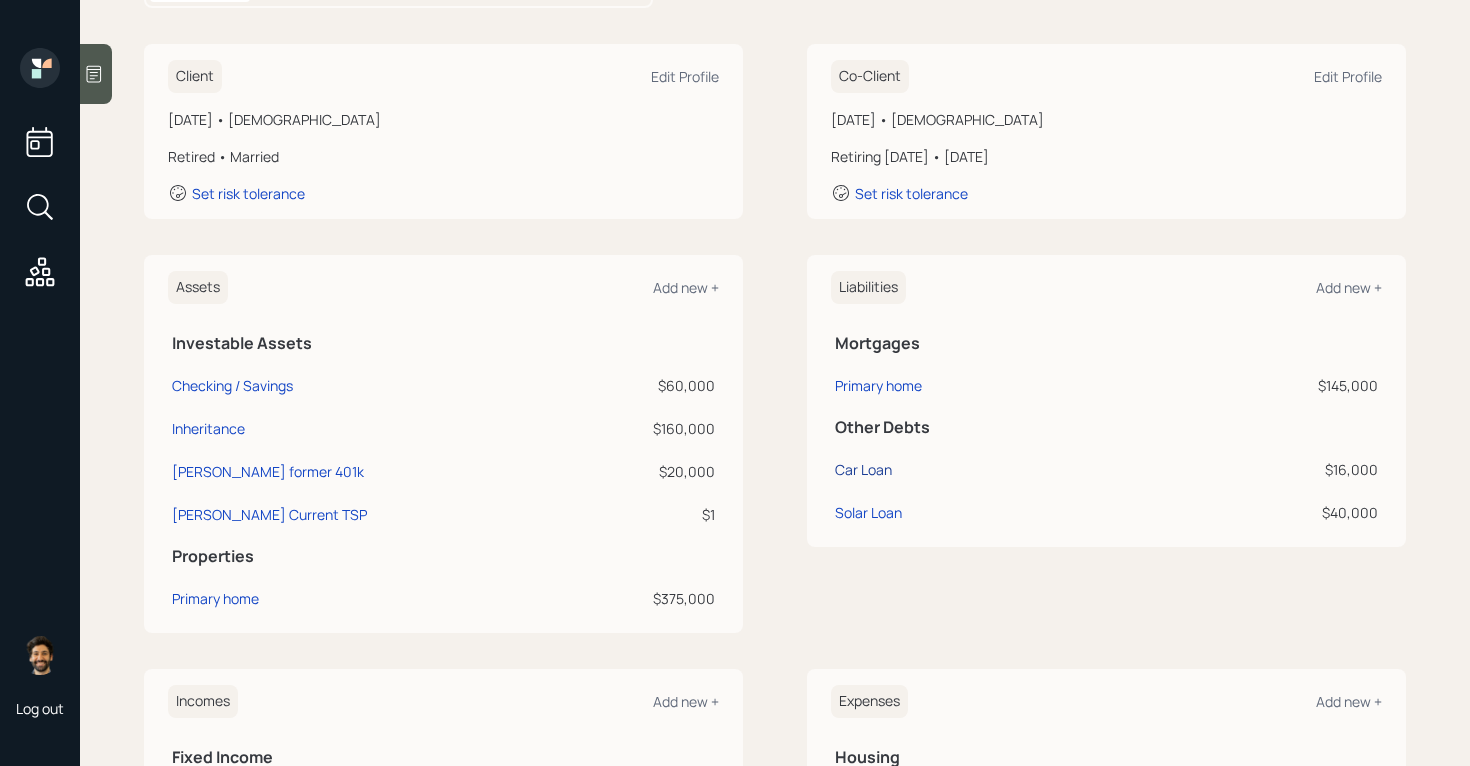 click on "Car Loan" at bounding box center [863, 469] 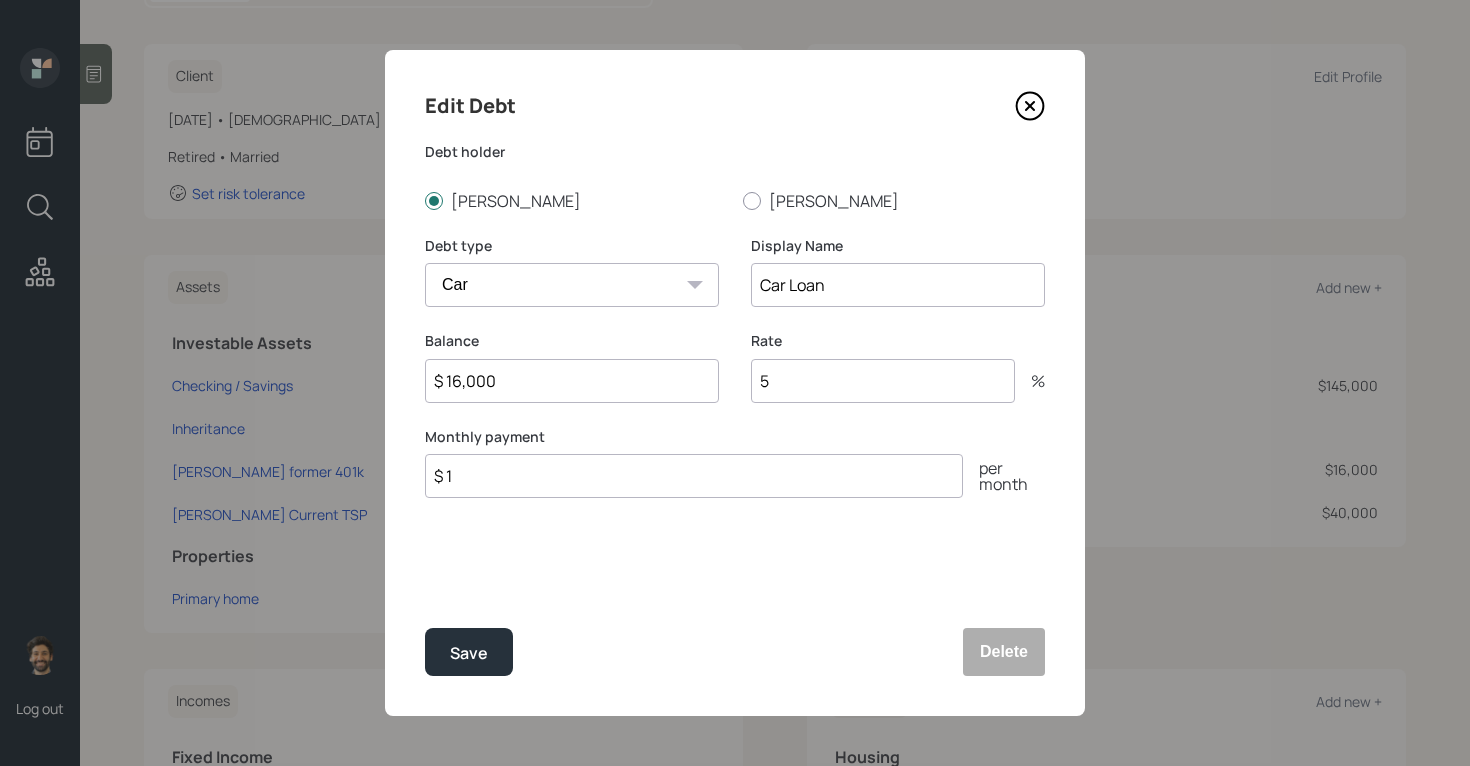 click on "$ 16,000" at bounding box center (572, 381) 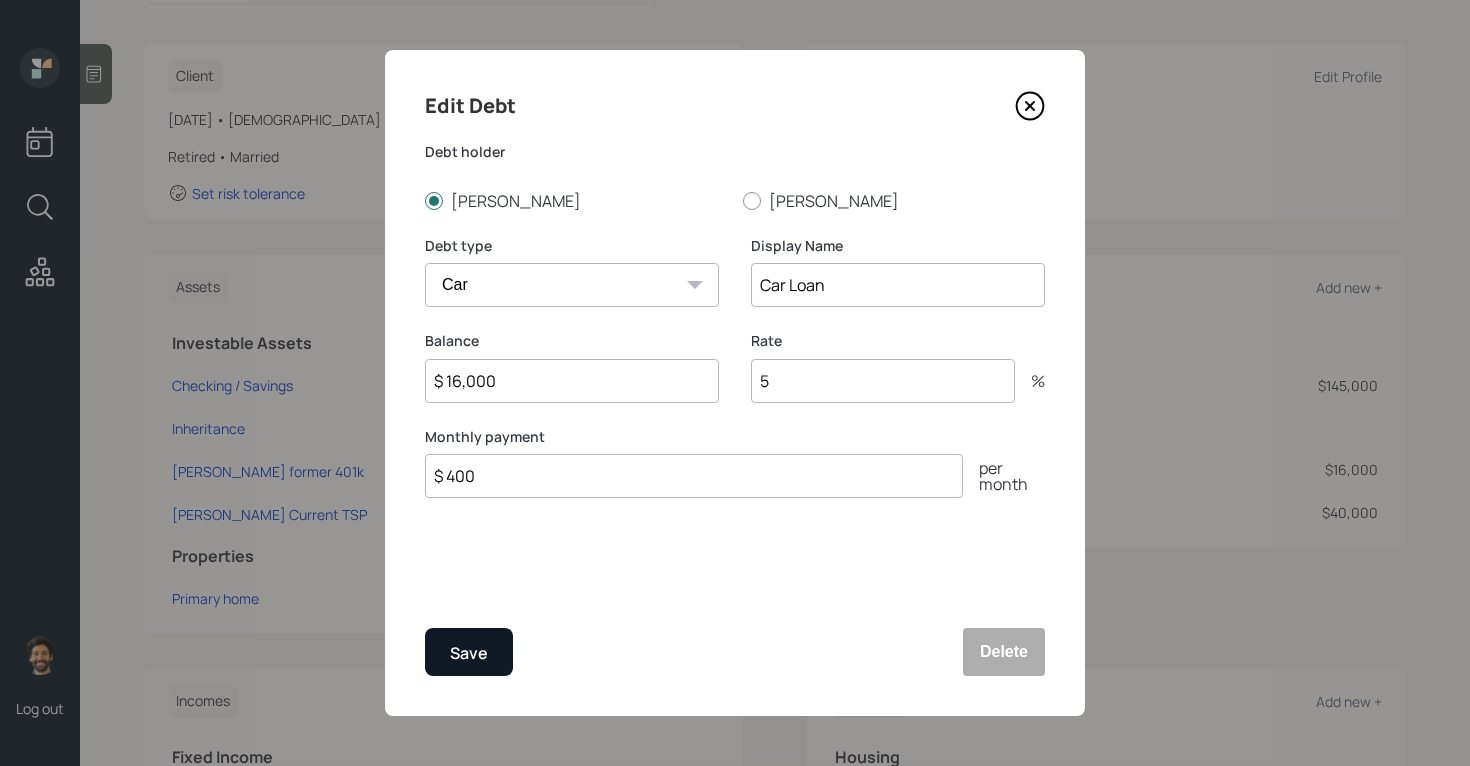 type on "$ 400" 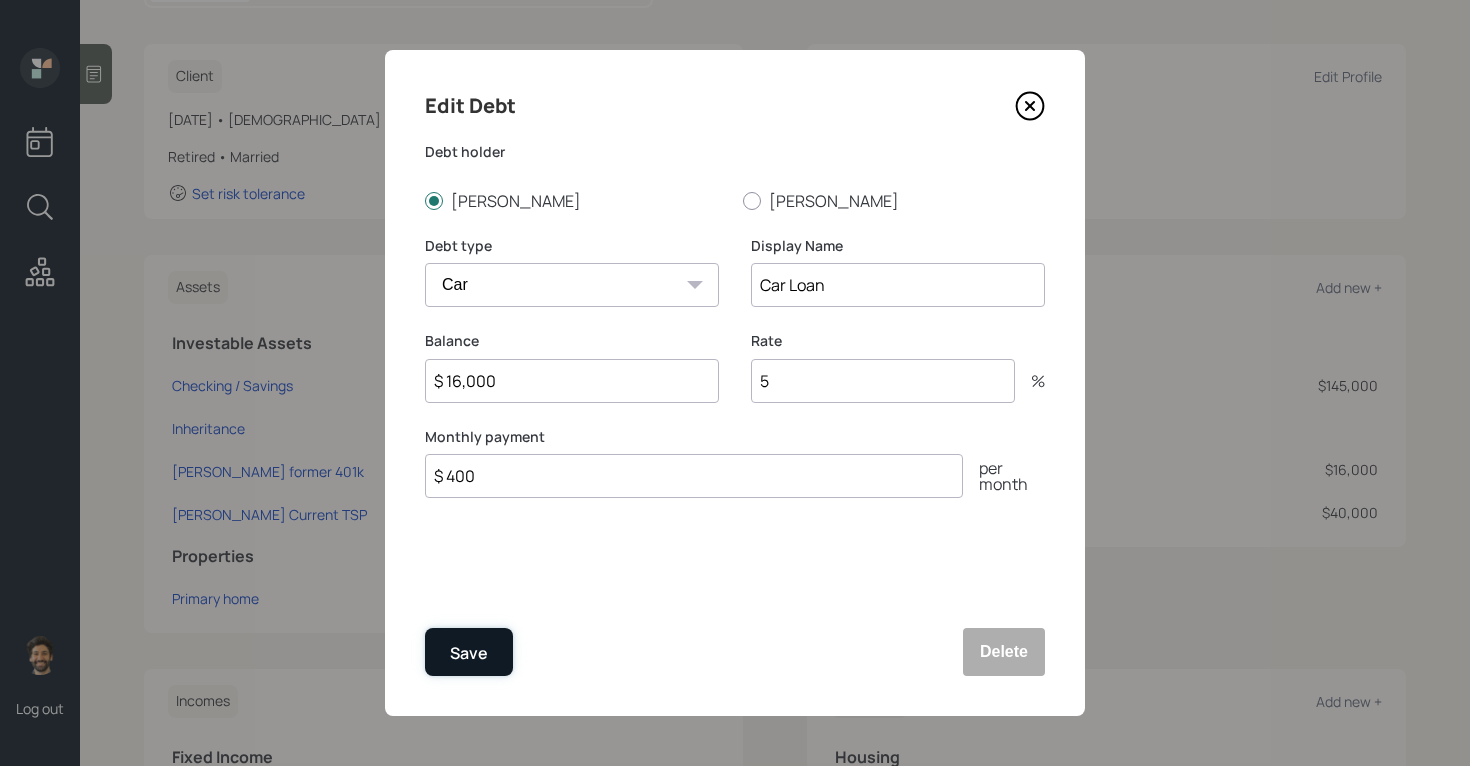 click on "Save" at bounding box center (469, 653) 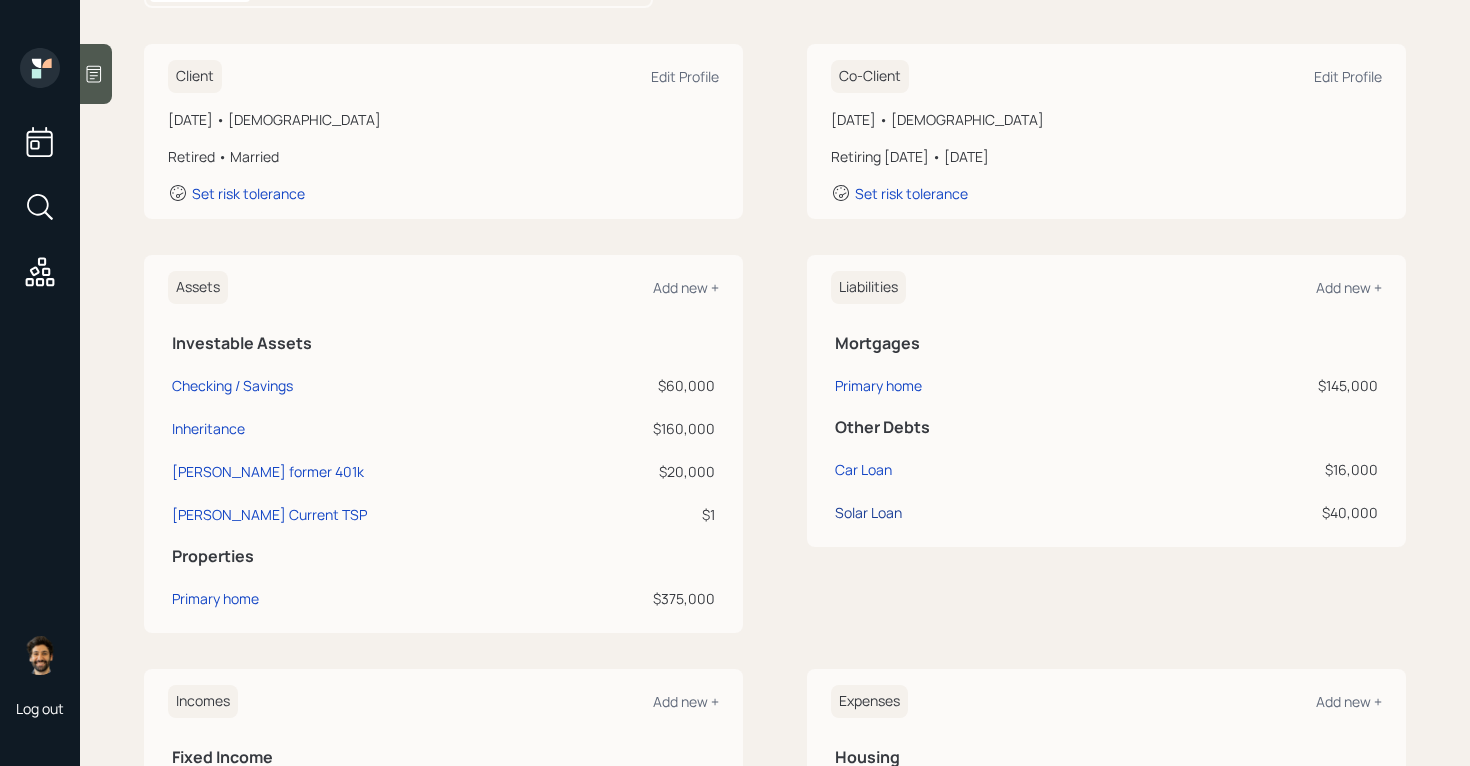 click on "Solar Loan" at bounding box center [868, 512] 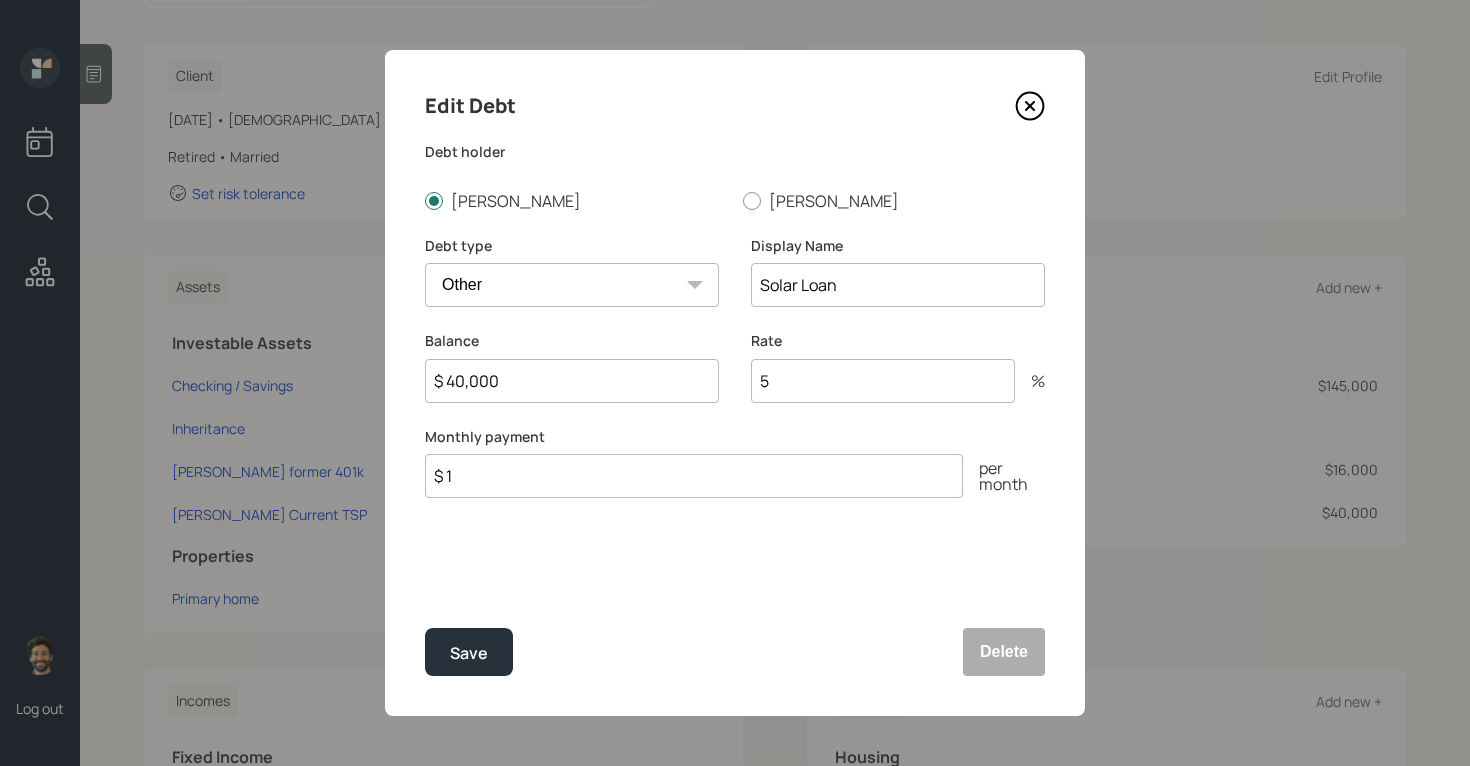 click on "$ 40,000" at bounding box center (572, 381) 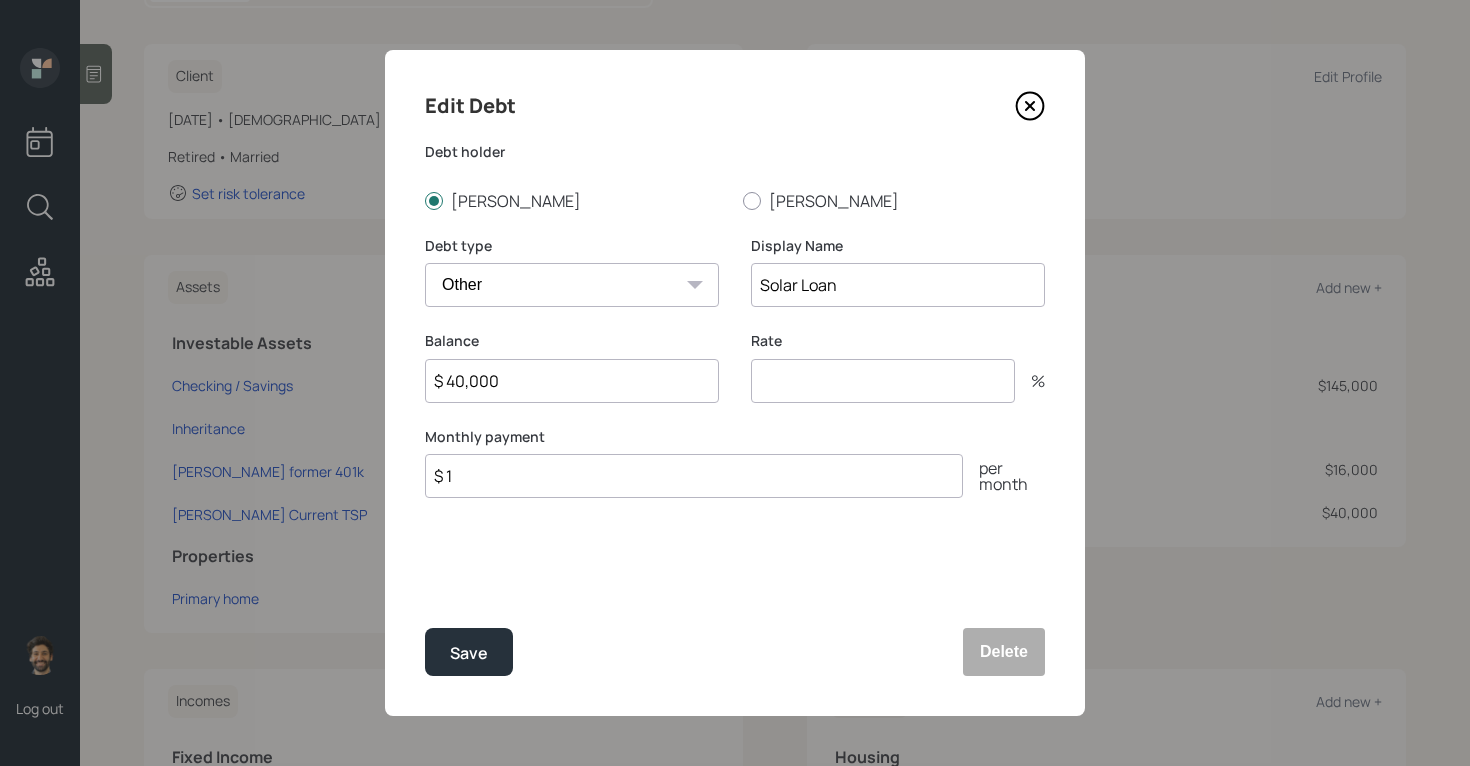 type on "6" 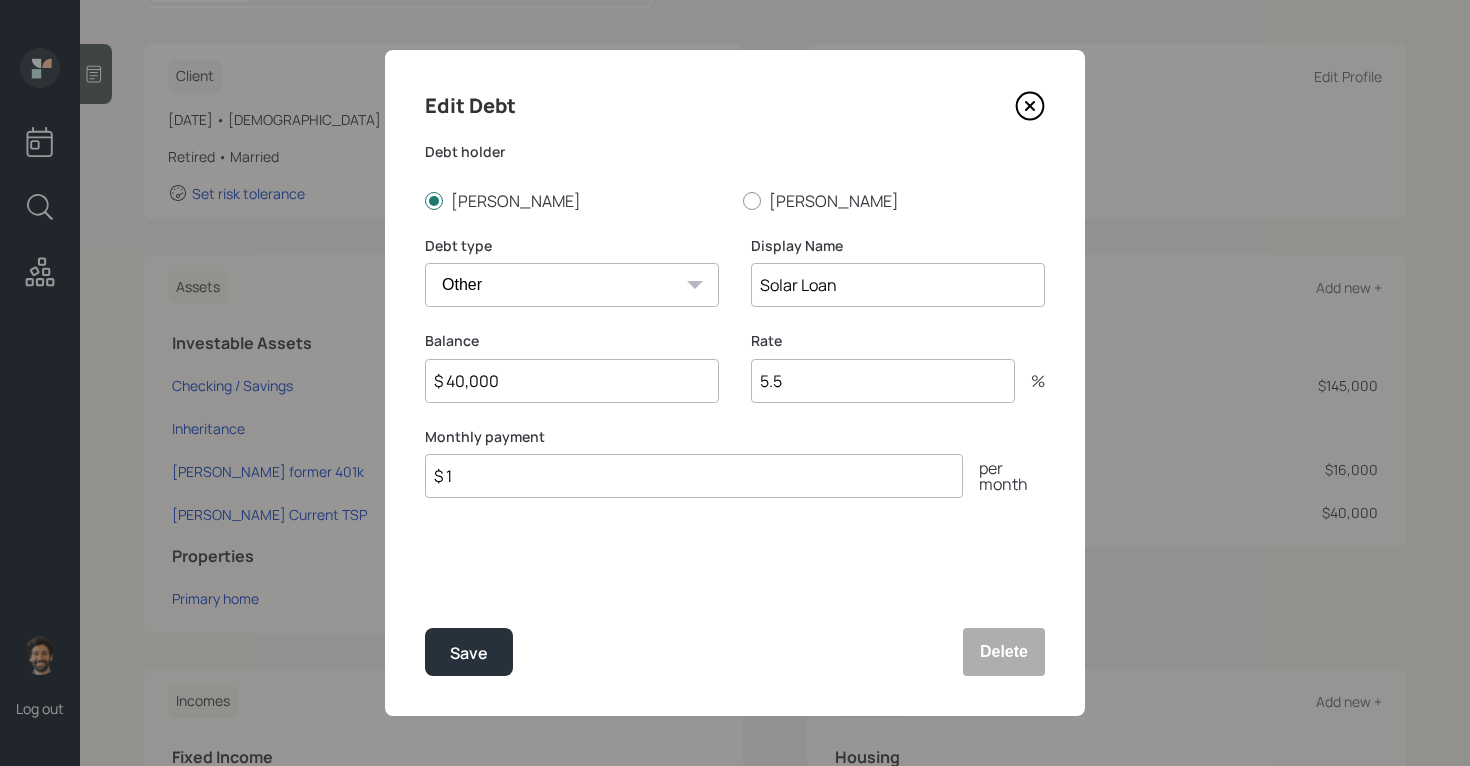 type on "5.5" 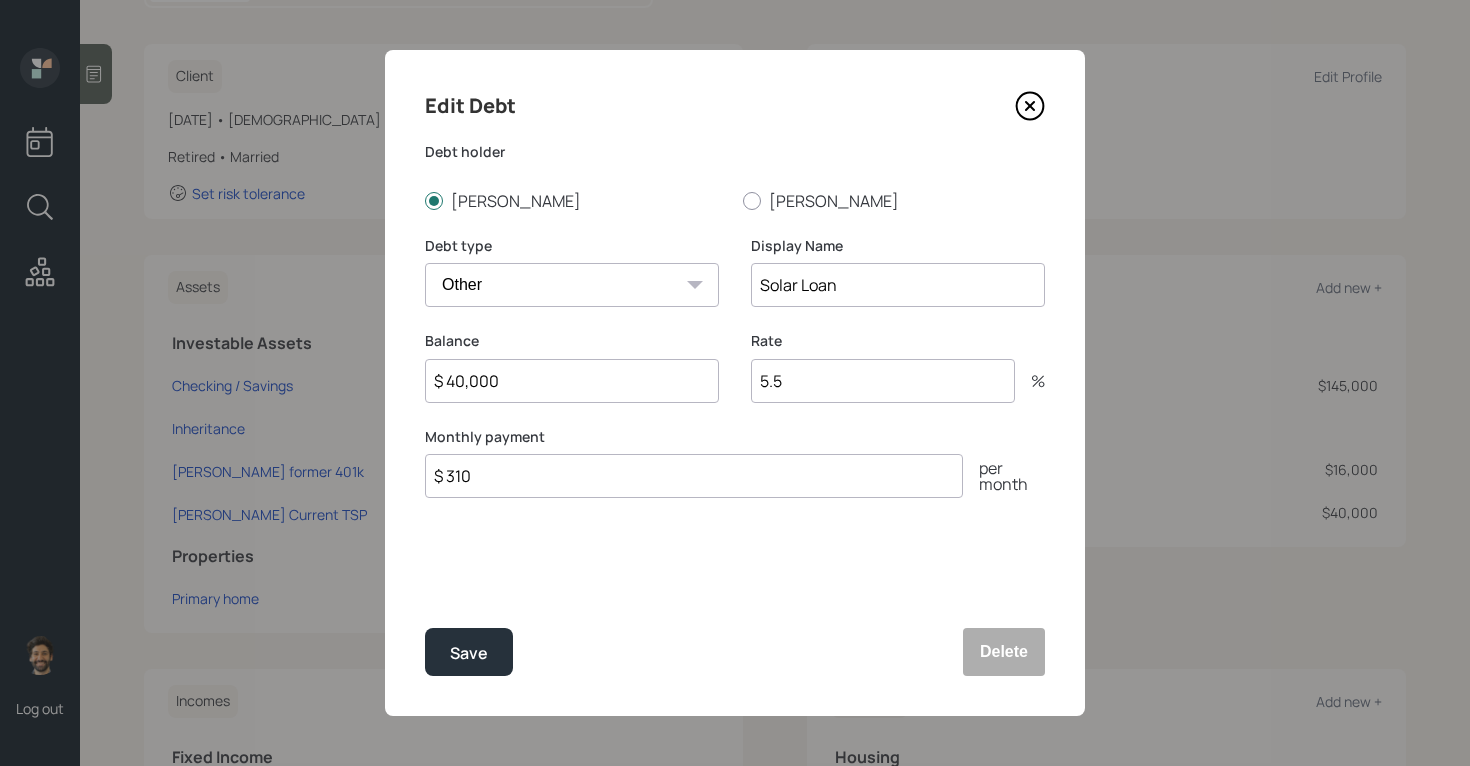 type on "$ 310" 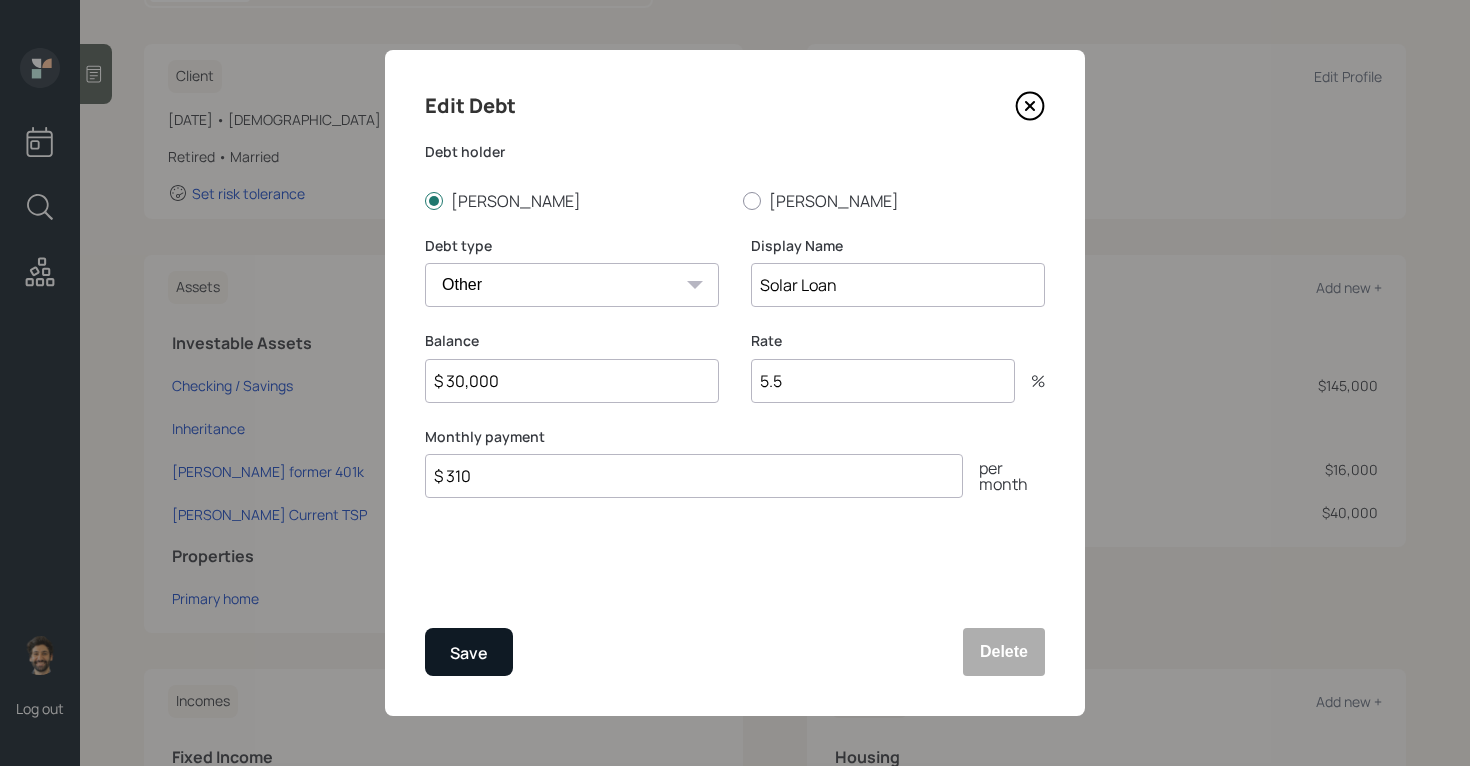 type on "$ 30,000" 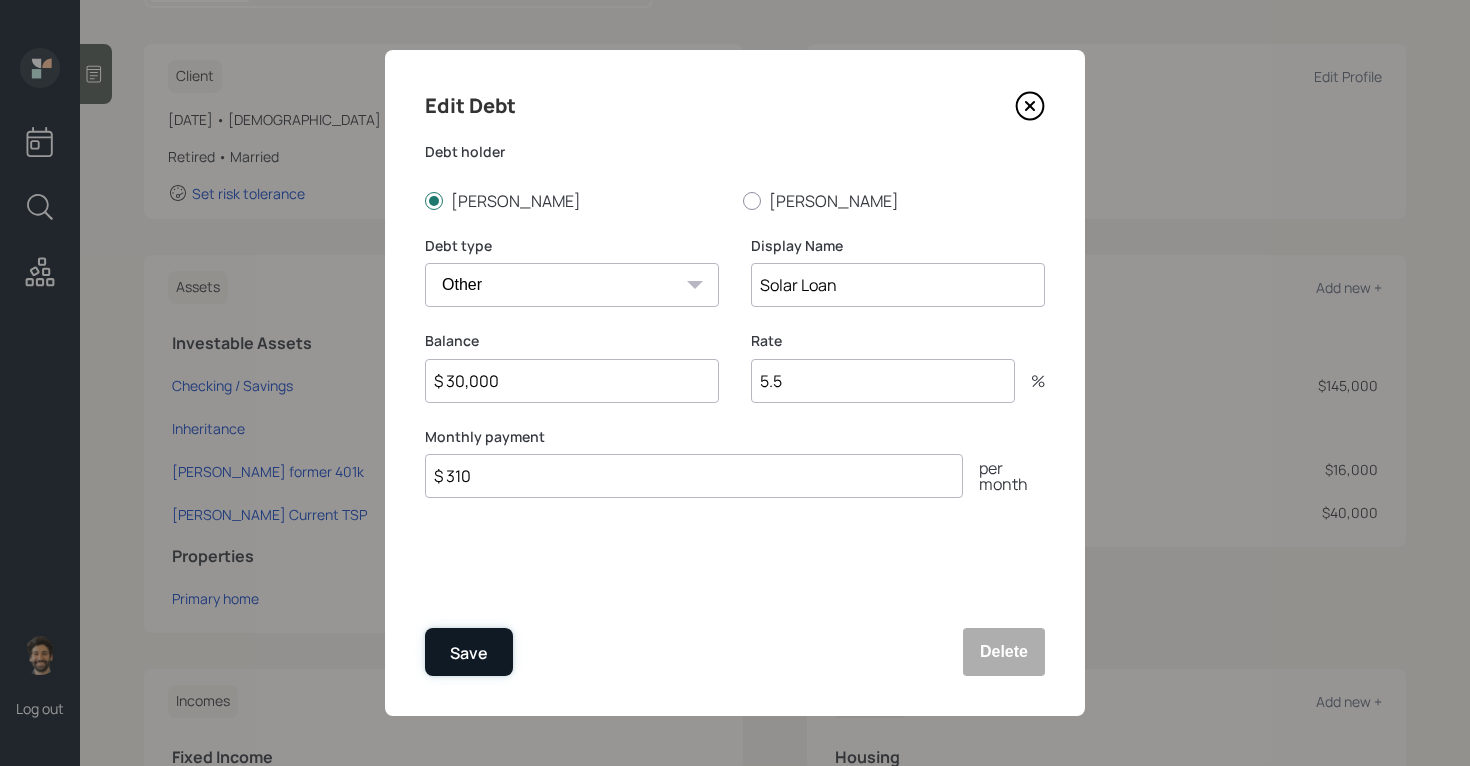 click on "Save" at bounding box center (469, 653) 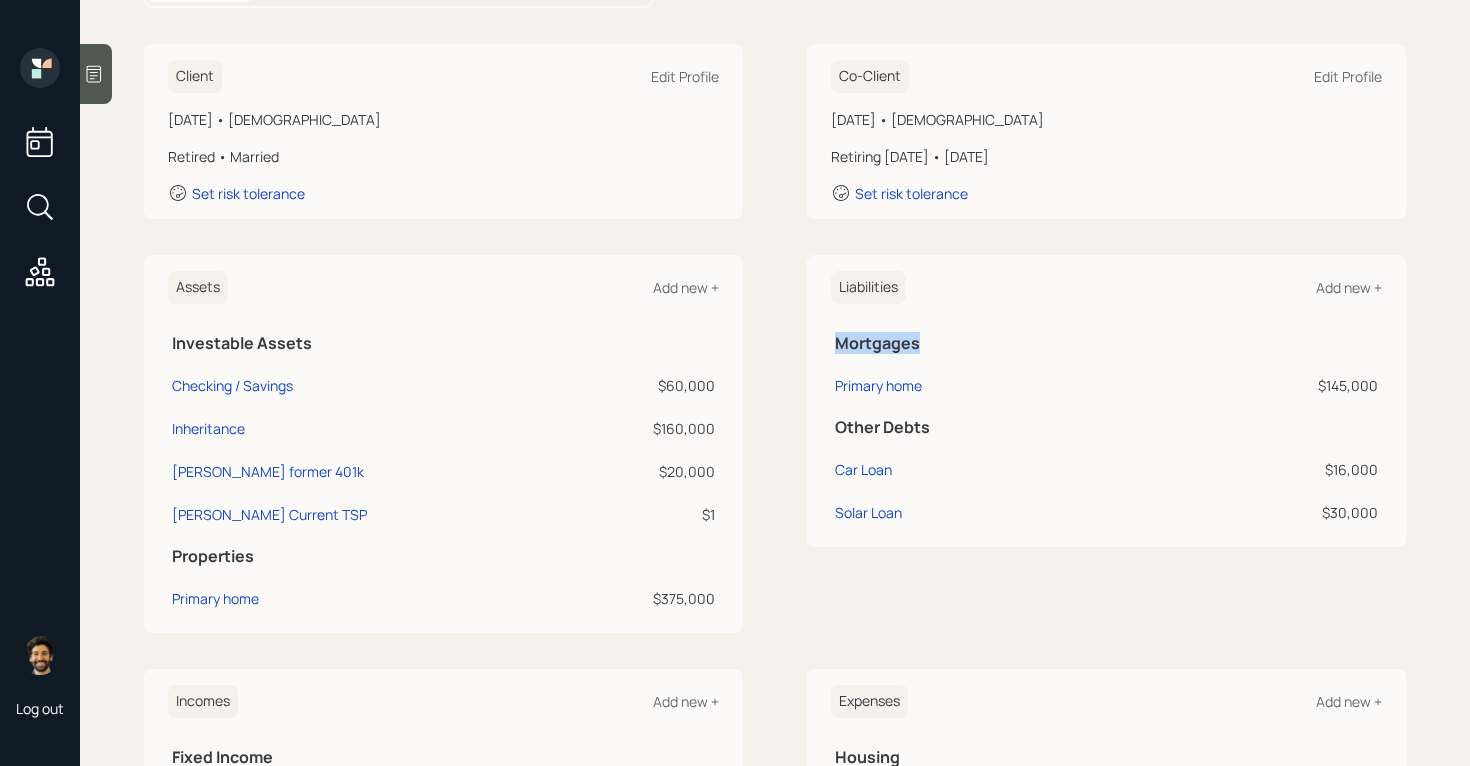 drag, startPoint x: 834, startPoint y: 347, endPoint x: 924, endPoint y: 349, distance: 90.02222 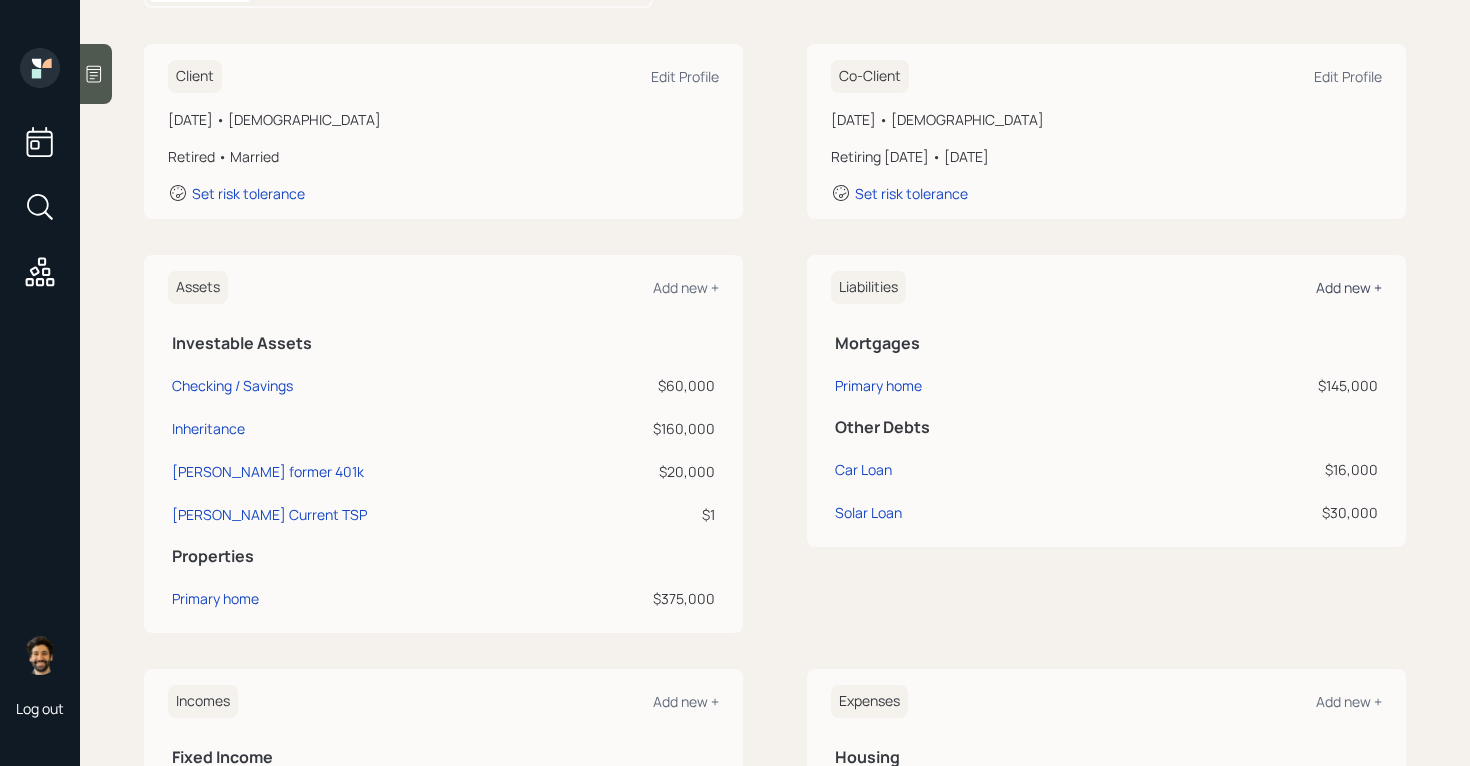 click on "Add new +" at bounding box center [1349, 287] 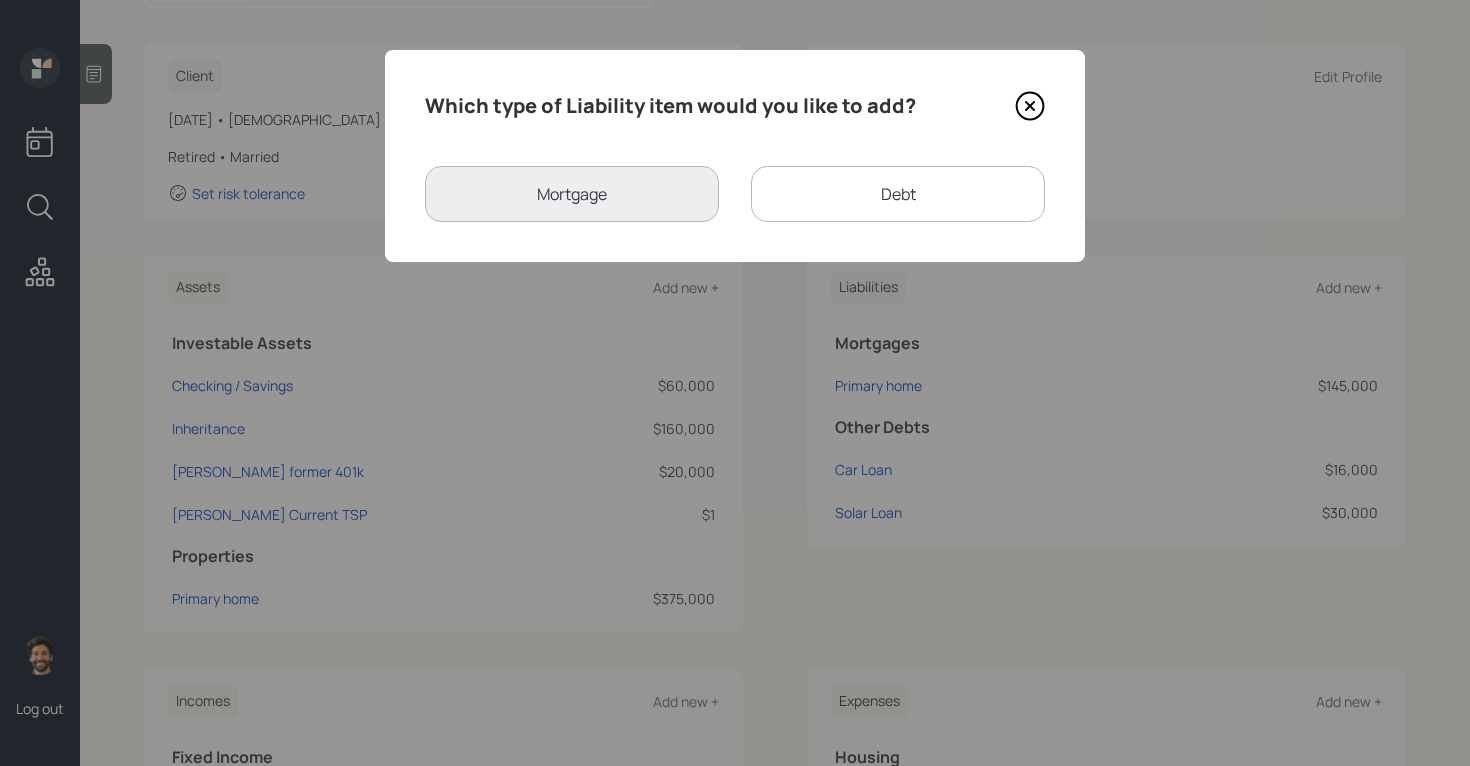 click on "Debt" at bounding box center (898, 194) 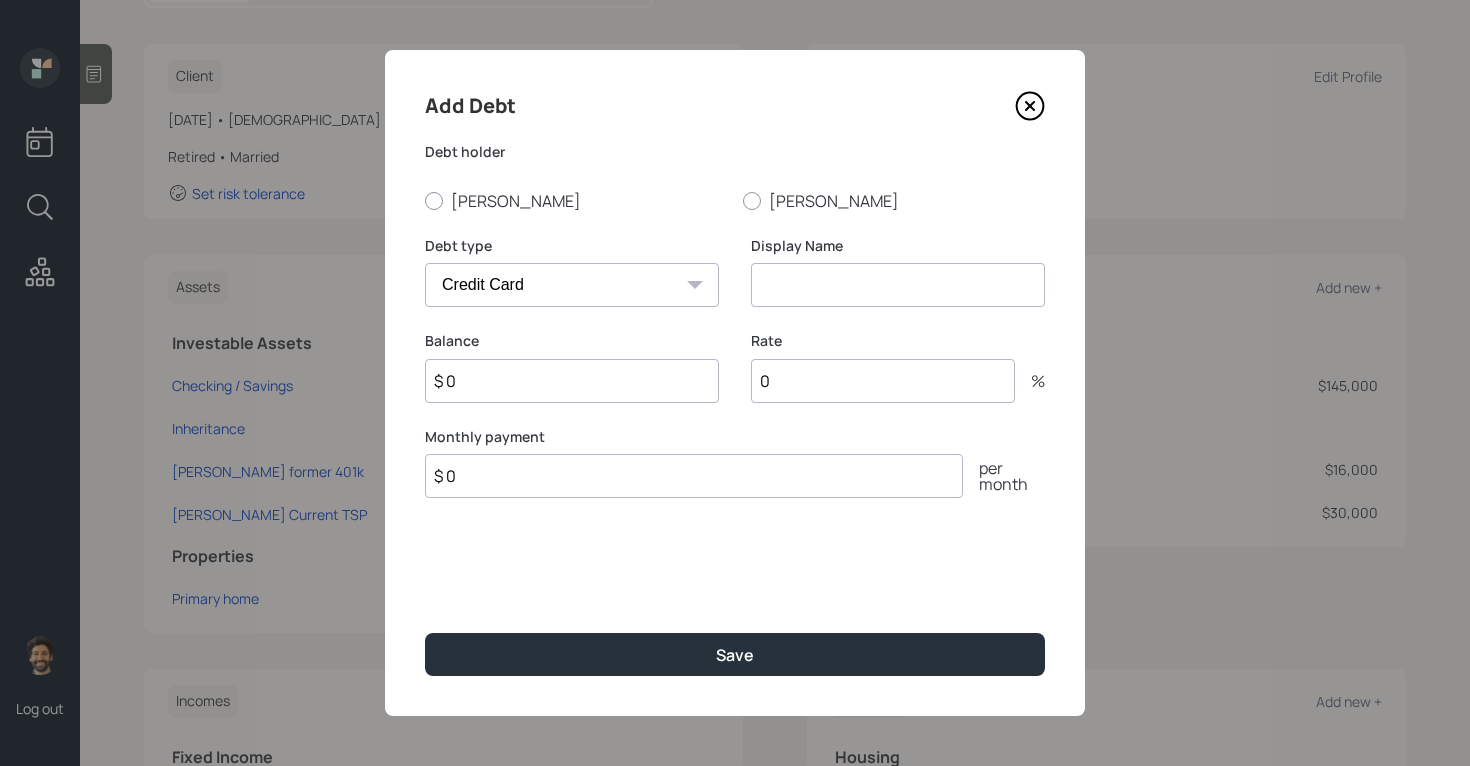 click at bounding box center [898, 285] 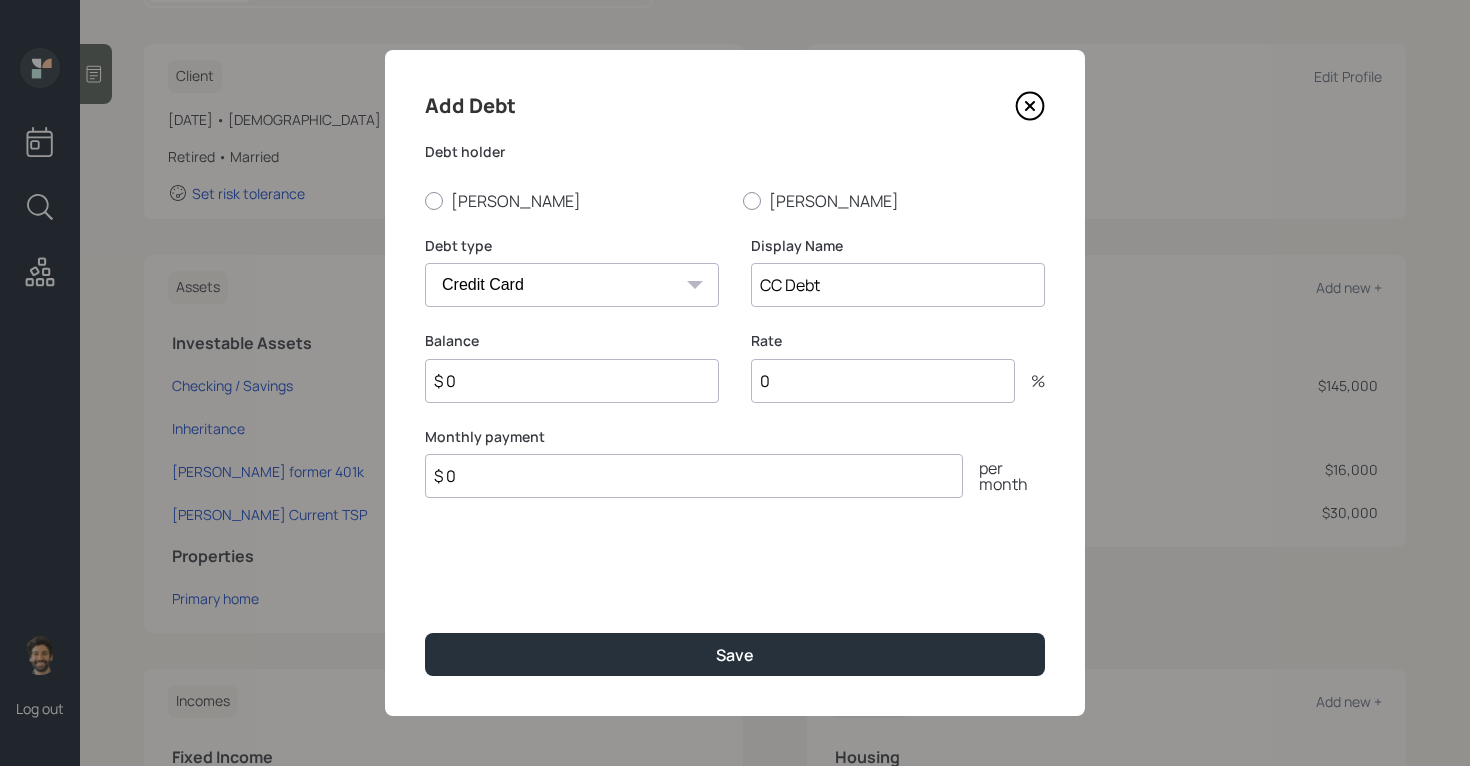 type on "CC Debt" 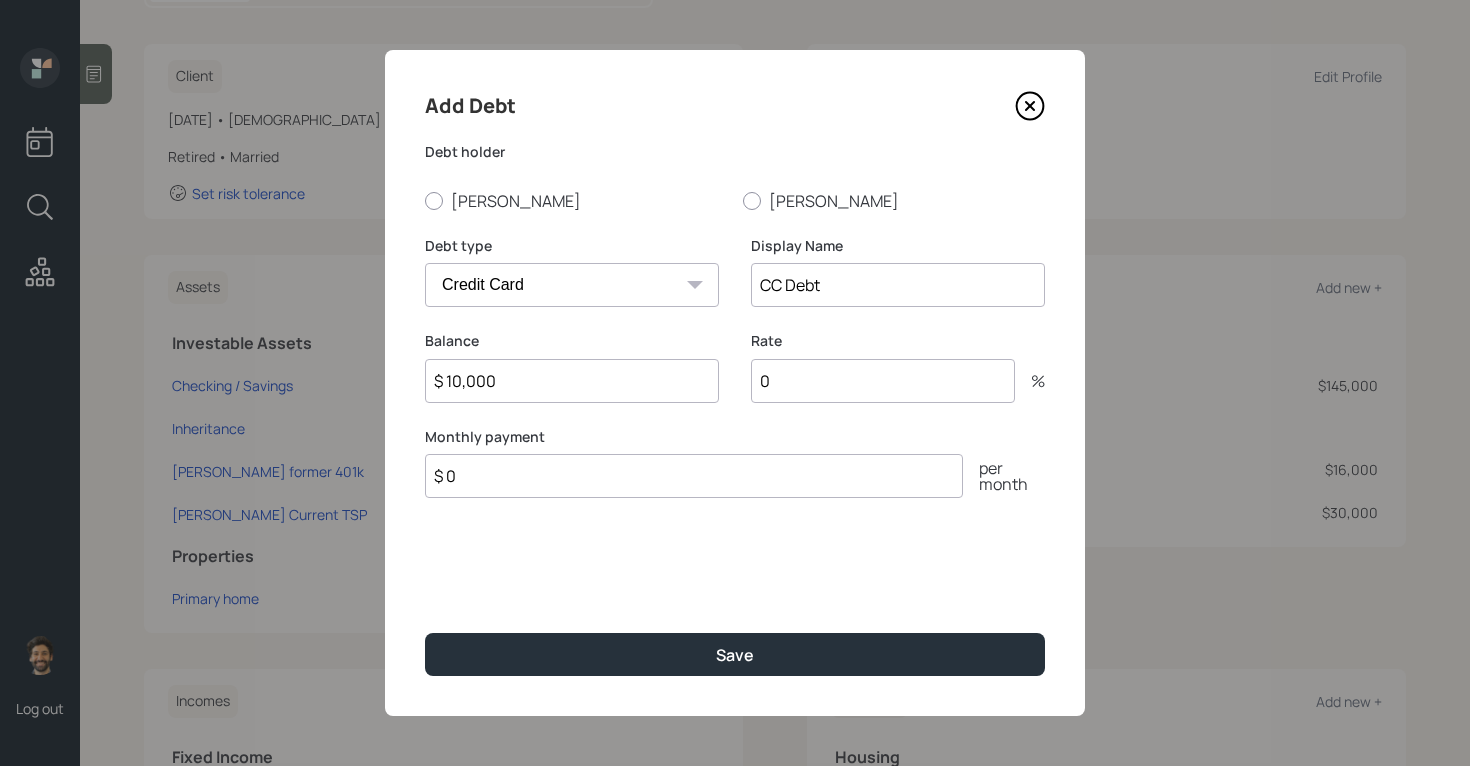 type on "$ 10,000" 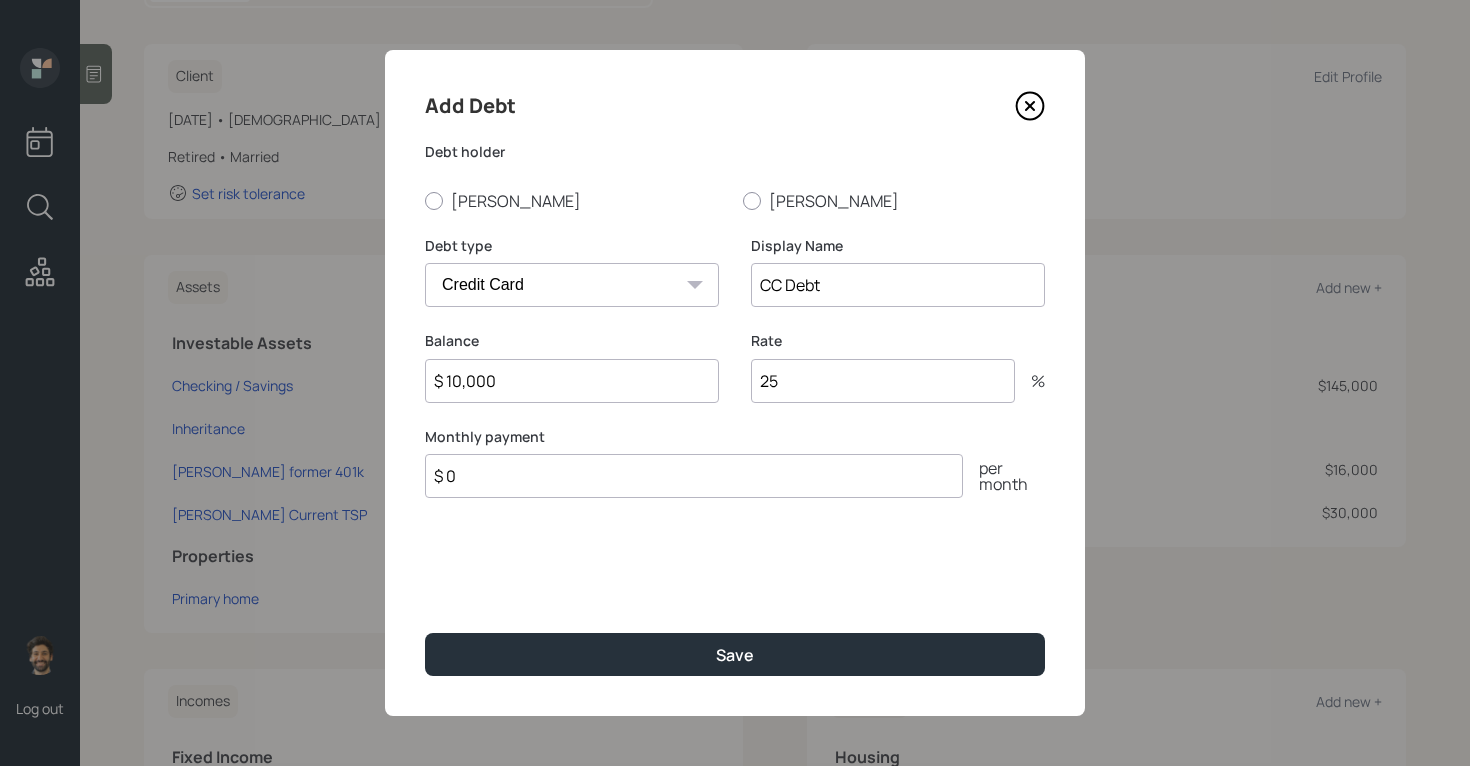 type on "25" 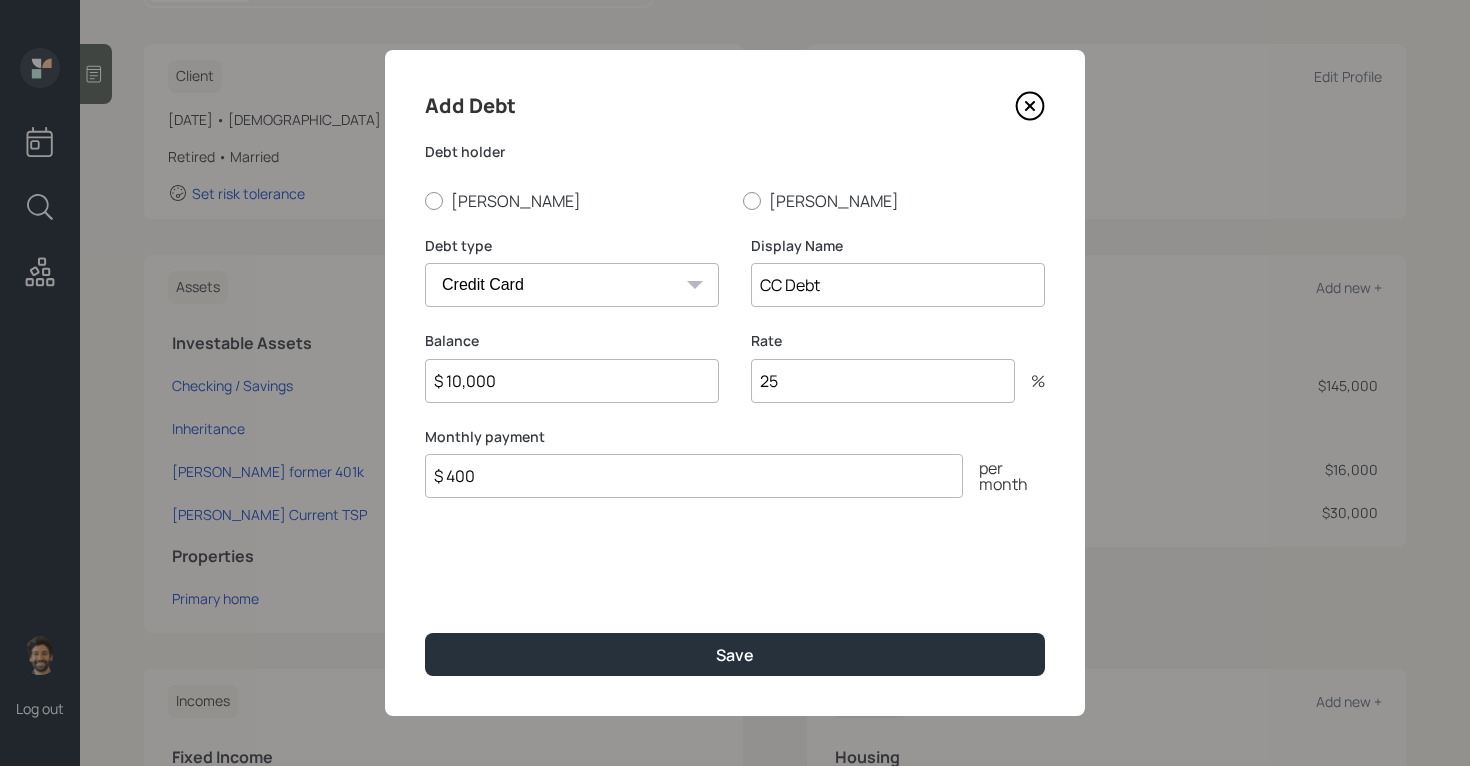 type on "$ 400" 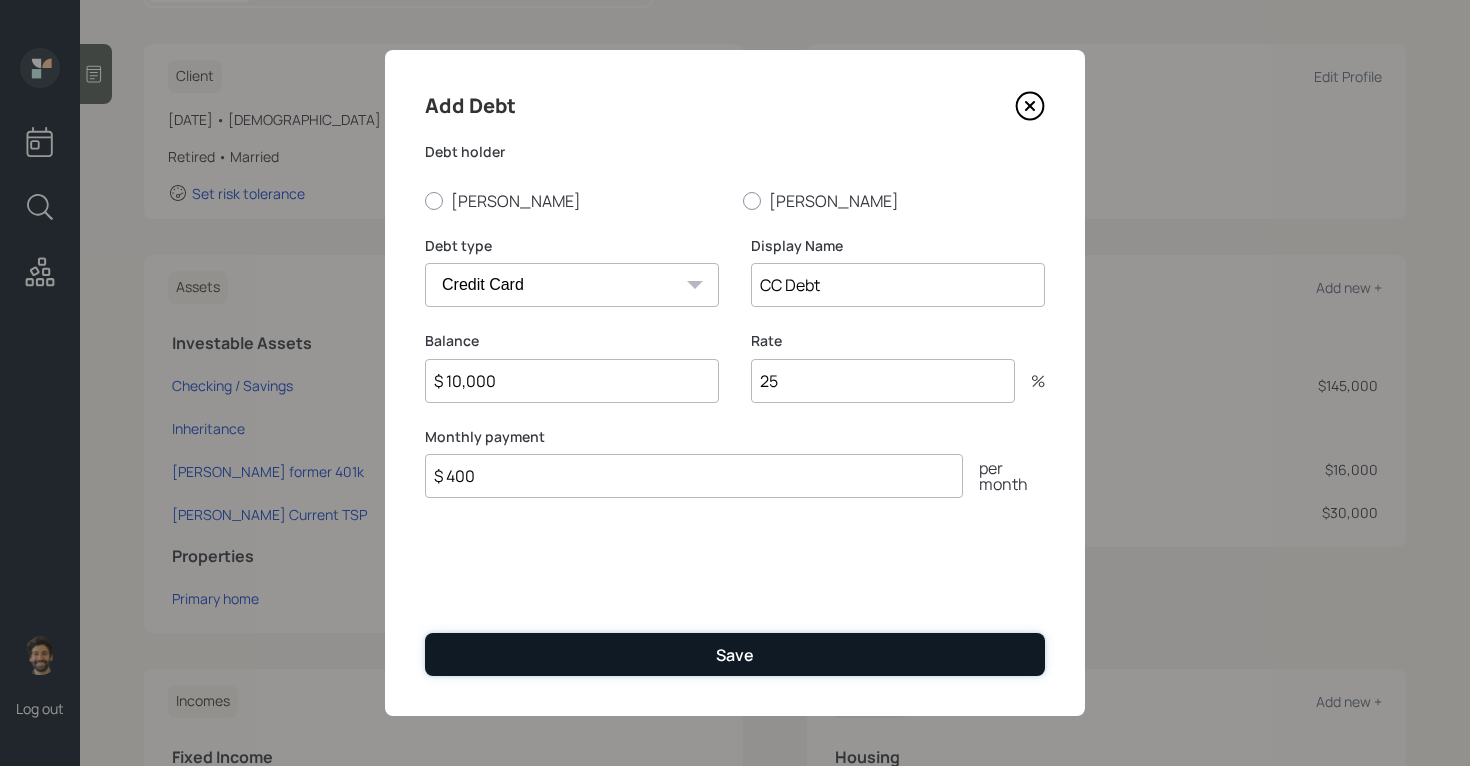 click on "Save" at bounding box center (735, 654) 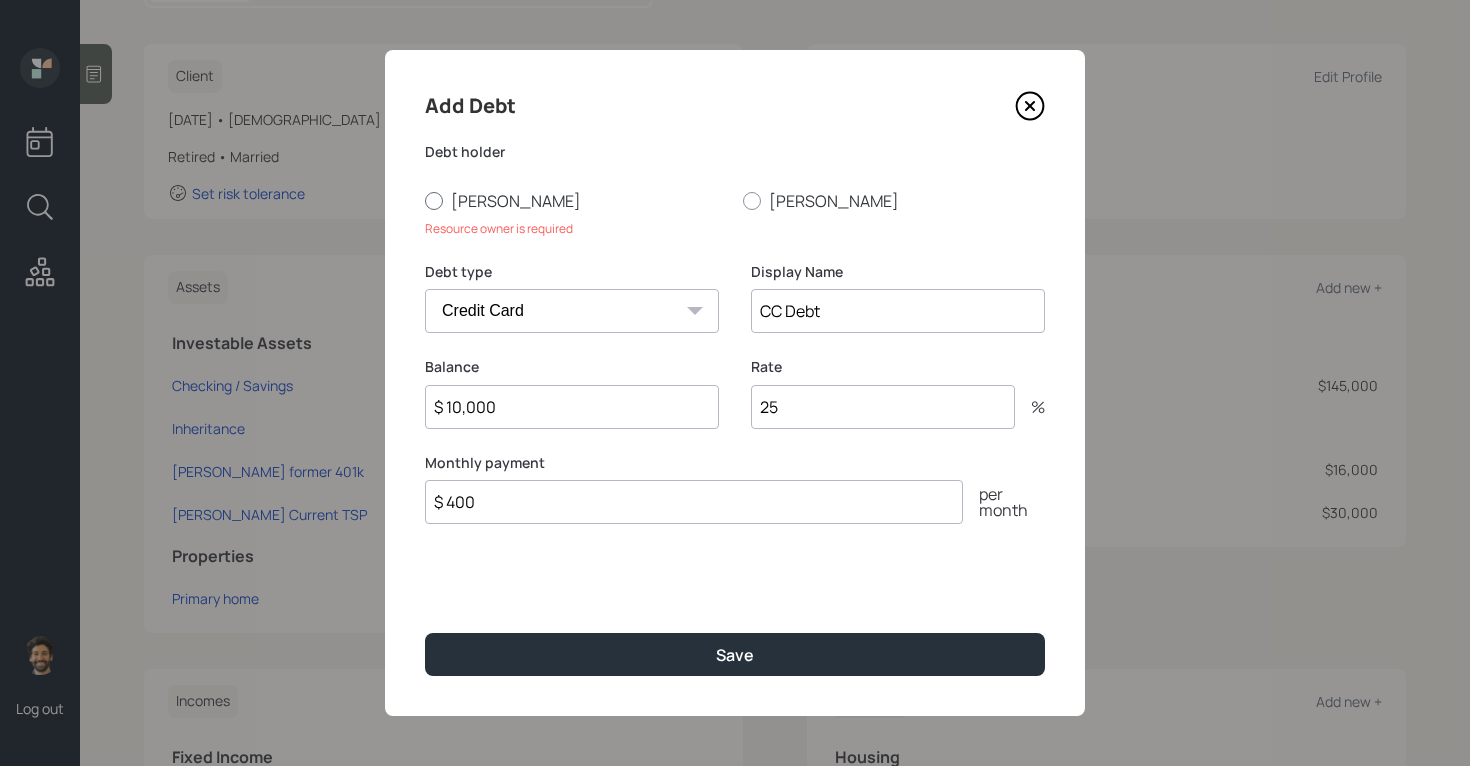 click on "[PERSON_NAME]" at bounding box center [576, 201] 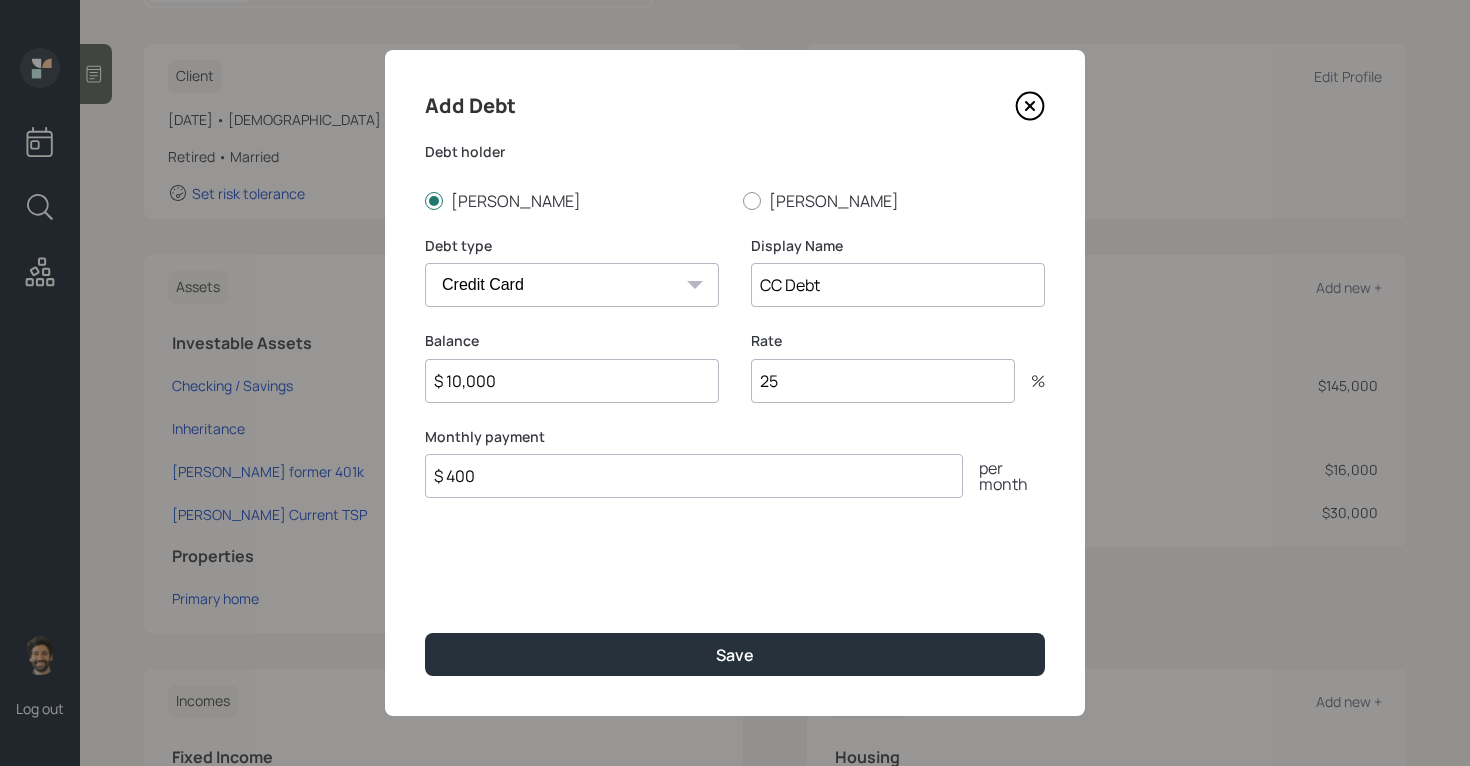 click on "Add Debt Debt [PERSON_NAME] [PERSON_NAME] Debt type Car Credit Card Medical Student Other Display Name CC Debt Balance $ 10,000 Rate 25 % Monthly payment $ 400 per month Save" at bounding box center (735, 383) 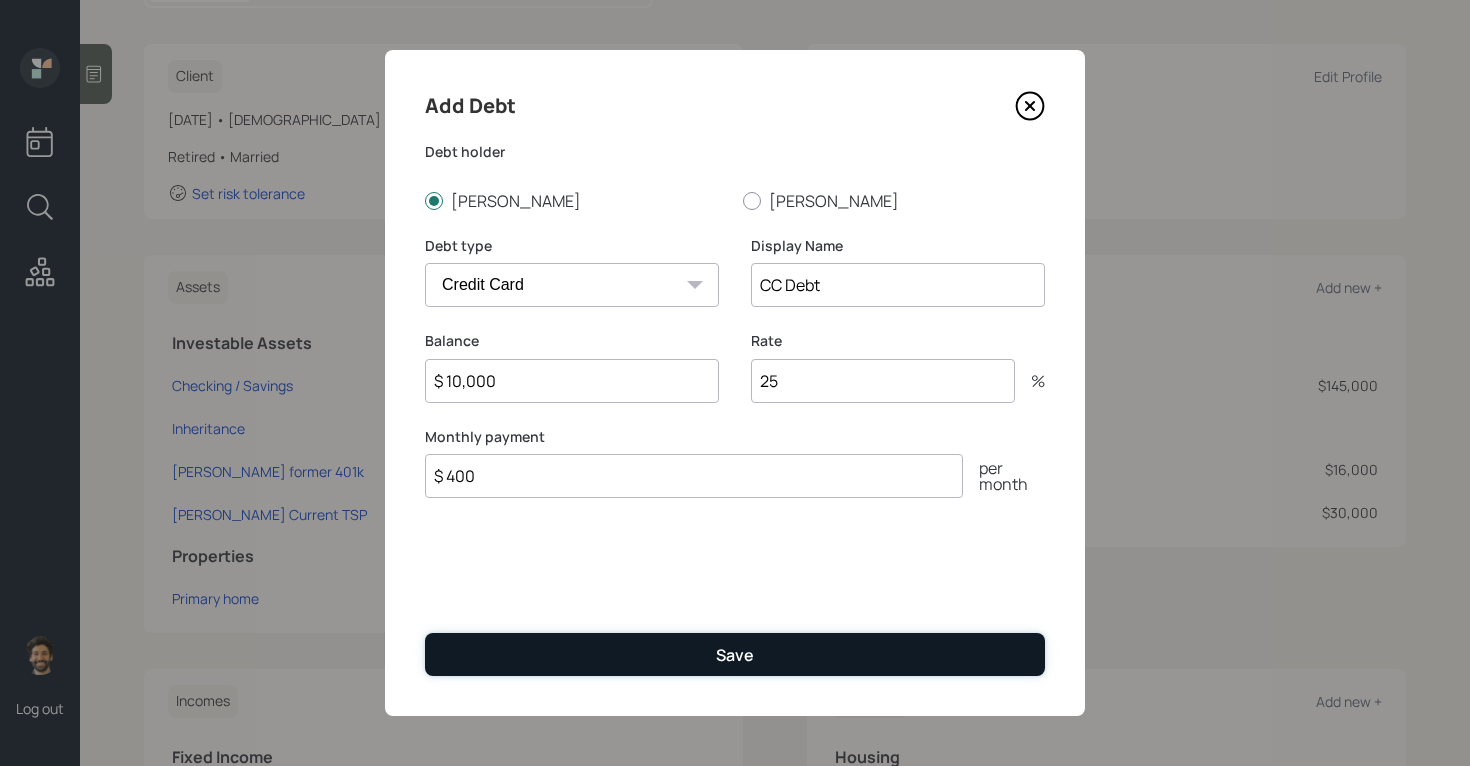 click on "Save" at bounding box center (735, 654) 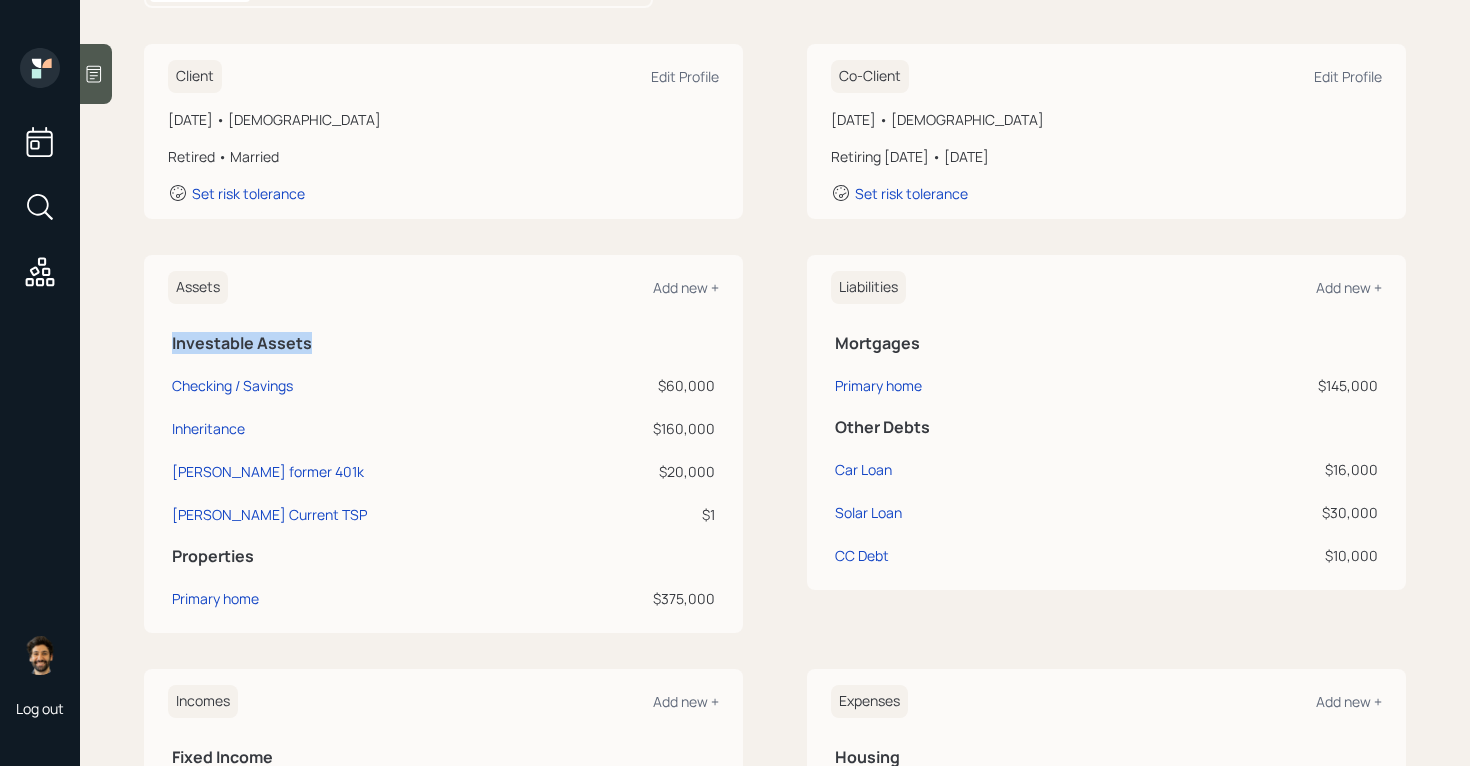 drag, startPoint x: 172, startPoint y: 349, endPoint x: 313, endPoint y: 350, distance: 141.00354 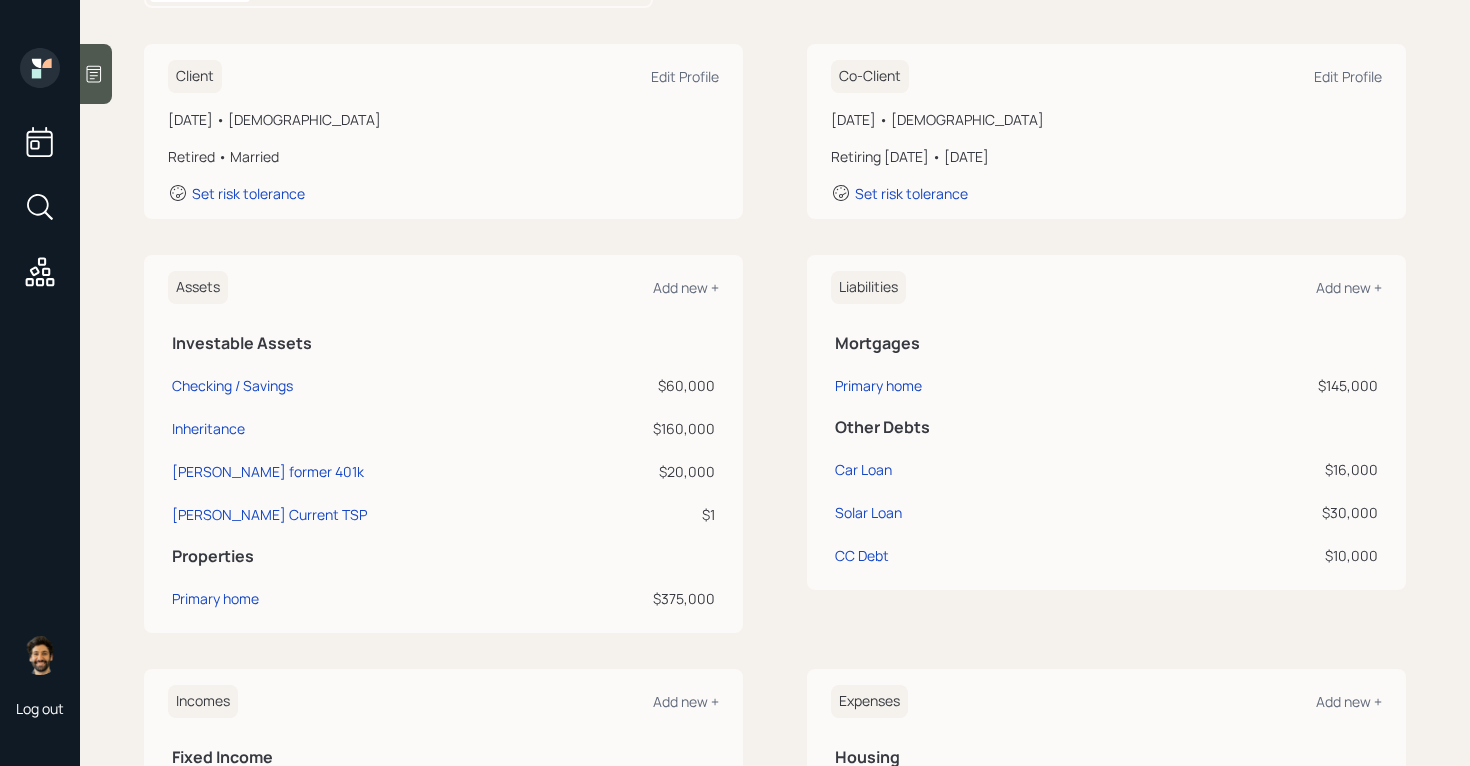 click on "$60,000" at bounding box center (648, 385) 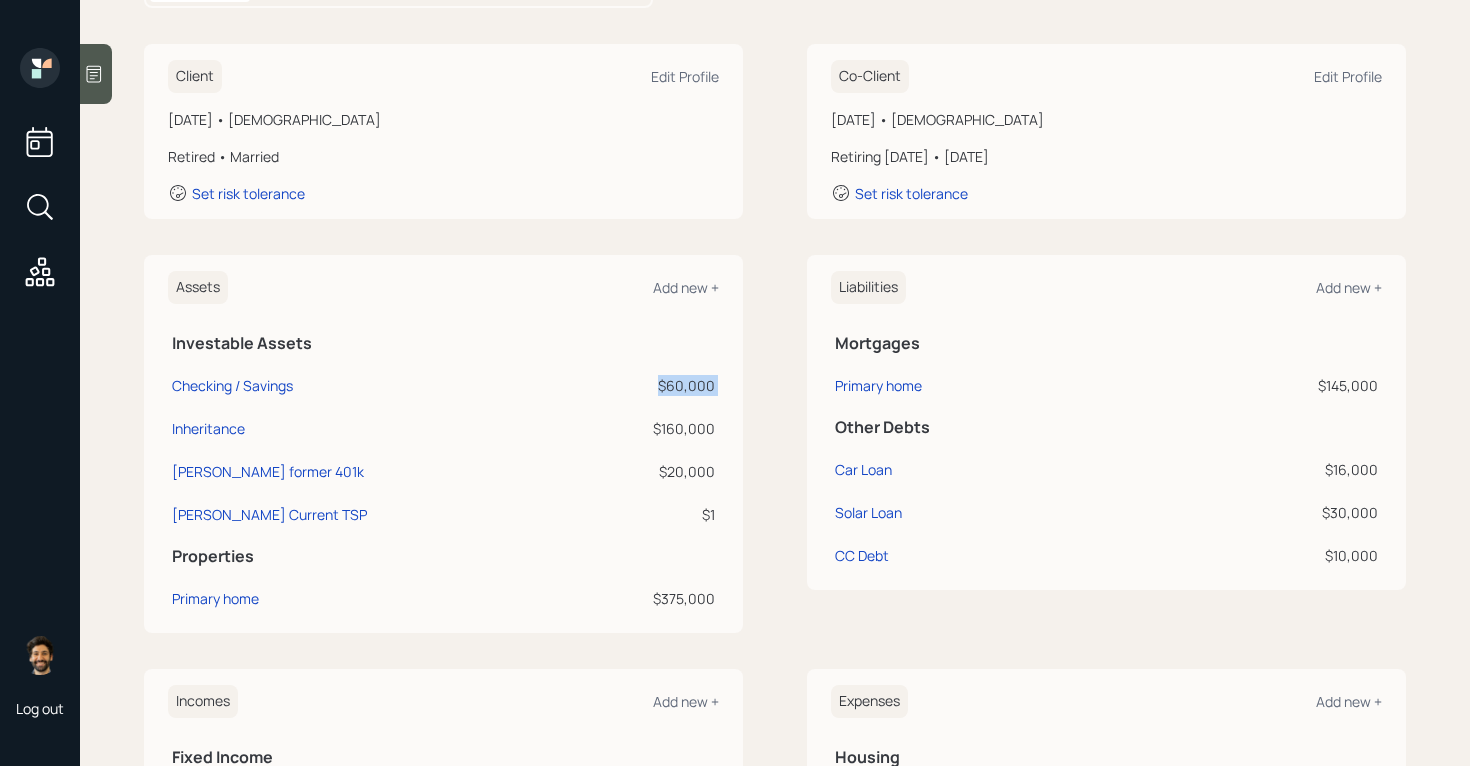 click on "$60,000" at bounding box center [648, 385] 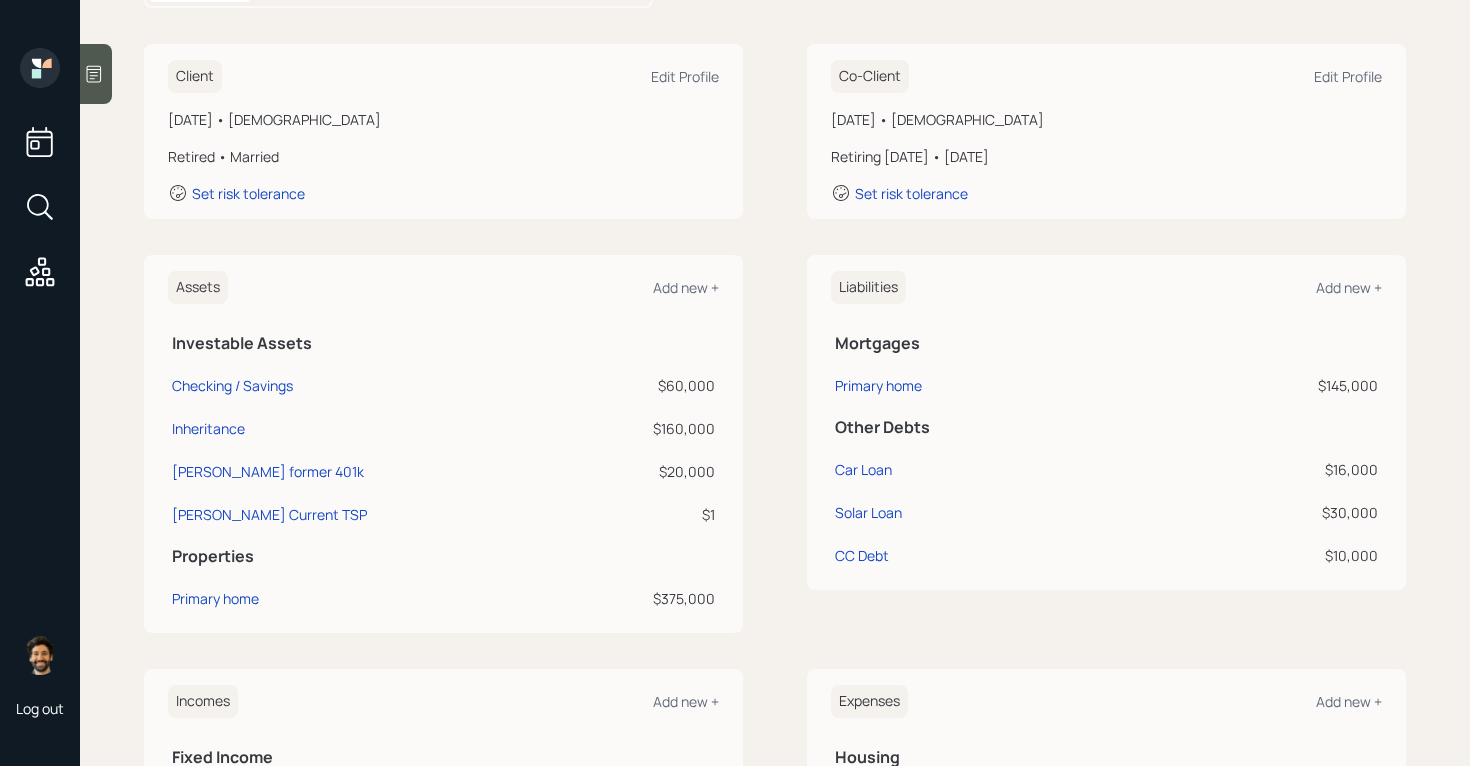 click on "$160,000" at bounding box center [648, 428] 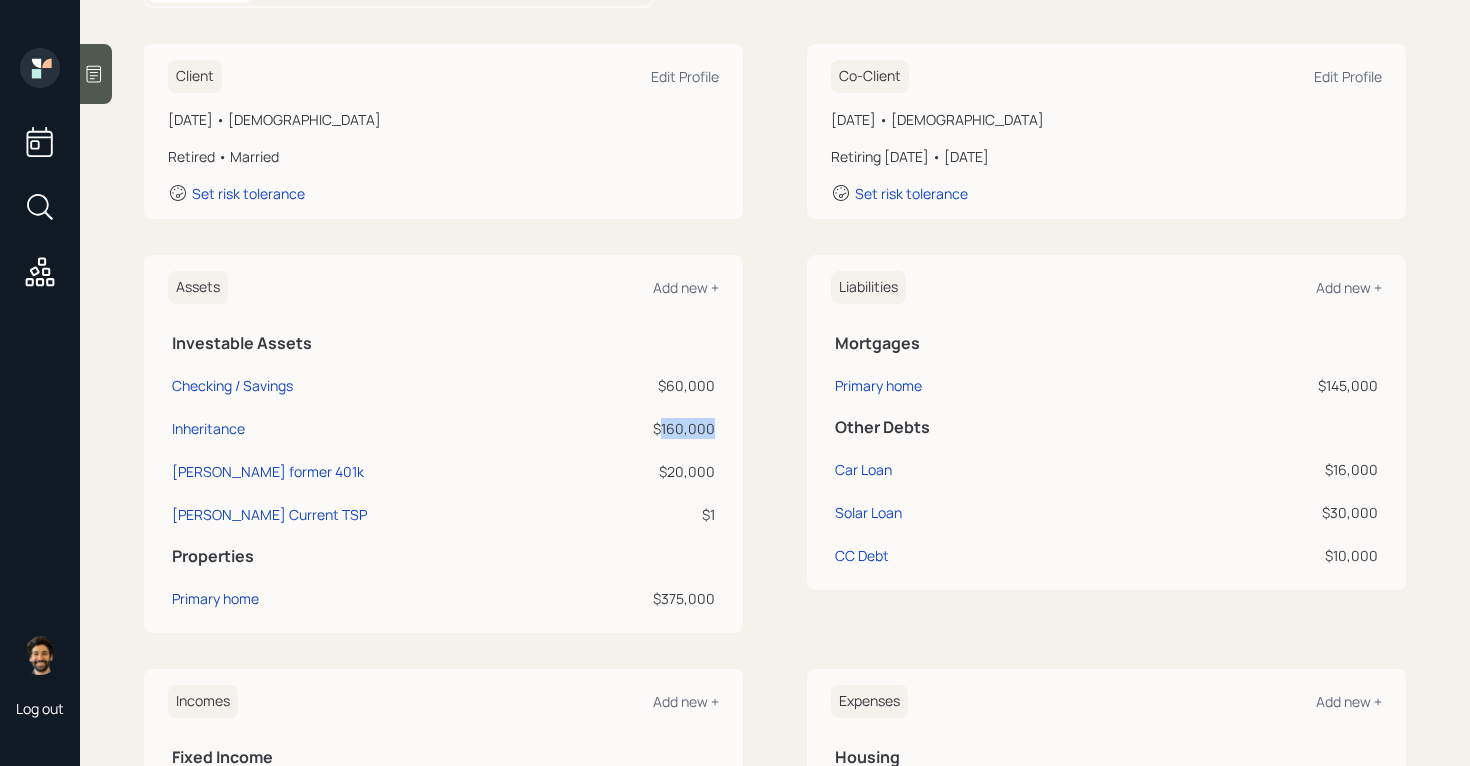 click on "$160,000" at bounding box center (648, 428) 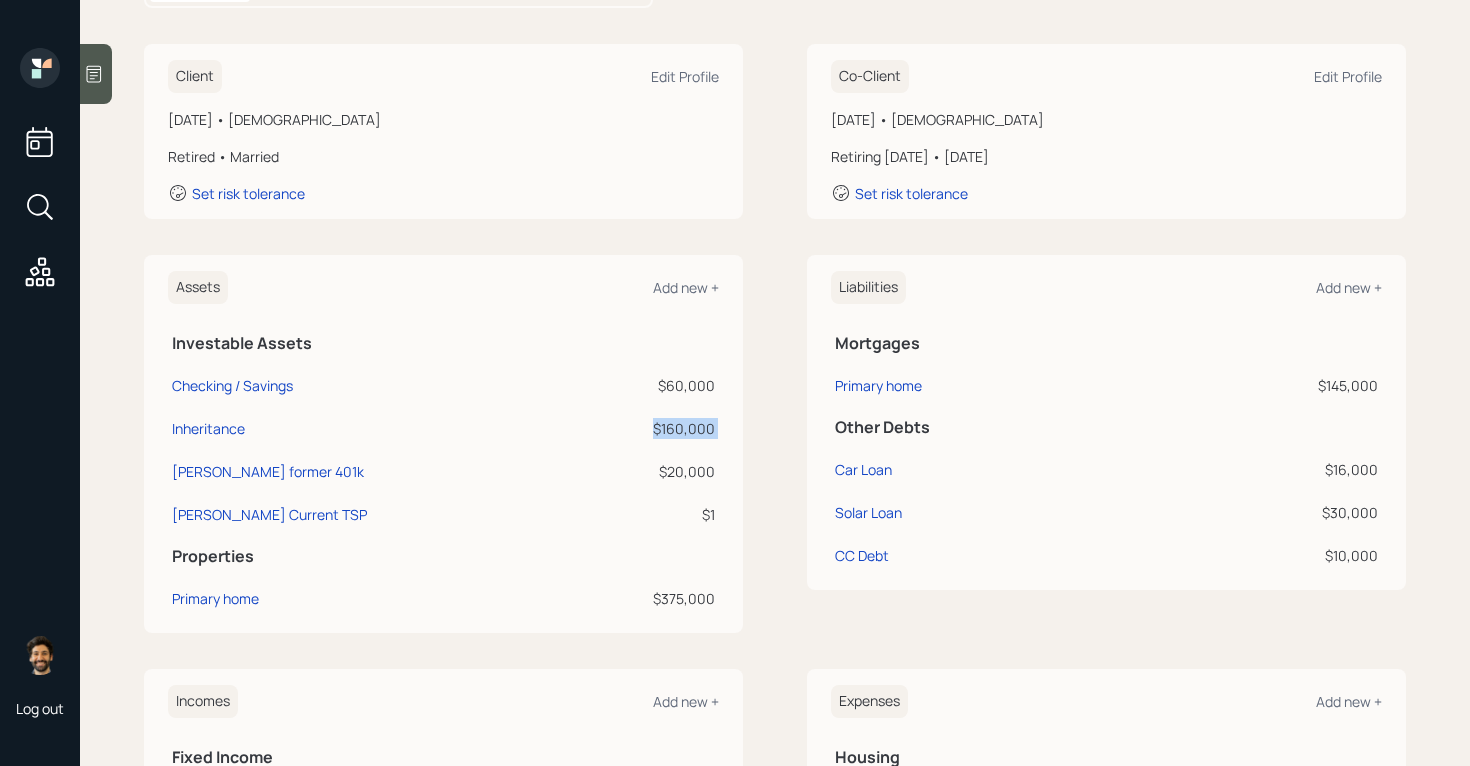 click on "$160,000" at bounding box center [648, 428] 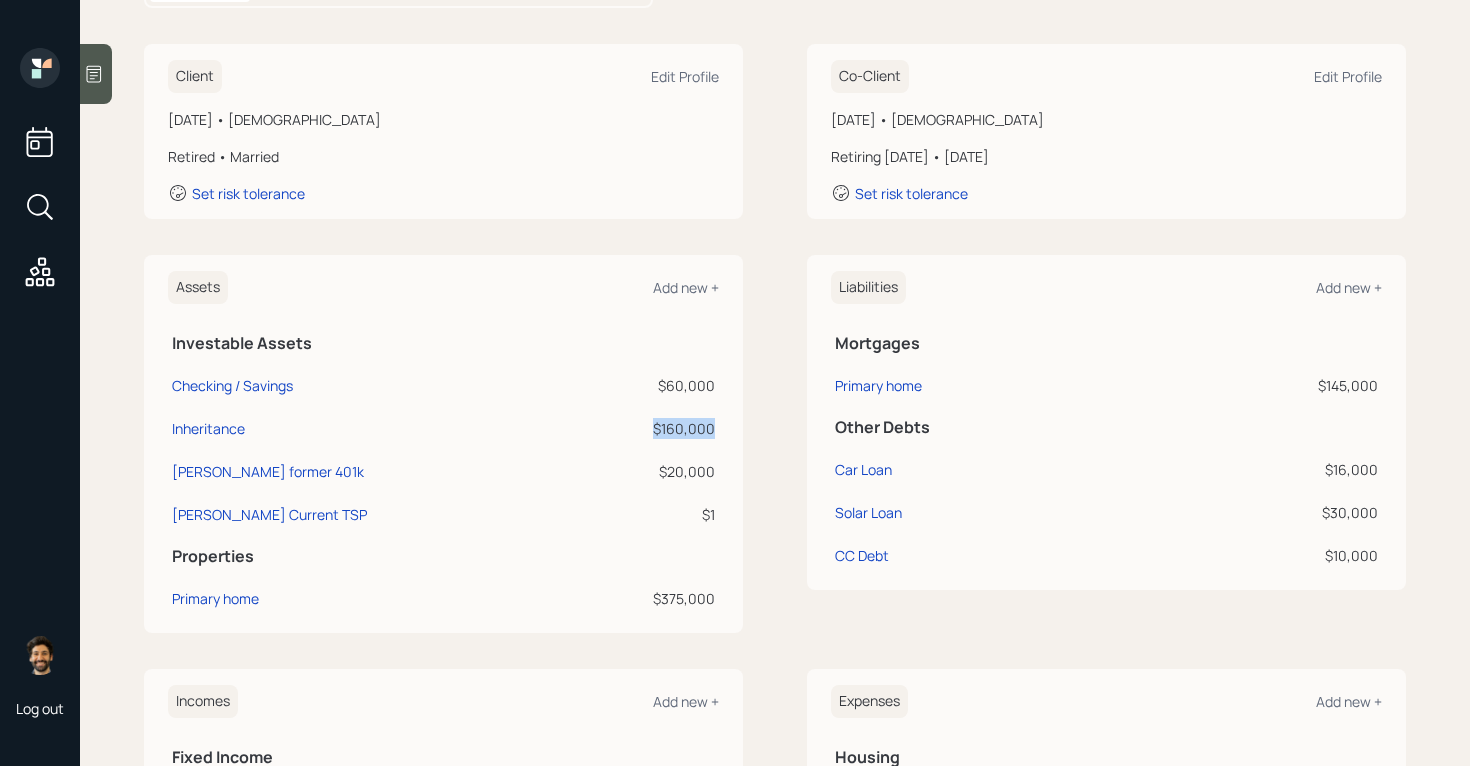 drag, startPoint x: 715, startPoint y: 429, endPoint x: 652, endPoint y: 433, distance: 63.126858 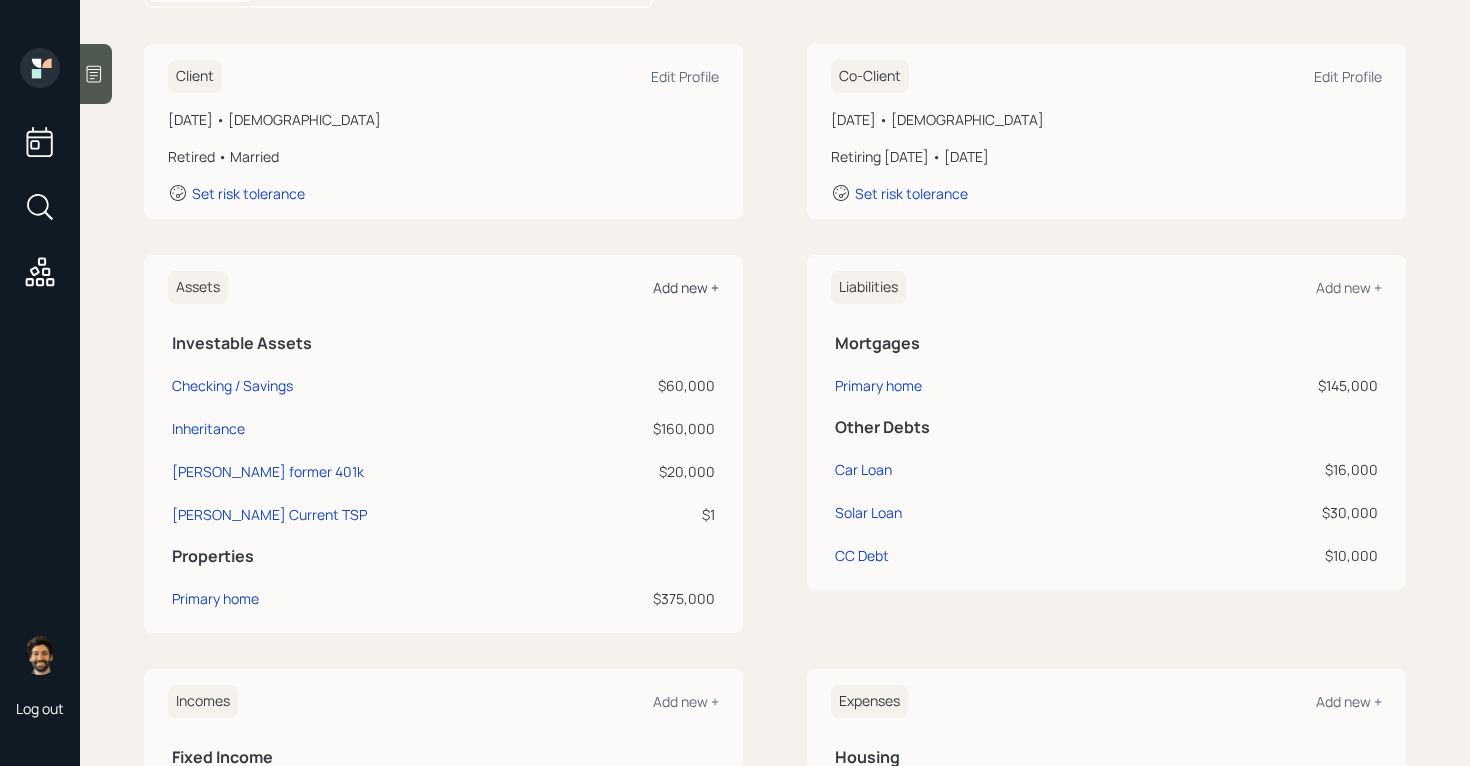 click on "Add new +" at bounding box center (686, 287) 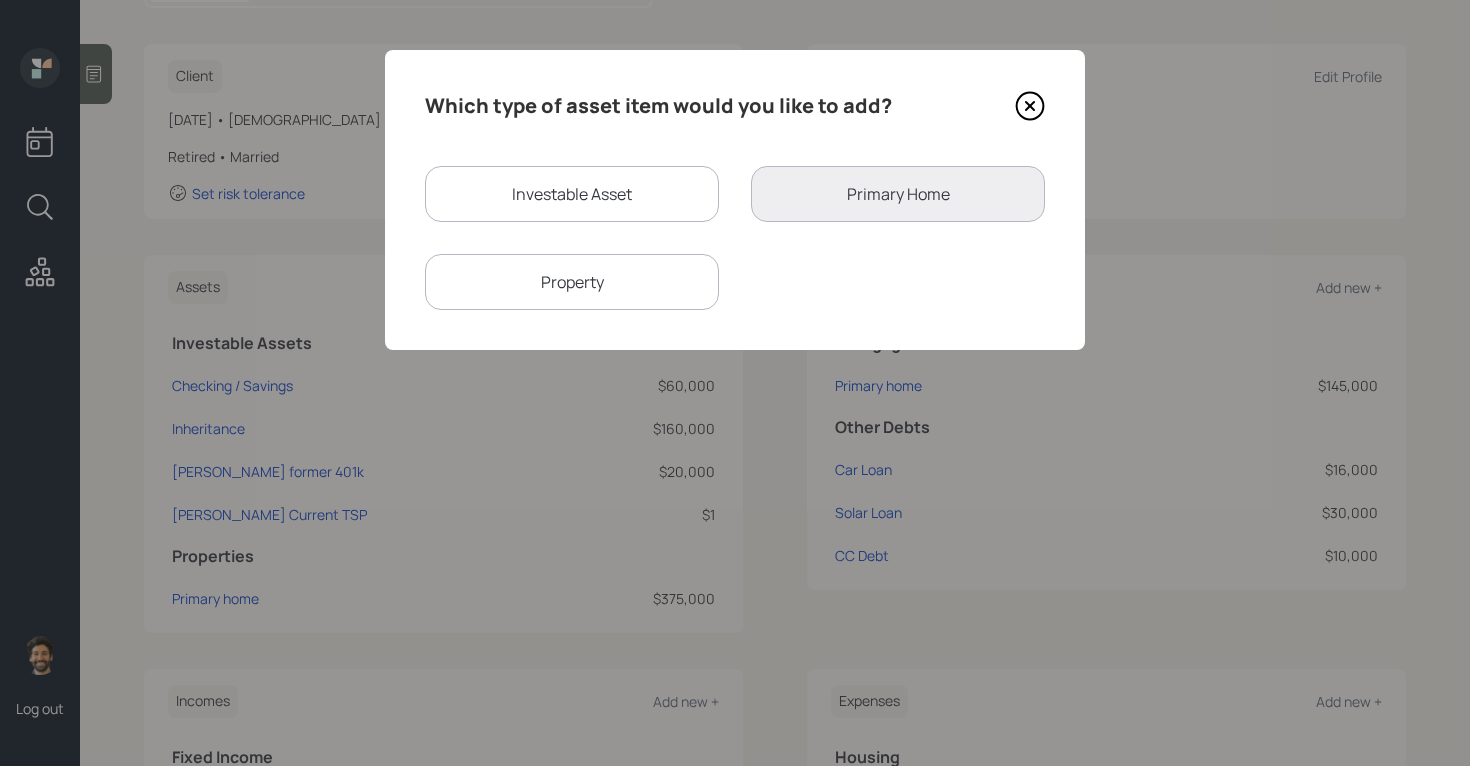 click on "Investable Asset" at bounding box center (572, 194) 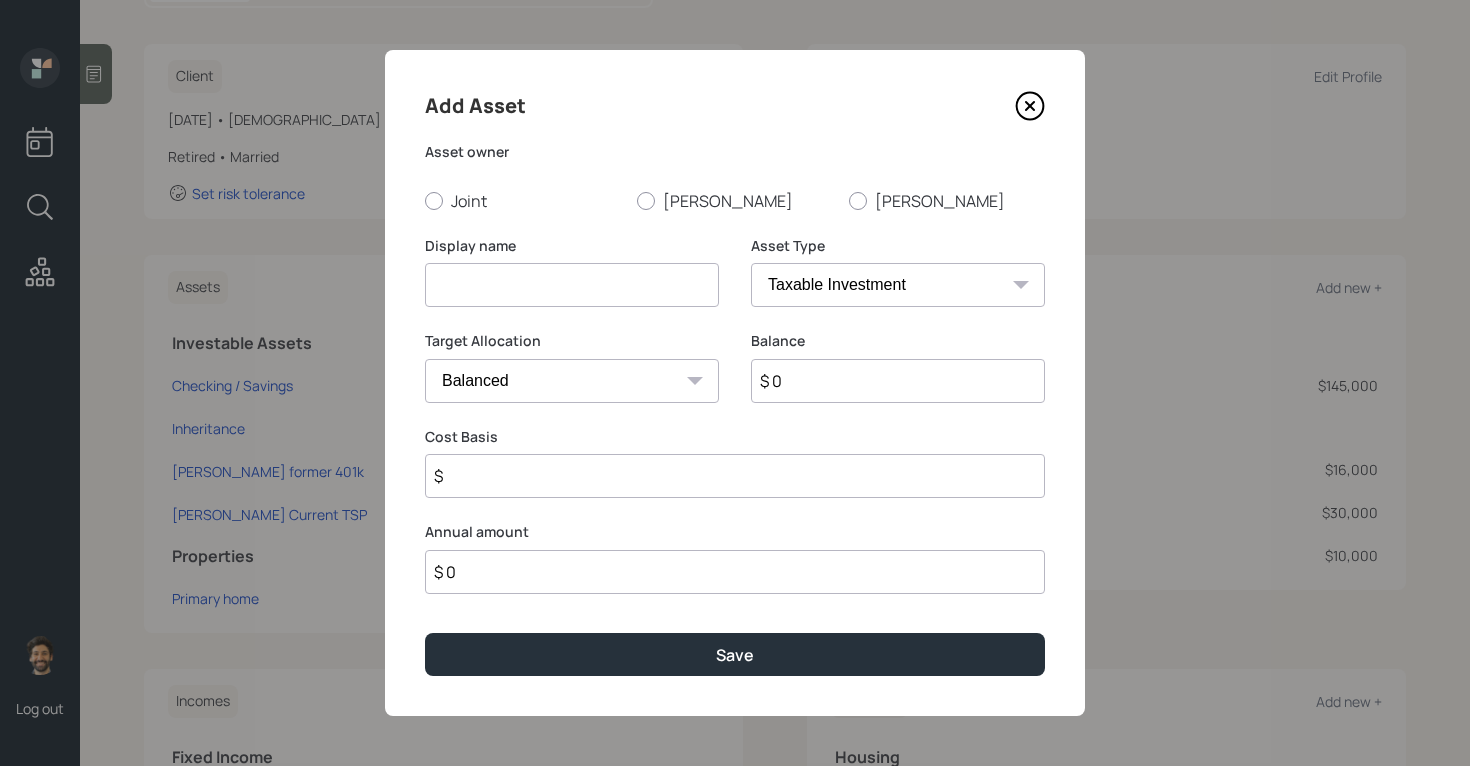 click on "SEP [PERSON_NAME] IRA 401(k) [PERSON_NAME] 401(k) 403(b) [PERSON_NAME] 403(b) 457(b) [PERSON_NAME] 457(b) Health Savings Account 529 Taxable Investment Checking / Savings Emergency Fund" at bounding box center (898, 285) 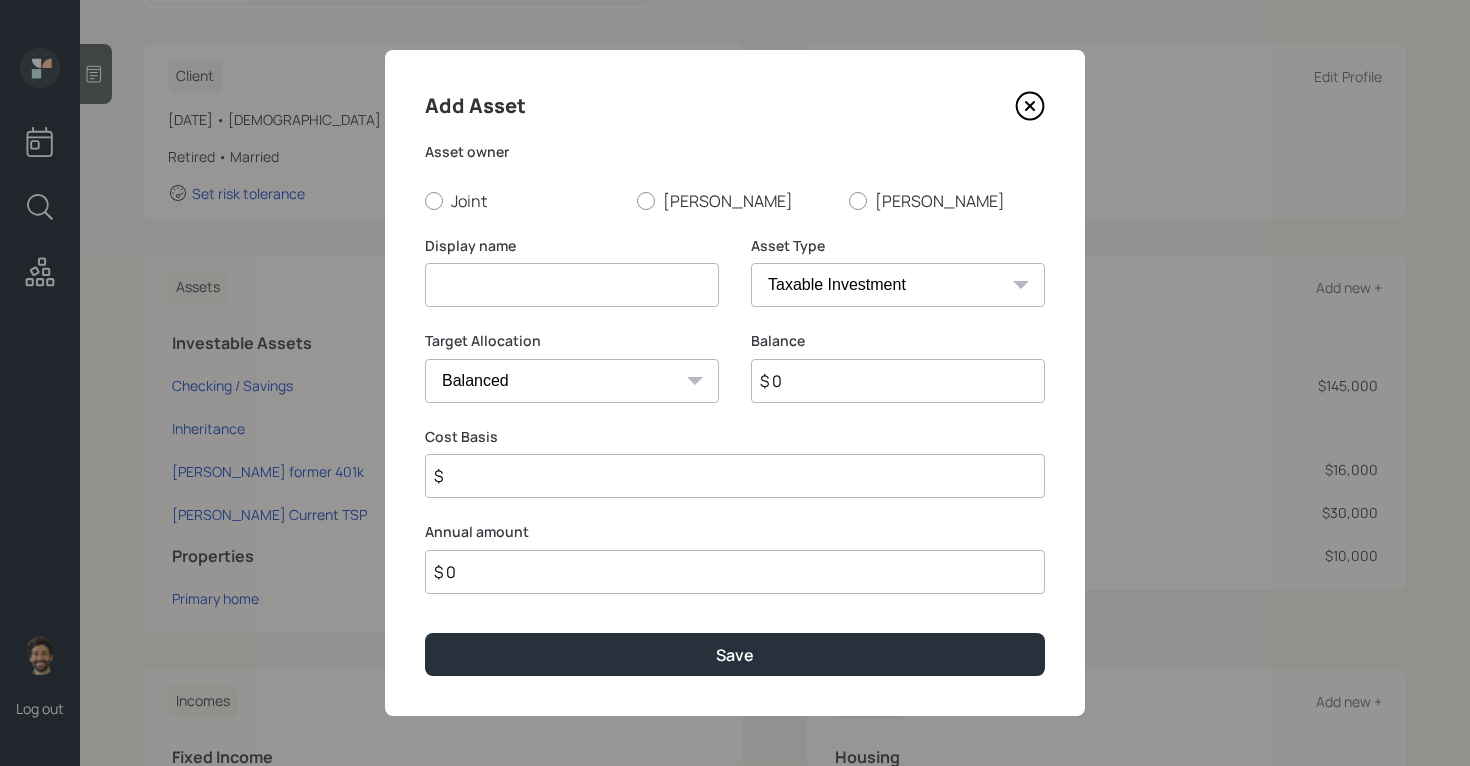 select on "emergency_fund" 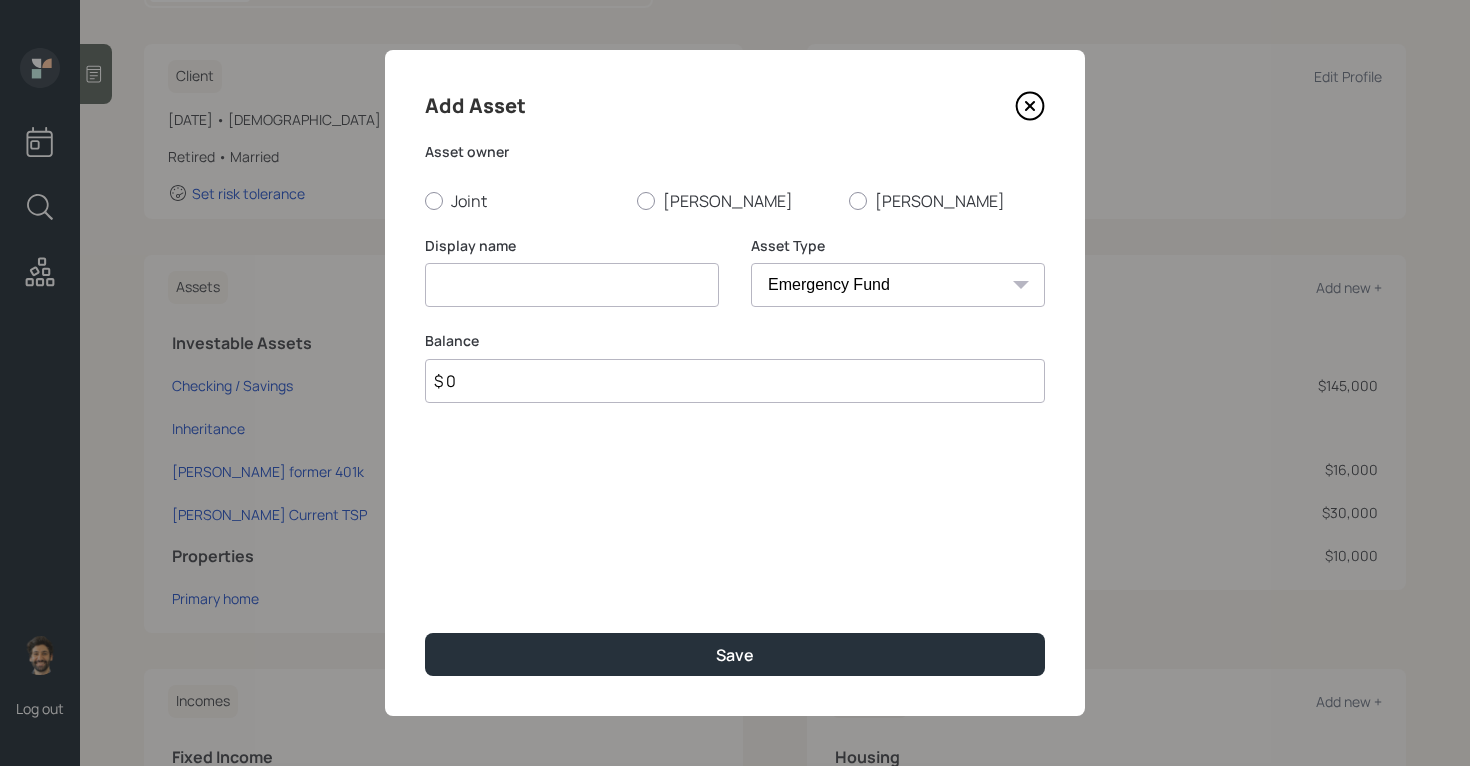 click at bounding box center [572, 285] 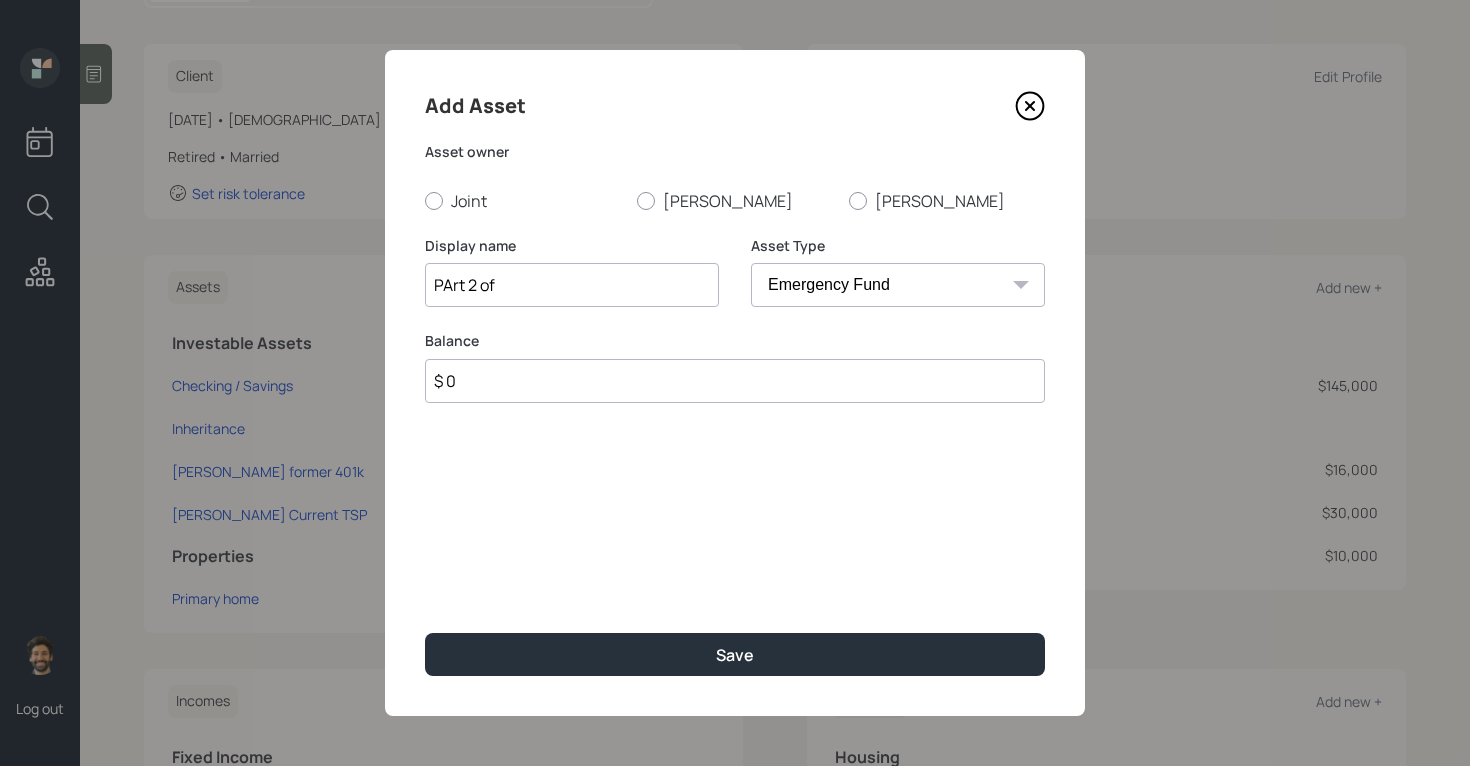 click on "PArt 2 of" at bounding box center (572, 285) 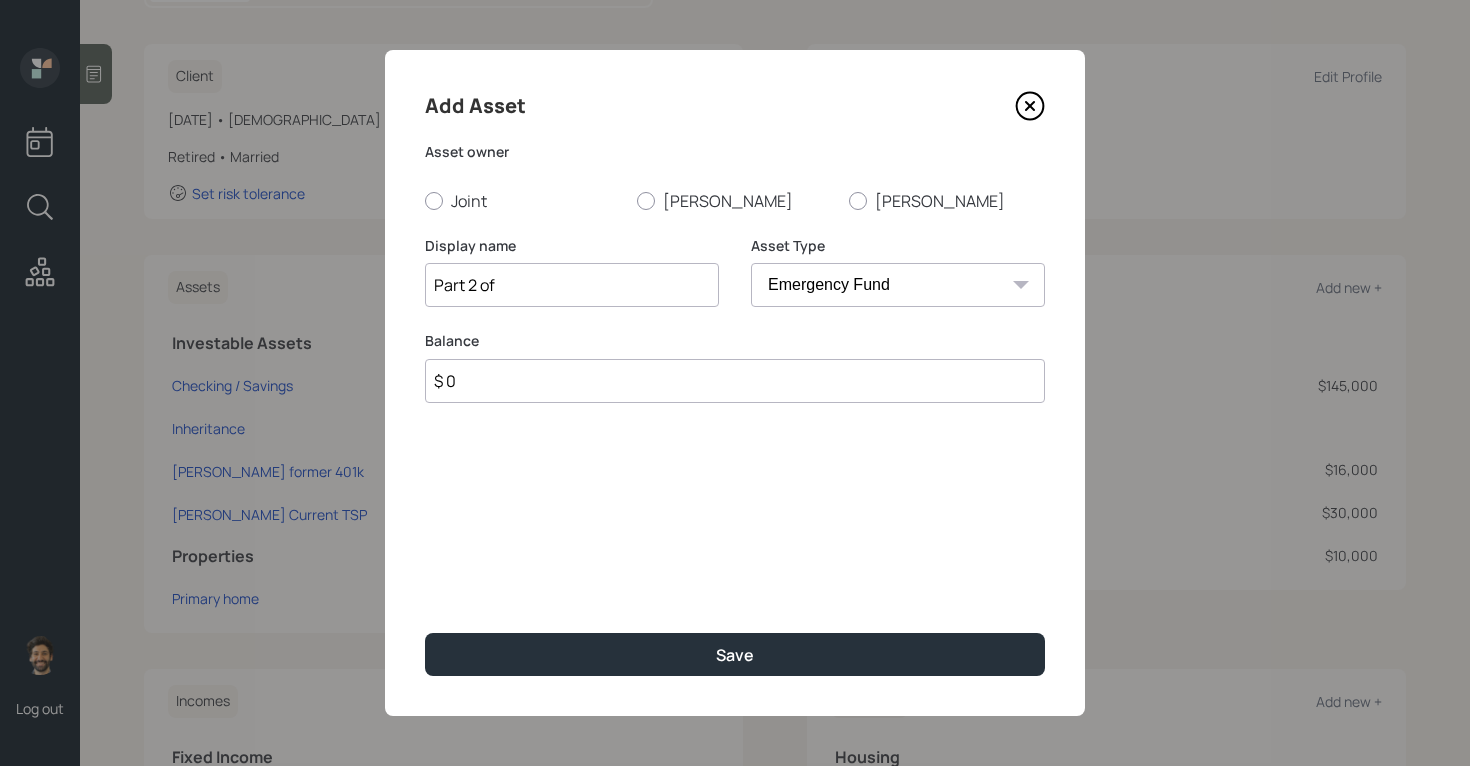 click on "Part 2 of" at bounding box center (572, 285) 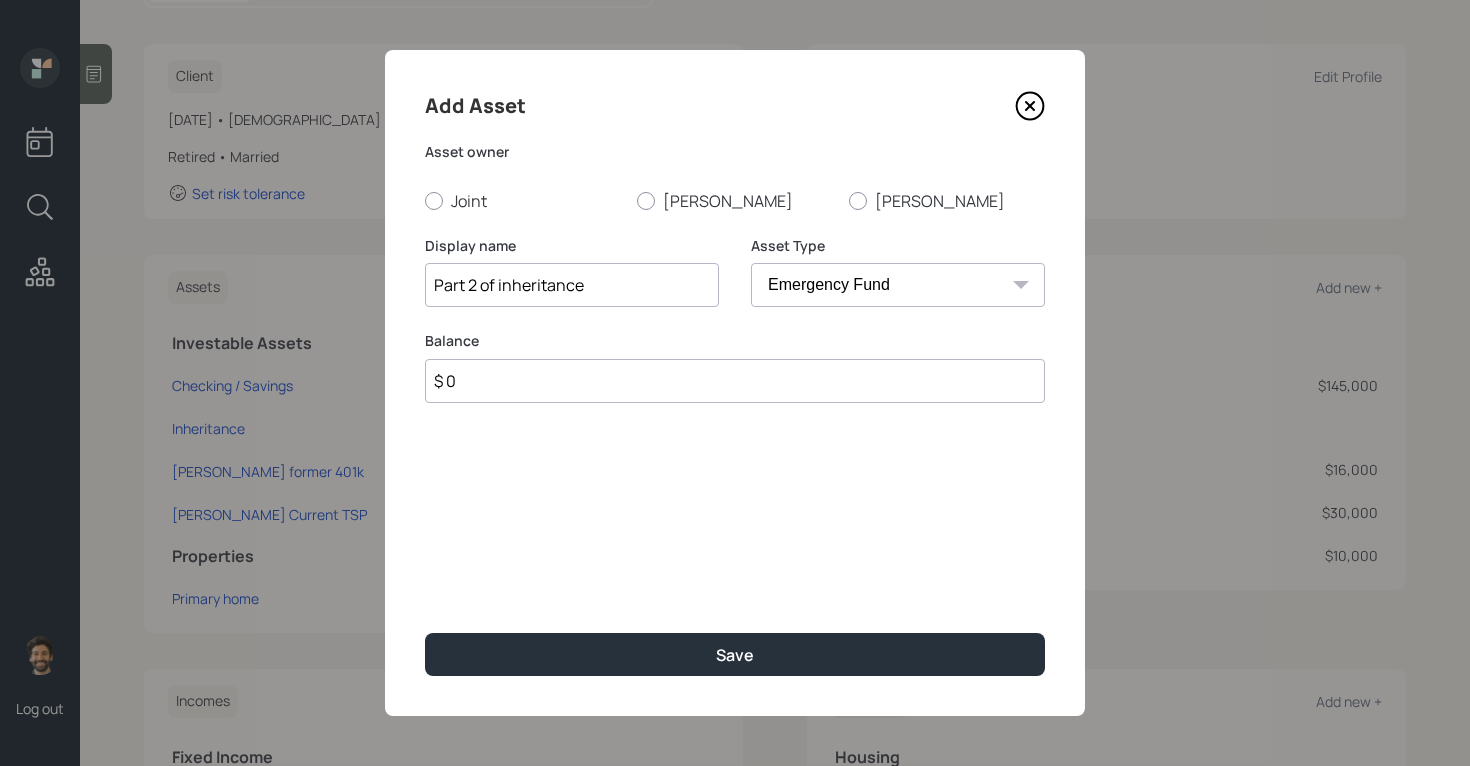 click on "Part 2 of inheritance" at bounding box center [572, 285] 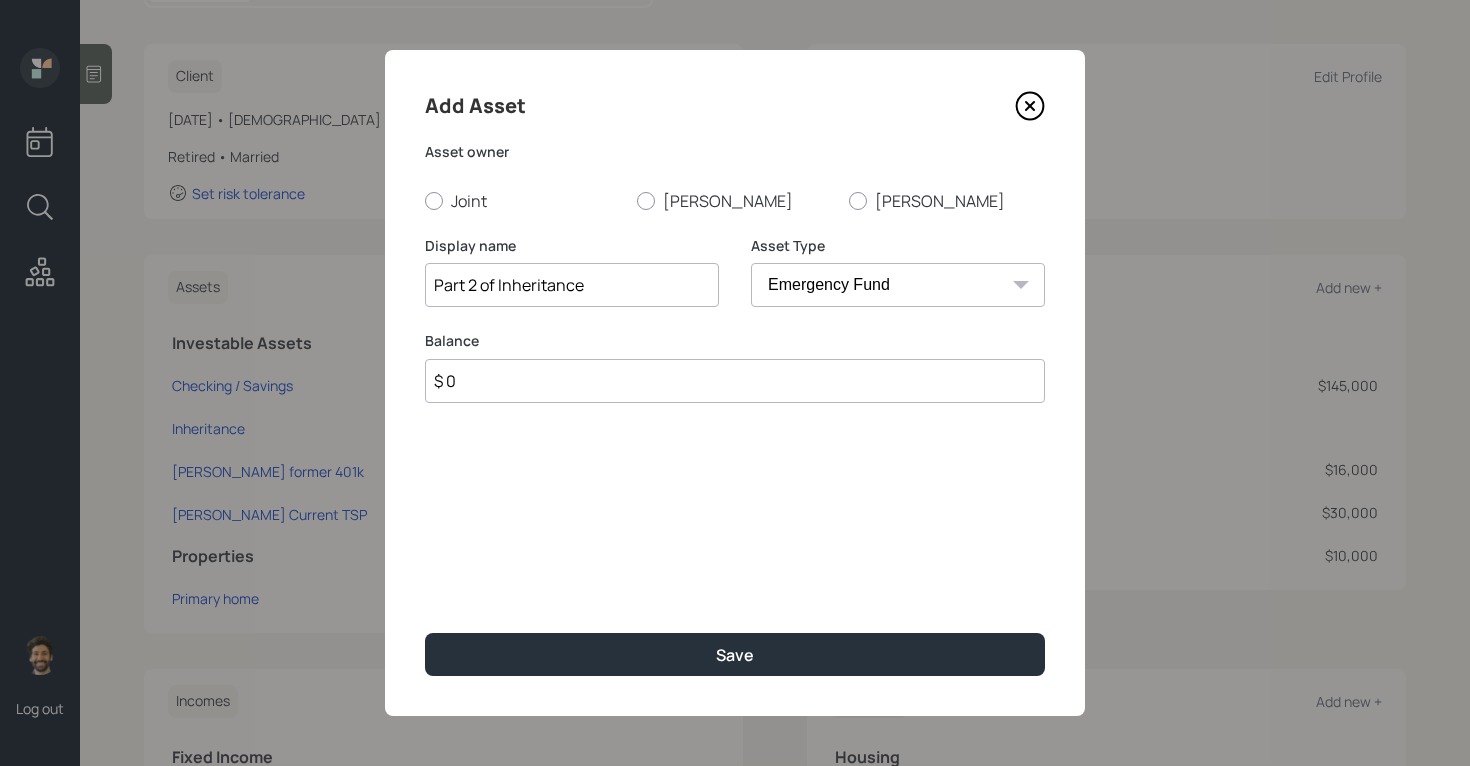 type on "Part 2 of Inheritance" 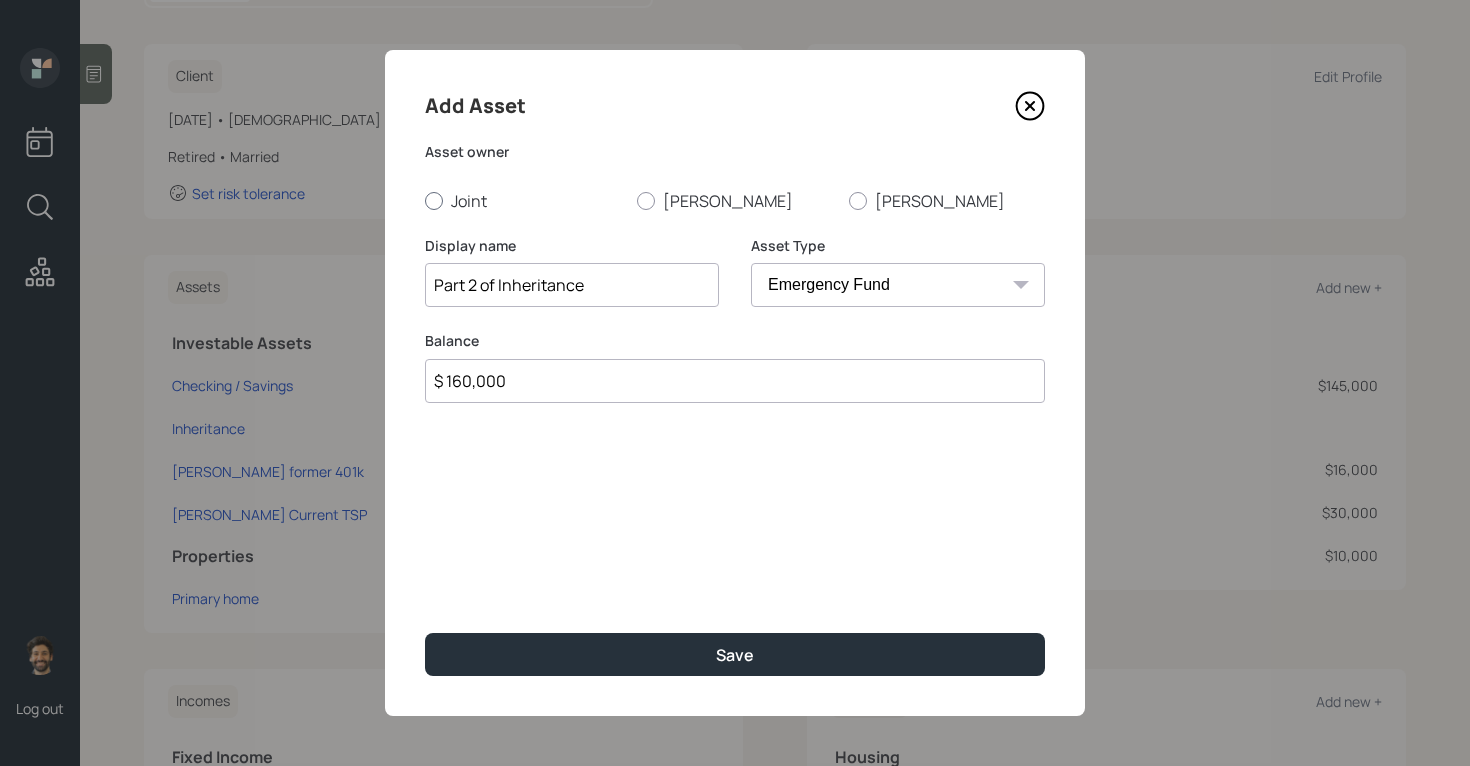 type on "$ 160,000" 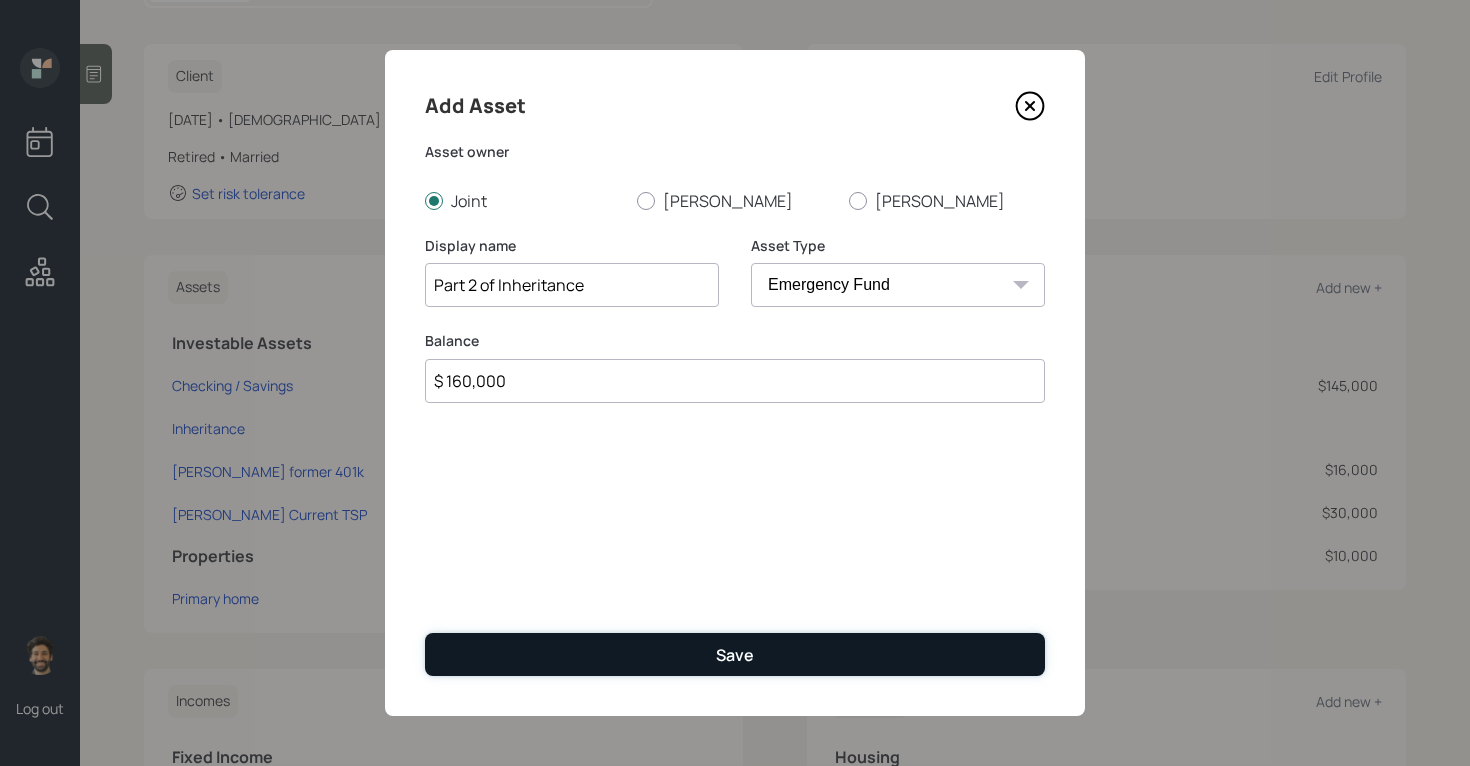 click on "Save" at bounding box center (735, 654) 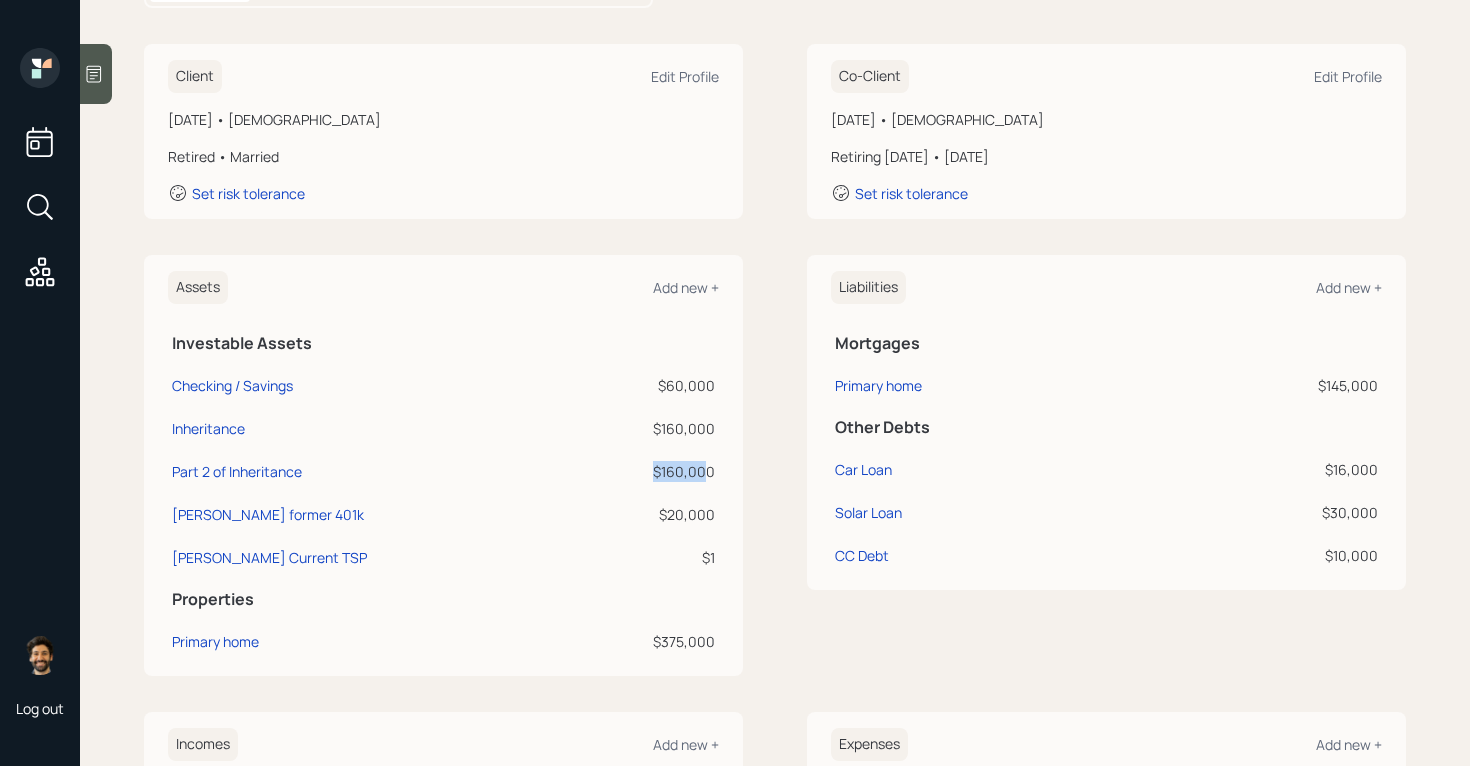 drag, startPoint x: 710, startPoint y: 475, endPoint x: 631, endPoint y: 475, distance: 79 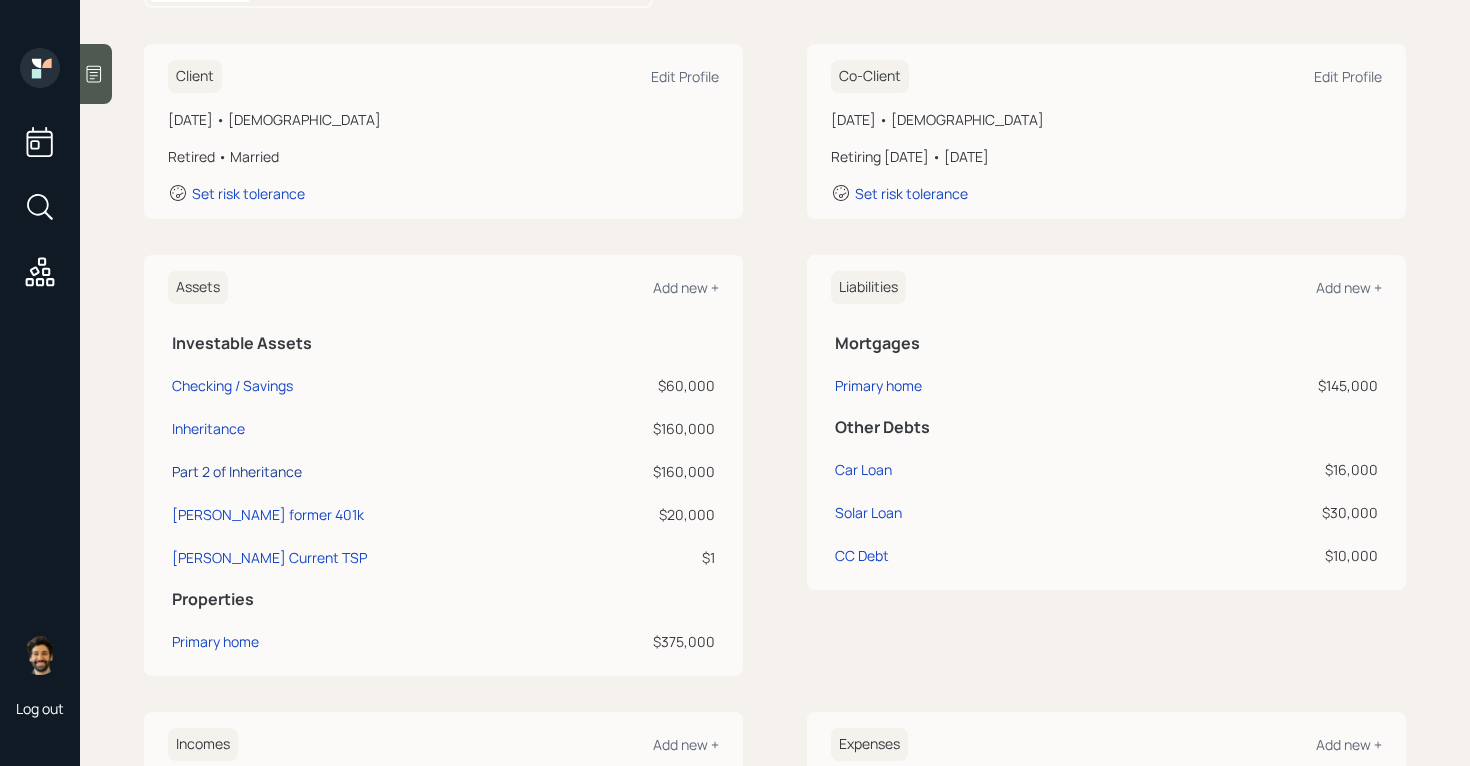 click on "Part 2 of Inheritance" at bounding box center (237, 471) 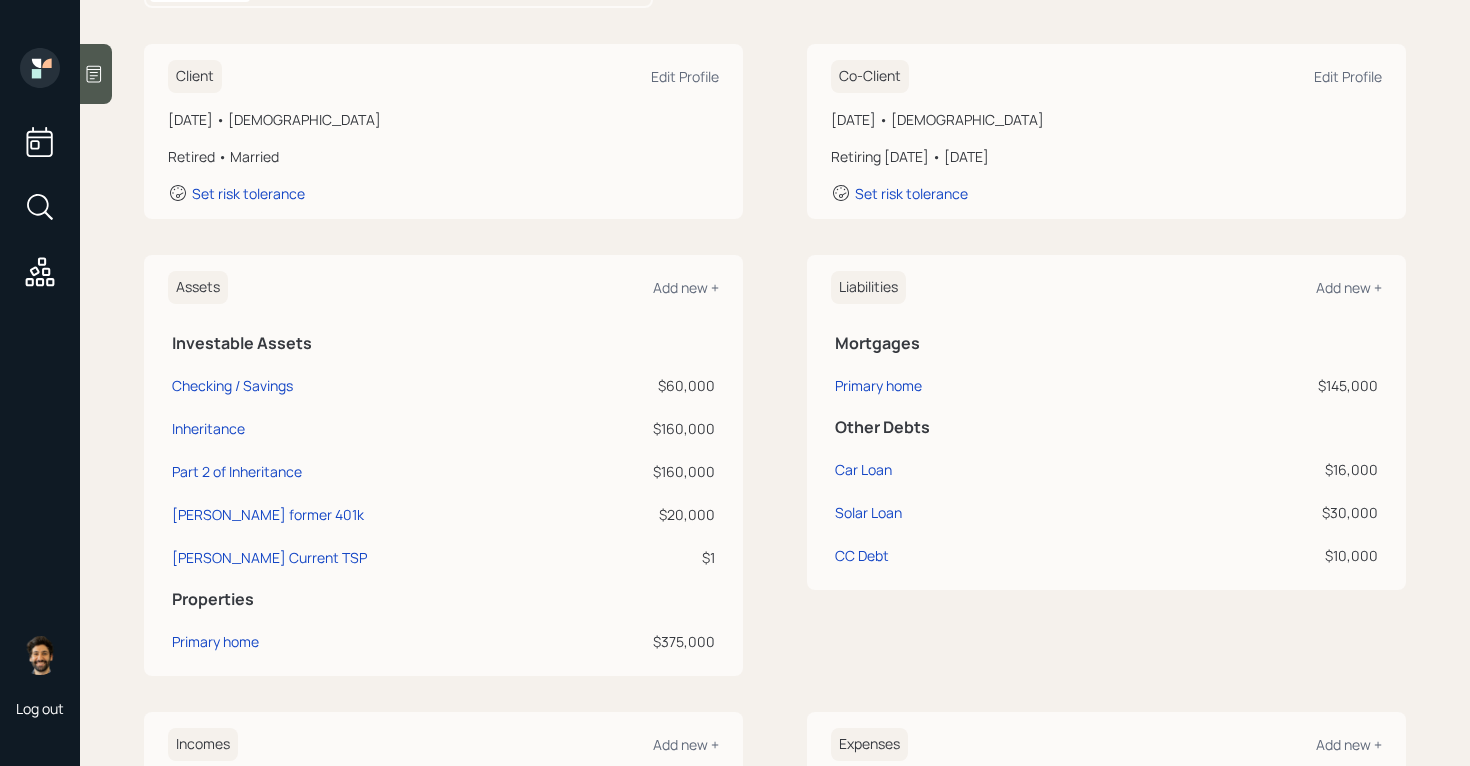 select on "emergency_fund" 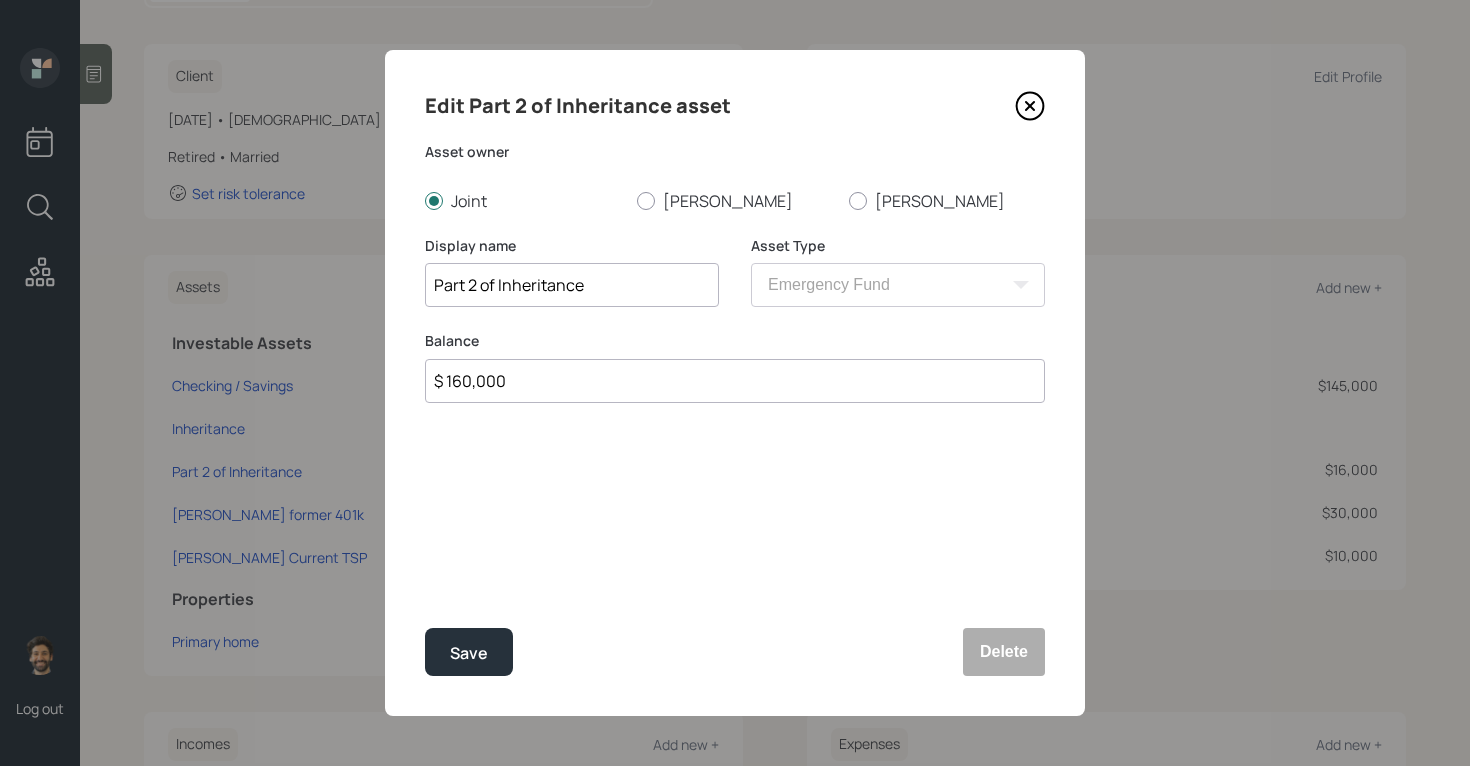click on "Part 2 of Inheritance" at bounding box center [572, 285] 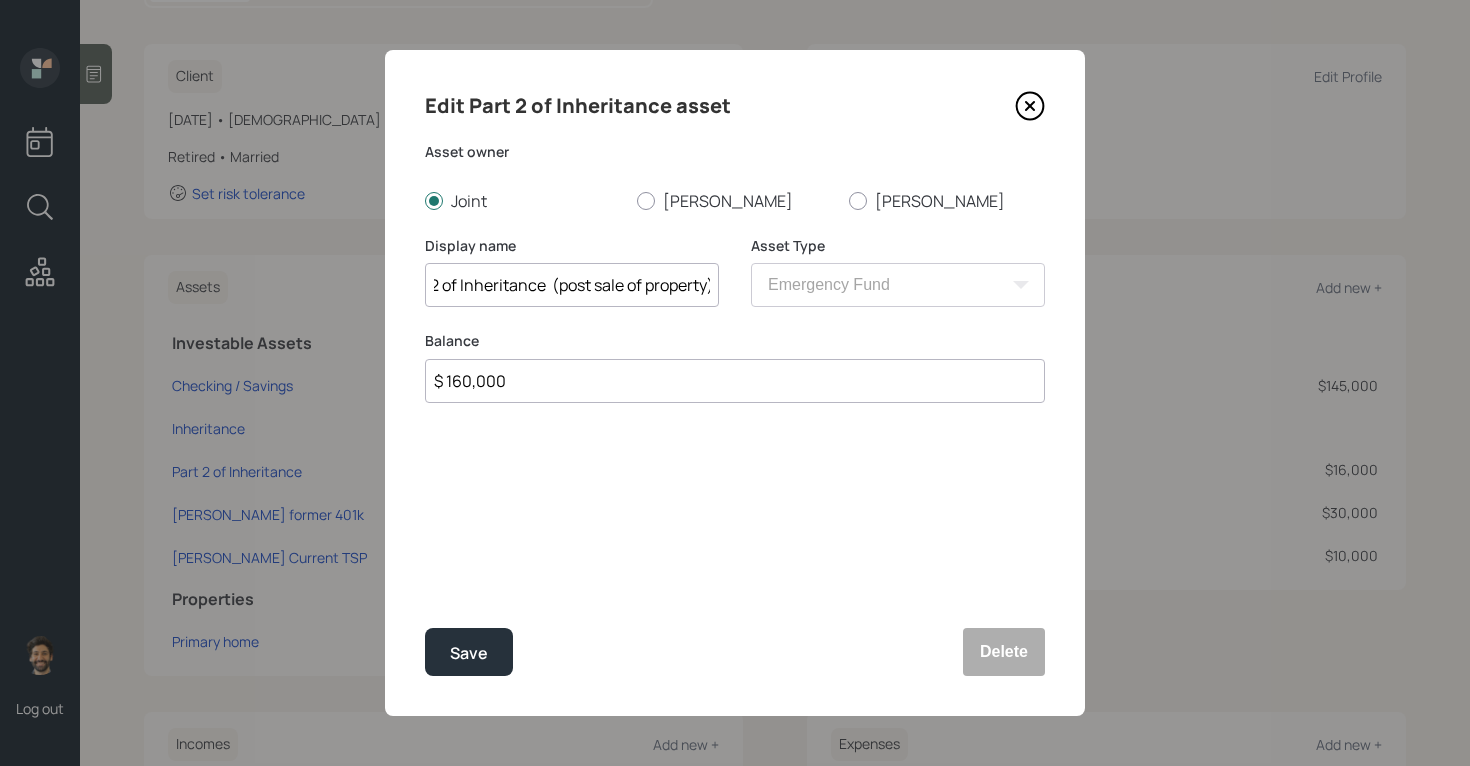 scroll, scrollTop: 0, scrollLeft: 45, axis: horizontal 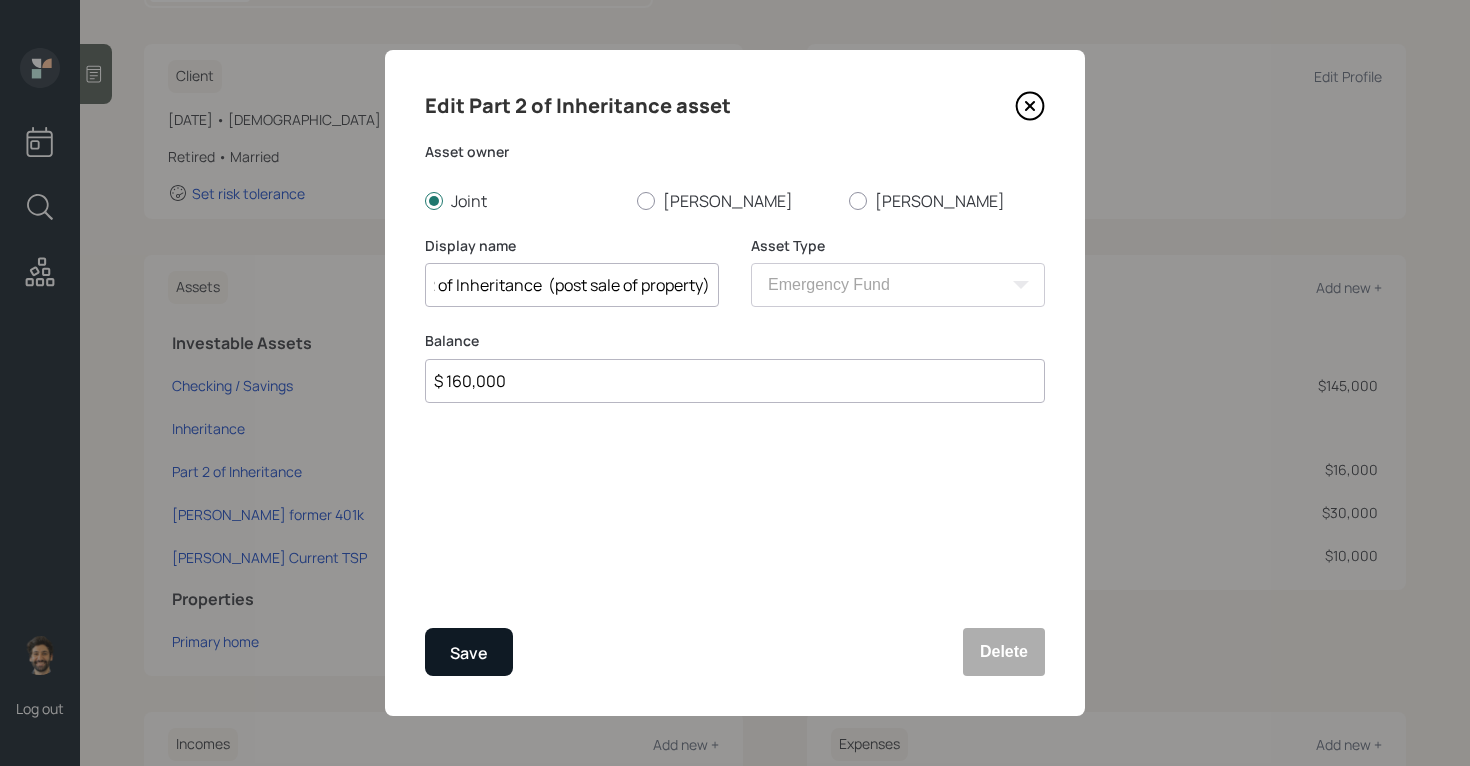 type on "Part 2 of Inheritance  (post sale of property)" 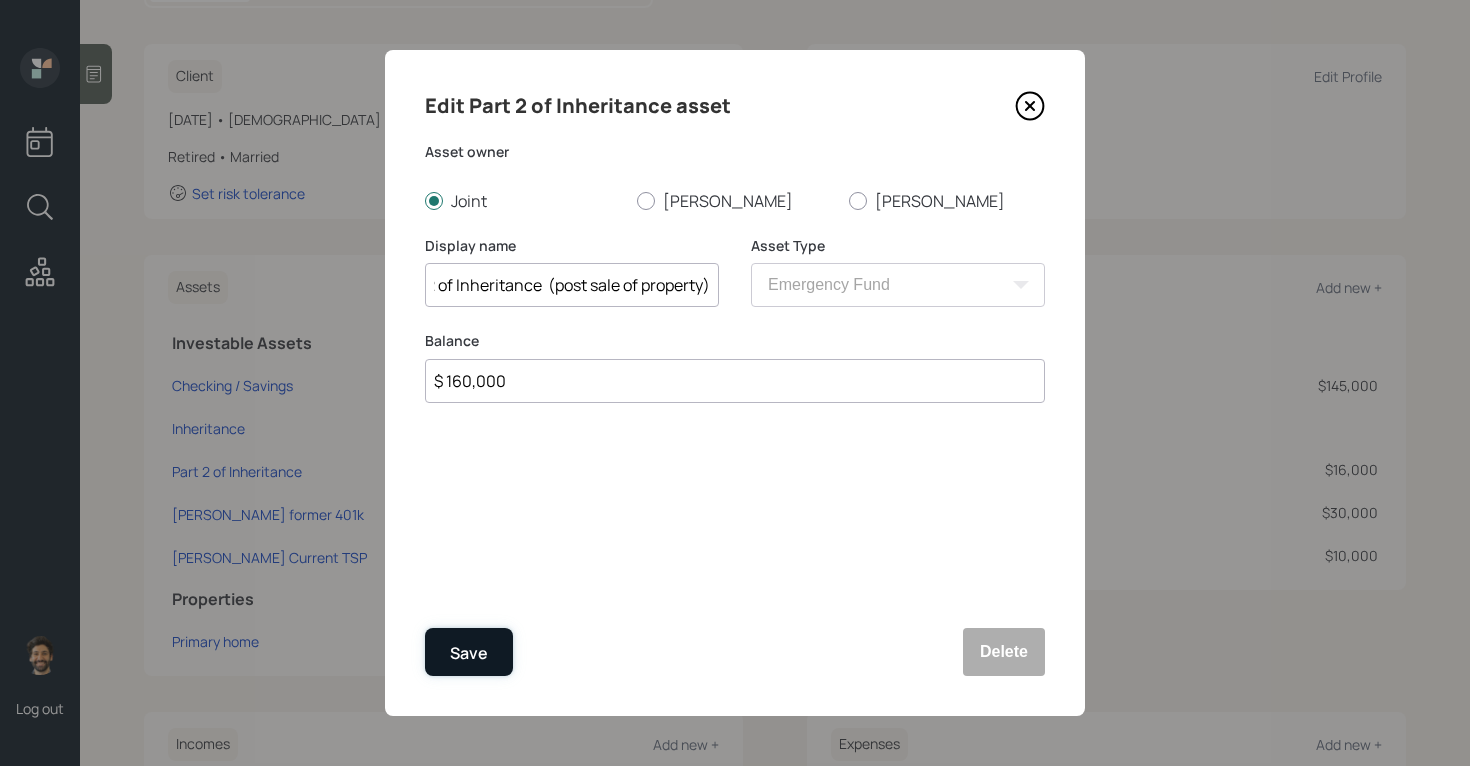 scroll, scrollTop: 0, scrollLeft: 0, axis: both 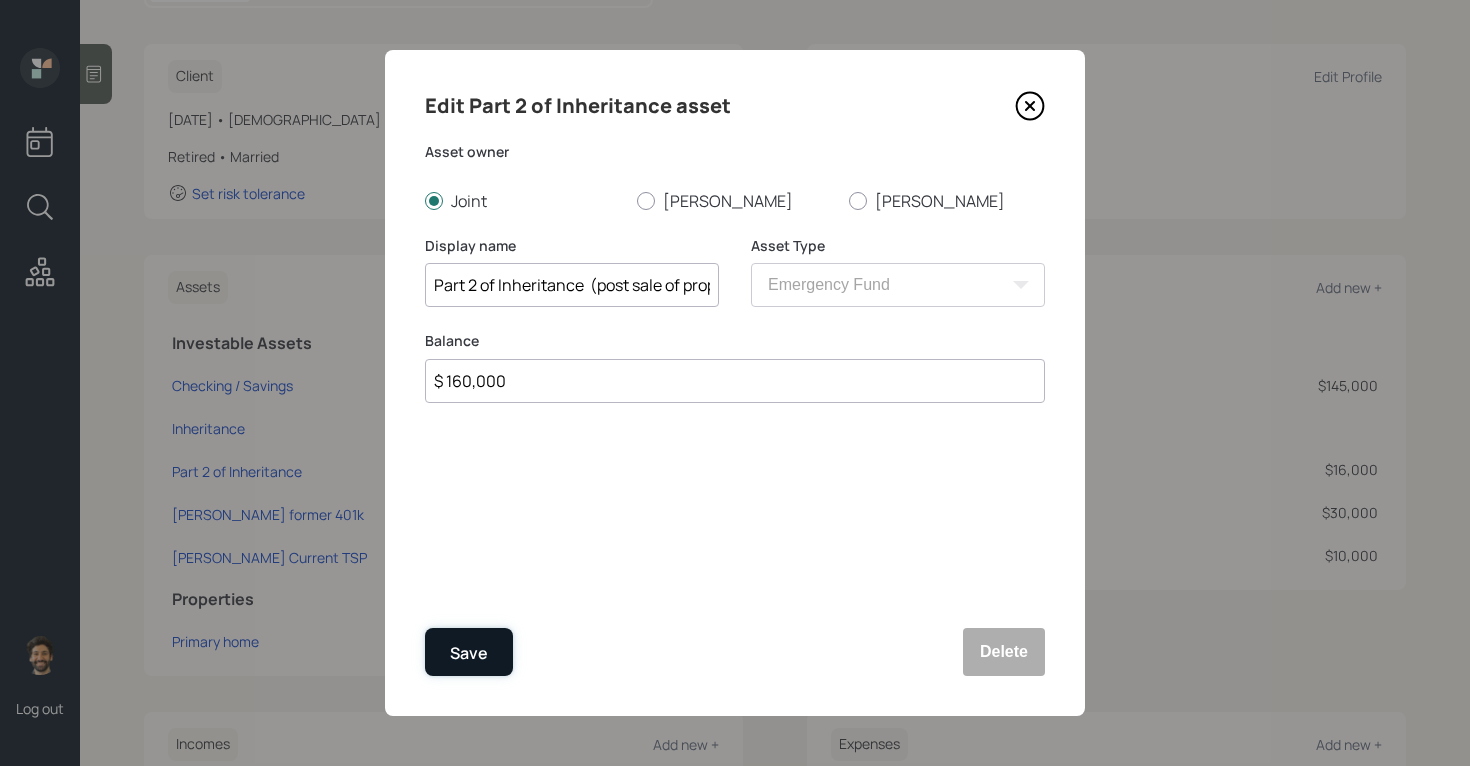 click on "Save" at bounding box center [469, 653] 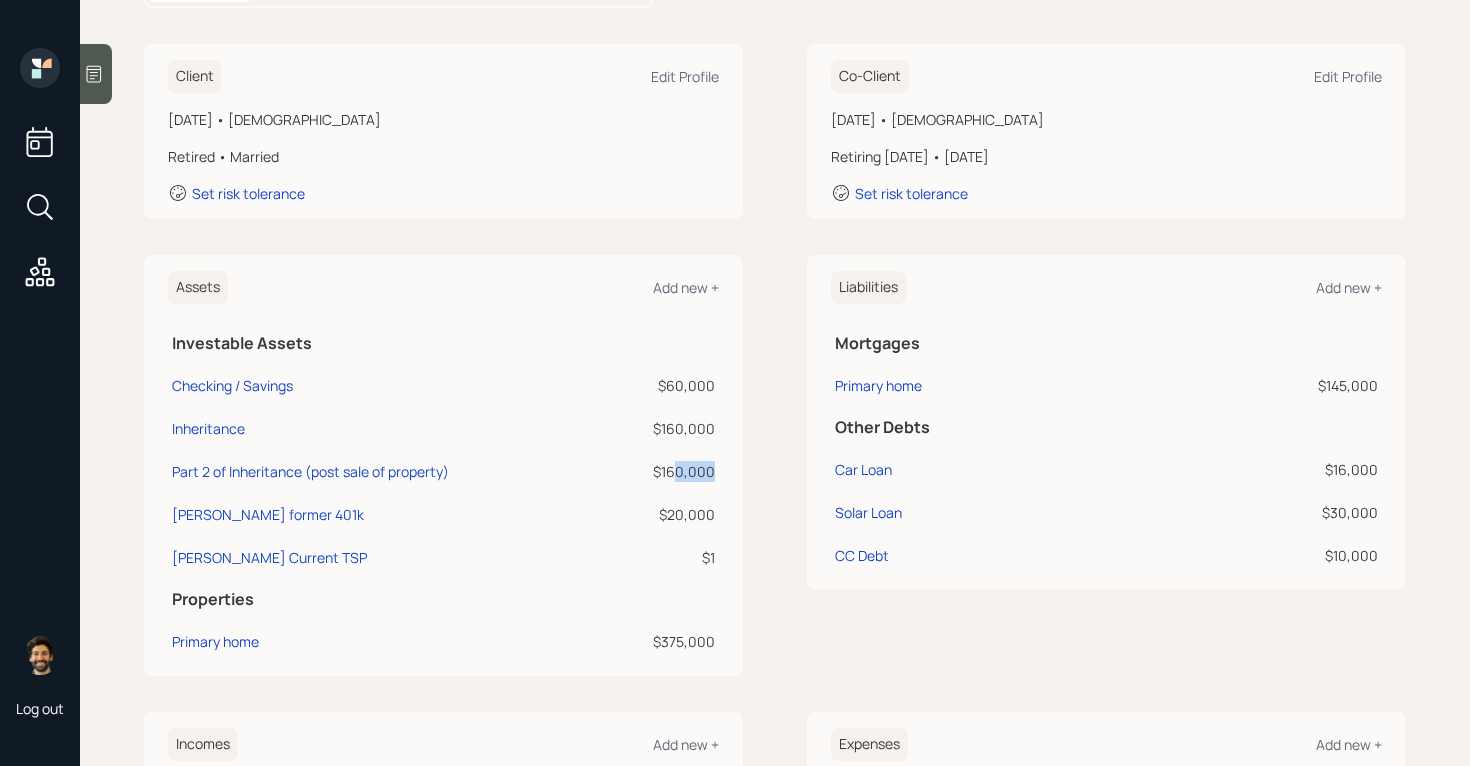 drag, startPoint x: 718, startPoint y: 472, endPoint x: 657, endPoint y: 472, distance: 61 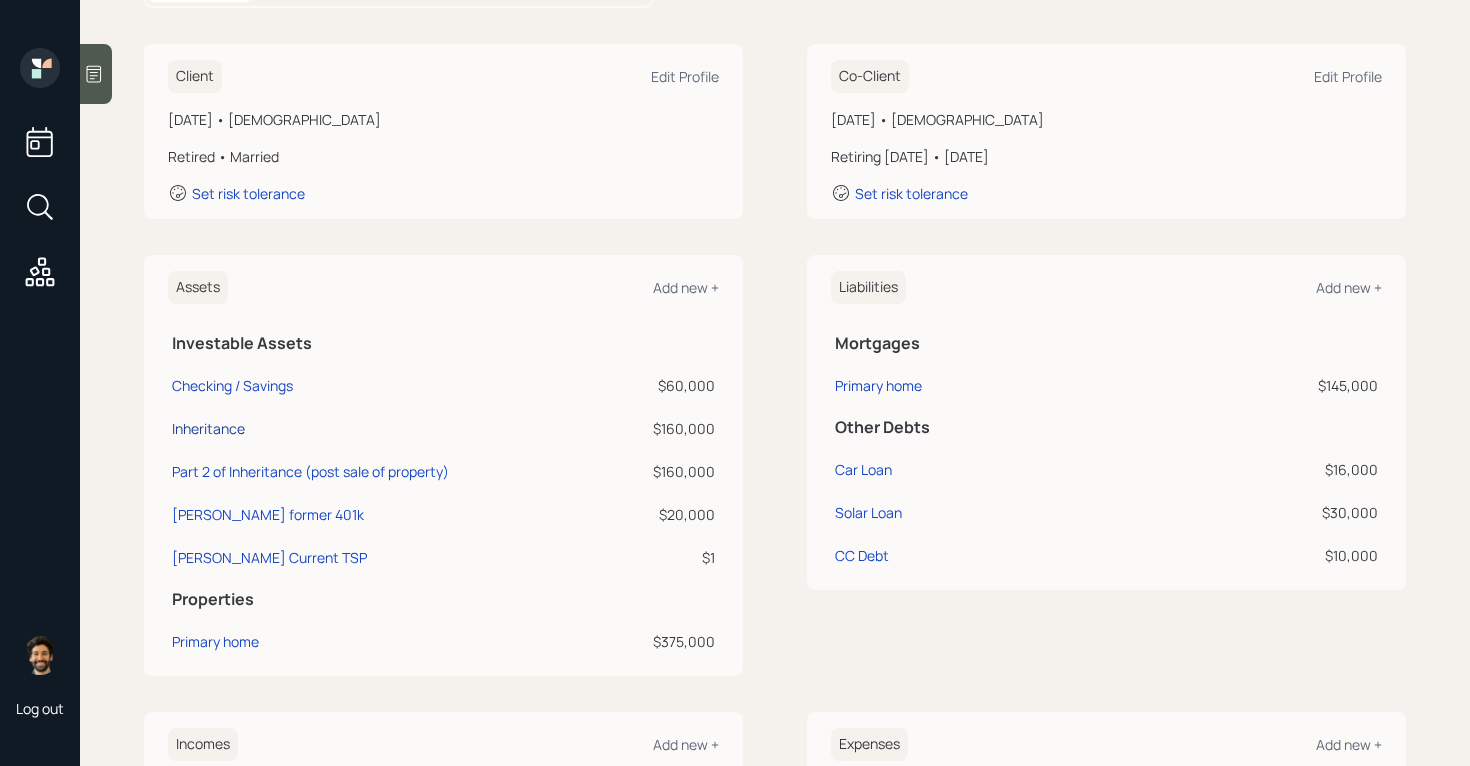 click on "Inheritance" at bounding box center (208, 428) 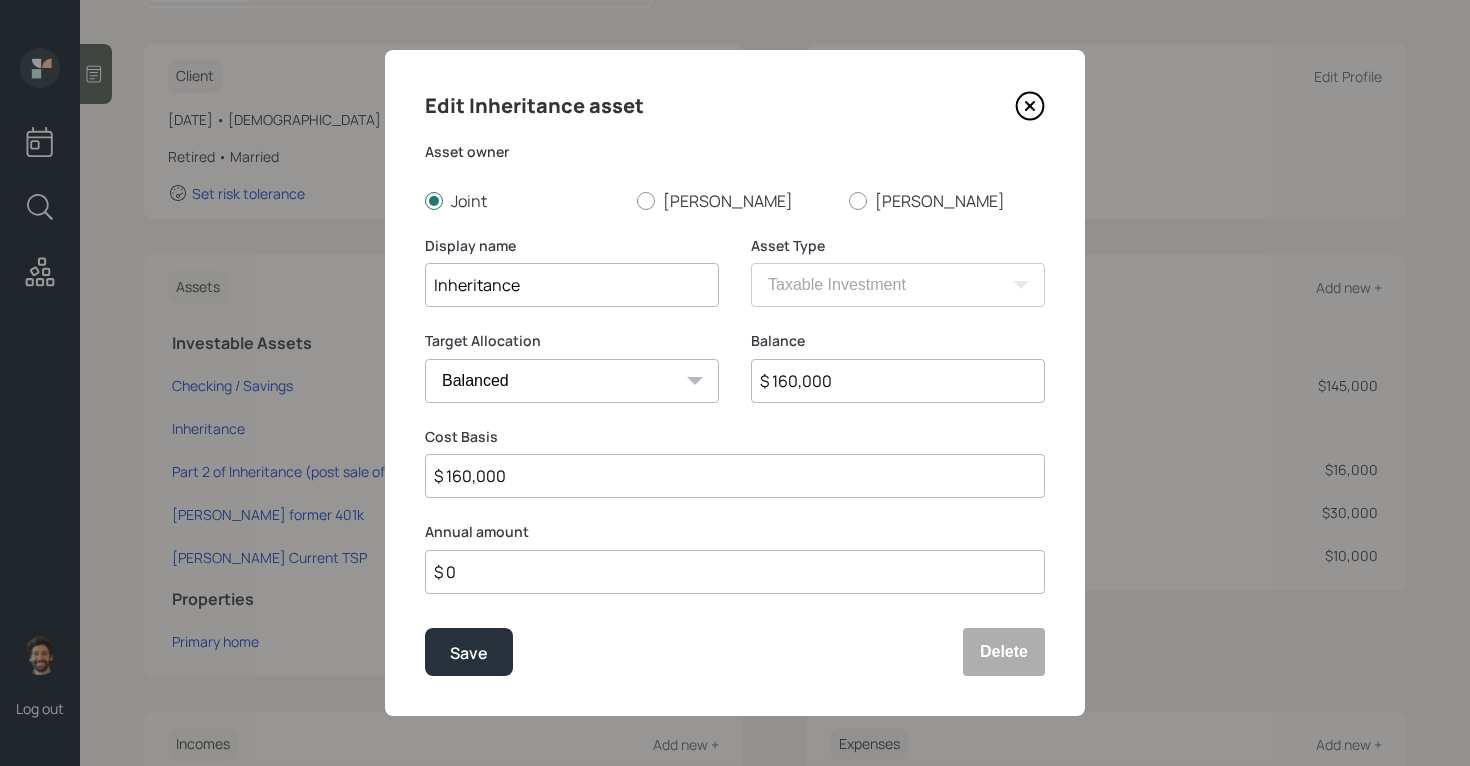 click on "Inheritance" at bounding box center [572, 285] 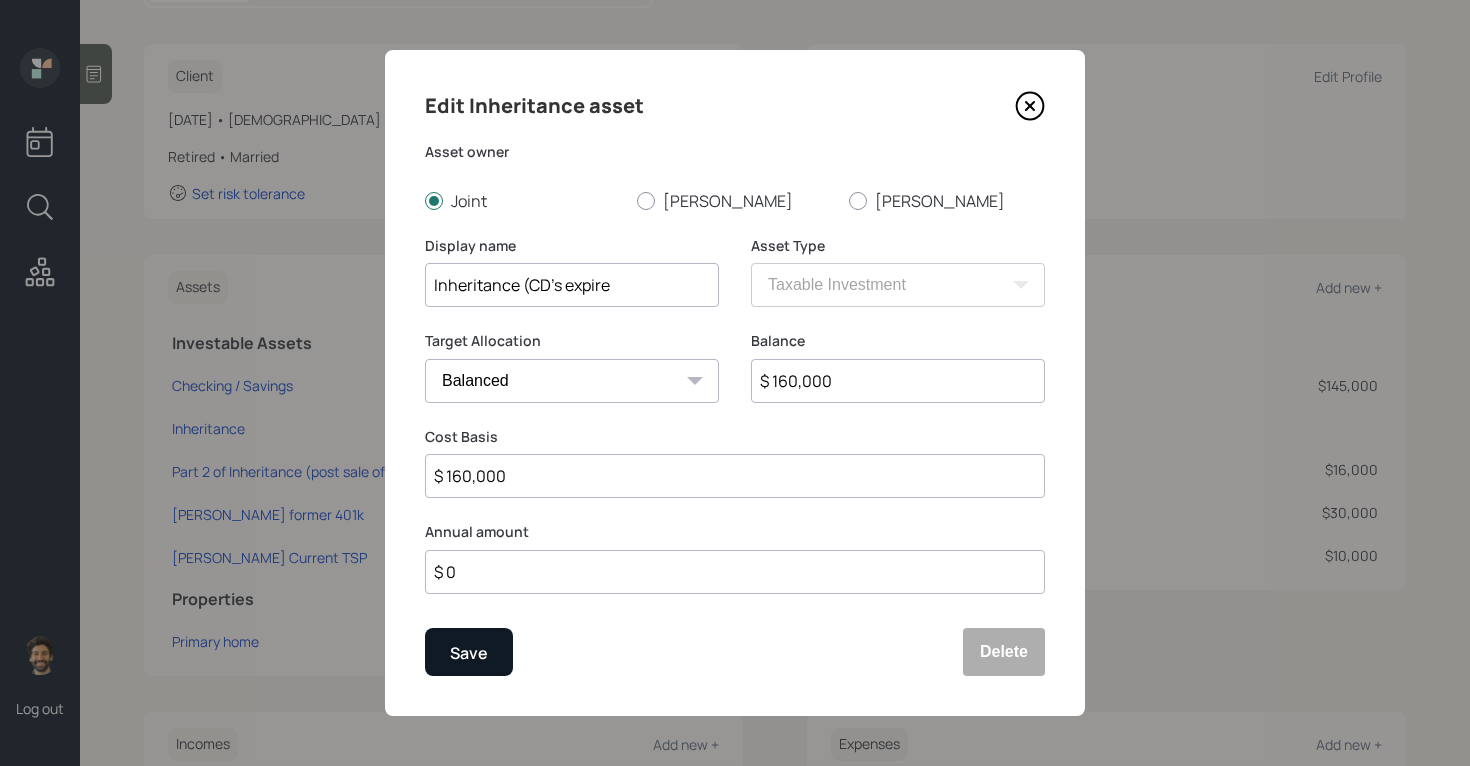 type on "Inheritance (CD's expire" 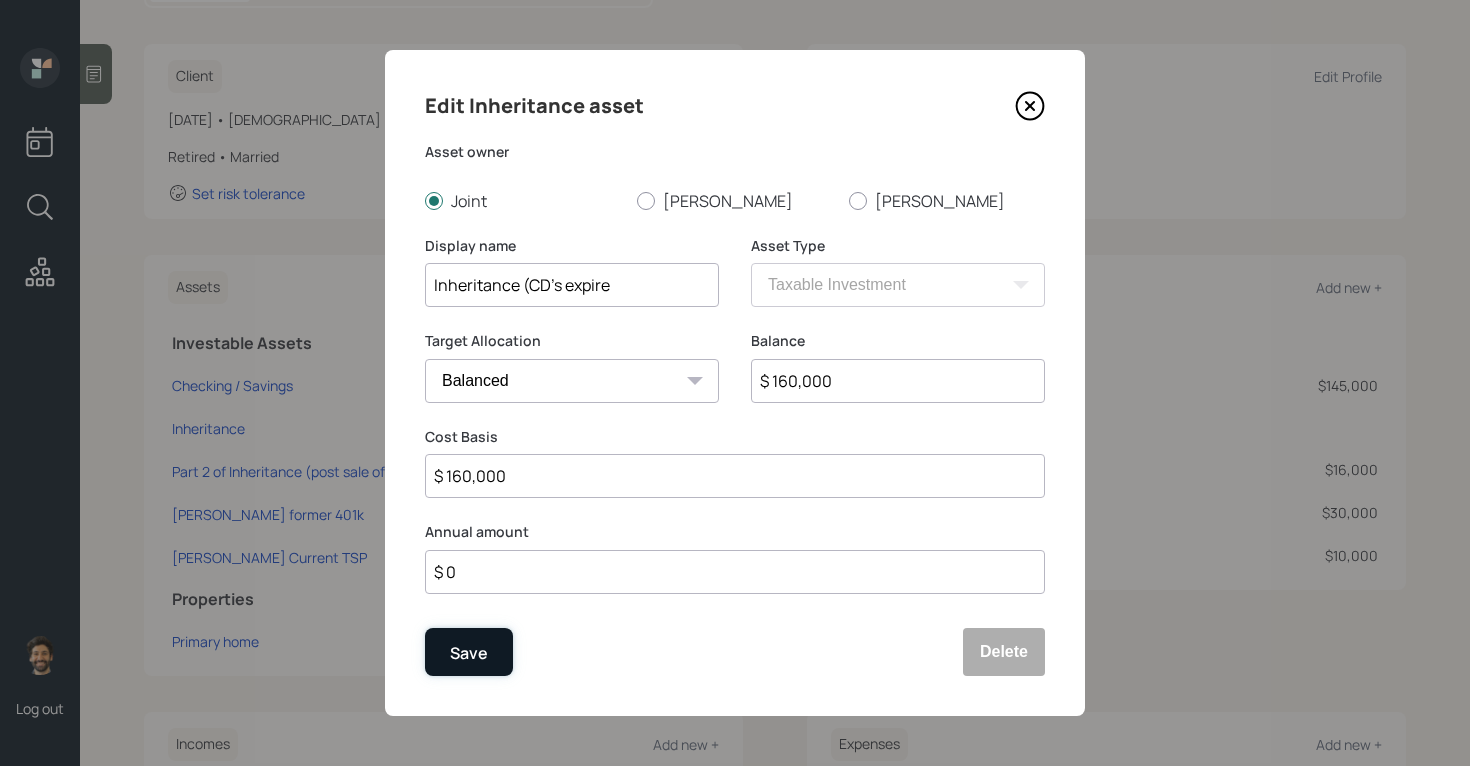 click on "Save" at bounding box center [469, 653] 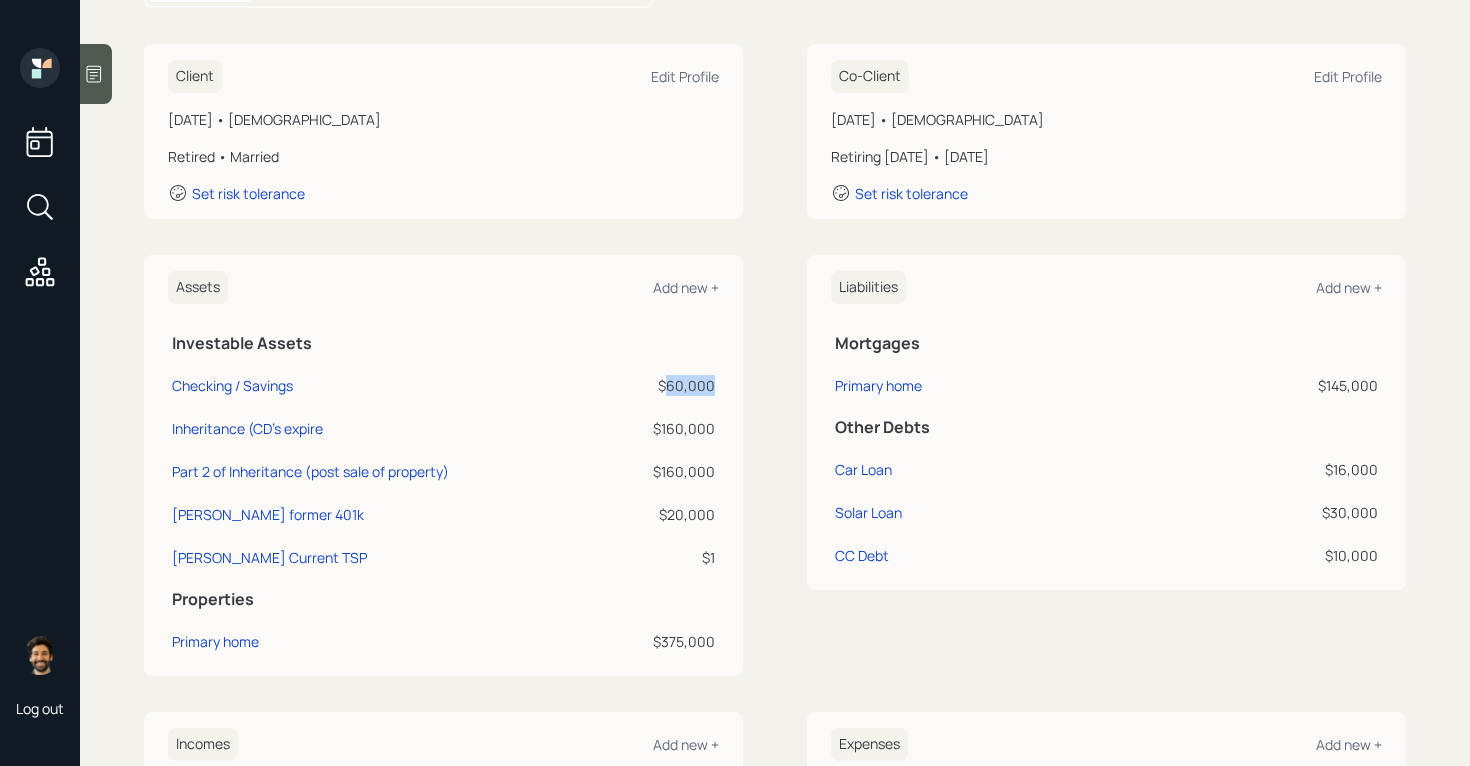 drag, startPoint x: 666, startPoint y: 385, endPoint x: 714, endPoint y: 386, distance: 48.010414 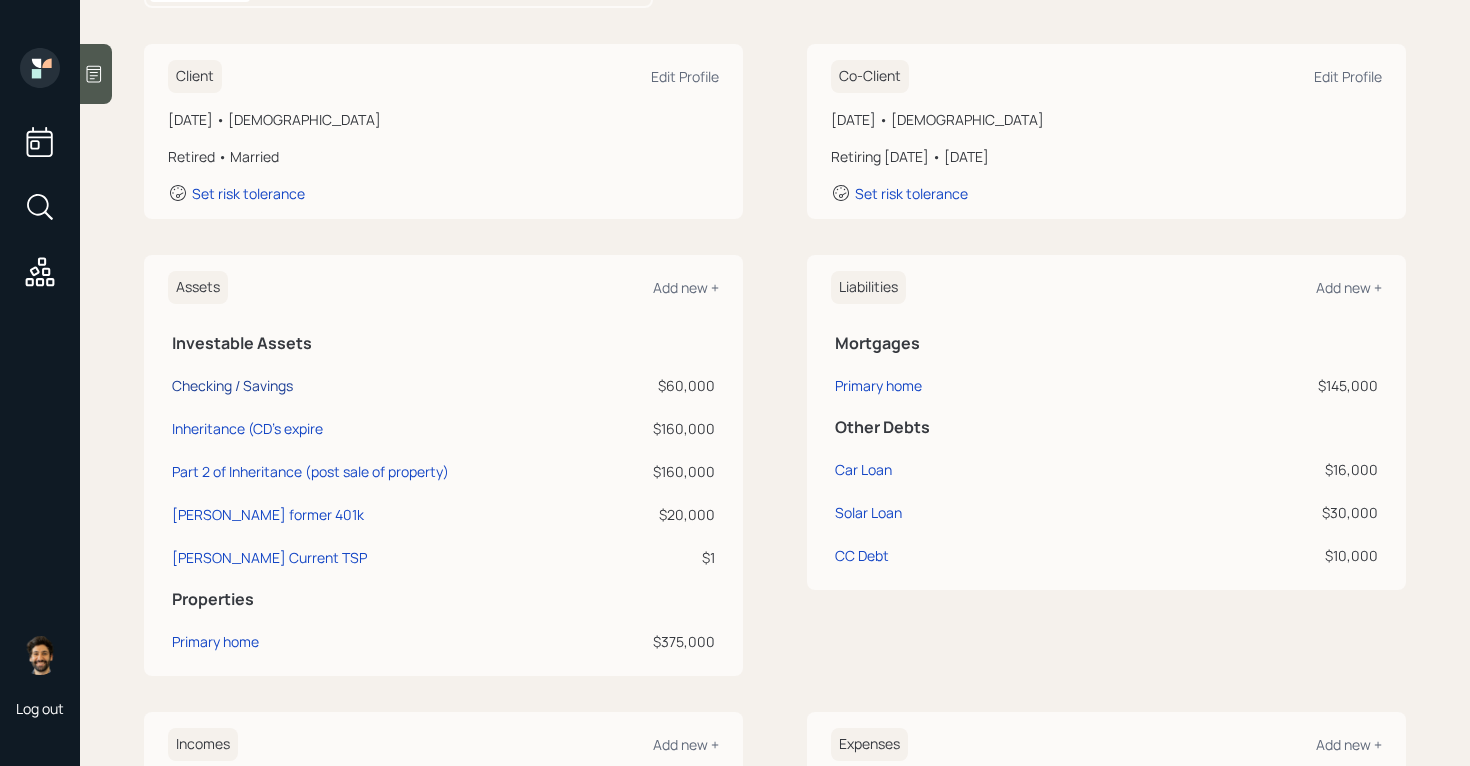 click on "Checking / Savings" at bounding box center (232, 385) 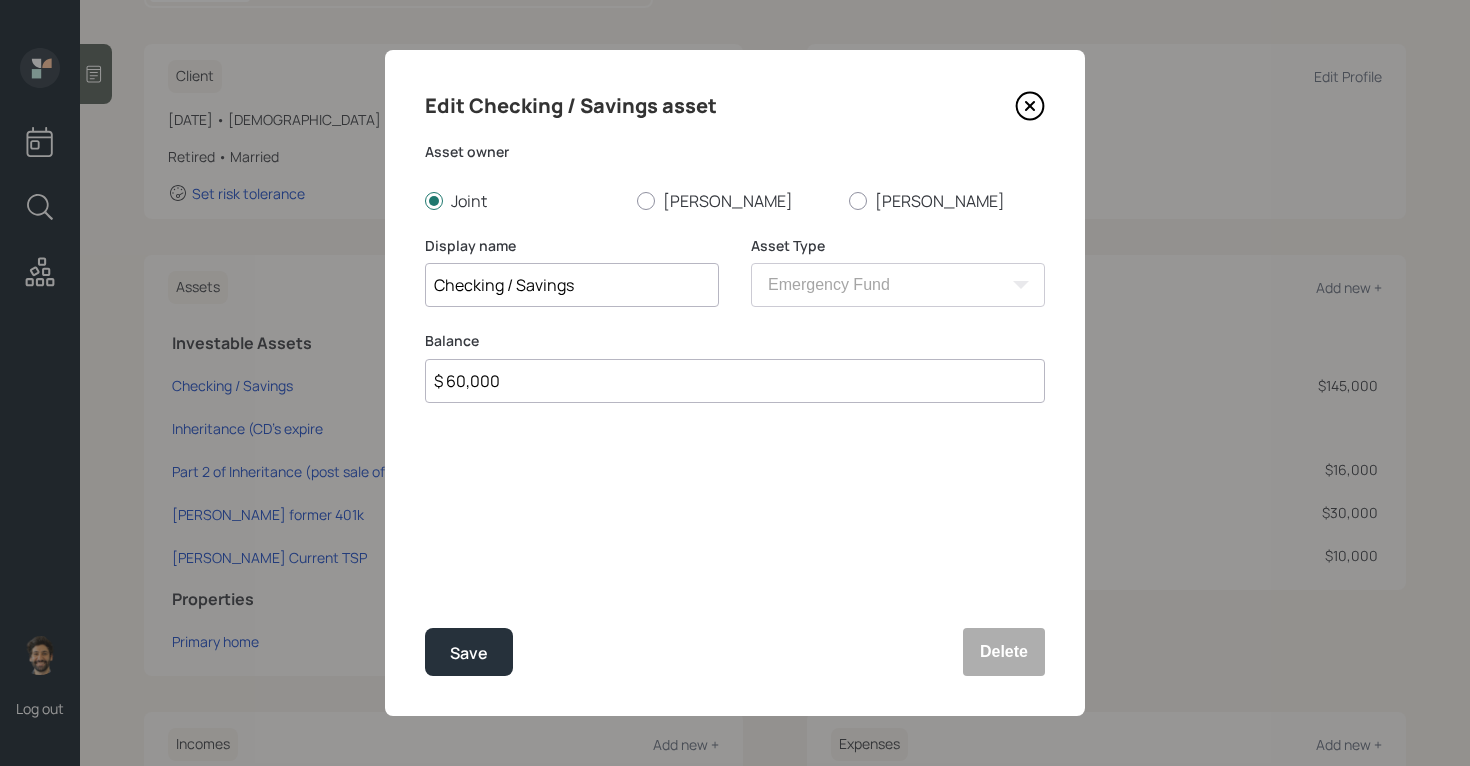 click on "Checking / Savings" at bounding box center [572, 285] 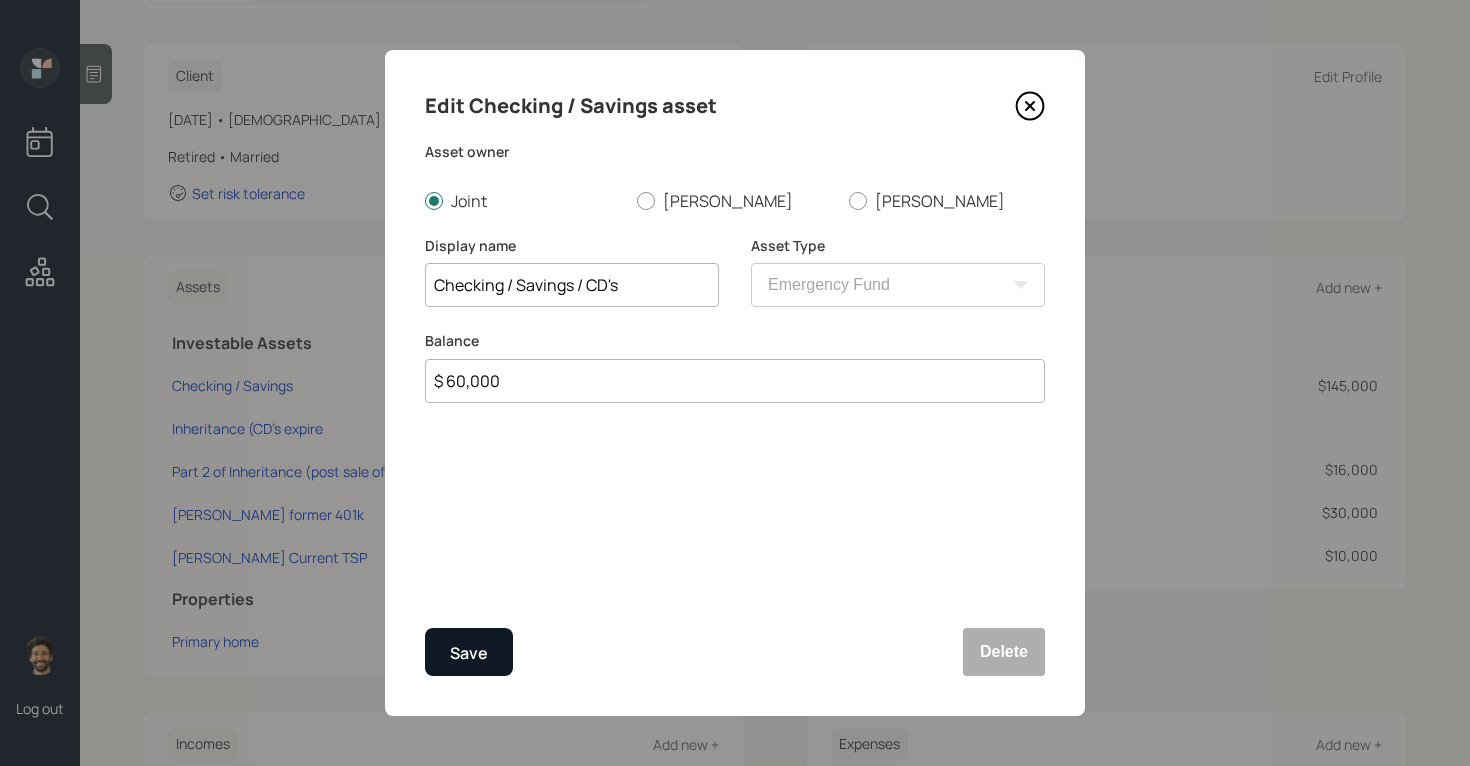 type on "Checking / Savings / CD's" 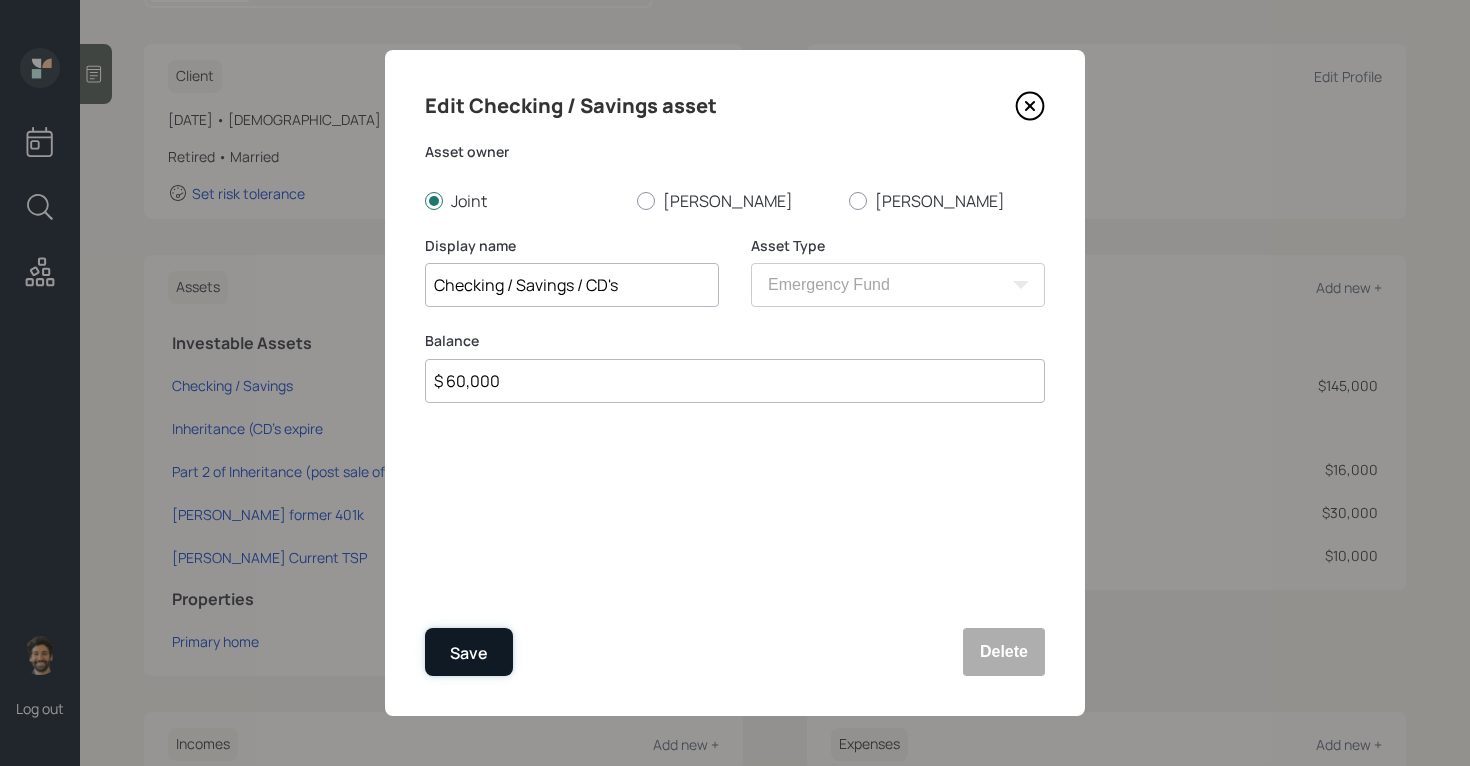 click on "Save" at bounding box center (469, 653) 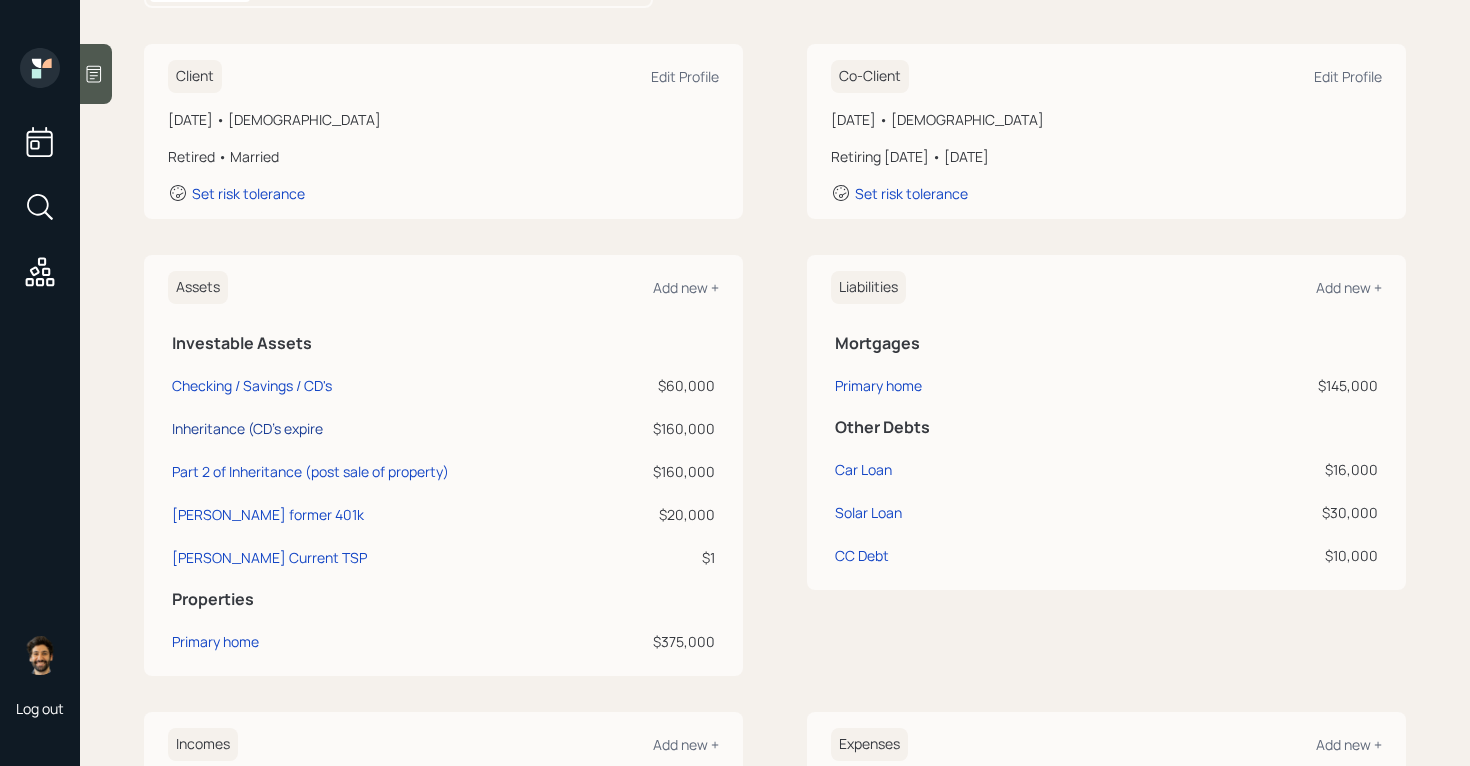 click on "Inheritance (CD's expire" at bounding box center [247, 428] 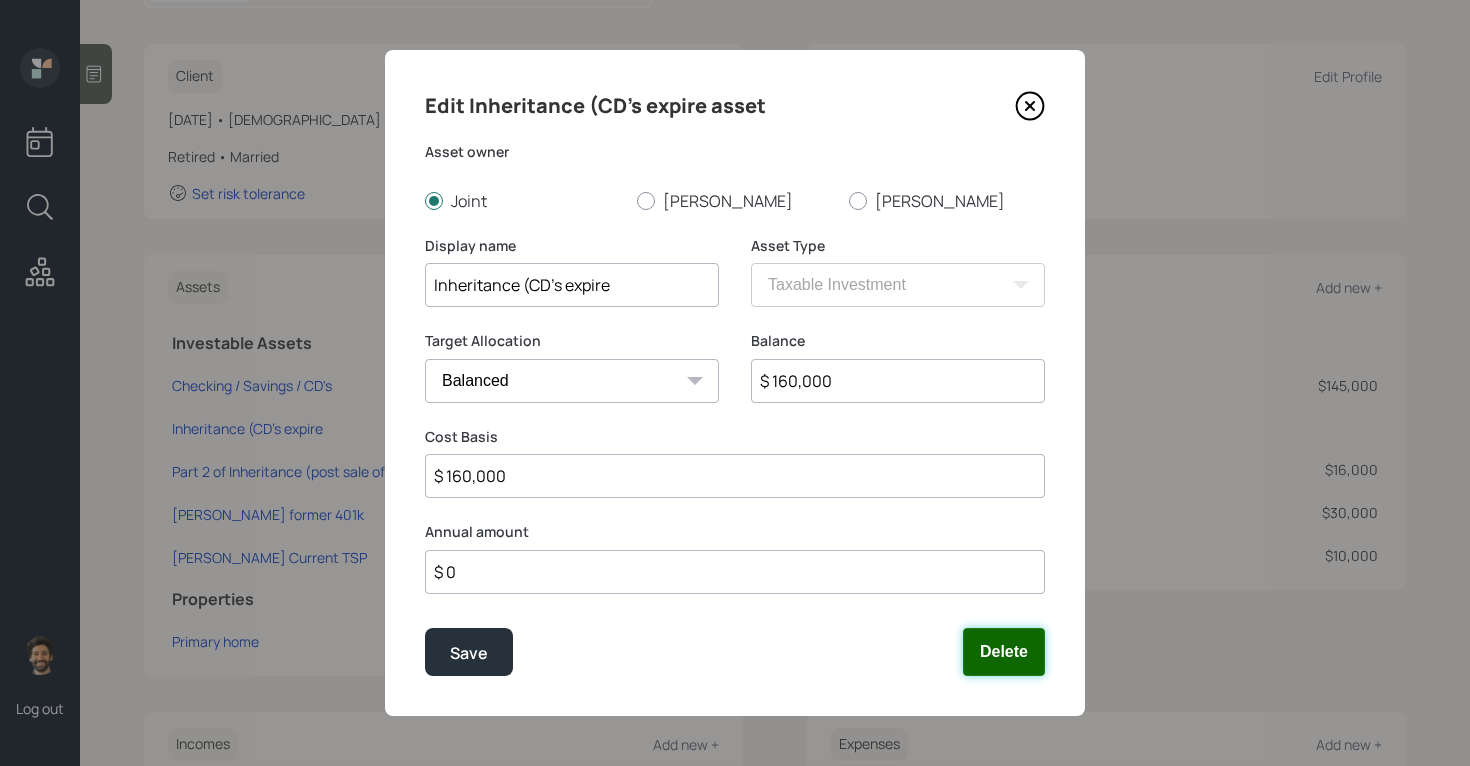 click on "Delete" at bounding box center (1004, 652) 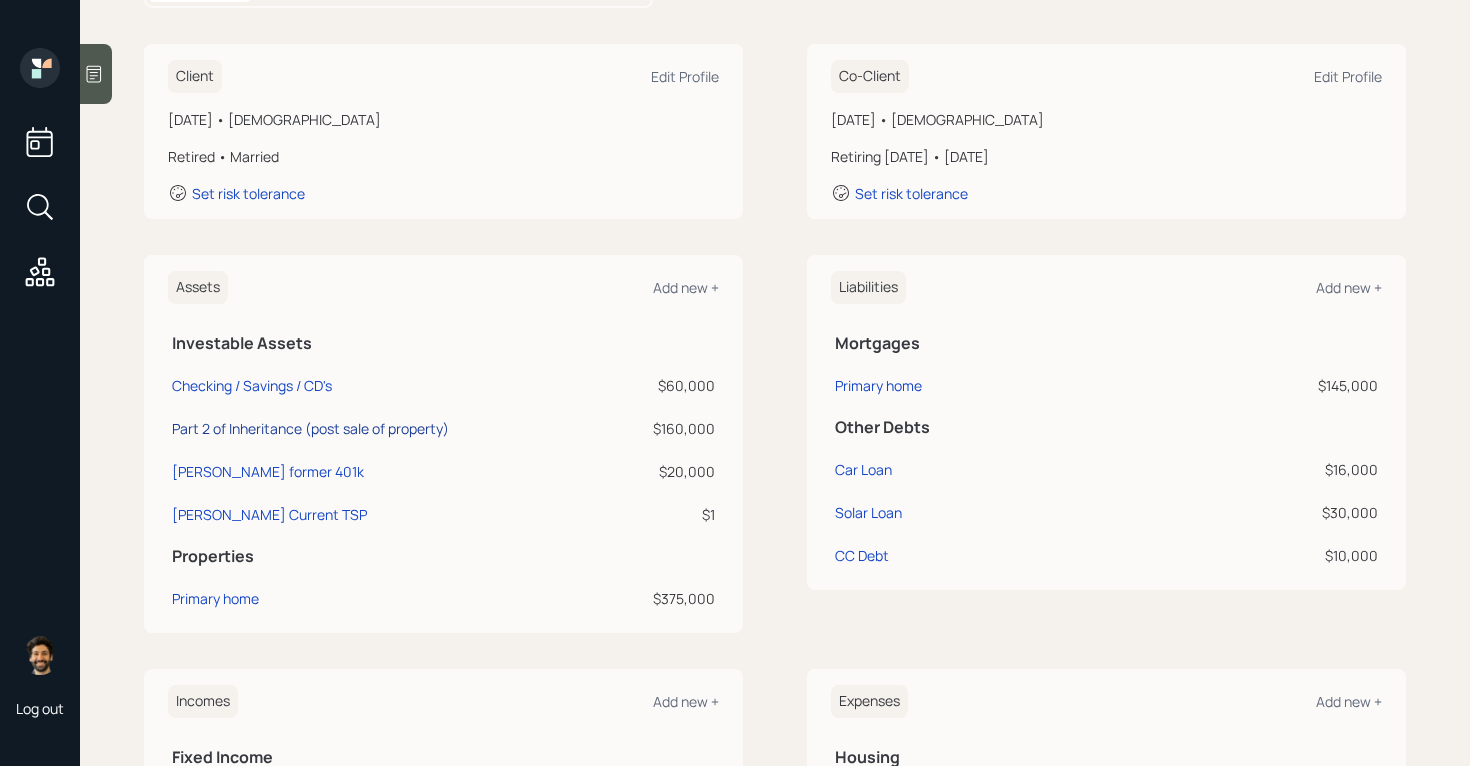 click on "Part 2 of Inheritance  (post sale of property)" at bounding box center [310, 428] 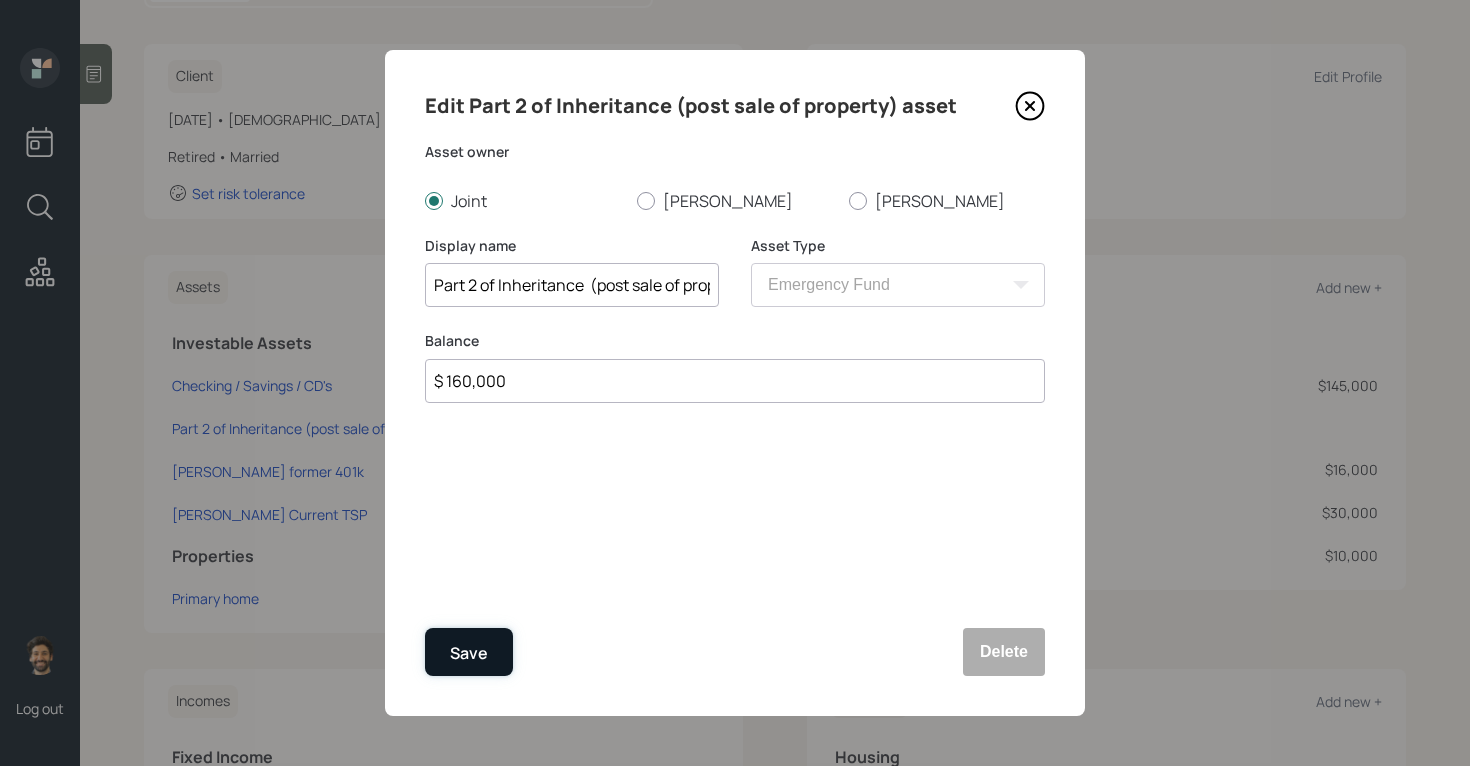 click on "Save" at bounding box center (469, 653) 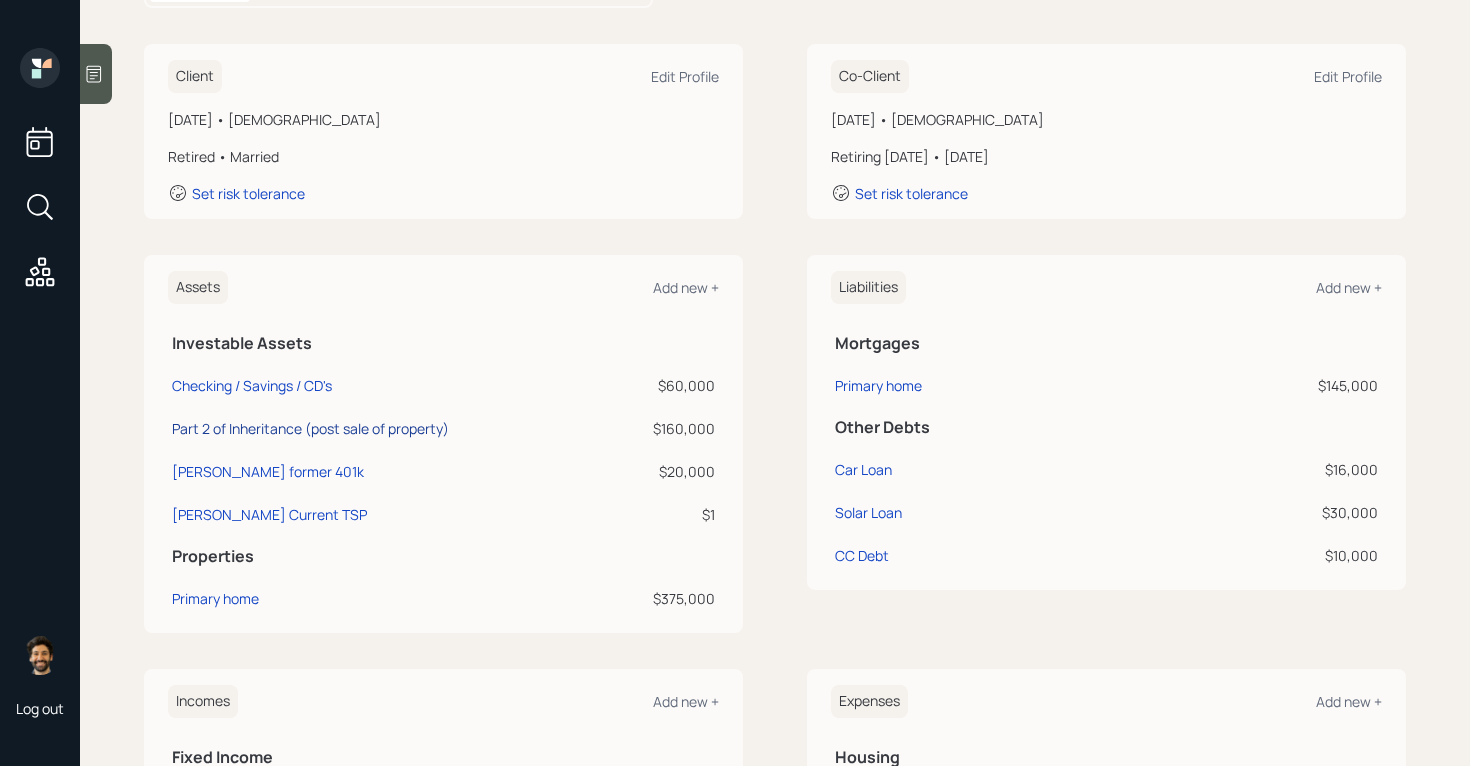 click on "Part 2 of Inheritance  (post sale of property)" at bounding box center (310, 428) 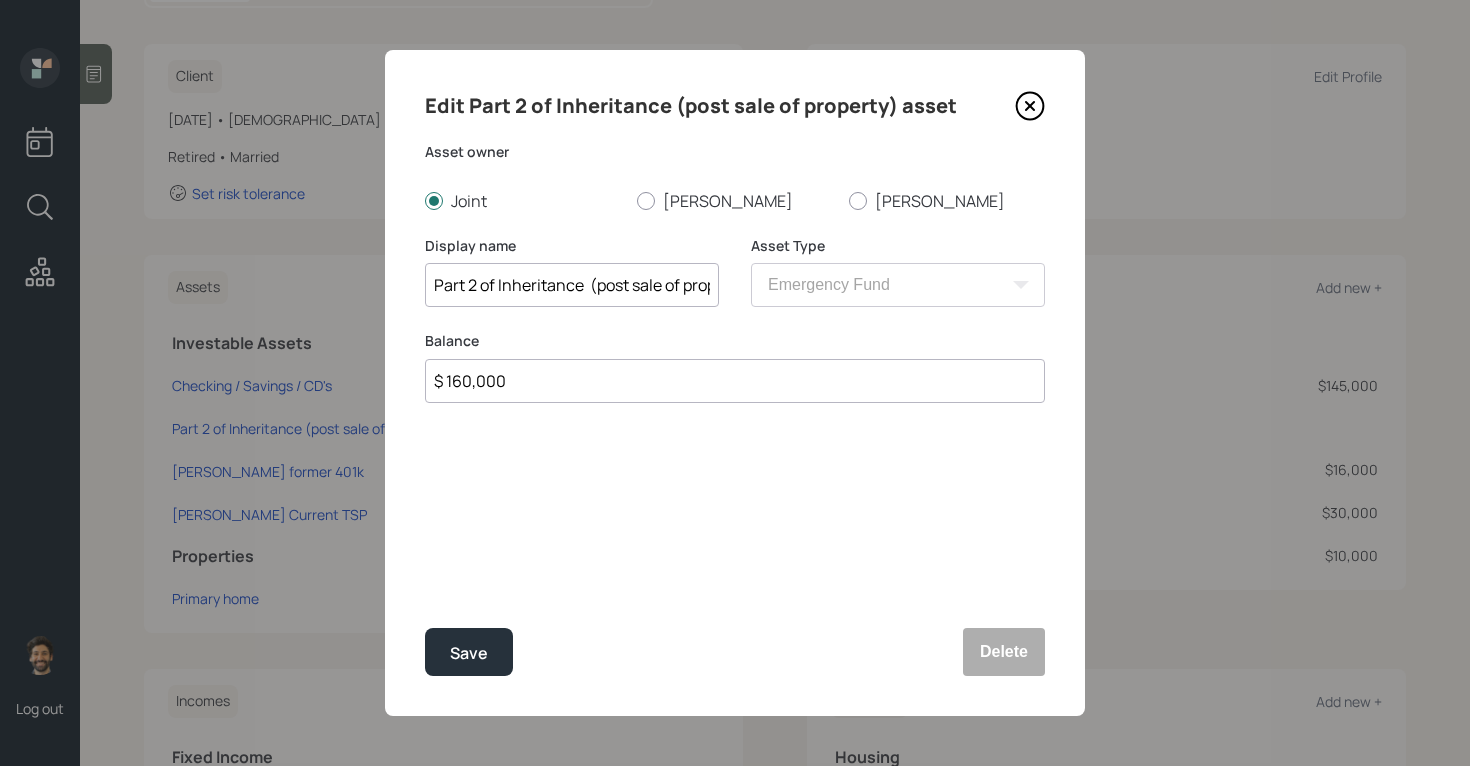 drag, startPoint x: 498, startPoint y: 287, endPoint x: 409, endPoint y: 281, distance: 89.20202 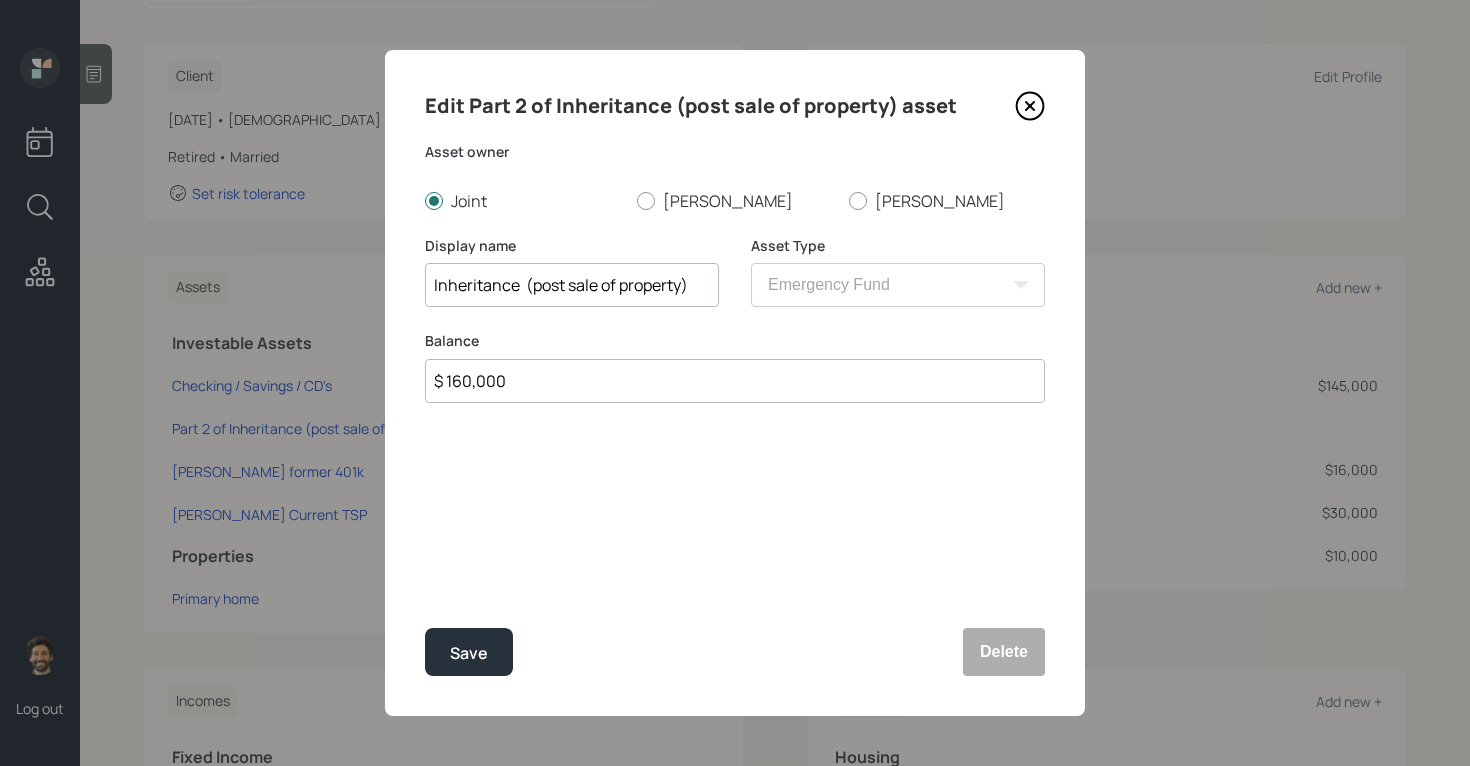 drag, startPoint x: 699, startPoint y: 279, endPoint x: 531, endPoint y: 282, distance: 168.02678 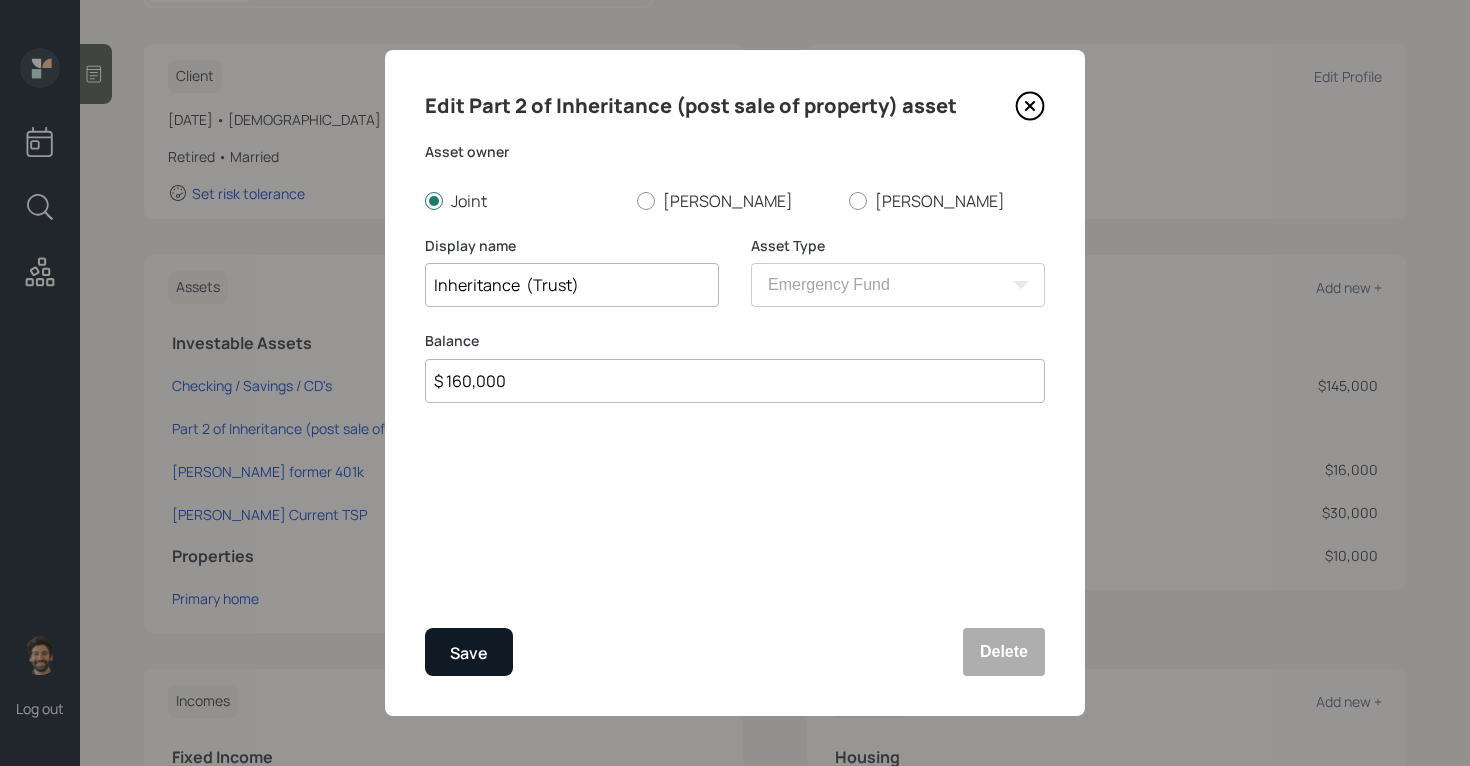 type on "Inheritance  (Trust)" 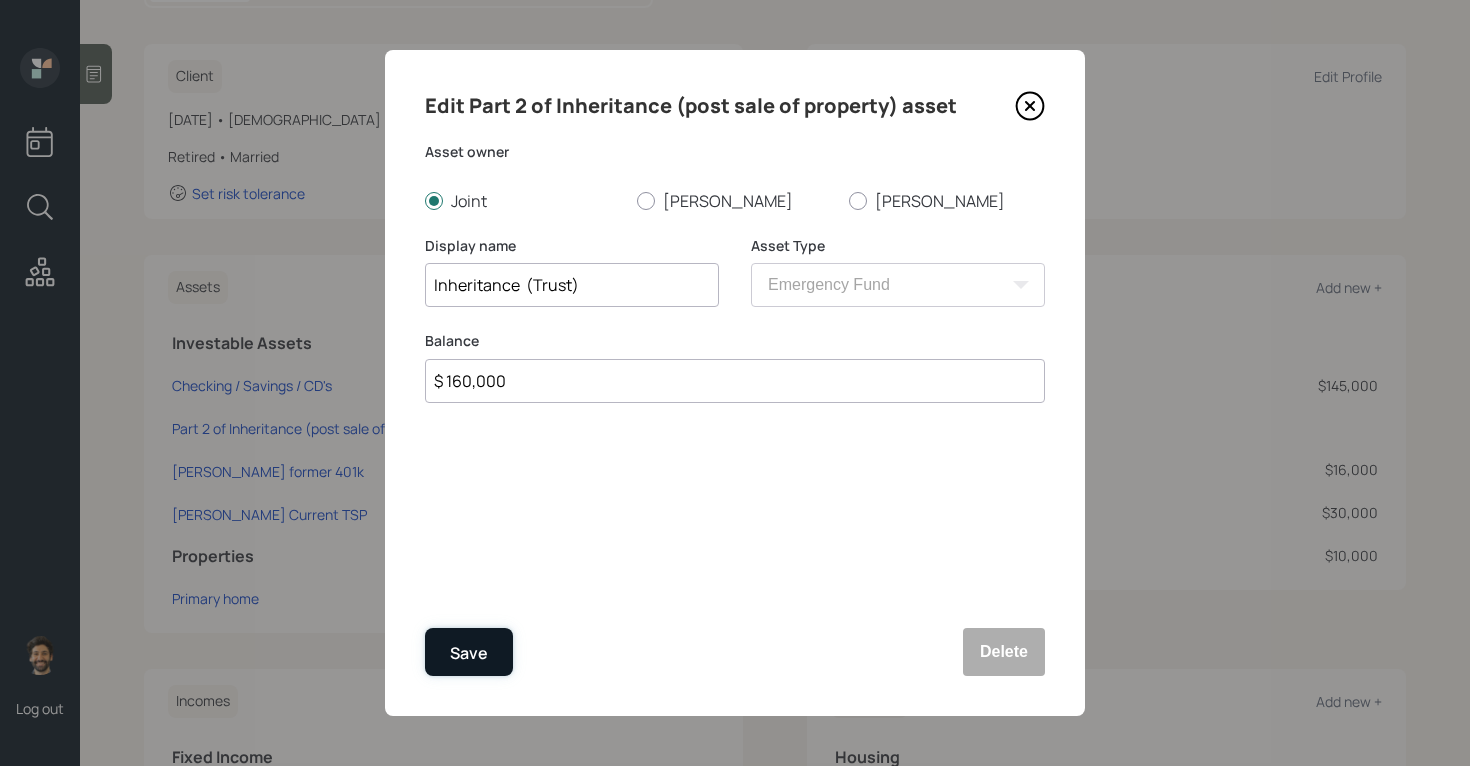 click on "Save" at bounding box center (469, 653) 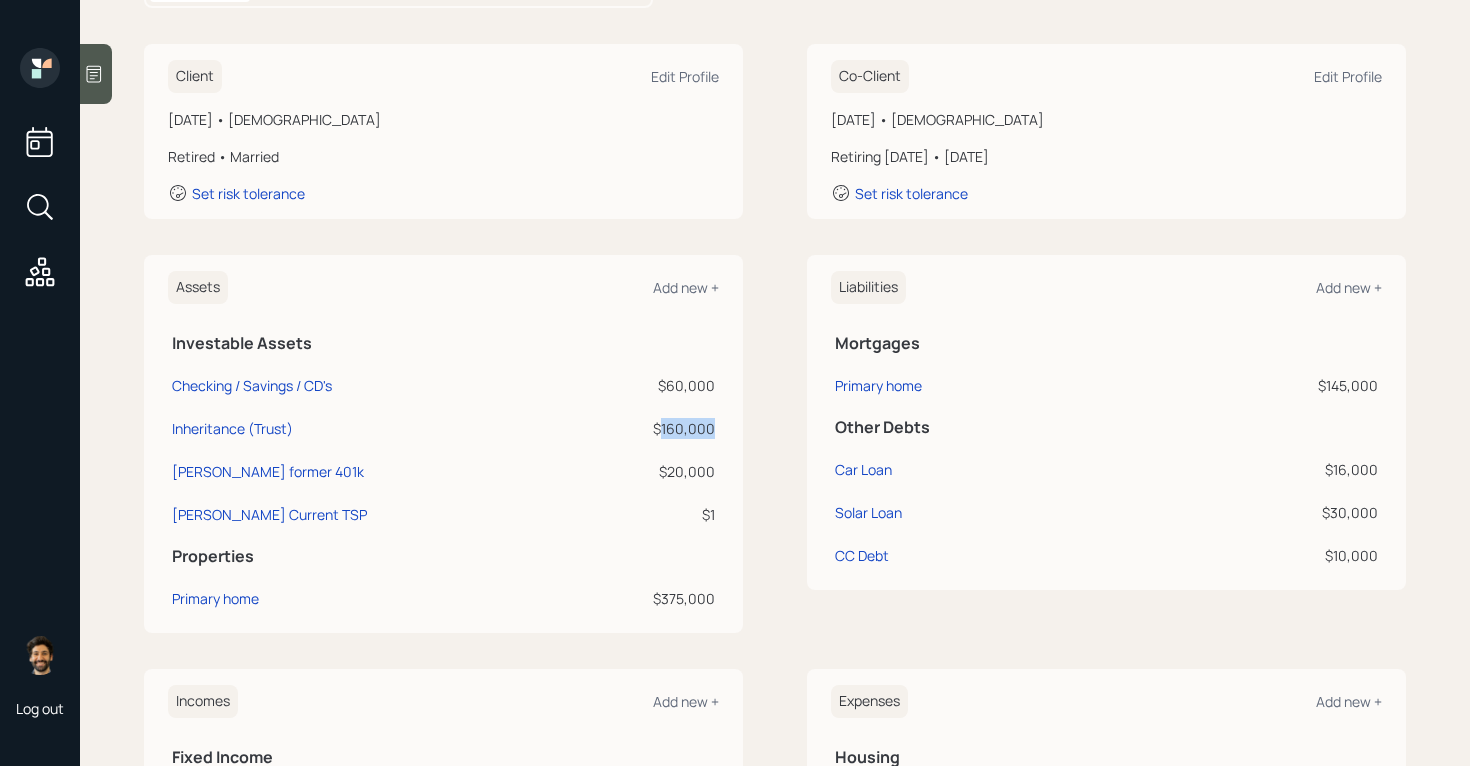 drag, startPoint x: 719, startPoint y: 430, endPoint x: 662, endPoint y: 430, distance: 57 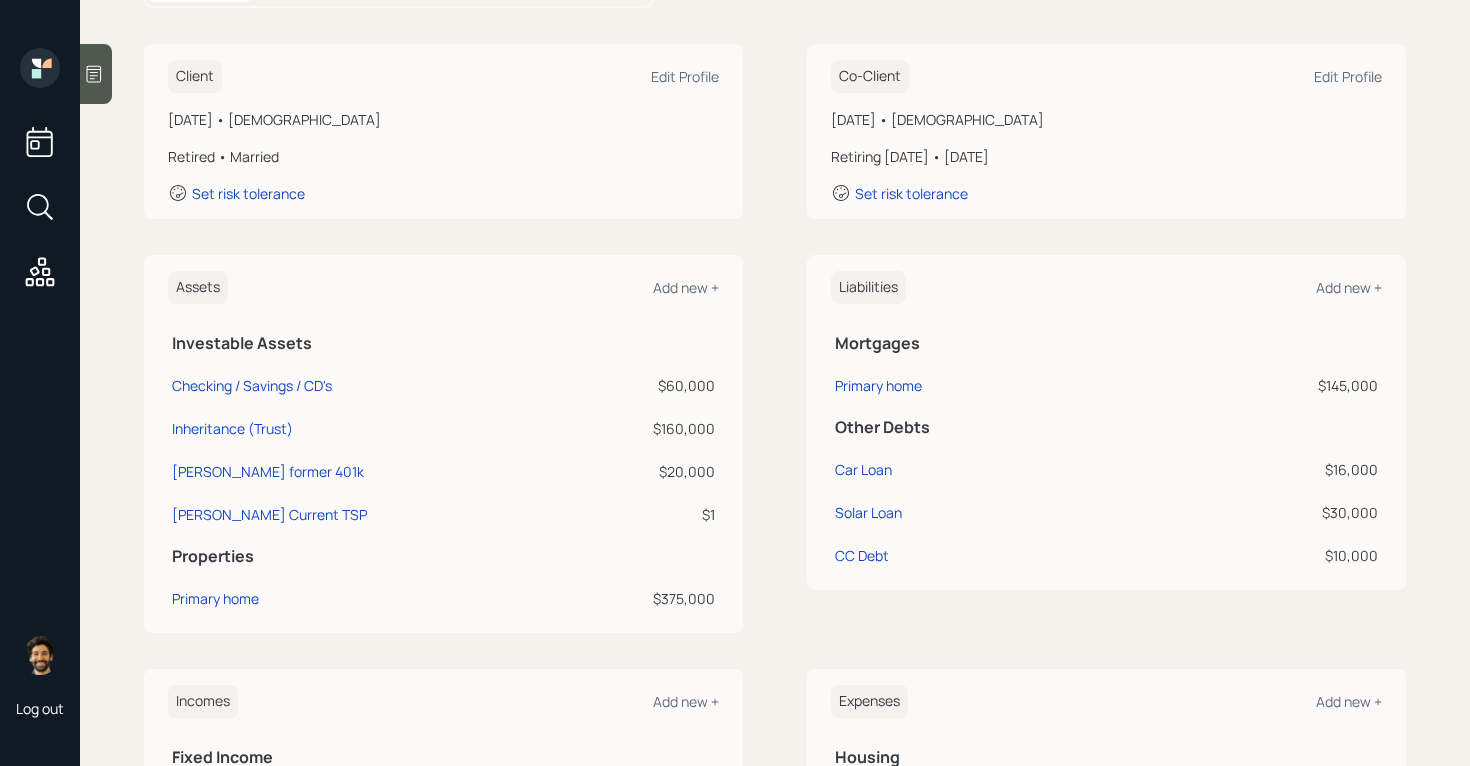 click on "$60,000" at bounding box center [648, 385] 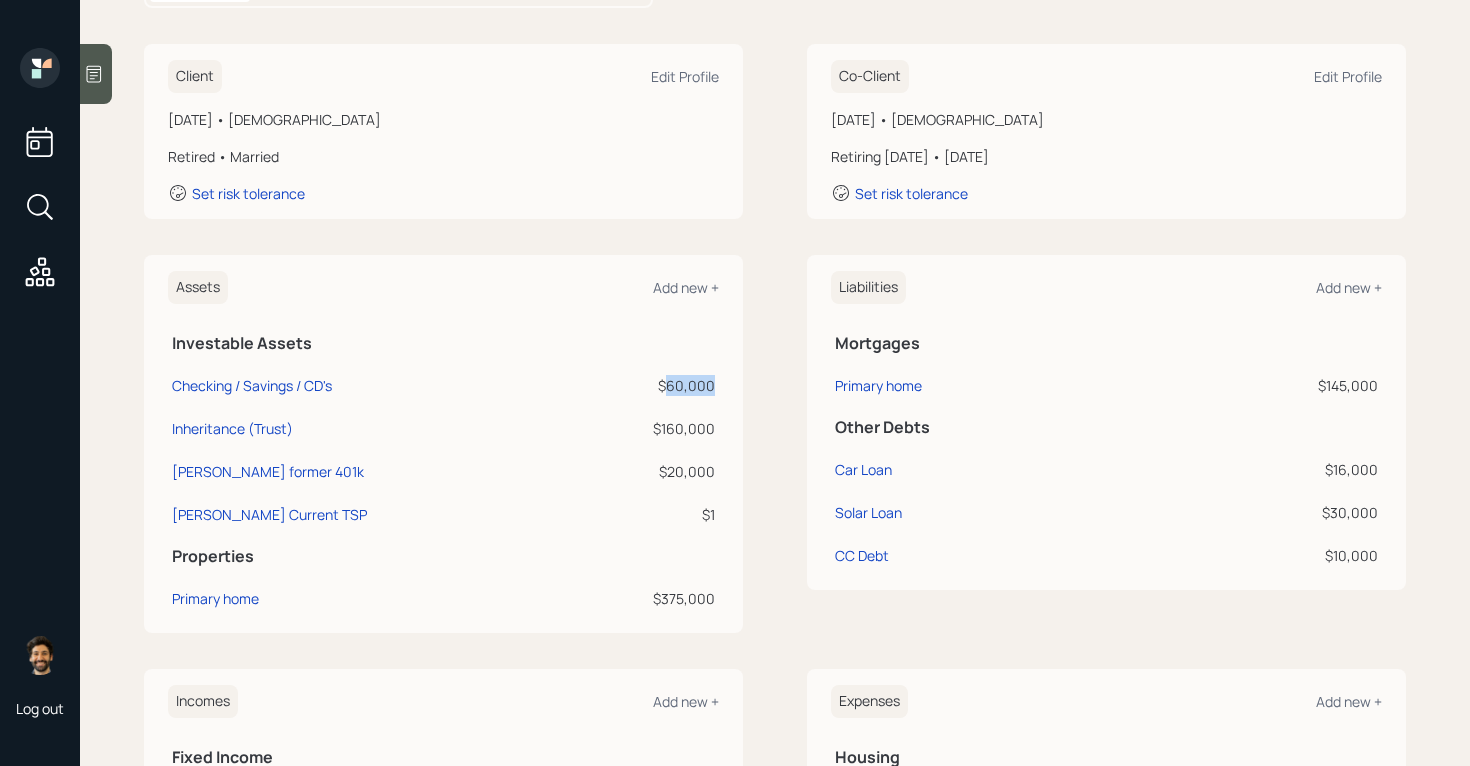 click on "$60,000" at bounding box center [648, 385] 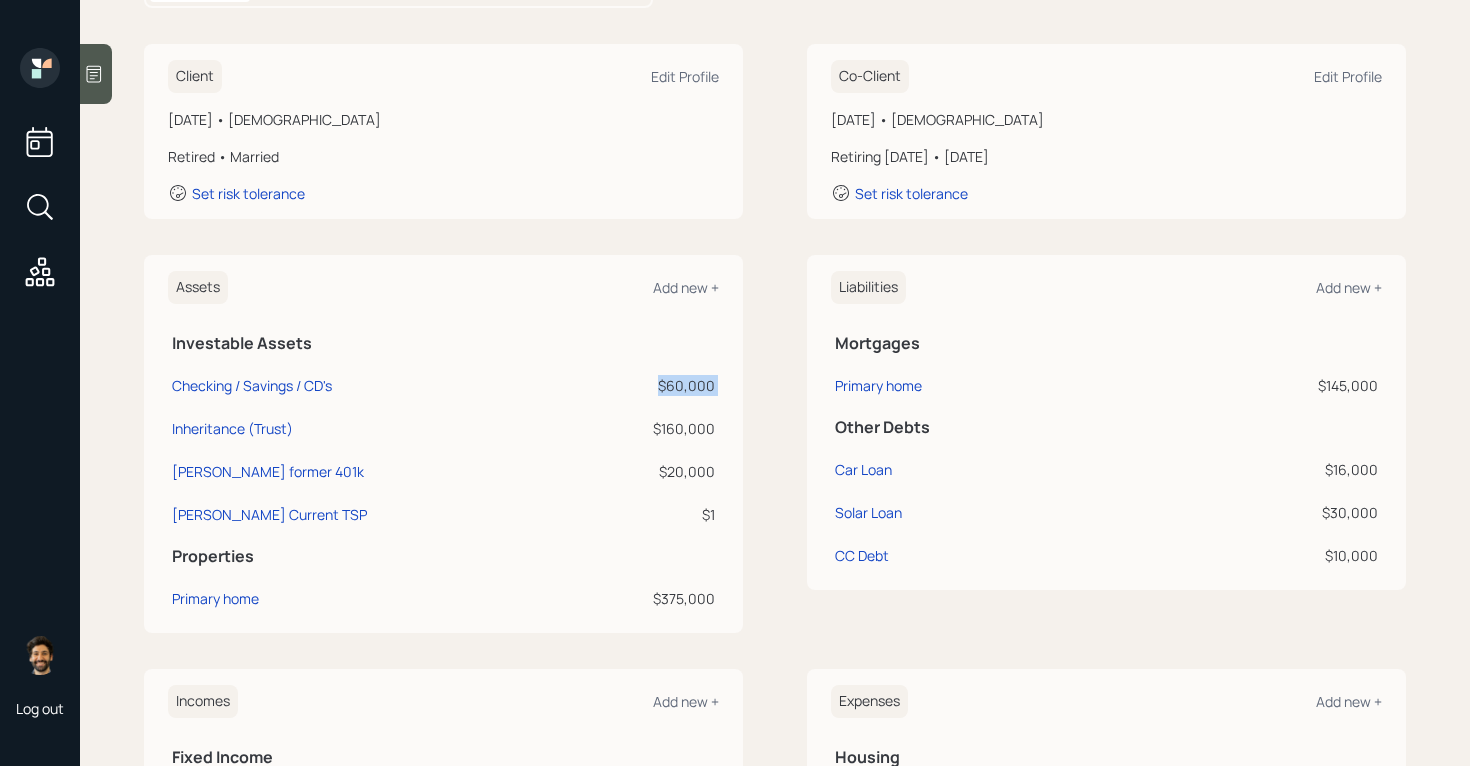 click on "$60,000" at bounding box center [648, 385] 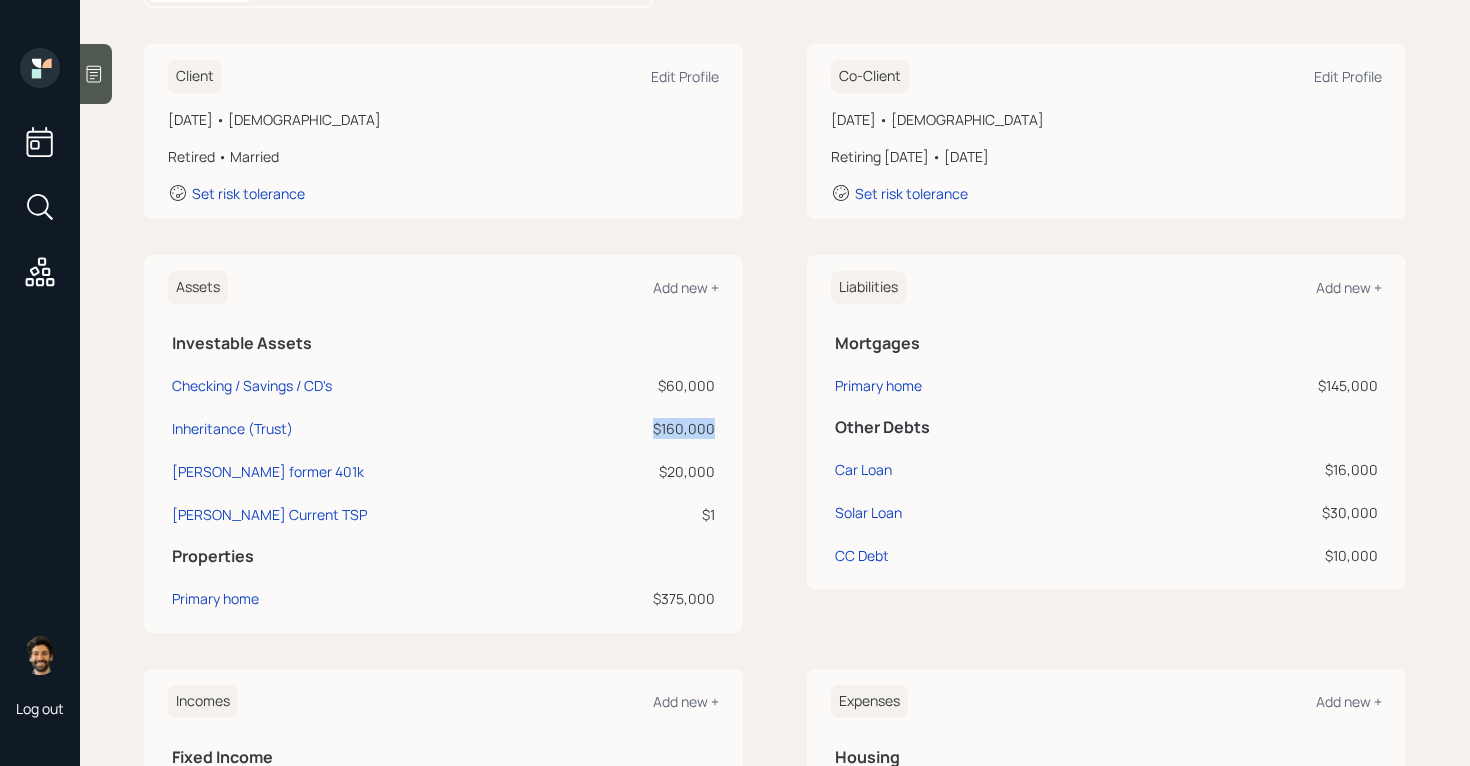 drag, startPoint x: 717, startPoint y: 424, endPoint x: 644, endPoint y: 425, distance: 73.00685 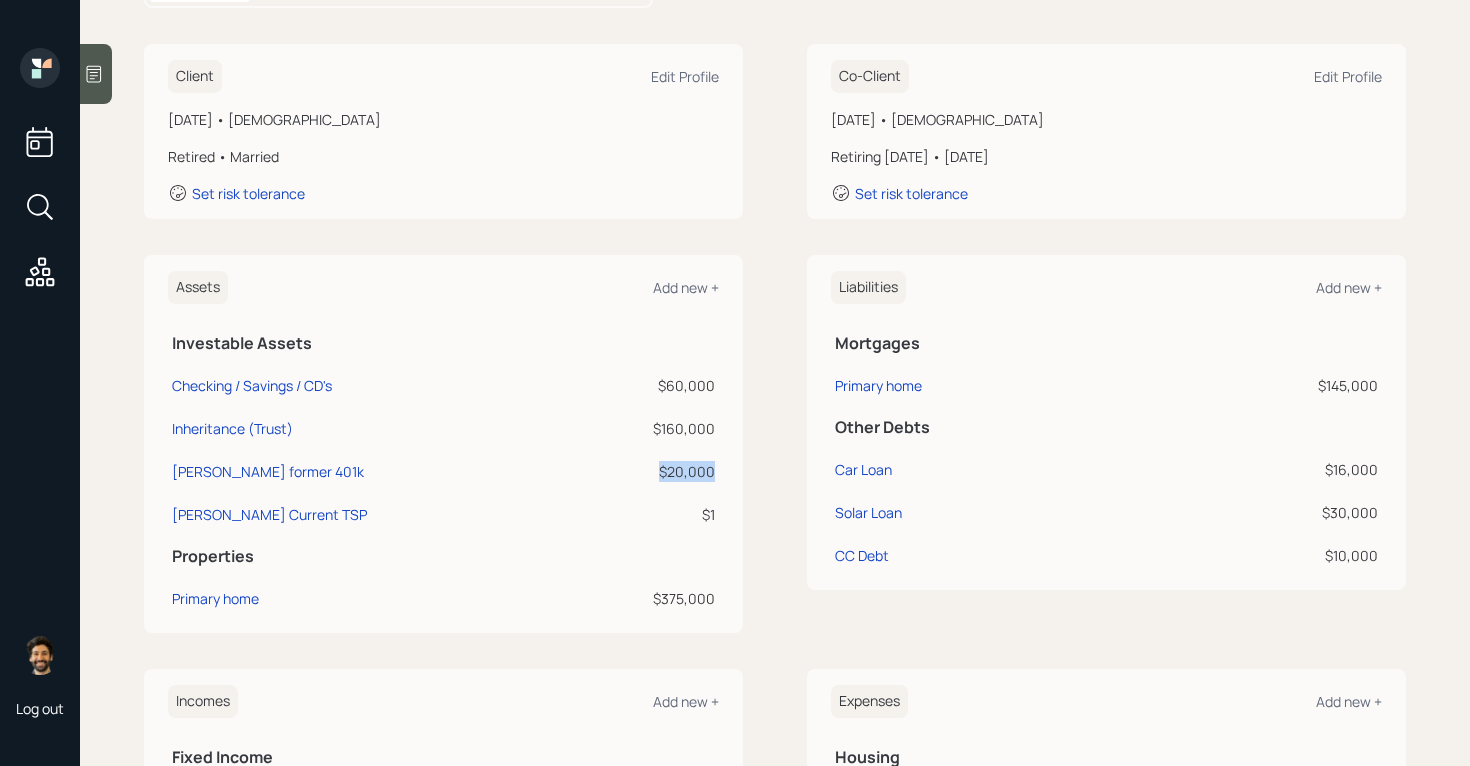 drag, startPoint x: 713, startPoint y: 469, endPoint x: 655, endPoint y: 473, distance: 58.137768 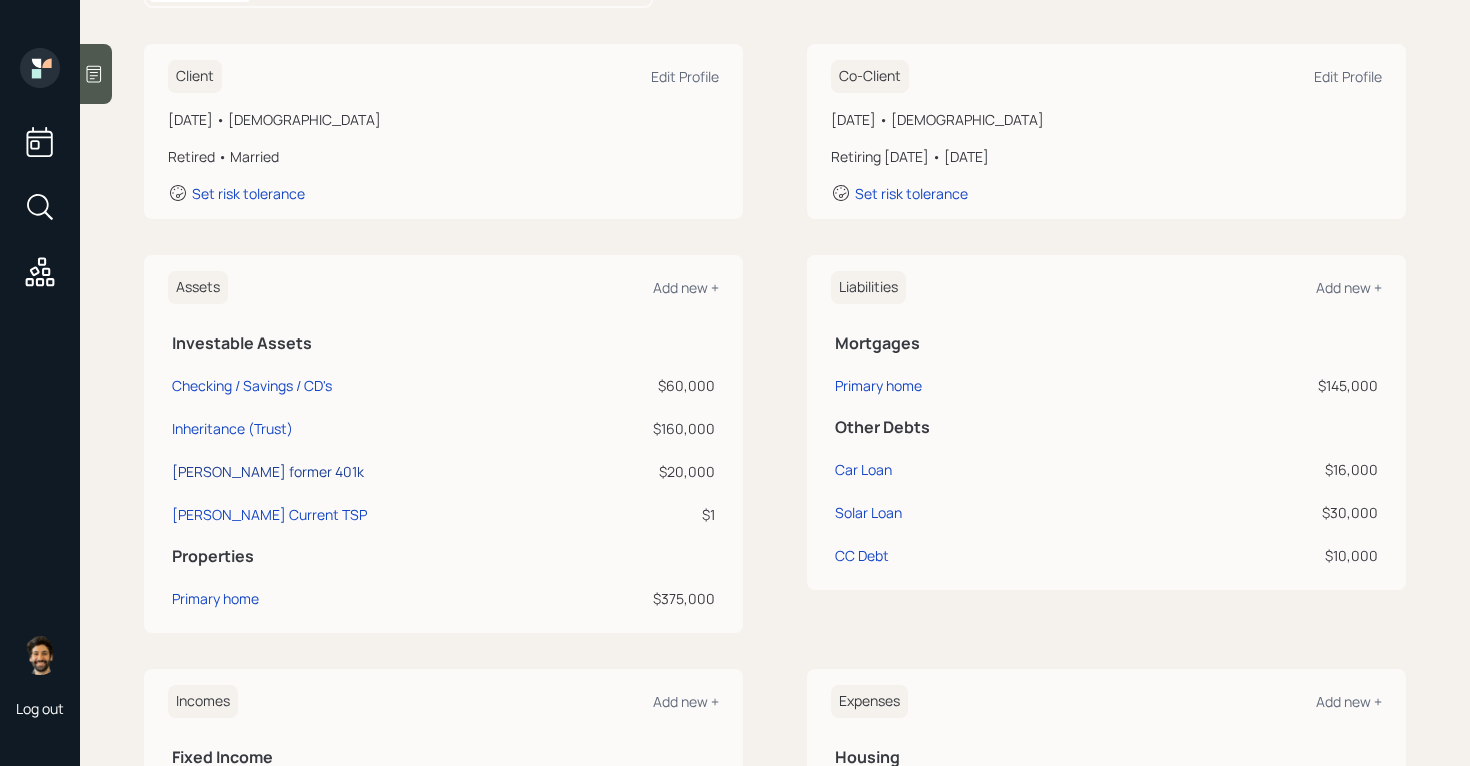 click on "[PERSON_NAME] former 401k" at bounding box center [268, 471] 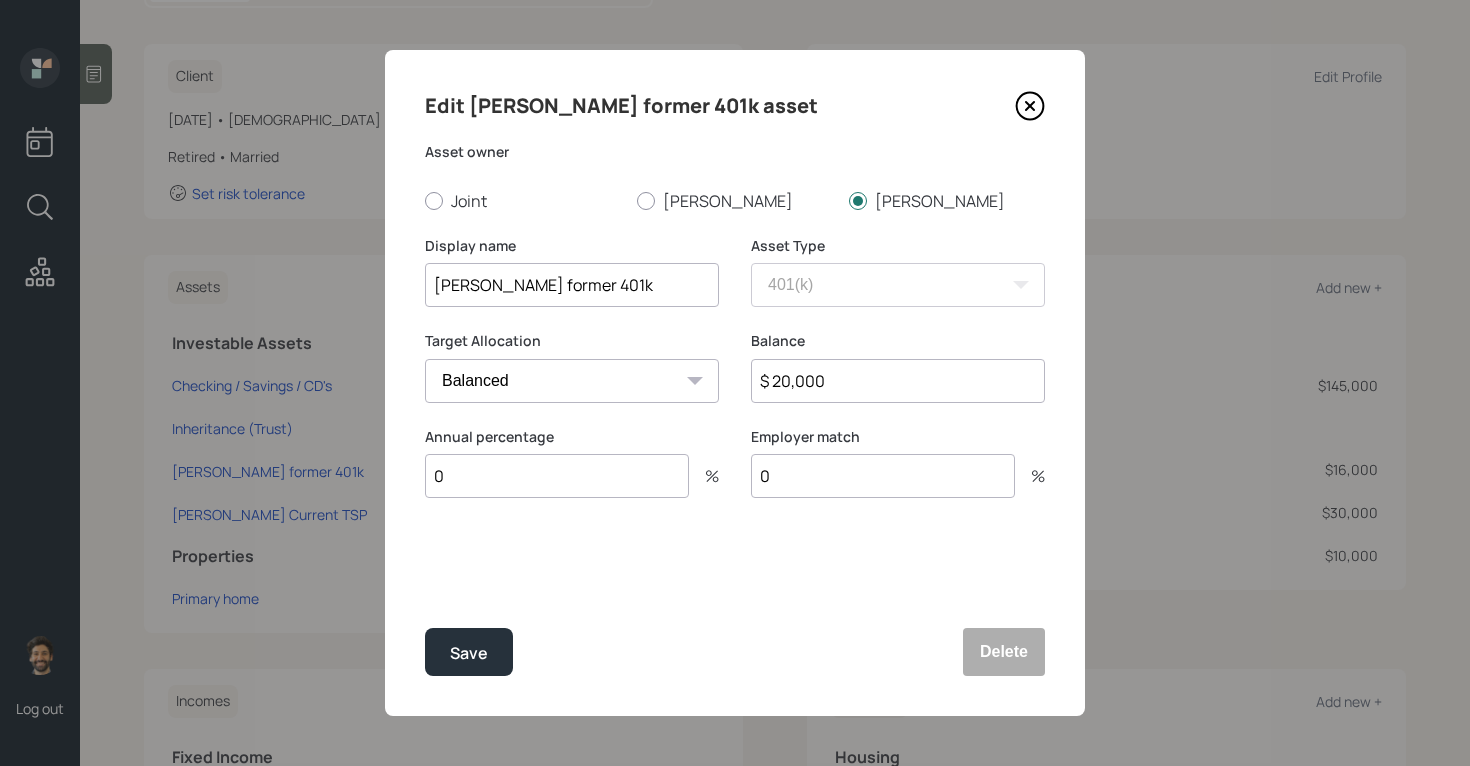 drag, startPoint x: 576, startPoint y: 288, endPoint x: 471, endPoint y: 289, distance: 105.00476 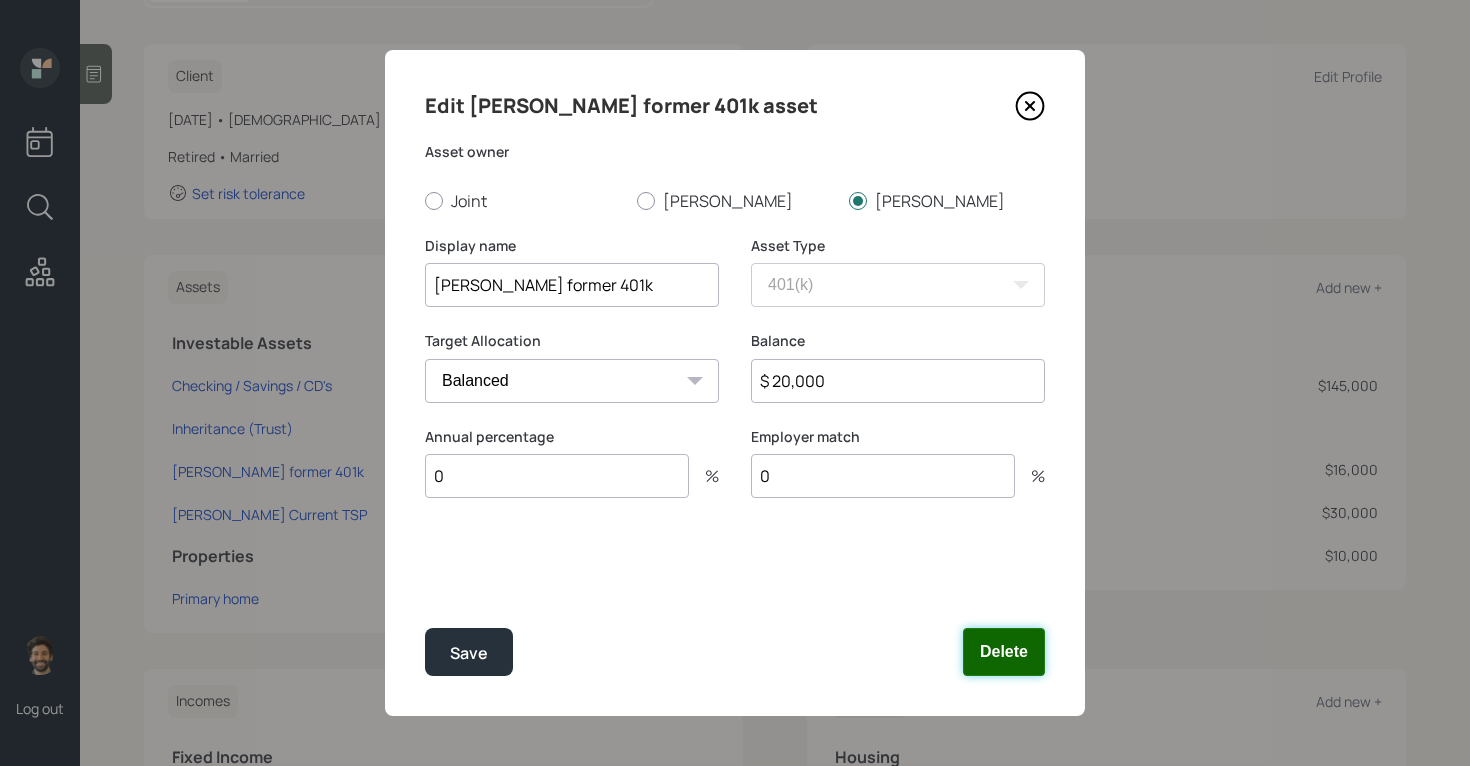 click on "Delete" at bounding box center [1004, 652] 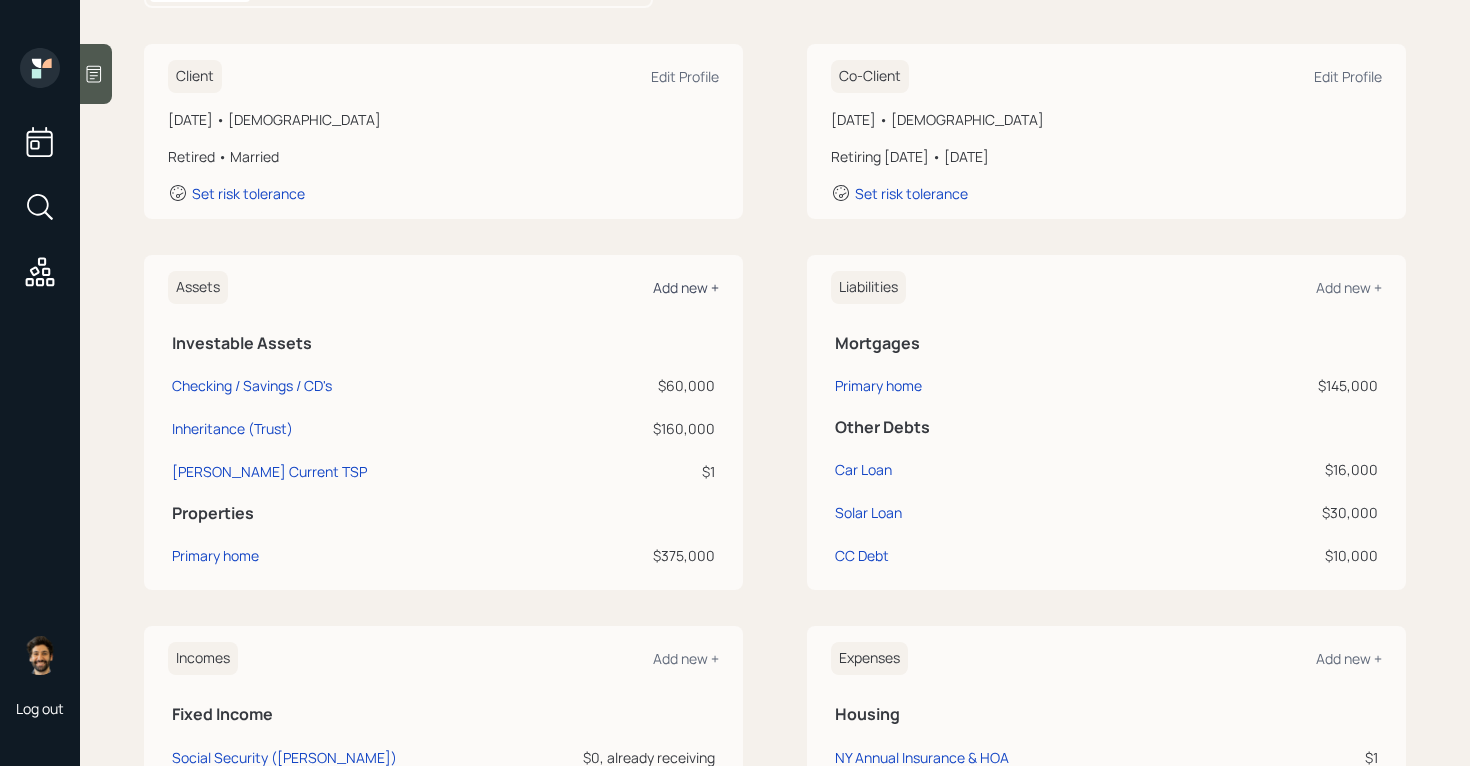 click on "Add new +" at bounding box center [686, 287] 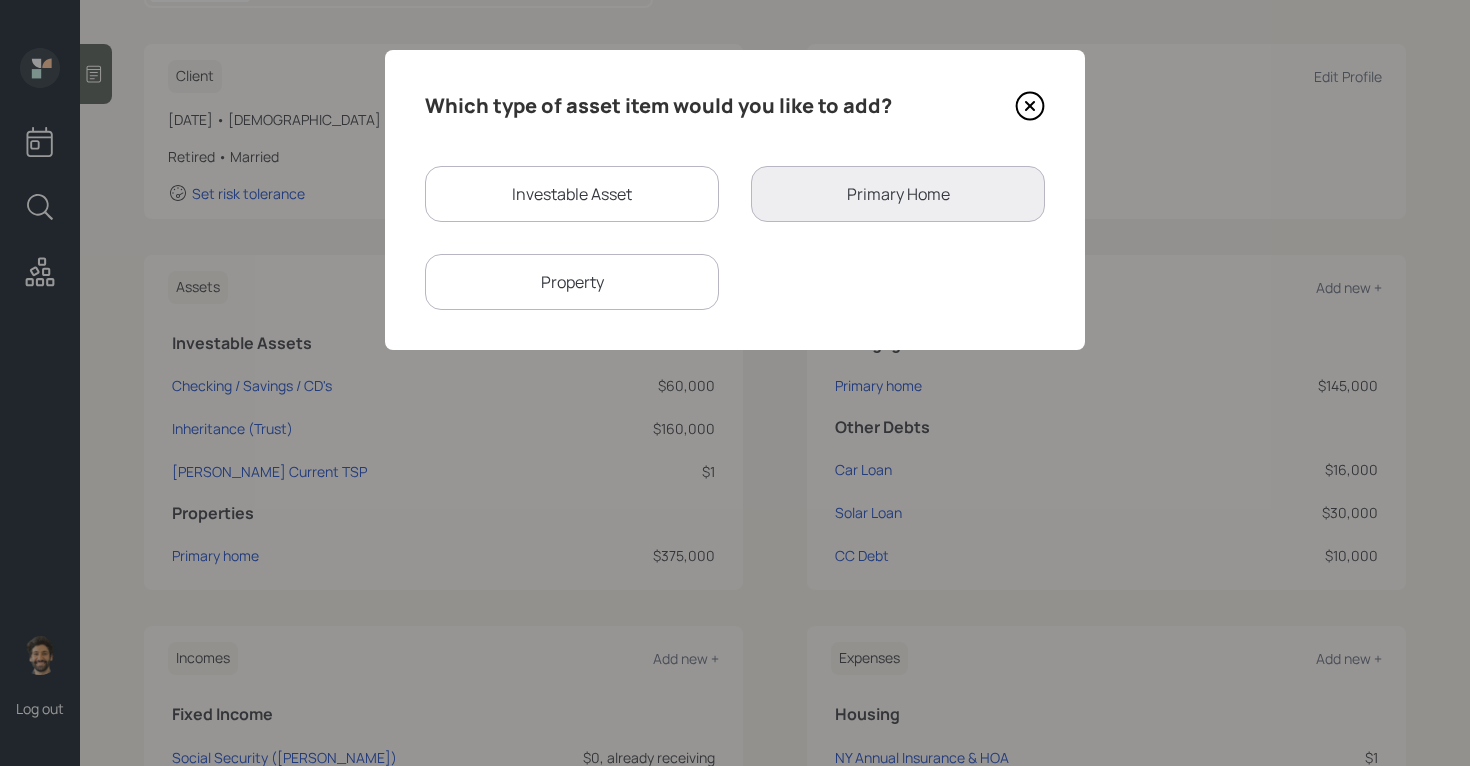 click on "Investable Asset" at bounding box center (572, 194) 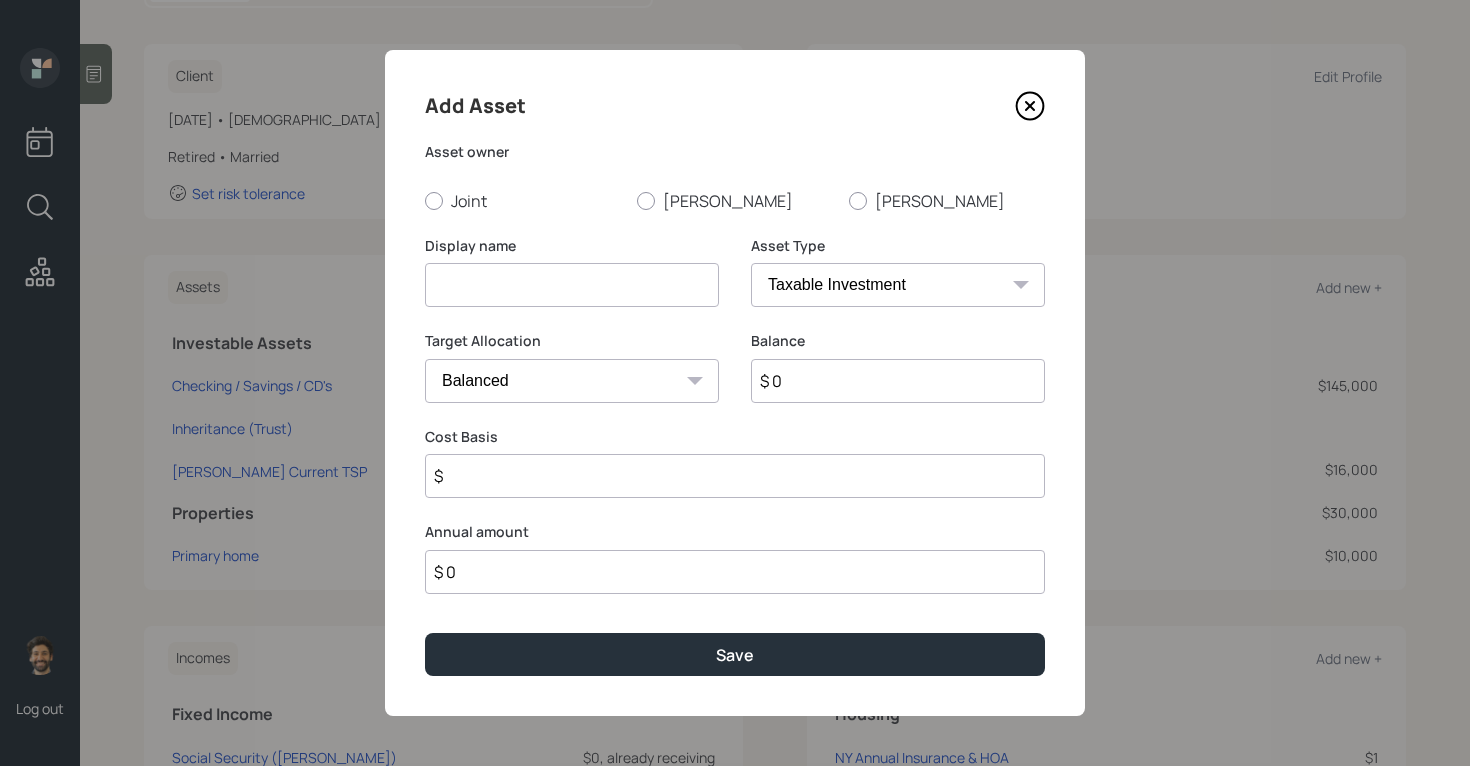 click at bounding box center [572, 285] 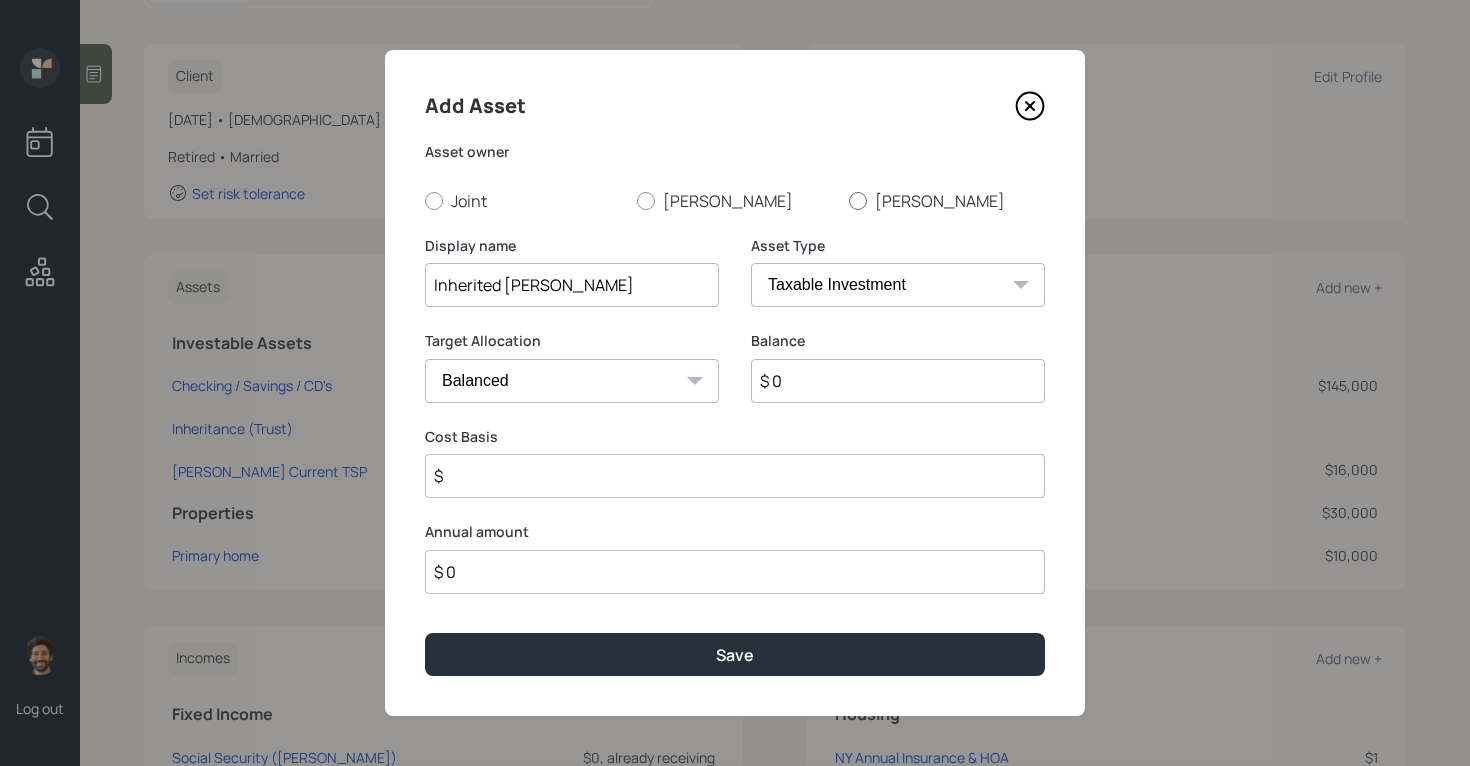 type on "Inherited [PERSON_NAME]" 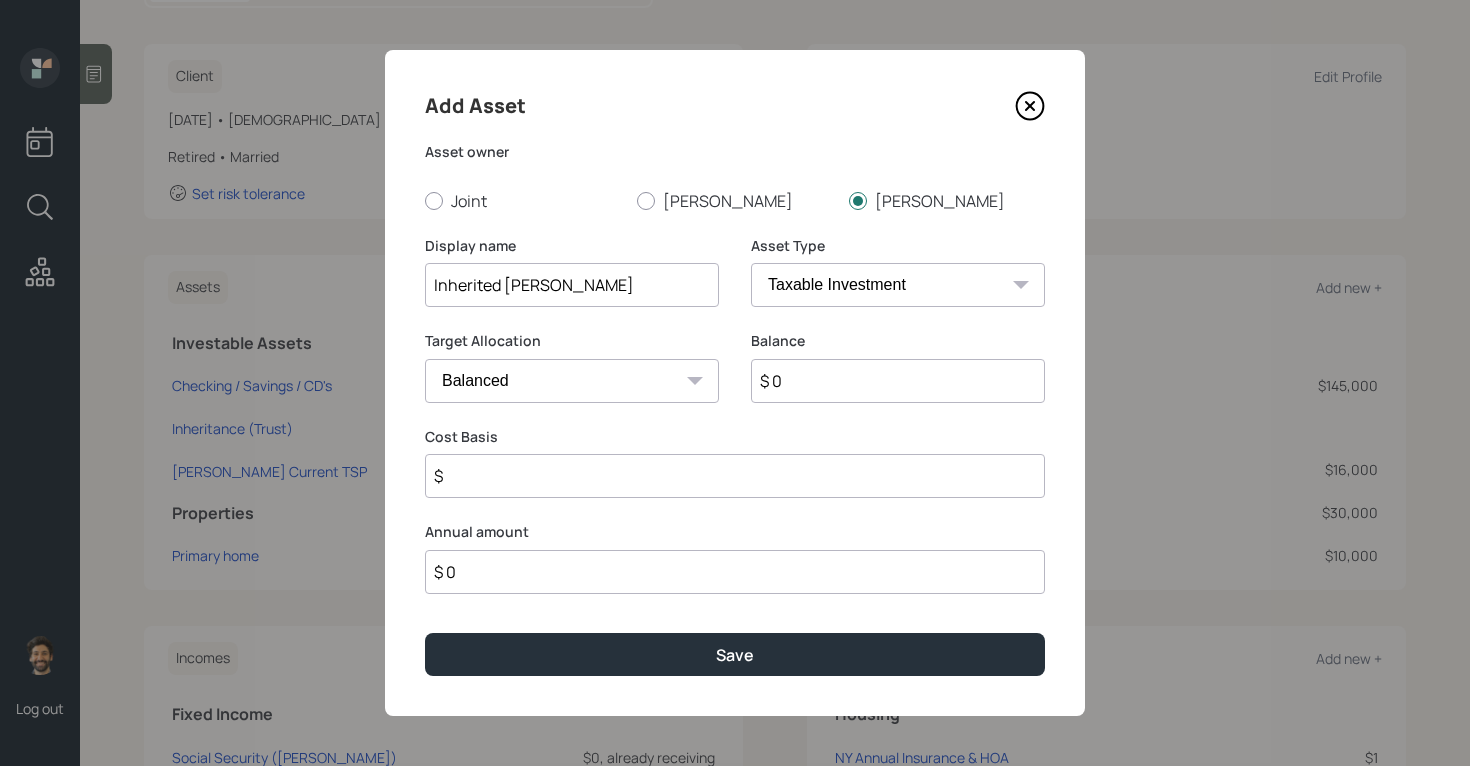 click on "$ 0" at bounding box center (898, 381) 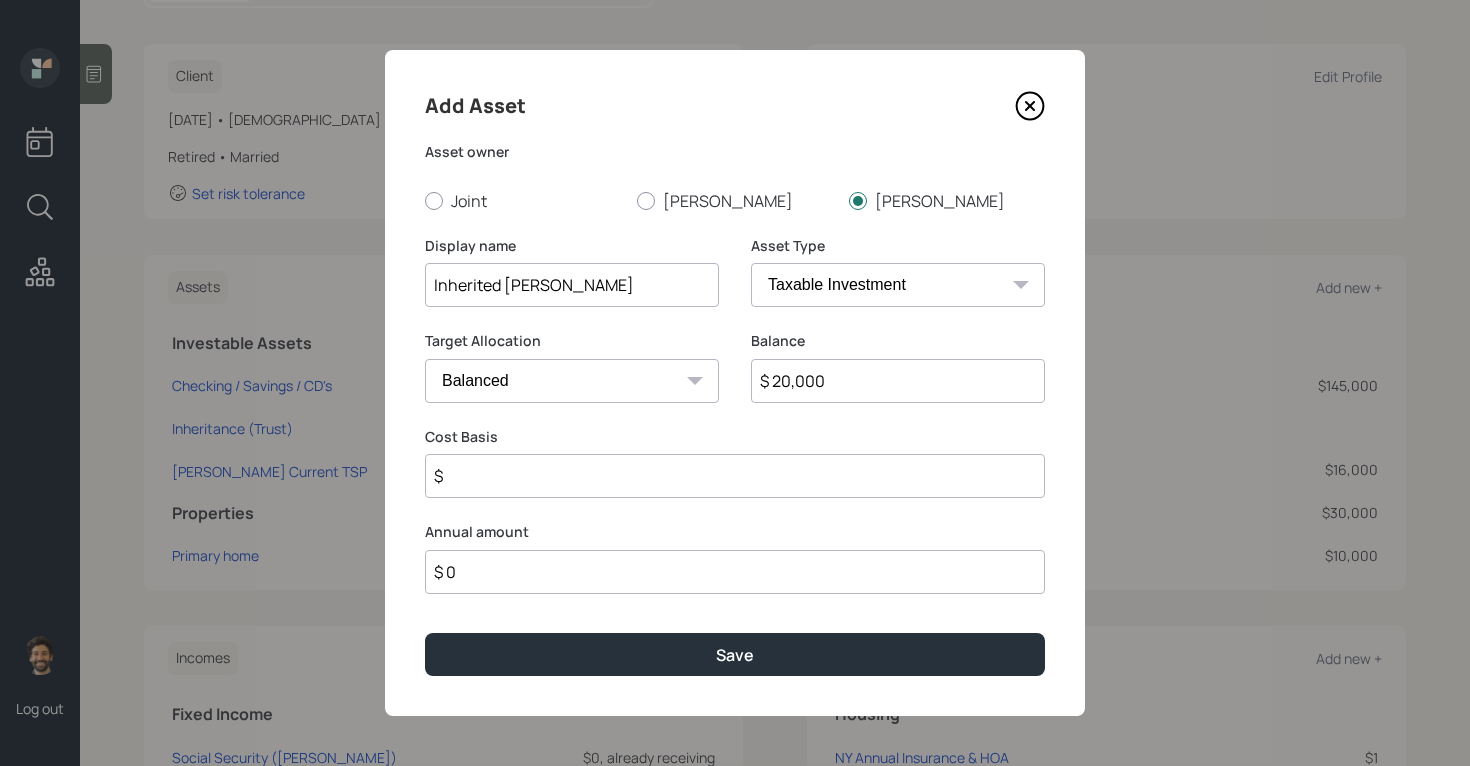type on "$ 20,000" 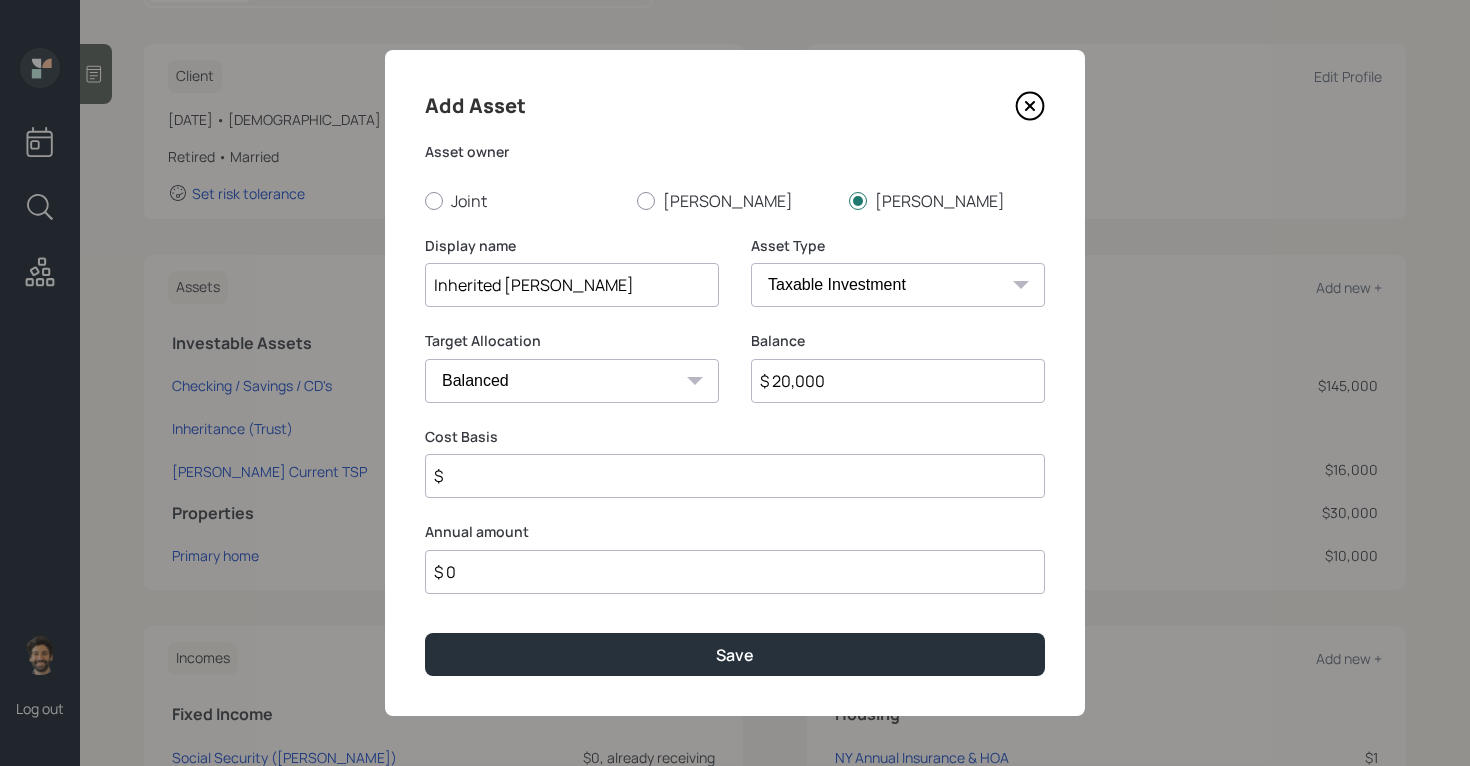 click on "SEP [PERSON_NAME] IRA 401(k) [PERSON_NAME] 401(k) 403(b) [PERSON_NAME] 403(b) 457(b) [PERSON_NAME] 457(b) Health Savings Account 529 Taxable Investment Checking / Savings Emergency Fund" at bounding box center (898, 285) 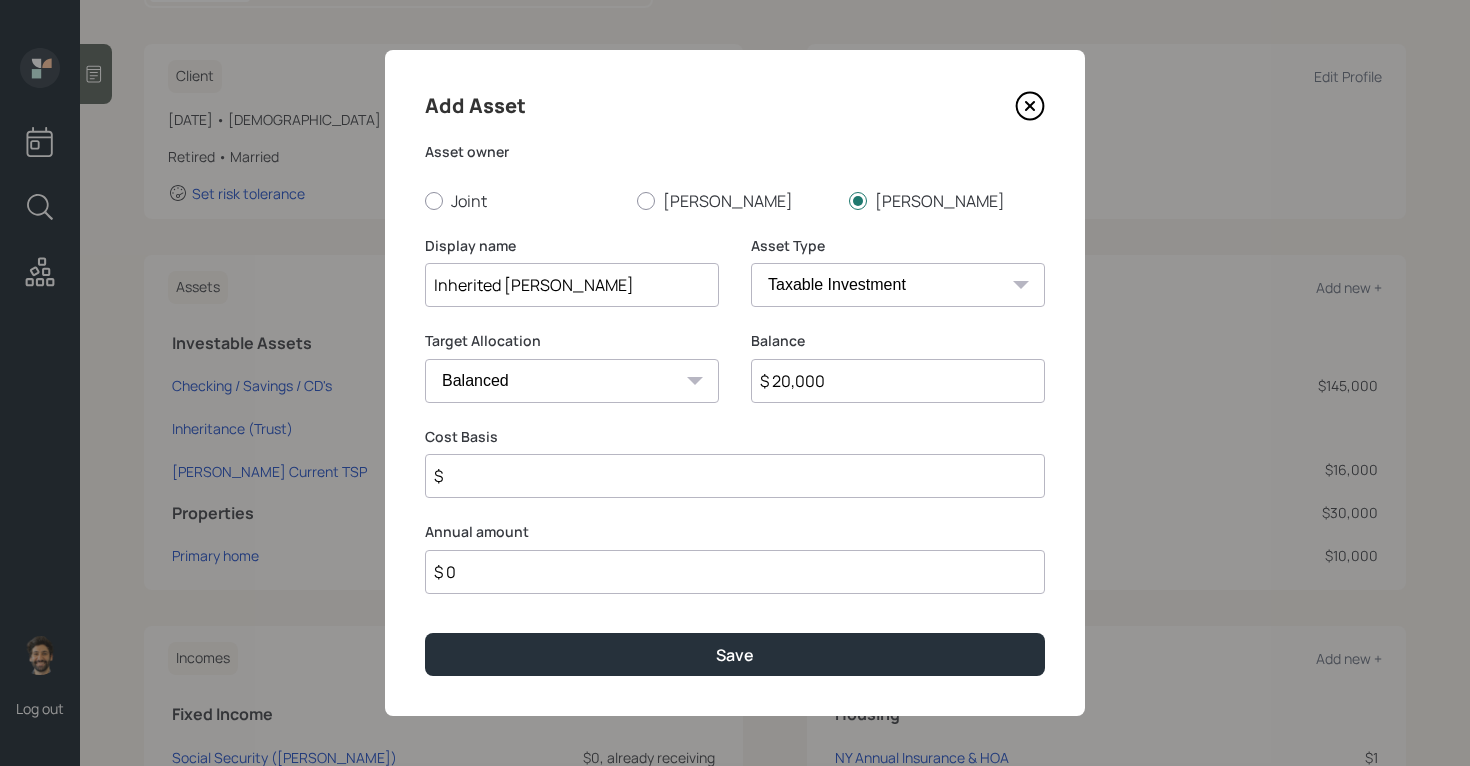 select on "roth_ira" 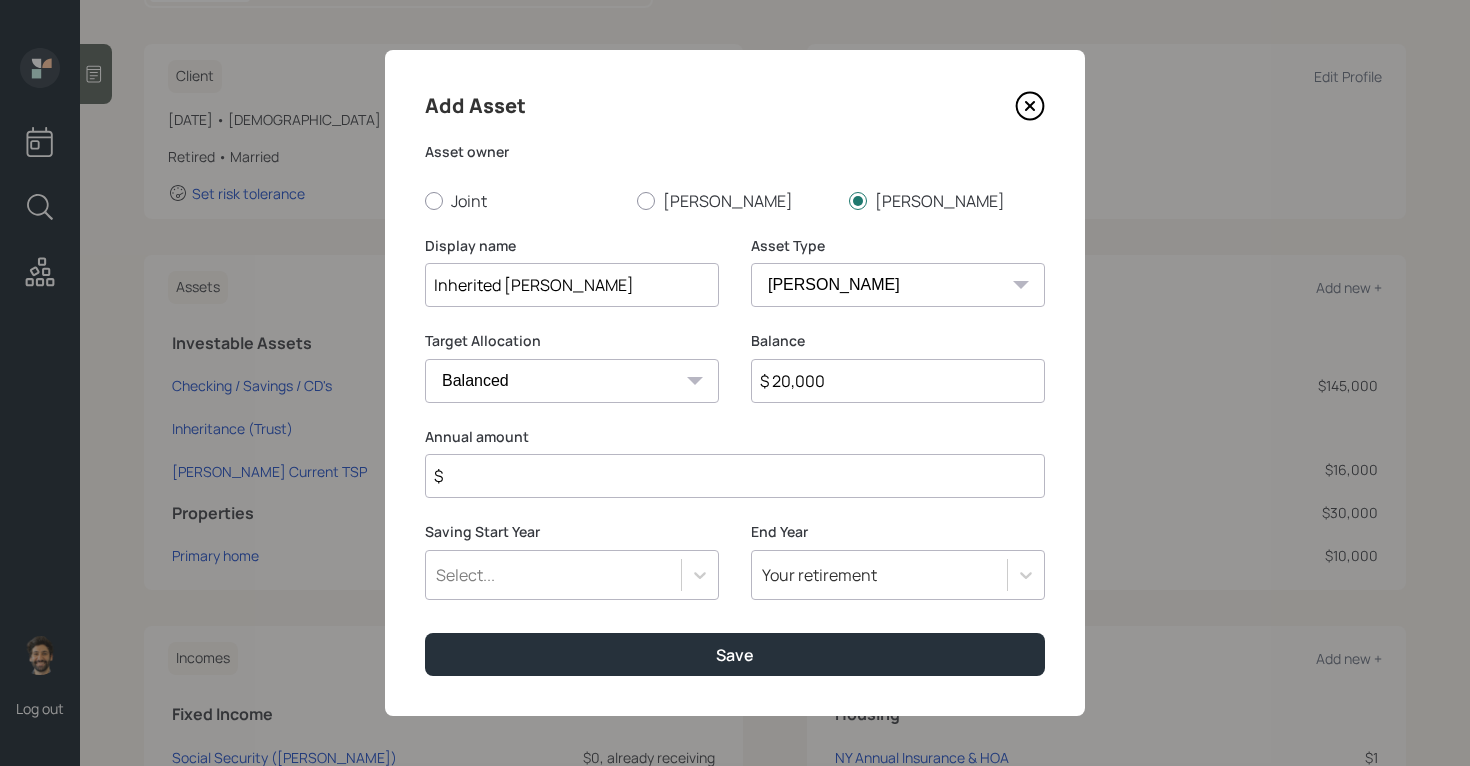 click on "$" at bounding box center (735, 476) 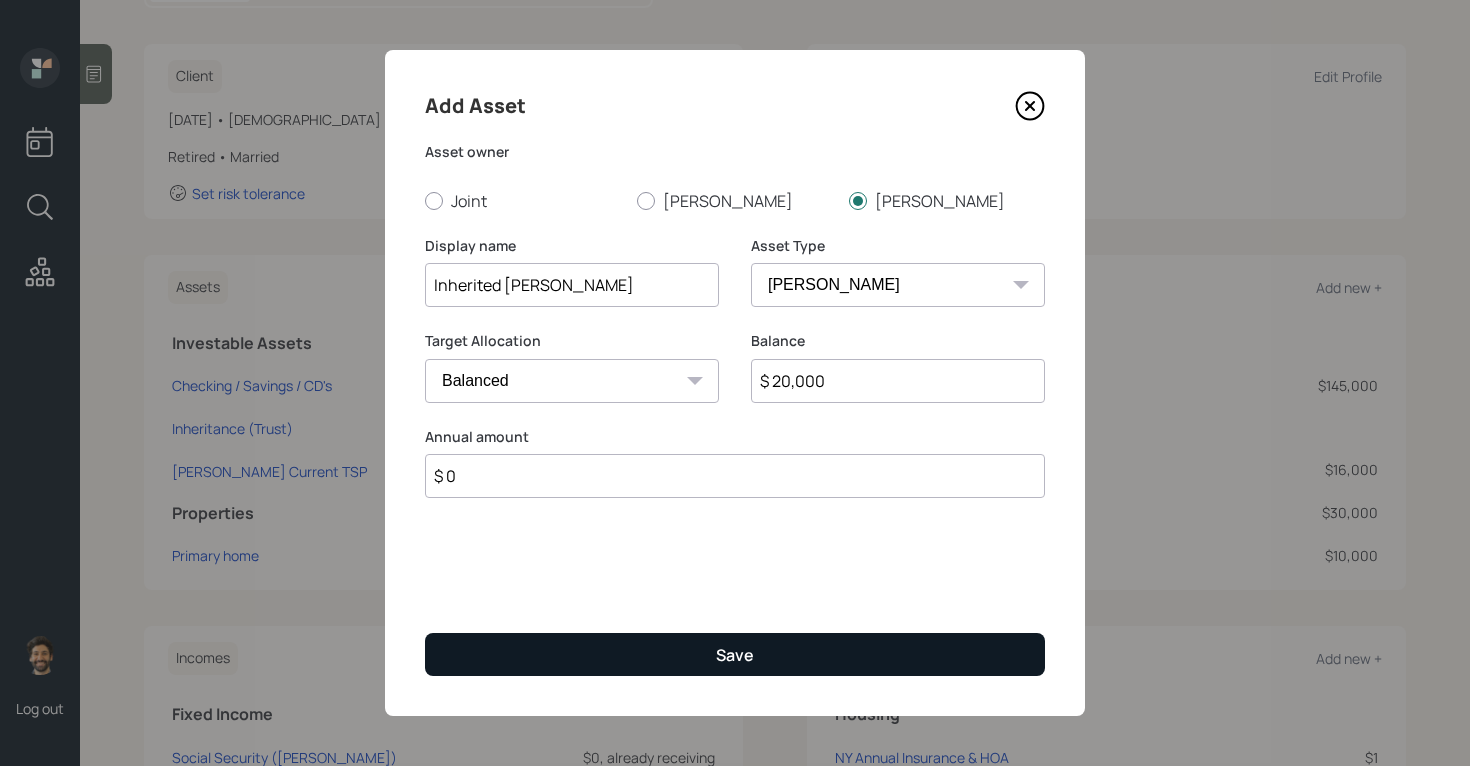 type on "$ 0" 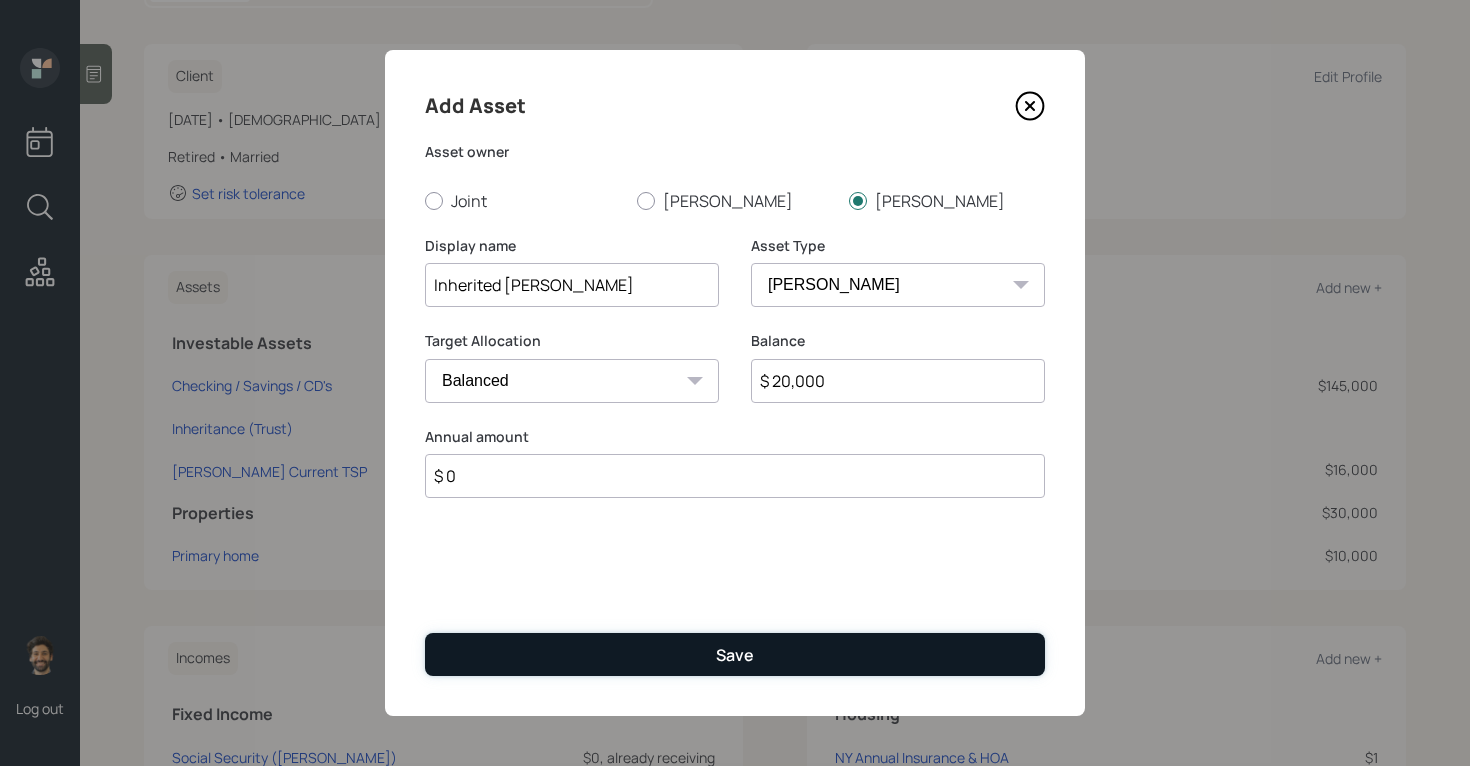 click on "Save" at bounding box center [735, 654] 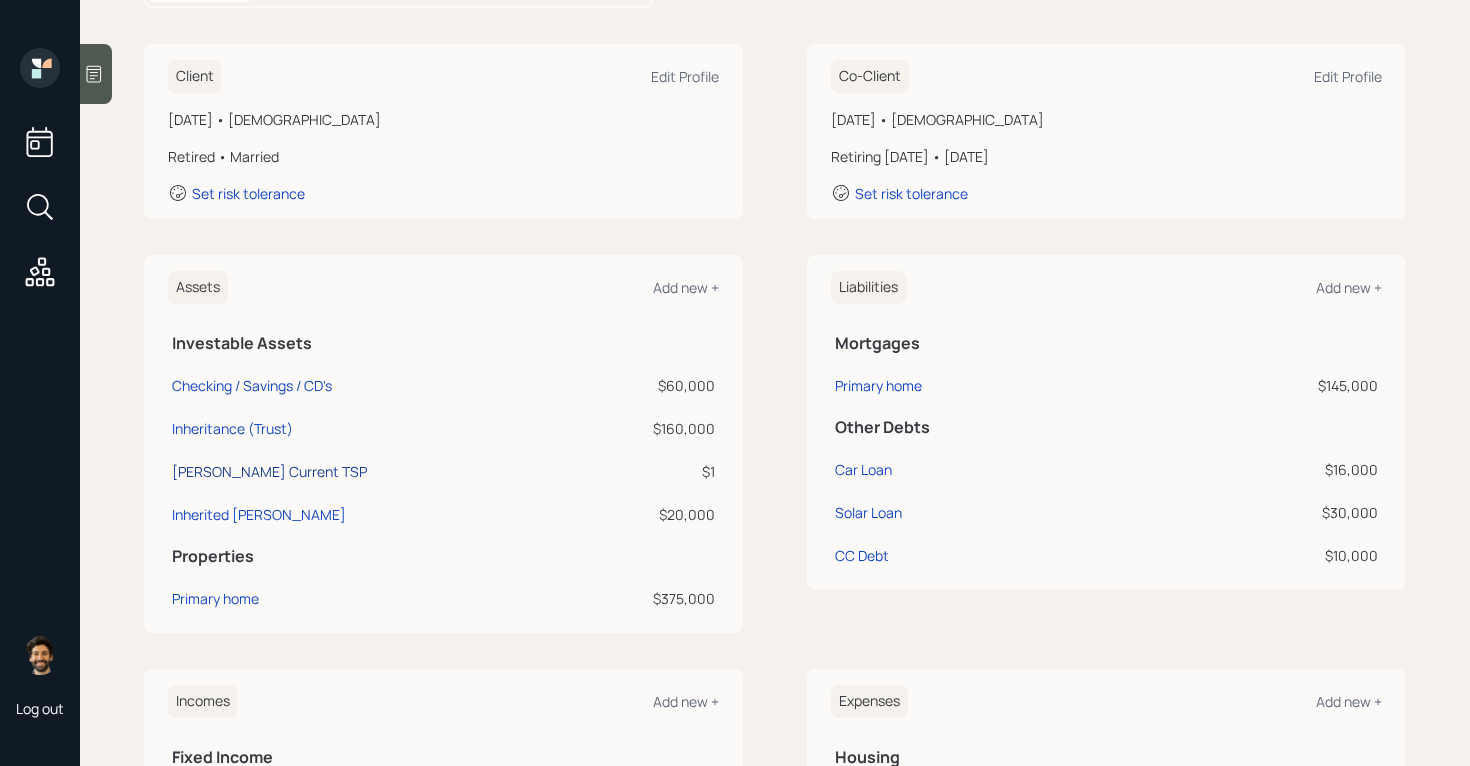 click on "[PERSON_NAME] Current TSP" at bounding box center (269, 471) 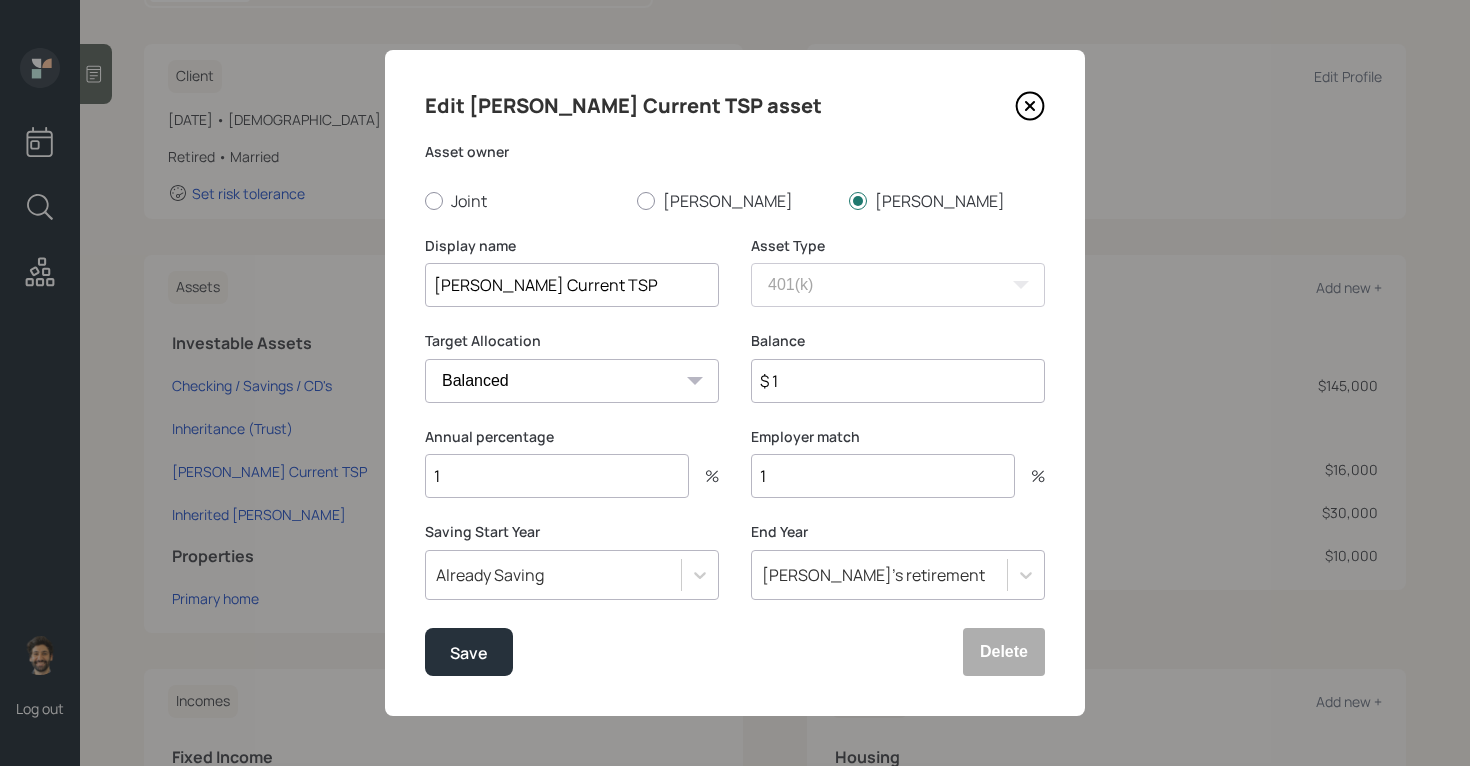 click on "[PERSON_NAME] Current TSP" at bounding box center [572, 285] 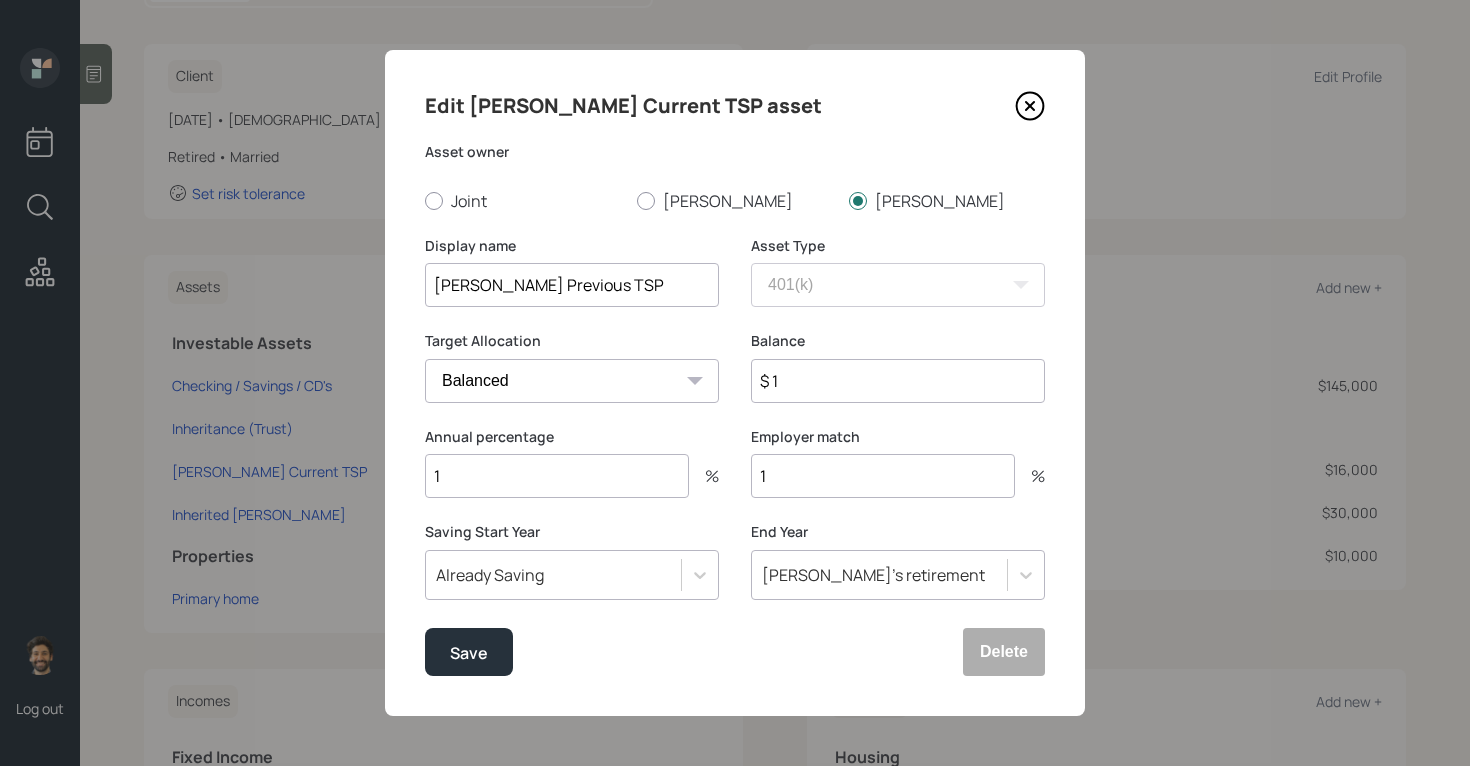 click on "[PERSON_NAME] Previous TSP" at bounding box center (572, 285) 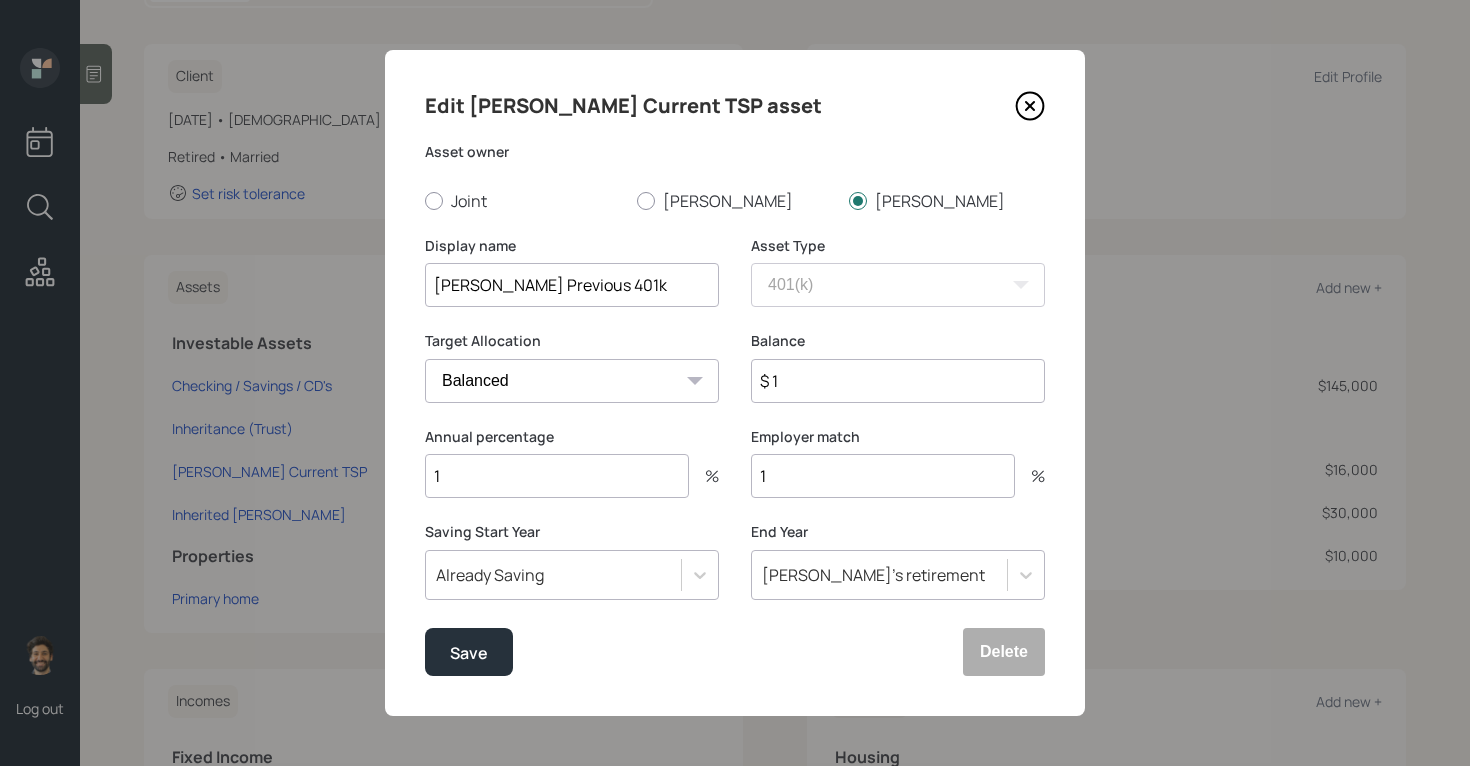 type on "[PERSON_NAME] Previous 401k" 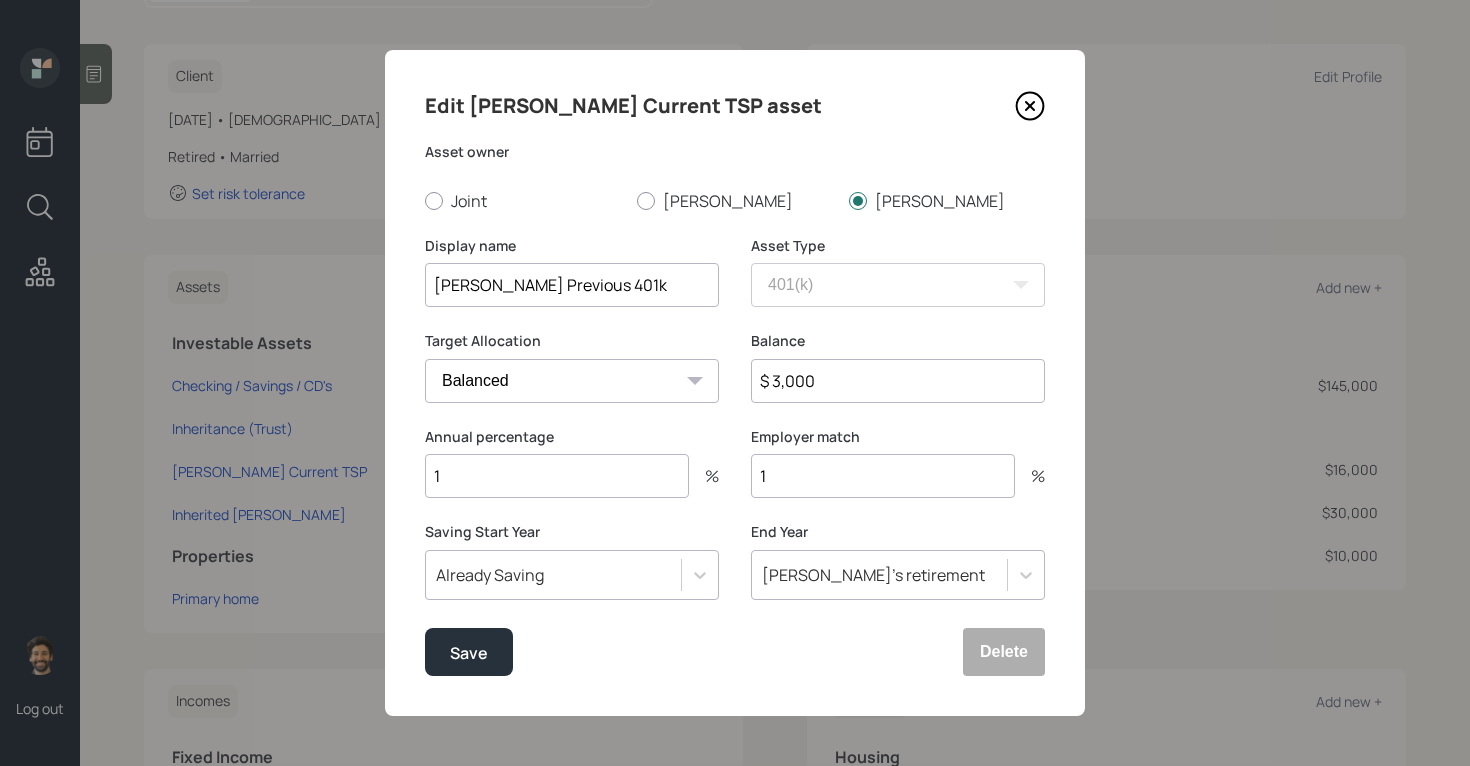 type on "$ 3,000" 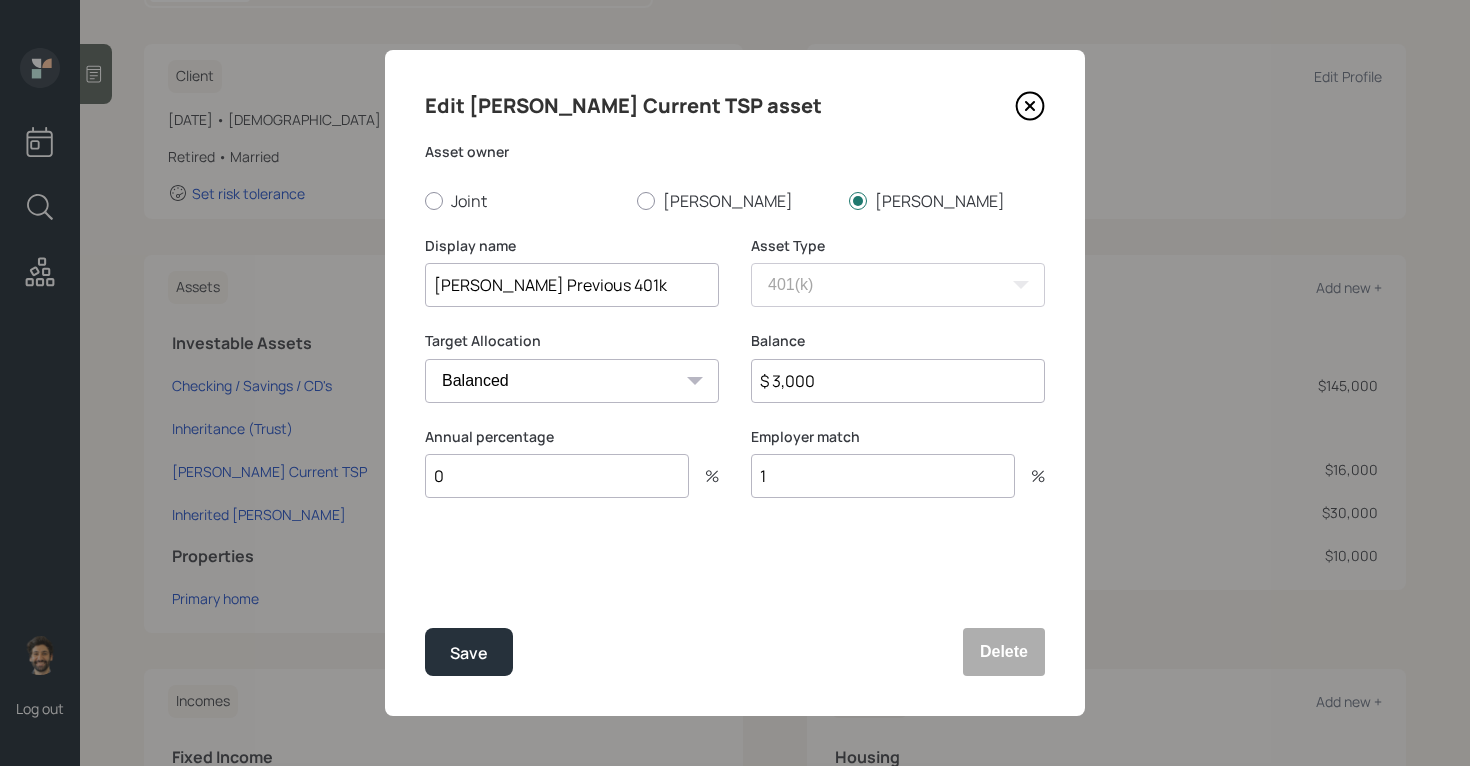 type on "0" 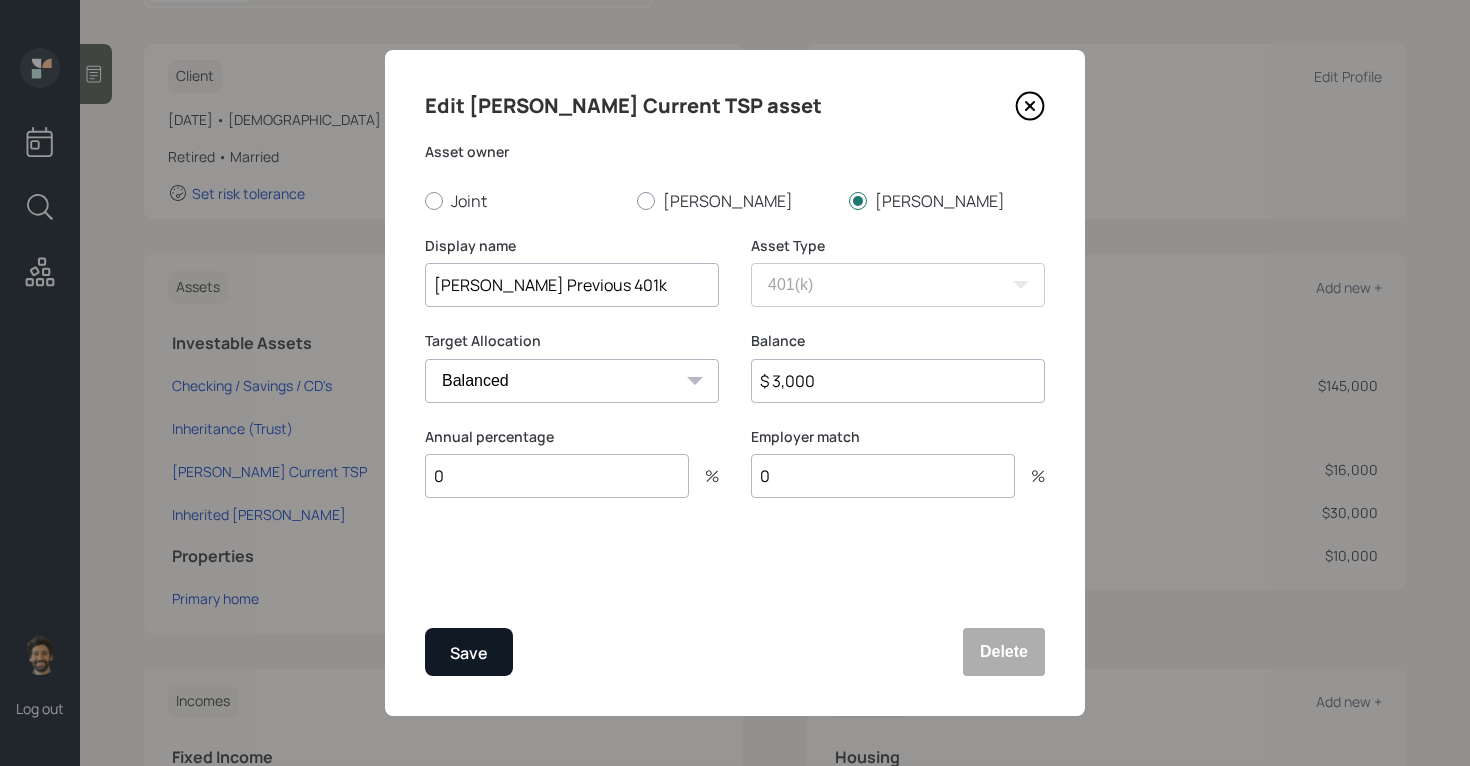 type on "0" 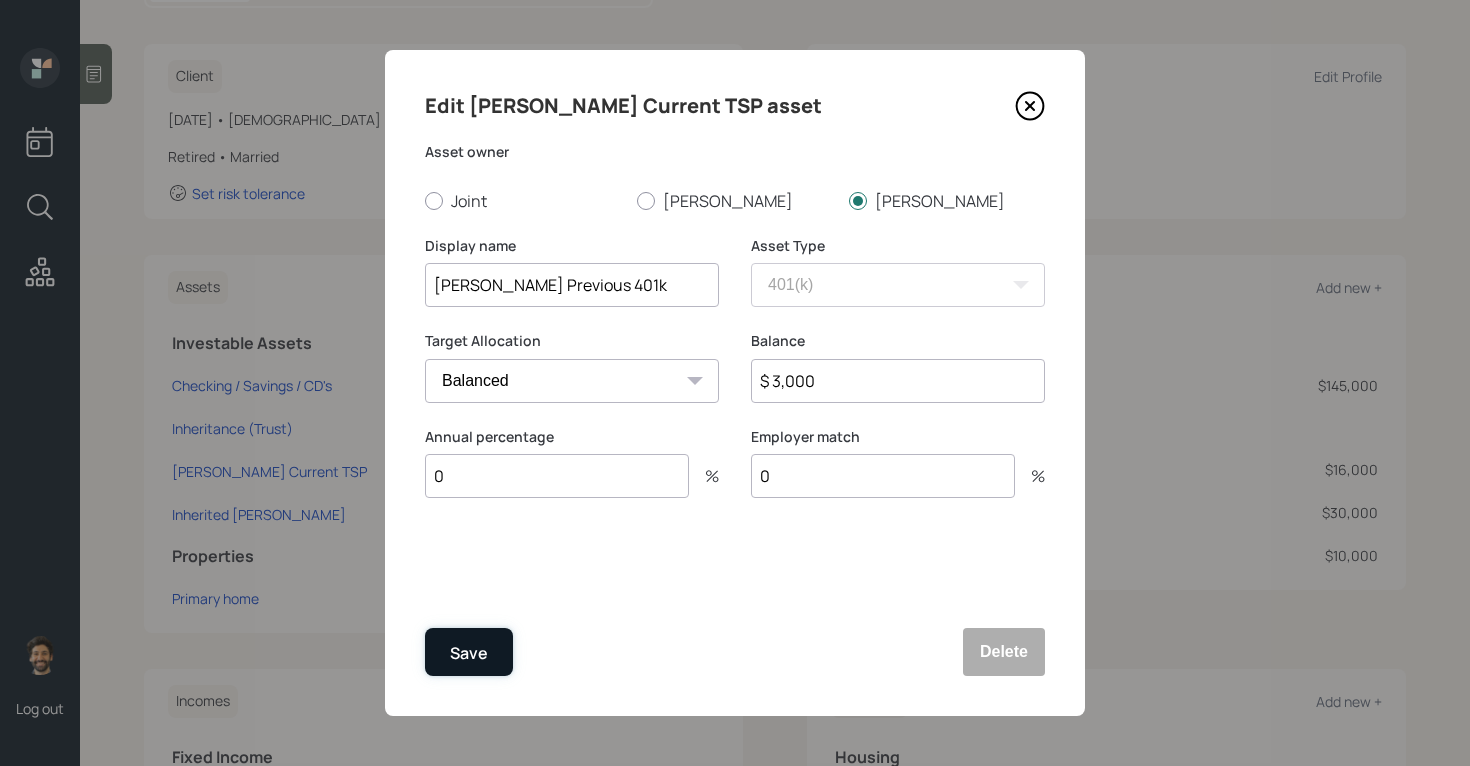 click on "Save" at bounding box center (469, 653) 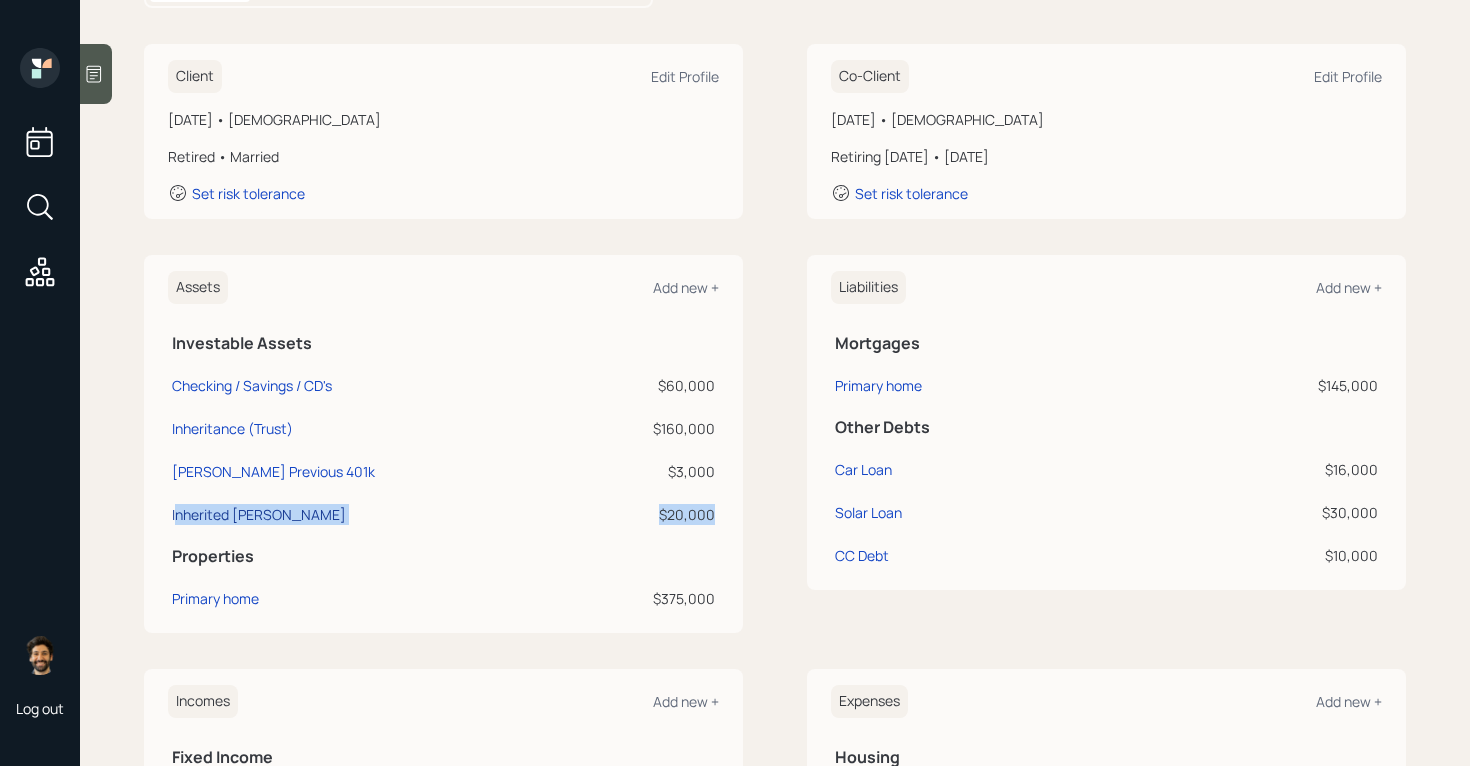 drag, startPoint x: 714, startPoint y: 515, endPoint x: 175, endPoint y: 521, distance: 539.0334 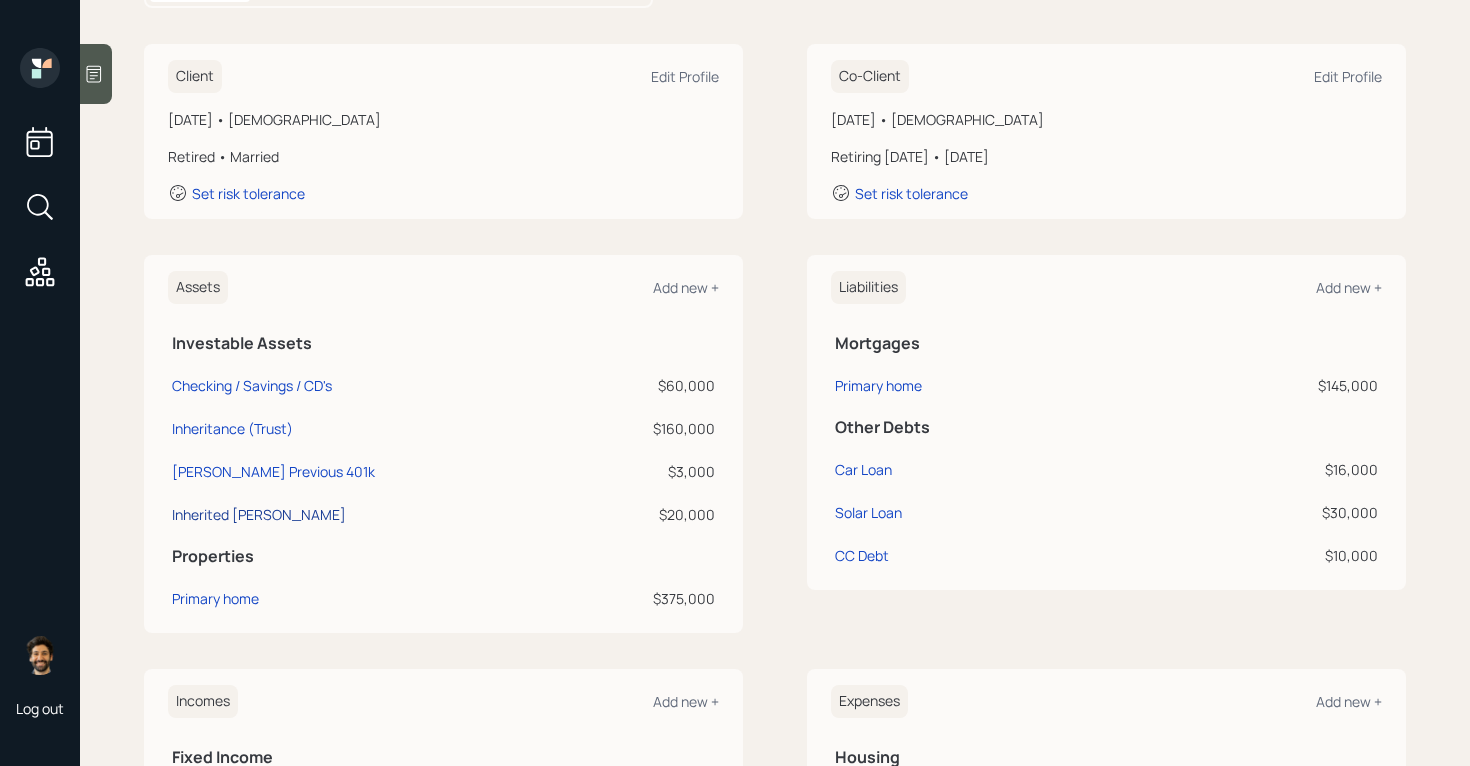 select on "roth_ira" 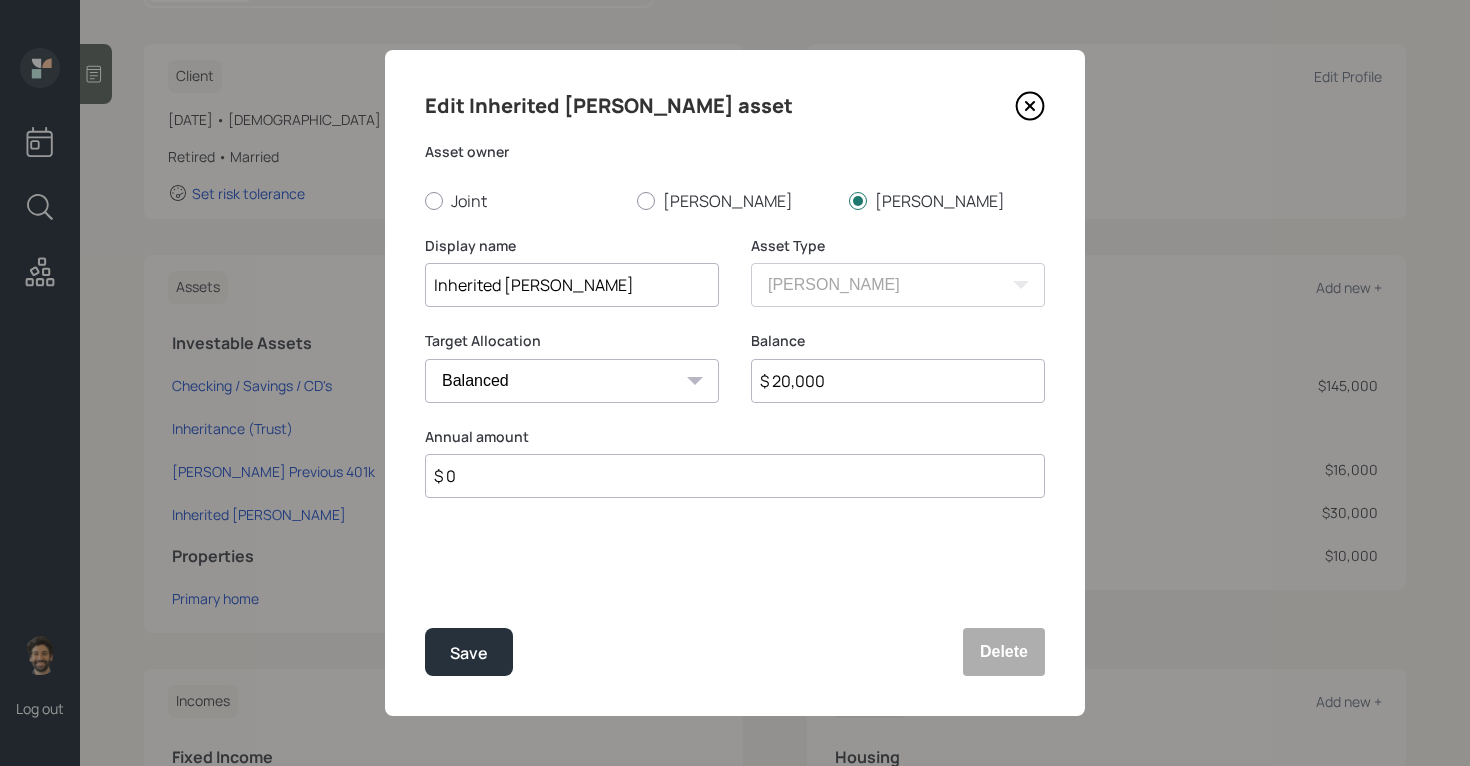 click 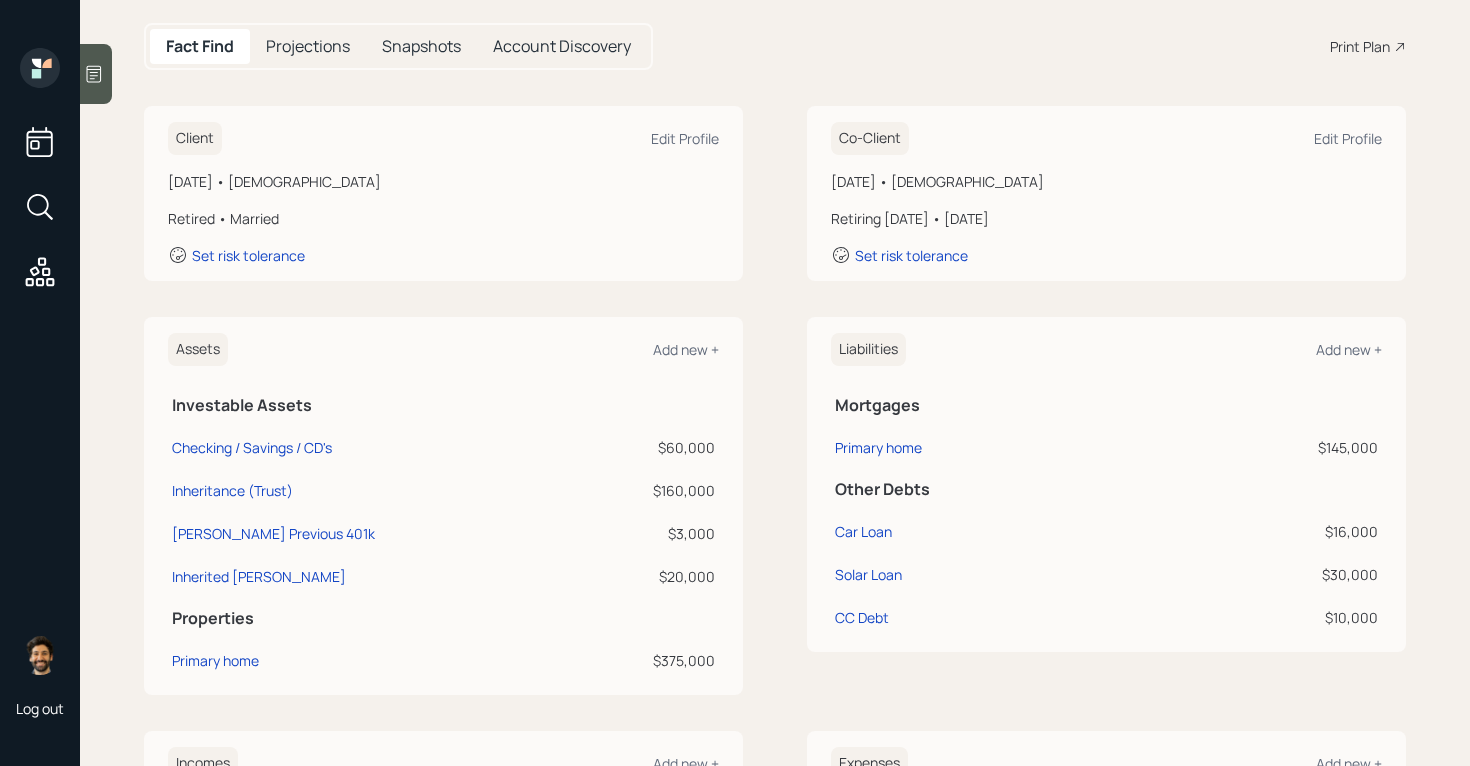 scroll, scrollTop: 200, scrollLeft: 0, axis: vertical 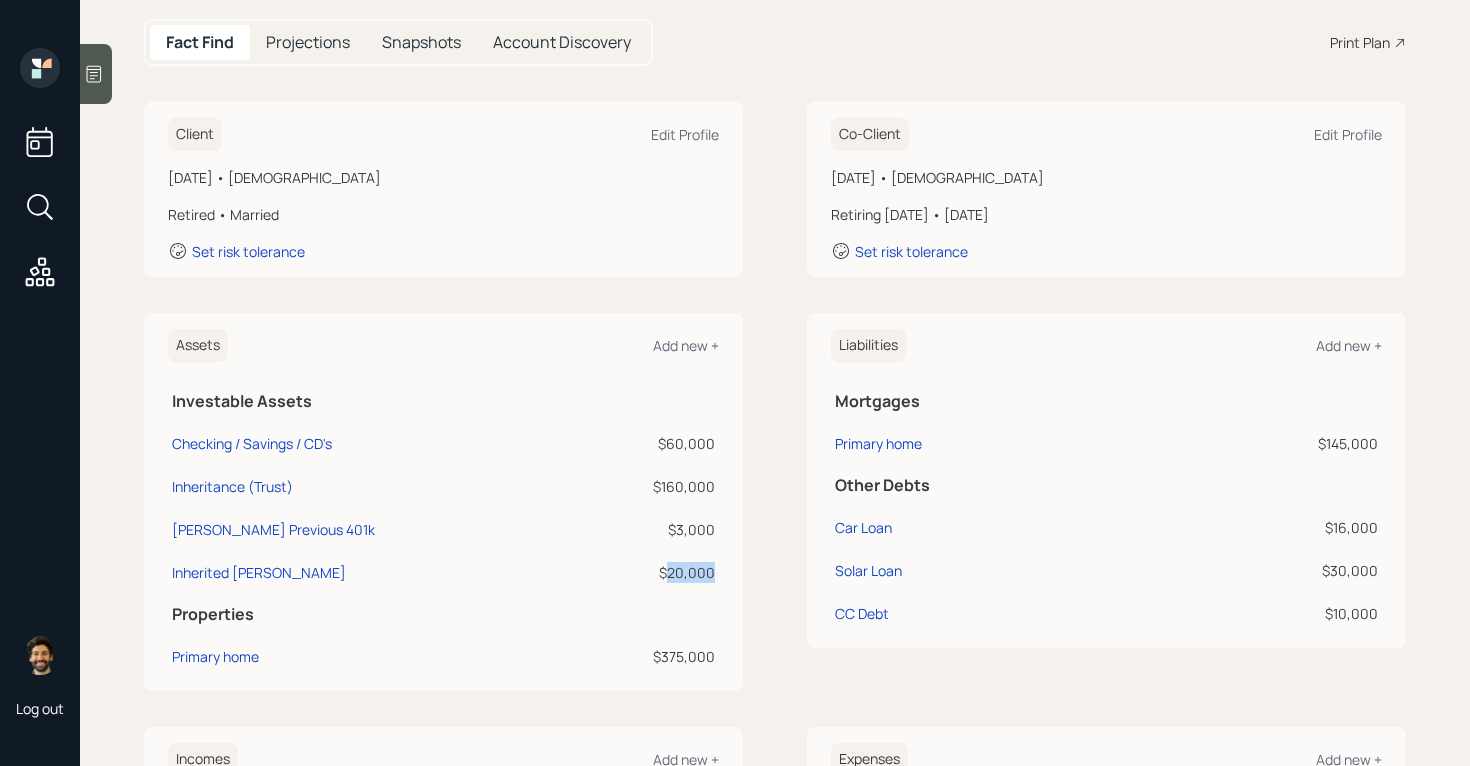 drag, startPoint x: 714, startPoint y: 572, endPoint x: 669, endPoint y: 573, distance: 45.01111 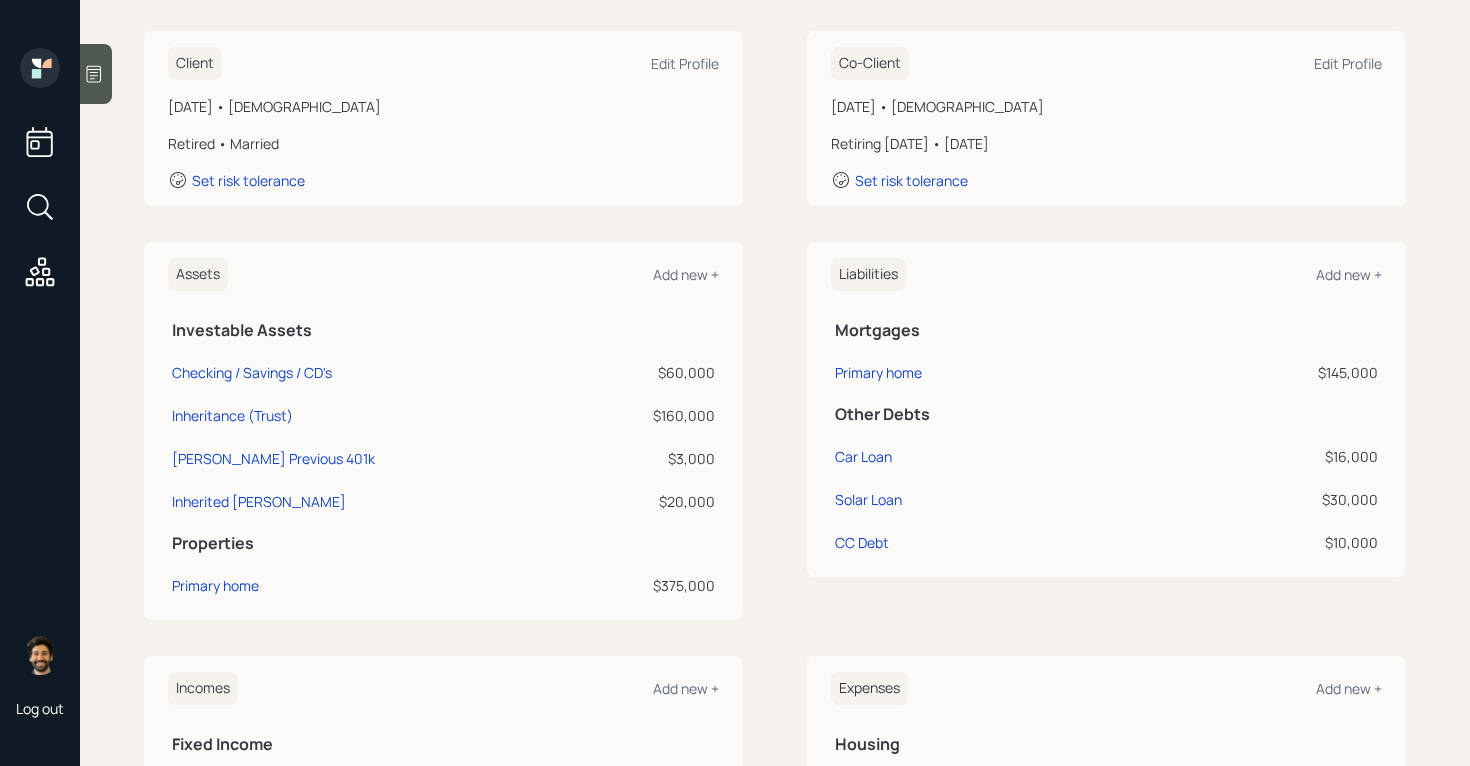 scroll, scrollTop: 276, scrollLeft: 0, axis: vertical 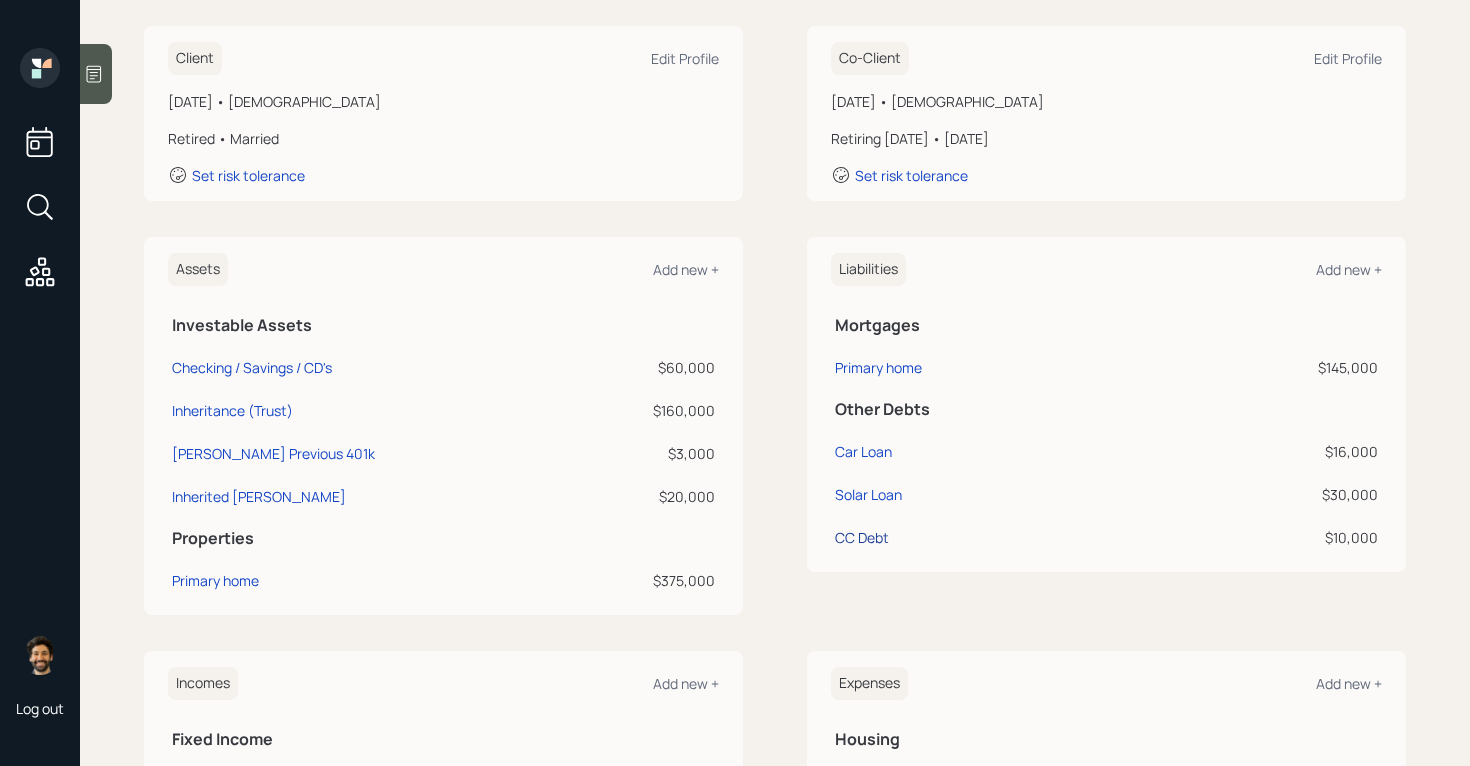 click on "CC Debt" at bounding box center (862, 537) 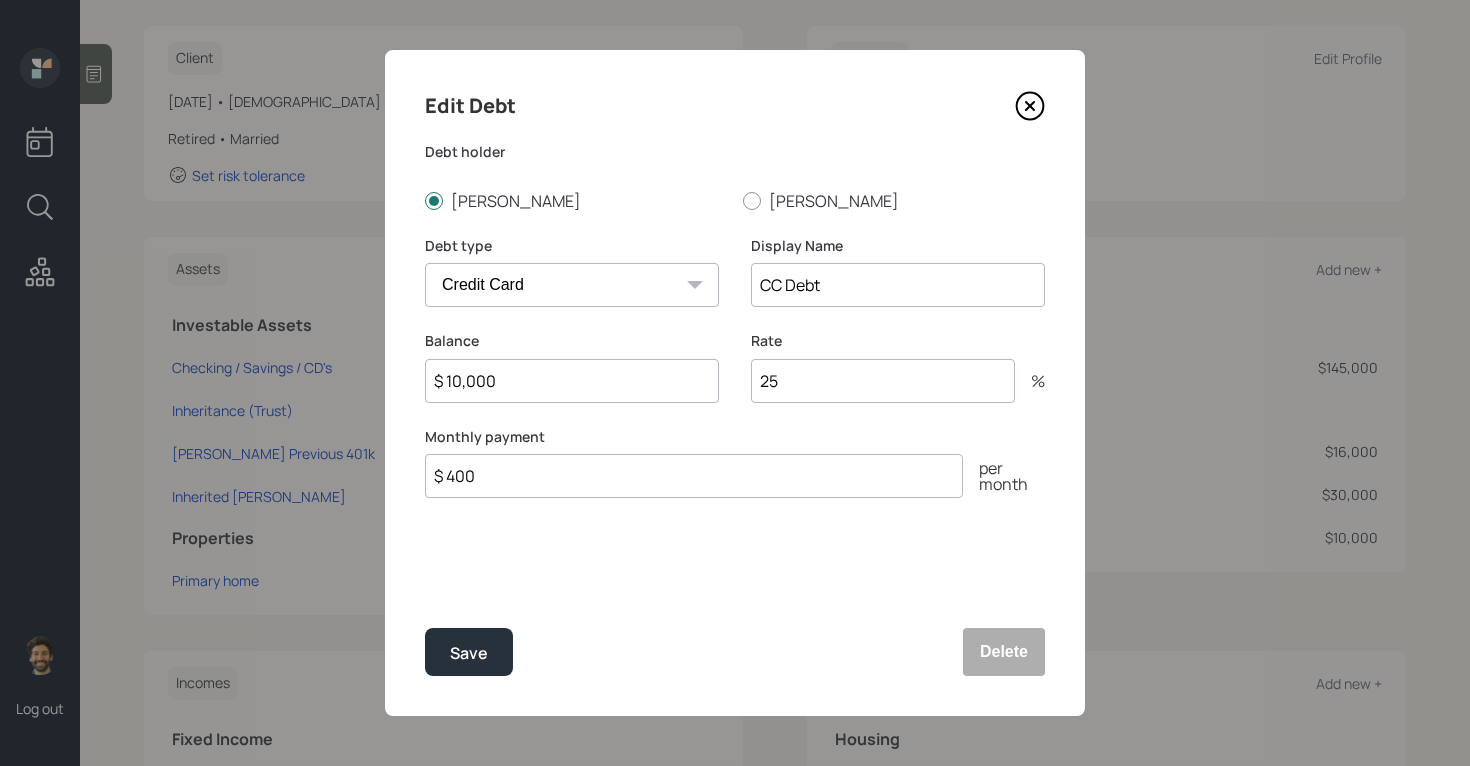 click 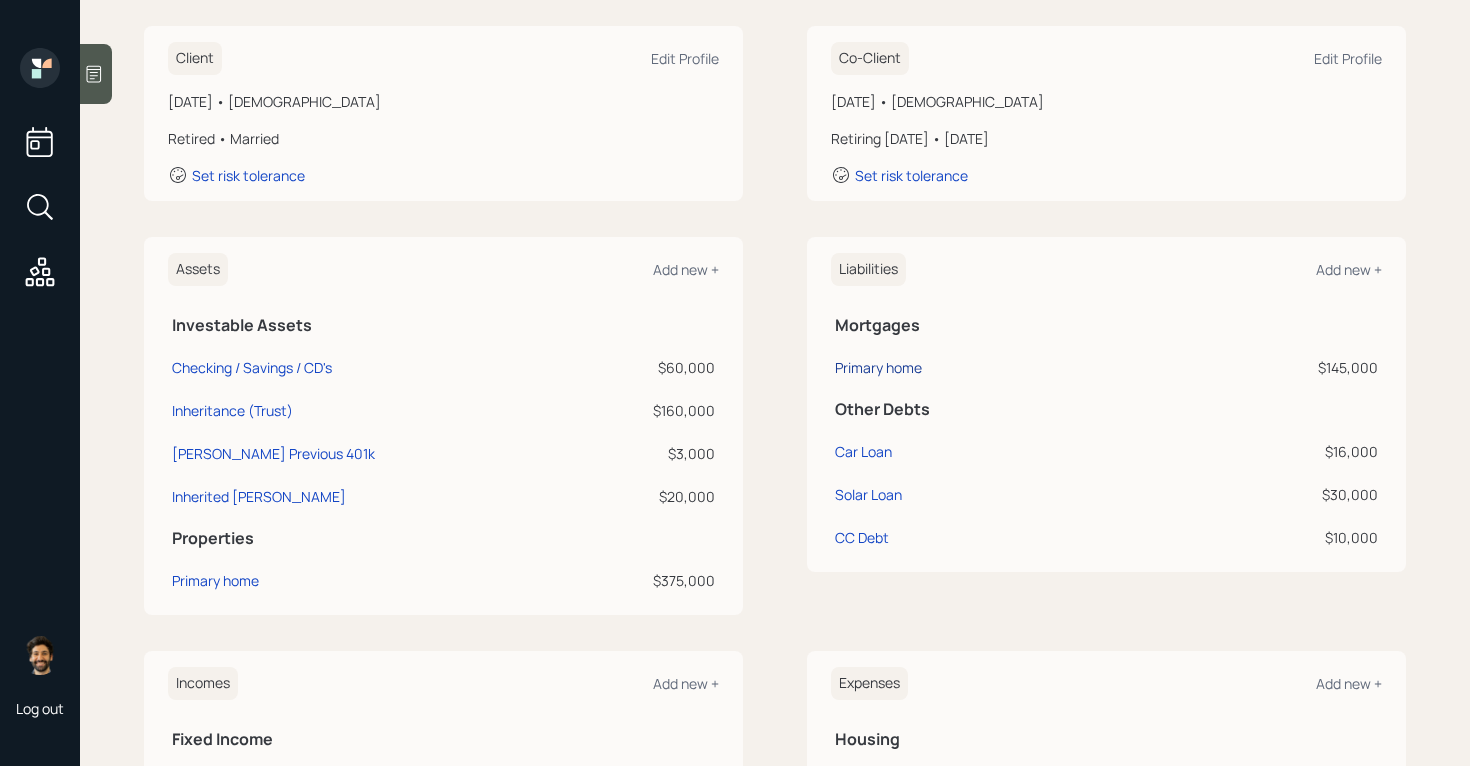 click on "Primary home" at bounding box center [878, 367] 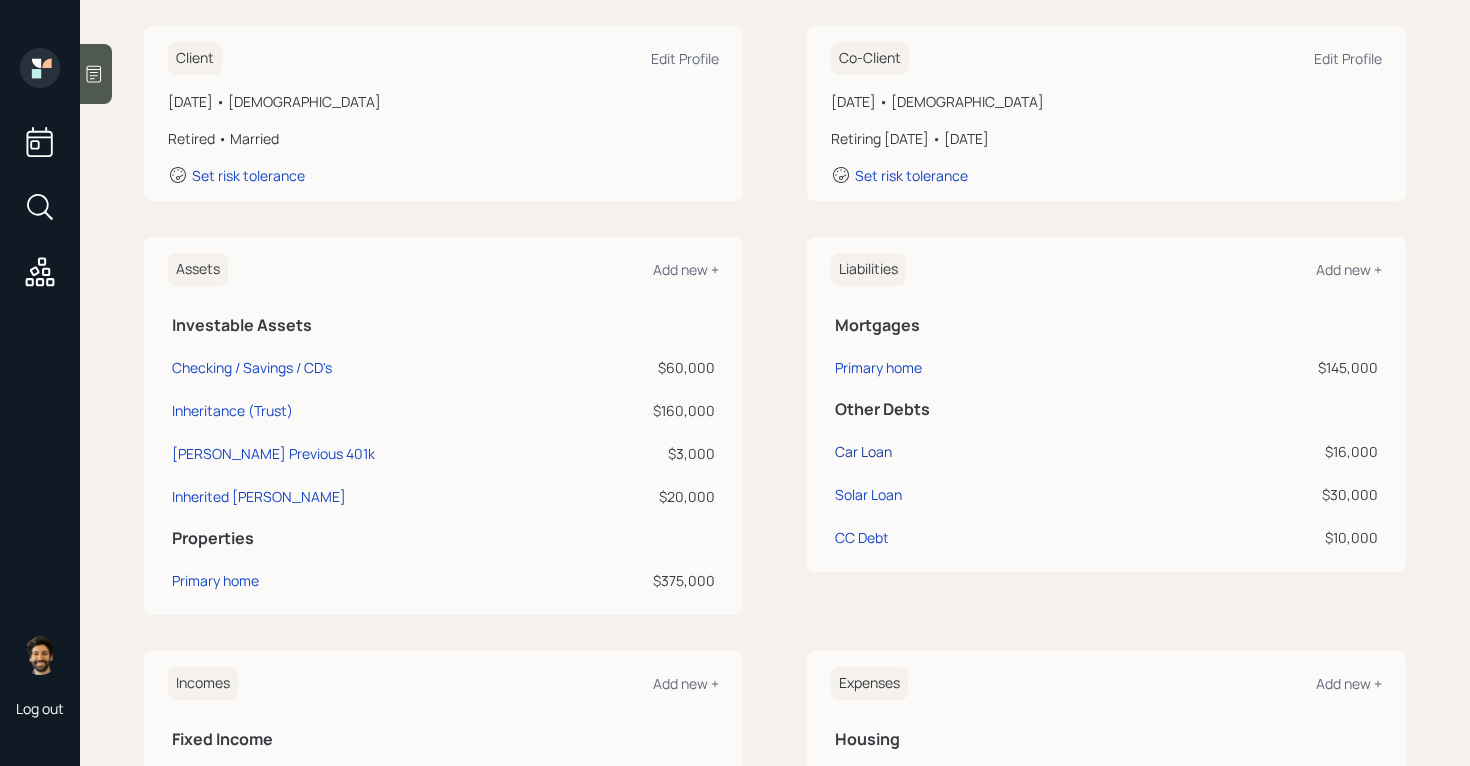 click on "Car Loan" at bounding box center (863, 451) 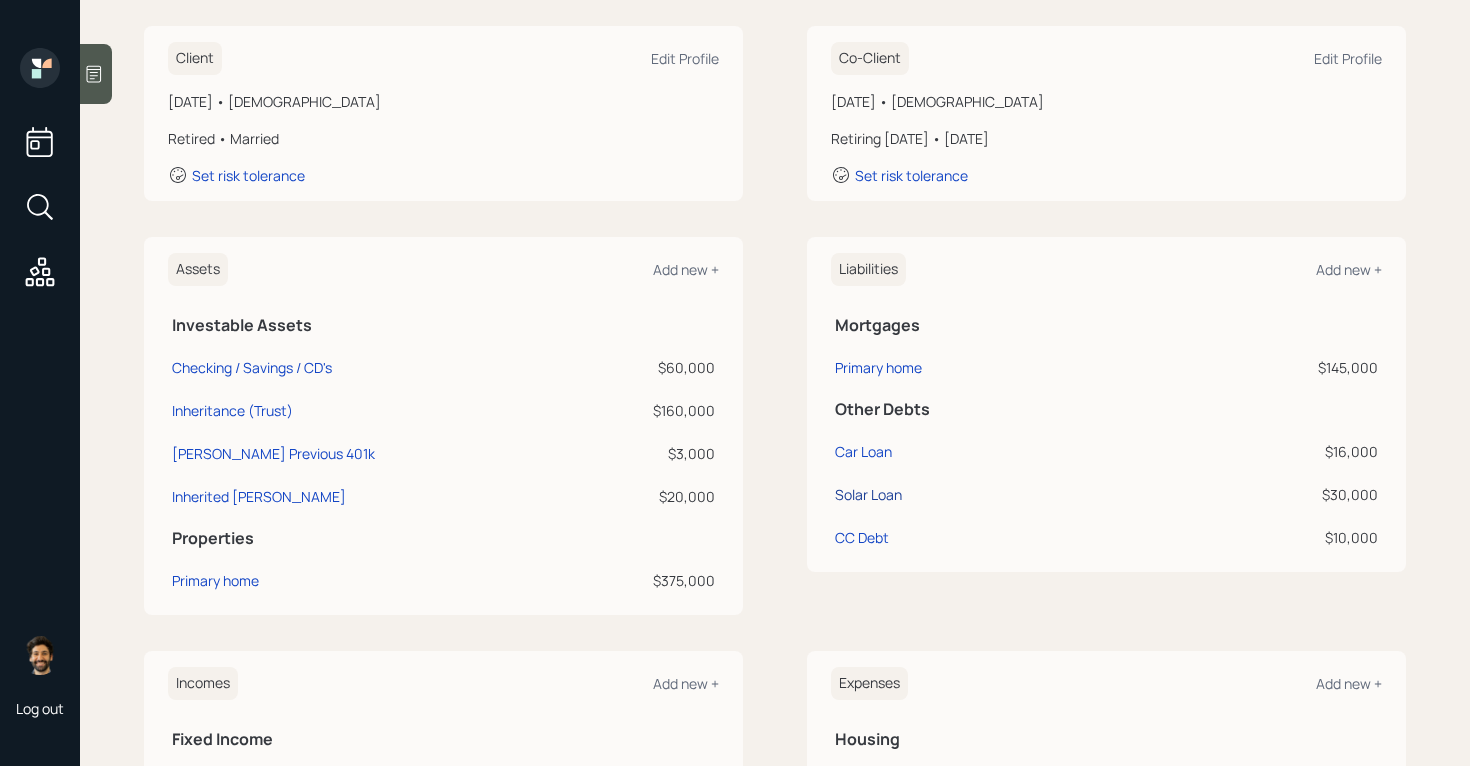click on "Solar Loan" at bounding box center (868, 494) 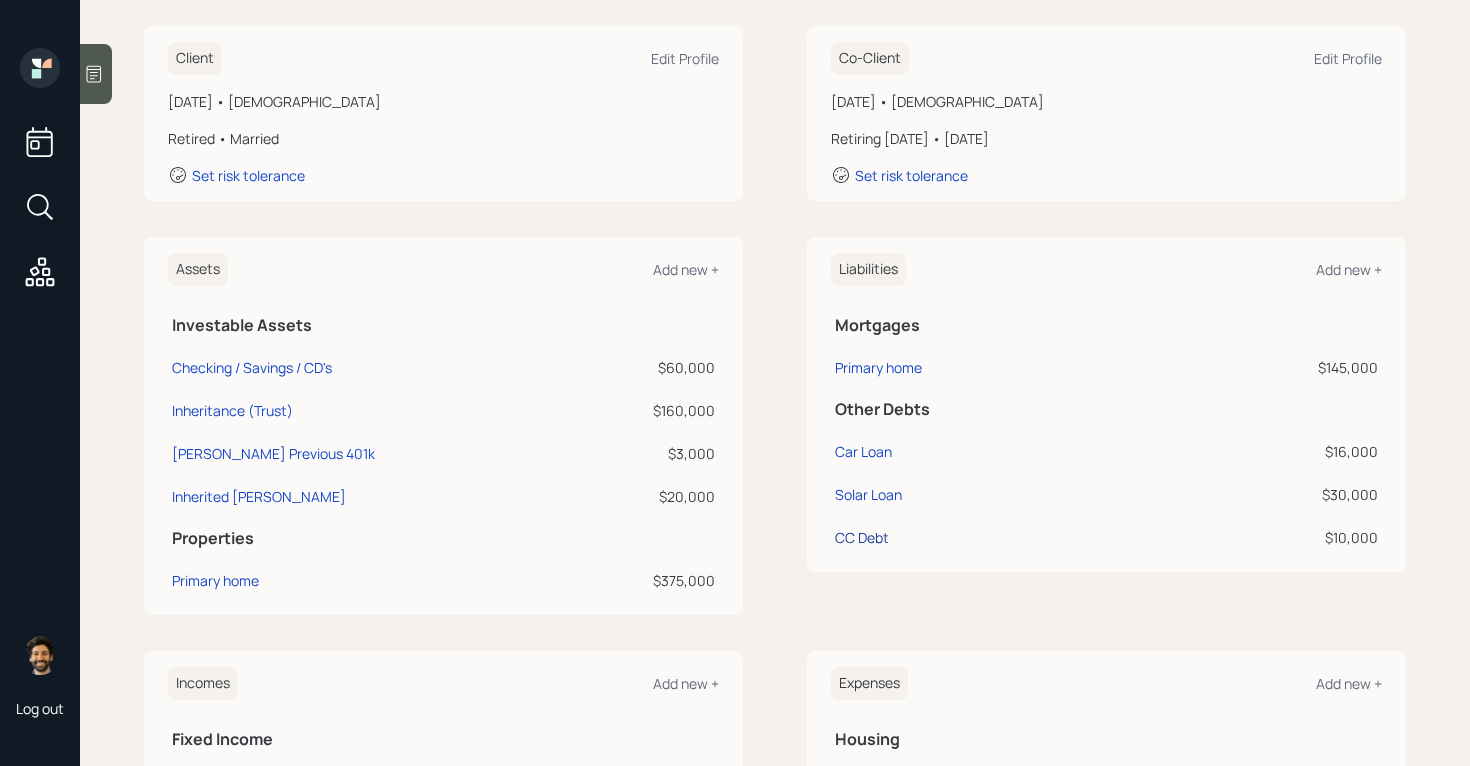 click on "CC Debt" at bounding box center (862, 537) 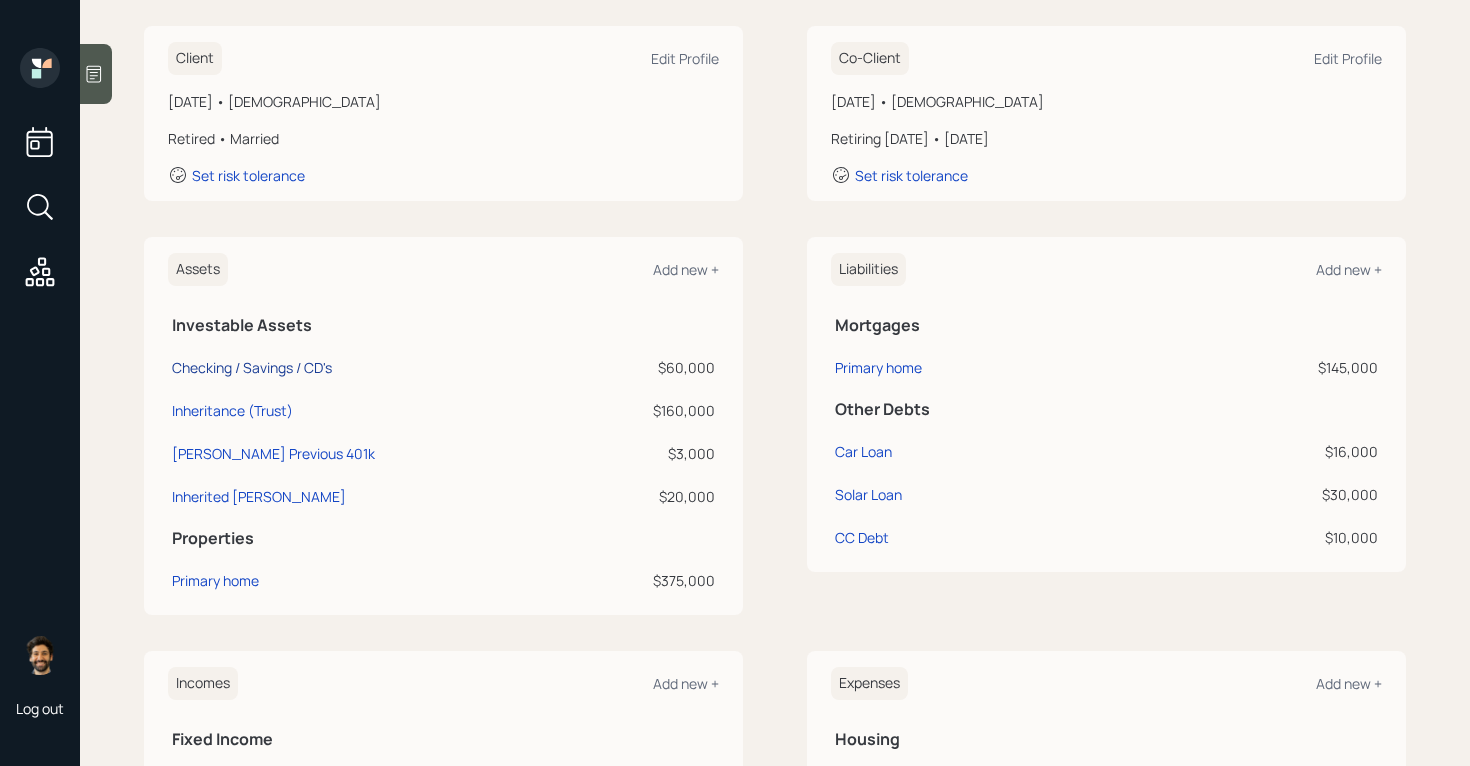click on "Checking / Savings / CD's" at bounding box center (252, 367) 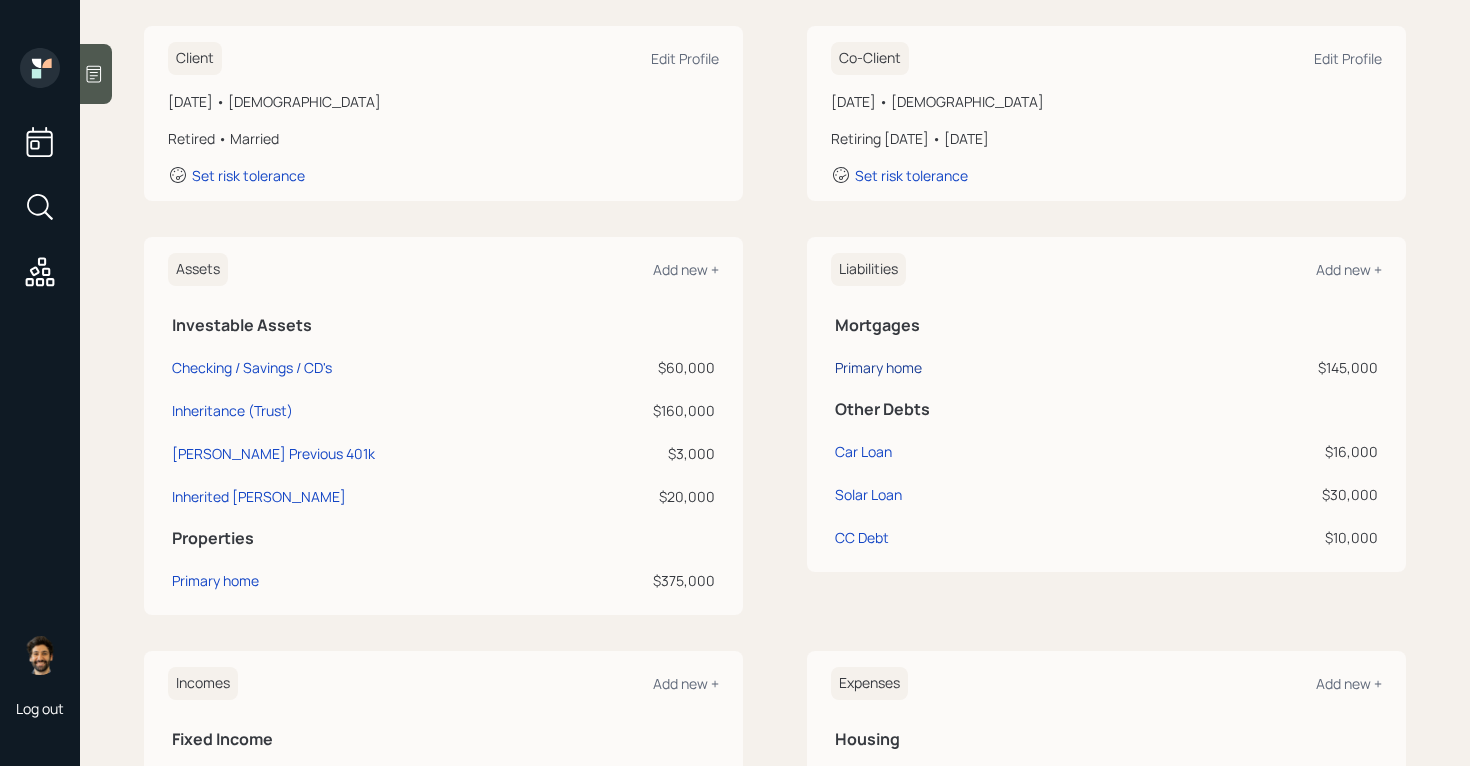 click on "Primary home" at bounding box center [878, 367] 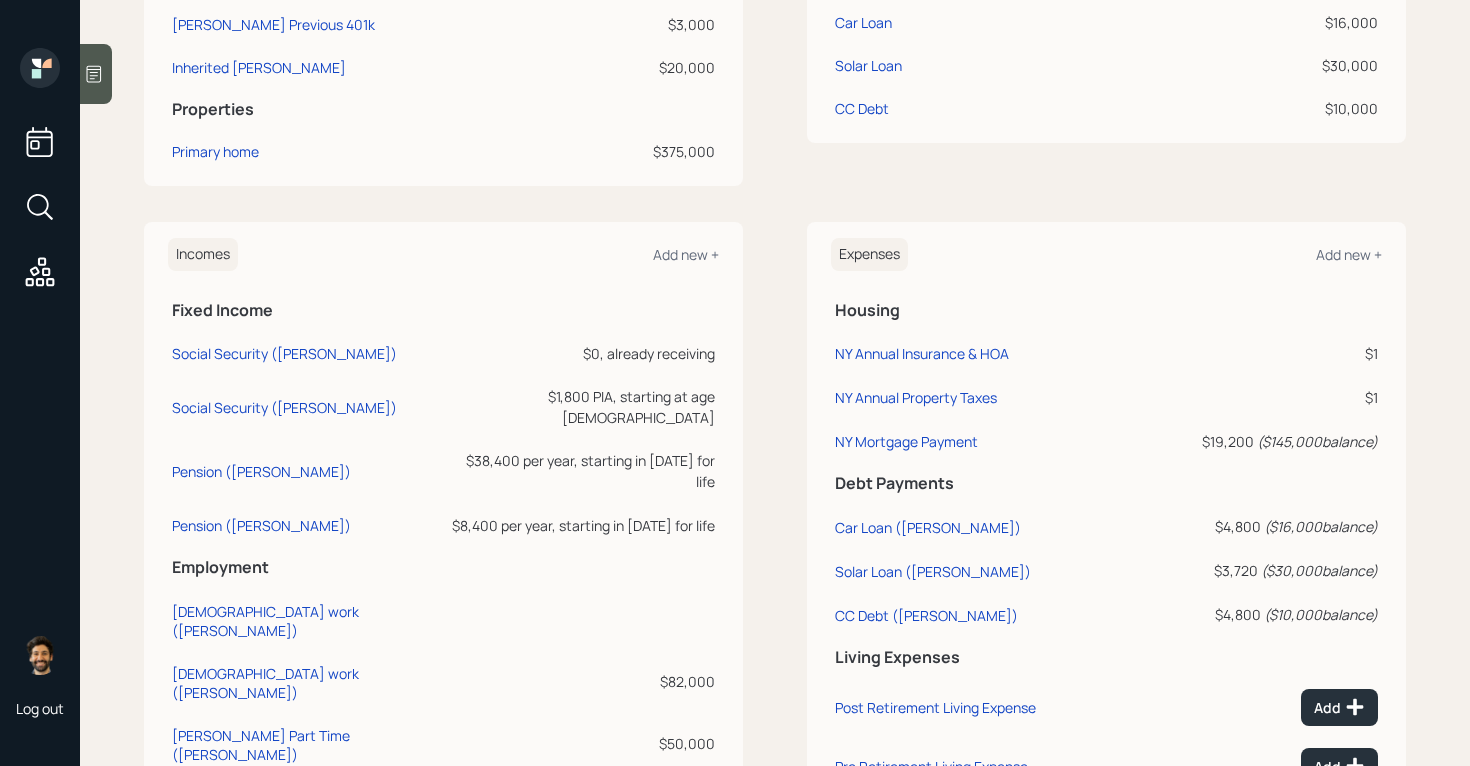 scroll, scrollTop: 698, scrollLeft: 0, axis: vertical 